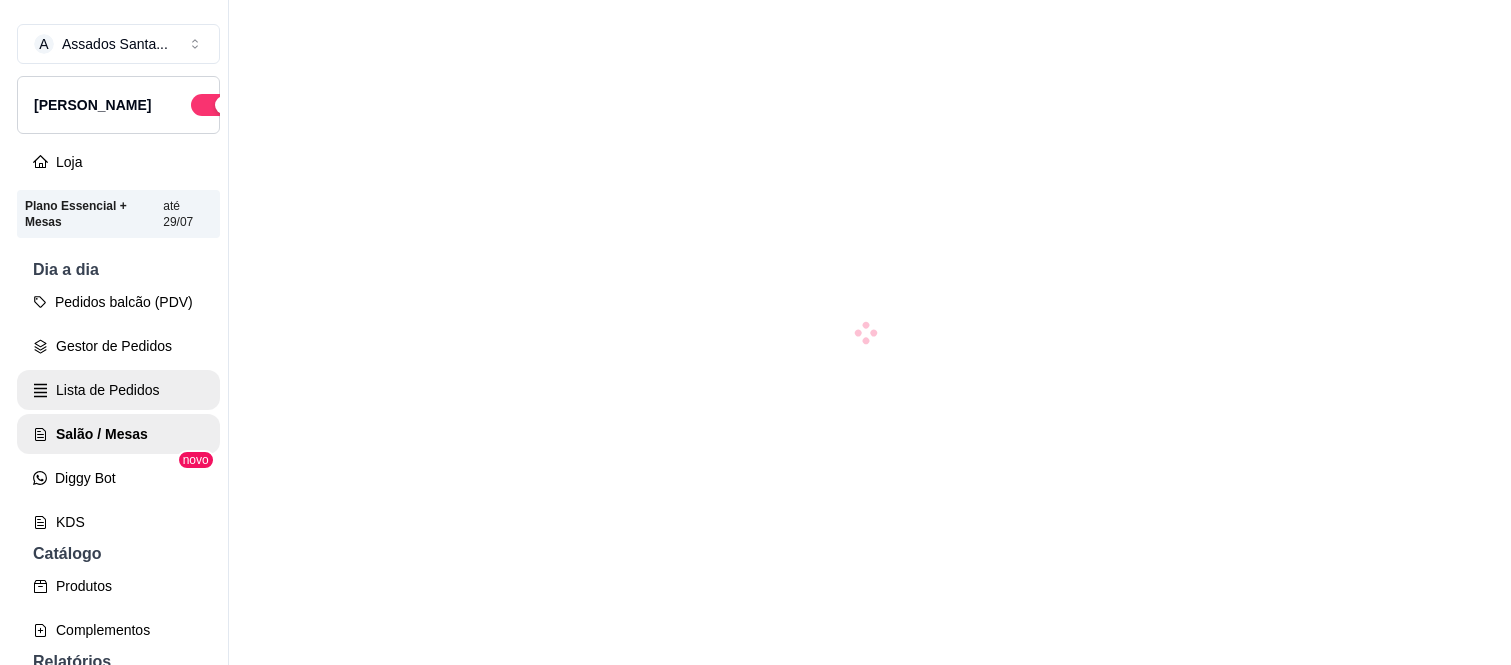 scroll, scrollTop: 0, scrollLeft: 0, axis: both 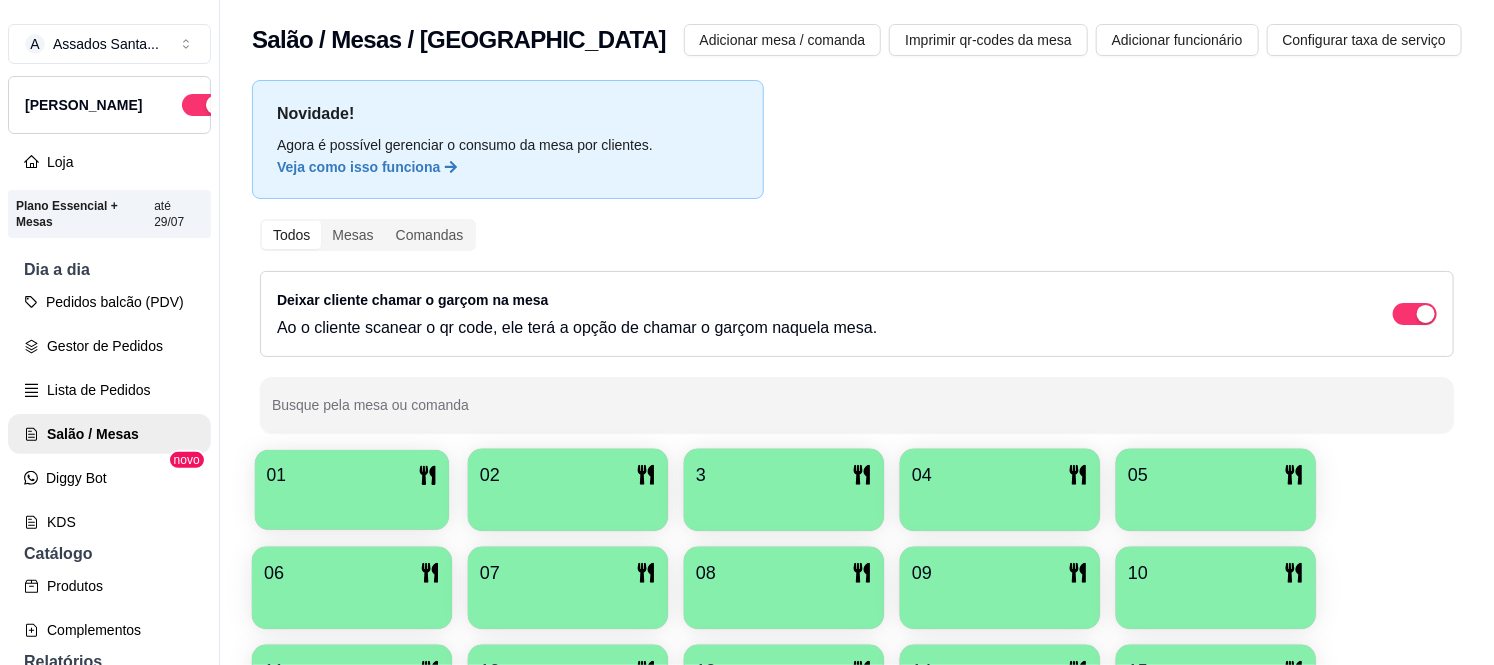 click at bounding box center [352, 503] 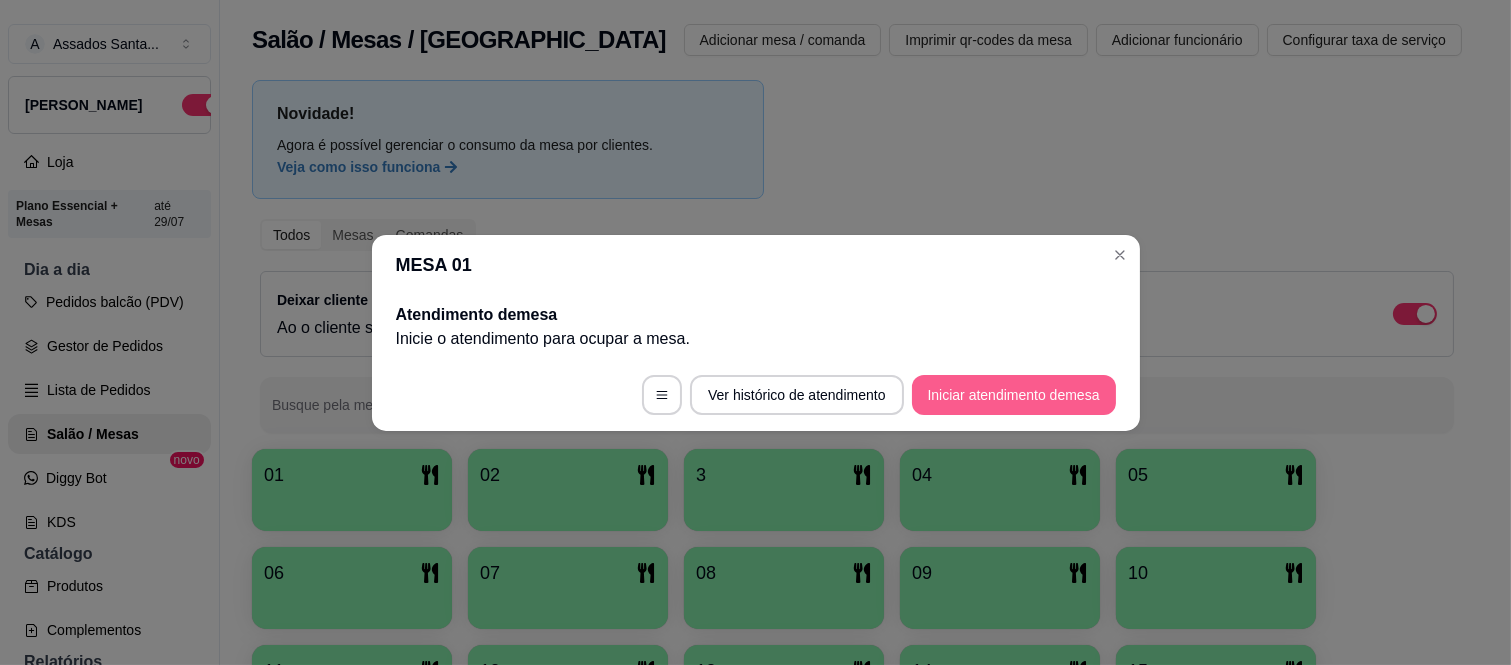 click on "Iniciar atendimento de  mesa" at bounding box center [1014, 395] 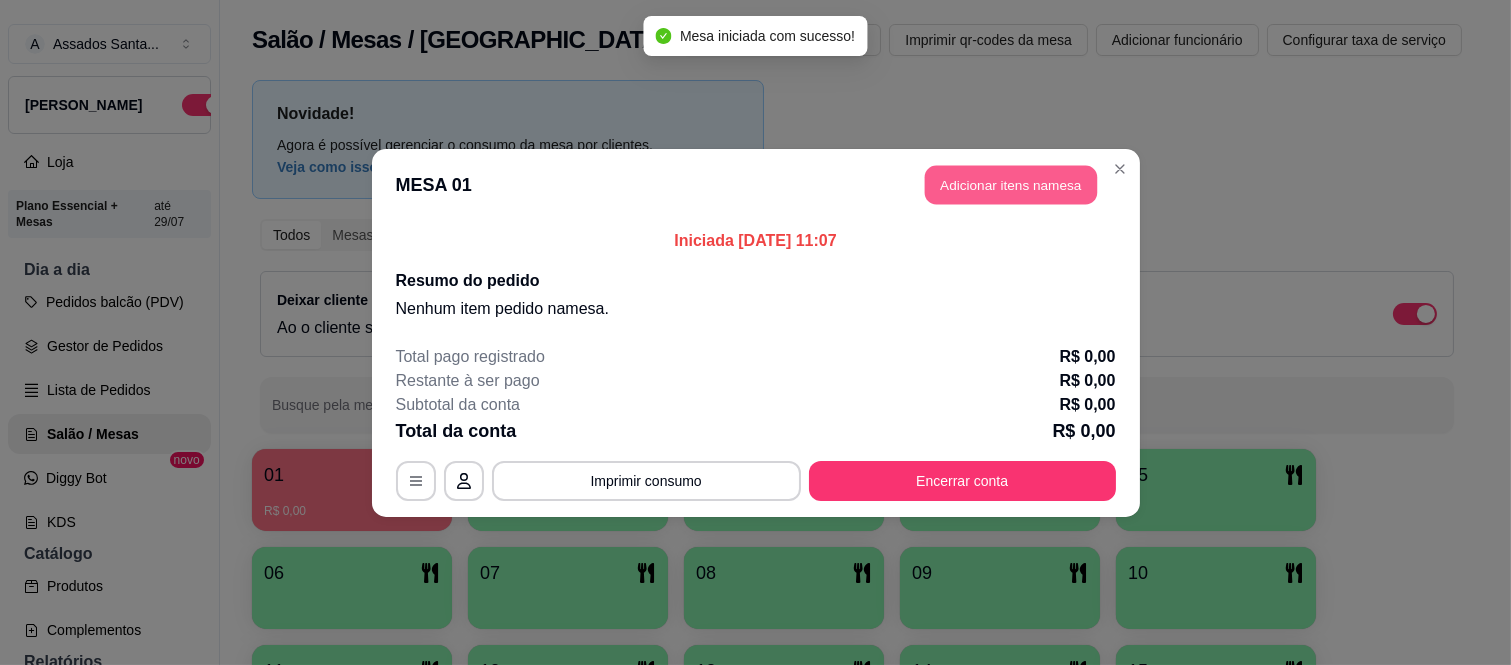 click on "Adicionar itens na  mesa" at bounding box center [1011, 184] 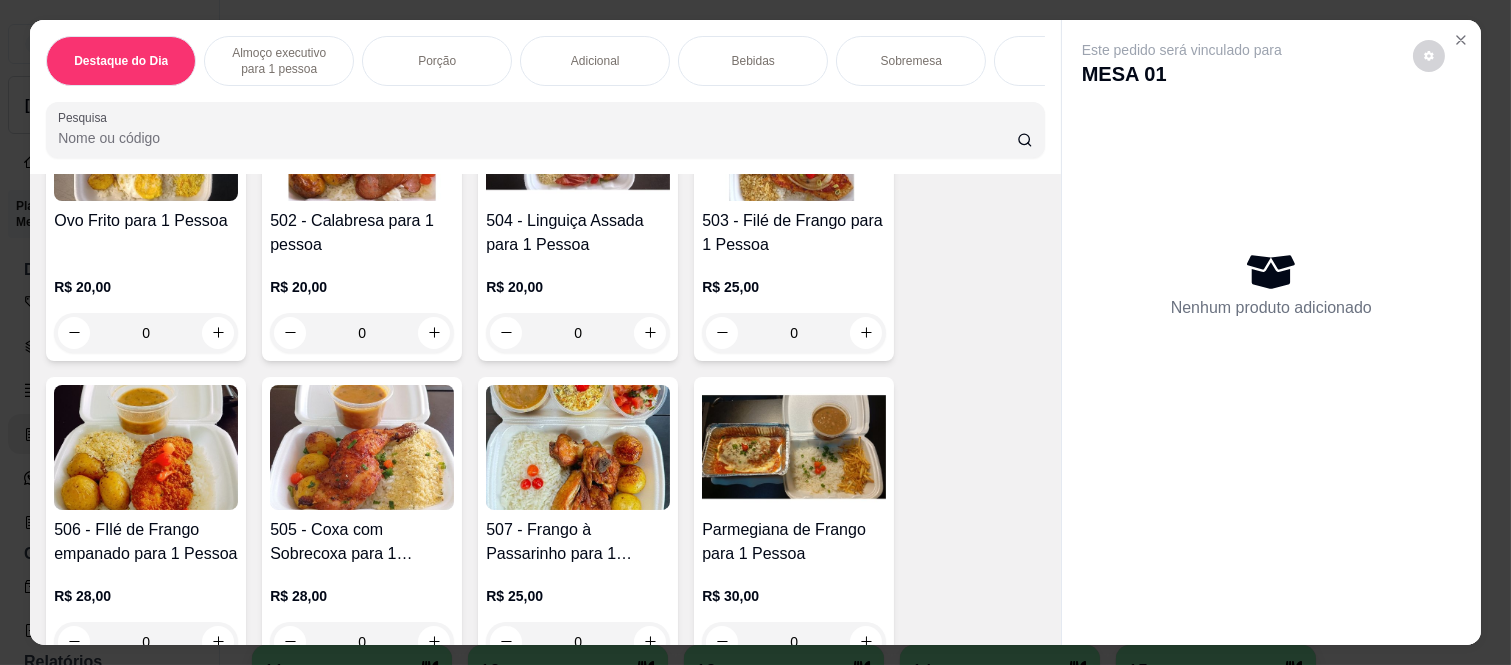scroll, scrollTop: 444, scrollLeft: 0, axis: vertical 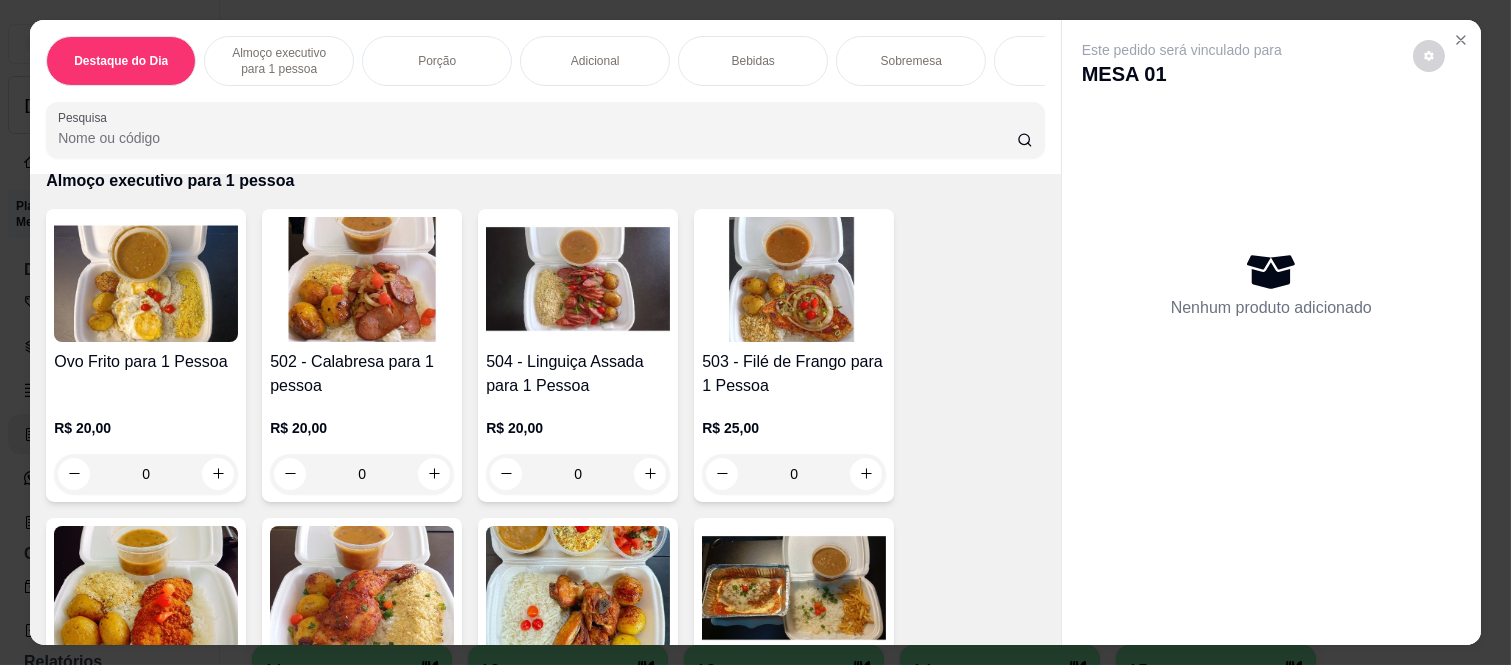 click on "0" at bounding box center (578, 474) 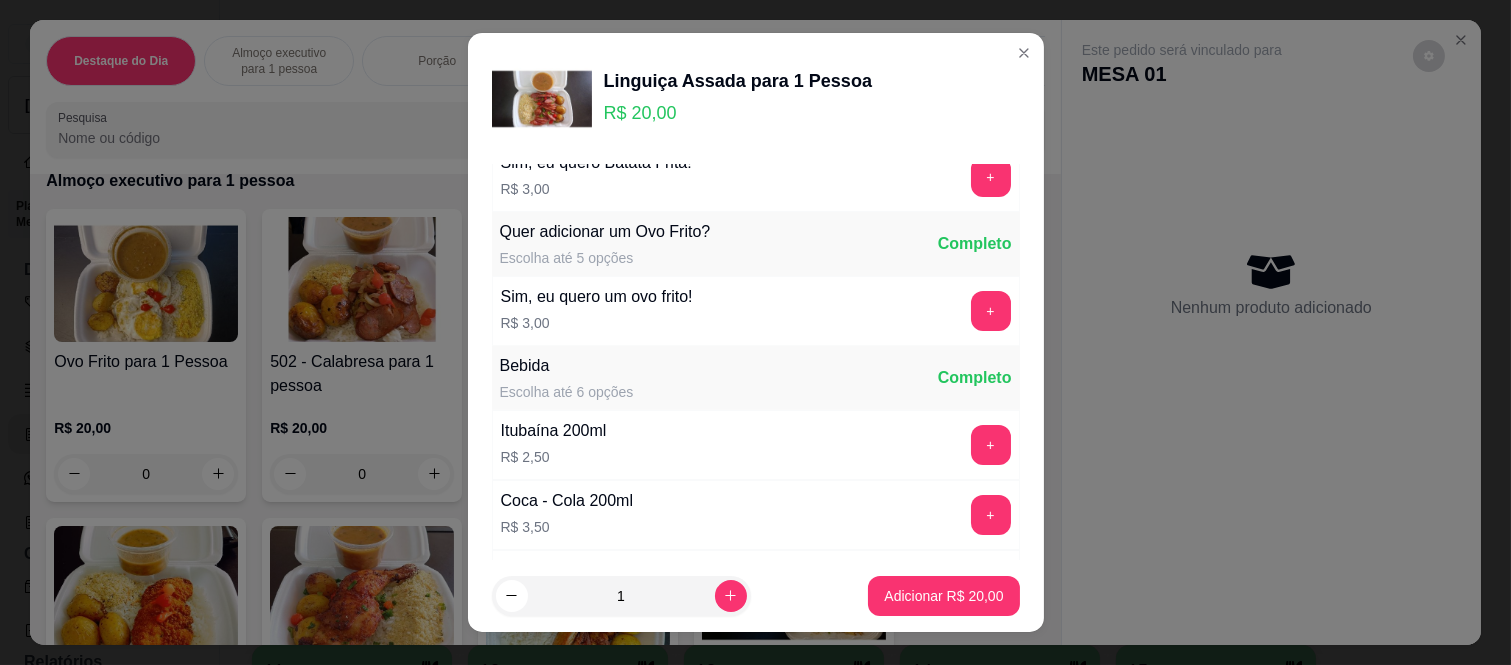 scroll, scrollTop: 0, scrollLeft: 0, axis: both 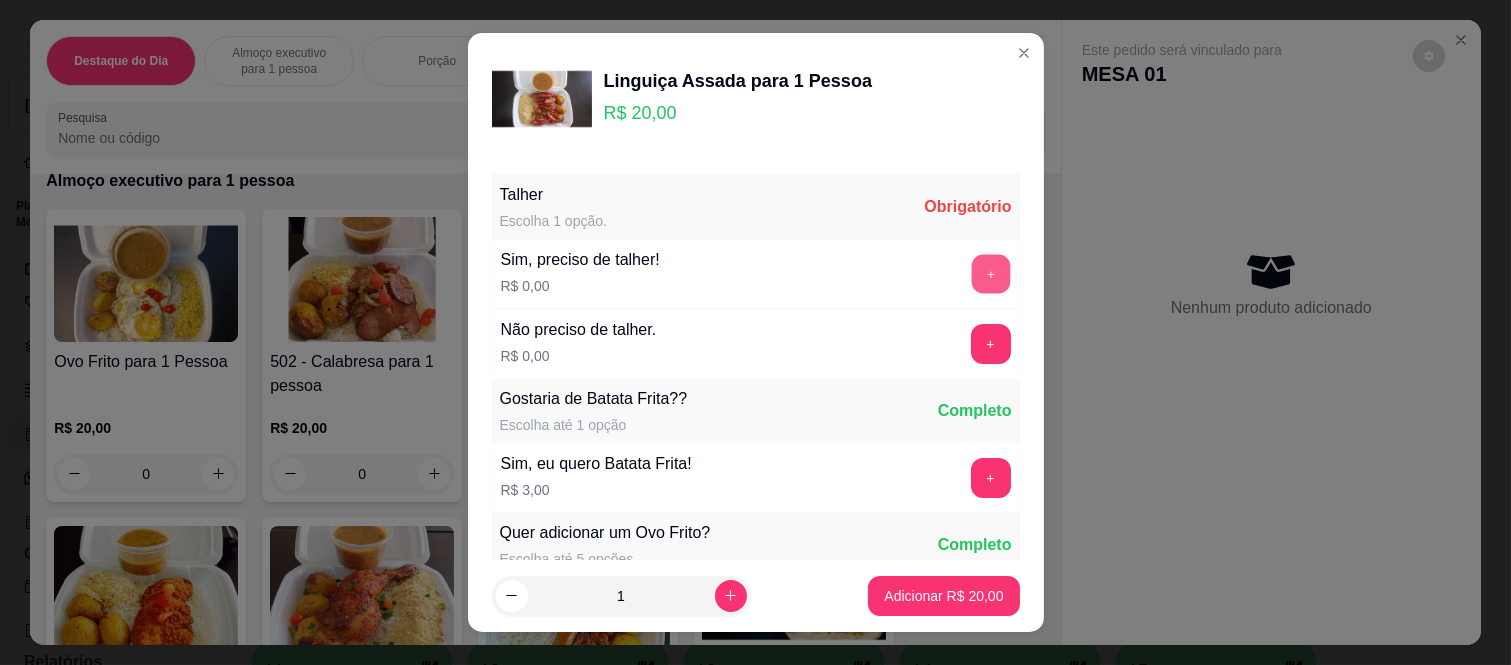 click on "+" at bounding box center (990, 274) 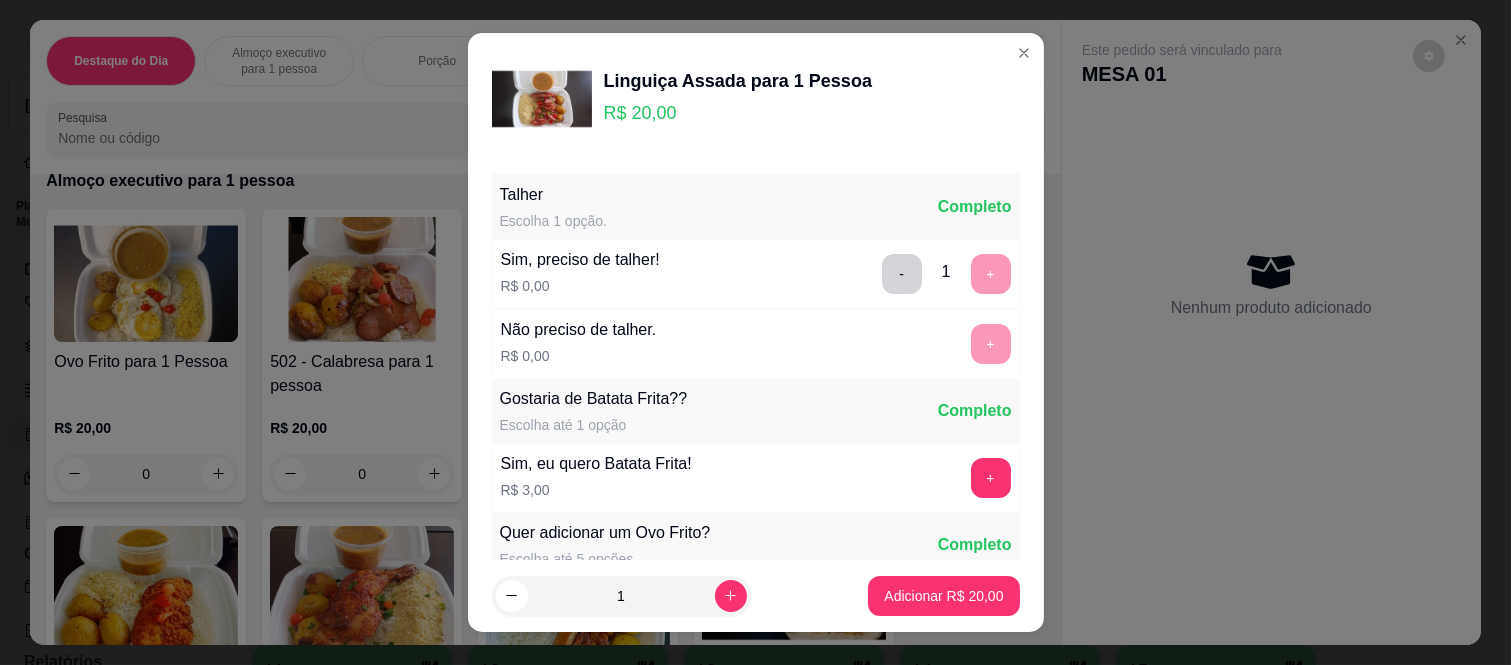 click on "- 1 +" at bounding box center [946, 274] 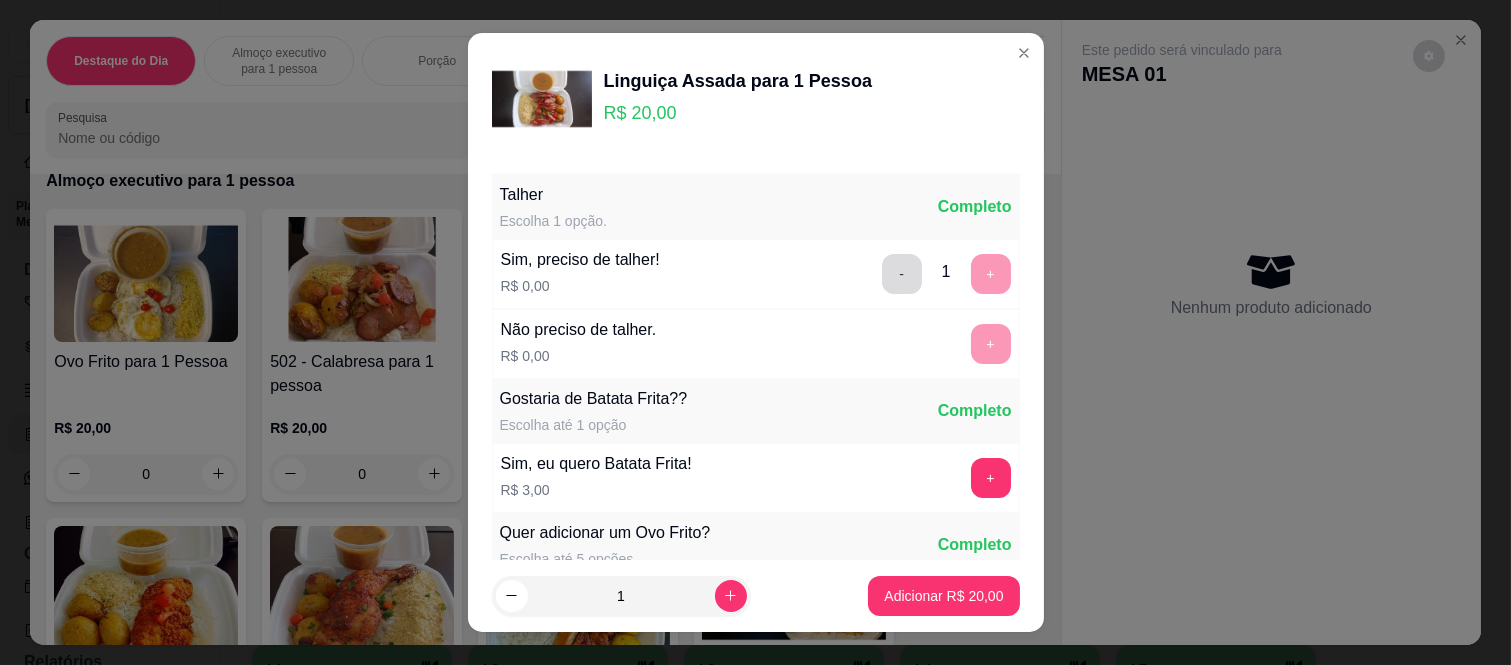 click on "-" at bounding box center [902, 274] 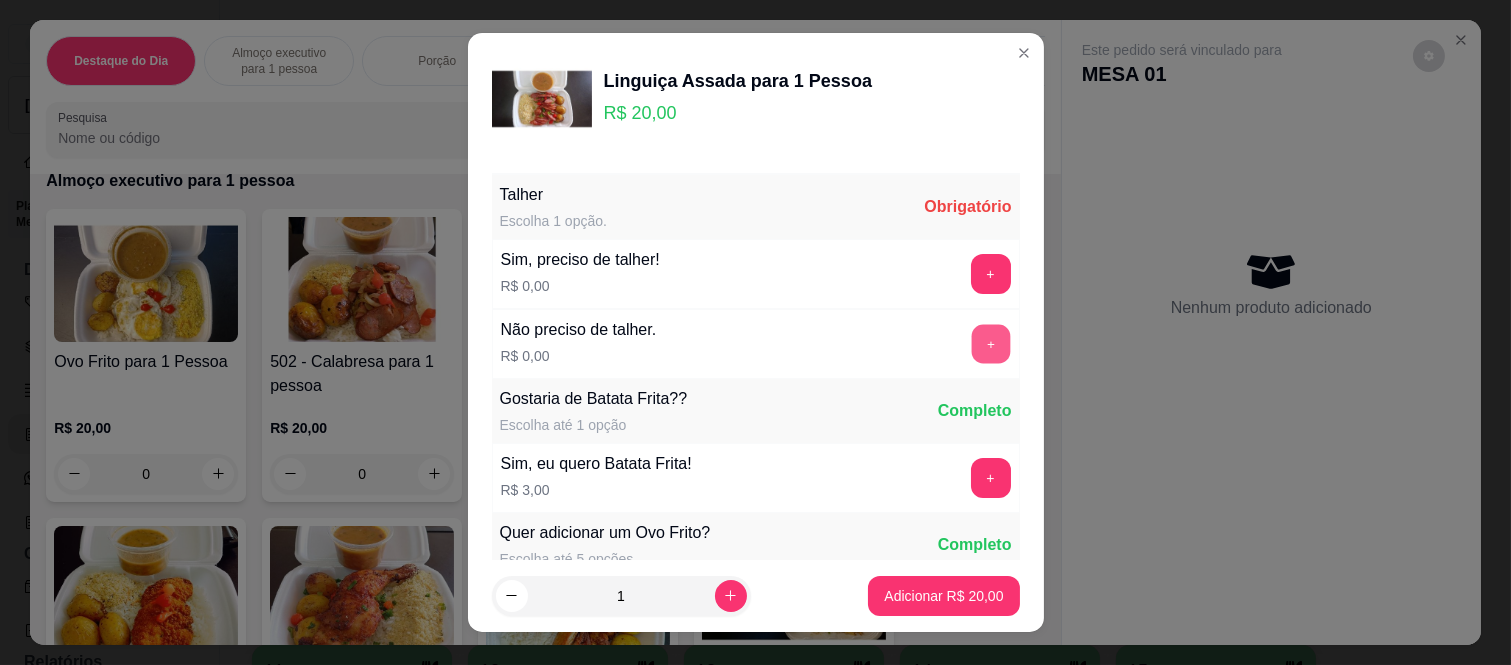 click on "+" at bounding box center (990, 344) 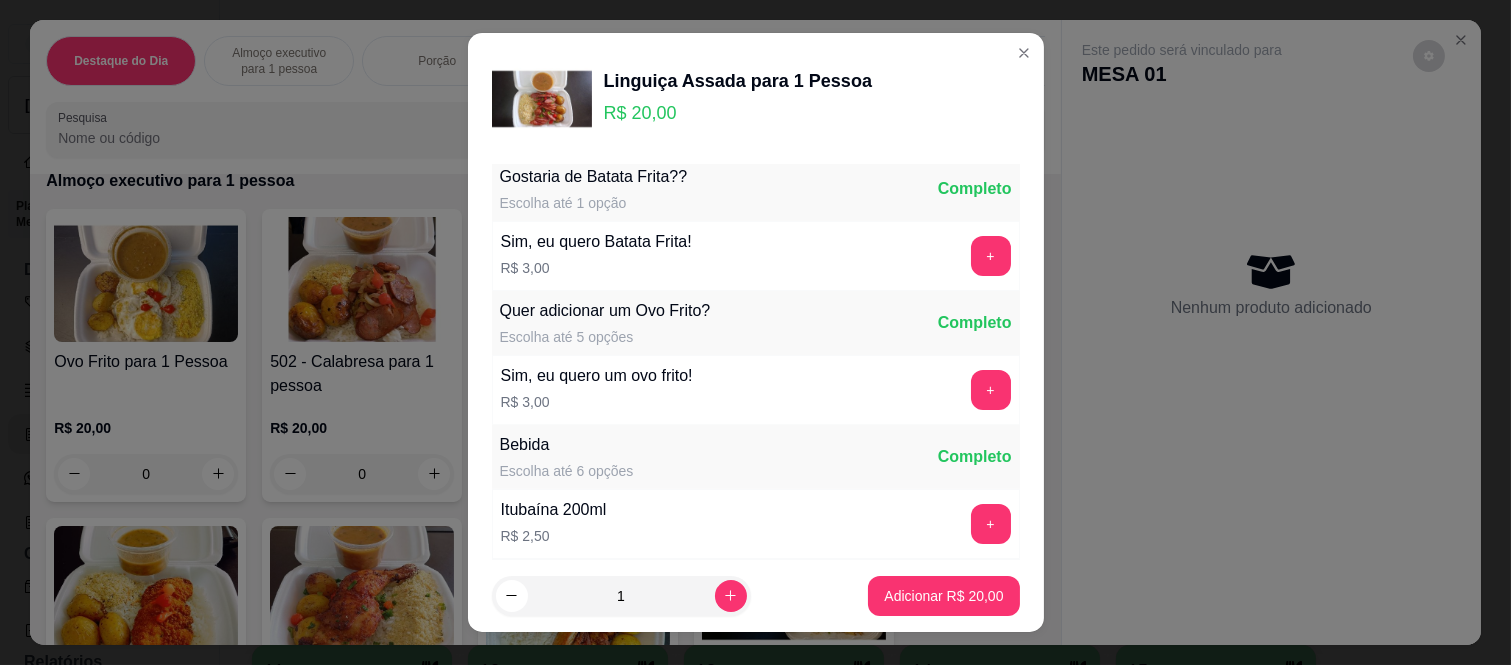 scroll, scrollTop: 555, scrollLeft: 0, axis: vertical 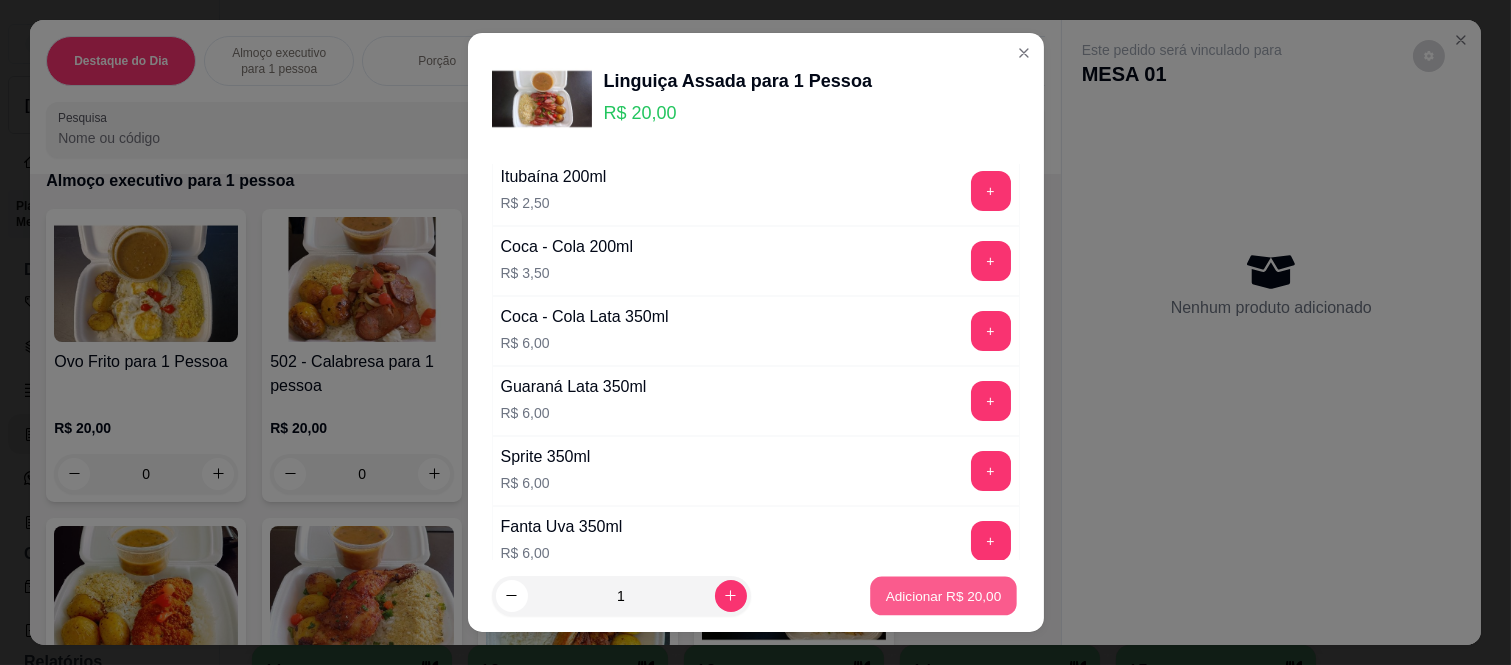 click on "Adicionar   R$ 20,00" at bounding box center [944, 595] 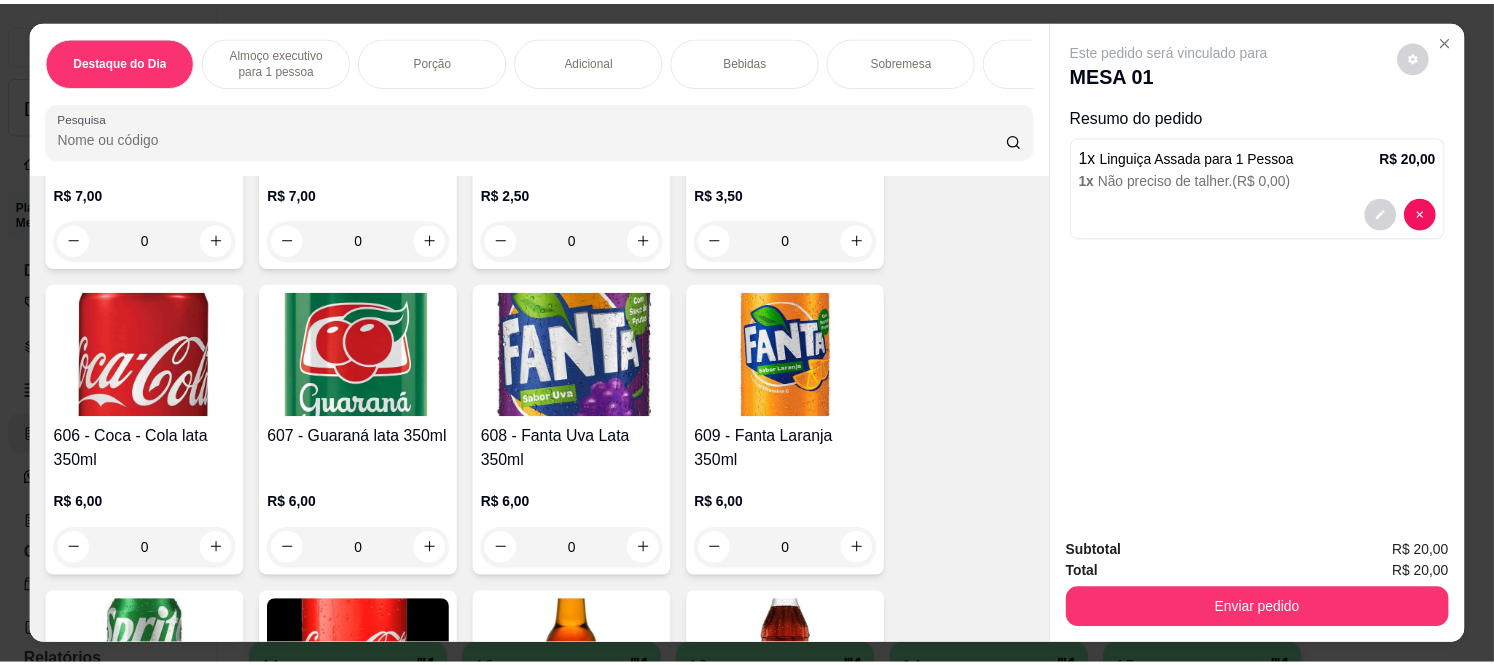 scroll, scrollTop: 4000, scrollLeft: 0, axis: vertical 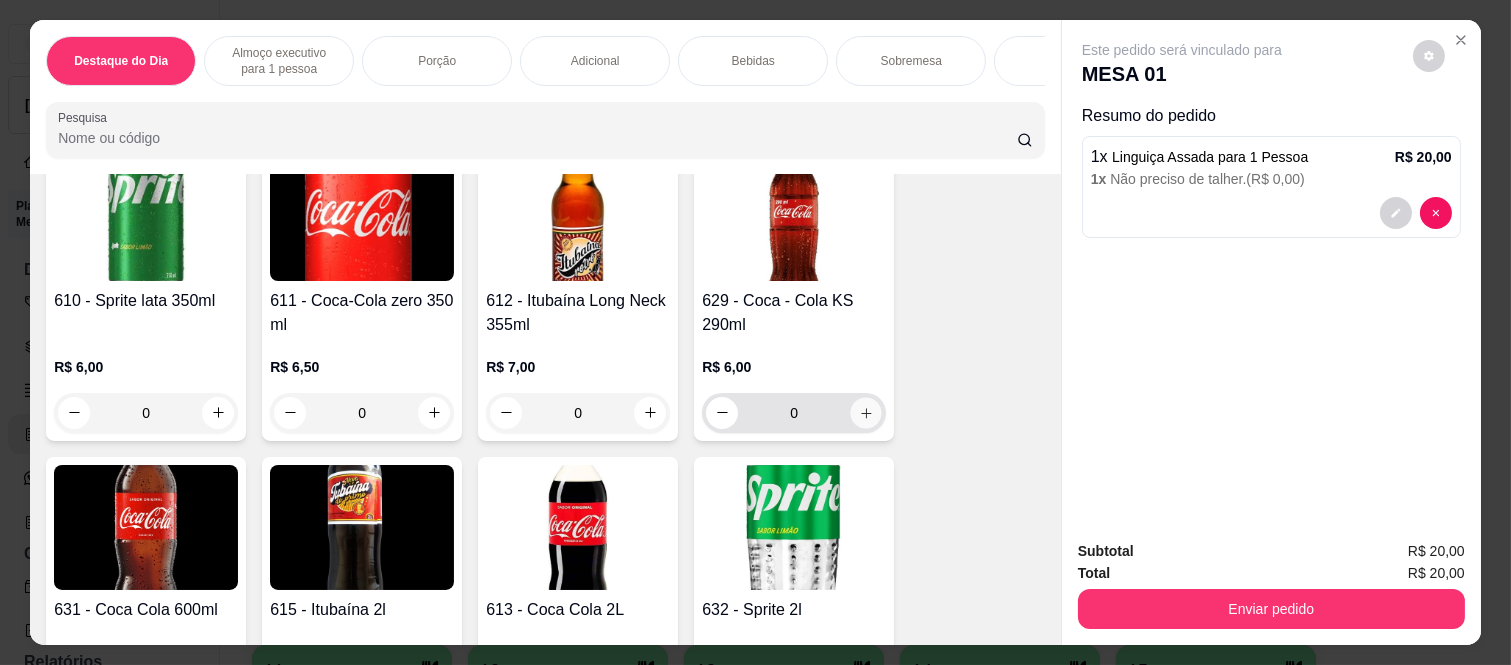 click at bounding box center [866, 412] 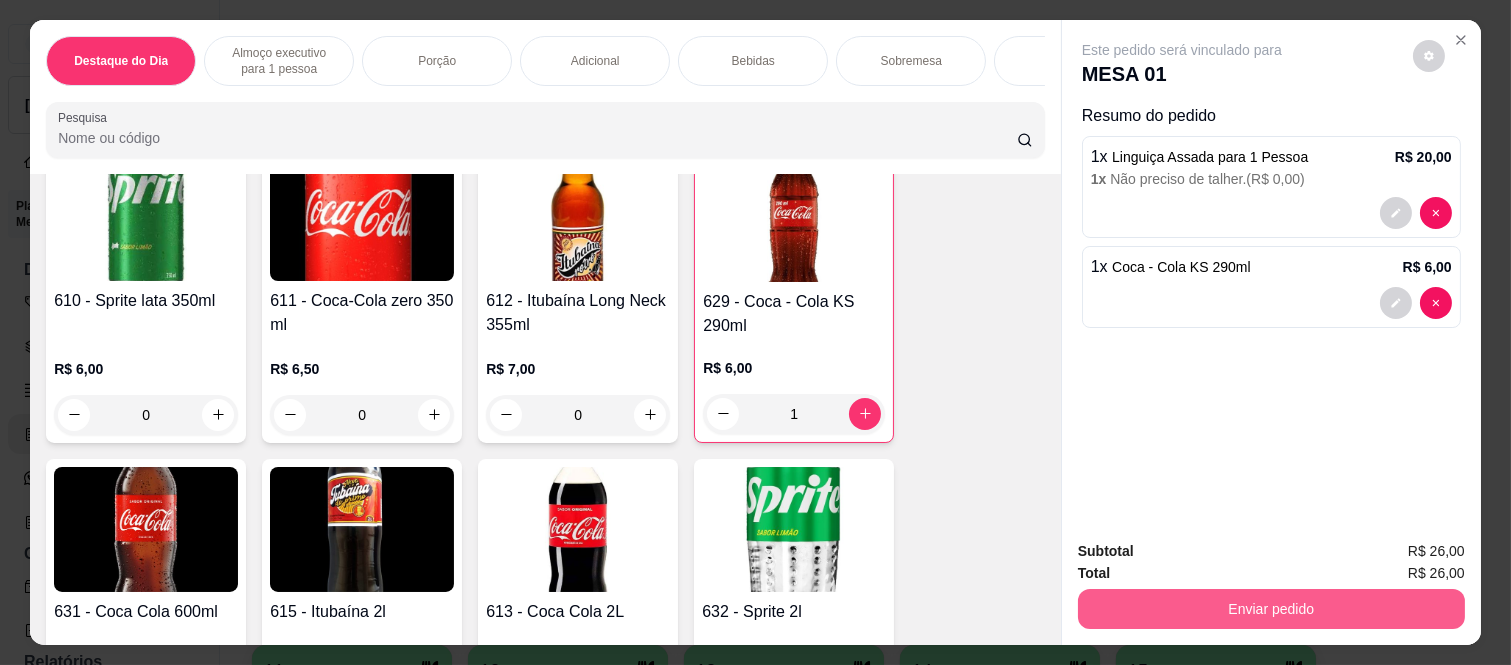 click on "Enviar pedido" at bounding box center [1271, 609] 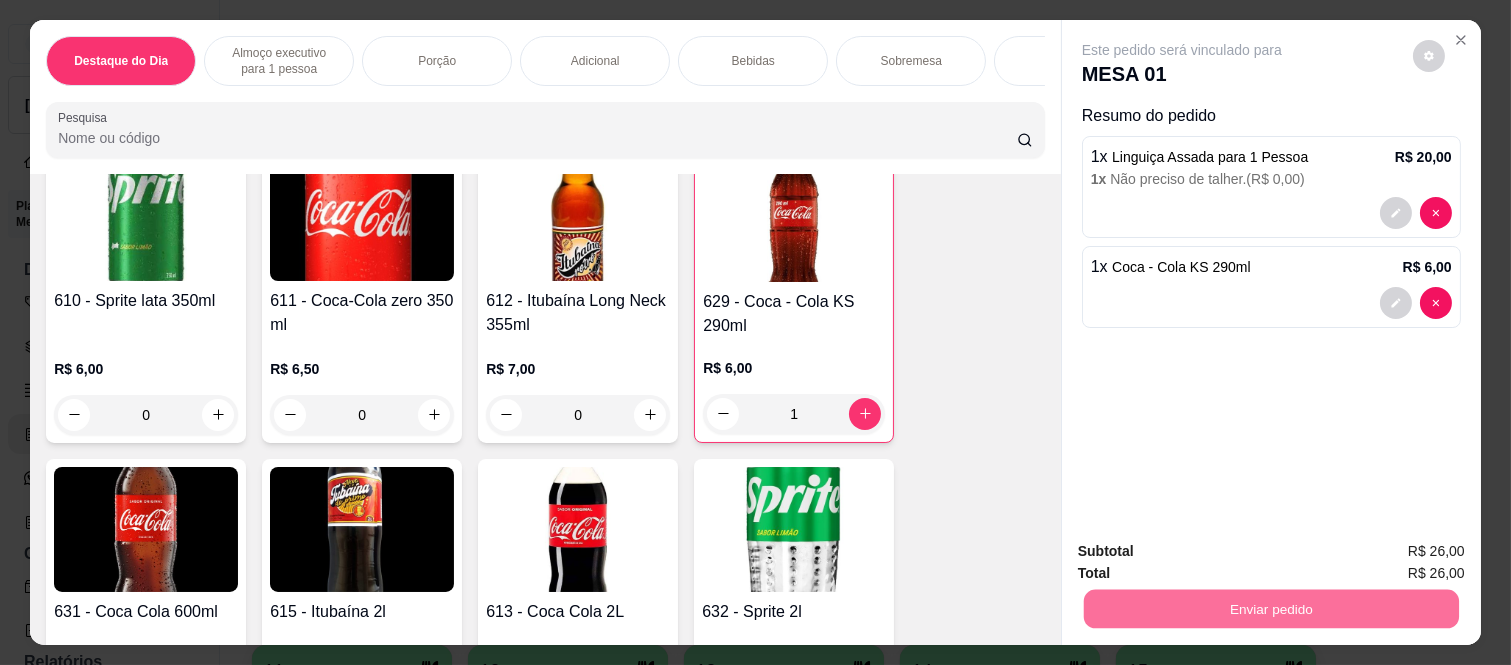 click on "Não registrar e enviar pedido" at bounding box center (1205, 551) 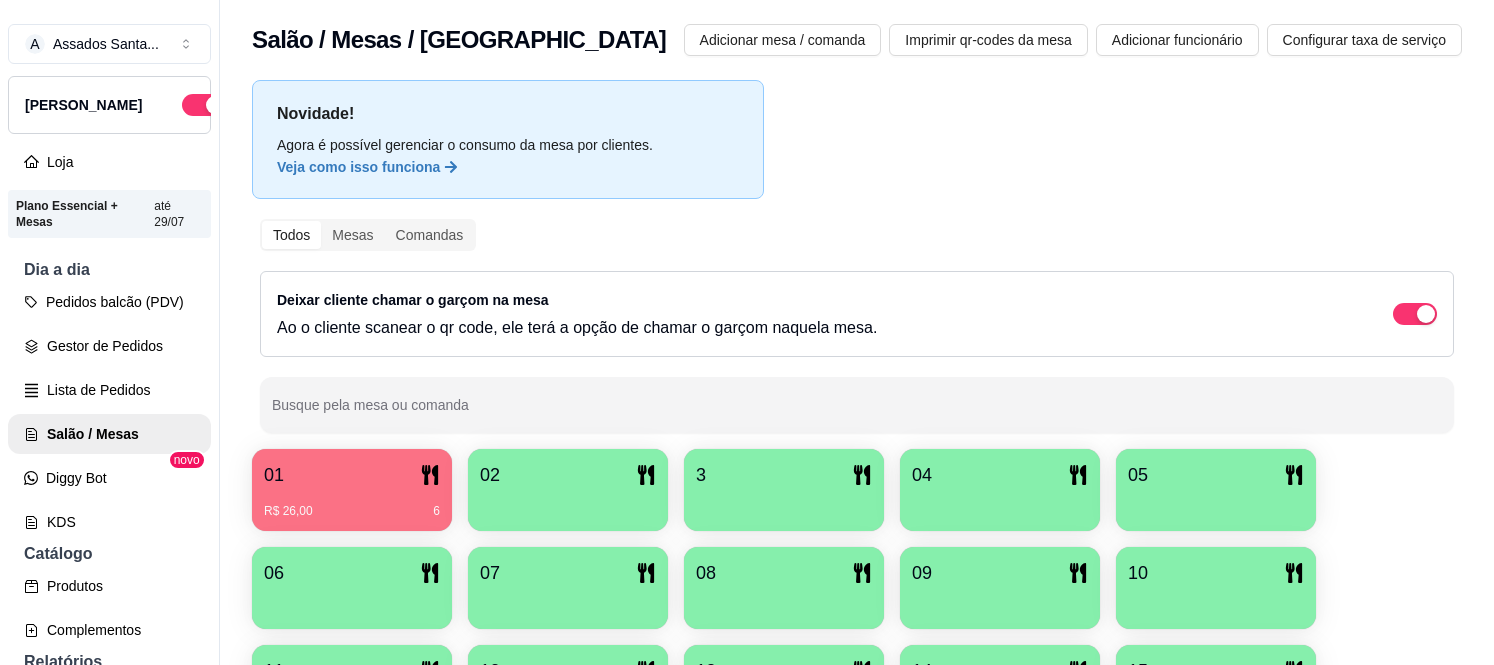scroll, scrollTop: 0, scrollLeft: 0, axis: both 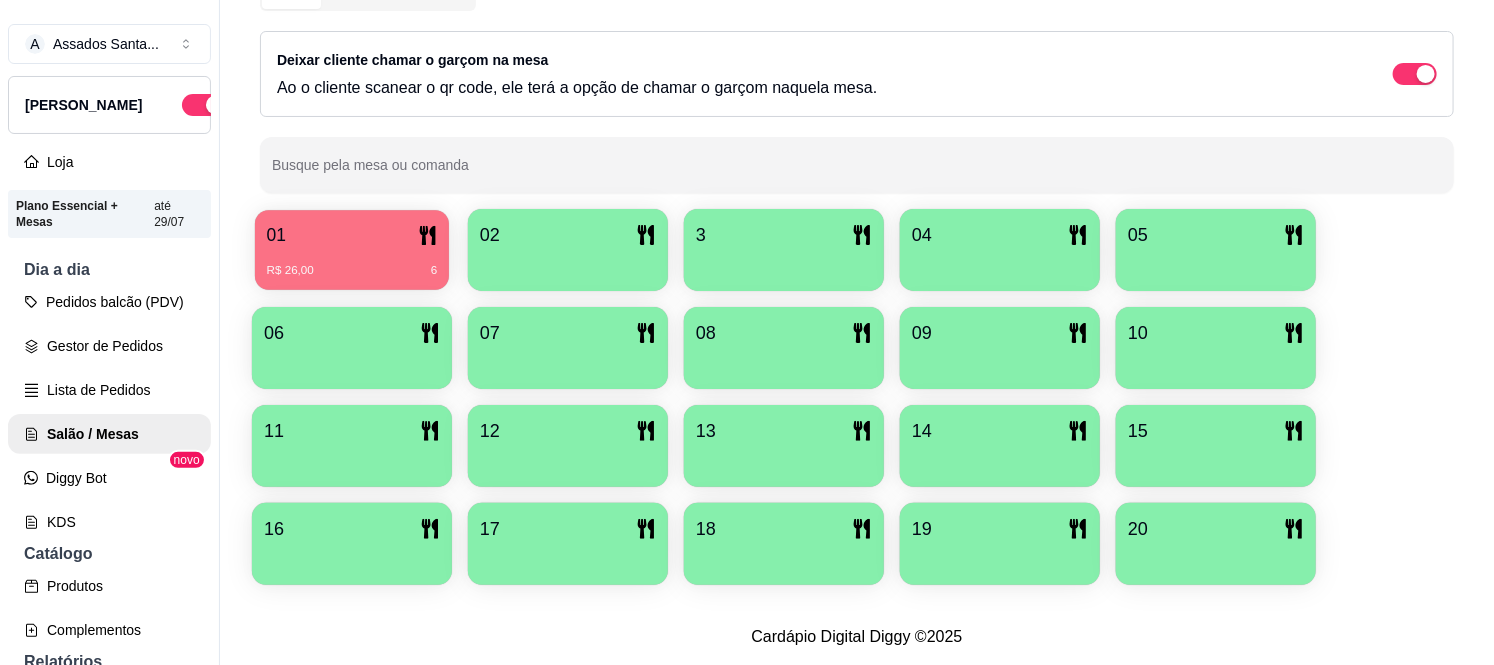 click on "R$ 26,00 6" at bounding box center (352, 263) 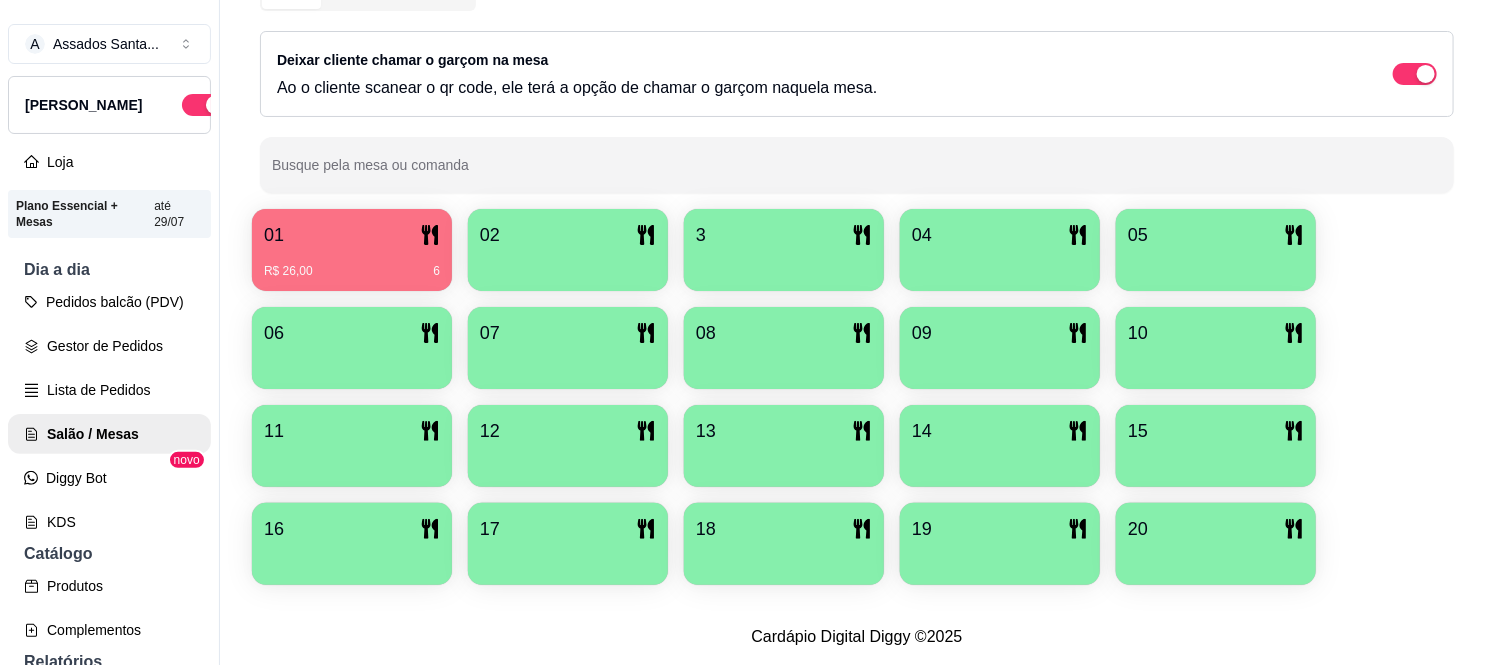 click on "Pedidos balcão (PDV) Gestor de Pedidos Lista de Pedidos Salão / Mesas Diggy Bot novo KDS" at bounding box center (109, 412) 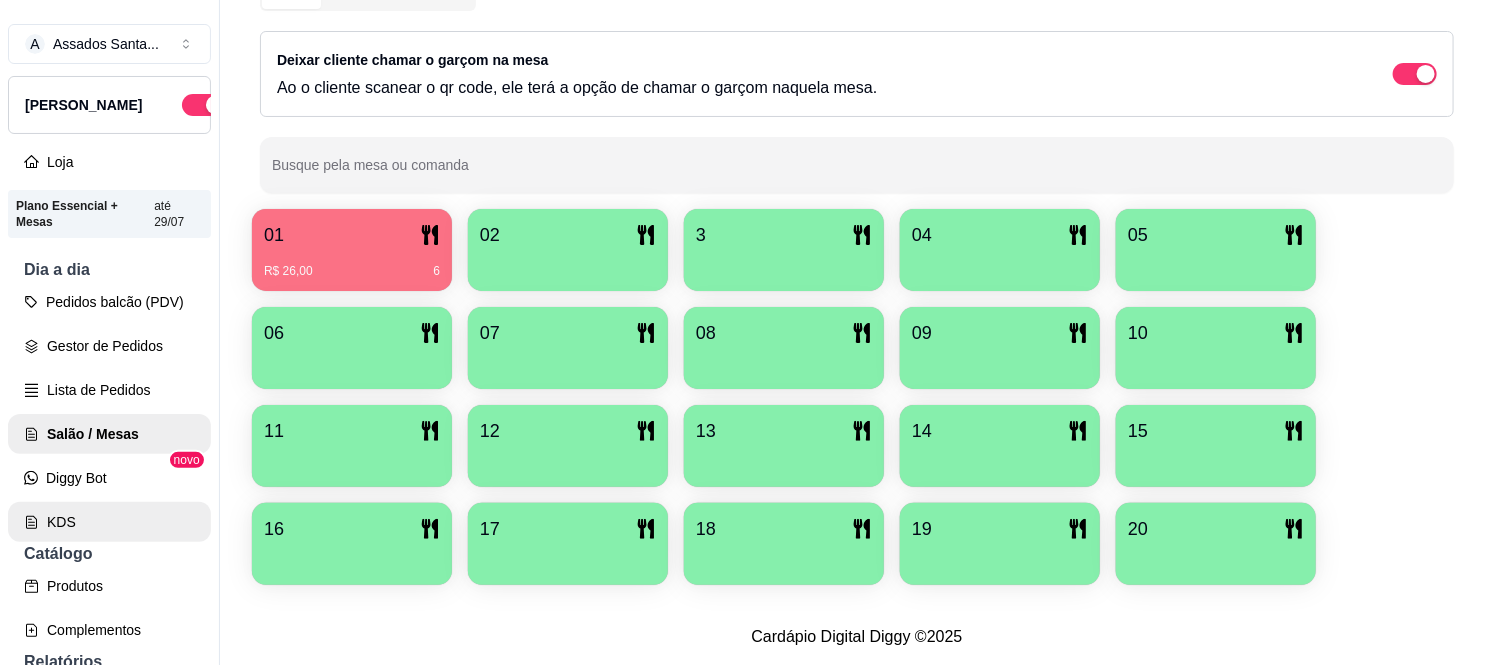 click on "KDS" at bounding box center [109, 522] 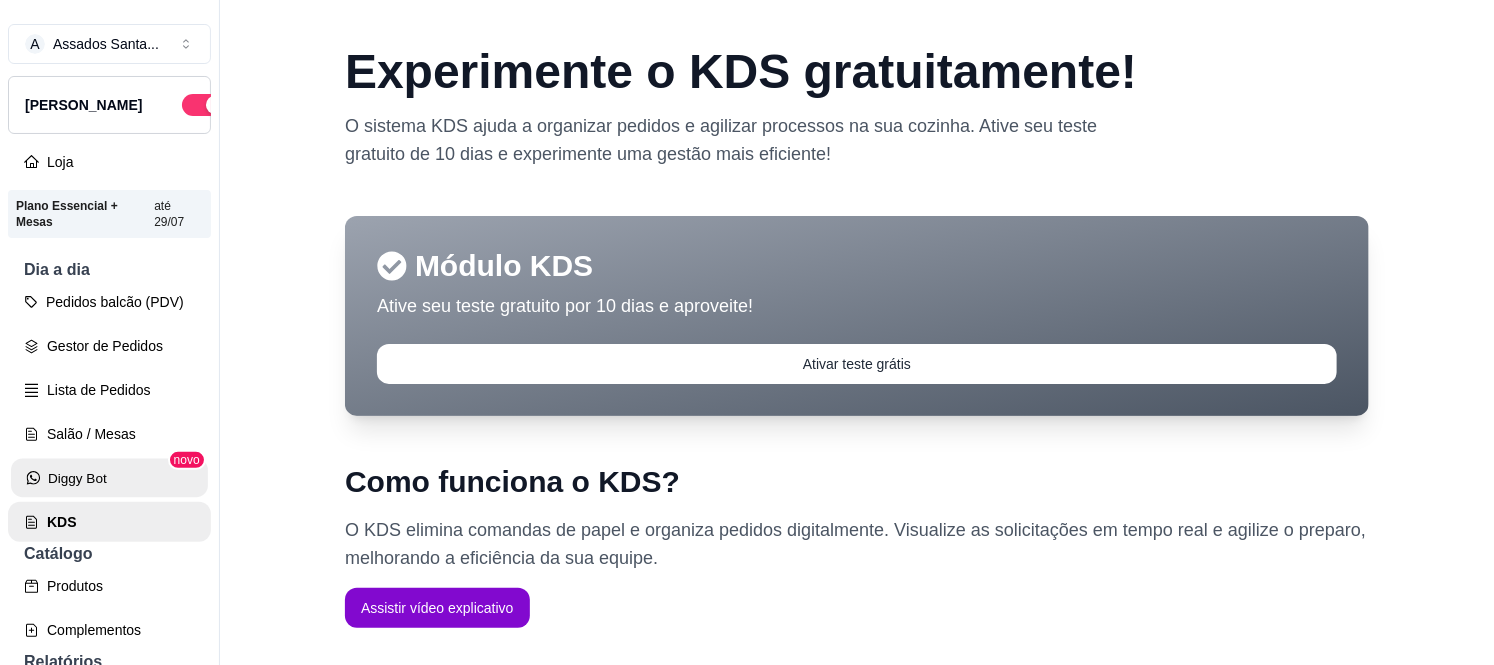 click on "Diggy Bot" at bounding box center (109, 478) 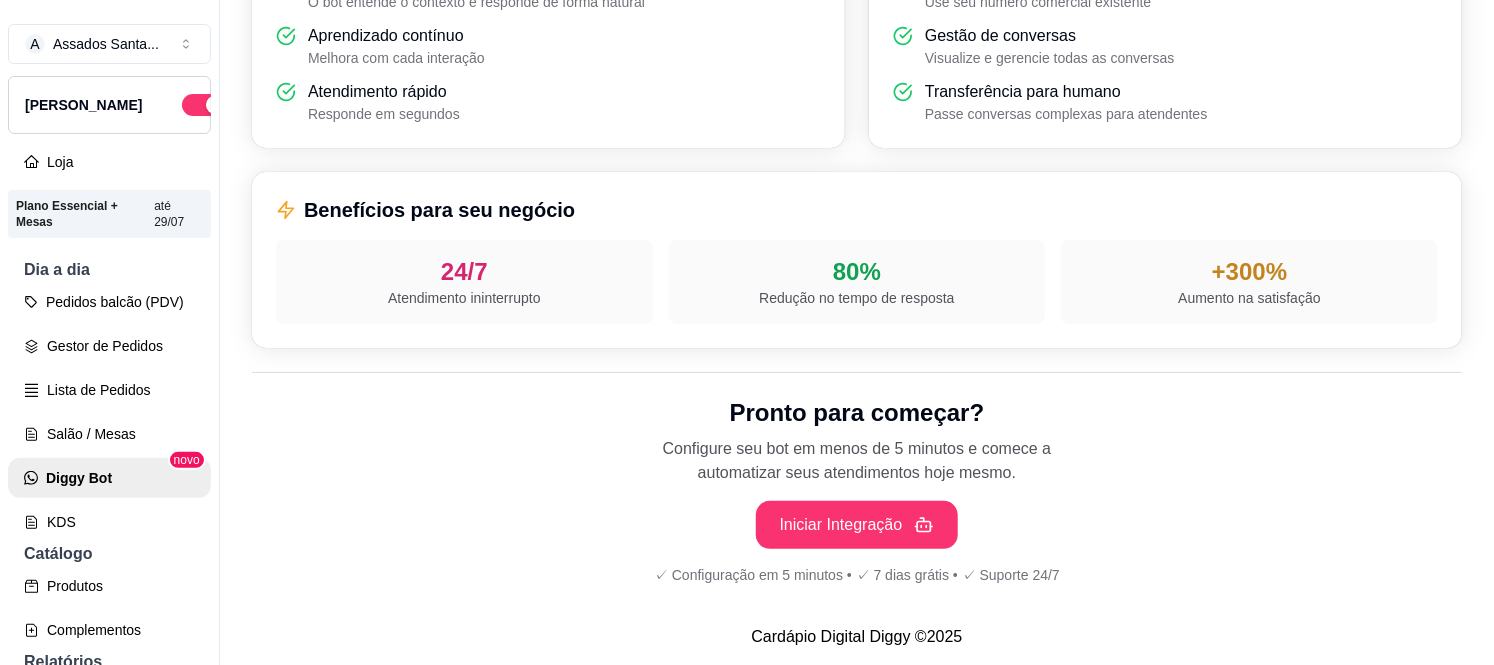 scroll, scrollTop: 742, scrollLeft: 0, axis: vertical 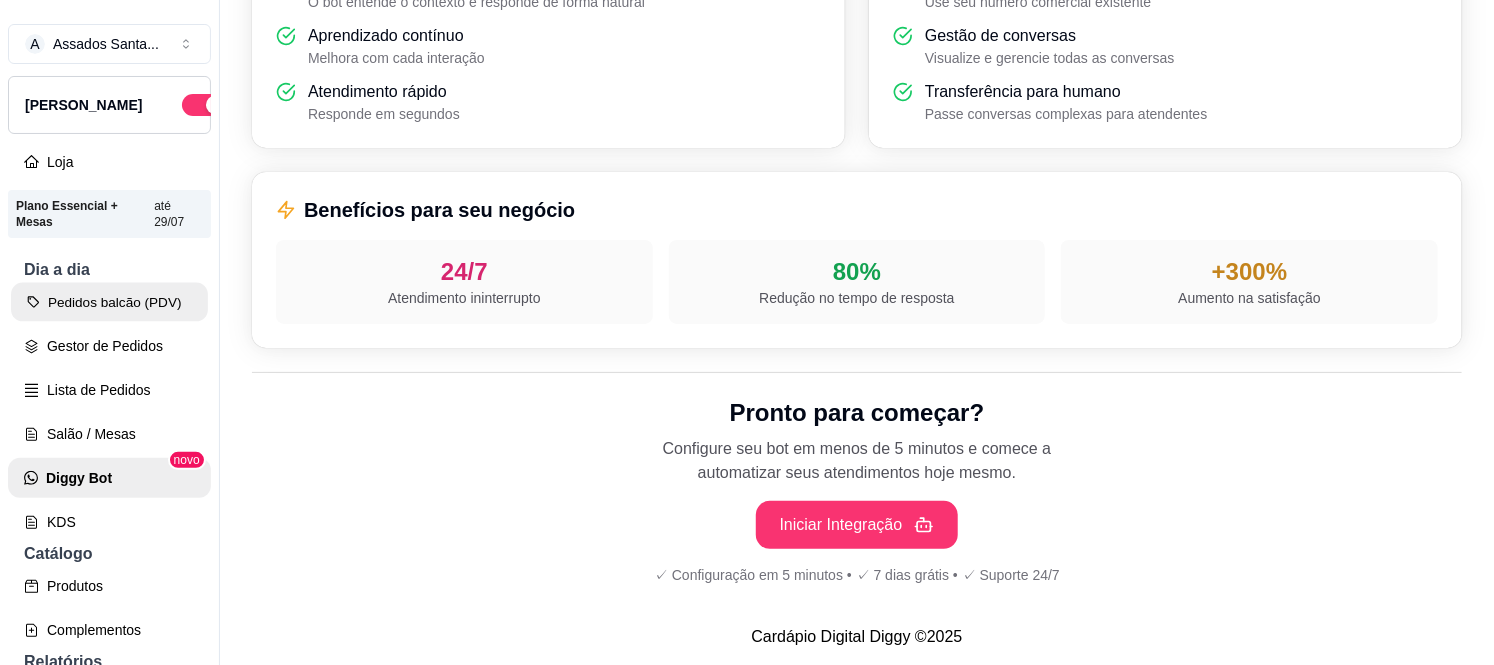 click on "Pedidos balcão (PDV)" at bounding box center (109, 302) 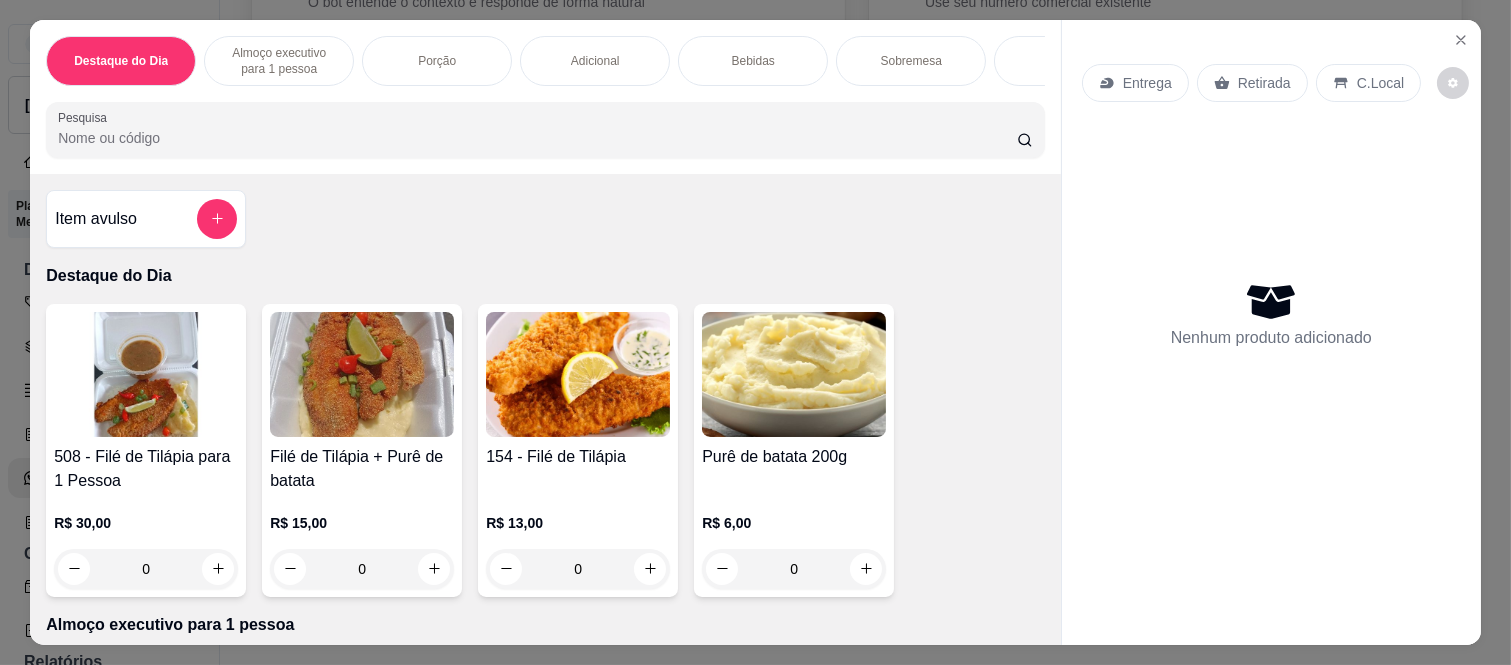 scroll, scrollTop: 52, scrollLeft: 0, axis: vertical 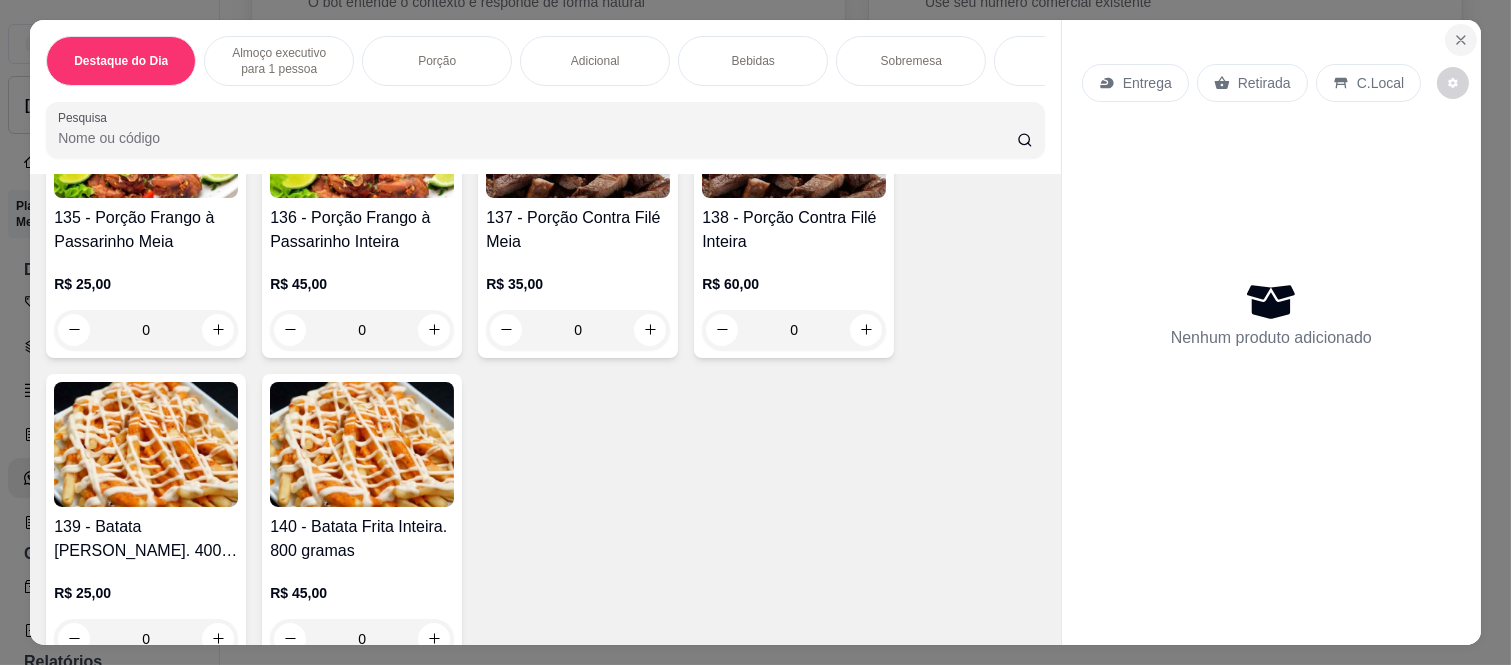 click 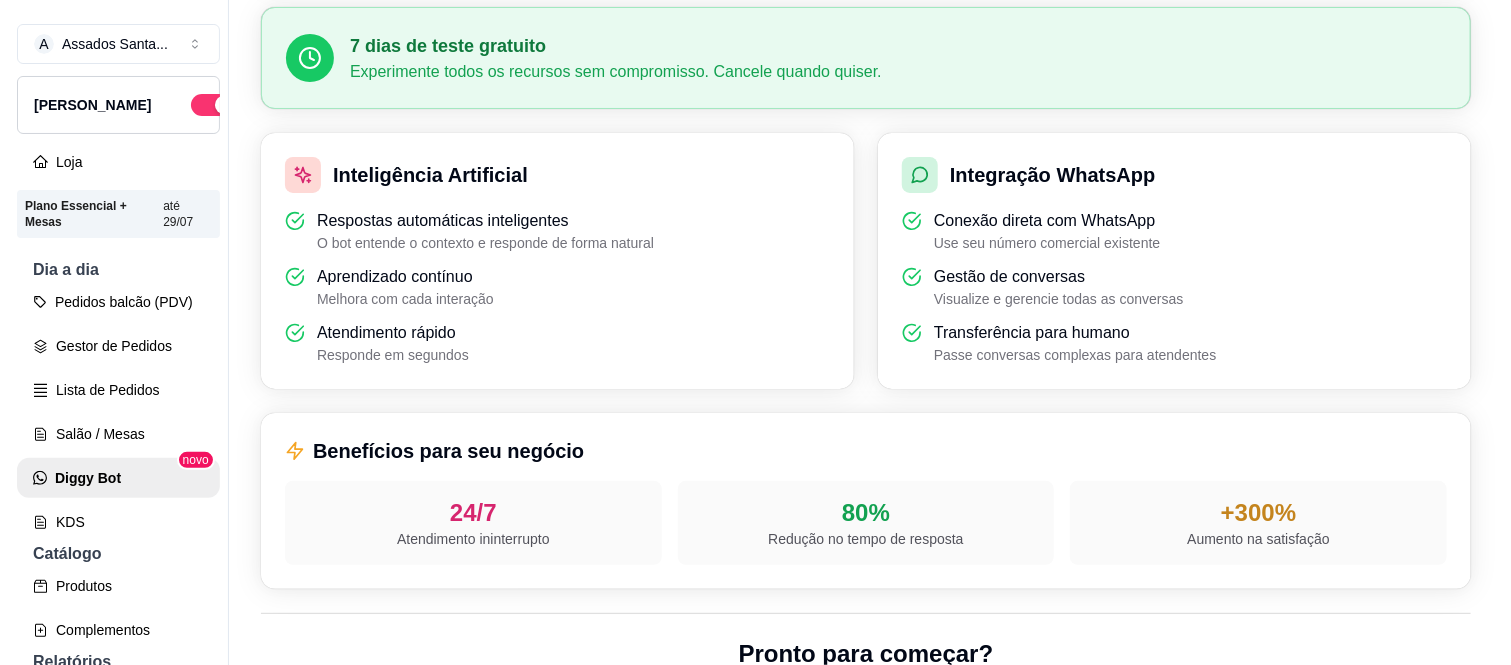 scroll, scrollTop: 0, scrollLeft: 0, axis: both 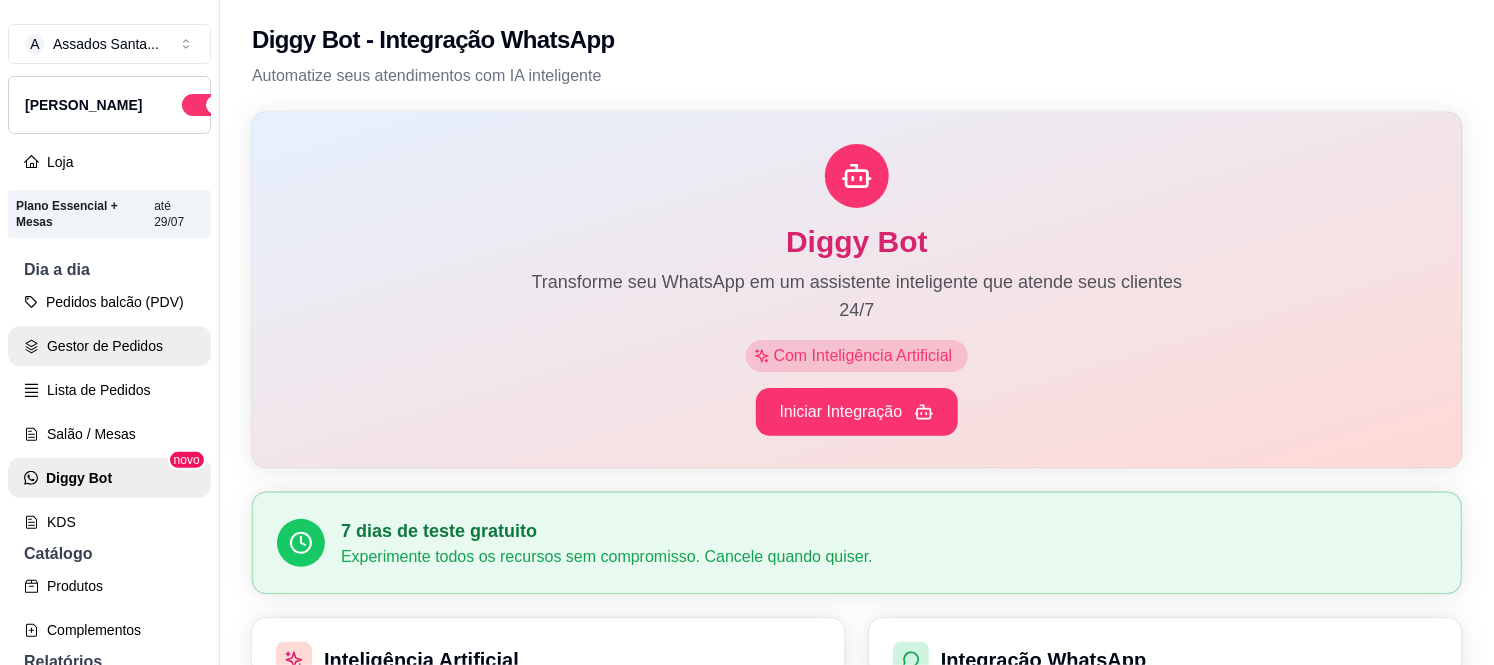 click on "Gestor de Pedidos" at bounding box center (109, 346) 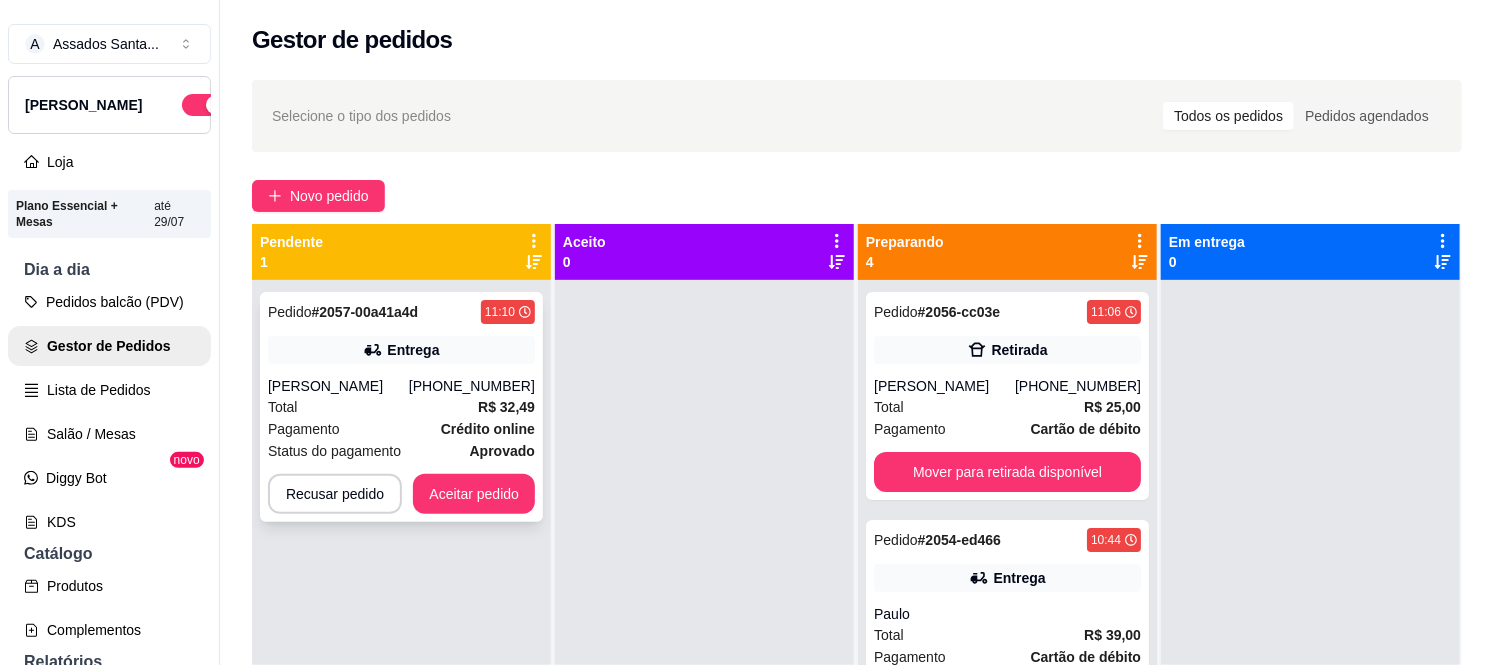 click on "Entrega" at bounding box center (401, 350) 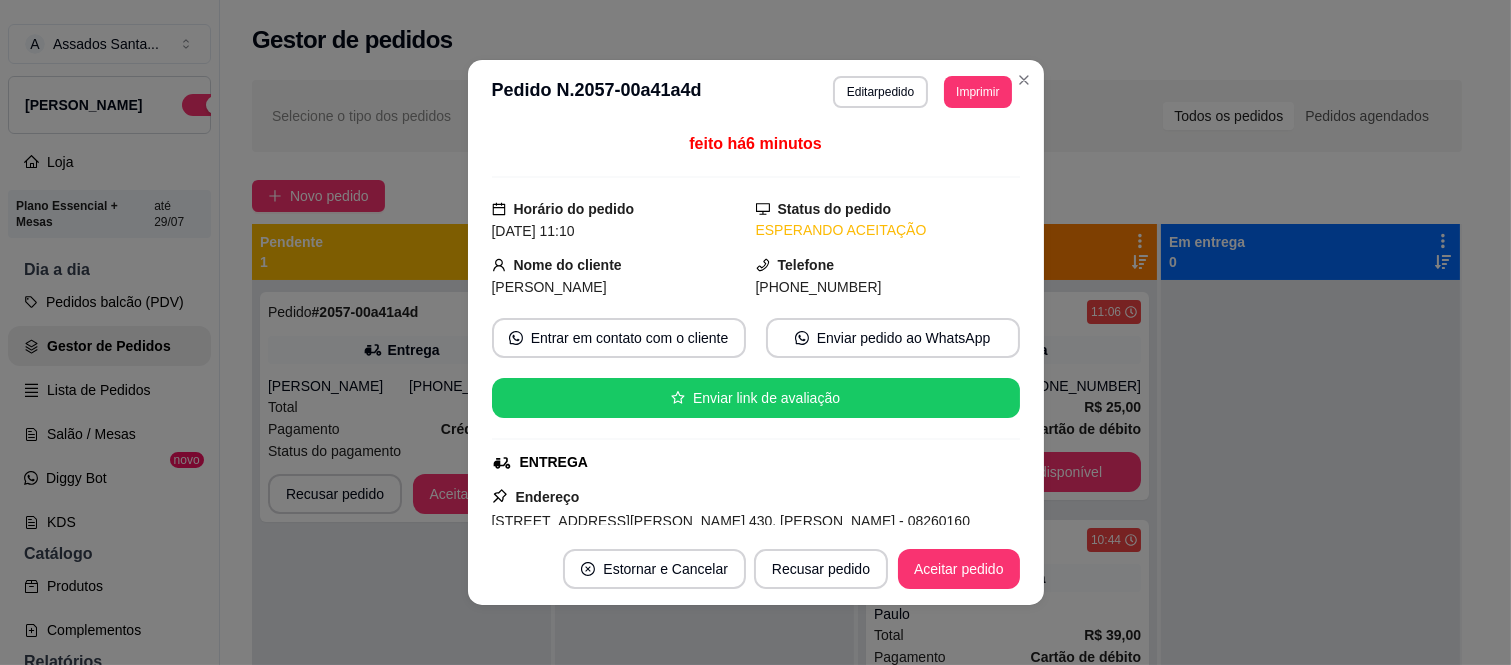 click on "Aceitar pedido" at bounding box center [959, 569] 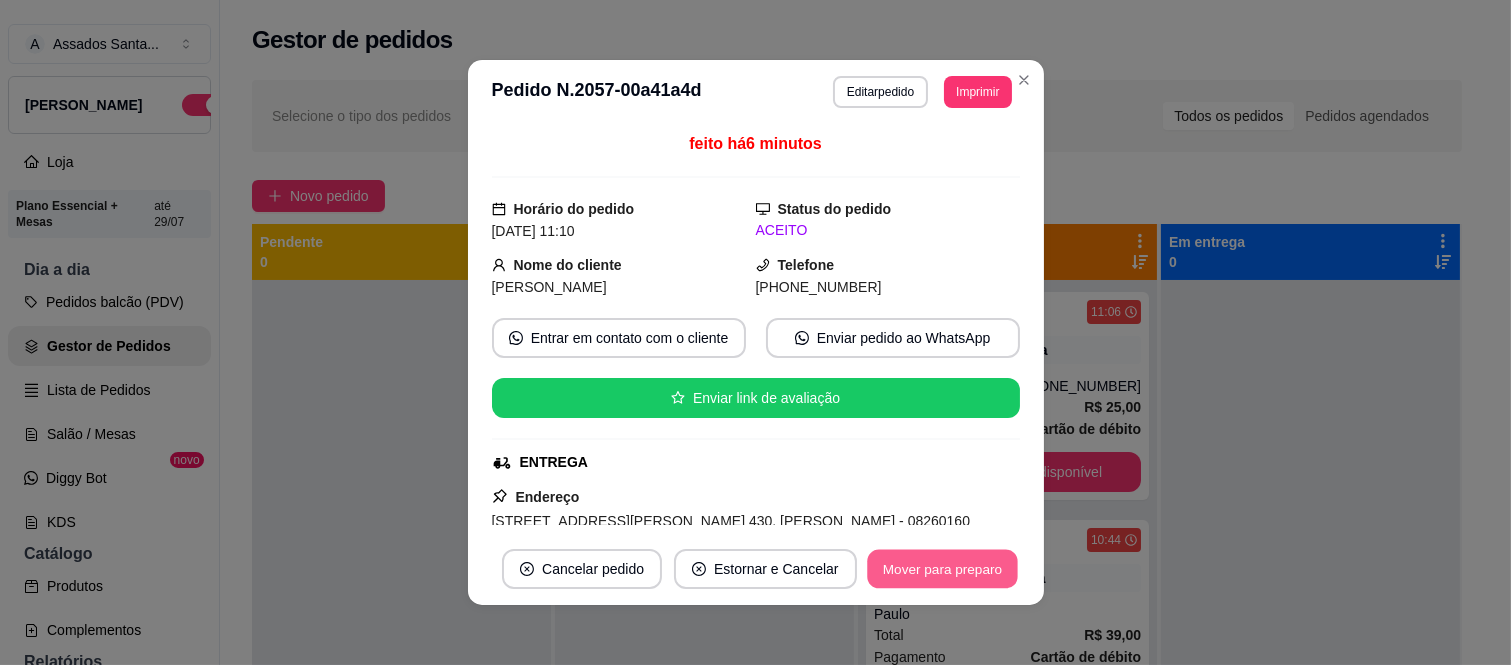 click on "Mover para preparo" at bounding box center [942, 569] 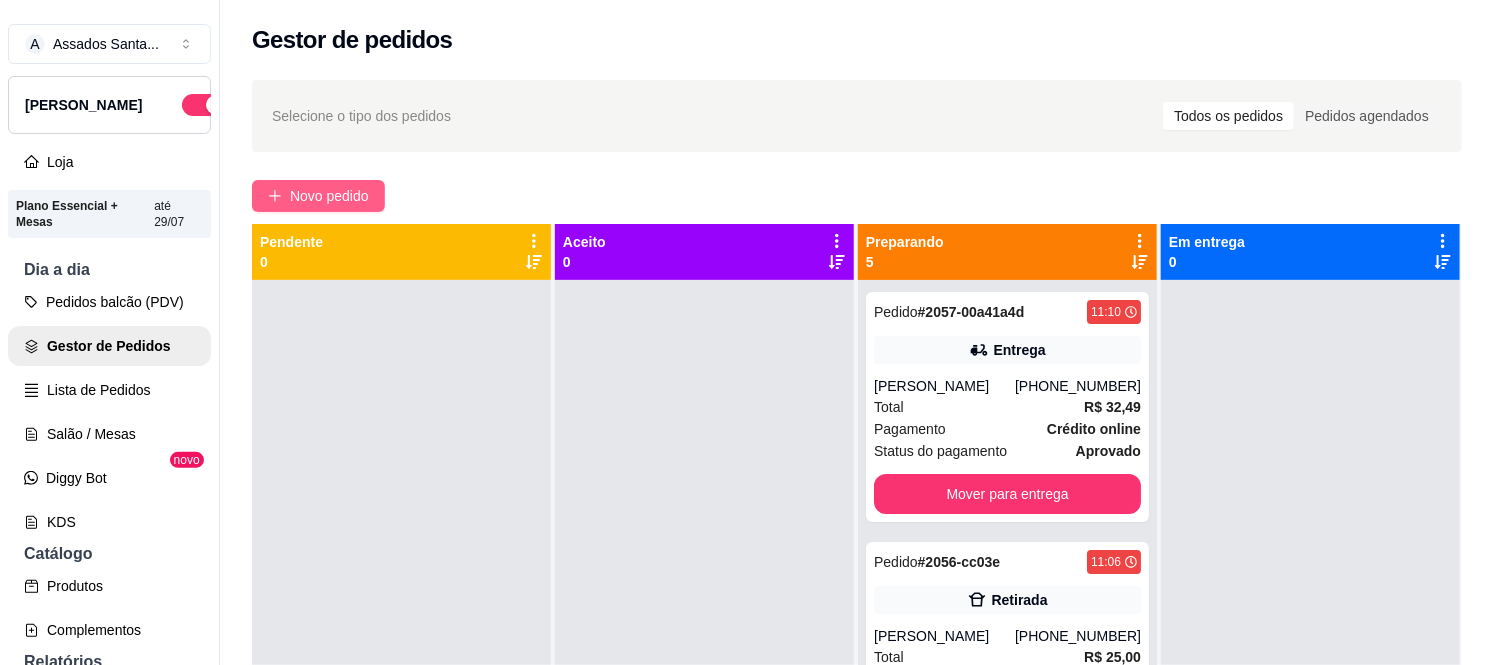 click on "Novo pedido" at bounding box center (318, 196) 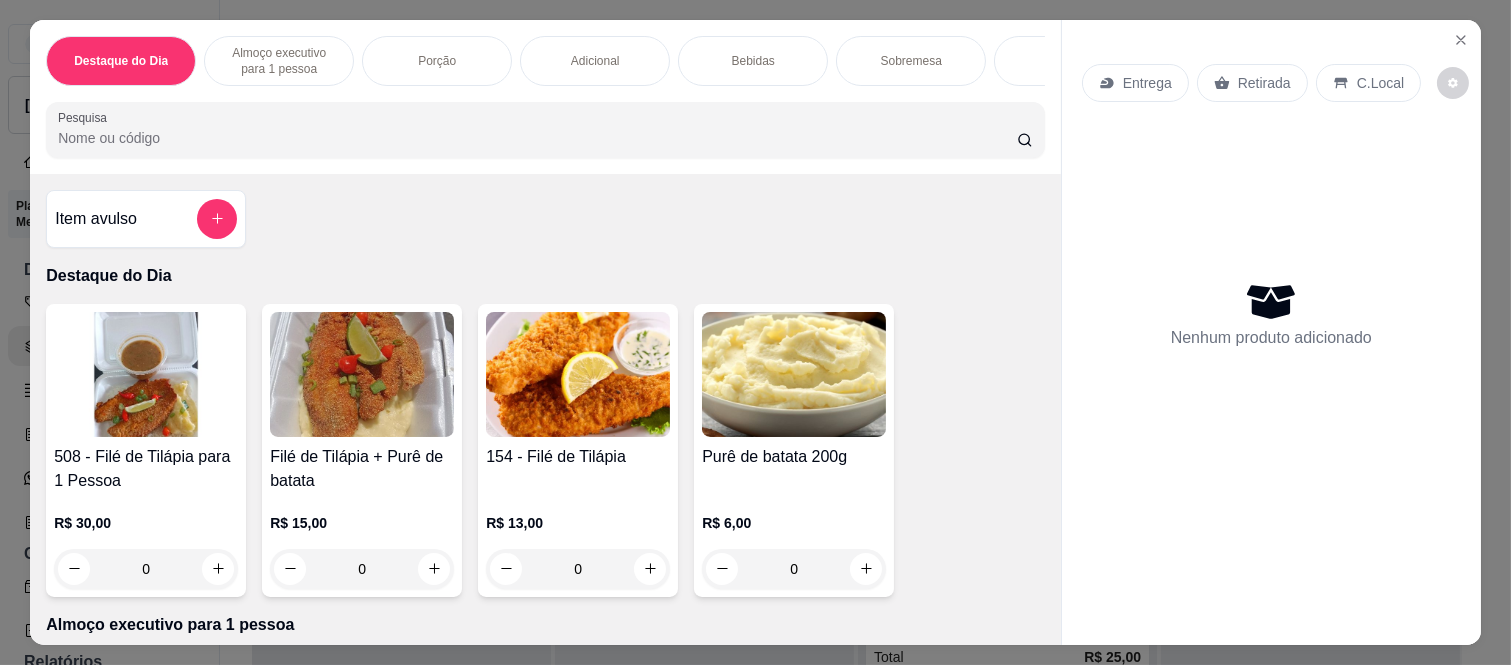 click on "Entrega Retirada C.Local" at bounding box center (1271, 83) 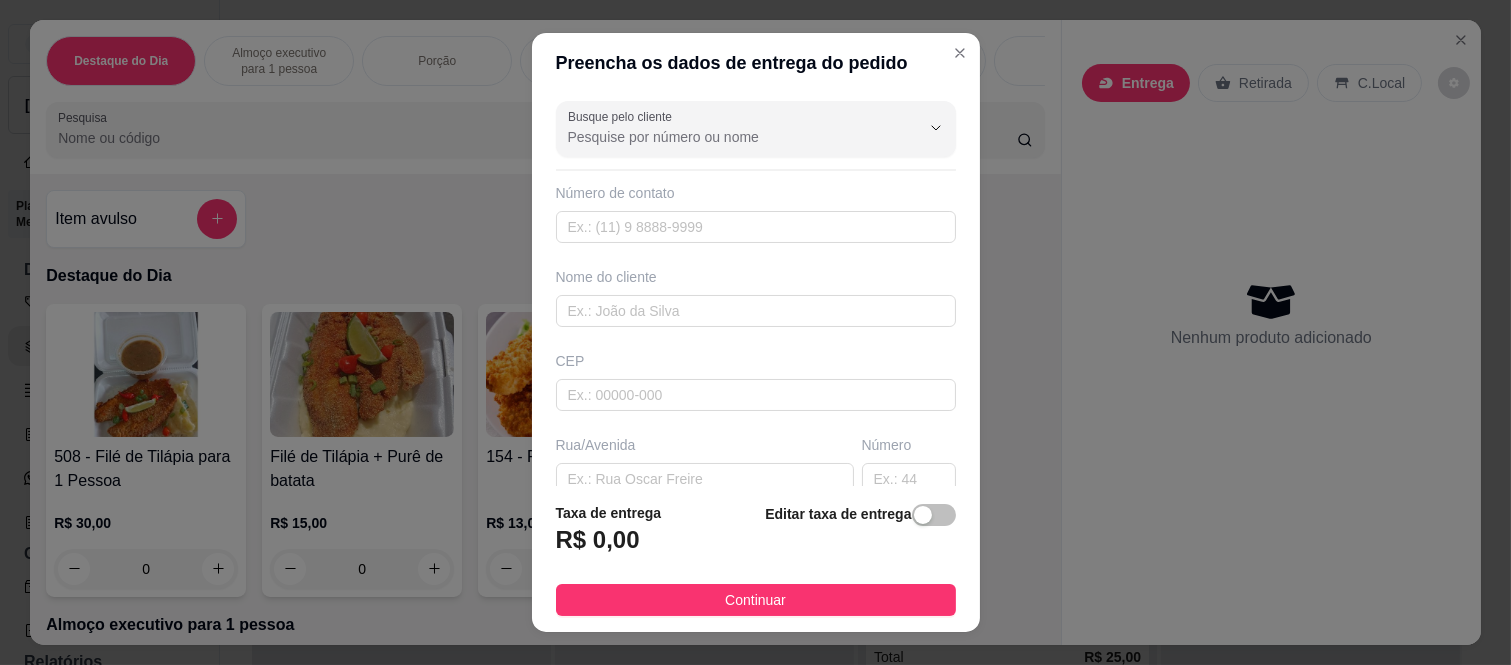 click on "Nome do cliente" at bounding box center (756, 277) 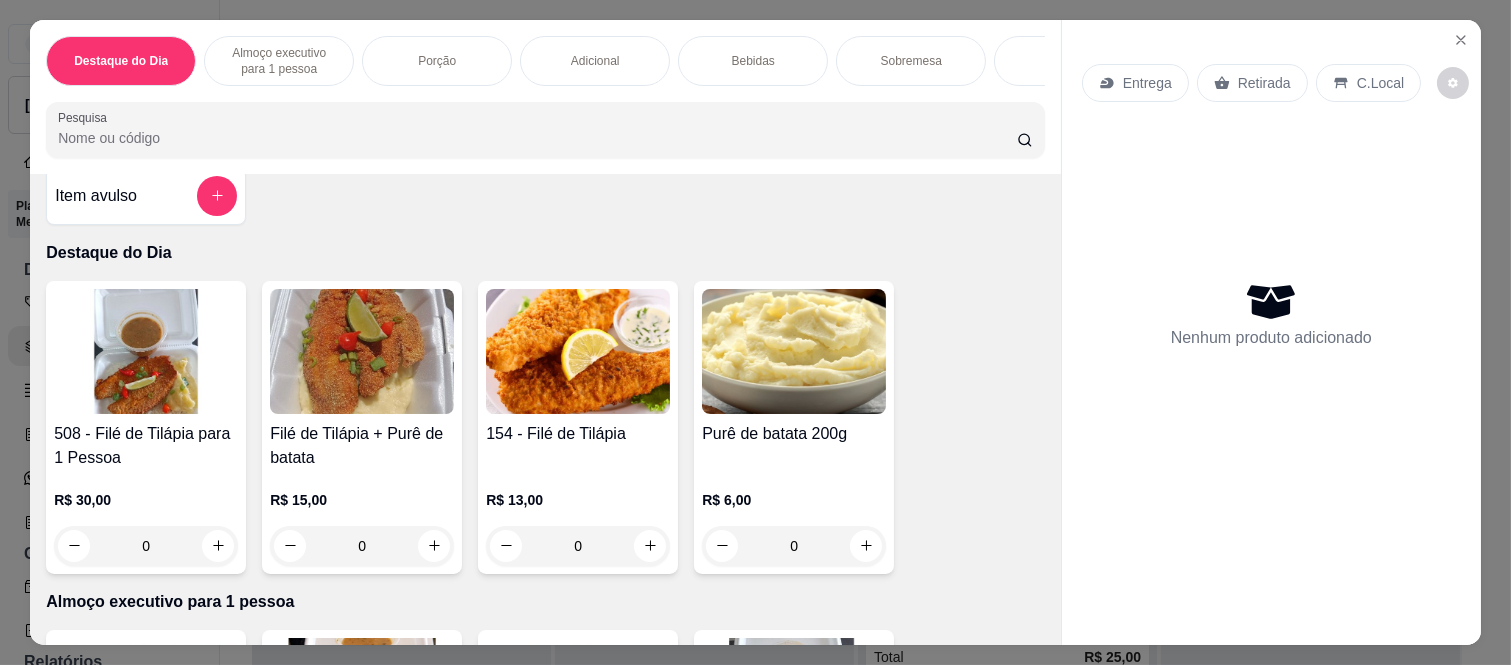 scroll, scrollTop: 0, scrollLeft: 0, axis: both 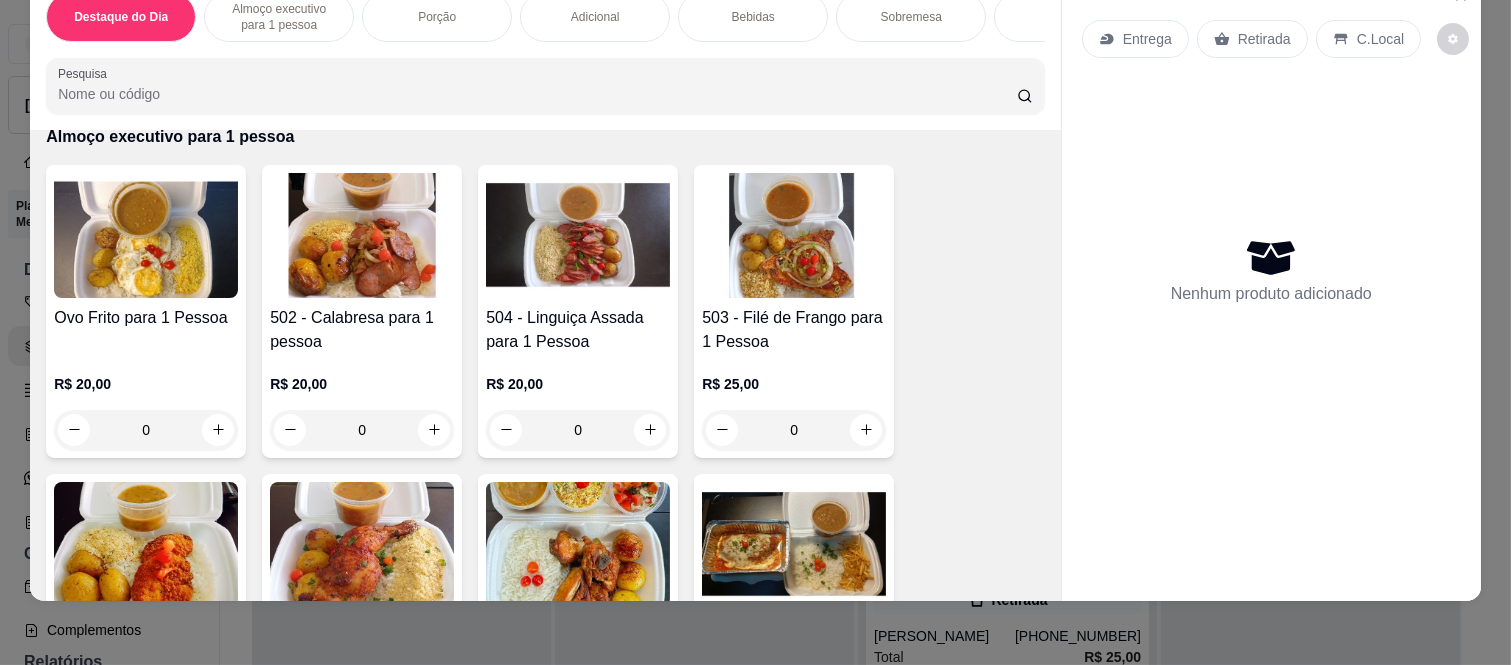 click on "0" at bounding box center (578, 430) 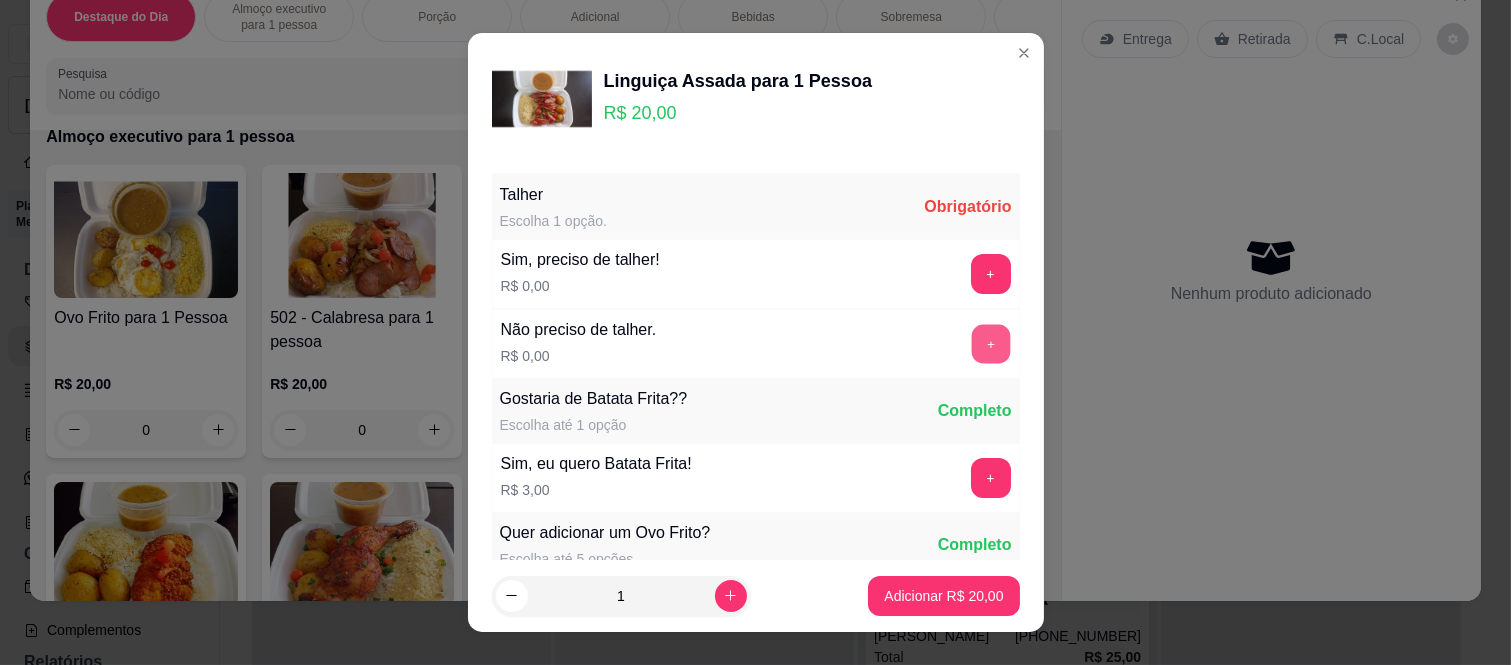 click on "+" at bounding box center (990, 344) 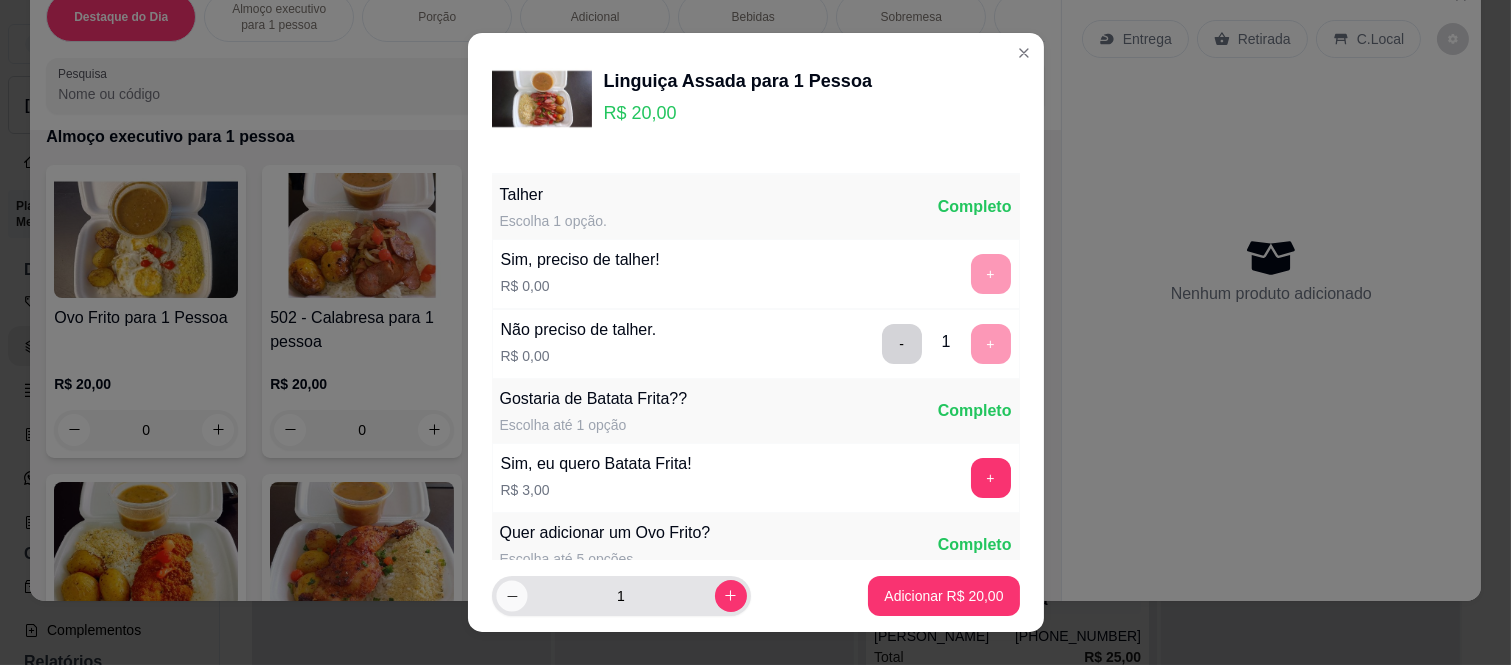 click 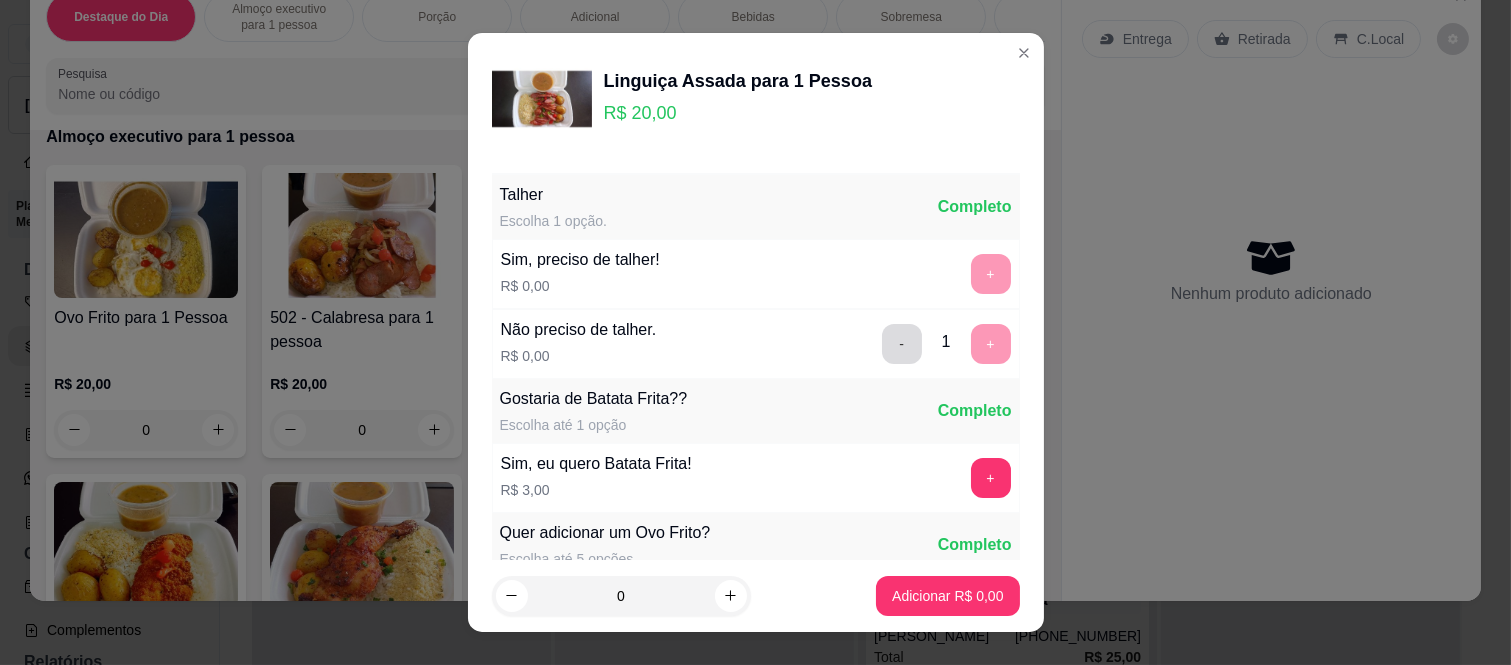 click on "-" at bounding box center [902, 344] 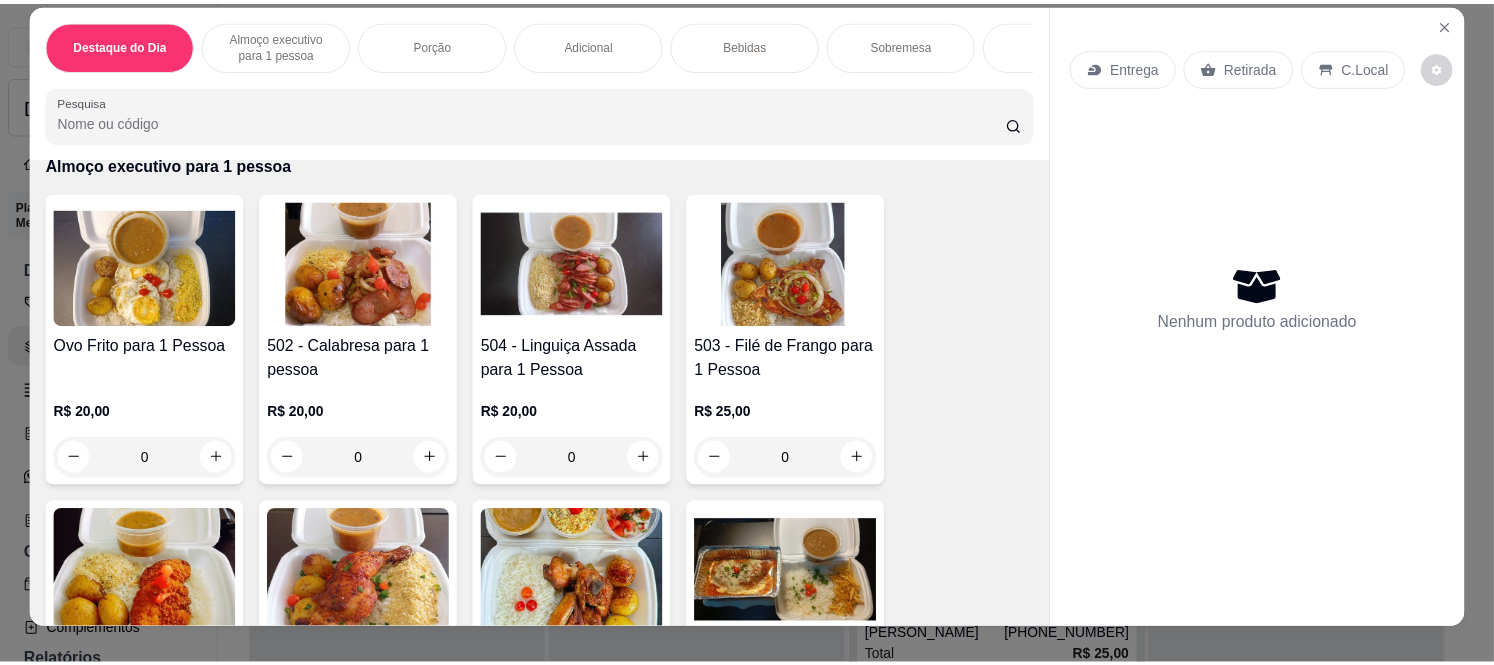 scroll, scrollTop: 0, scrollLeft: 0, axis: both 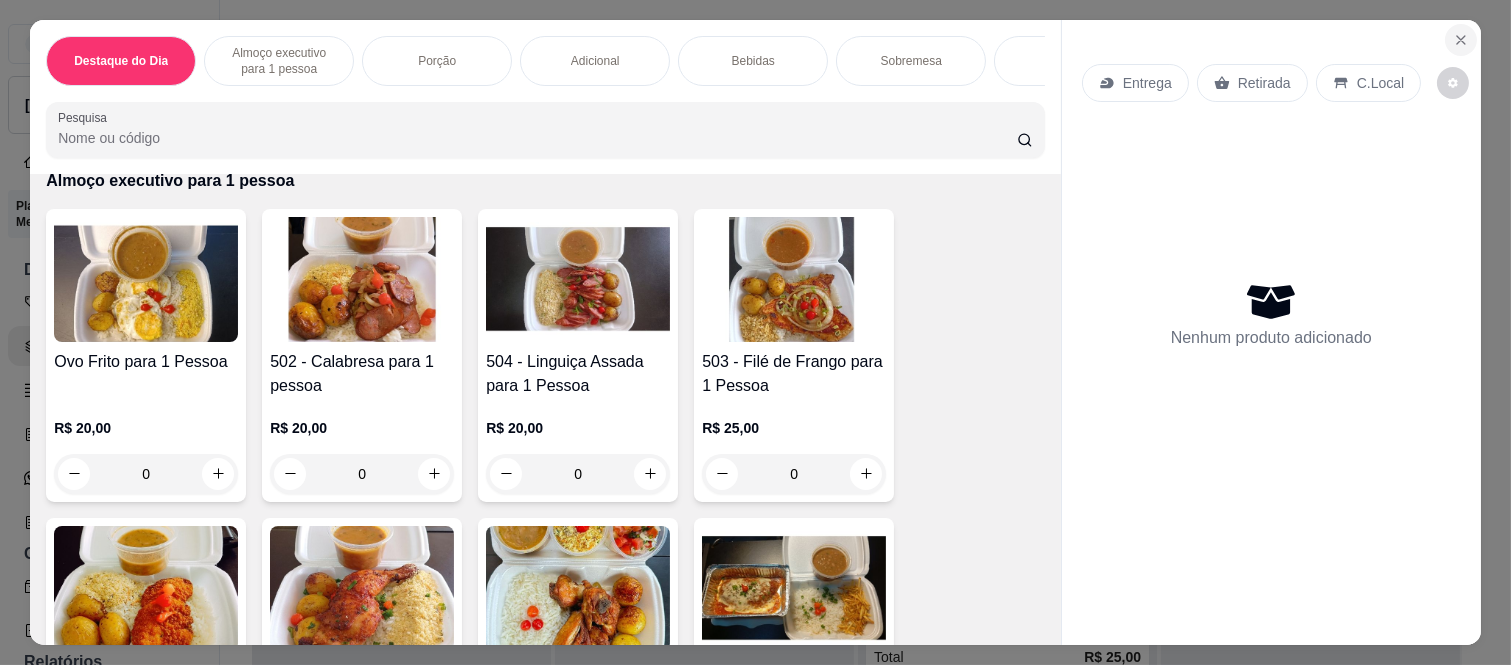 click at bounding box center [1461, 40] 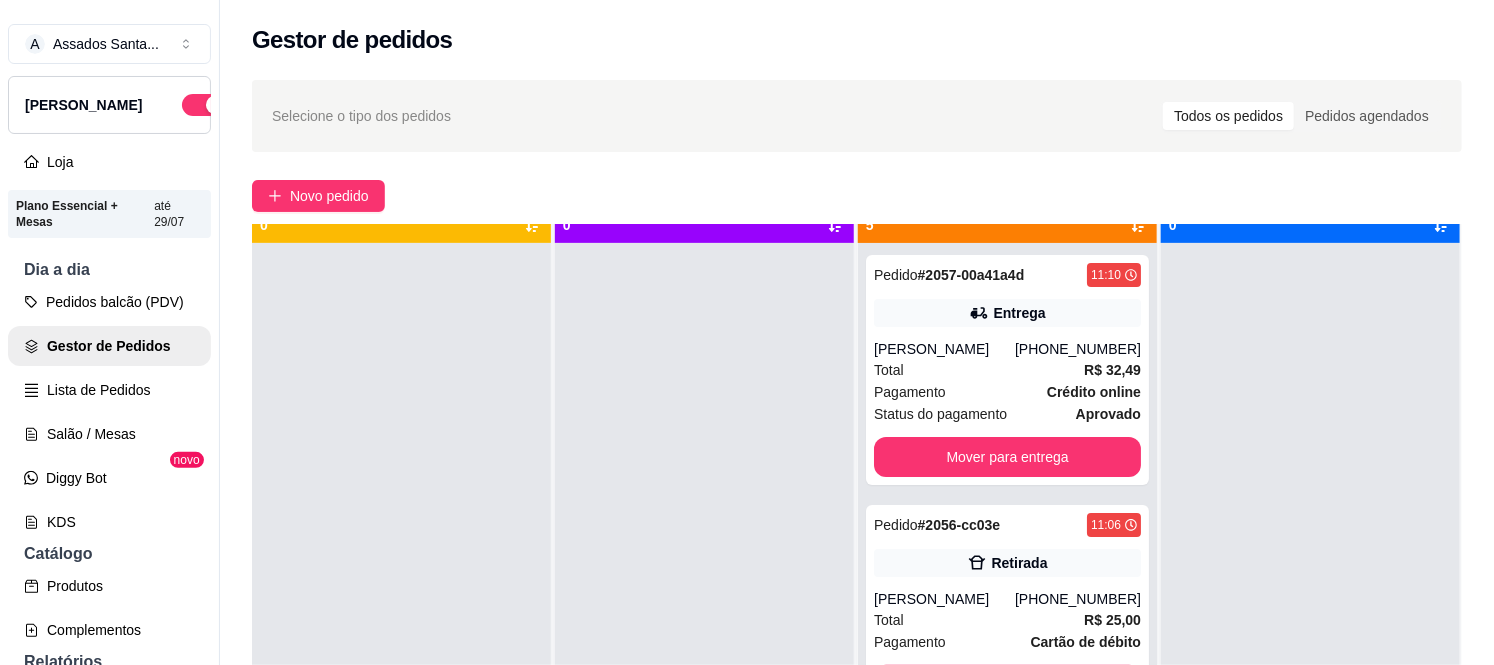 scroll, scrollTop: 55, scrollLeft: 0, axis: vertical 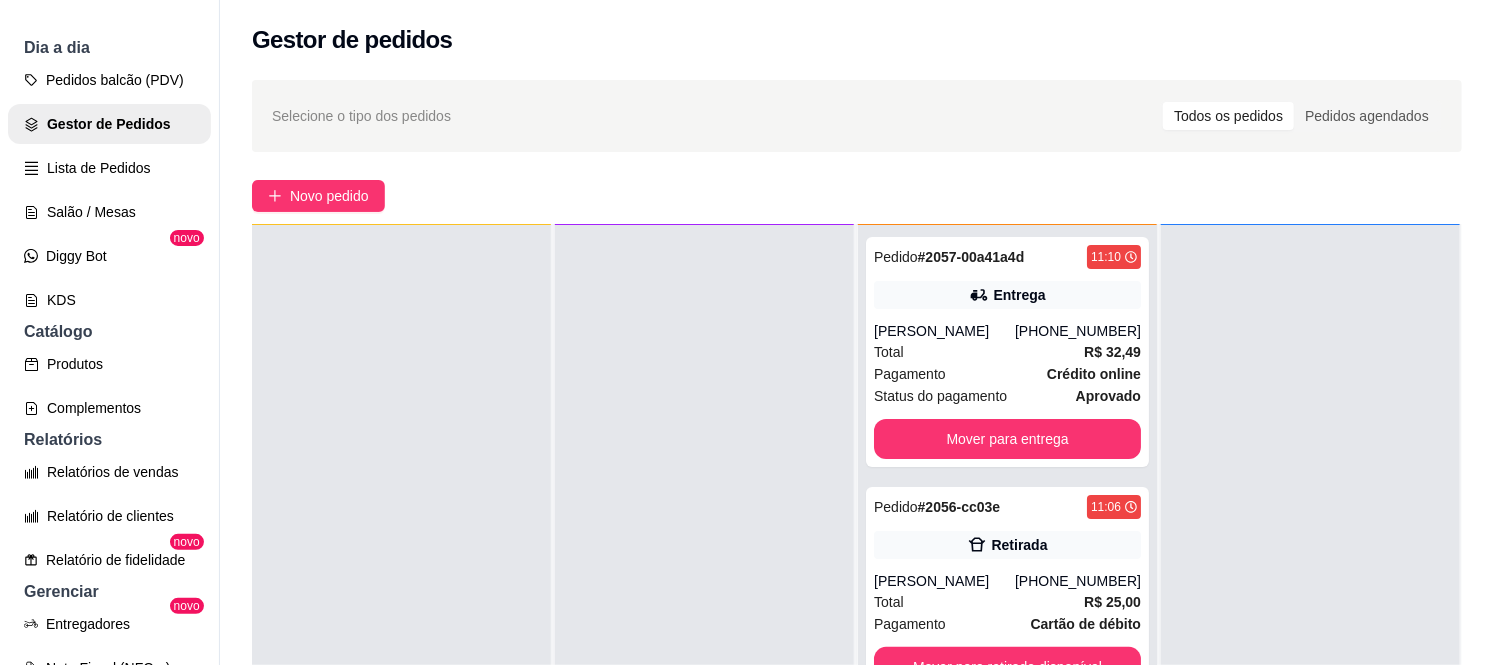 click on "Pedidos balcão (PDV) Gestor de Pedidos Lista de Pedidos Salão / Mesas Diggy Bot novo KDS" at bounding box center [109, 190] 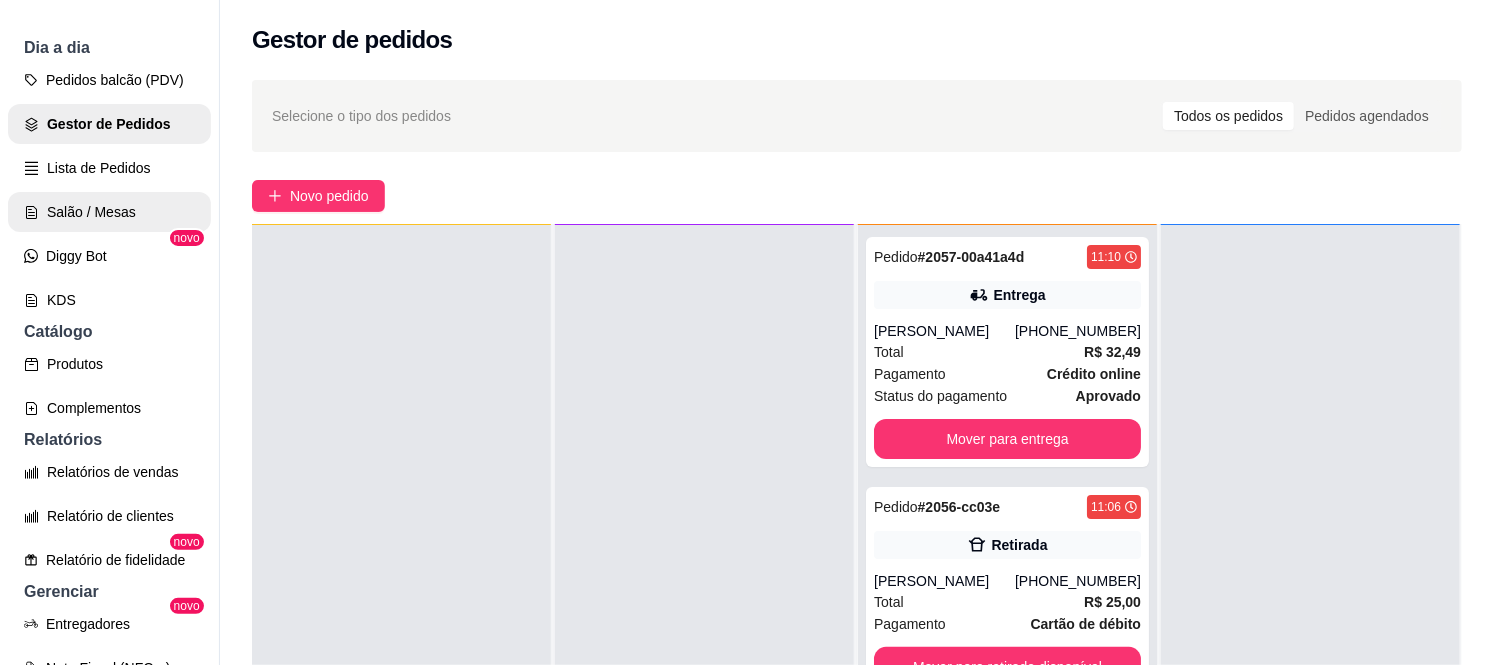 click on "Salão / Mesas" at bounding box center (109, 212) 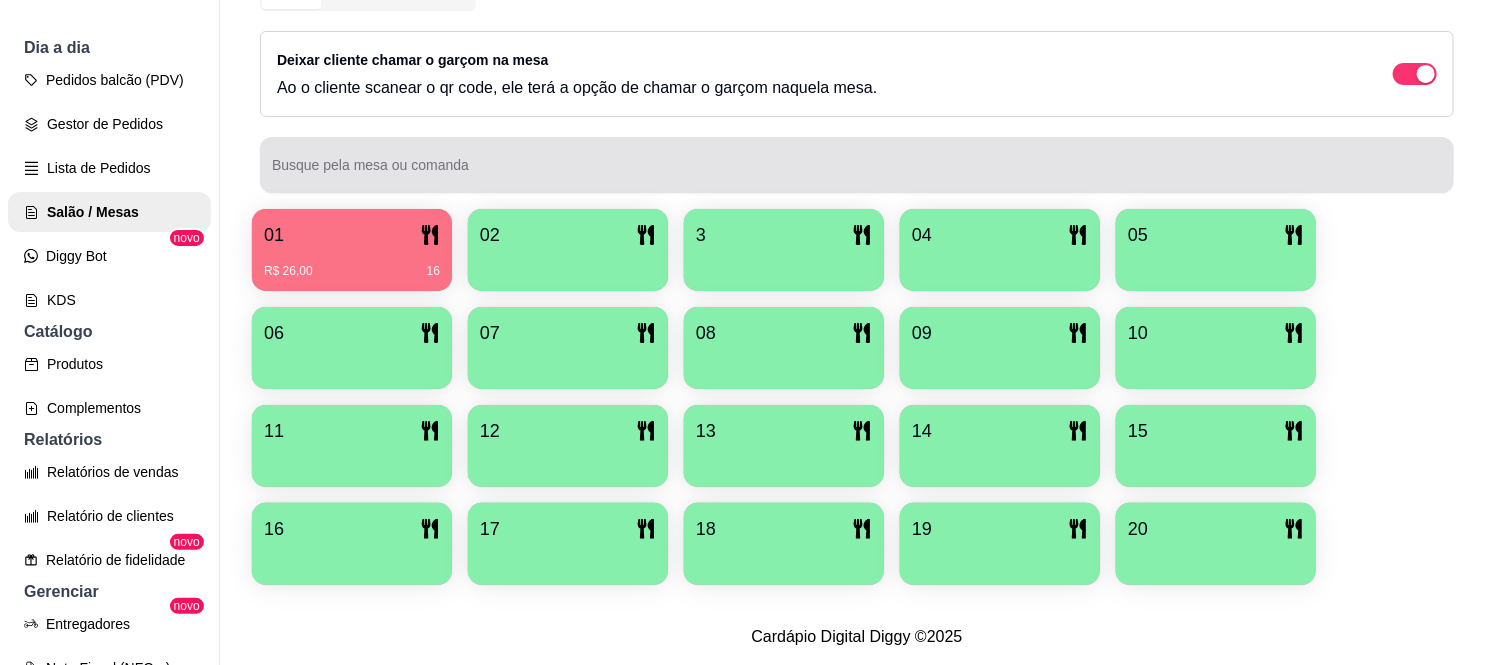 scroll, scrollTop: 256, scrollLeft: 0, axis: vertical 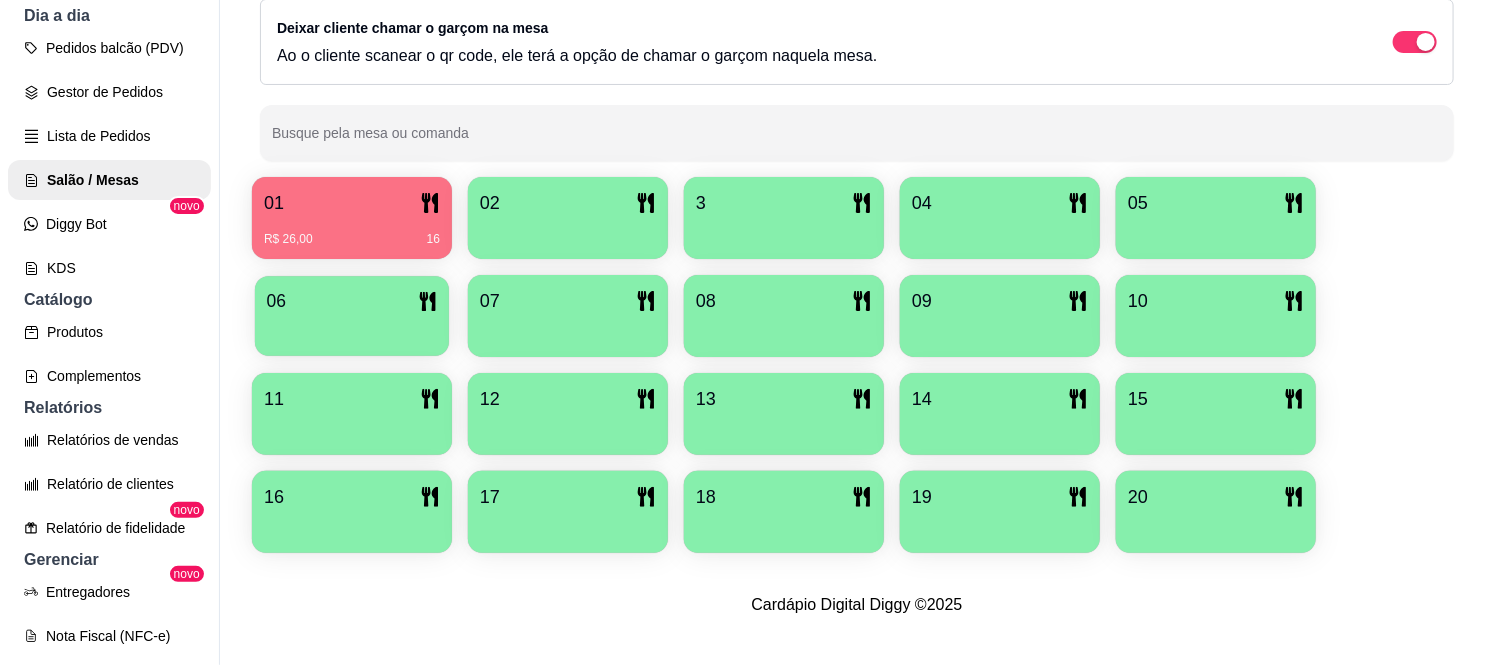 click at bounding box center [352, 329] 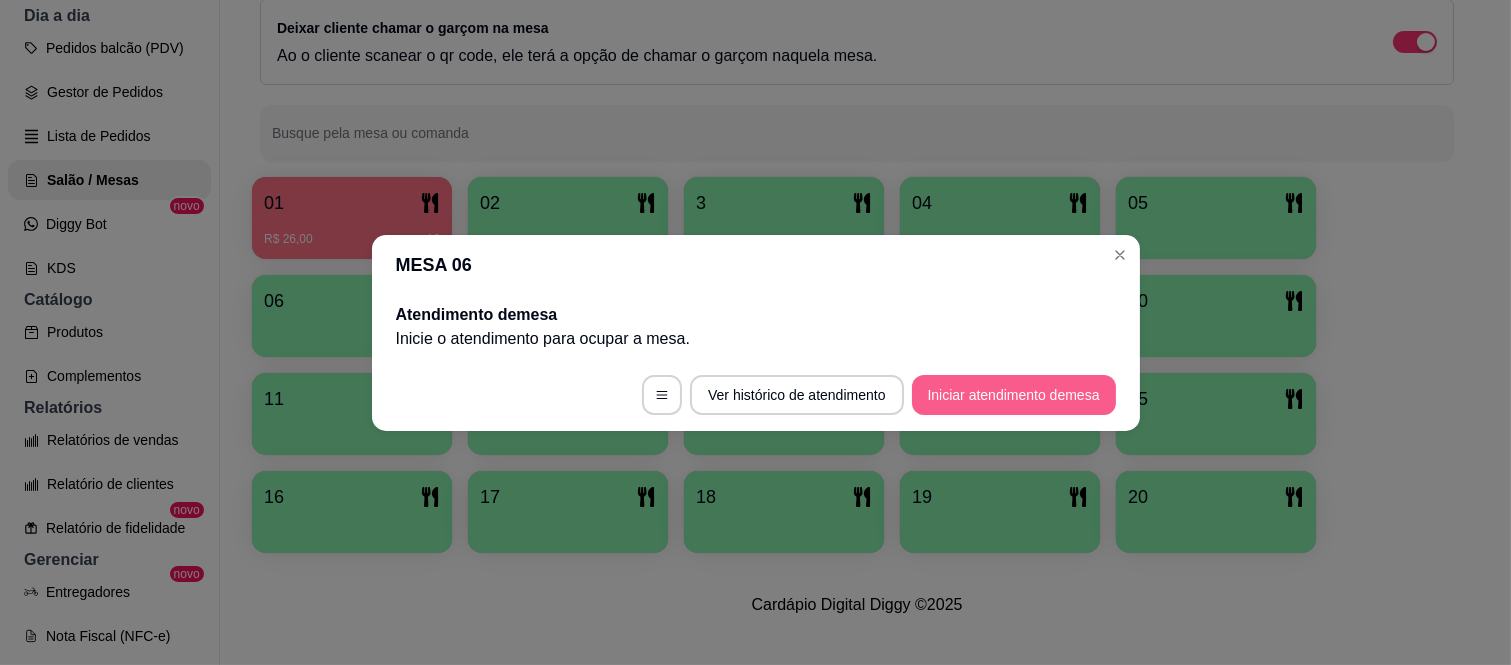 click on "Iniciar atendimento de  mesa" at bounding box center [1014, 395] 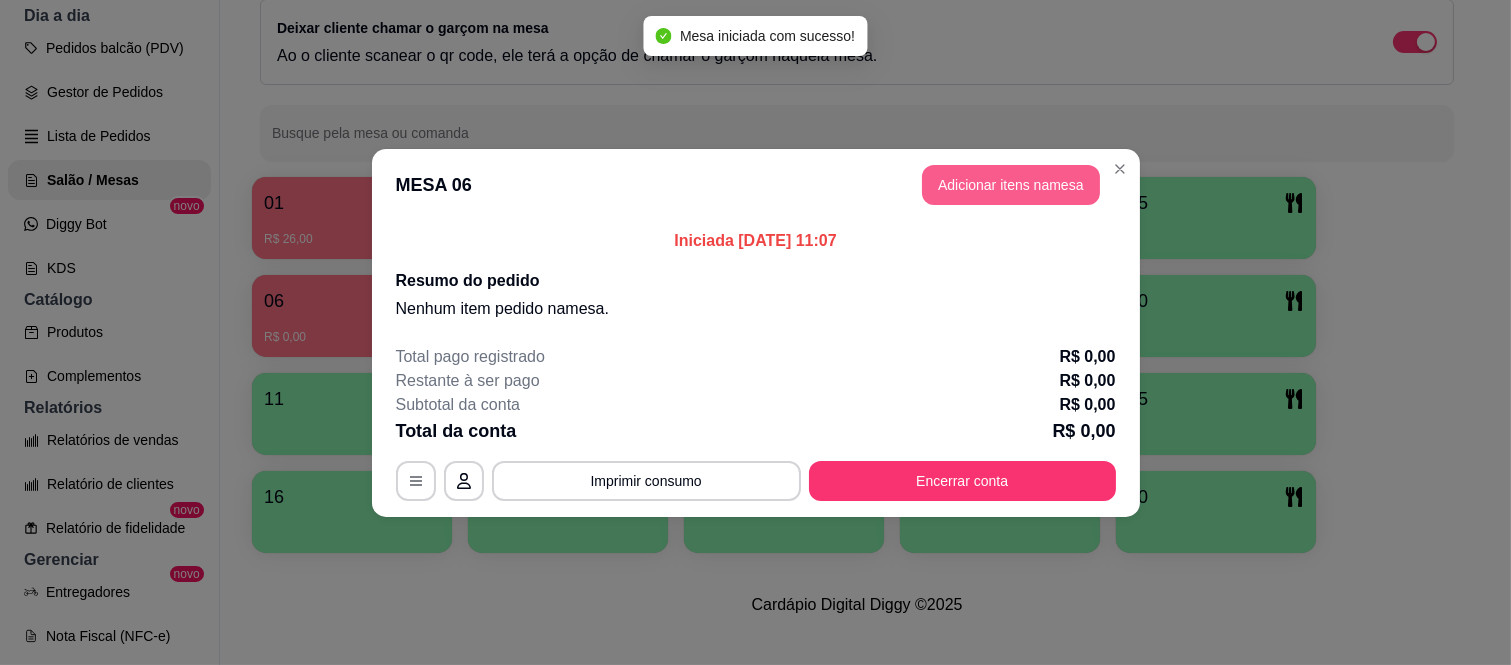 click on "Adicionar itens na  mesa" at bounding box center (1011, 185) 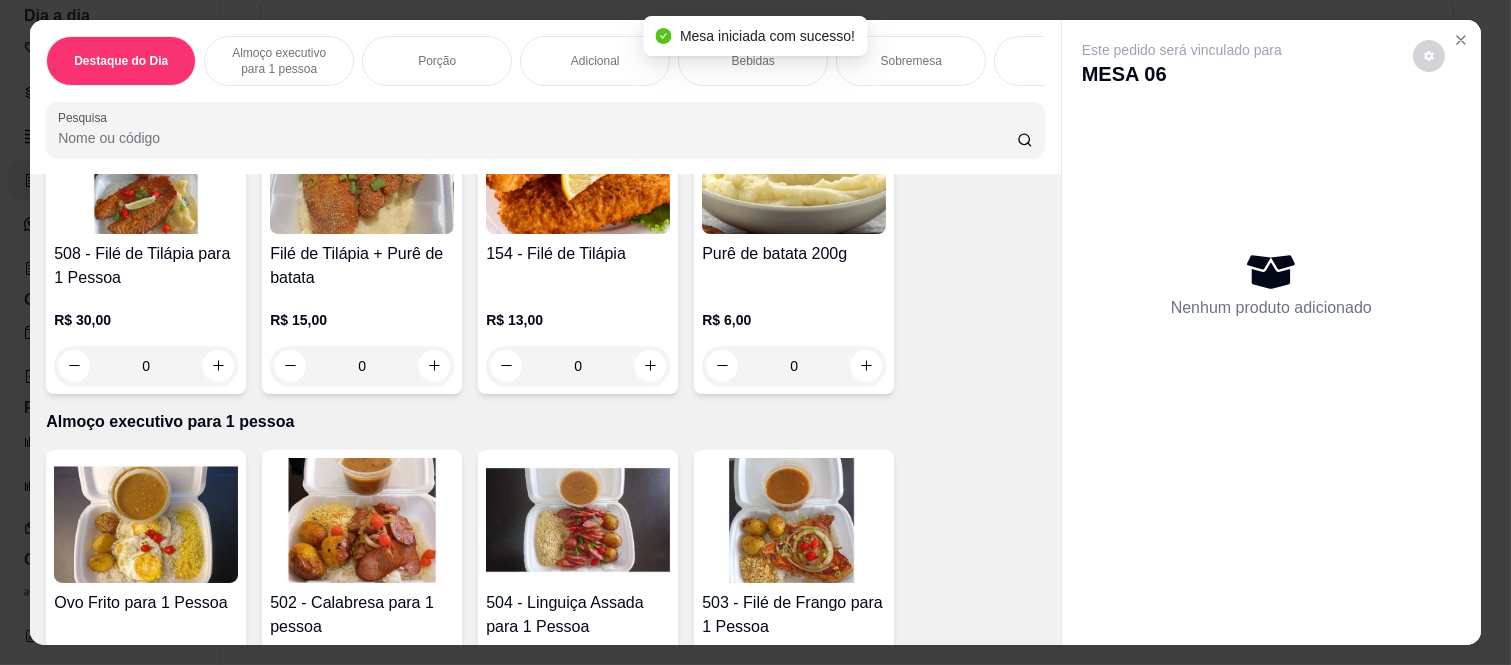 scroll, scrollTop: 555, scrollLeft: 0, axis: vertical 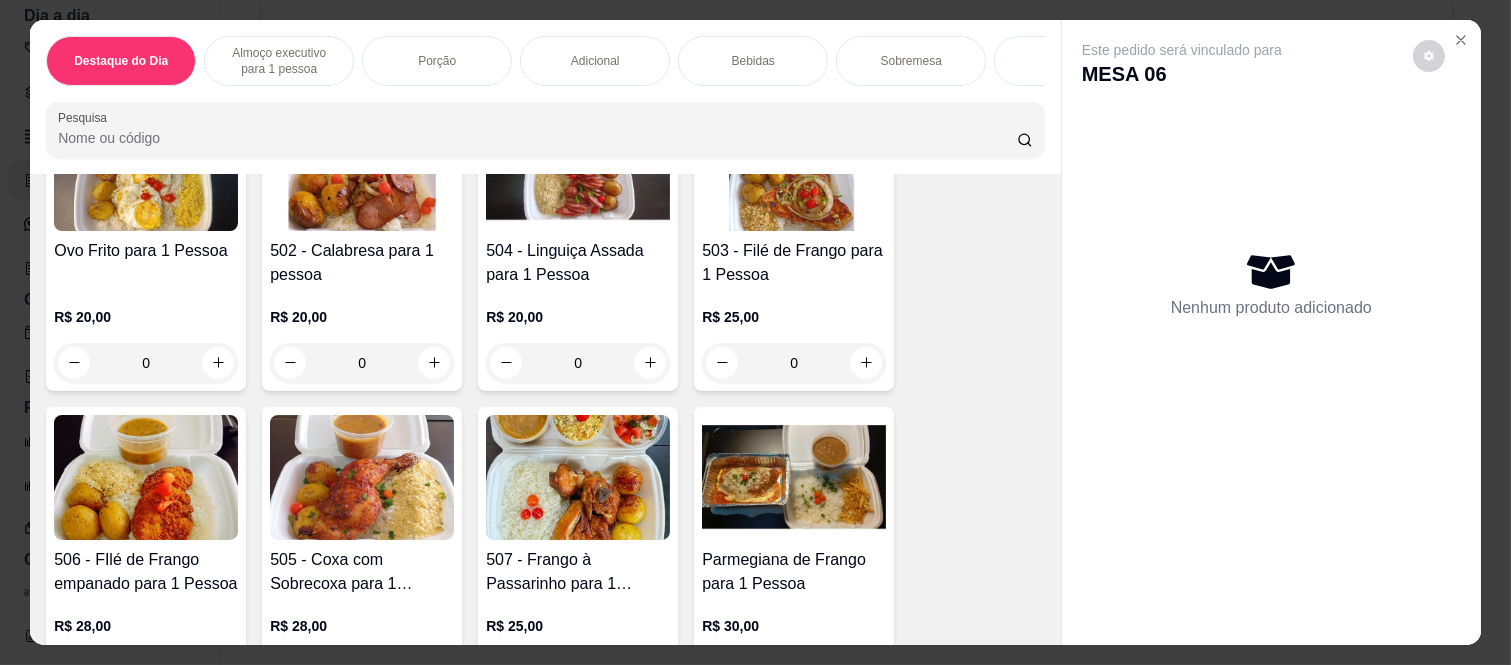 click on "0" at bounding box center (578, 363) 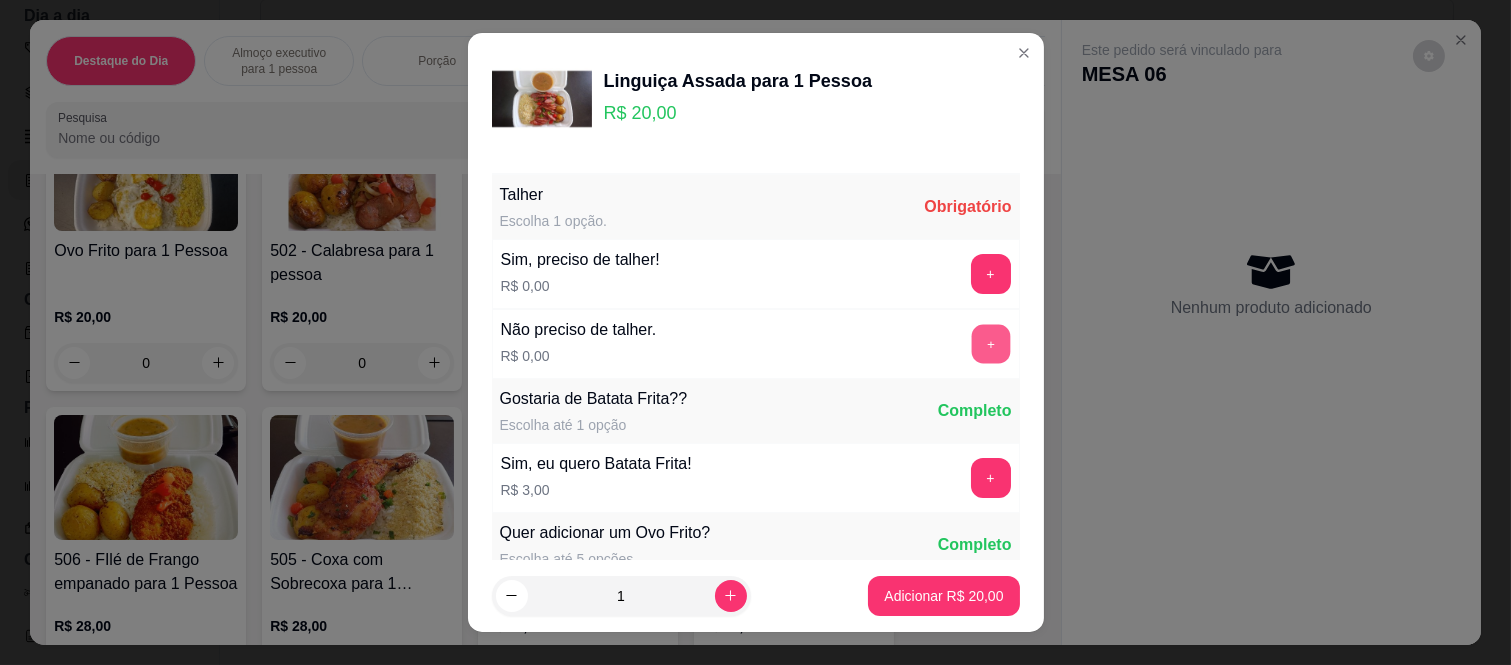 click on "+" at bounding box center (990, 344) 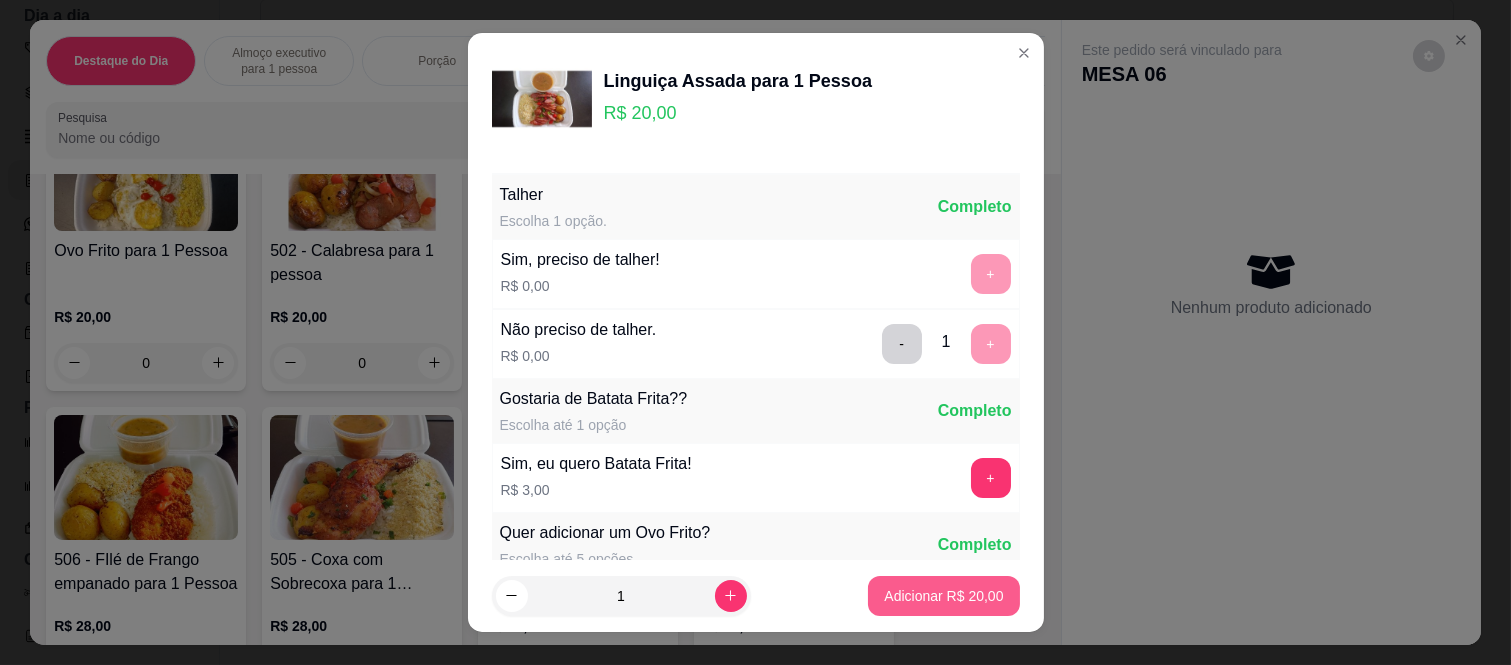 click on "Adicionar   R$ 20,00" at bounding box center (943, 596) 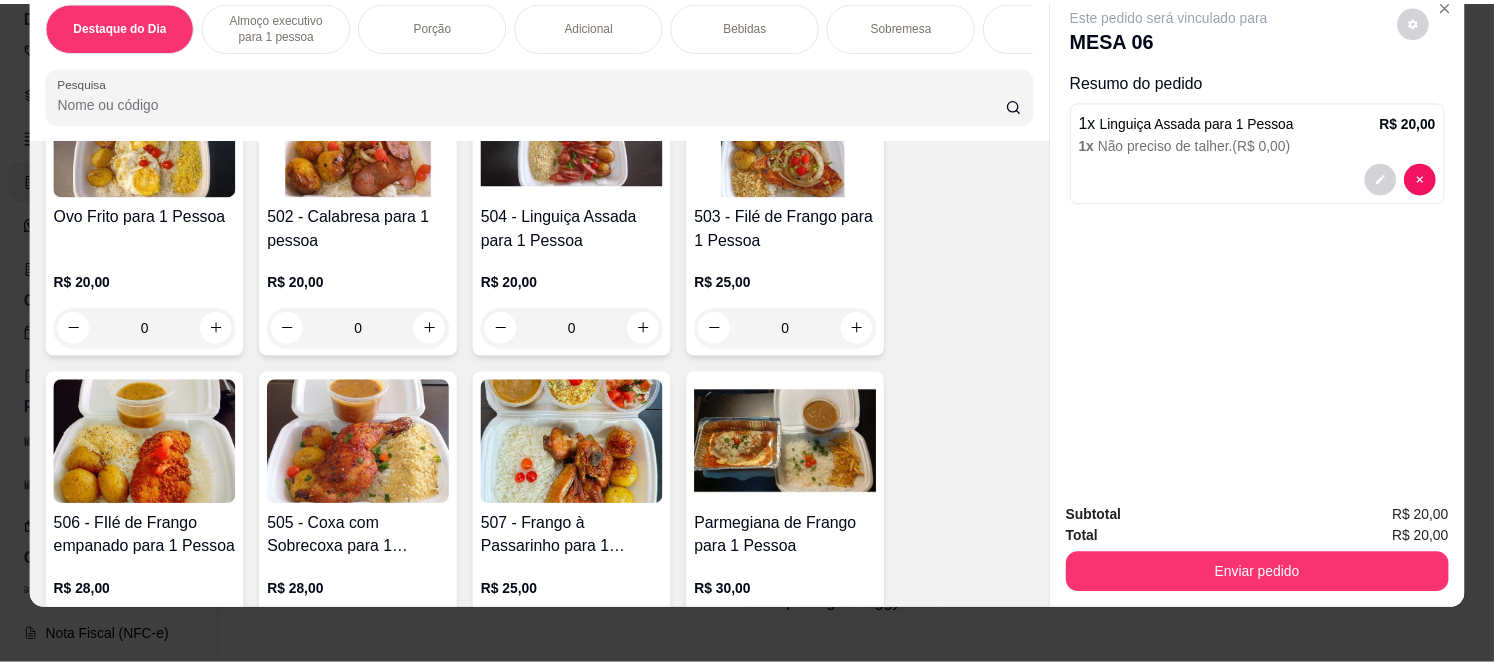 scroll, scrollTop: 52, scrollLeft: 0, axis: vertical 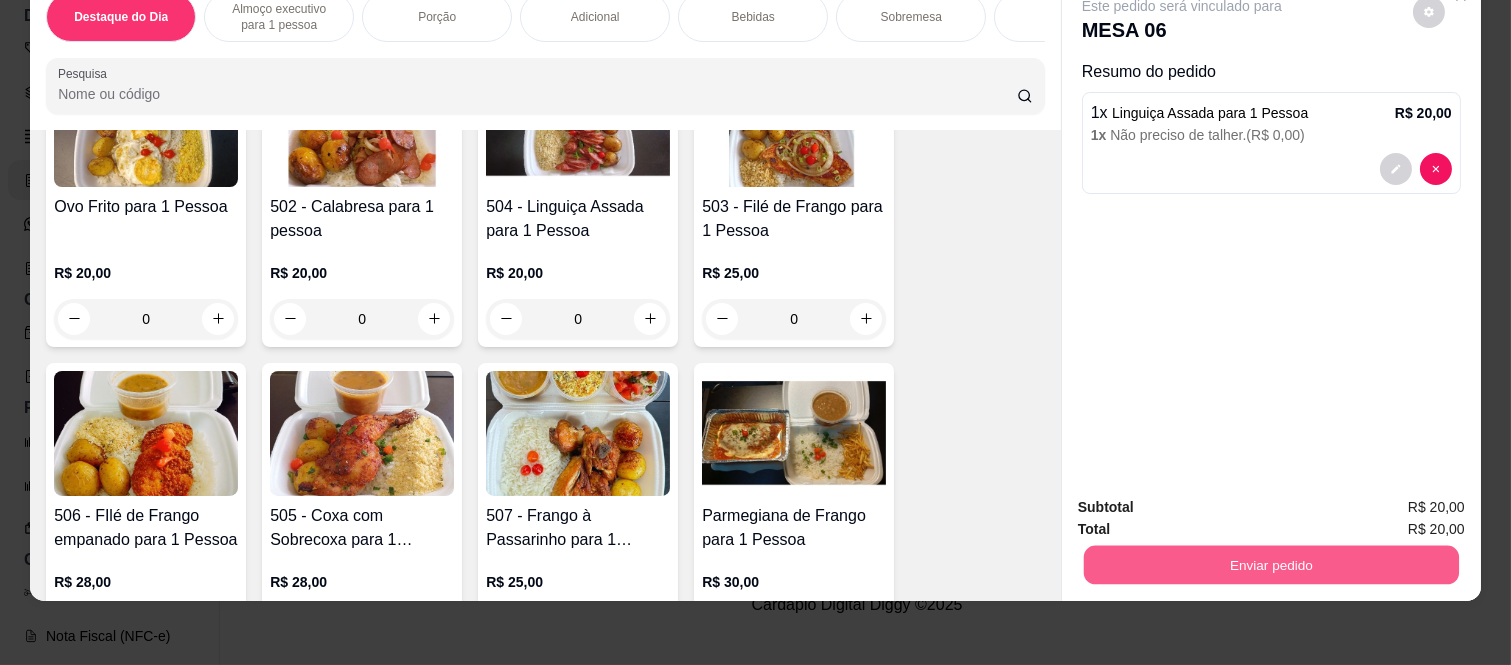 click on "Enviar pedido" at bounding box center [1271, 565] 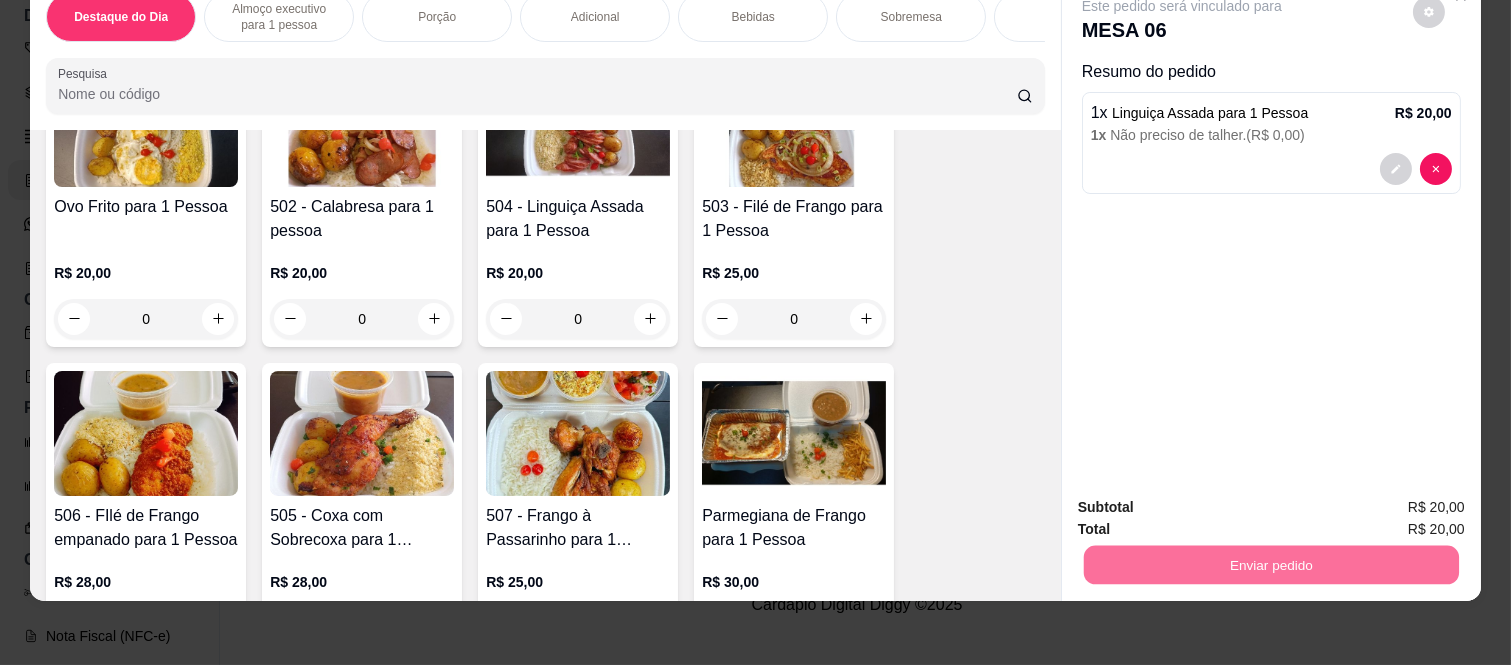 click on "Não registrar e enviar pedido" at bounding box center [1204, 500] 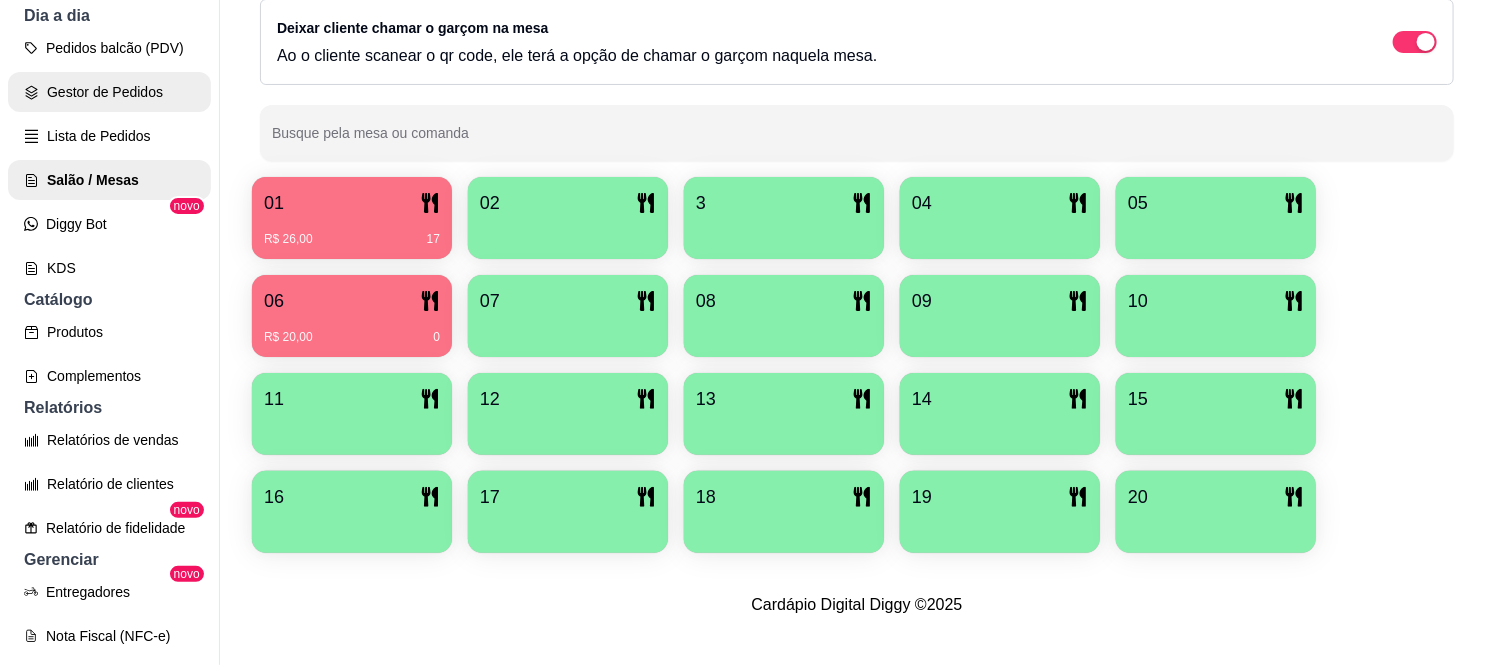 click on "Gestor de Pedidos" at bounding box center [109, 92] 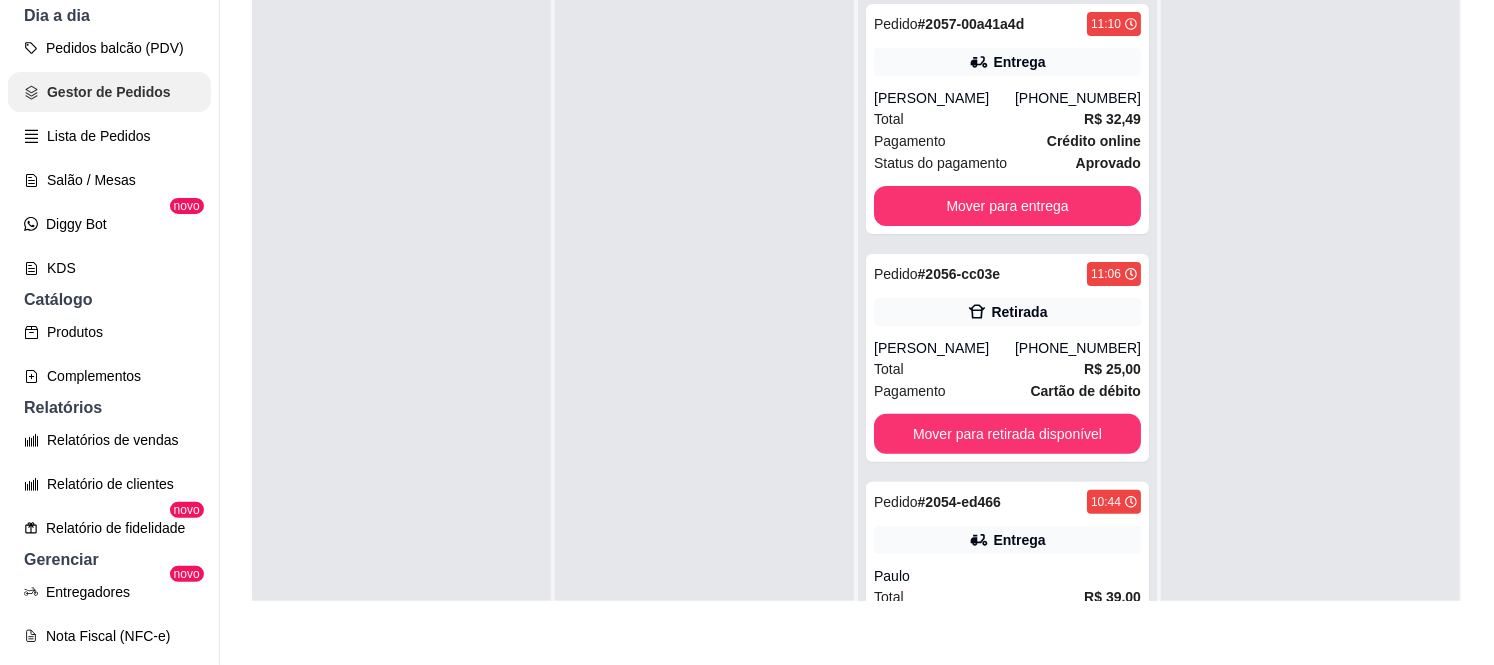 scroll, scrollTop: 0, scrollLeft: 0, axis: both 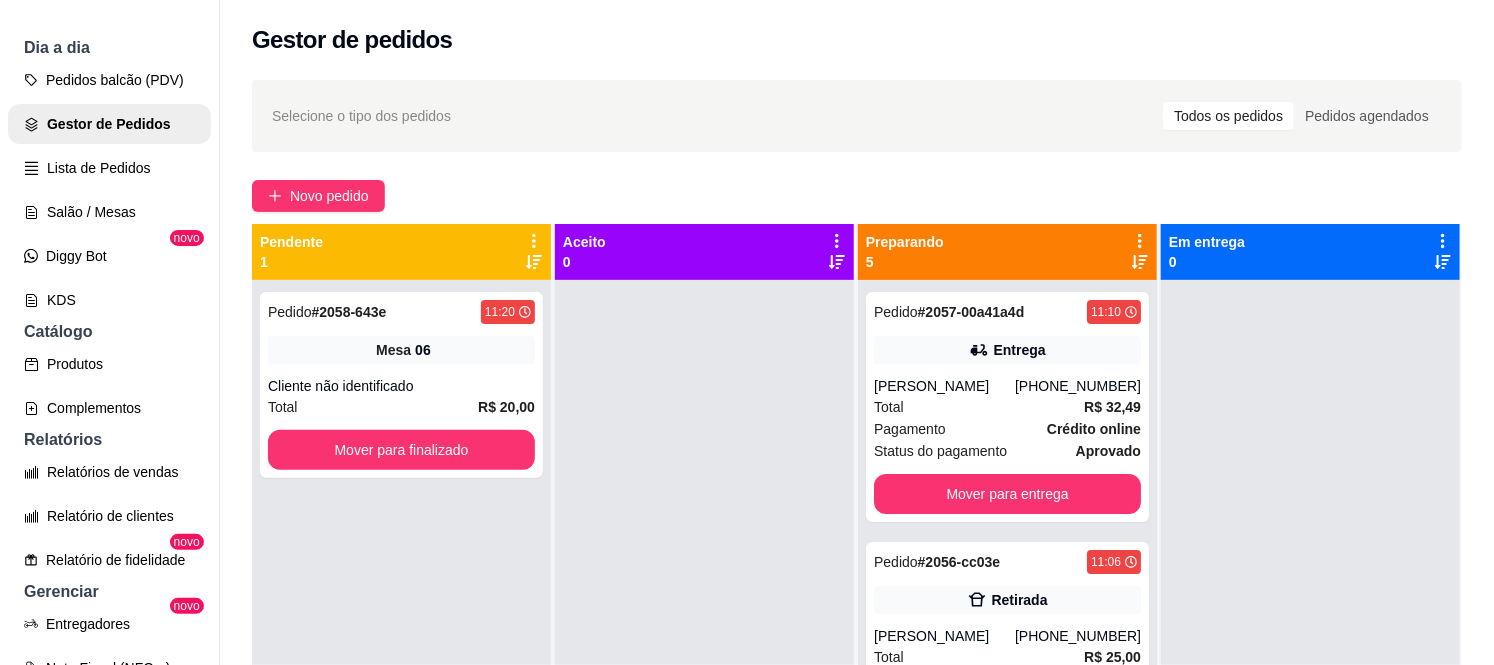 click on "Selecione o tipo dos pedidos Todos os pedidos Pedidos agendados Novo pedido Pendente 1 Pedido  # 2058-643e 11:20 Mesa 06 Cliente não identificado Total R$ 20,00 Mover para finalizado Aceito 0 Preparando 5 Pedido  # 2057-00a41a4d 11:10 Entrega Fabio plaza (11) 96576-9781 Total R$ 32,49 Pagamento Crédito online Status do pagamento aprovado Mover para entrega Pedido  # 2056-cc03e 11:06 Retirada Isabella +55 11 98207-7523 Total R$ 25,00 Pagamento Cartão de débito Mover para retirada disponível Pedido  # 2054-ed466 10:44 Entrega Paulo Total R$ 39,00 Pagamento Cartão de débito Mover para entrega Pedido  # 2053-c4385 10:24 Entrega Karina Total R$ 55,00 Pagamento Transferência Pix Mover para entrega Pedido  # 2052-691aa 10:23 Entrega Andreia  Total R$ 15,00 Pagamento Transferência Pix Mover para entrega Em entrega 0" at bounding box center (857, 490) 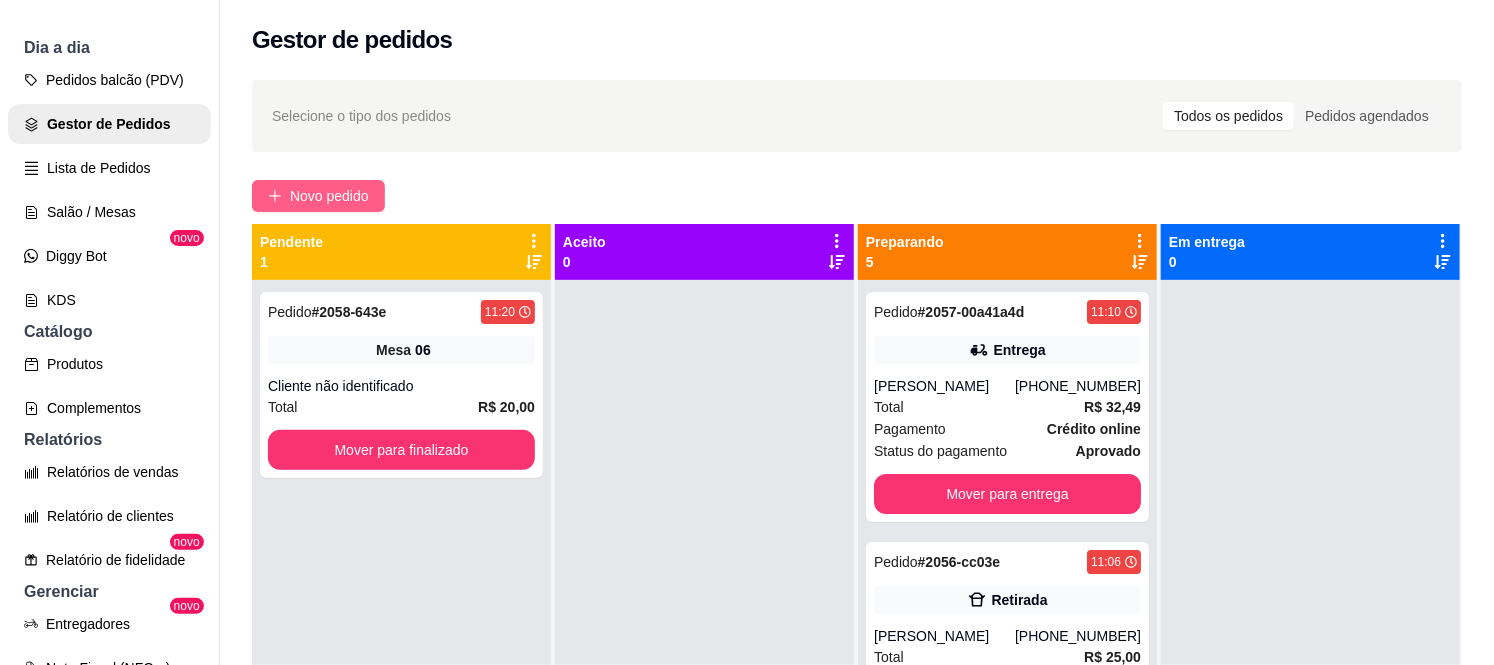 click on "Novo pedido" at bounding box center (318, 196) 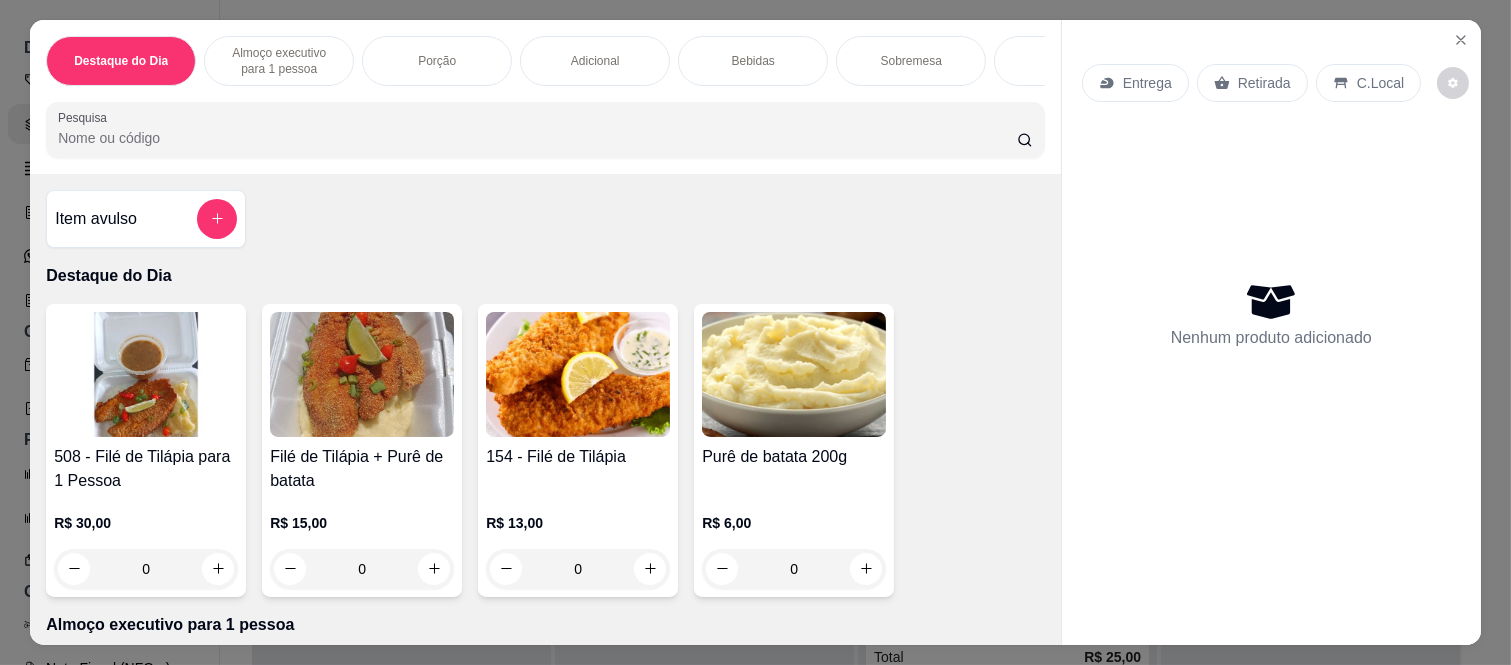 click on "Entrega" at bounding box center (1147, 83) 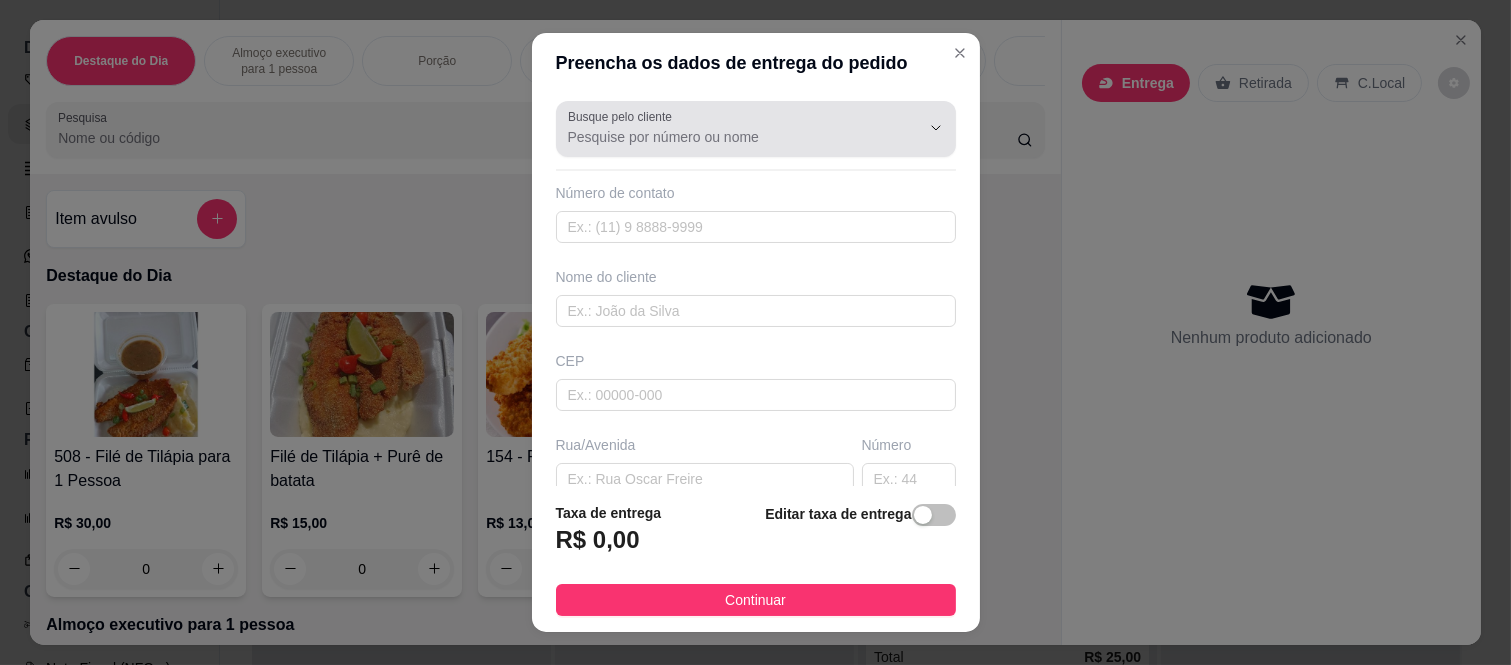 click on "Busque pelo cliente" at bounding box center [728, 137] 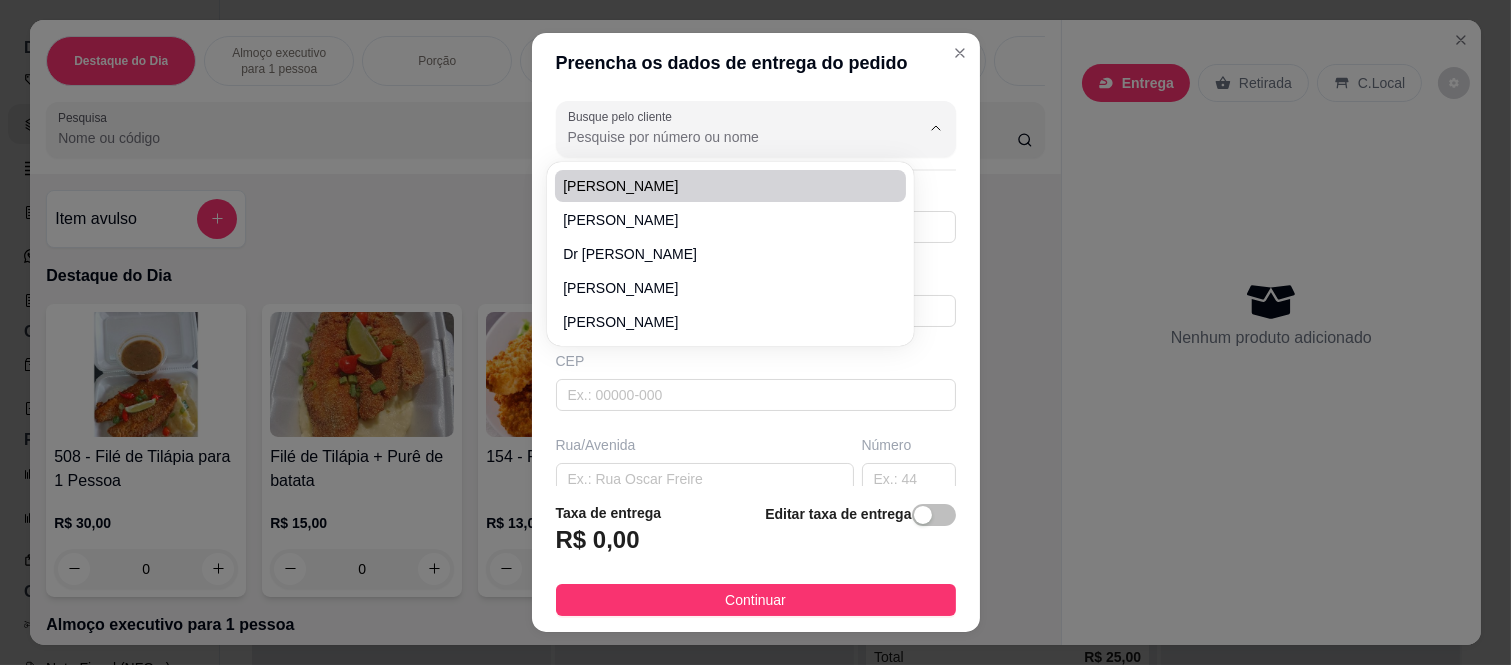 click on "Busque pelo cliente" at bounding box center (728, 137) 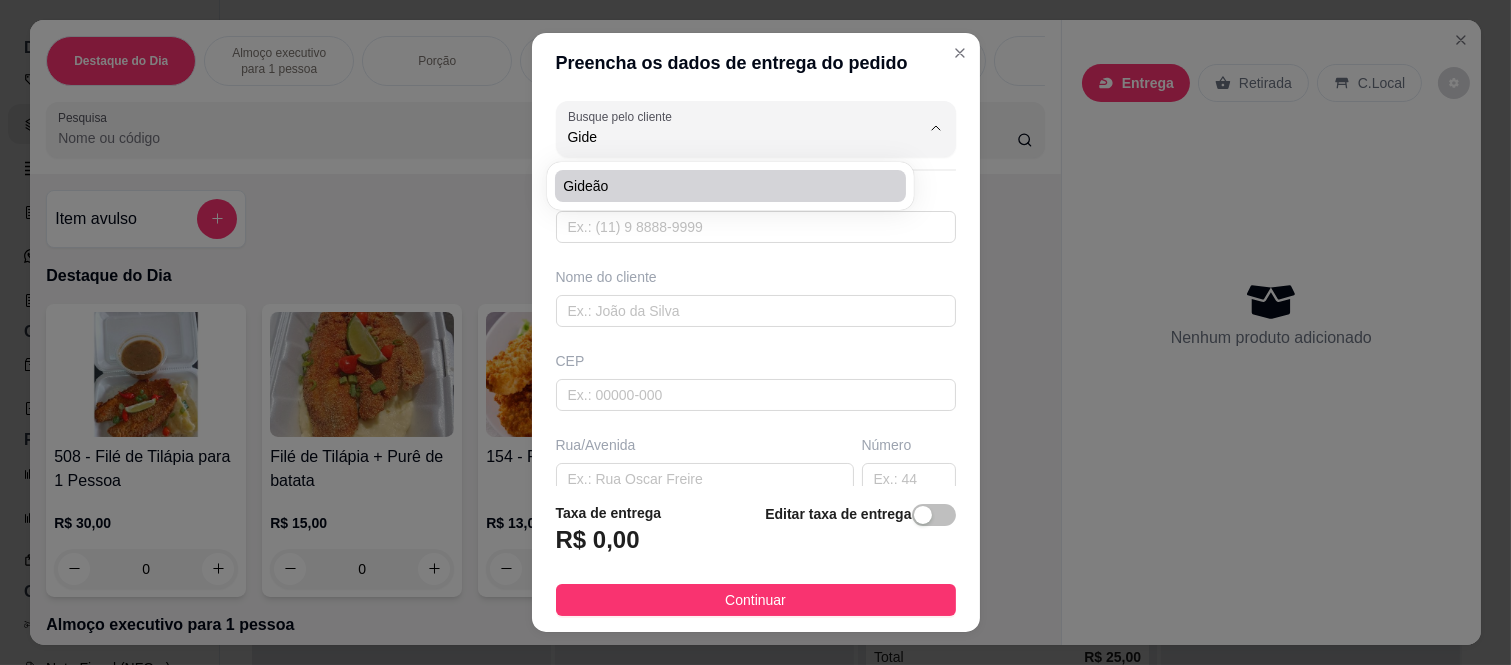 click on "Gideão" at bounding box center [720, 186] 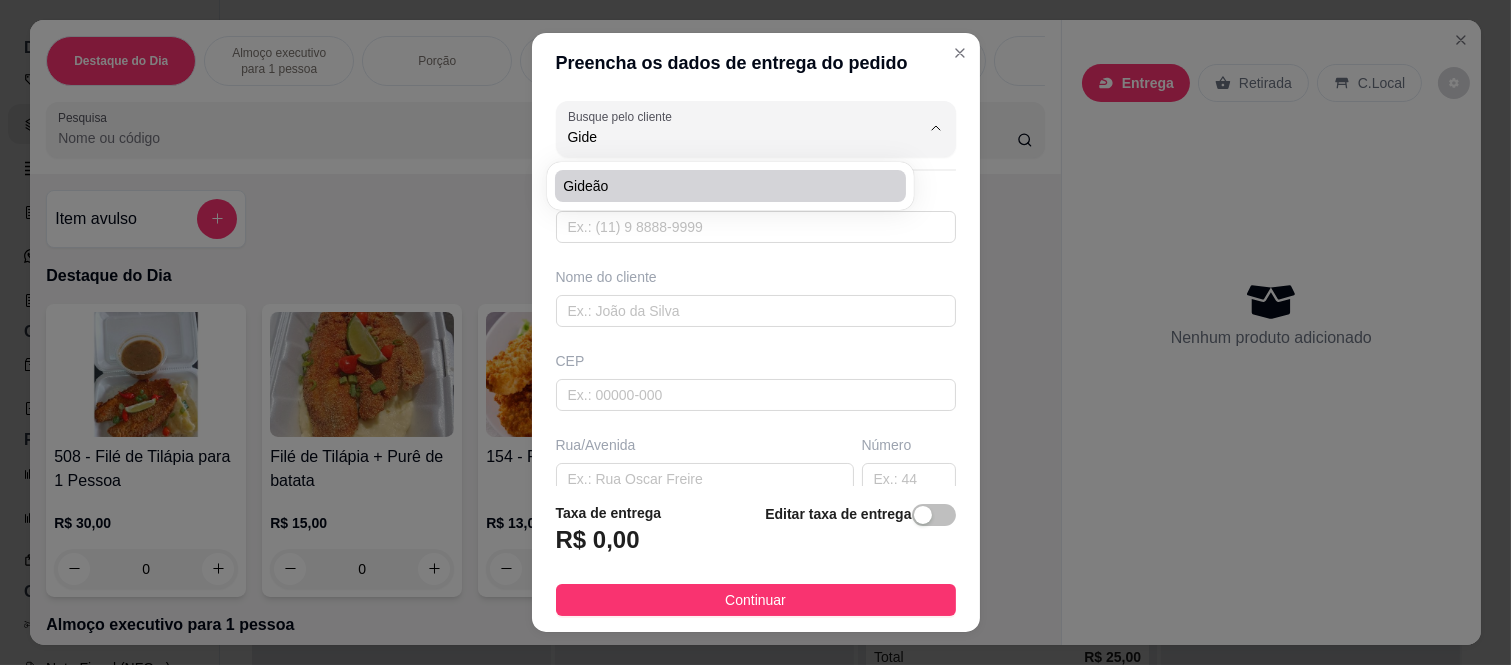 type on "Gideão" 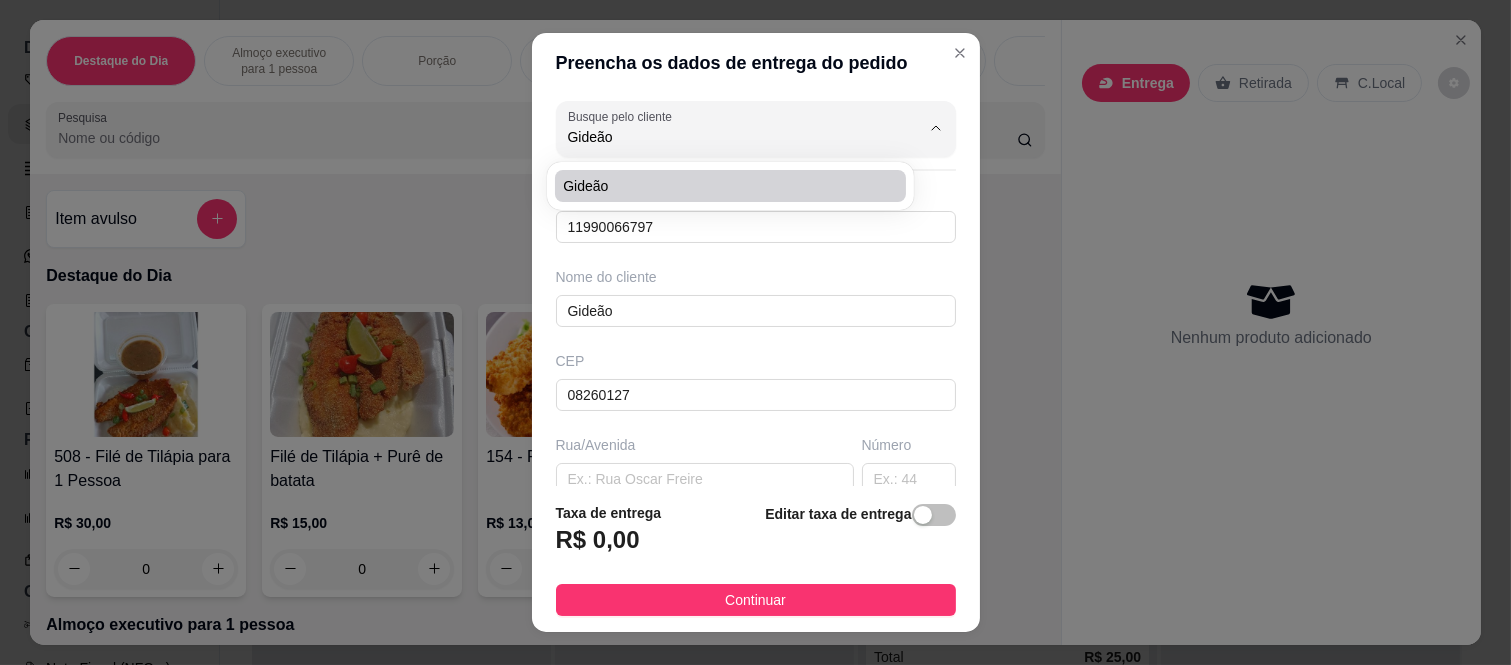 type on "Rua Isa Silveira Leal" 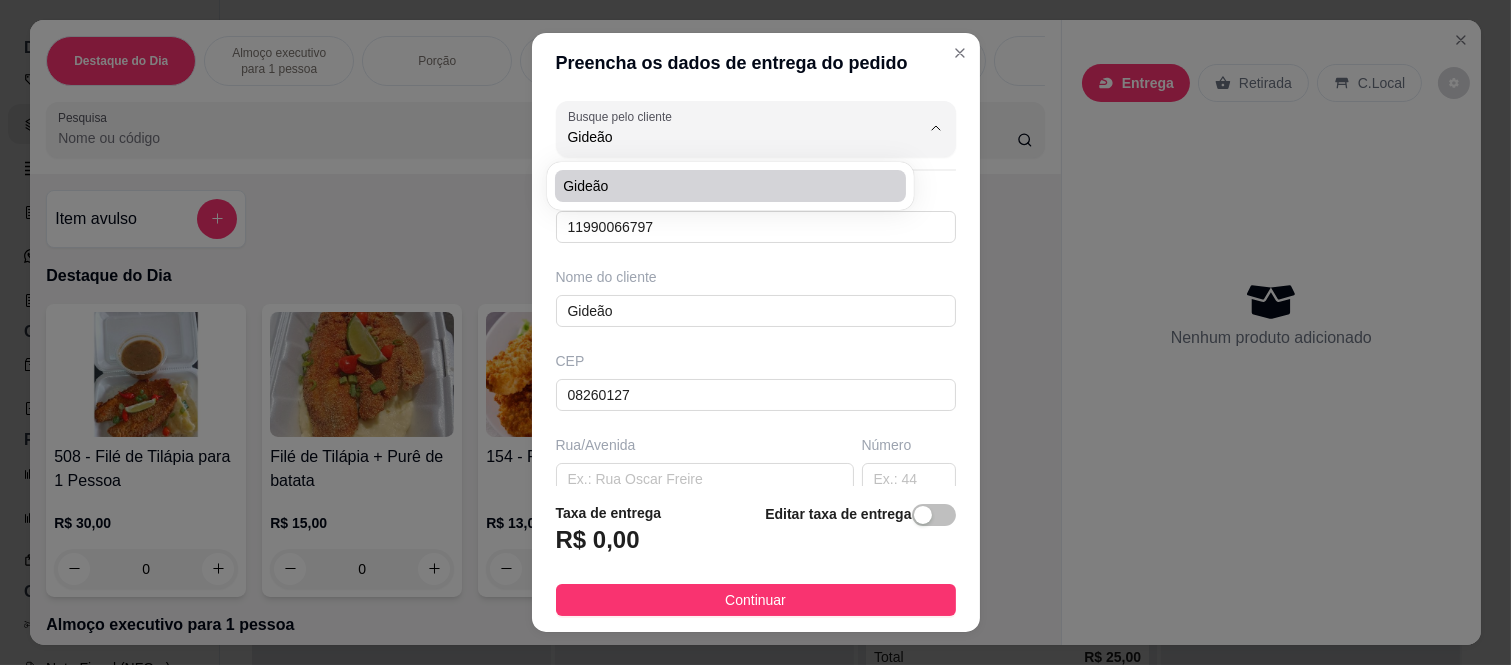 type on "628" 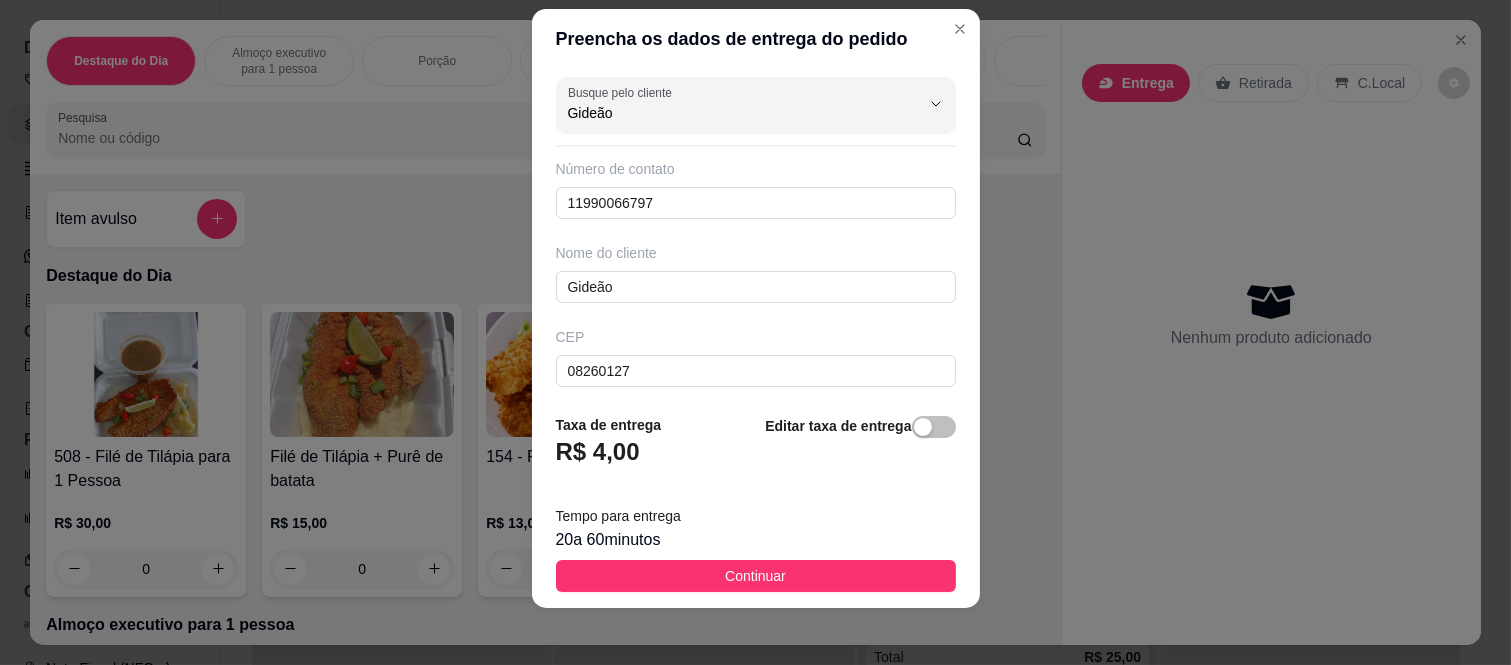 scroll, scrollTop: 31, scrollLeft: 0, axis: vertical 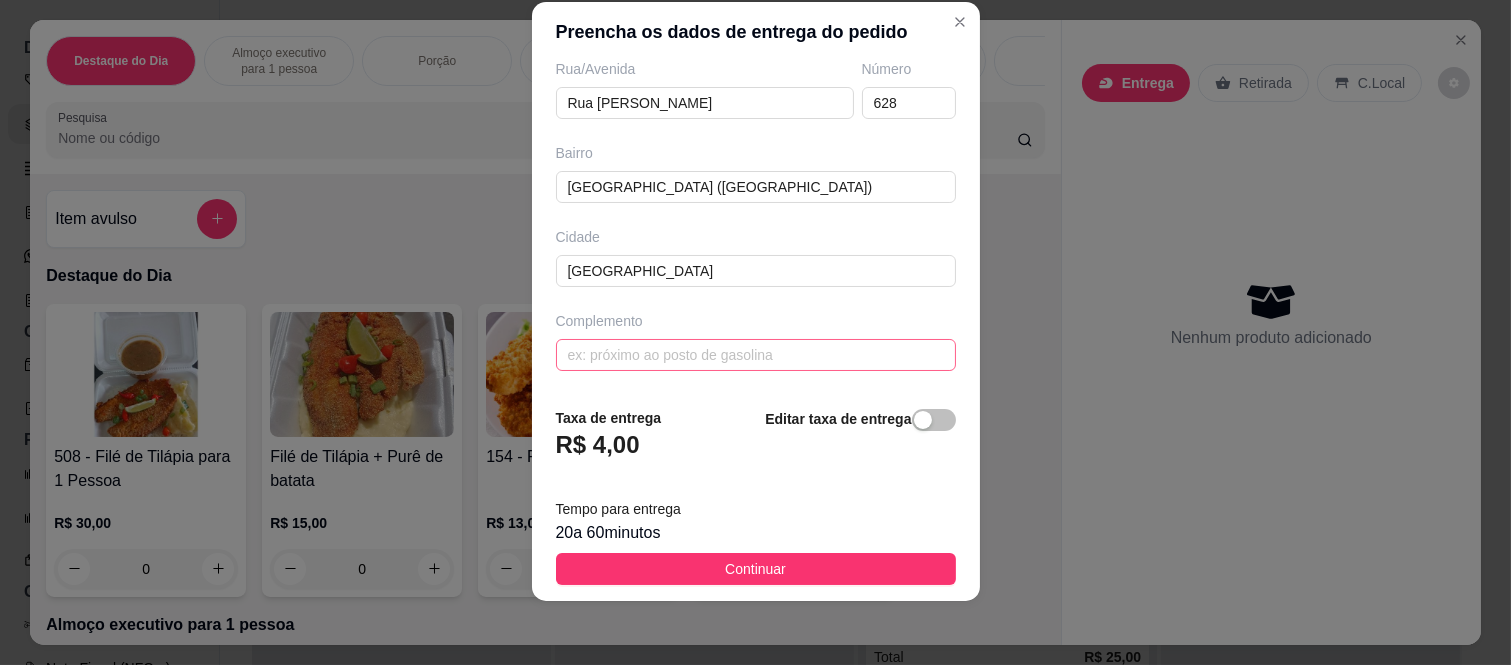 type on "Gideão" 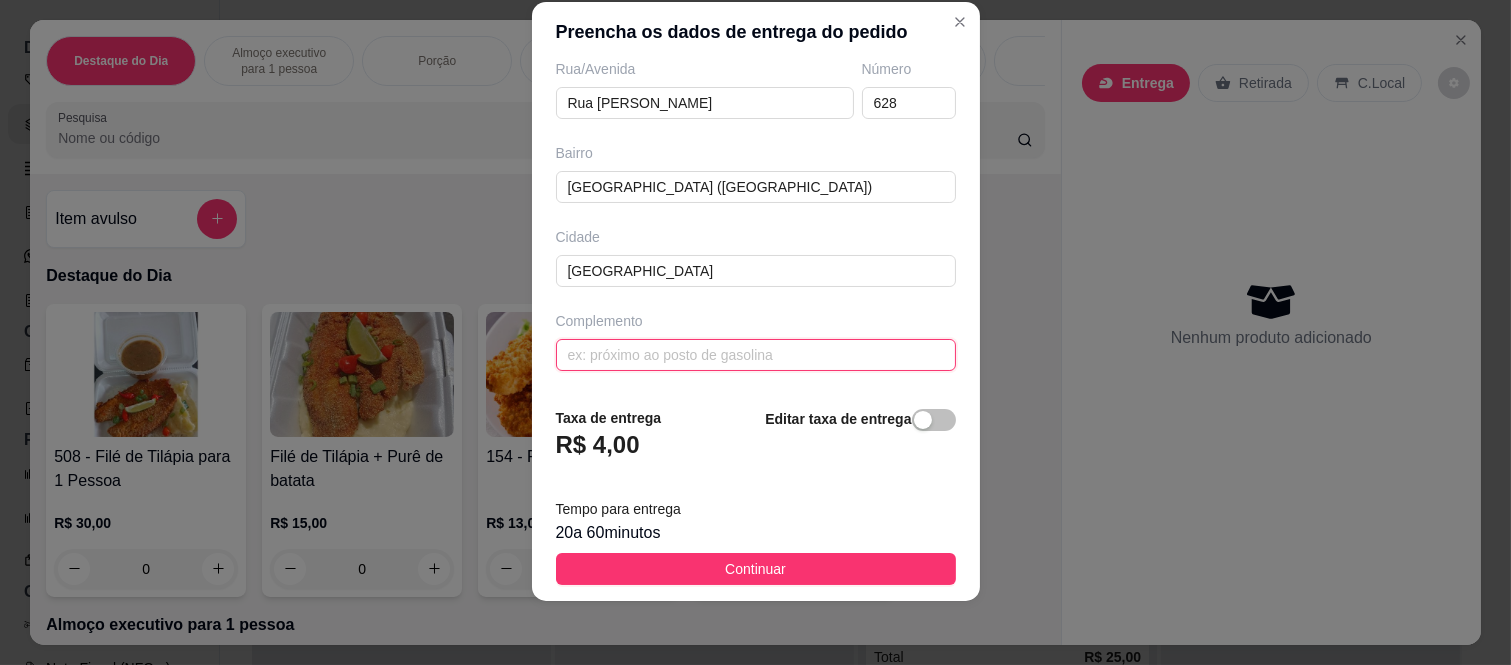 click at bounding box center [756, 355] 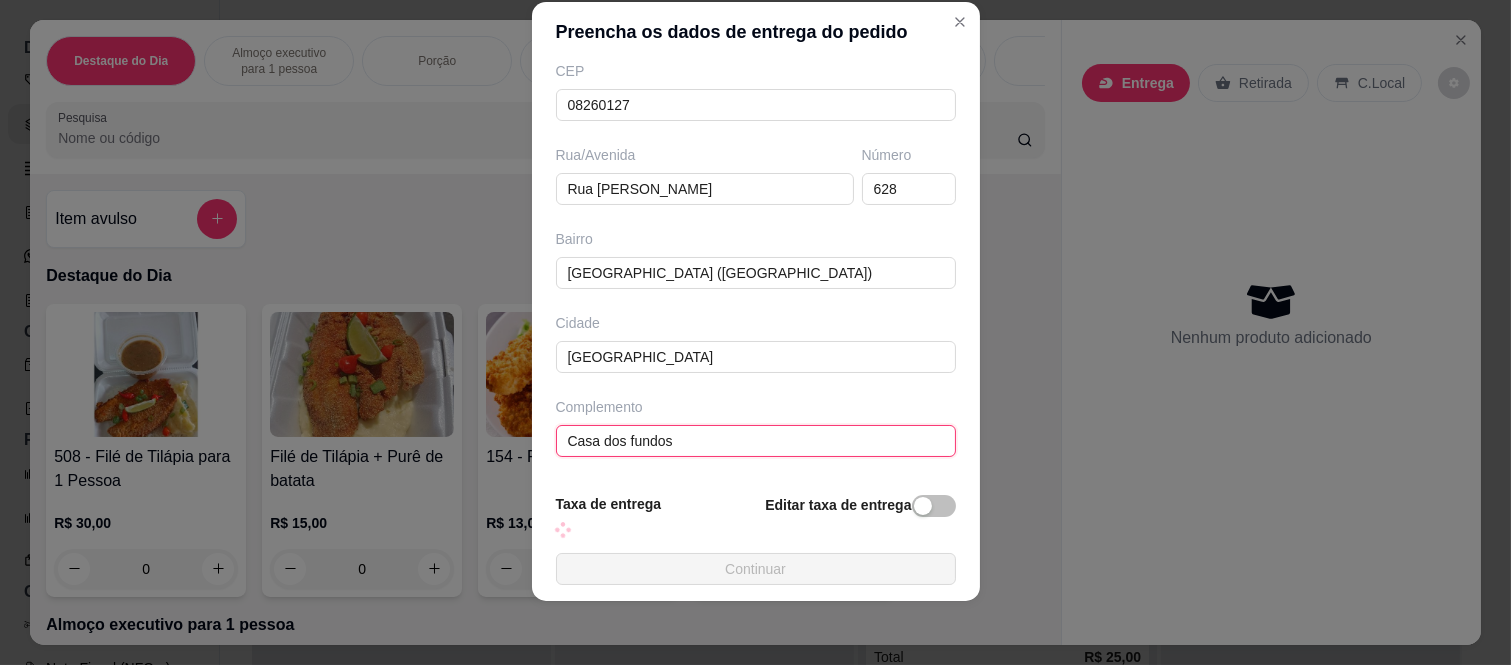 scroll, scrollTop: 260, scrollLeft: 0, axis: vertical 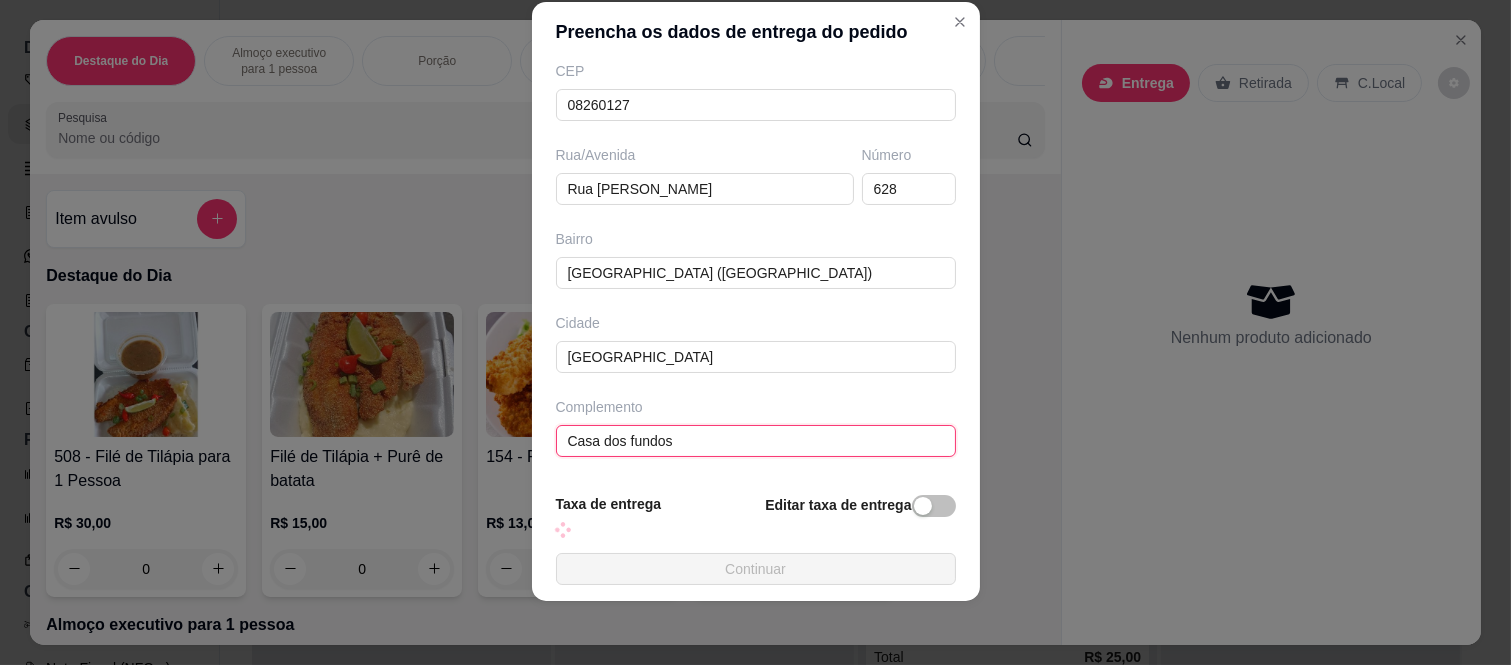 type on "Casa dos fundos" 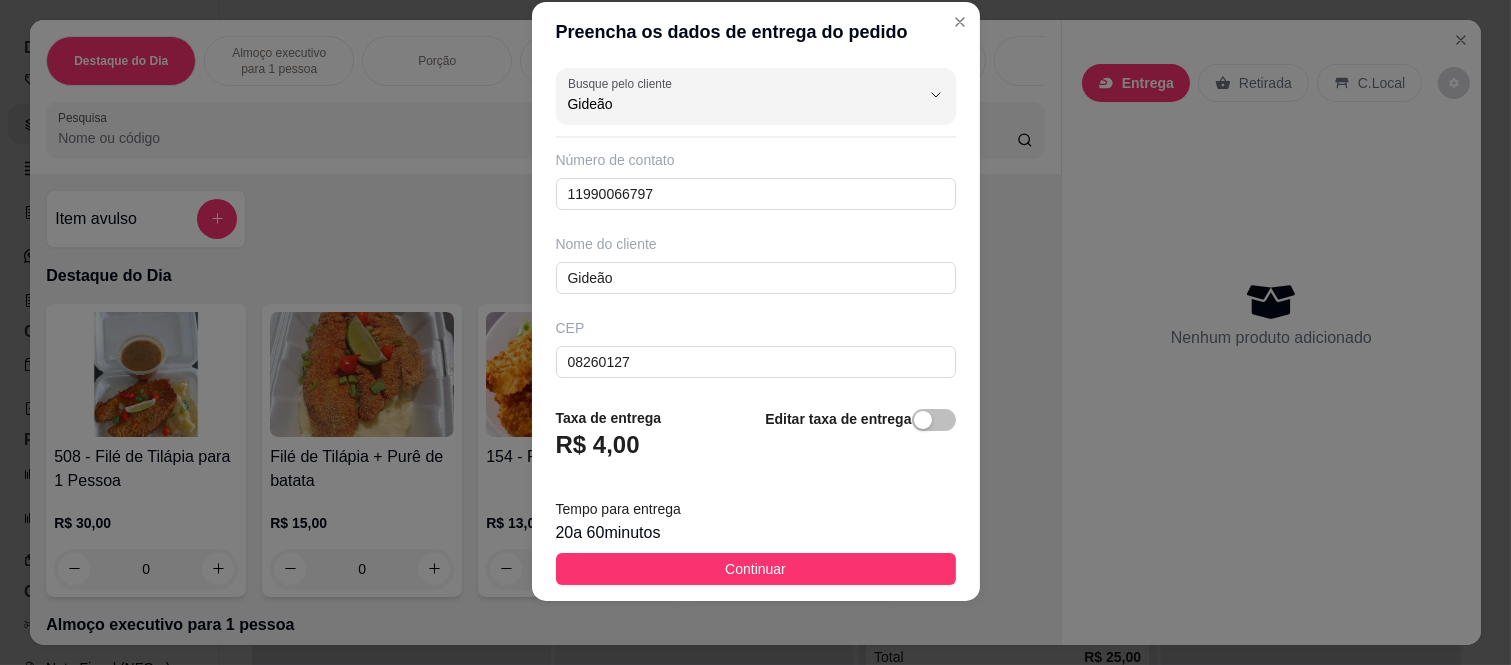 scroll, scrollTop: 0, scrollLeft: 0, axis: both 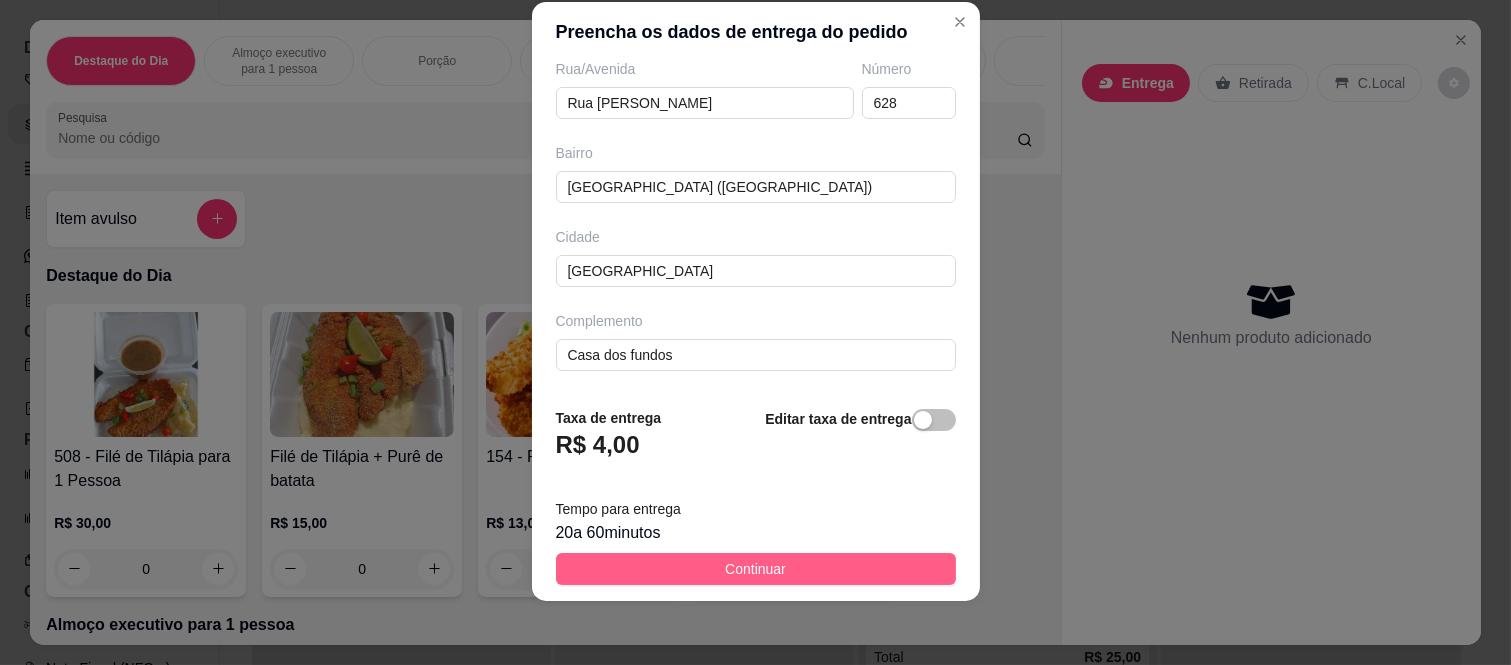 click on "Continuar" at bounding box center [755, 569] 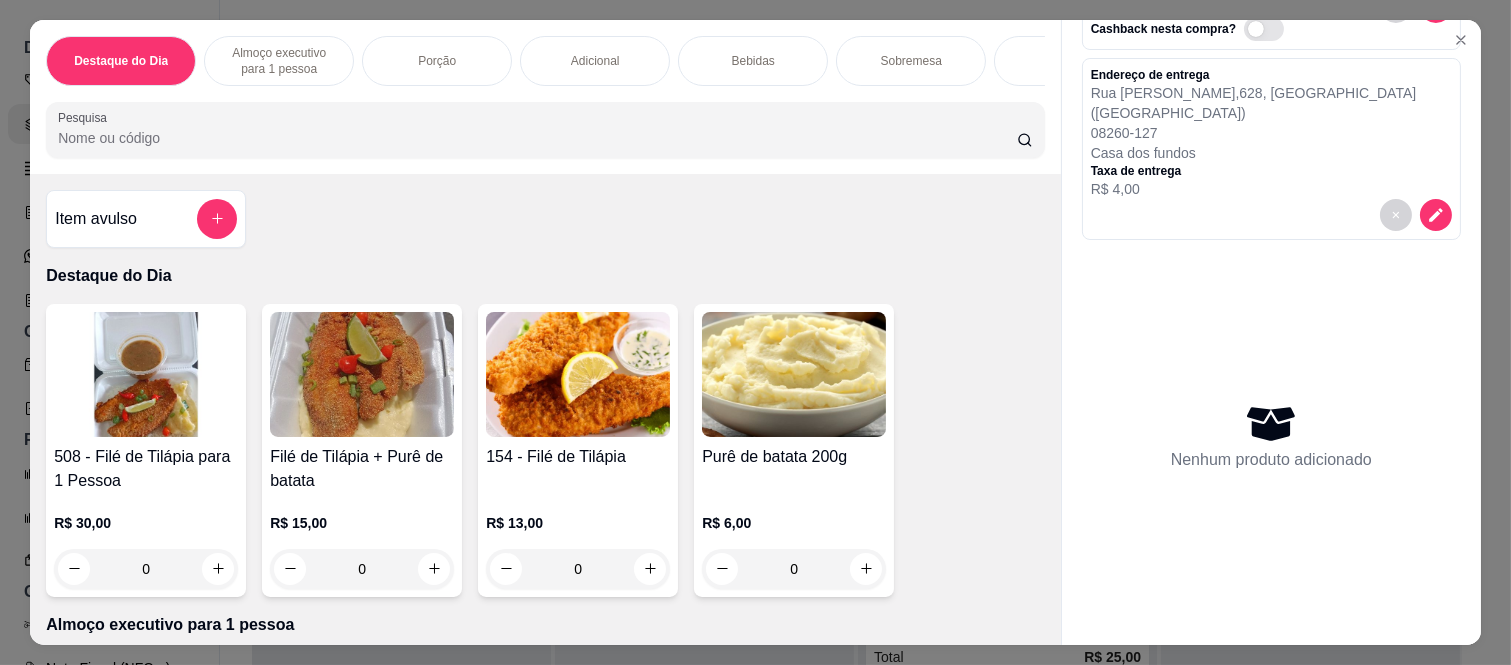 scroll, scrollTop: 172, scrollLeft: 0, axis: vertical 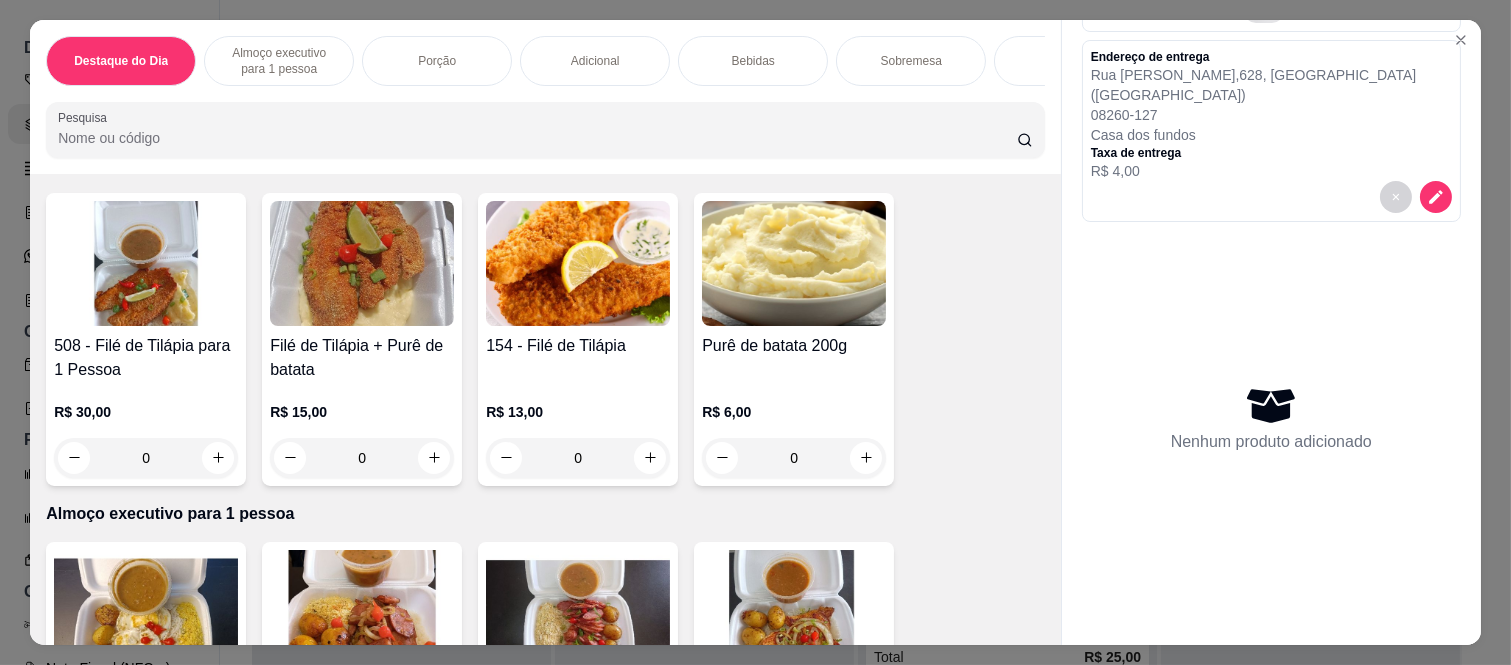 click on "0" at bounding box center (146, 458) 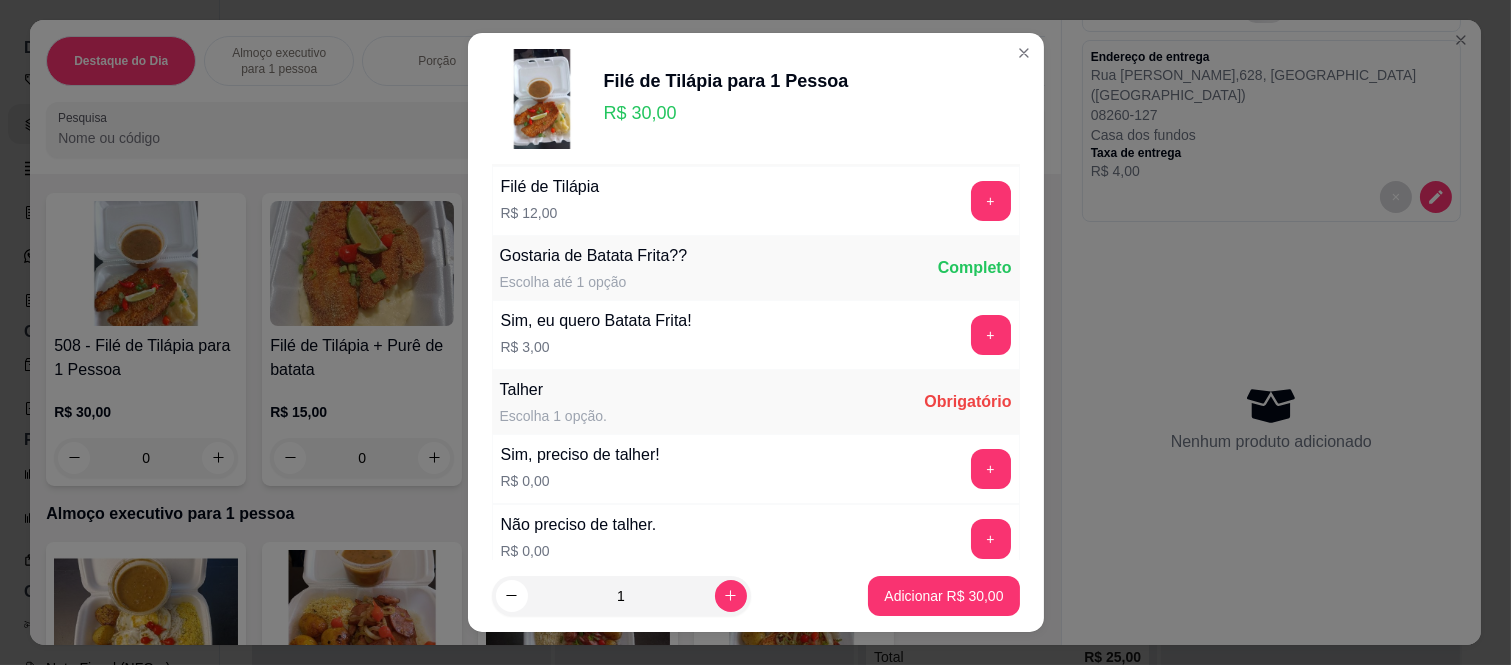 scroll, scrollTop: 111, scrollLeft: 0, axis: vertical 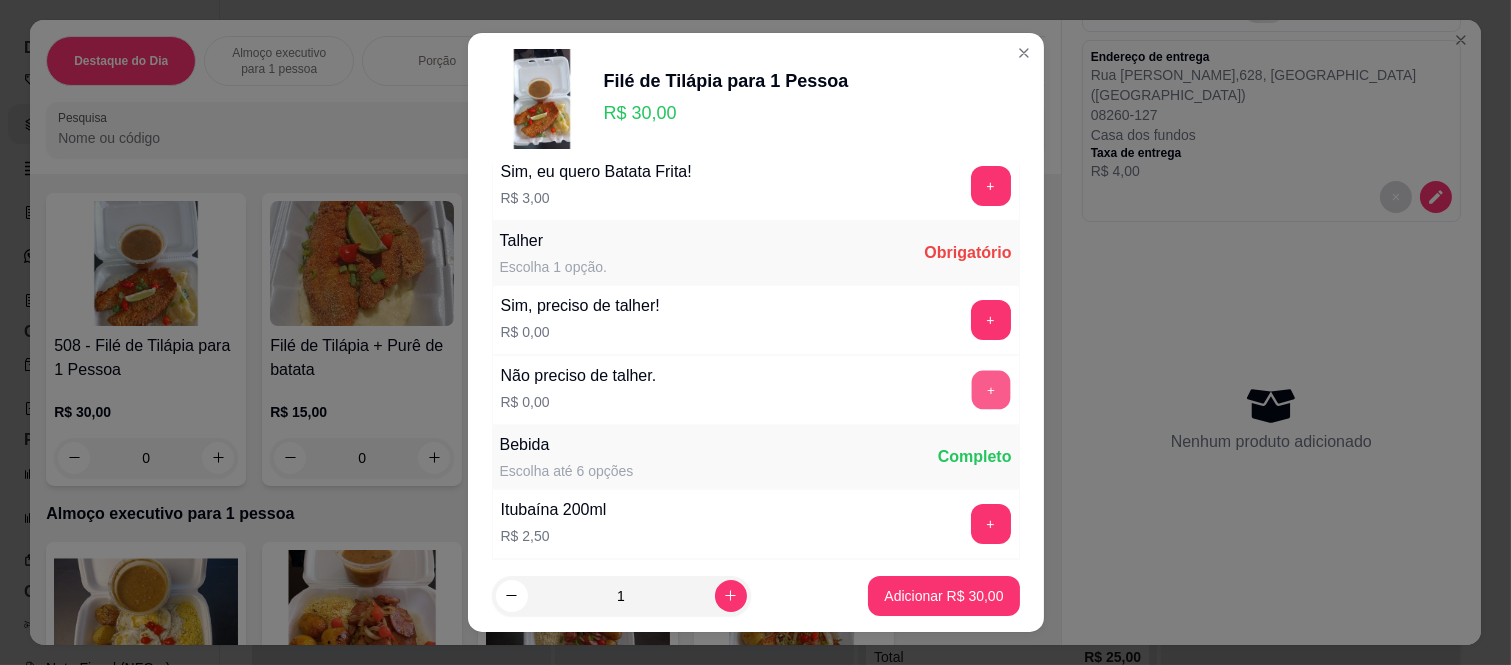 click on "+" at bounding box center (990, 390) 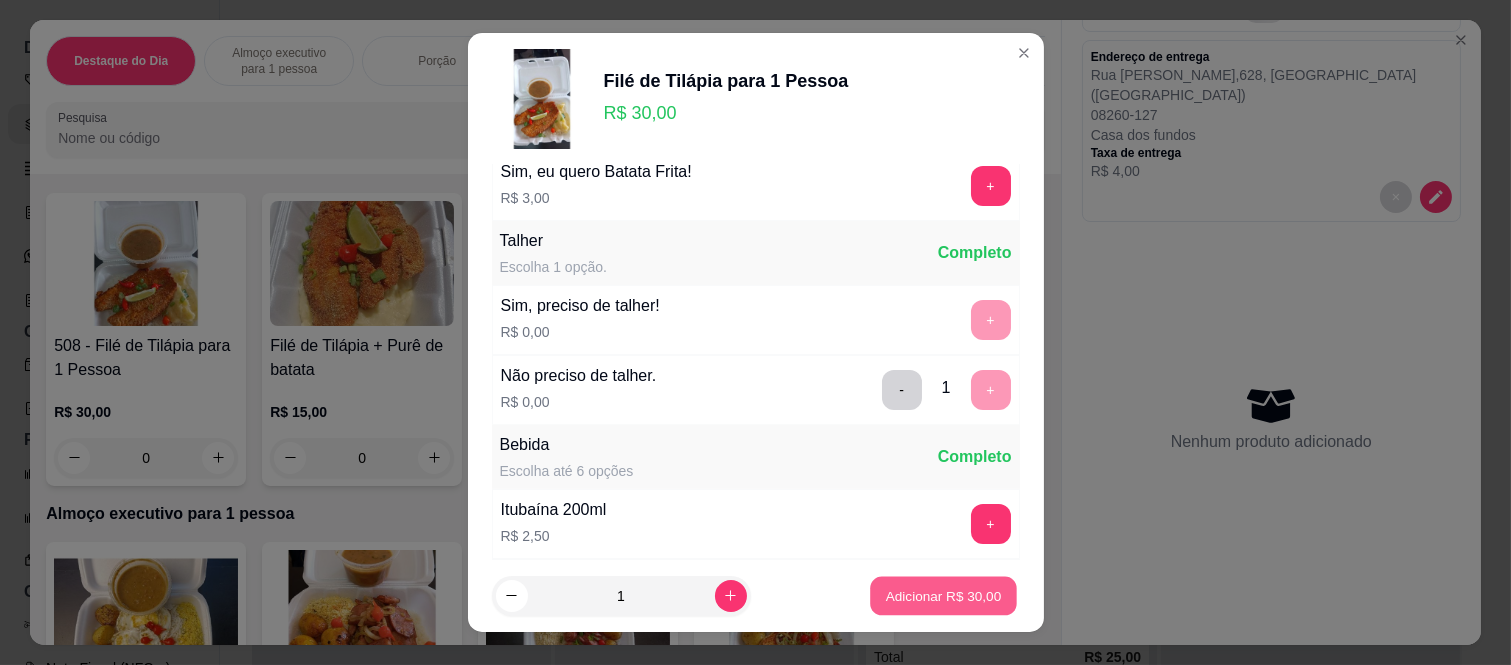 click on "Adicionar   R$ 30,00" at bounding box center (944, 595) 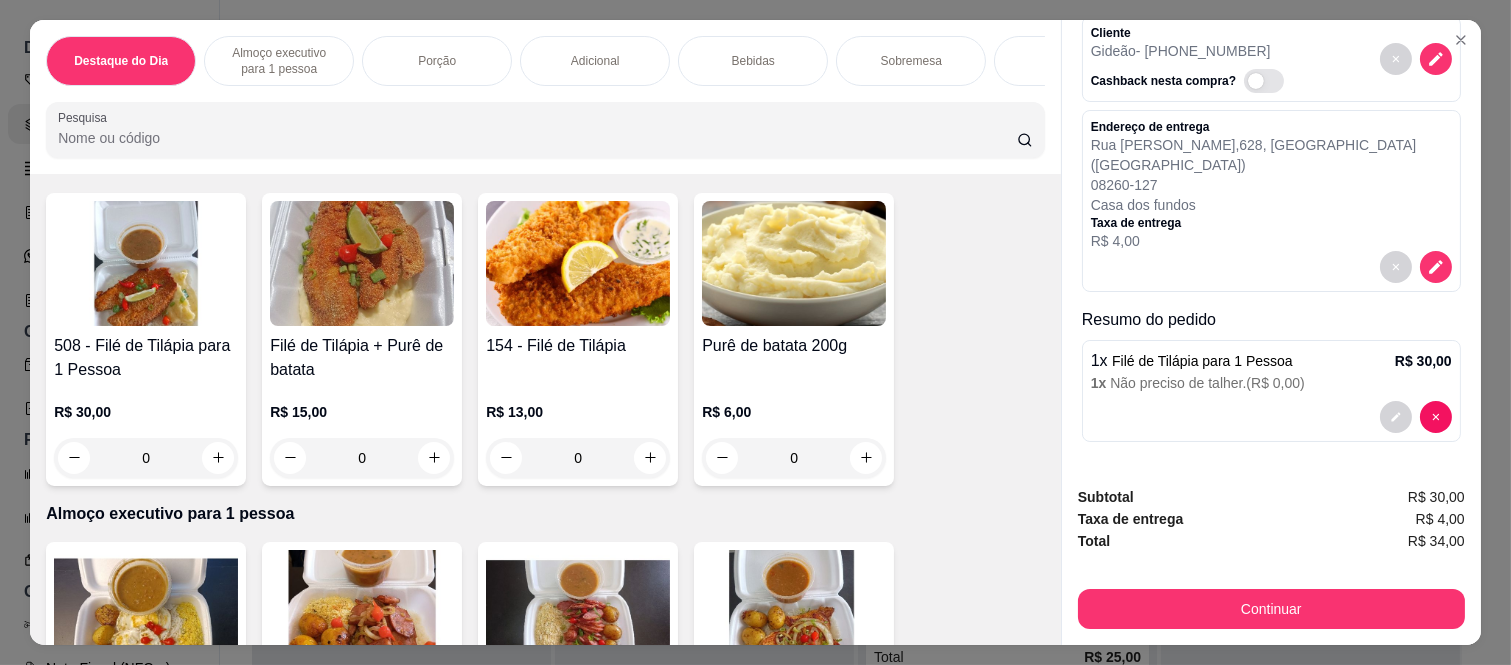 scroll, scrollTop: 81, scrollLeft: 0, axis: vertical 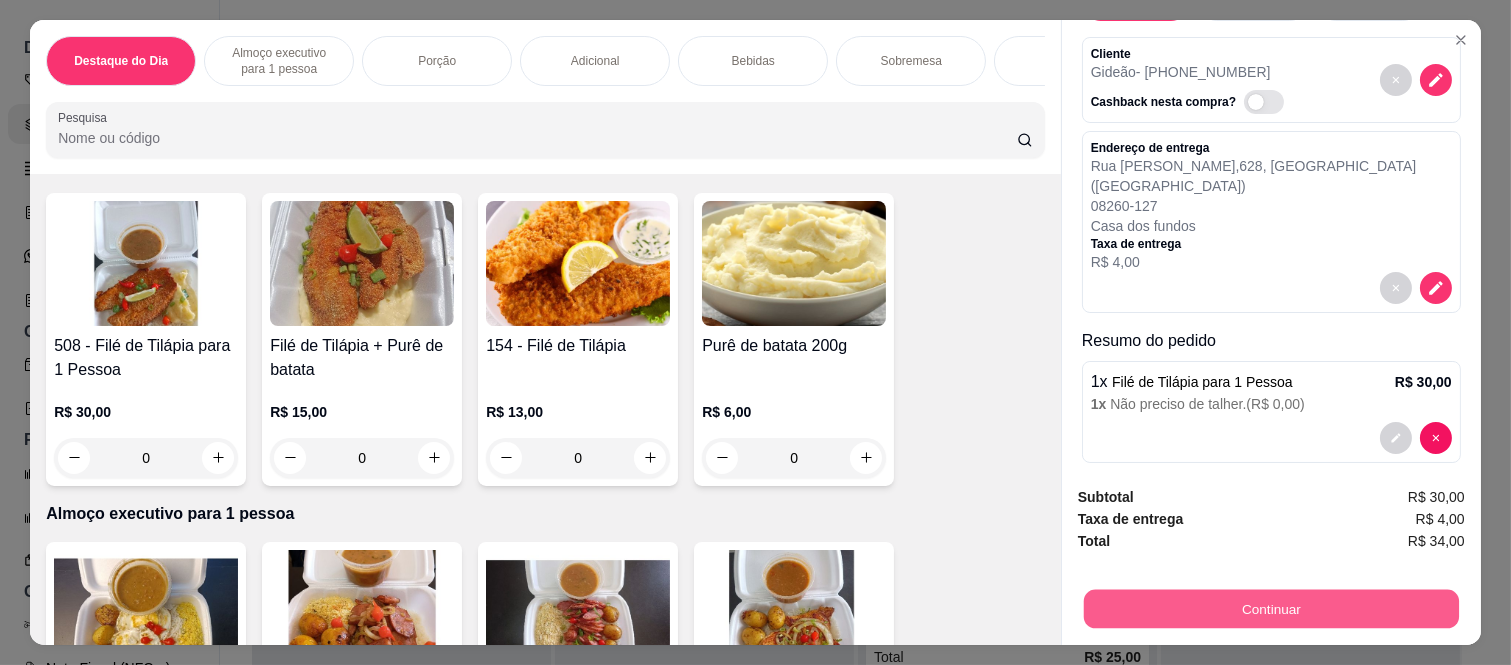 click on "Continuar" at bounding box center (1271, 609) 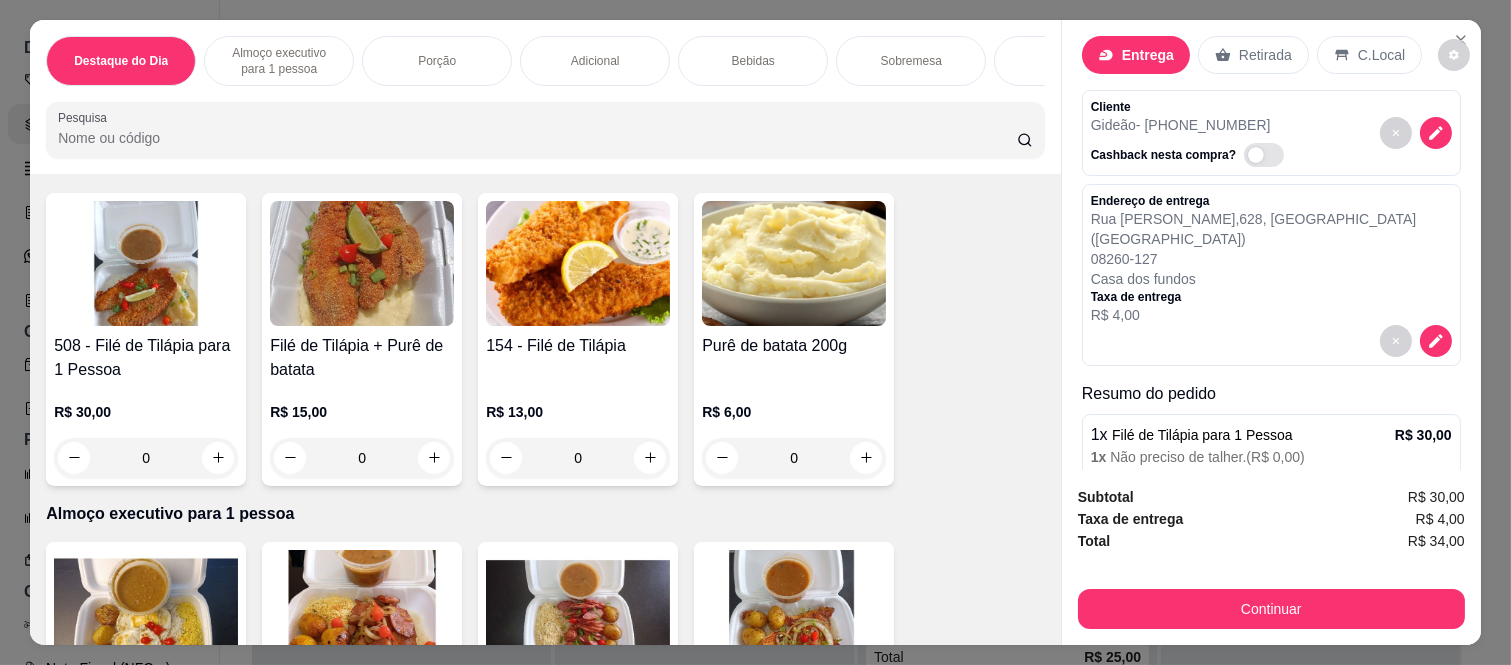 scroll, scrollTop: 0, scrollLeft: 0, axis: both 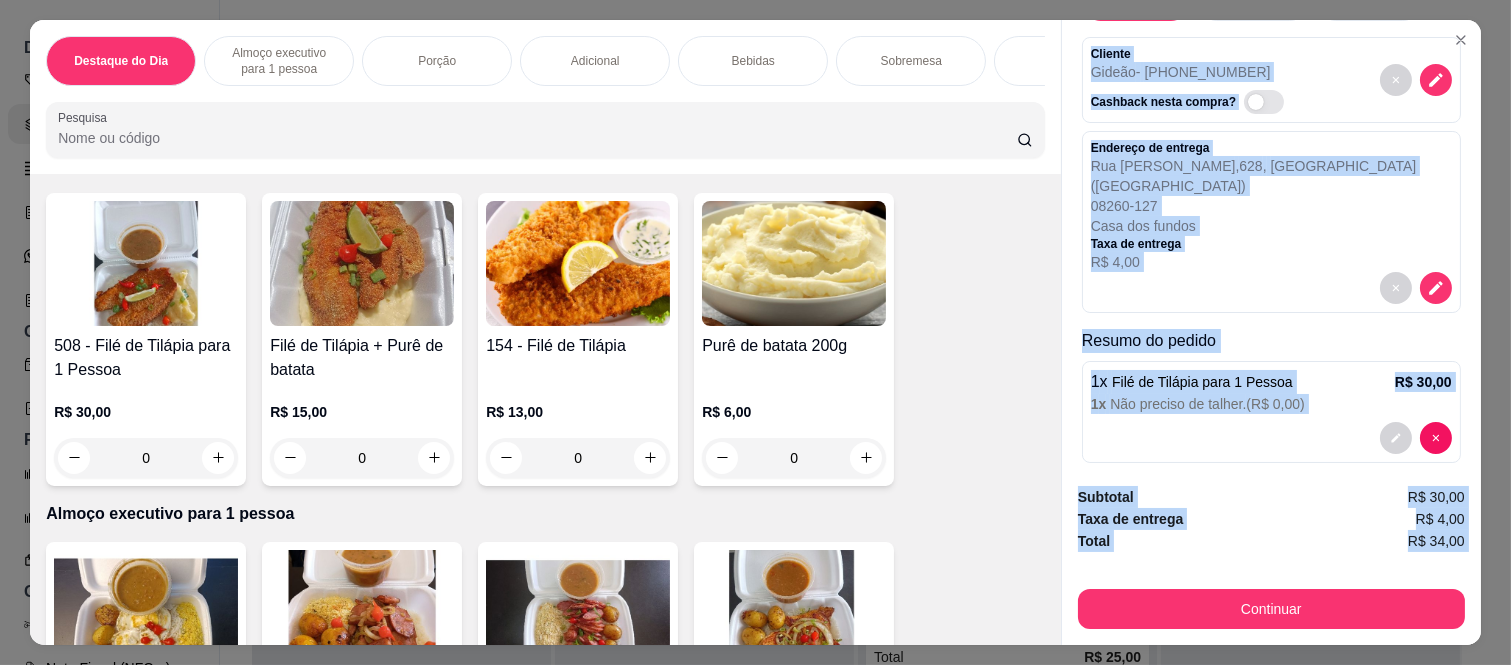 drag, startPoint x: 1081, startPoint y: 126, endPoint x: 1501, endPoint y: 564, distance: 606.8311 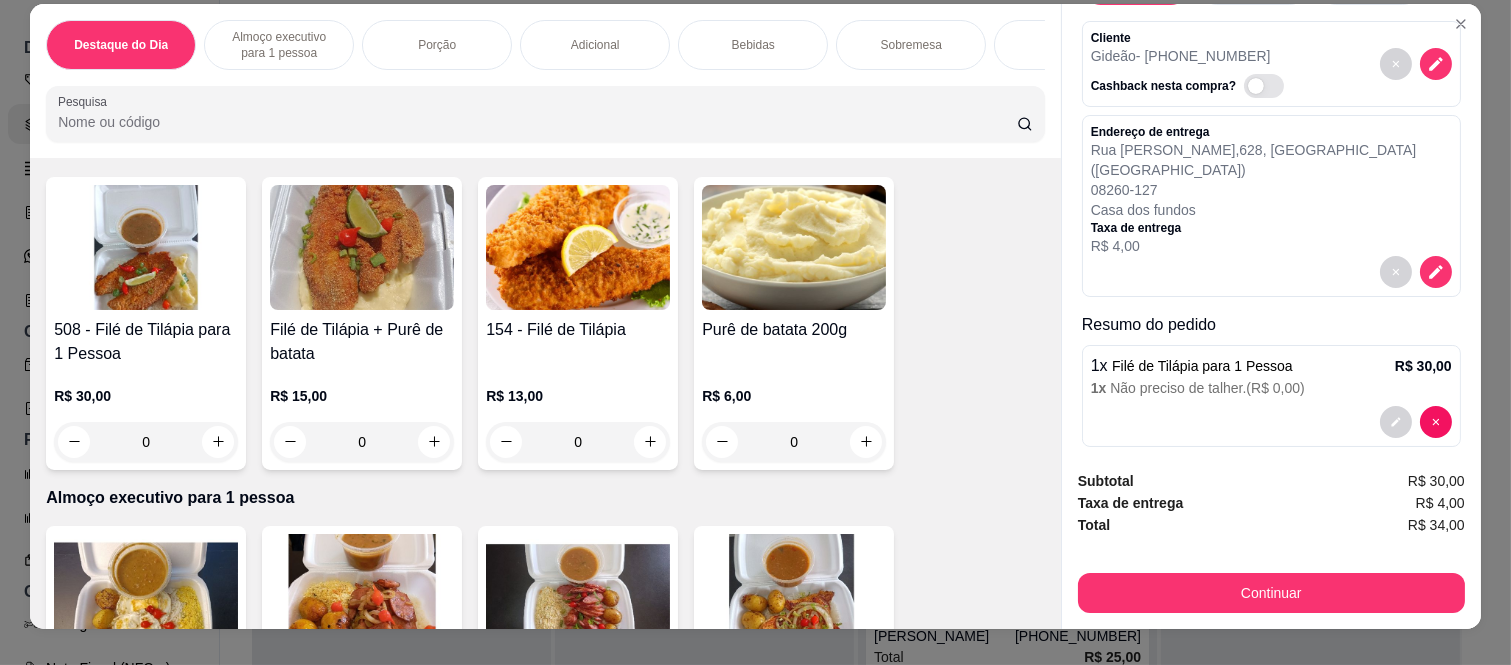 scroll, scrollTop: 0, scrollLeft: 2, axis: horizontal 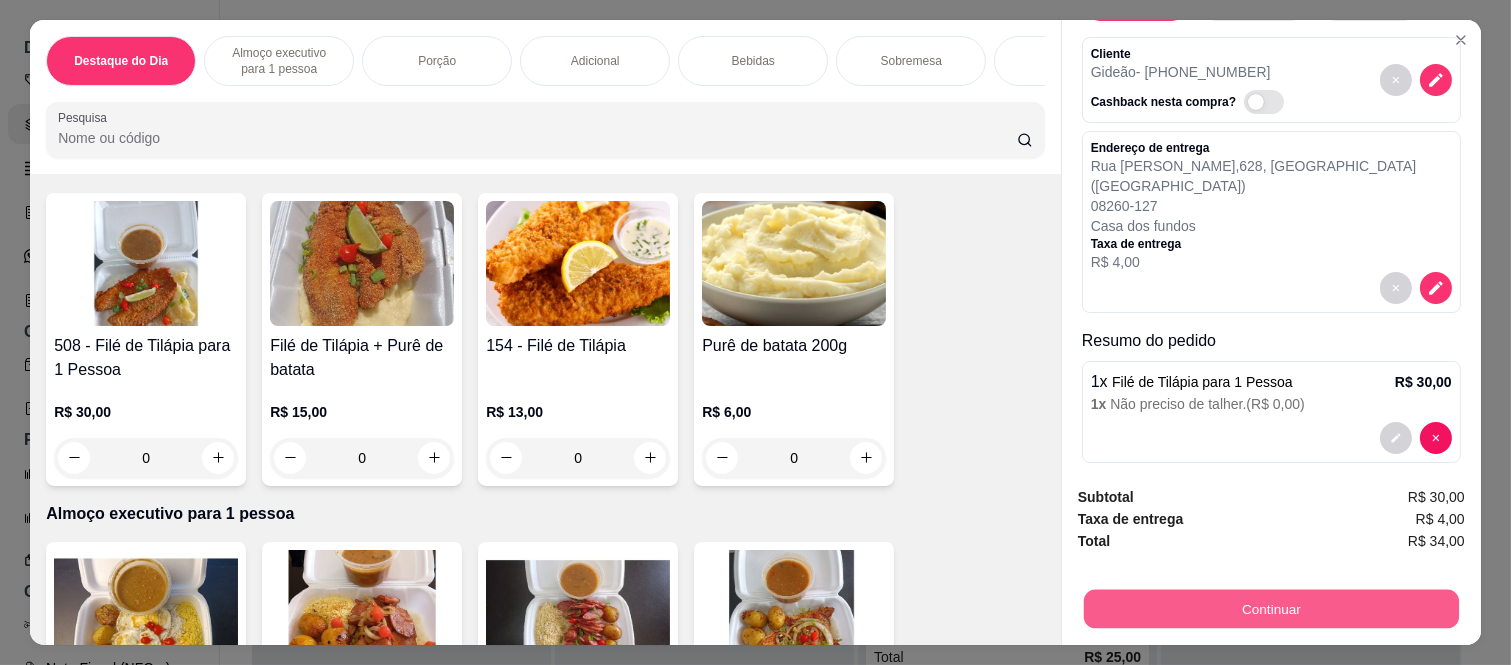 click on "Continuar" at bounding box center (1271, 609) 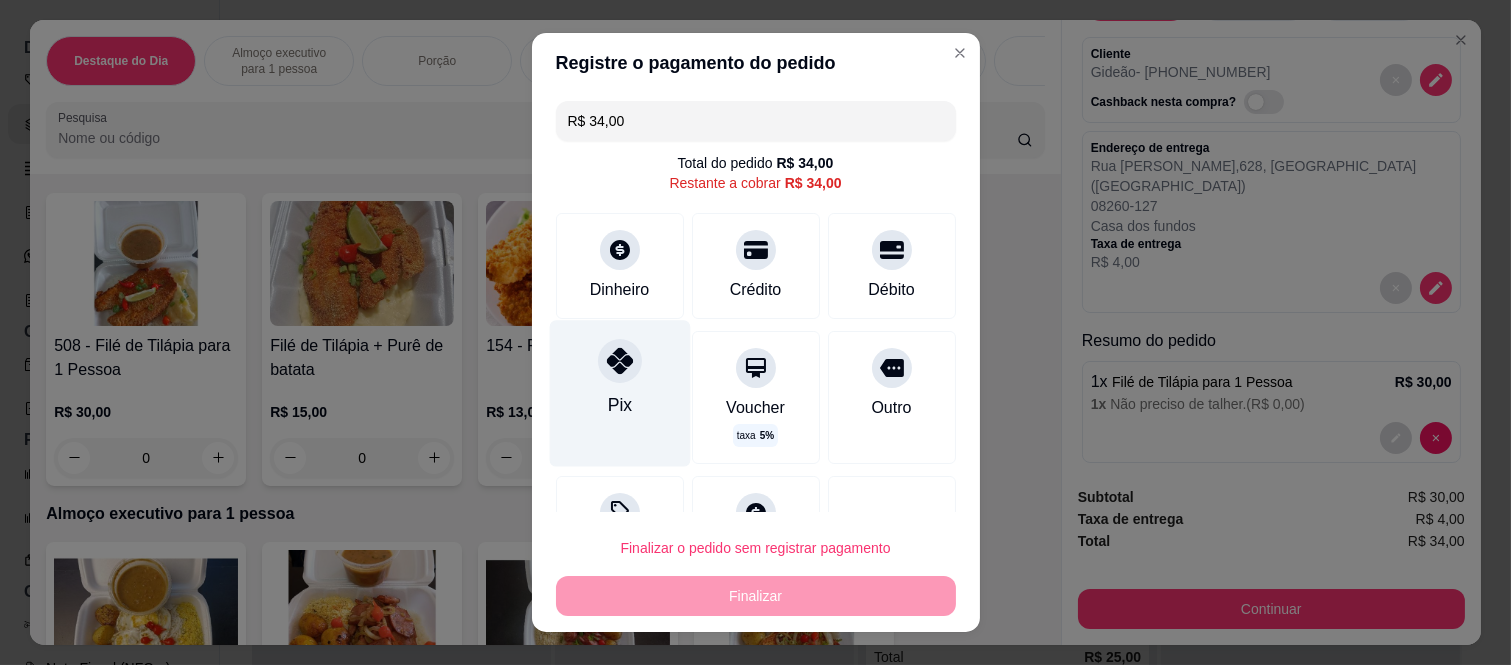 click on "Pix" at bounding box center [619, 394] 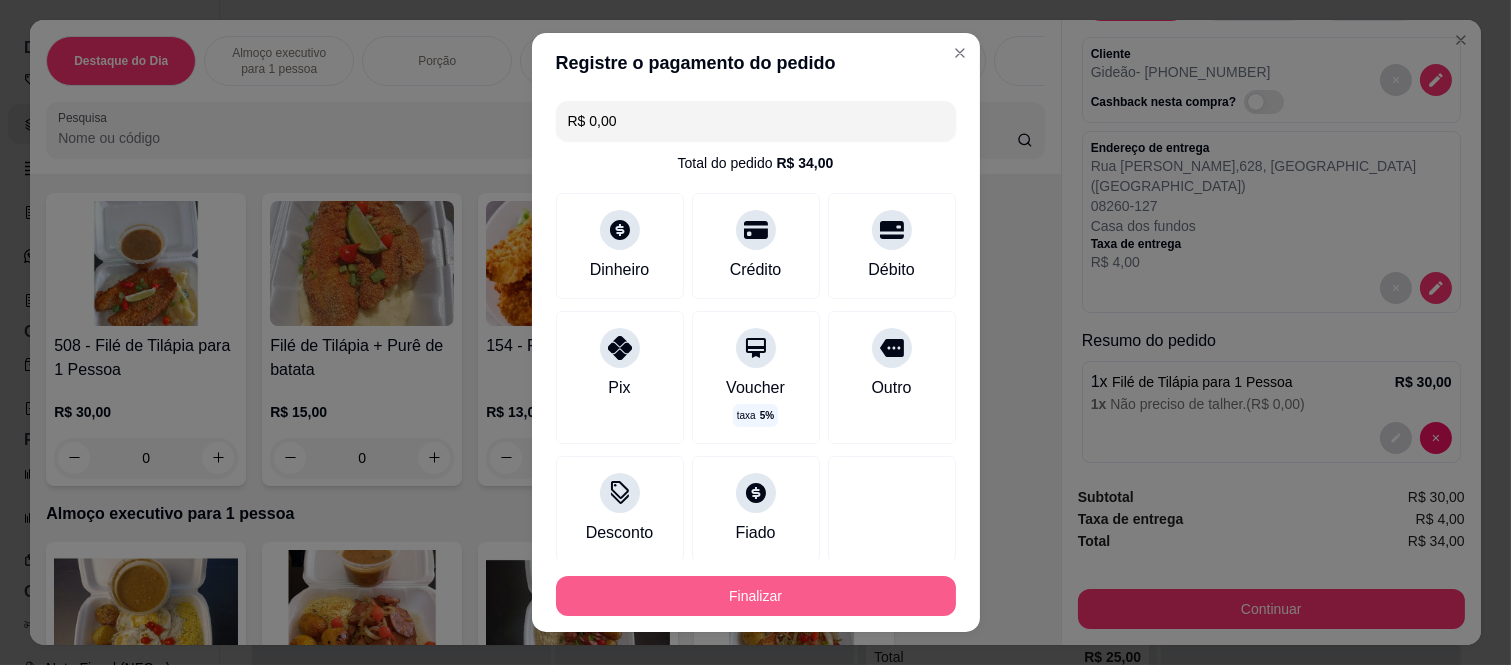 click on "Finalizar" at bounding box center [756, 596] 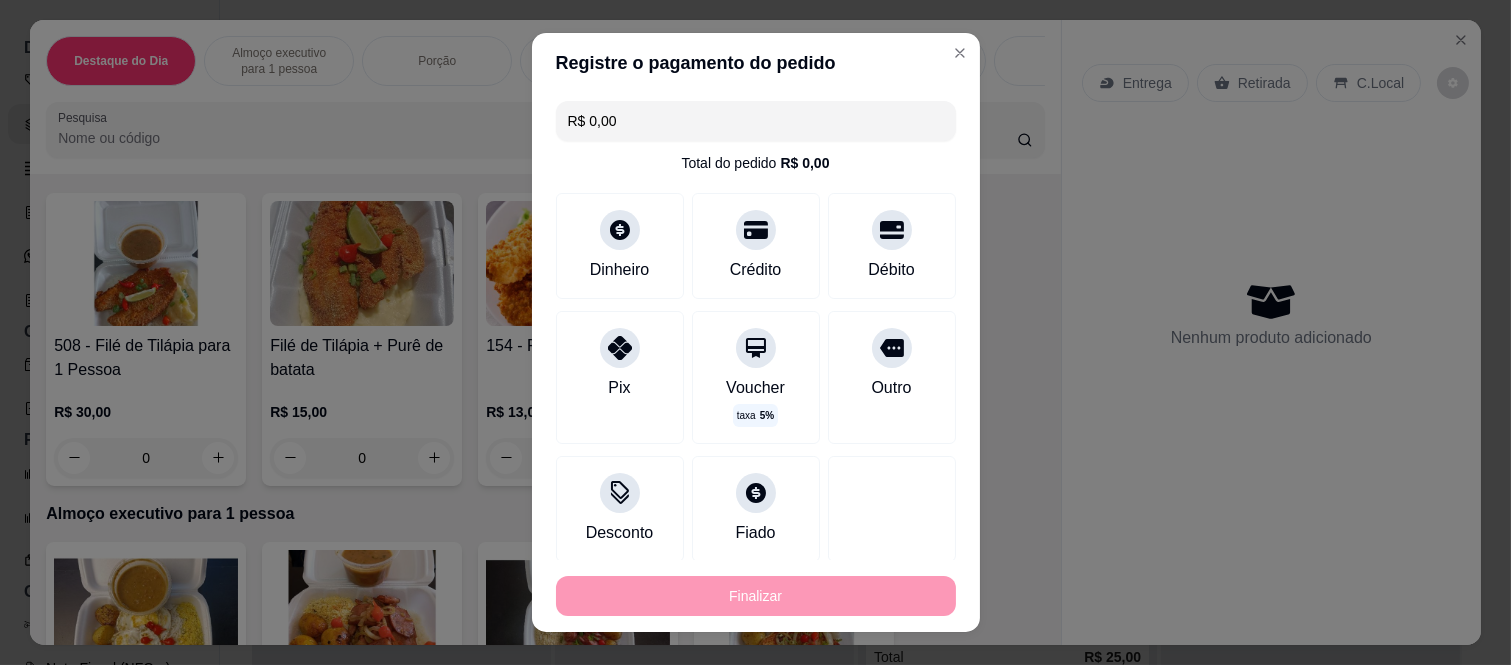 type on "-R$ 34,00" 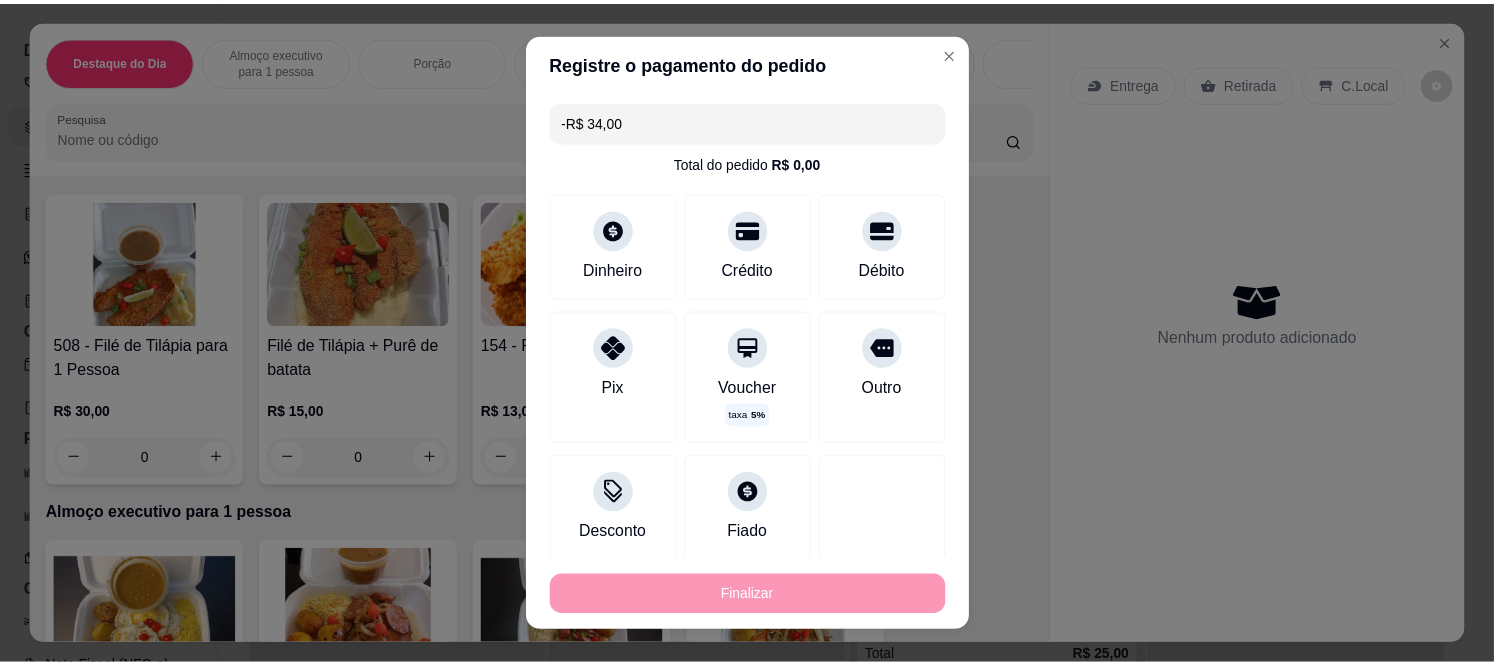scroll, scrollTop: 0, scrollLeft: 0, axis: both 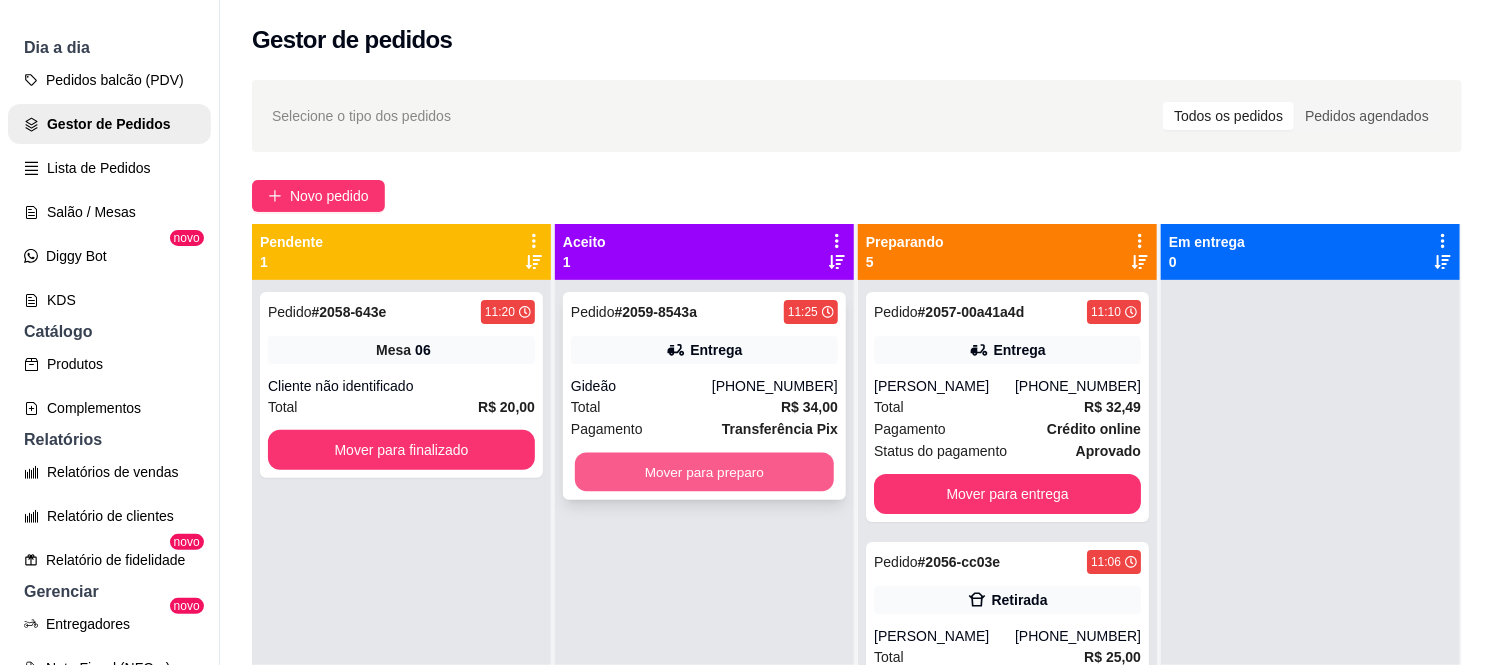 click on "Mover para preparo" at bounding box center (704, 472) 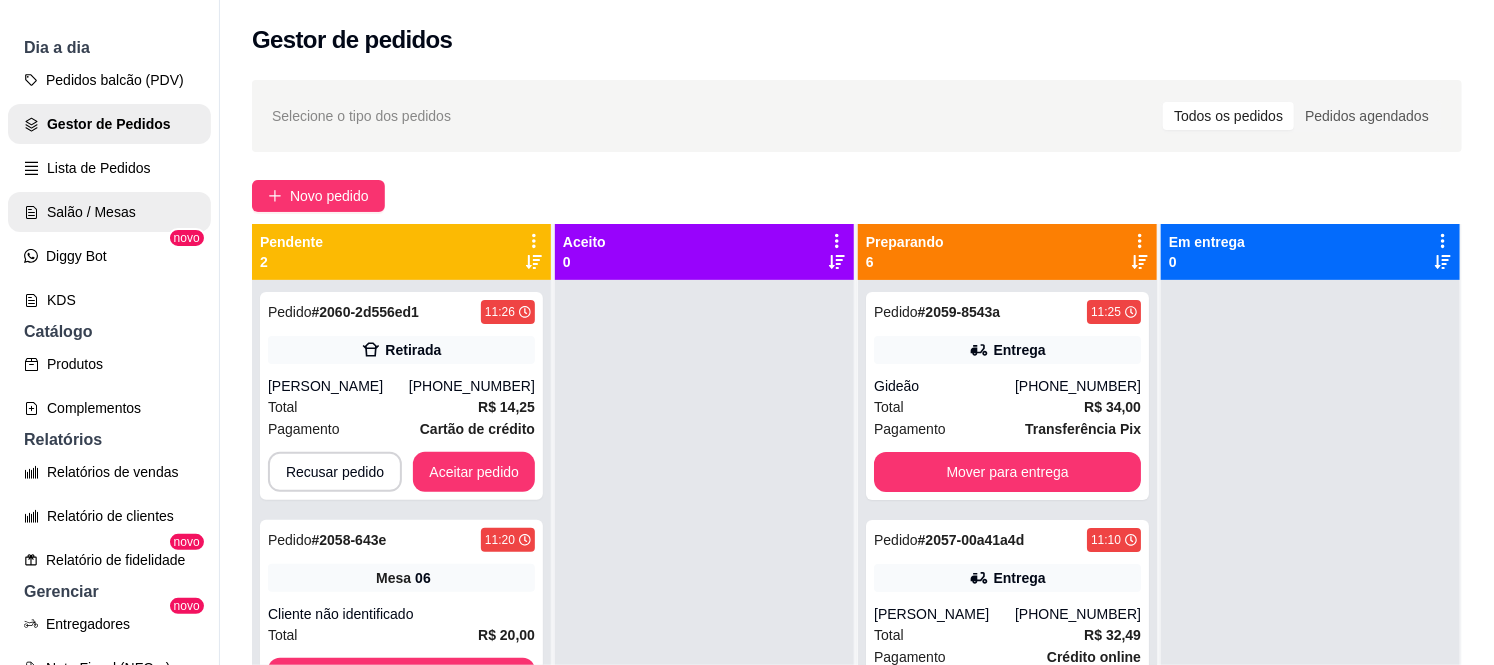 click on "Salão / Mesas" at bounding box center (109, 212) 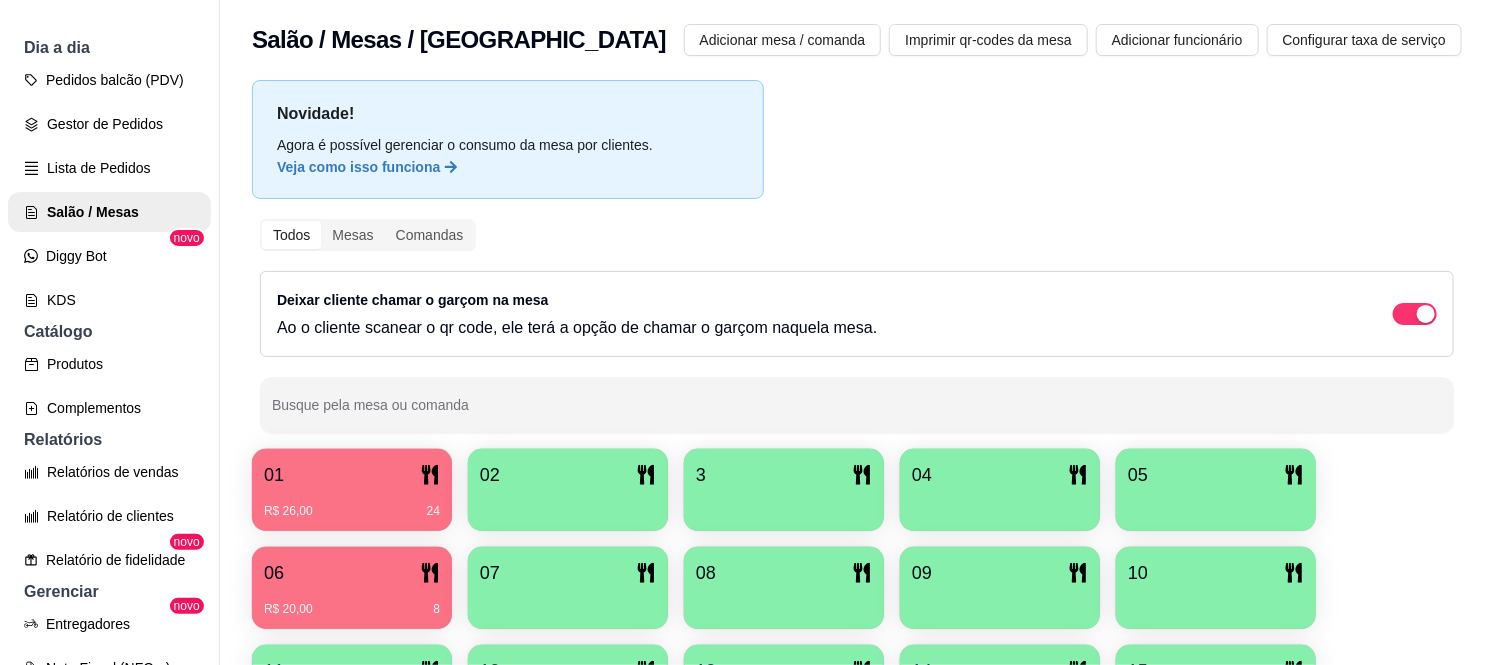 click on "01" at bounding box center (352, 475) 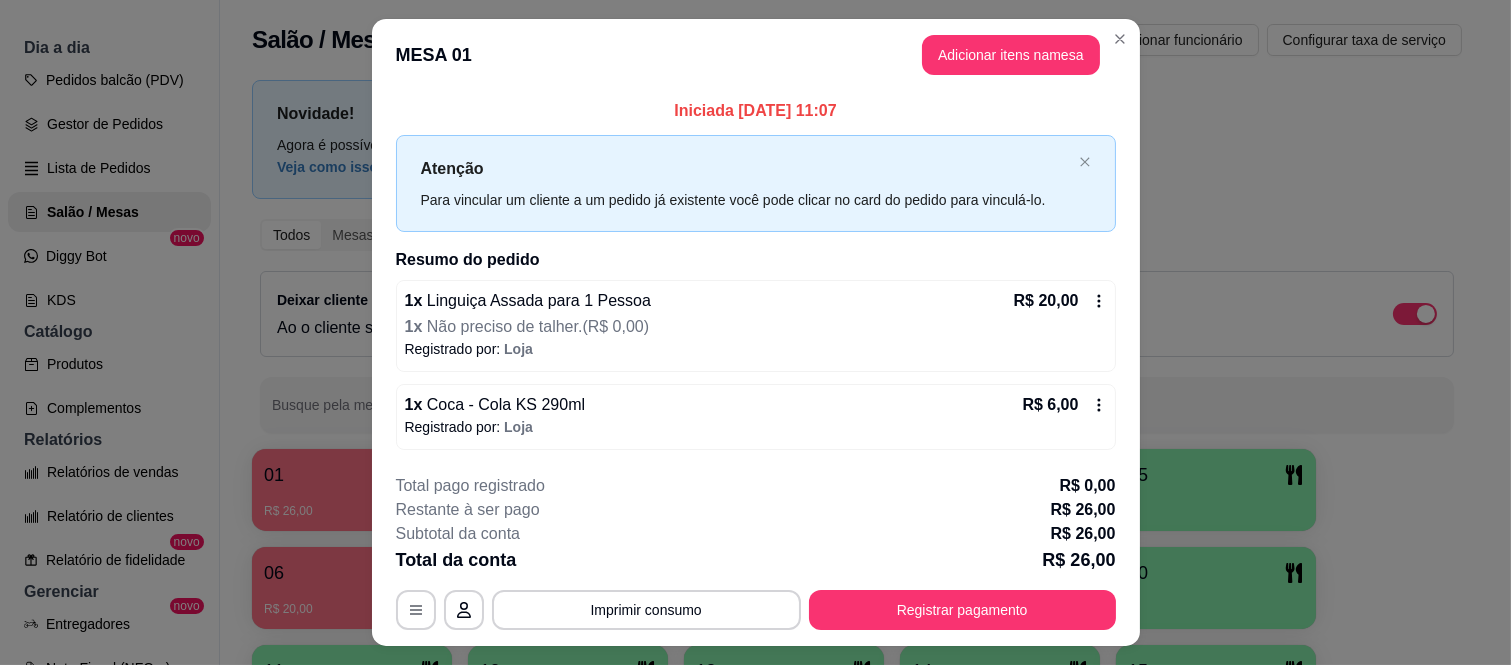click on "**********" at bounding box center [756, 552] 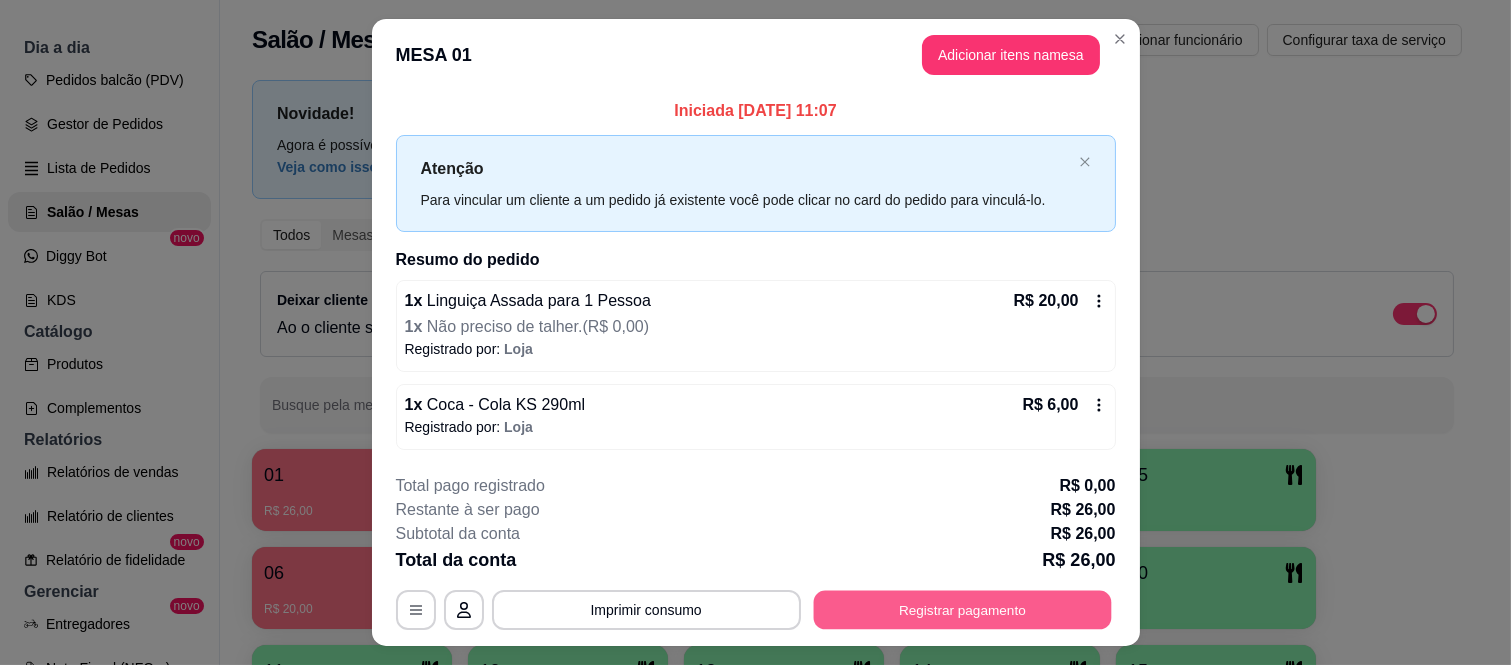 click on "Registrar pagamento" at bounding box center (962, 610) 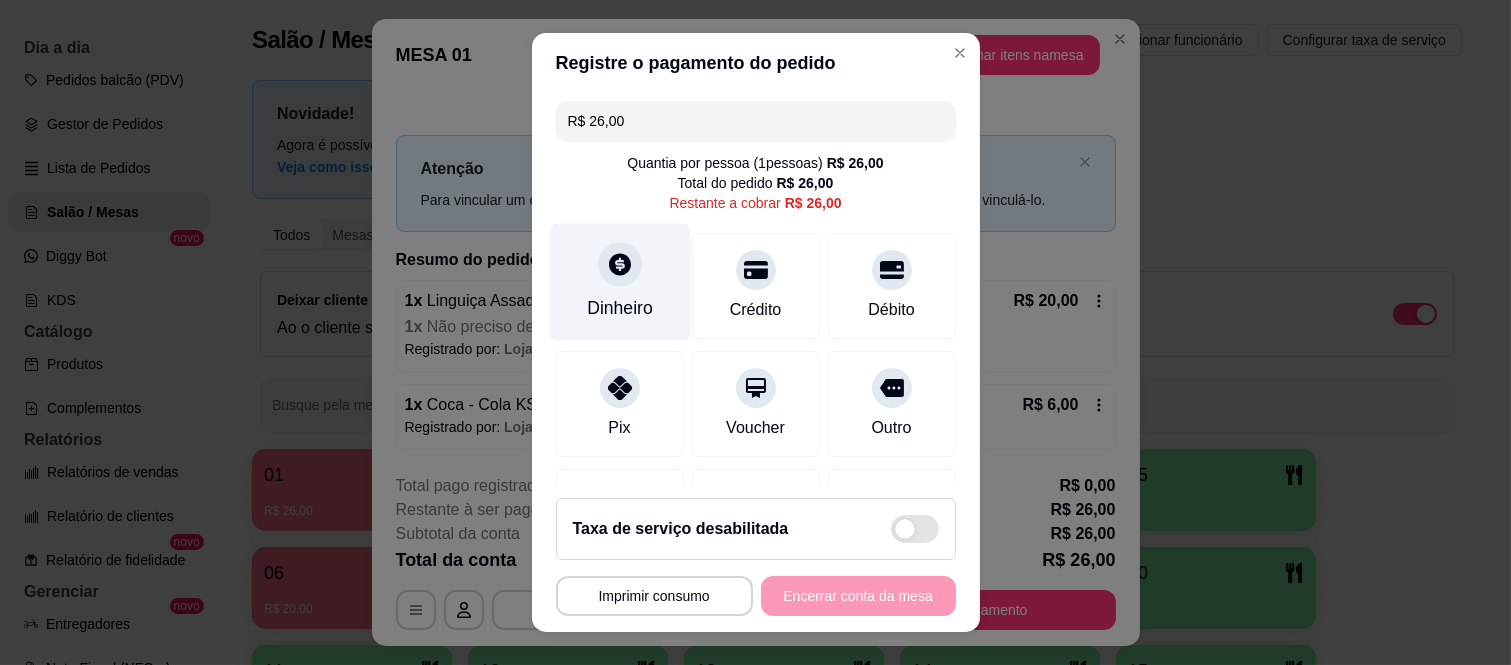 click on "Dinheiro" at bounding box center [619, 282] 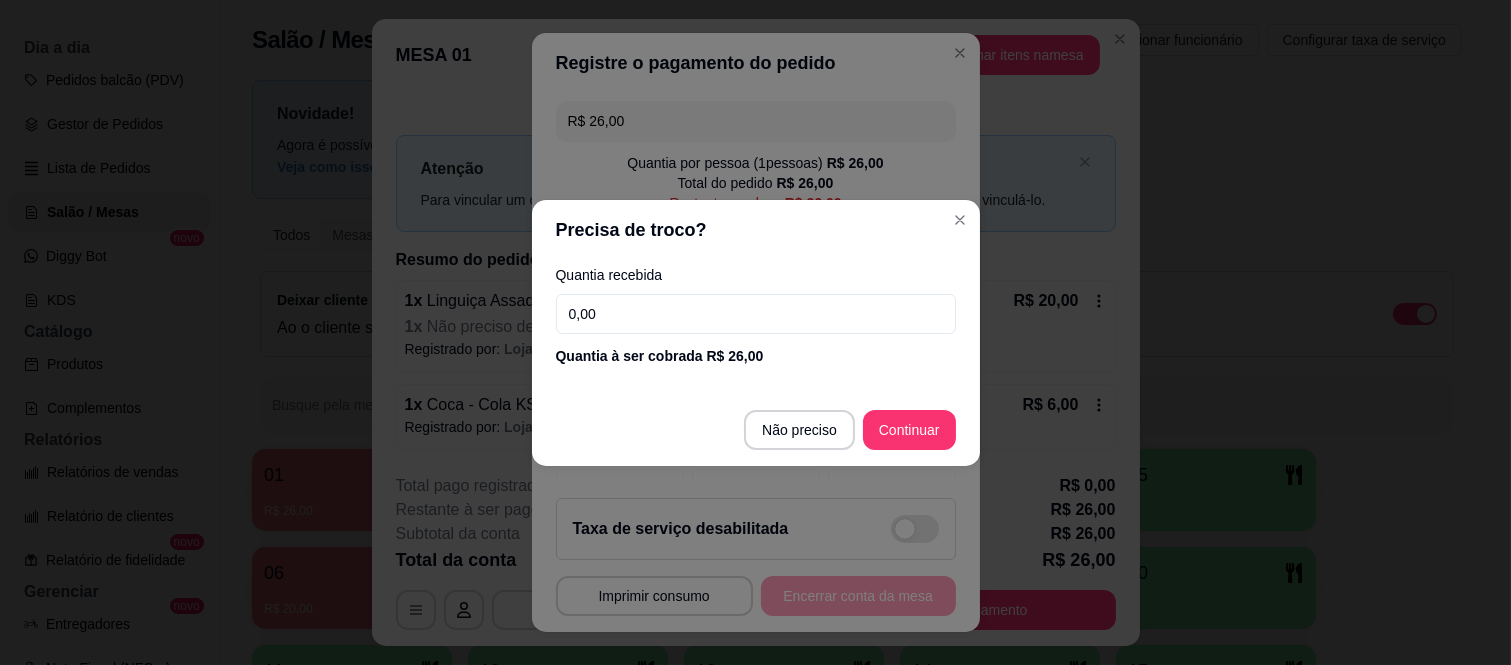 click on "0,00" at bounding box center (756, 314) 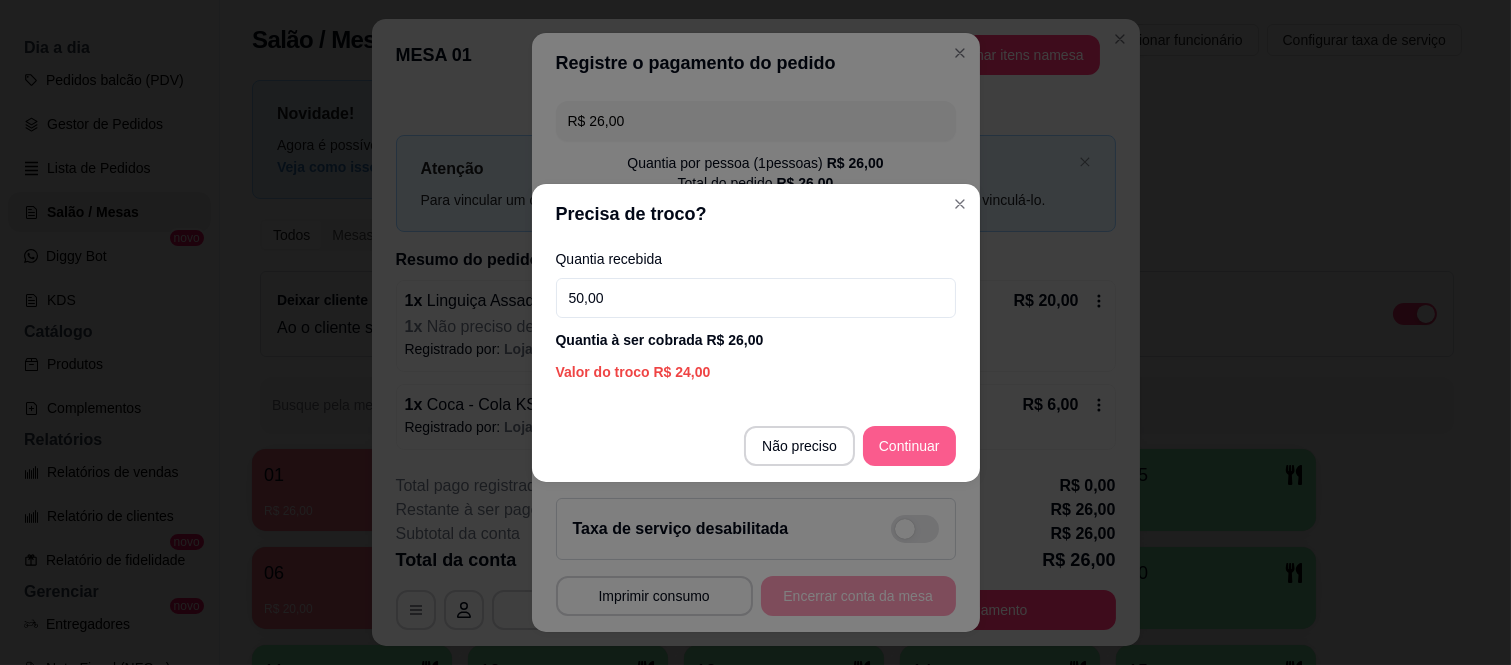 type on "50,00" 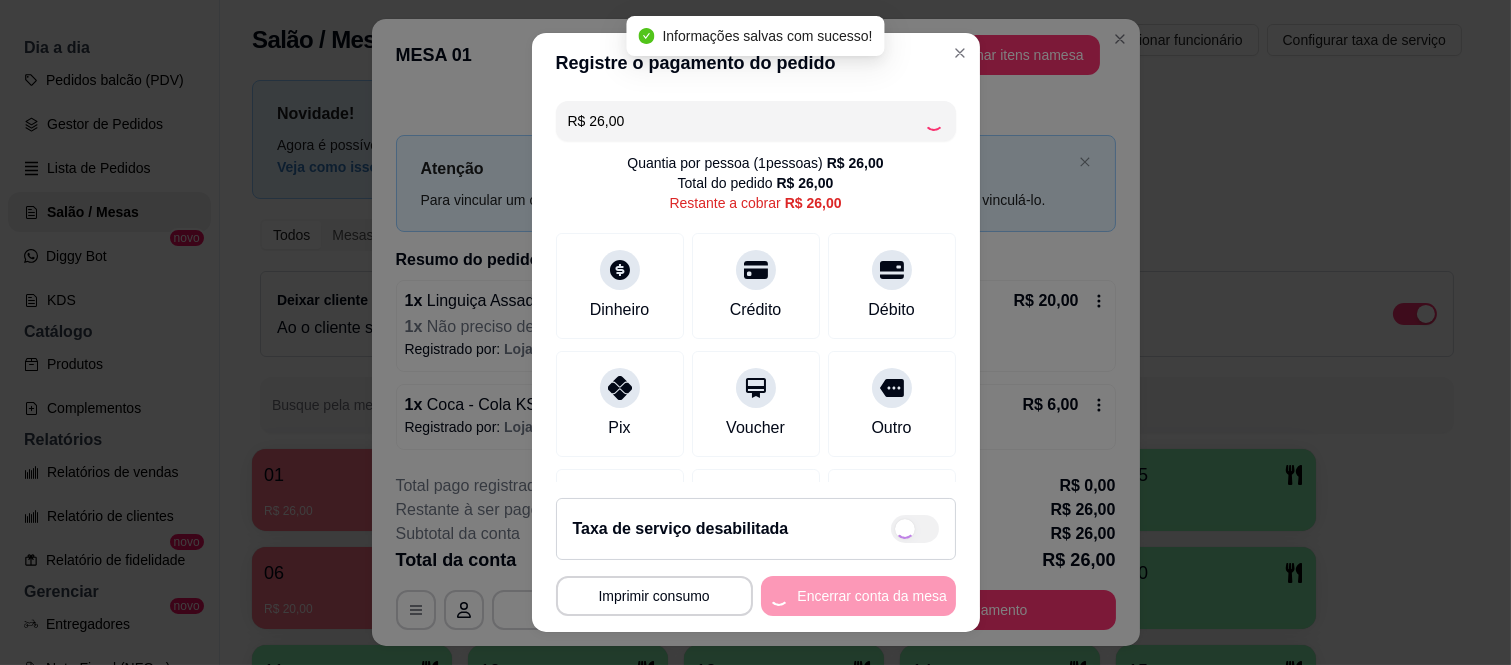 type on "R$ 0,00" 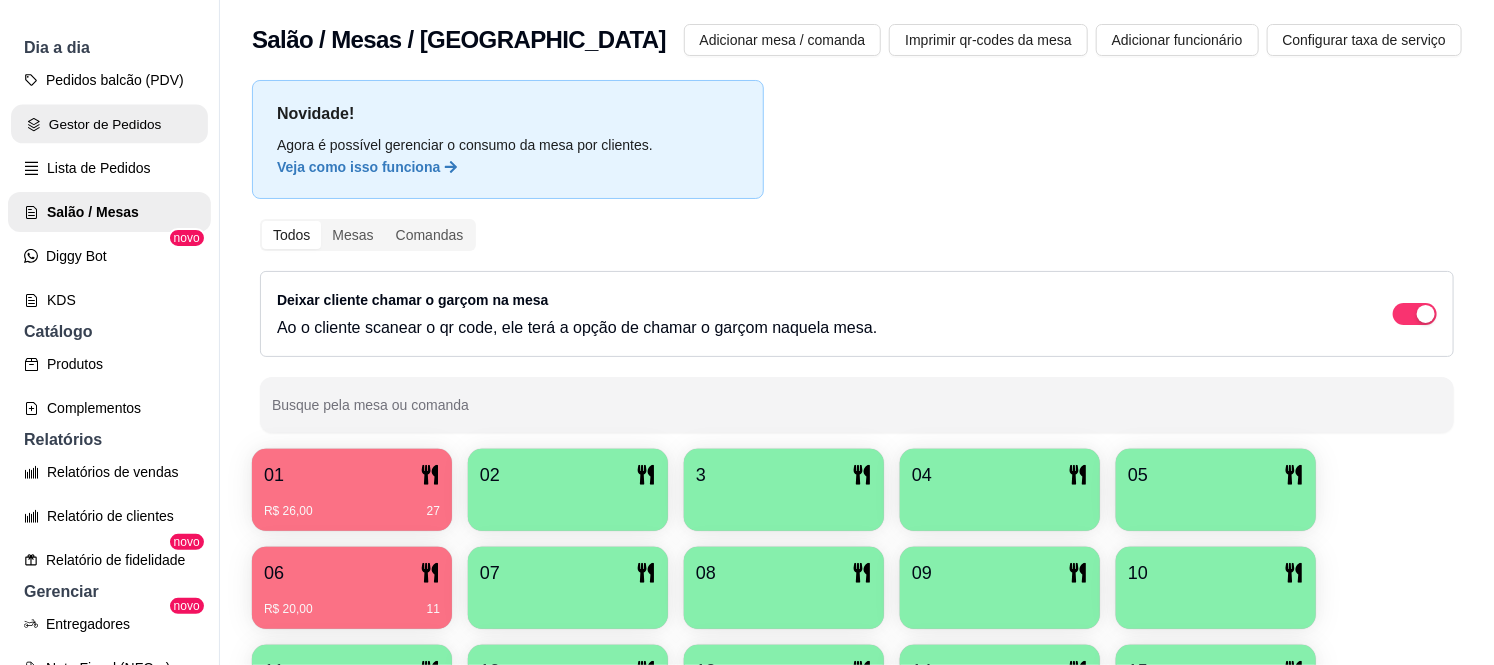click on "Gestor de Pedidos" at bounding box center (109, 124) 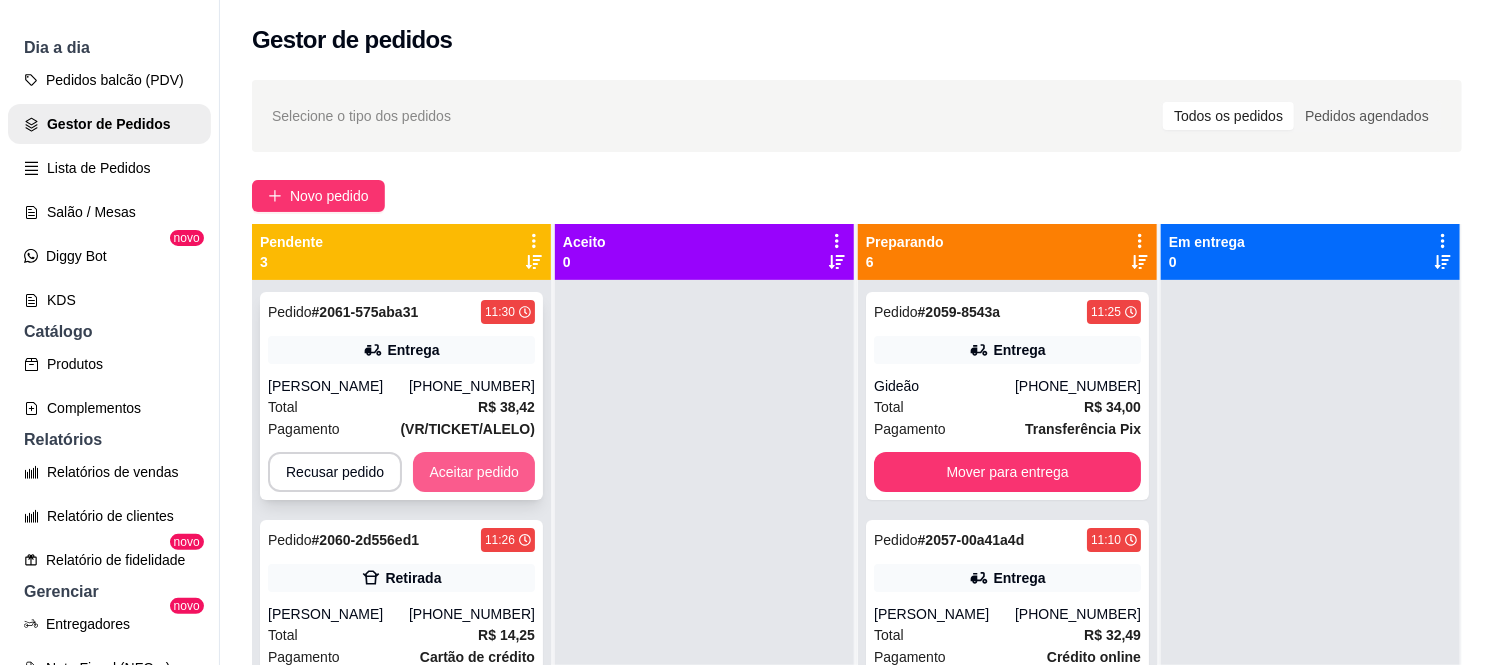 click on "Aceitar pedido" at bounding box center [474, 472] 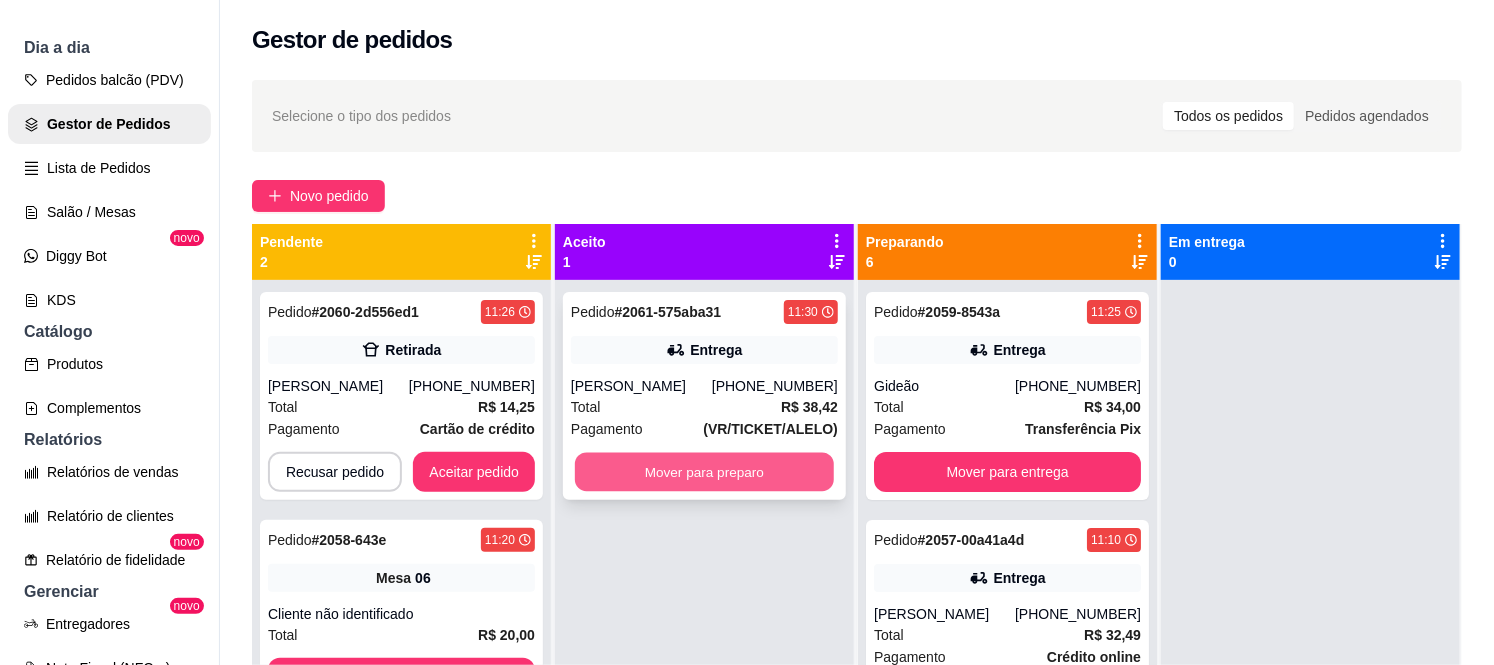 click on "Mover para preparo" at bounding box center (704, 472) 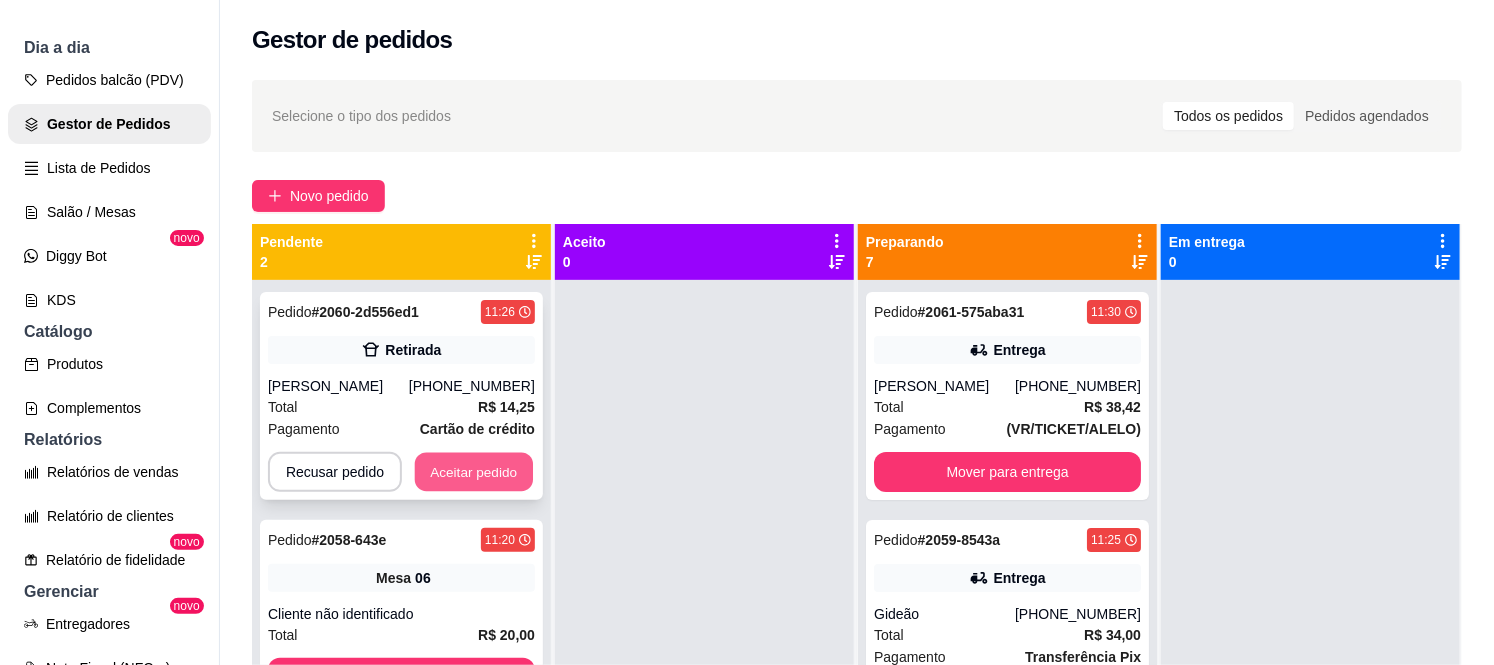 click on "Aceitar pedido" at bounding box center [474, 472] 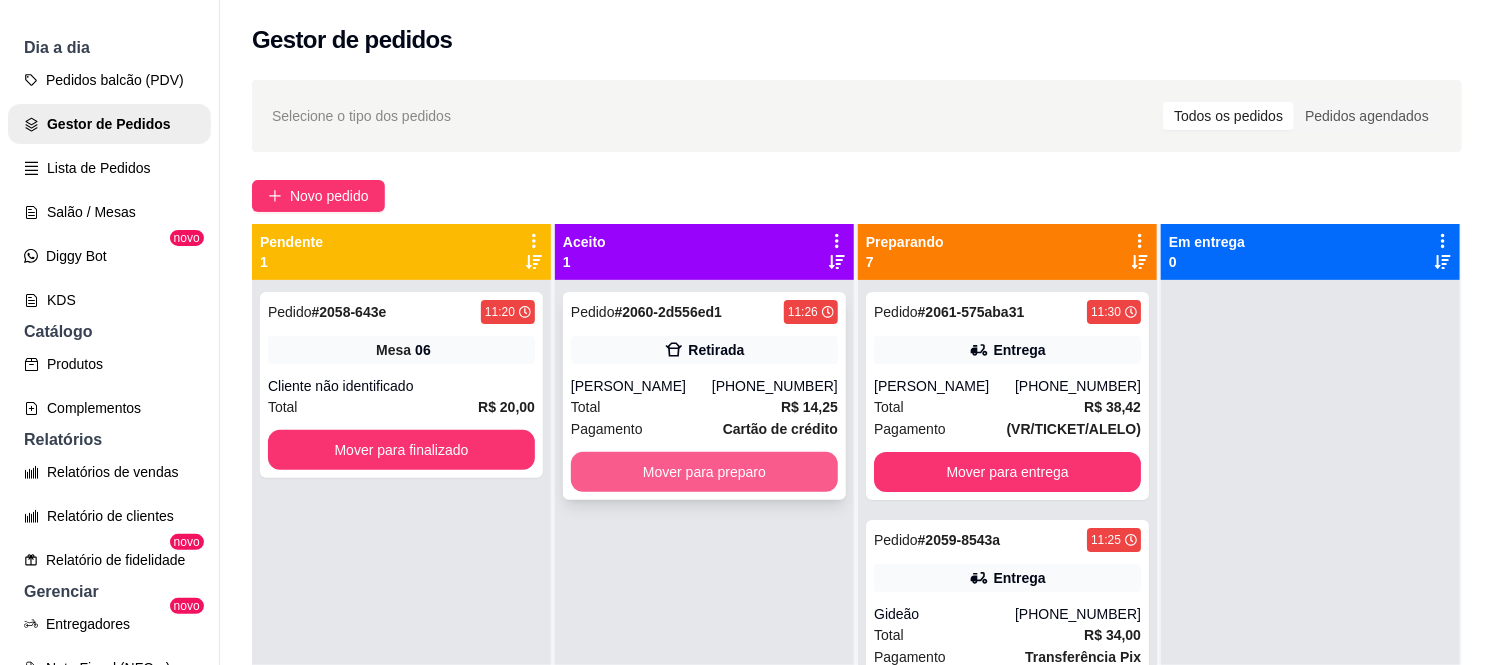 click on "Mover para preparo" at bounding box center [704, 472] 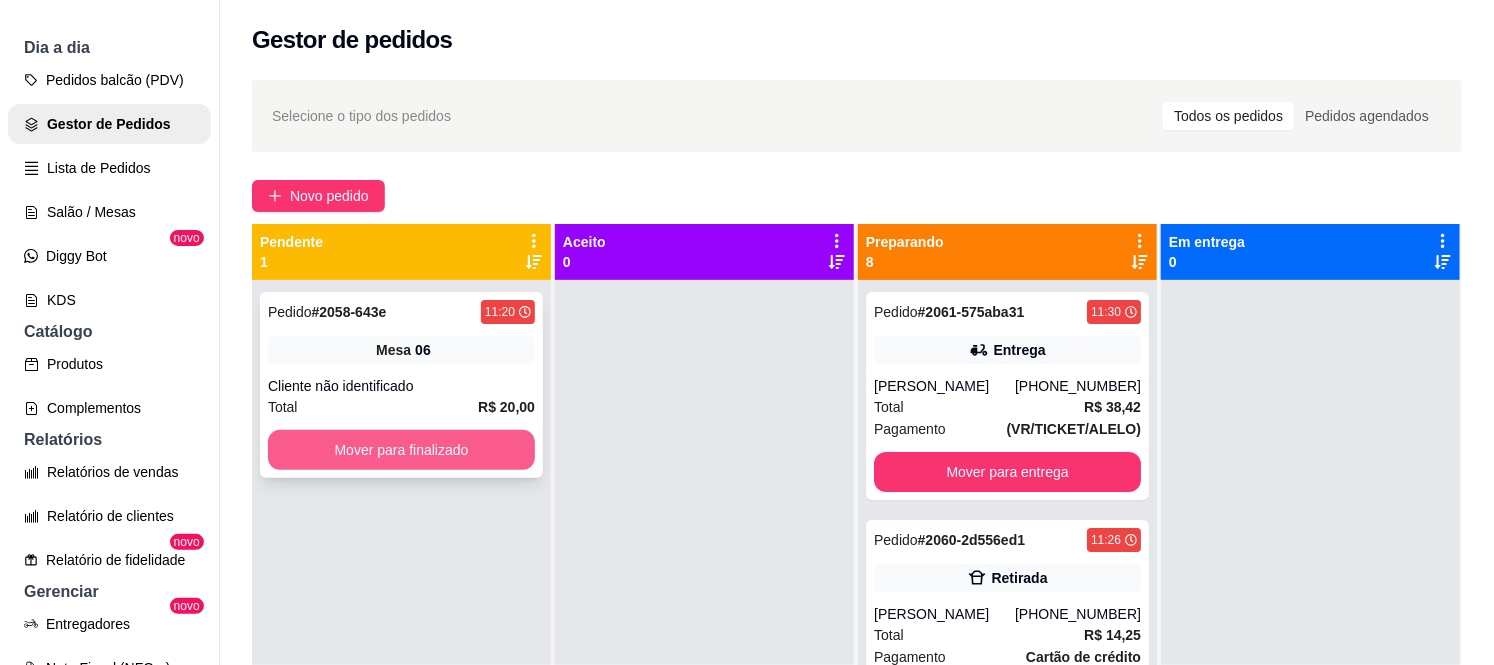 click on "Mover para finalizado" at bounding box center [401, 450] 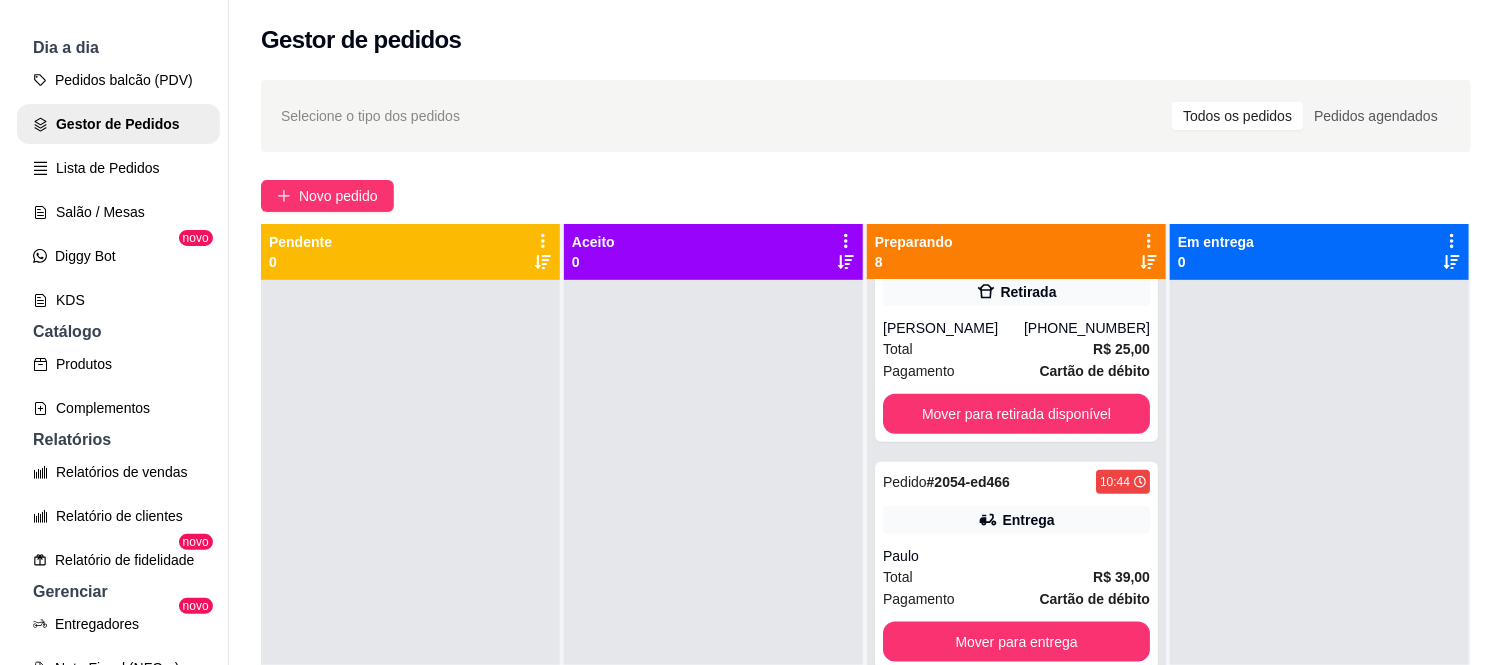 scroll, scrollTop: 1000, scrollLeft: 0, axis: vertical 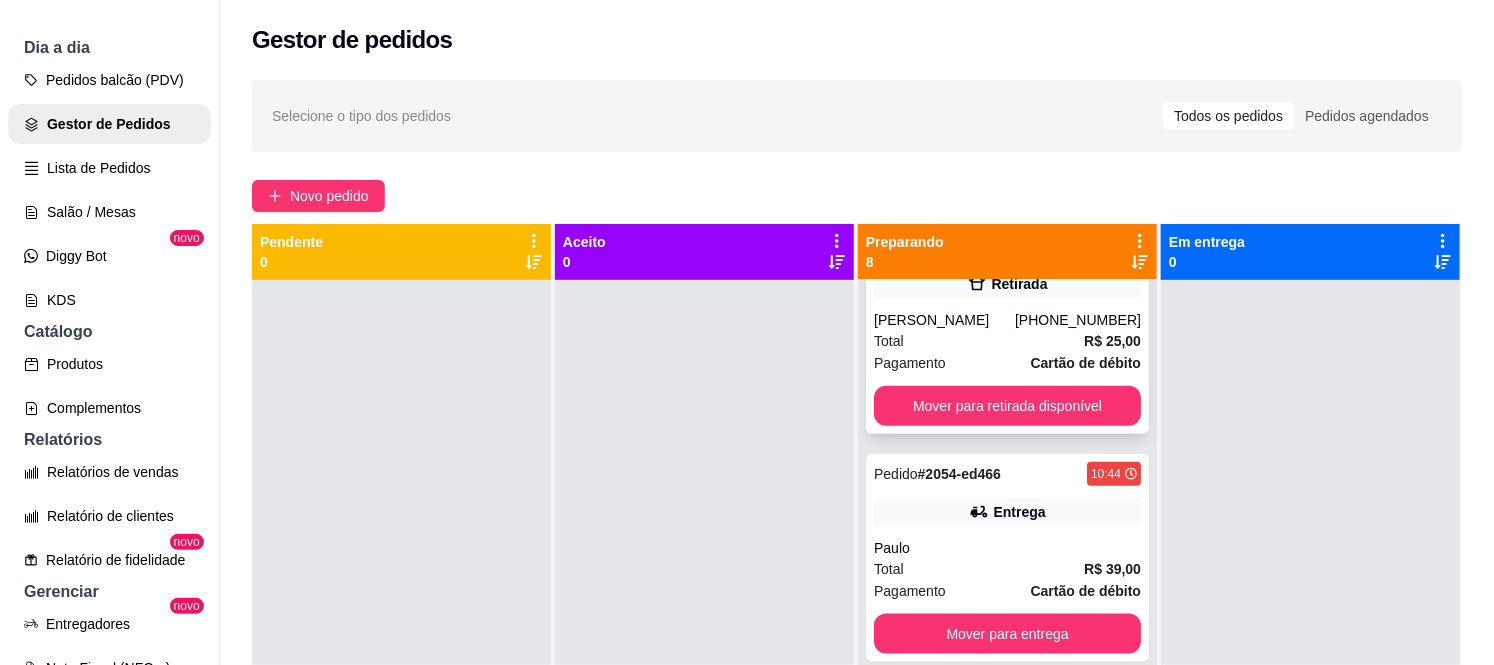click on "Total R$ 25,00" at bounding box center [1007, 341] 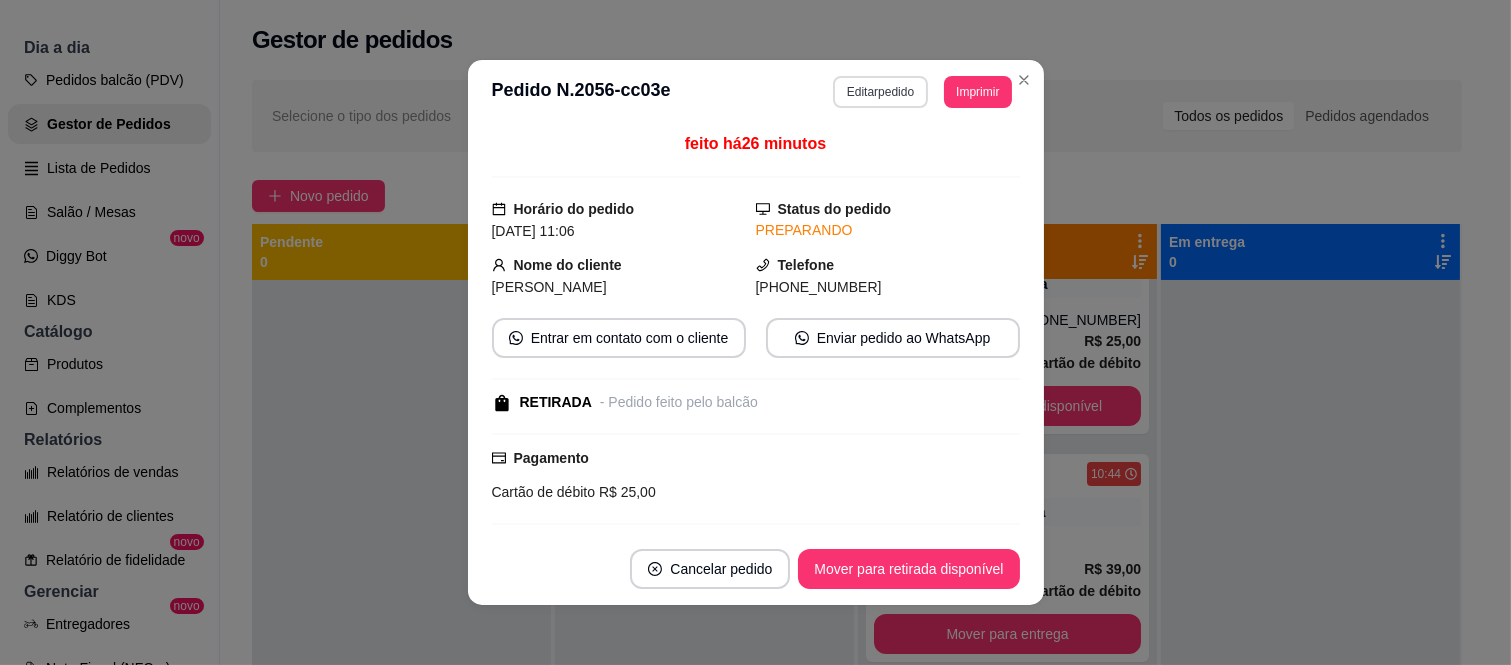 click on "Editar  pedido" at bounding box center (880, 92) 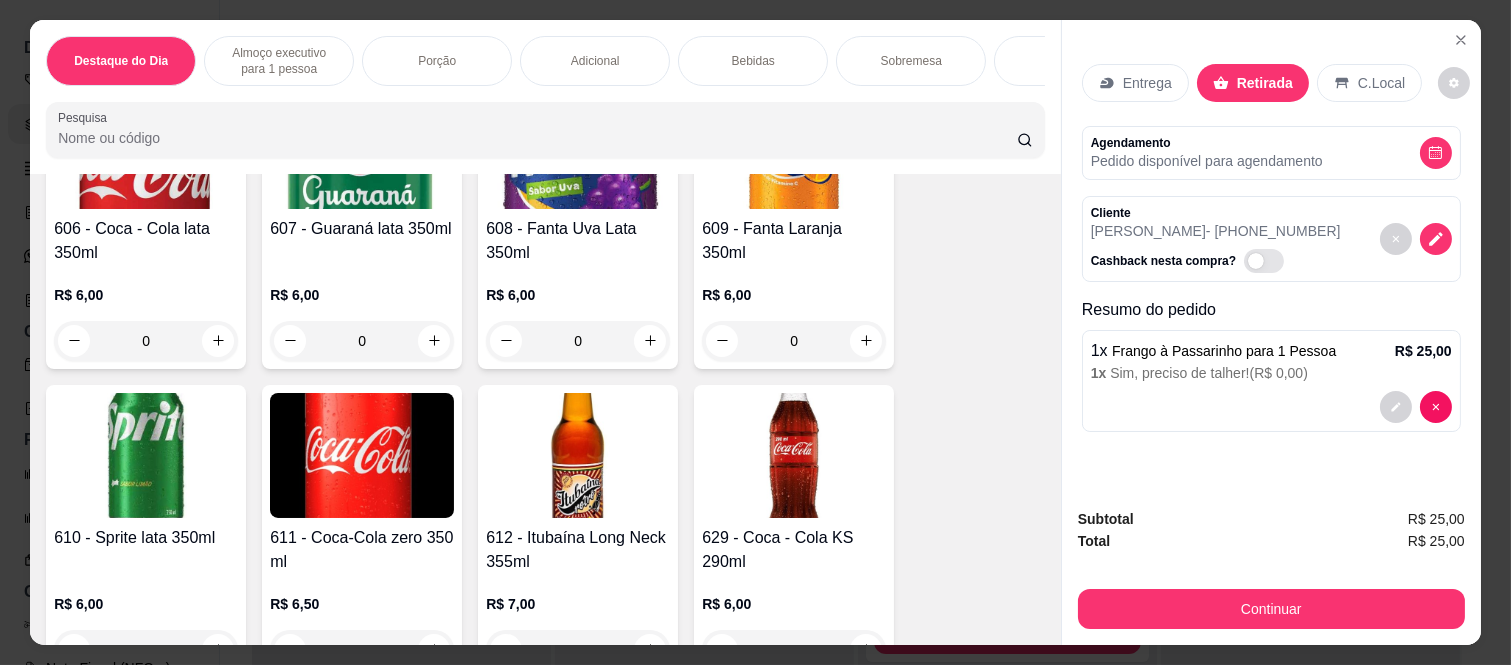 scroll, scrollTop: 3888, scrollLeft: 0, axis: vertical 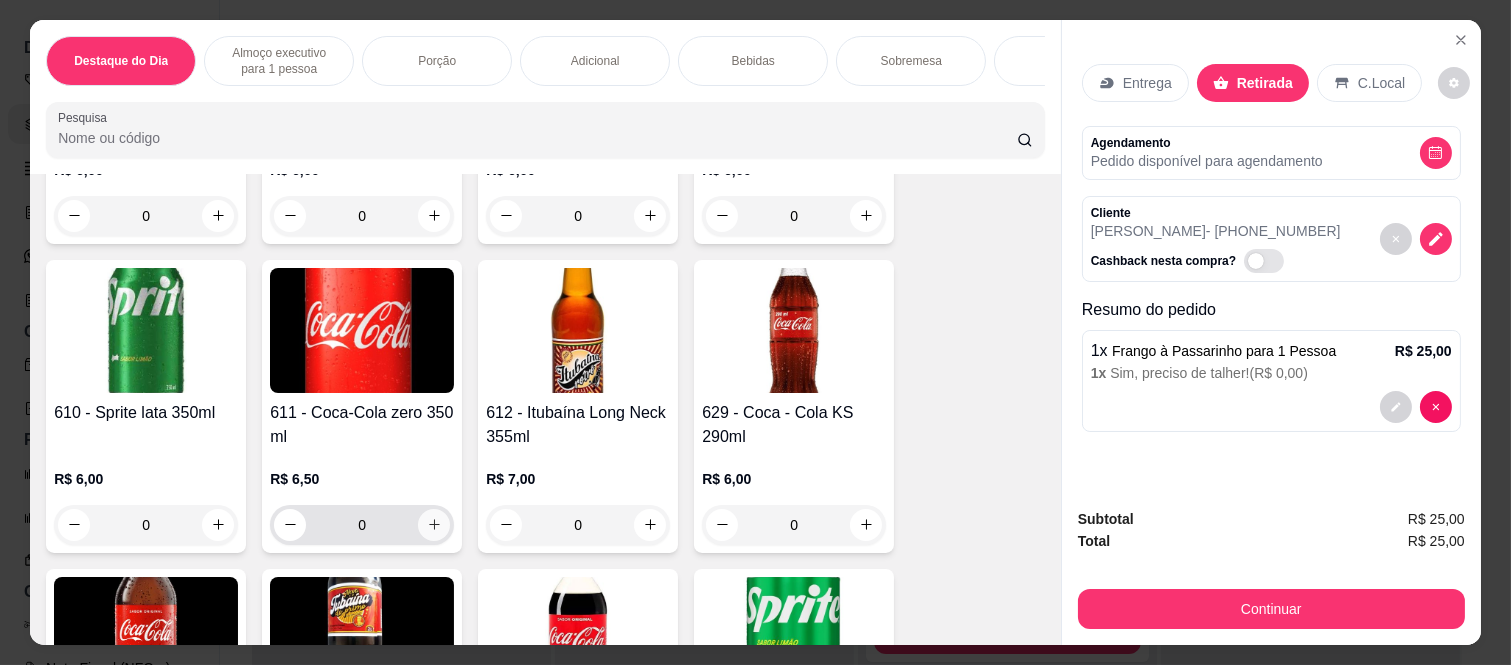 click 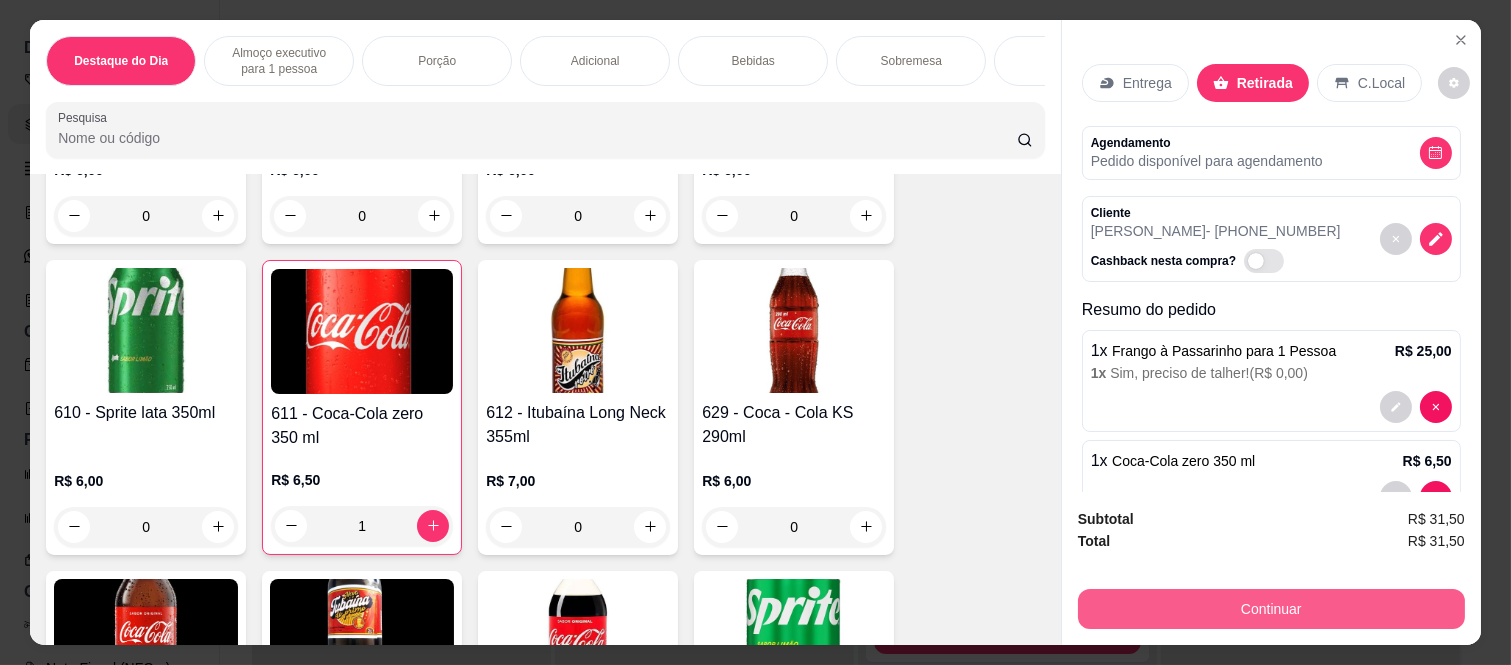 click on "Continuar" at bounding box center (1271, 609) 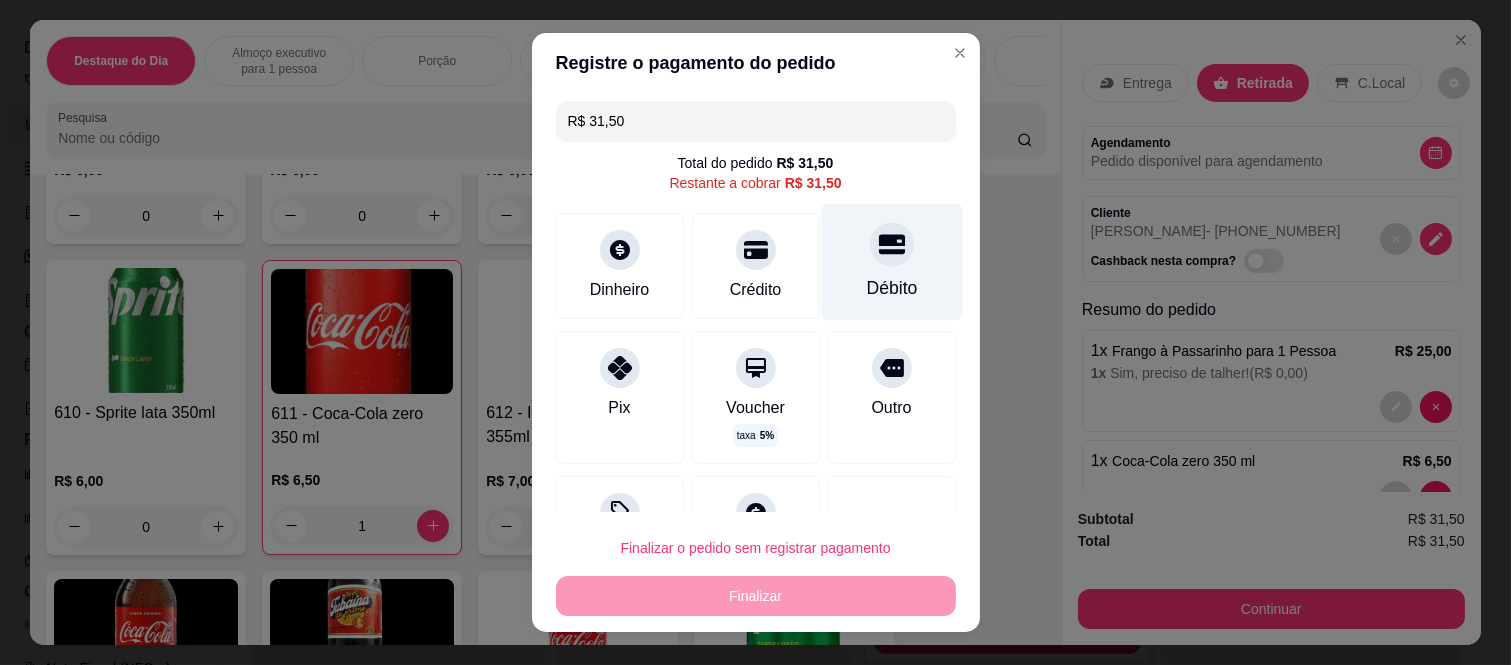 click on "Débito" at bounding box center [891, 262] 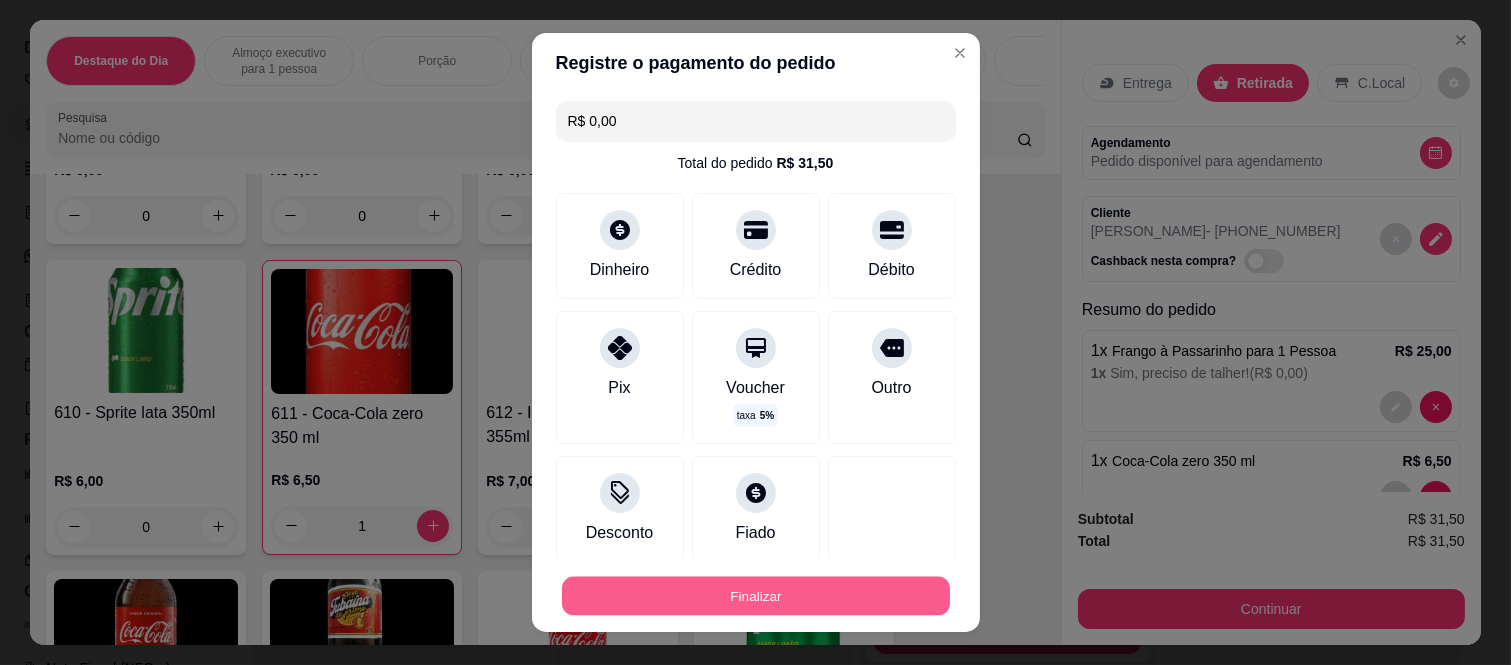 click on "Finalizar" at bounding box center (756, 595) 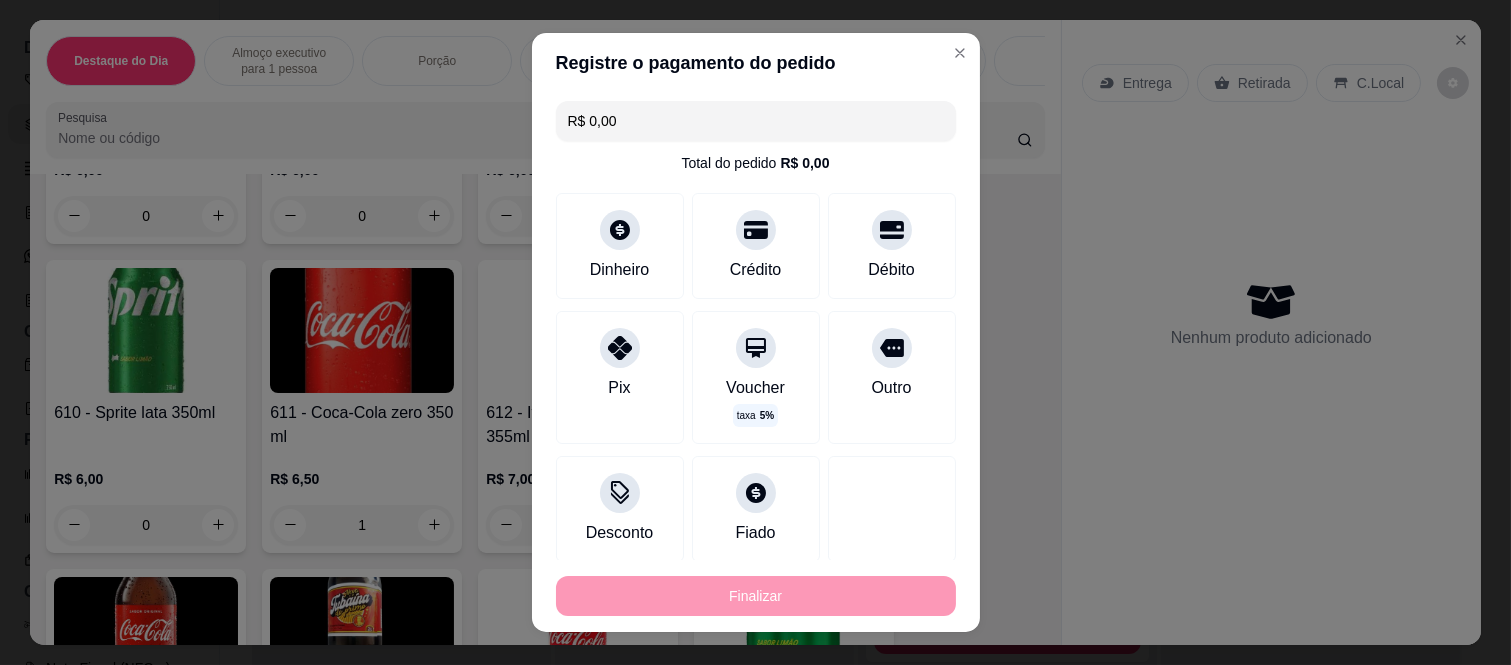 type on "0" 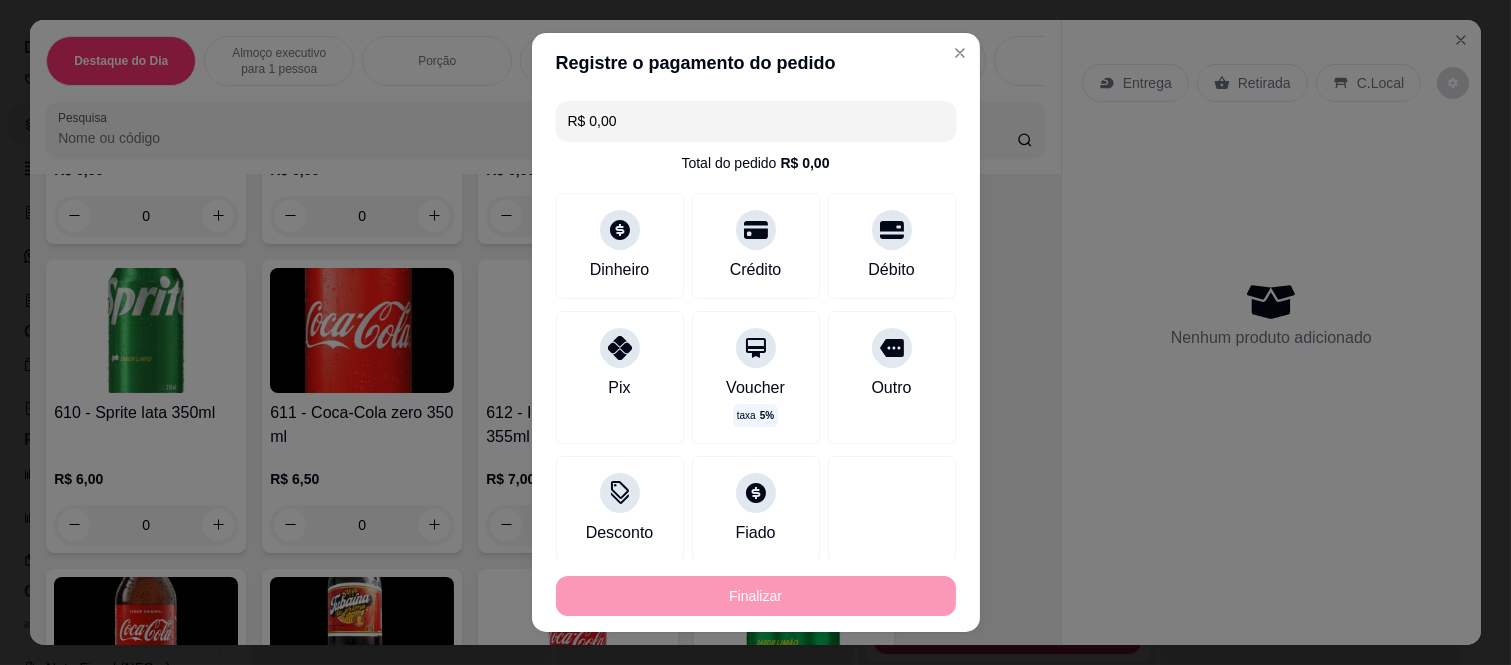 type on "-R$ 31,50" 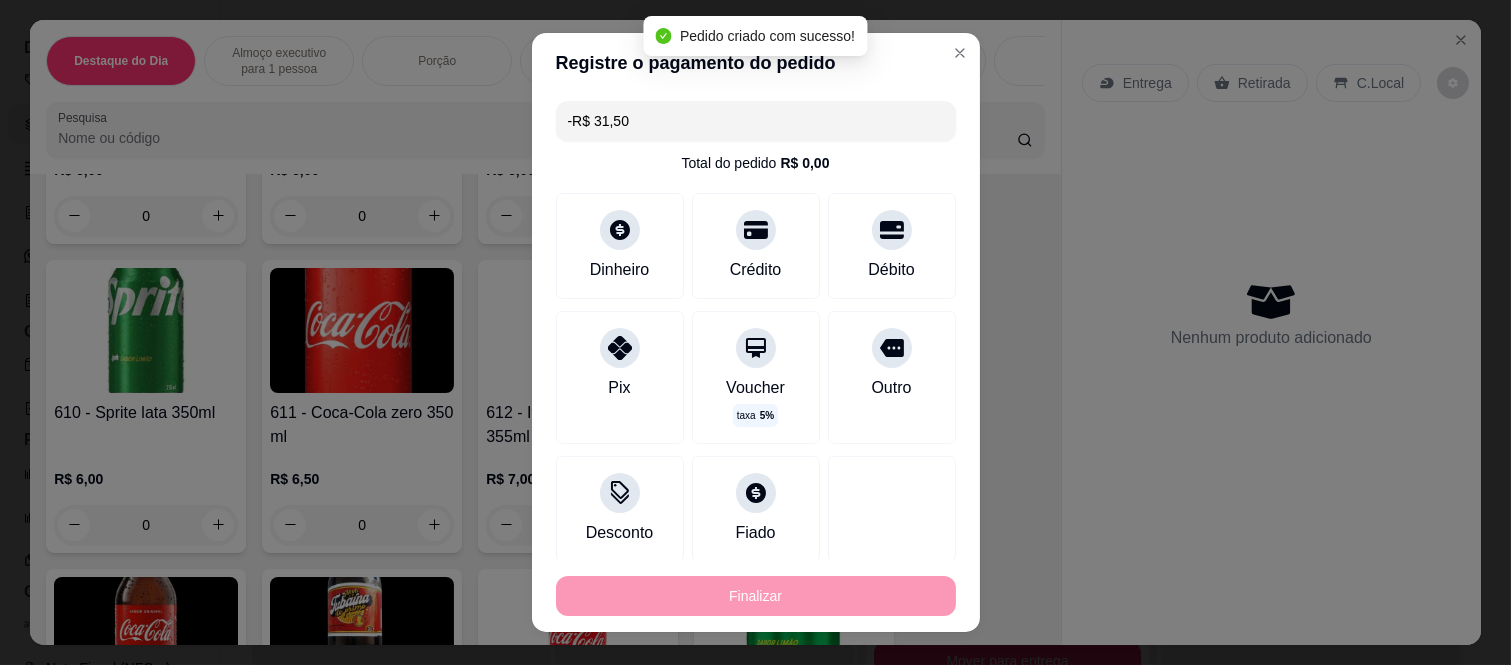 scroll, scrollTop: 772, scrollLeft: 0, axis: vertical 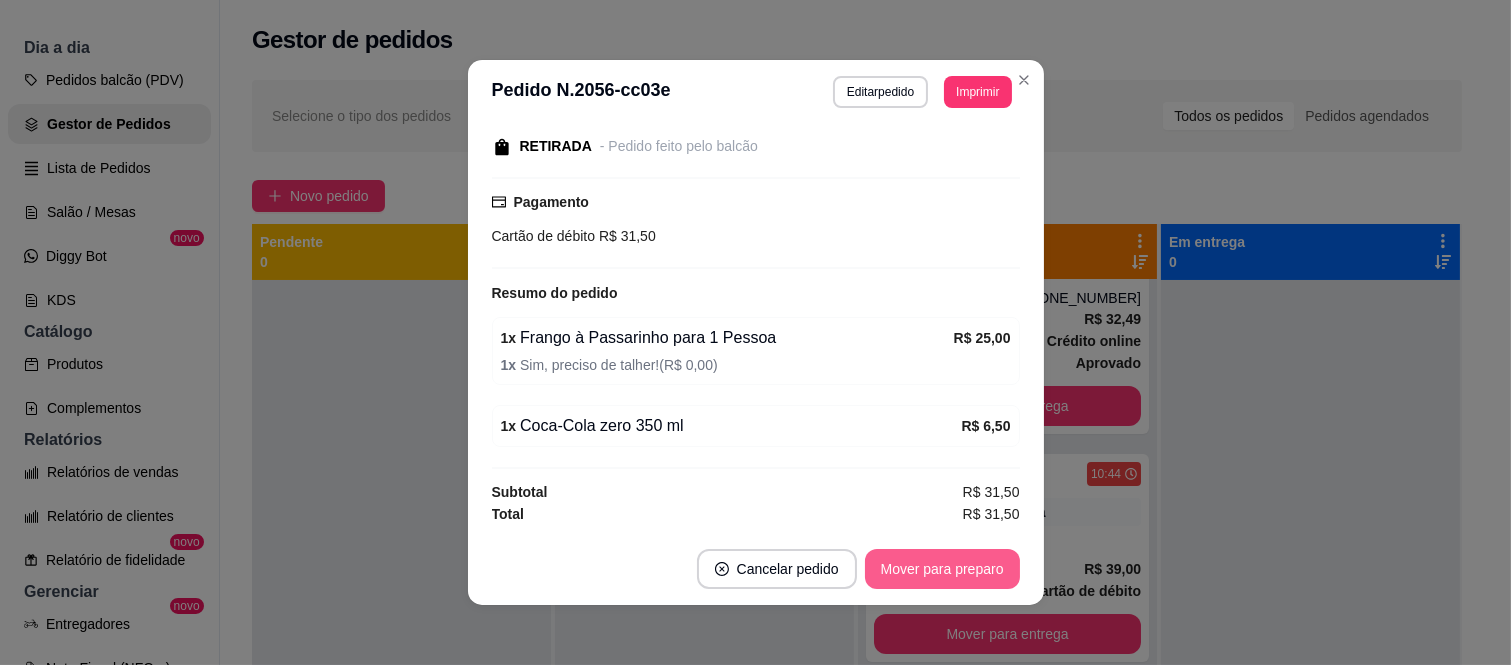 click on "Mover para preparo" at bounding box center (942, 569) 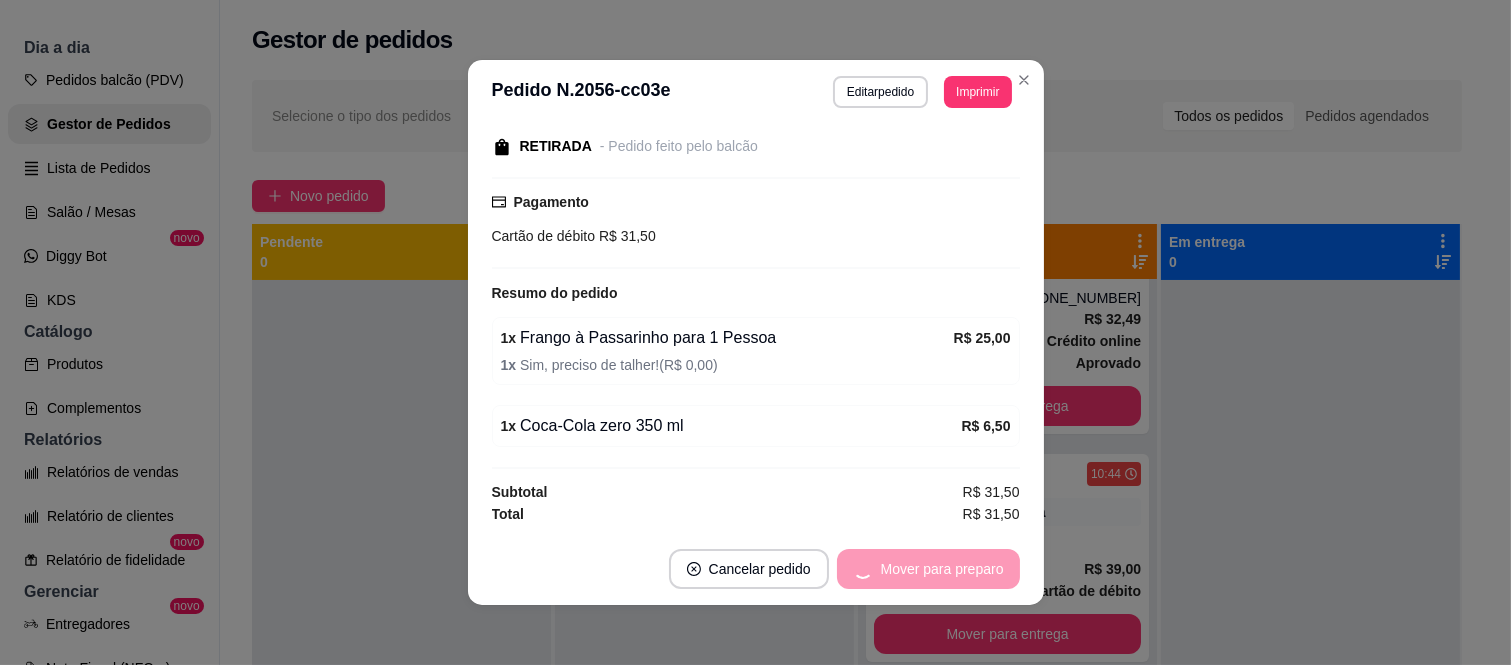 click on "Mover para preparo" at bounding box center (928, 569) 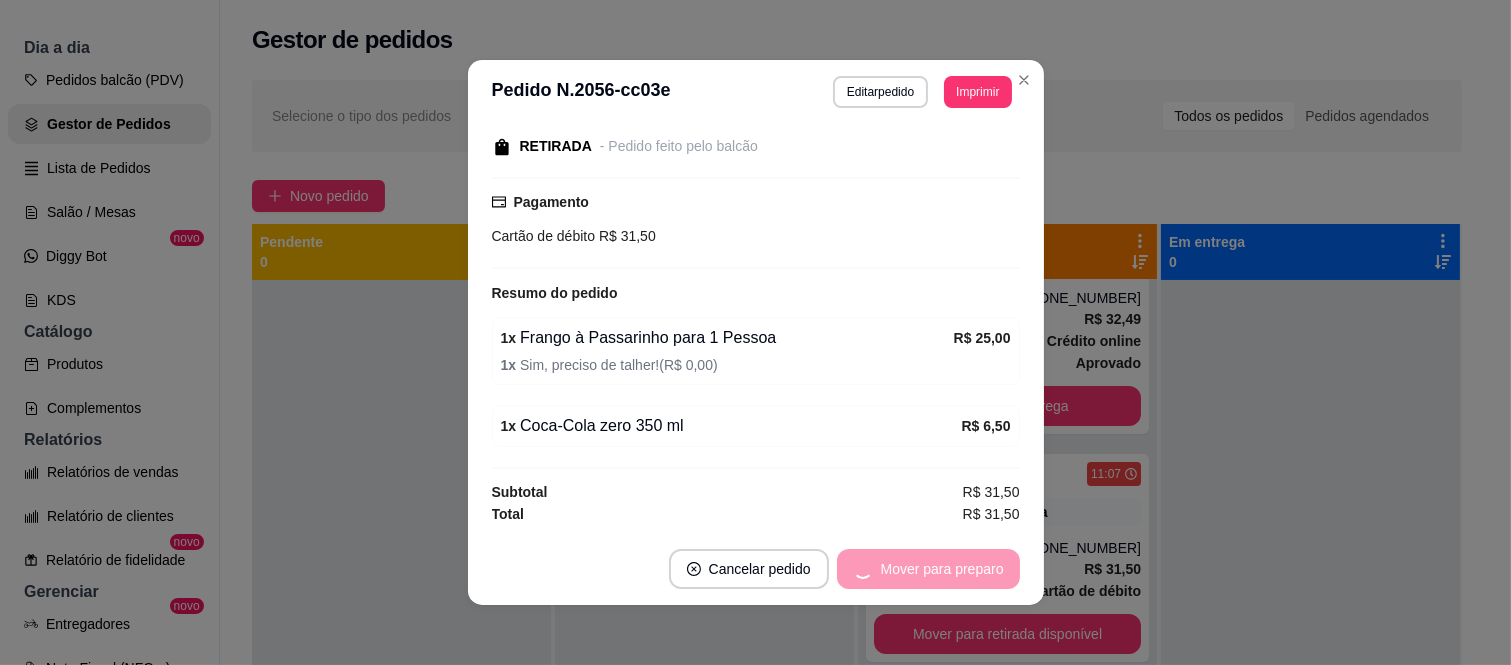 scroll, scrollTop: 1000, scrollLeft: 0, axis: vertical 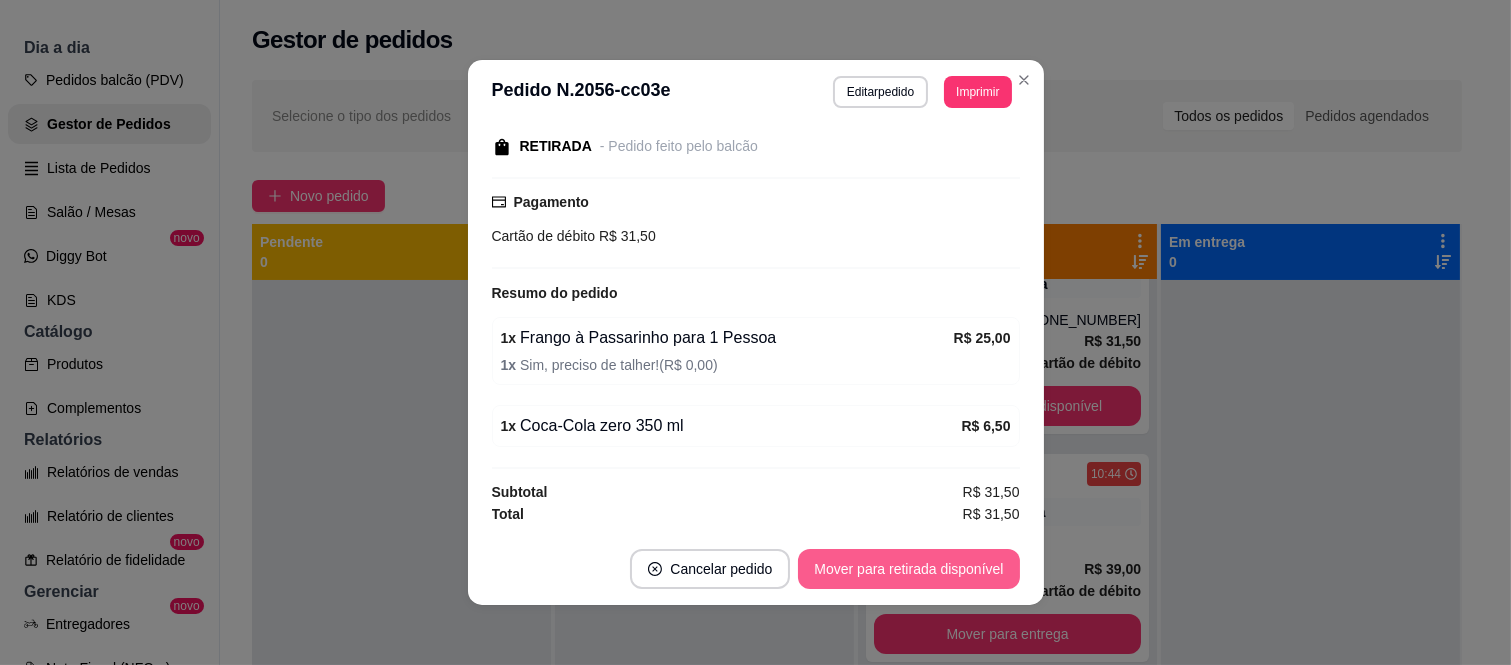 click on "Mover para retirada disponível" at bounding box center [908, 569] 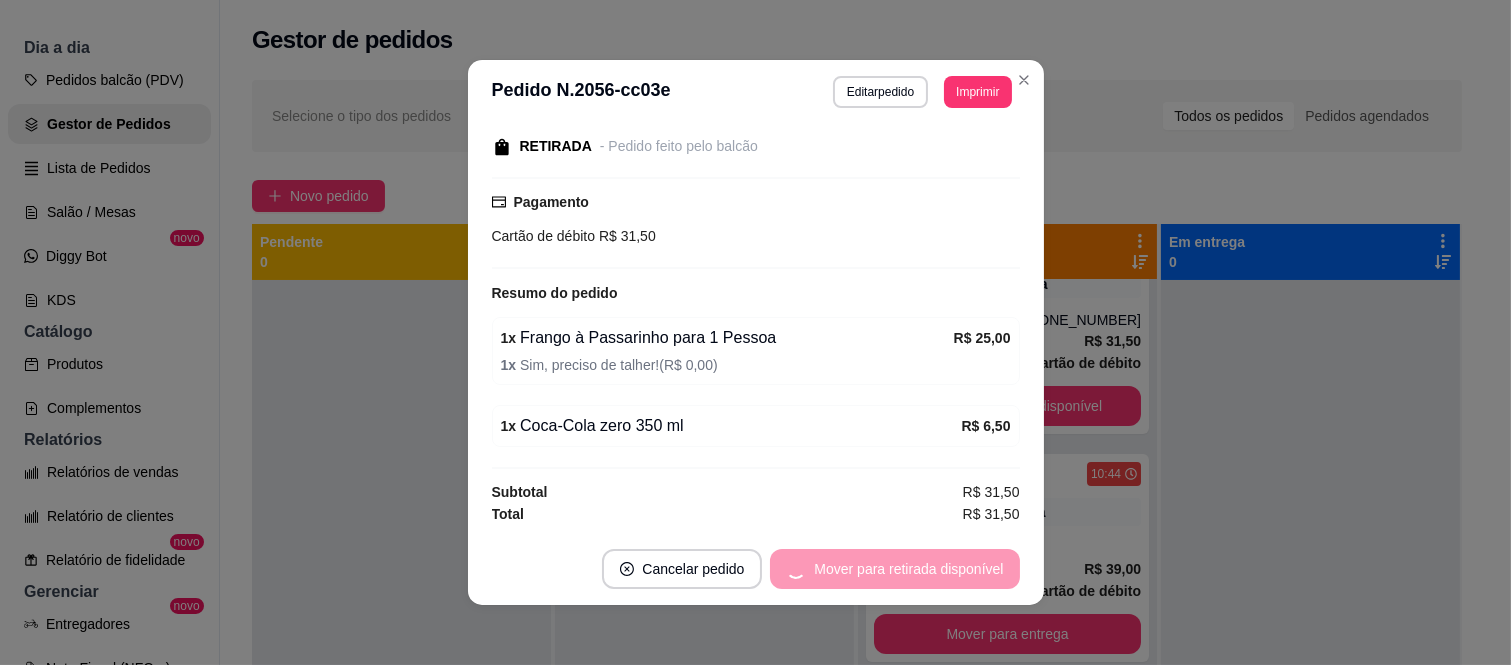scroll, scrollTop: 772, scrollLeft: 0, axis: vertical 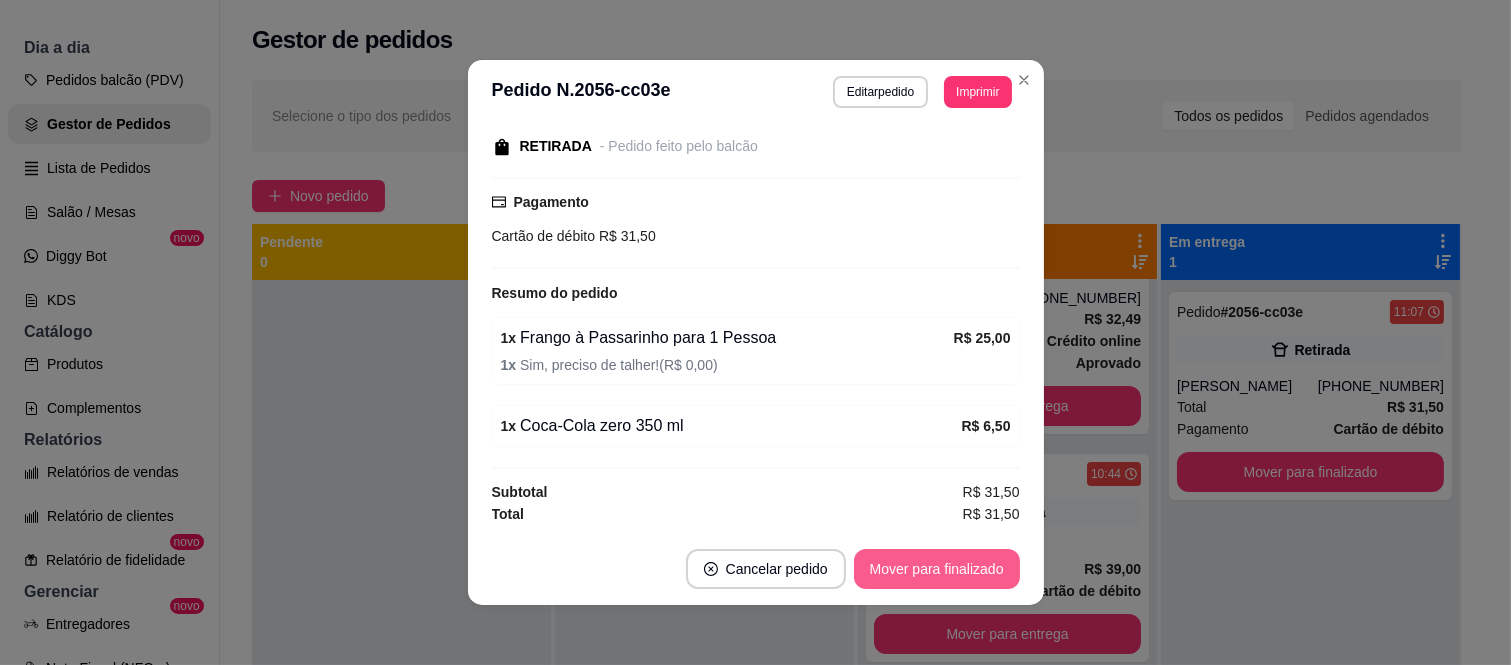 click on "Mover para finalizado" at bounding box center (937, 569) 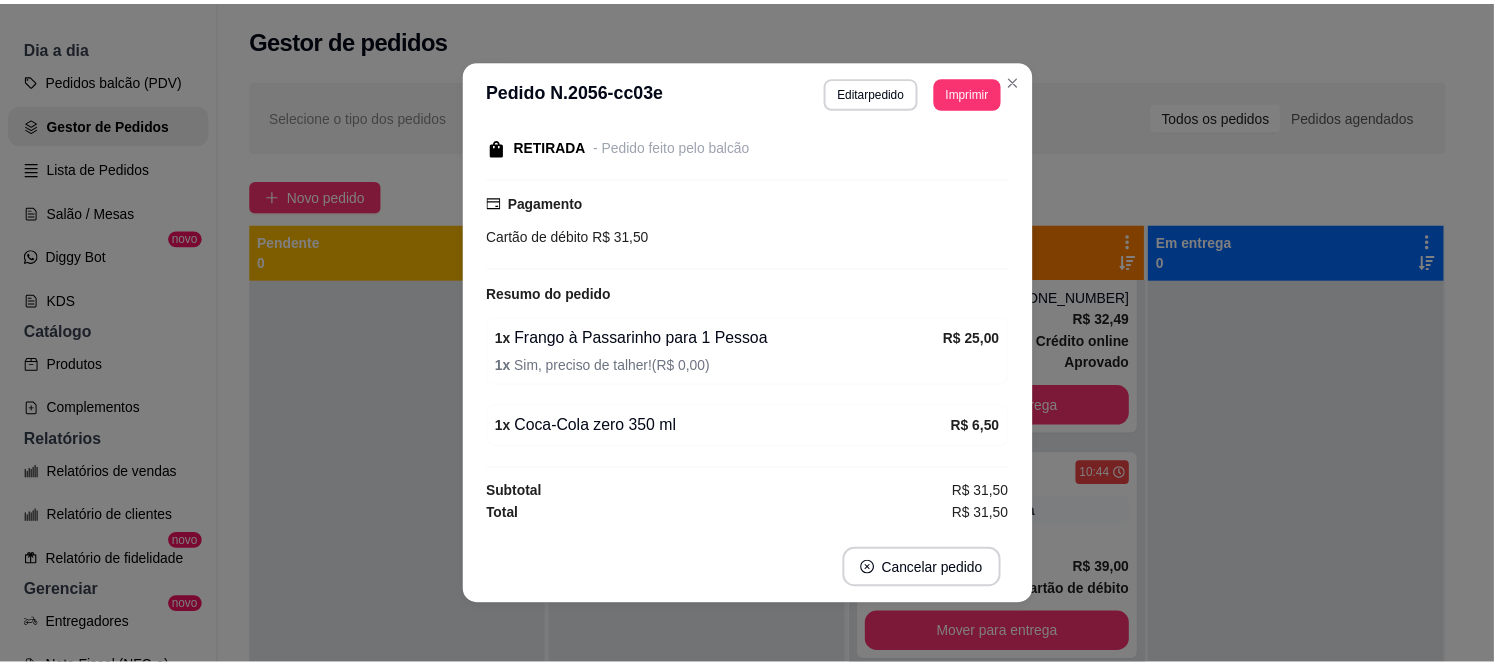 scroll, scrollTop: 236, scrollLeft: 0, axis: vertical 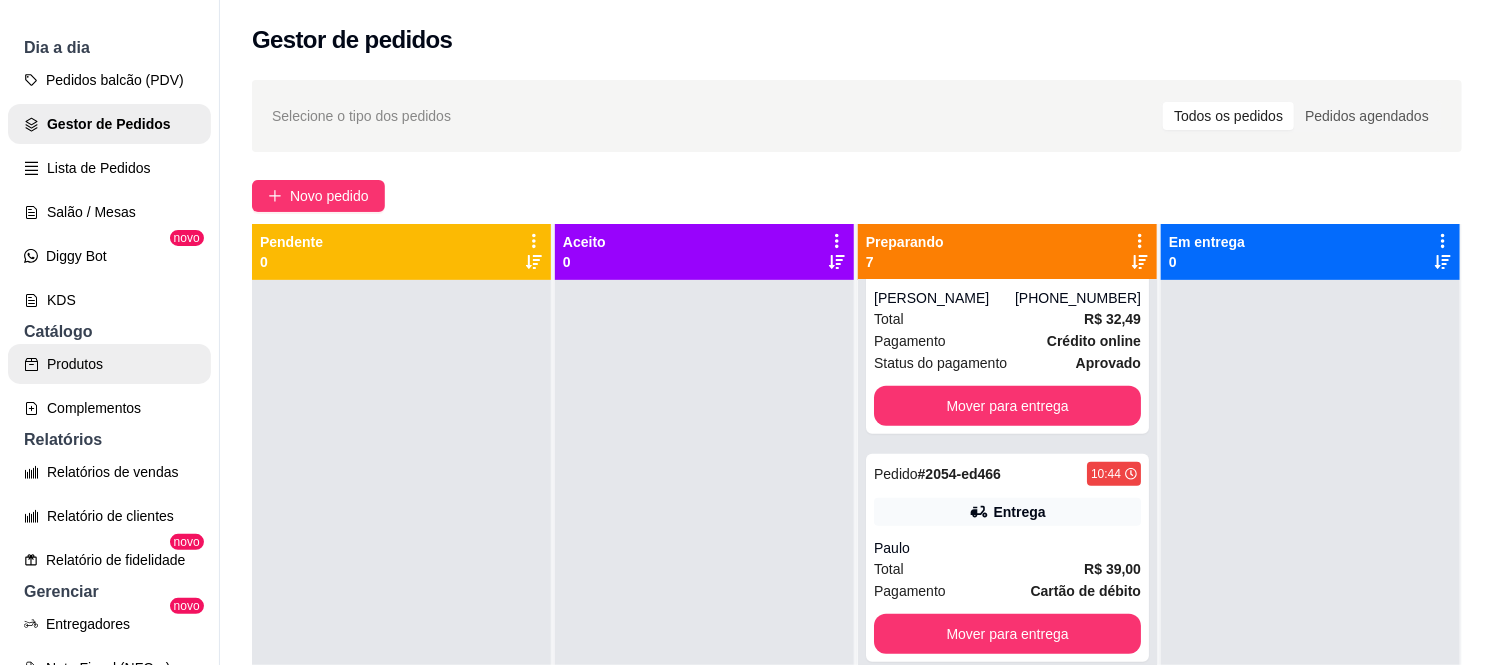 click on "Produtos" at bounding box center [109, 364] 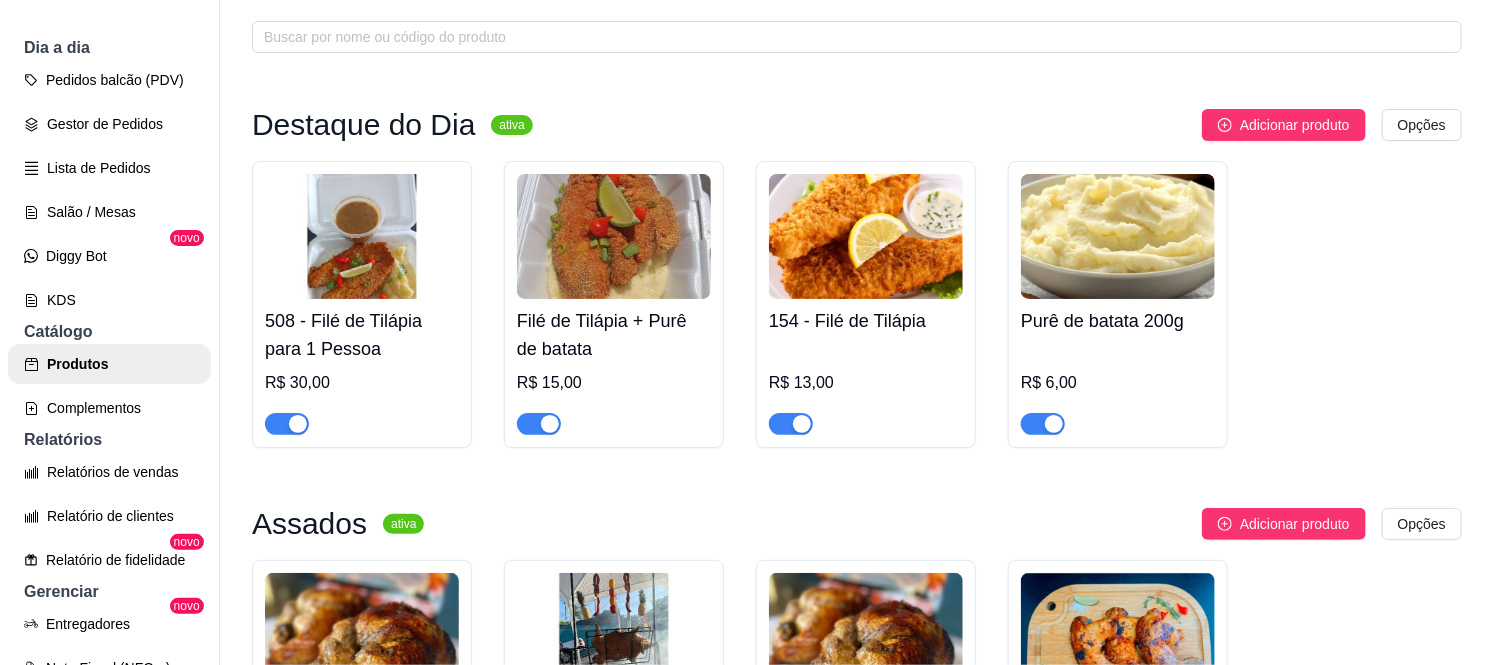 scroll, scrollTop: 555, scrollLeft: 0, axis: vertical 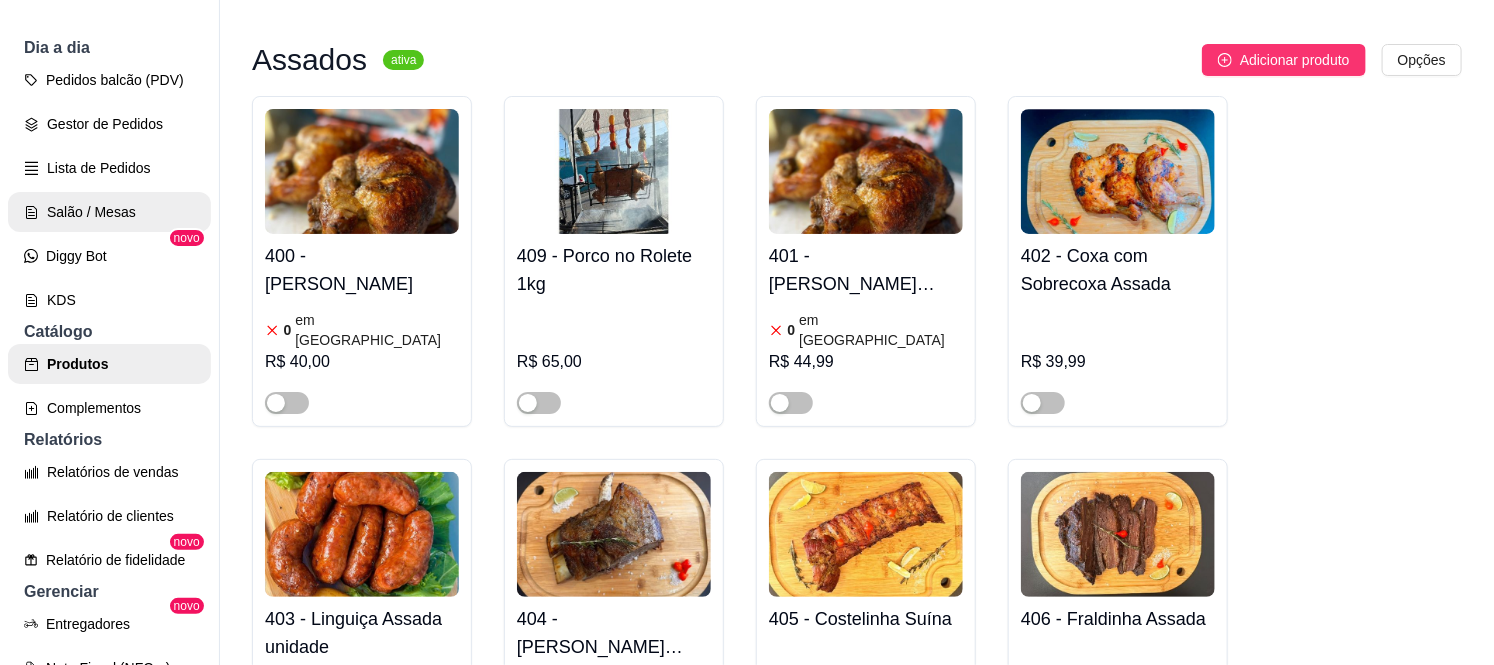 click on "Salão / Mesas" at bounding box center [109, 212] 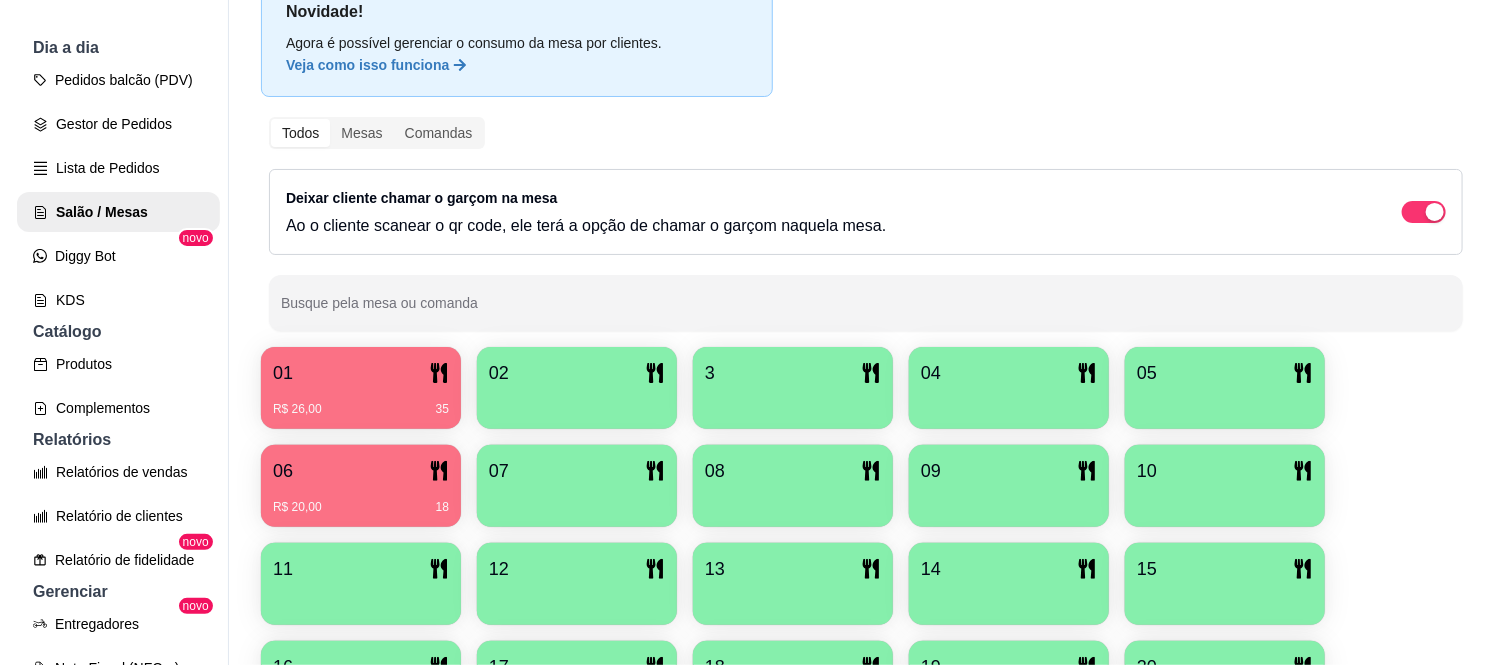 scroll, scrollTop: 222, scrollLeft: 0, axis: vertical 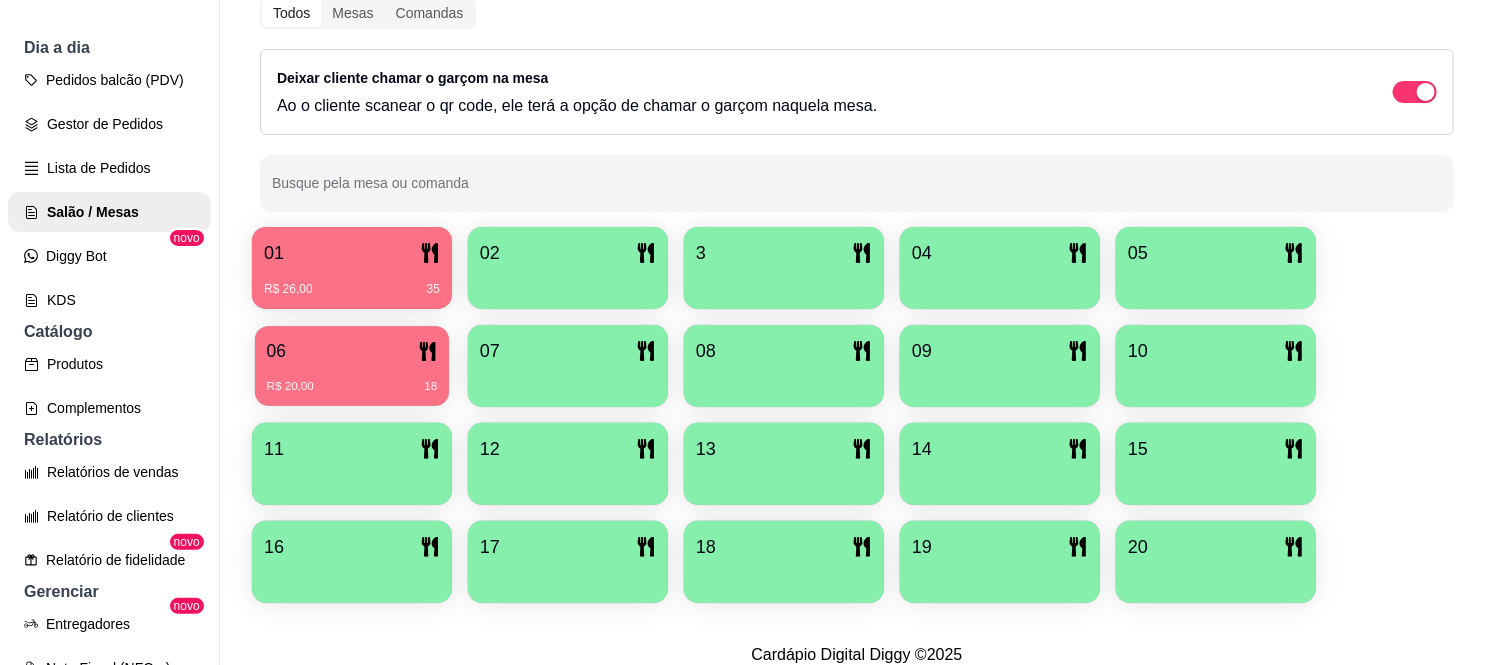 click on "06" at bounding box center [352, 351] 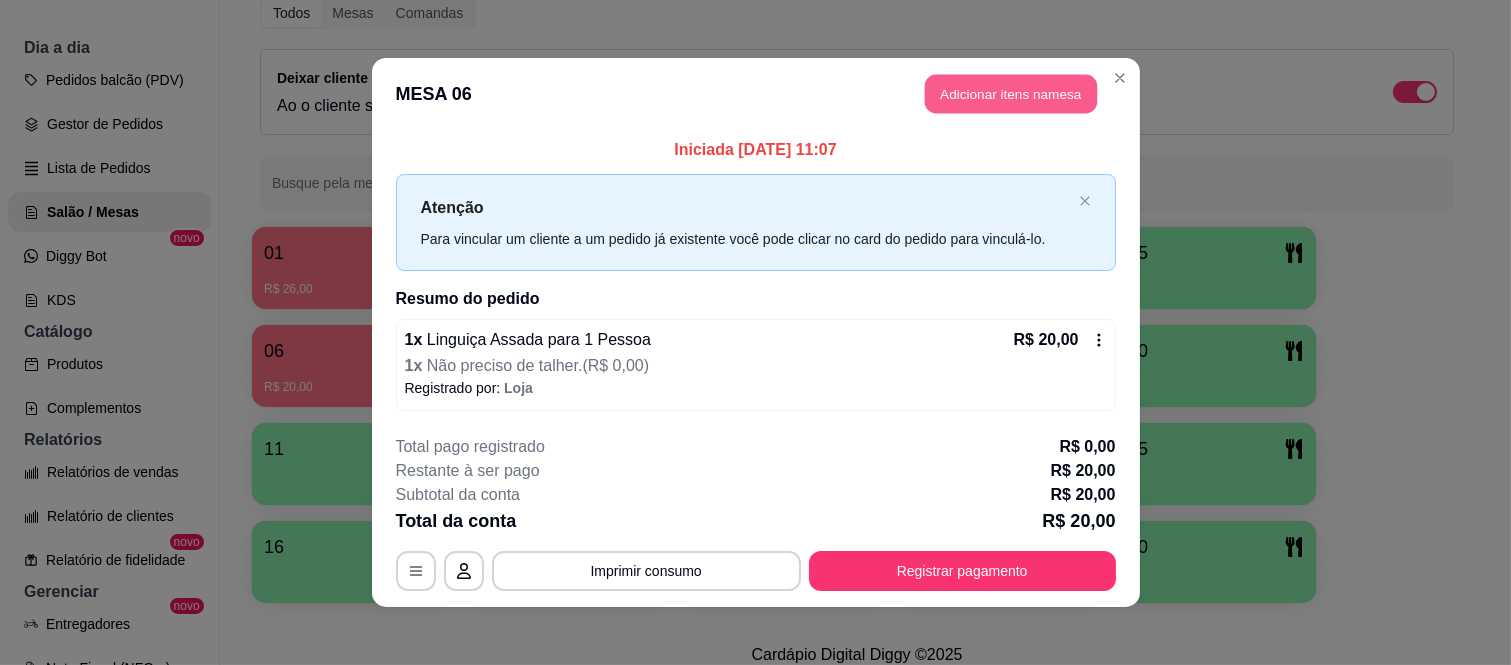 click on "Adicionar itens na  mesa" at bounding box center [1011, 94] 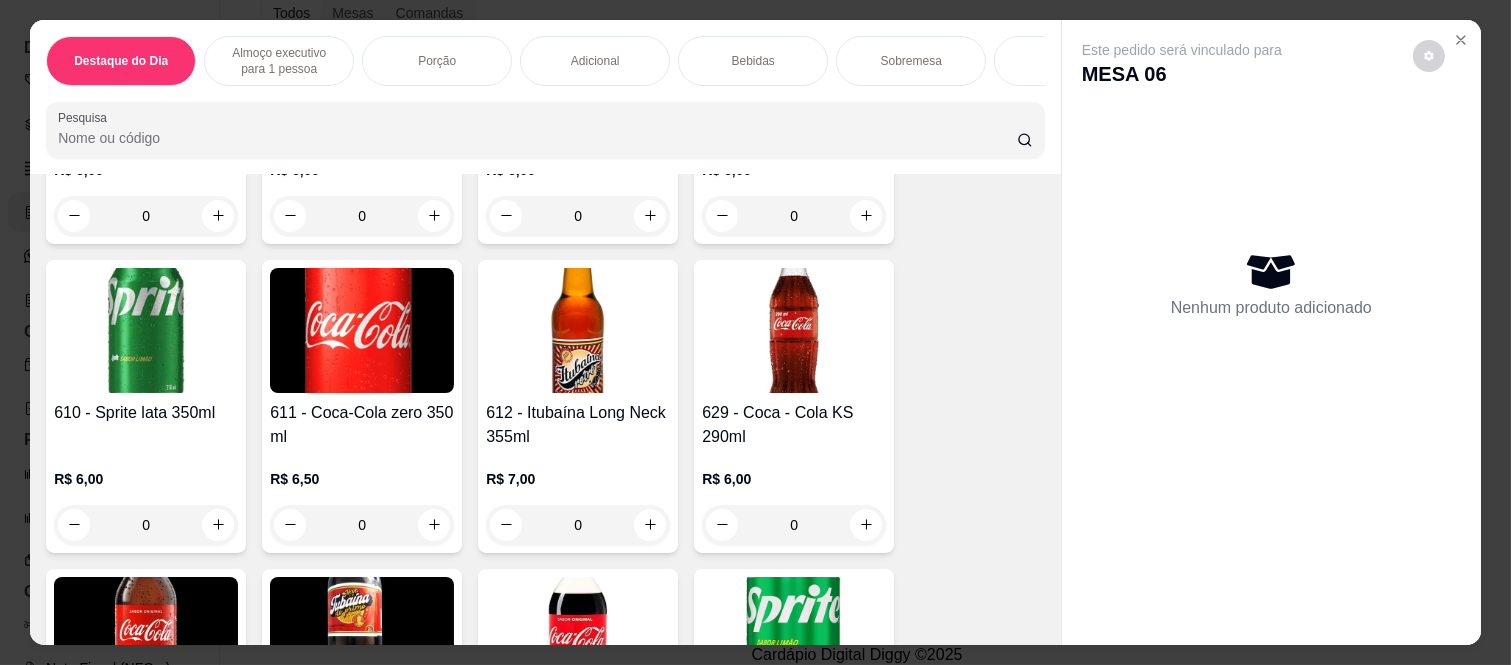 scroll, scrollTop: 4000, scrollLeft: 0, axis: vertical 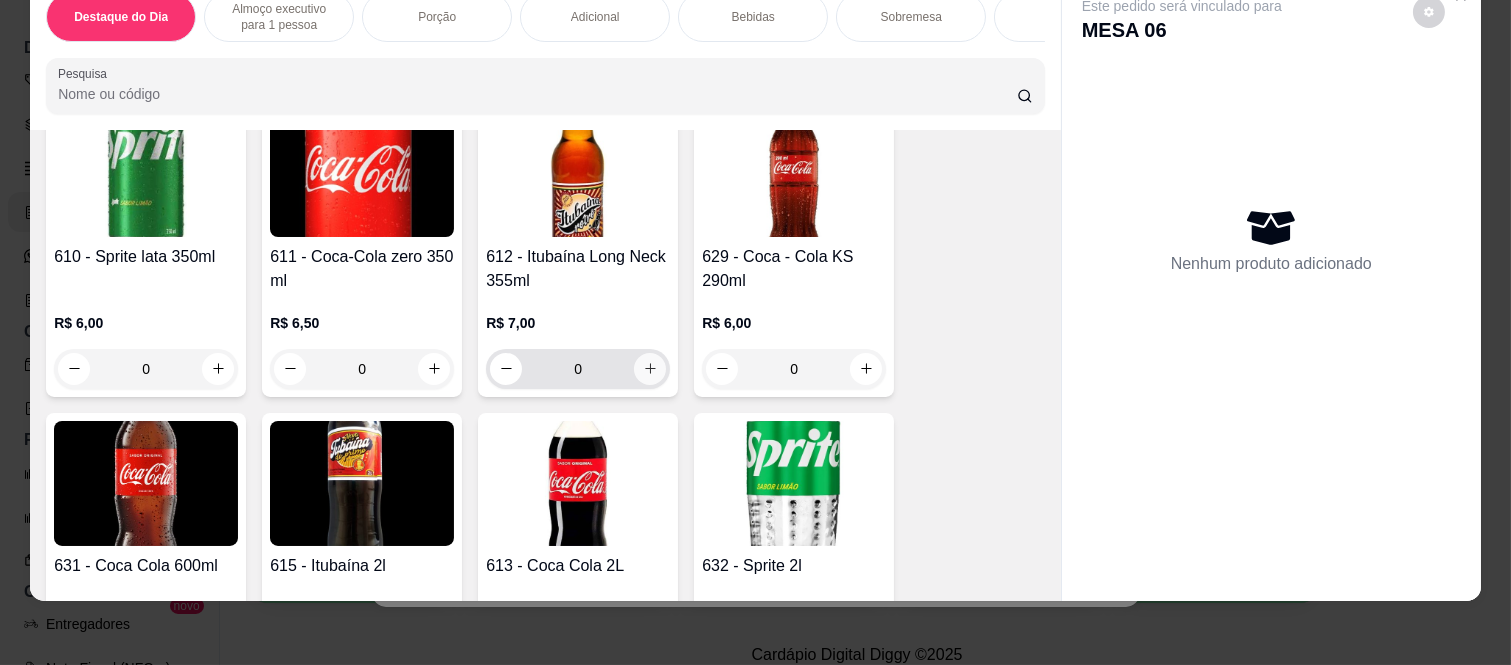 click at bounding box center (650, 369) 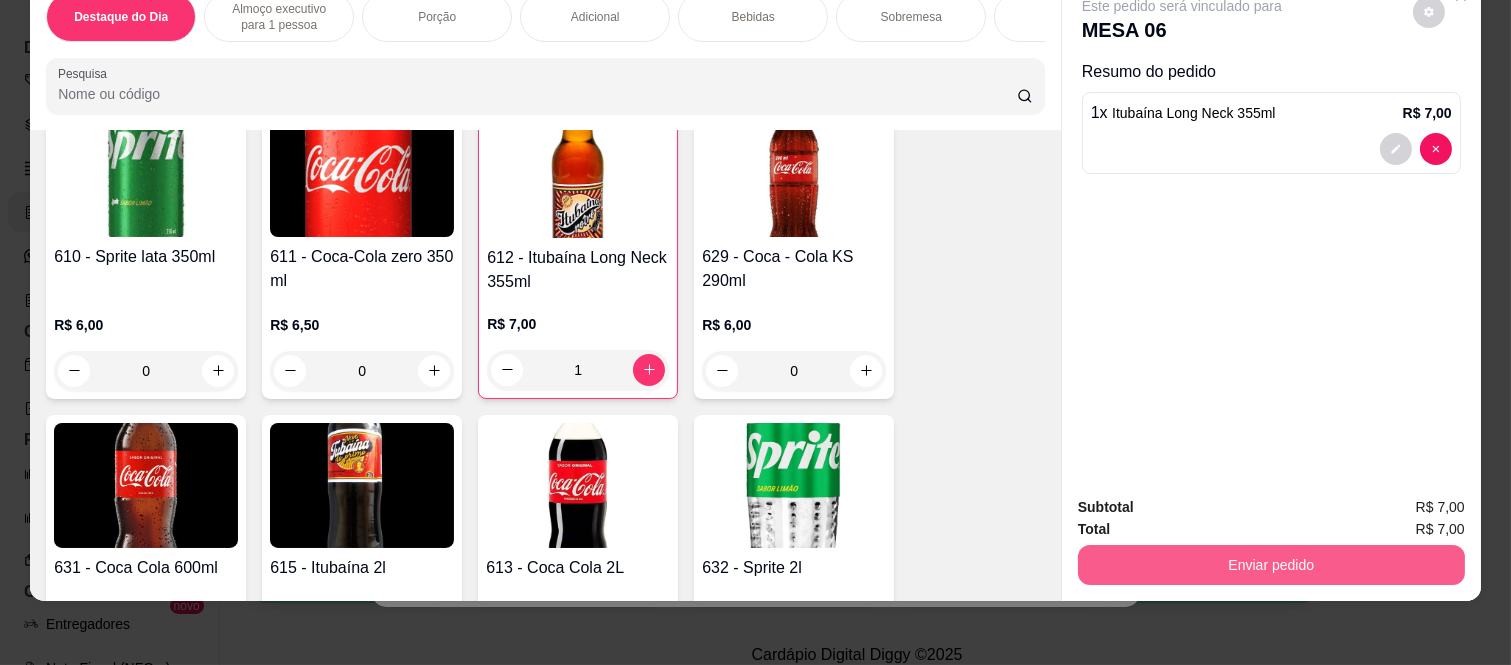 click on "Enviar pedido" at bounding box center [1271, 565] 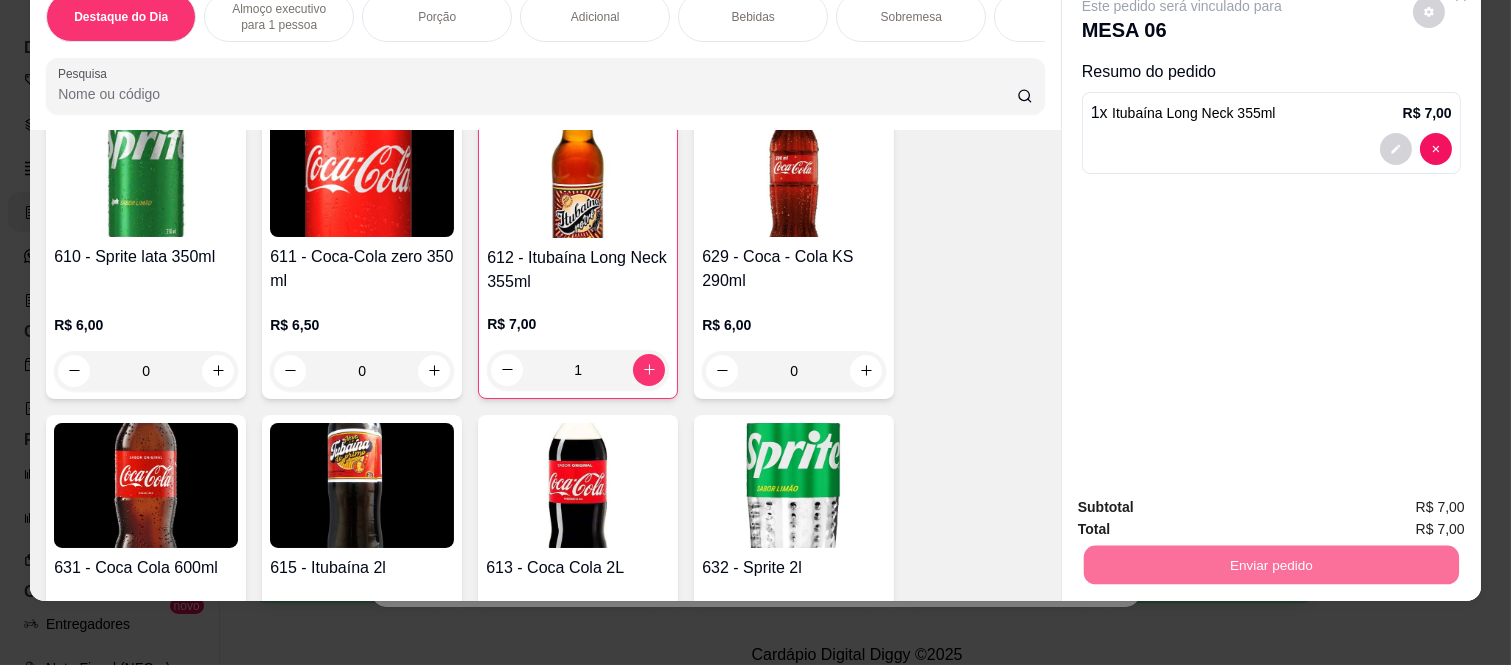 click on "Não registrar e enviar pedido" at bounding box center [1205, 499] 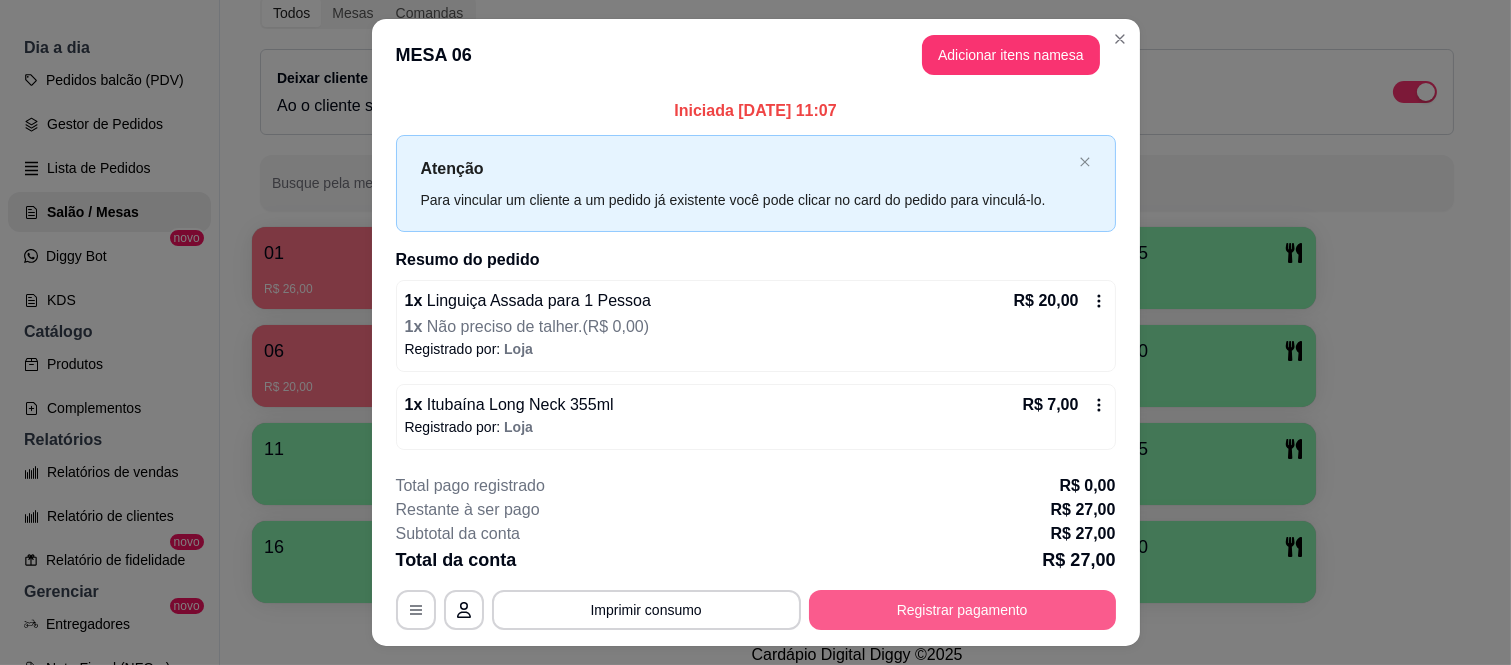 click on "Registrar pagamento" at bounding box center [962, 610] 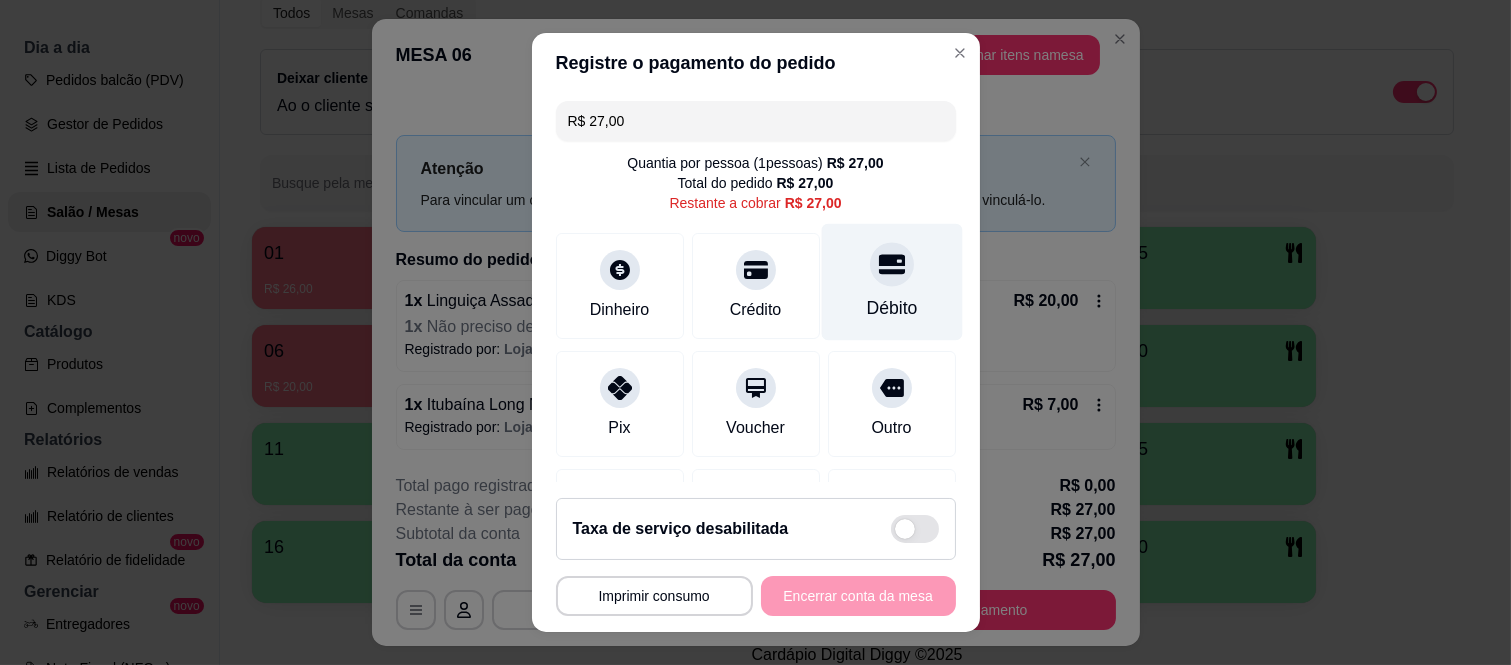 click 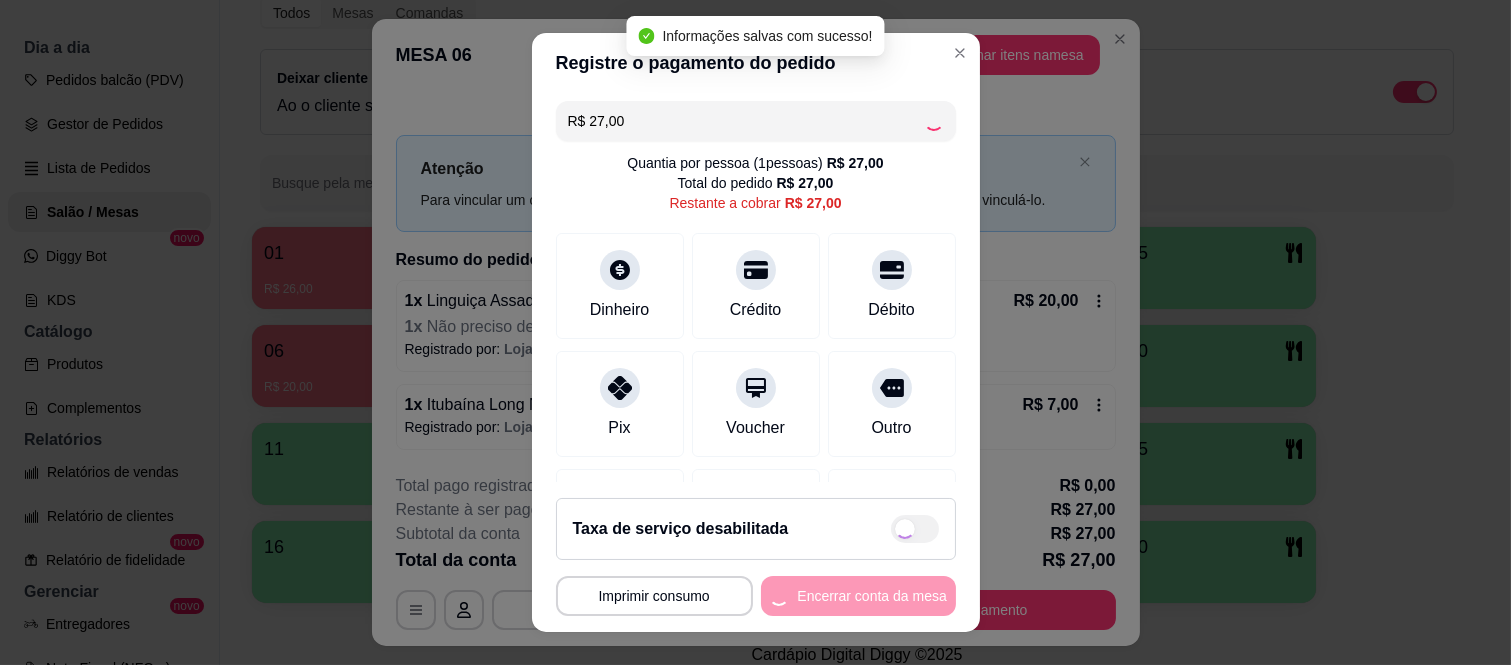type on "R$ 0,00" 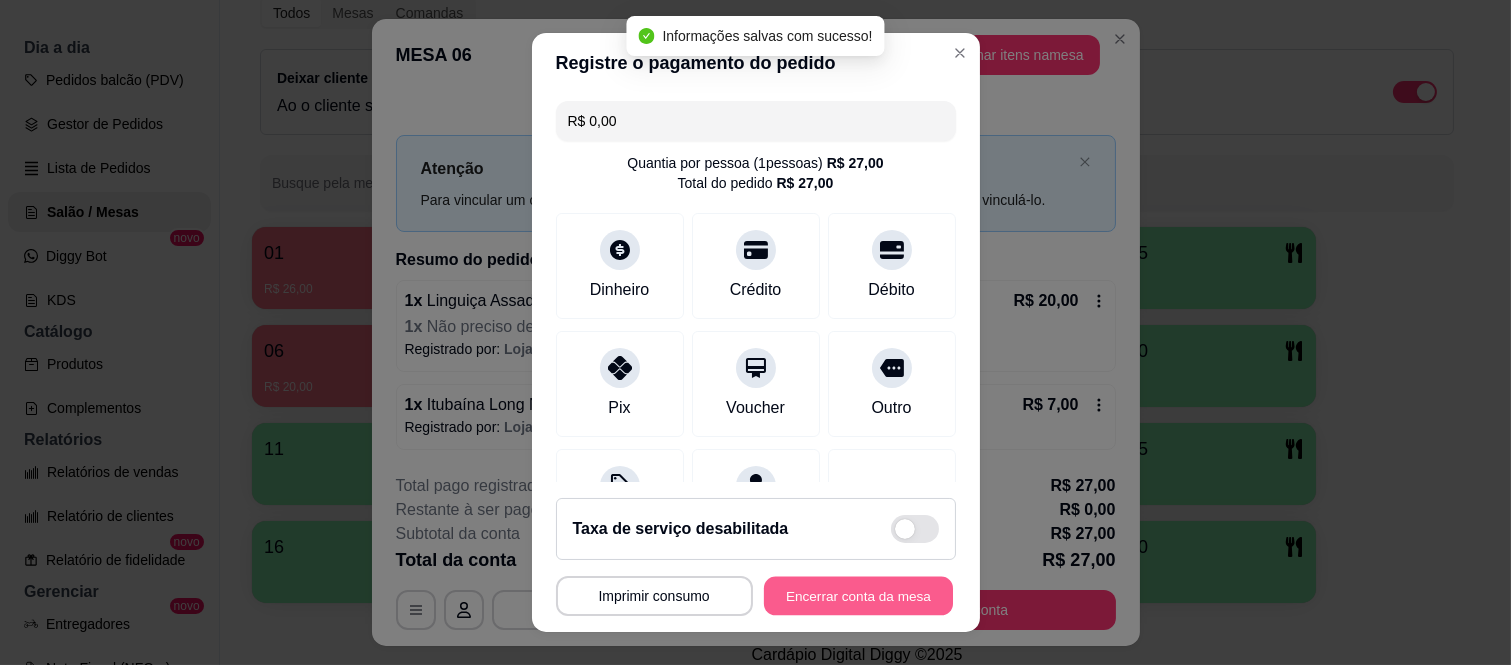 click on "Encerrar conta da mesa" at bounding box center (858, 595) 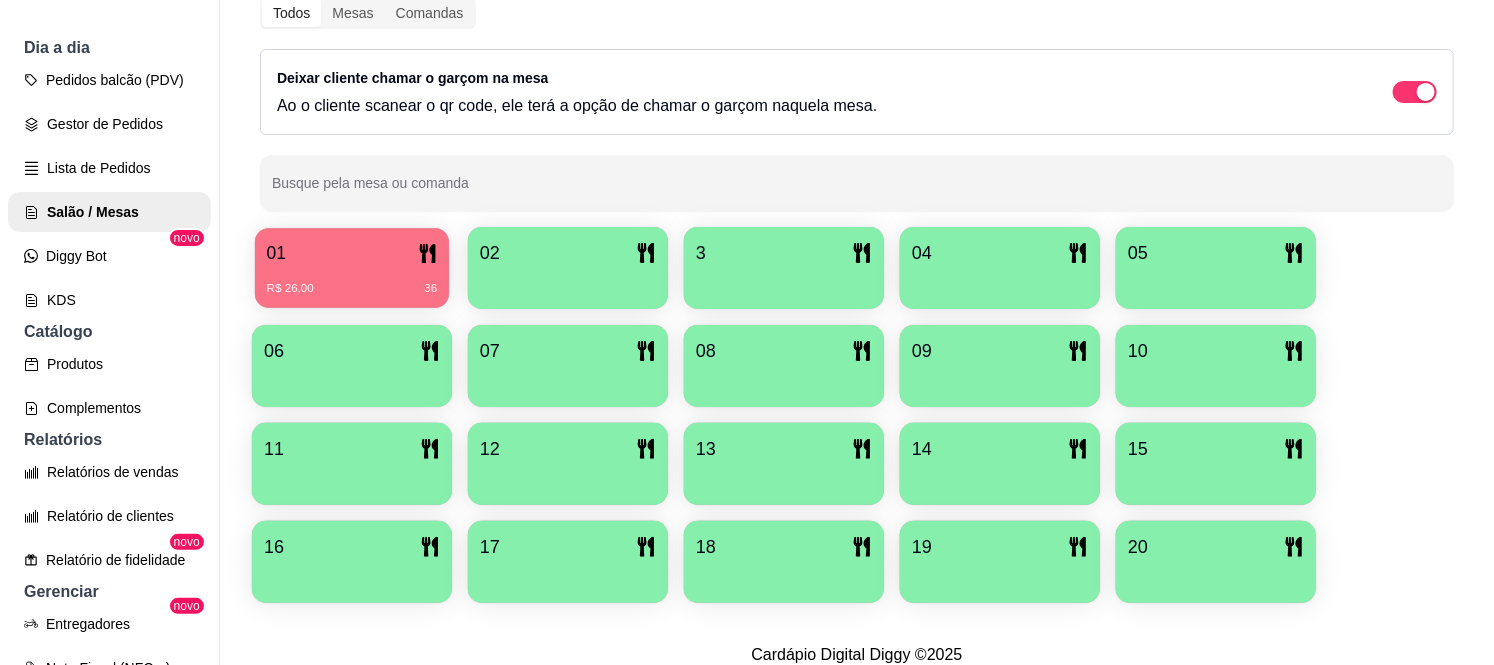 click on "R$ 26,00" at bounding box center (290, 289) 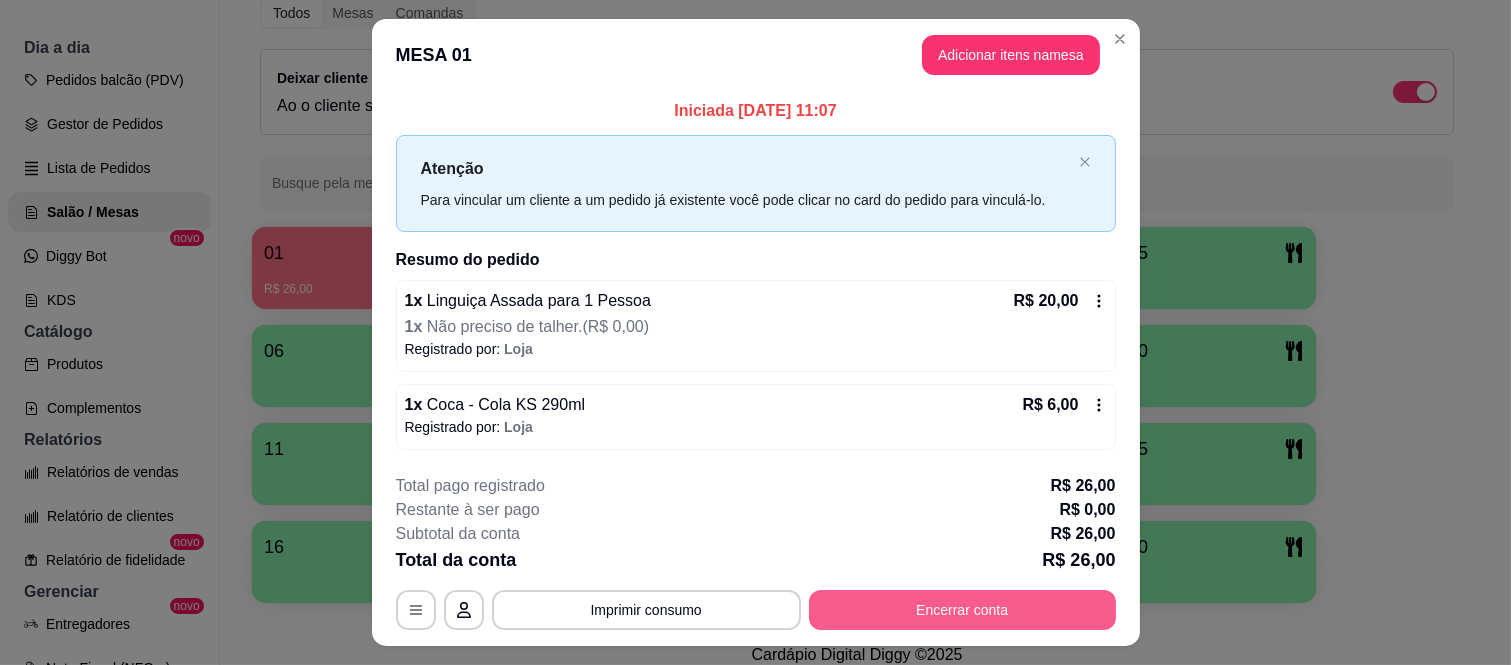 click on "Encerrar conta" at bounding box center [962, 610] 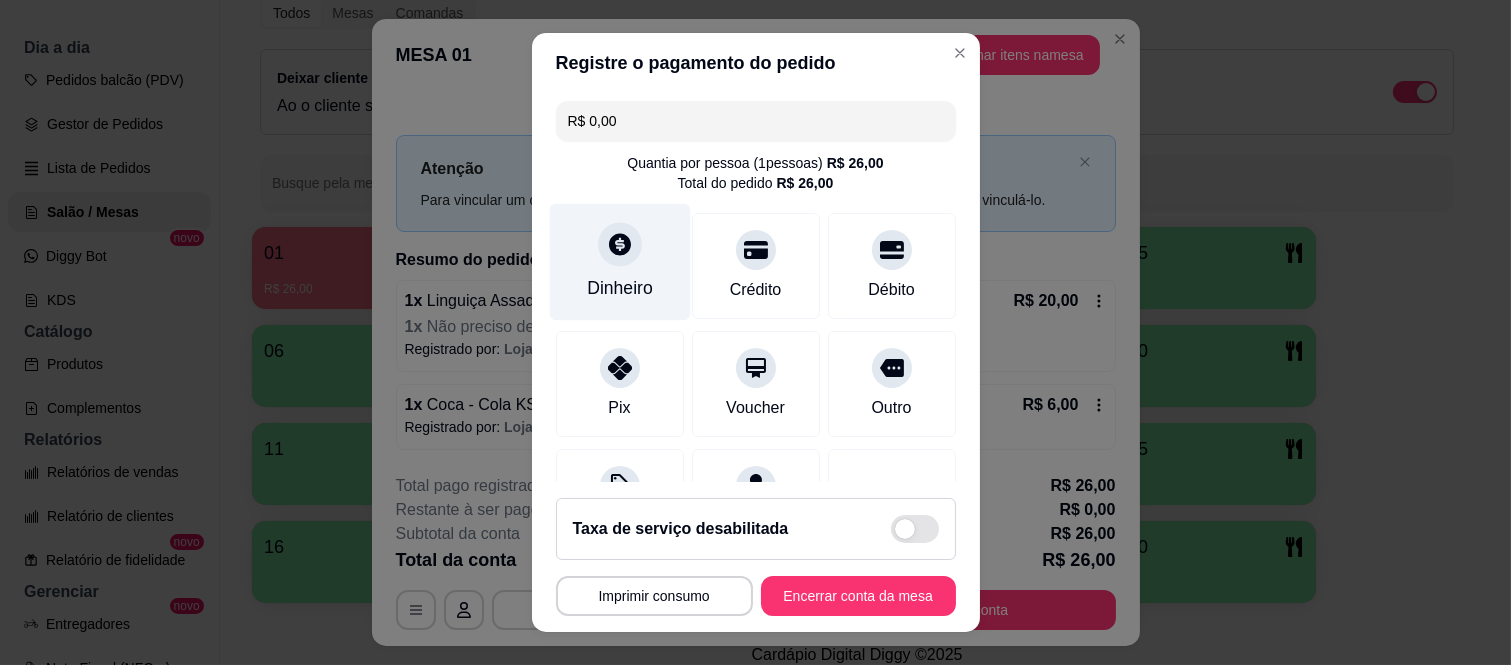 click 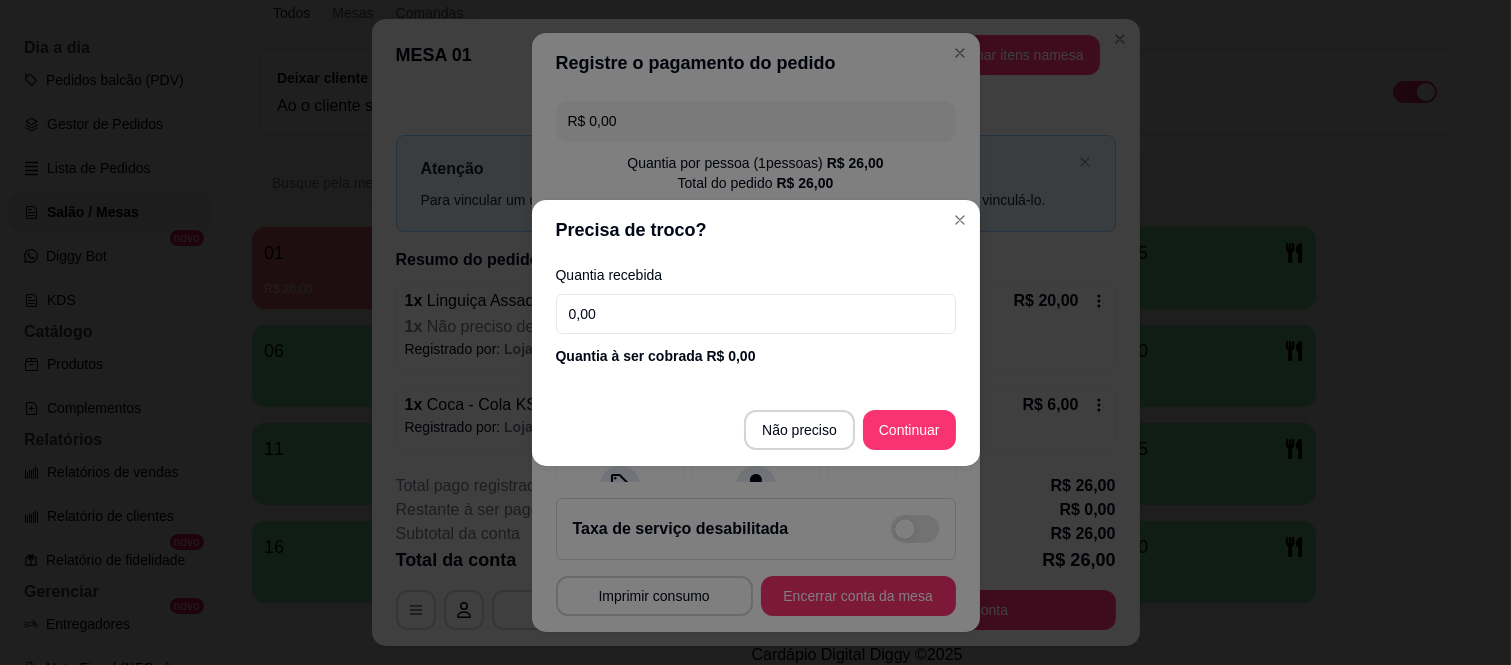 click on "0,00" at bounding box center [756, 314] 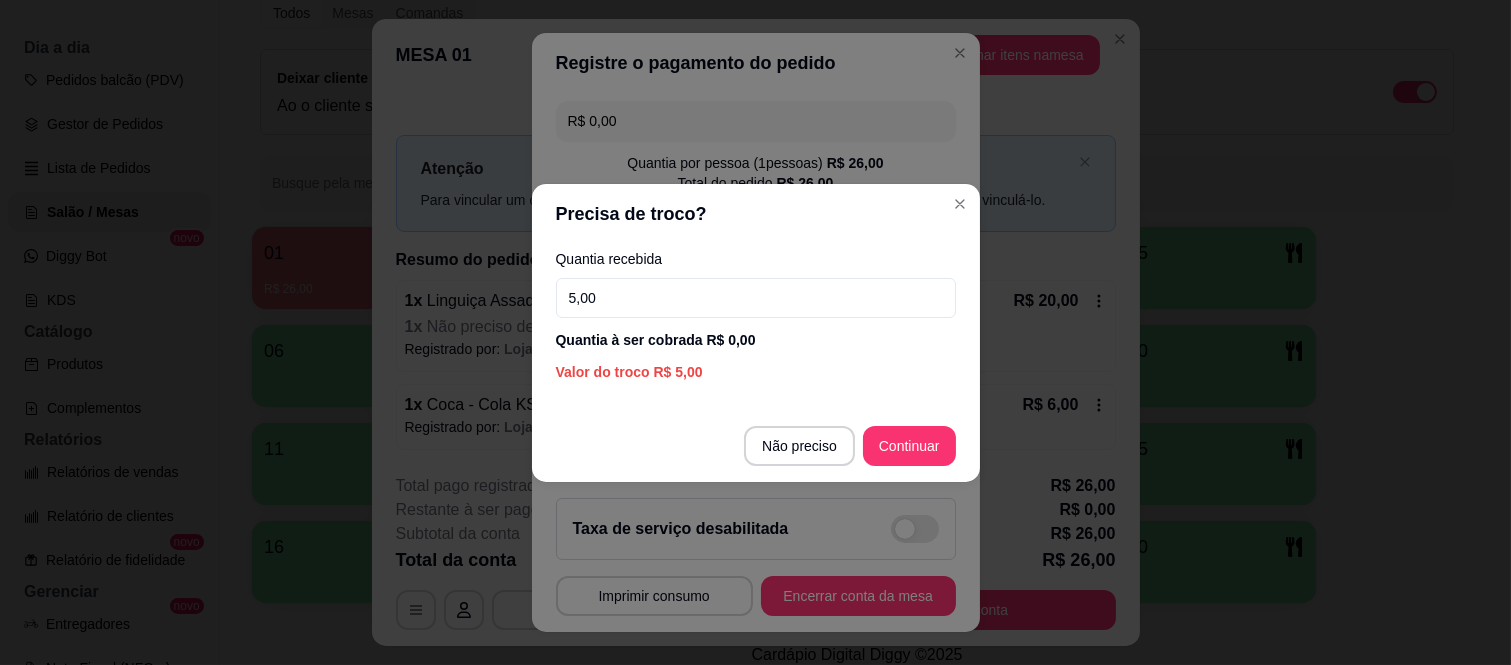 type on "50,00" 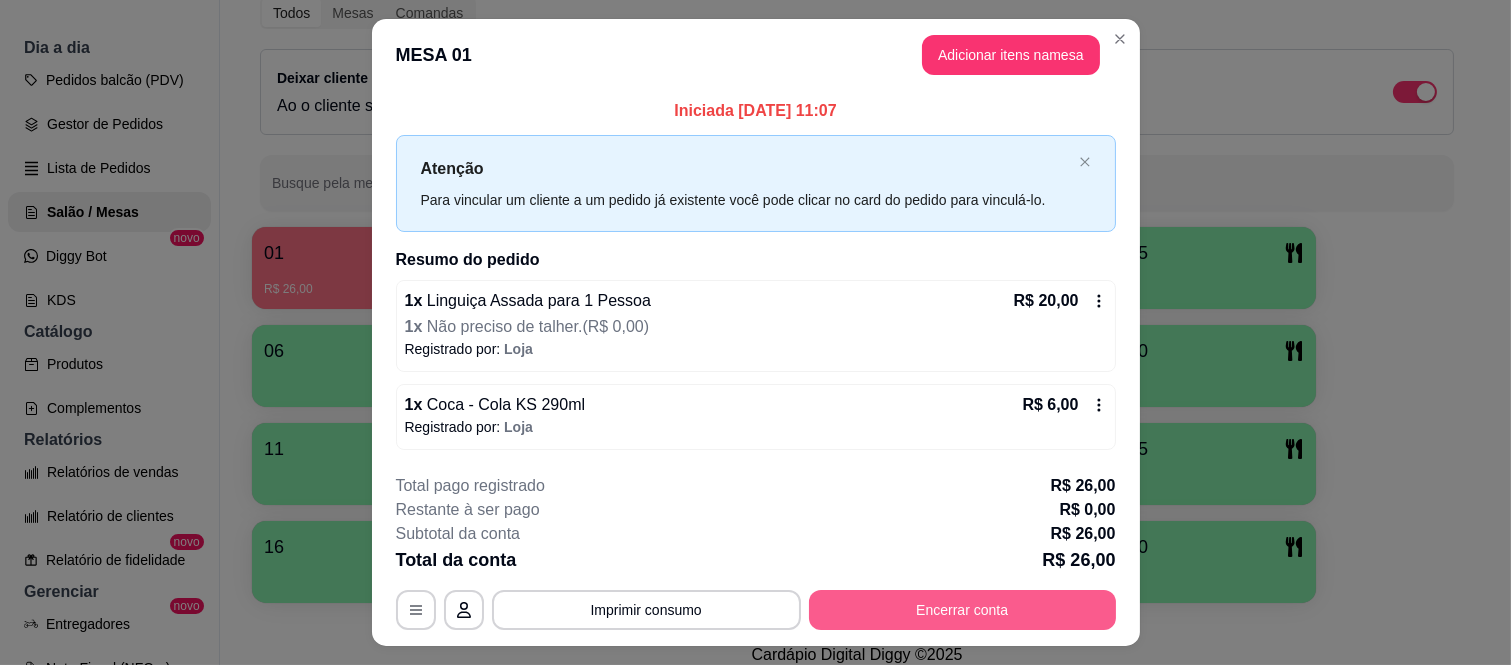 click on "Encerrar conta" at bounding box center (962, 610) 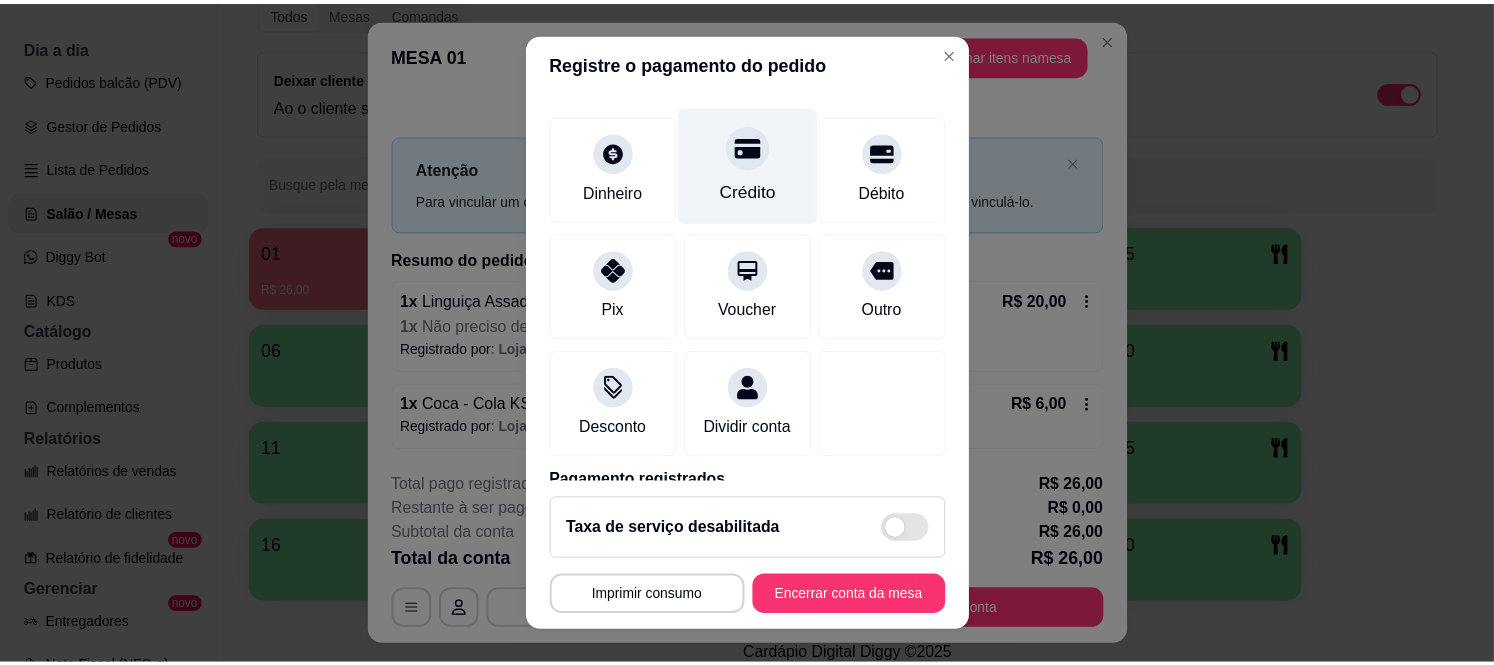 scroll, scrollTop: 210, scrollLeft: 0, axis: vertical 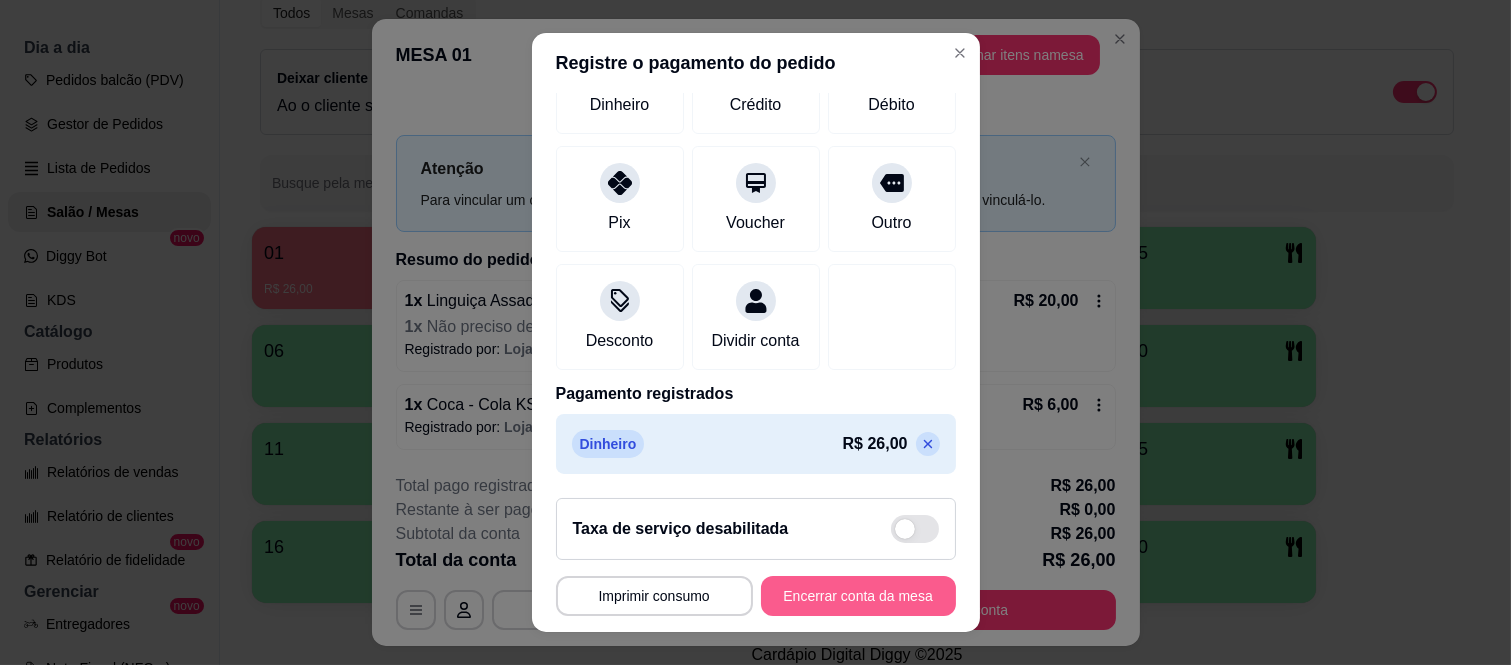 click on "Encerrar conta da mesa" at bounding box center [858, 596] 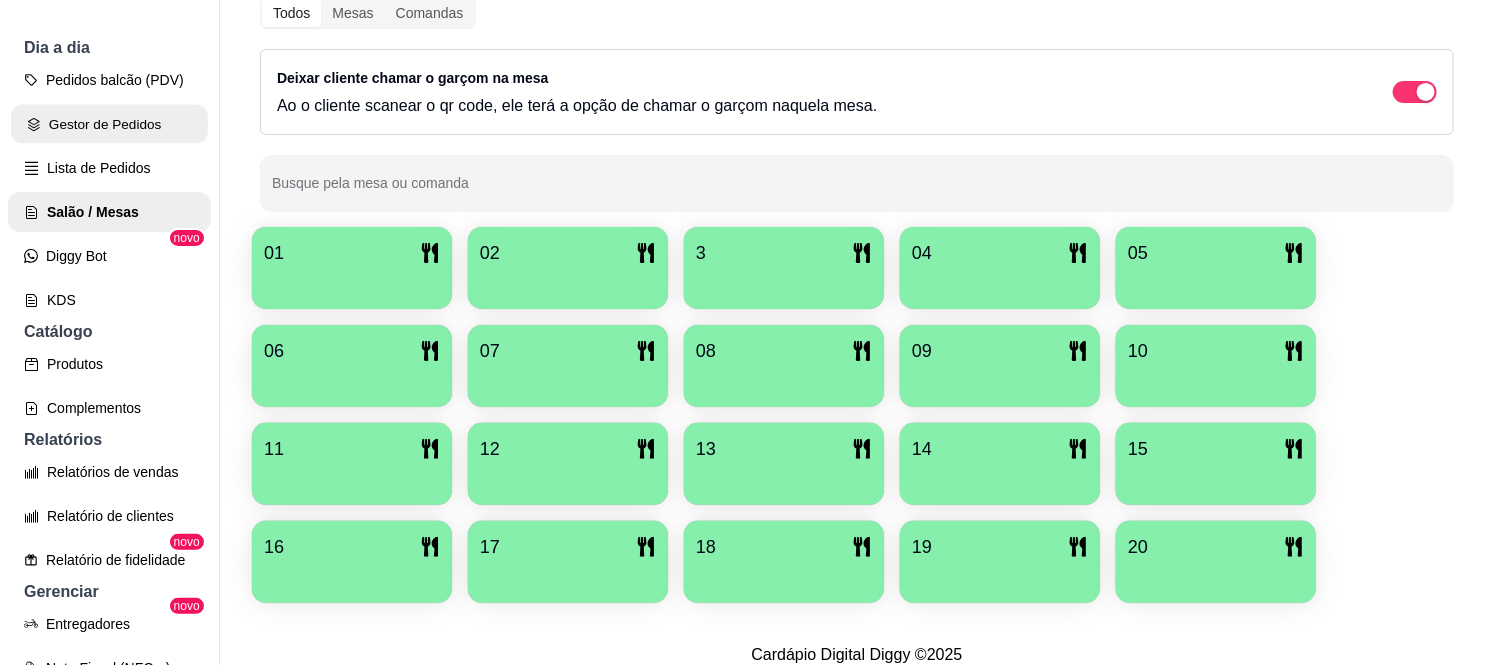click on "Gestor de Pedidos" at bounding box center (109, 124) 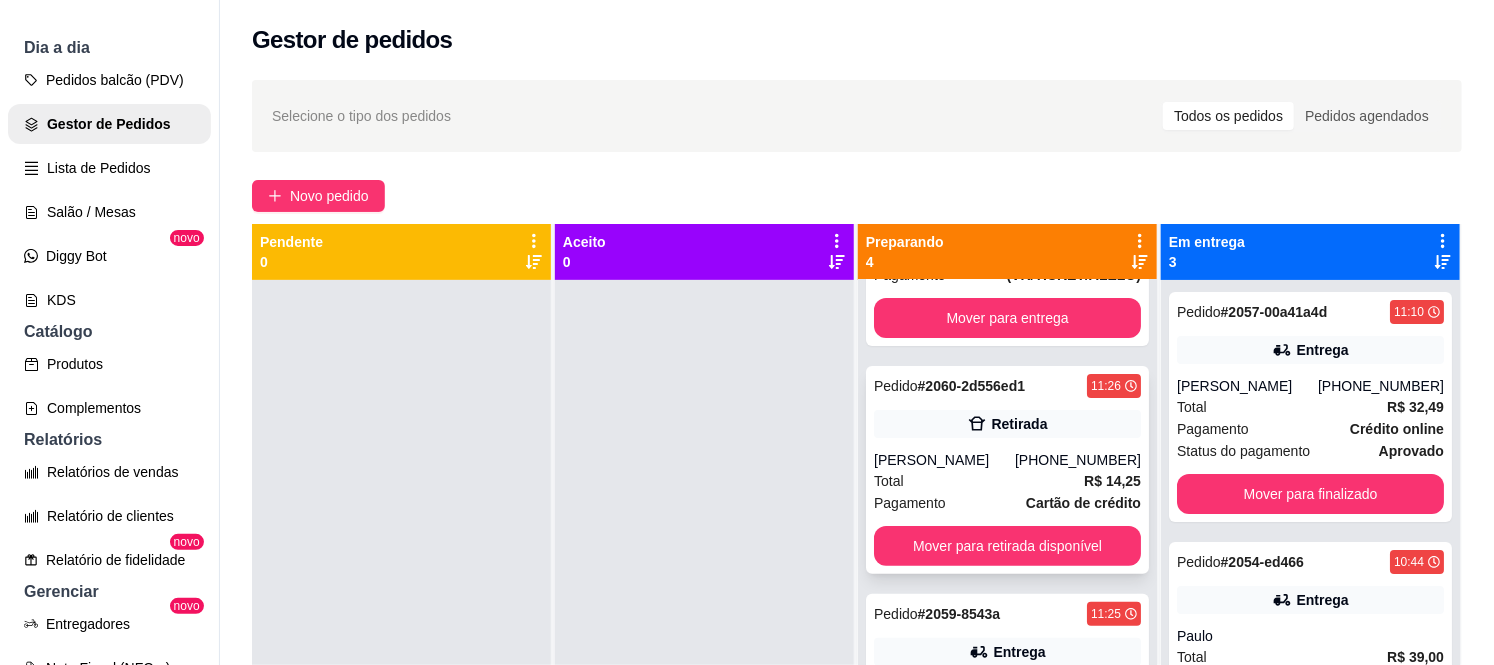 scroll, scrollTop: 265, scrollLeft: 0, axis: vertical 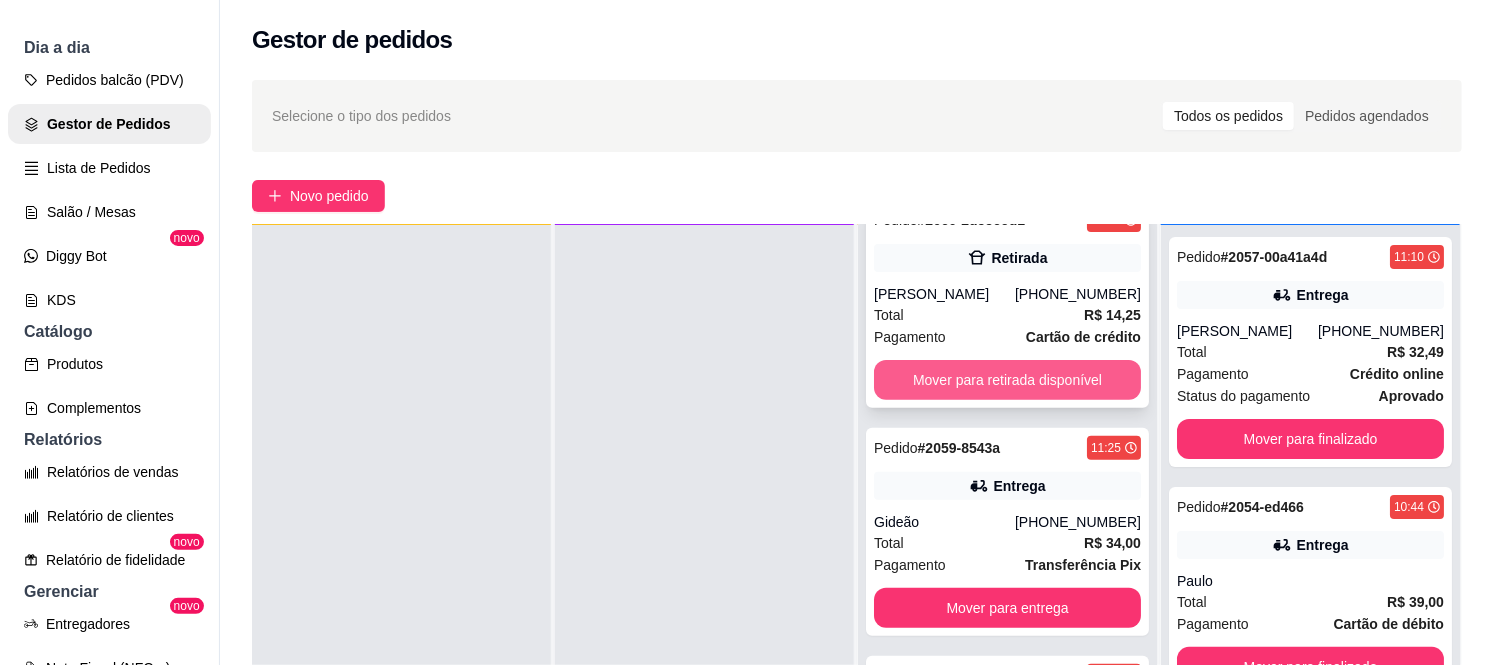 click on "Mover para retirada disponível" at bounding box center (1007, 380) 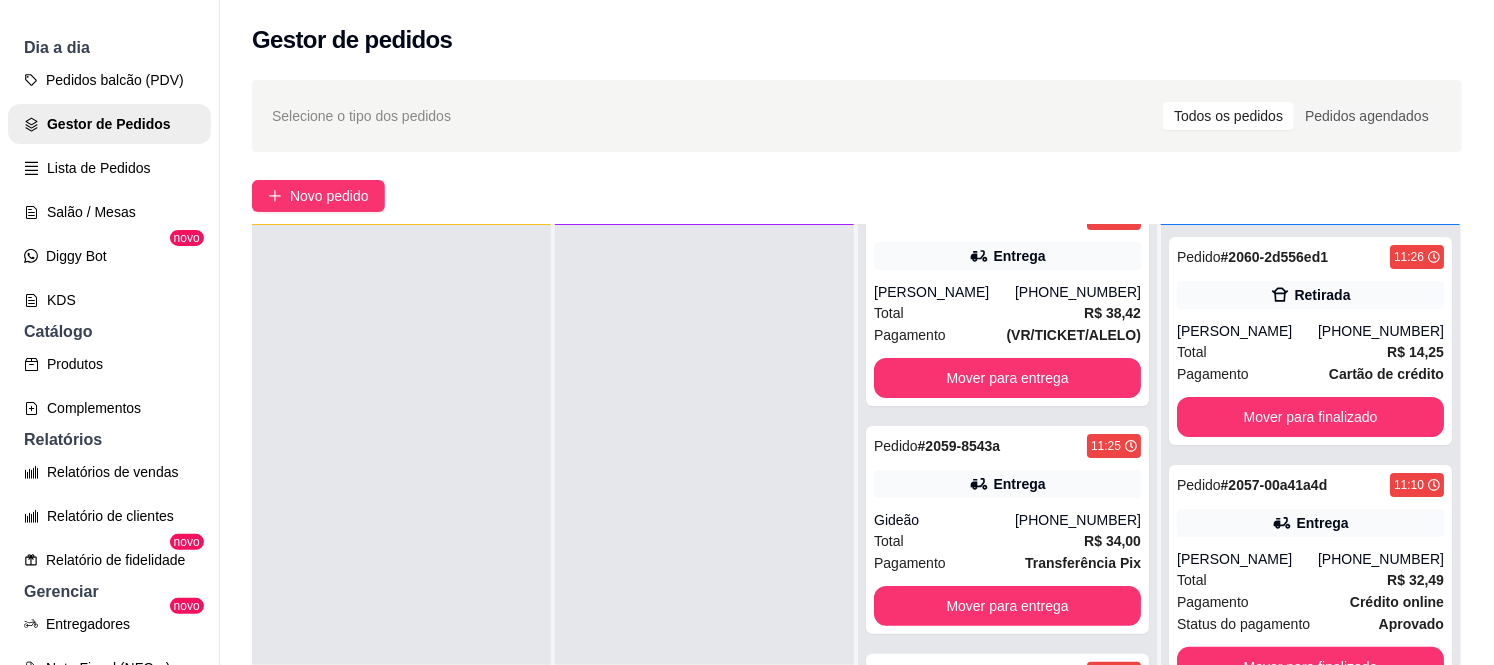 scroll, scrollTop: 37, scrollLeft: 0, axis: vertical 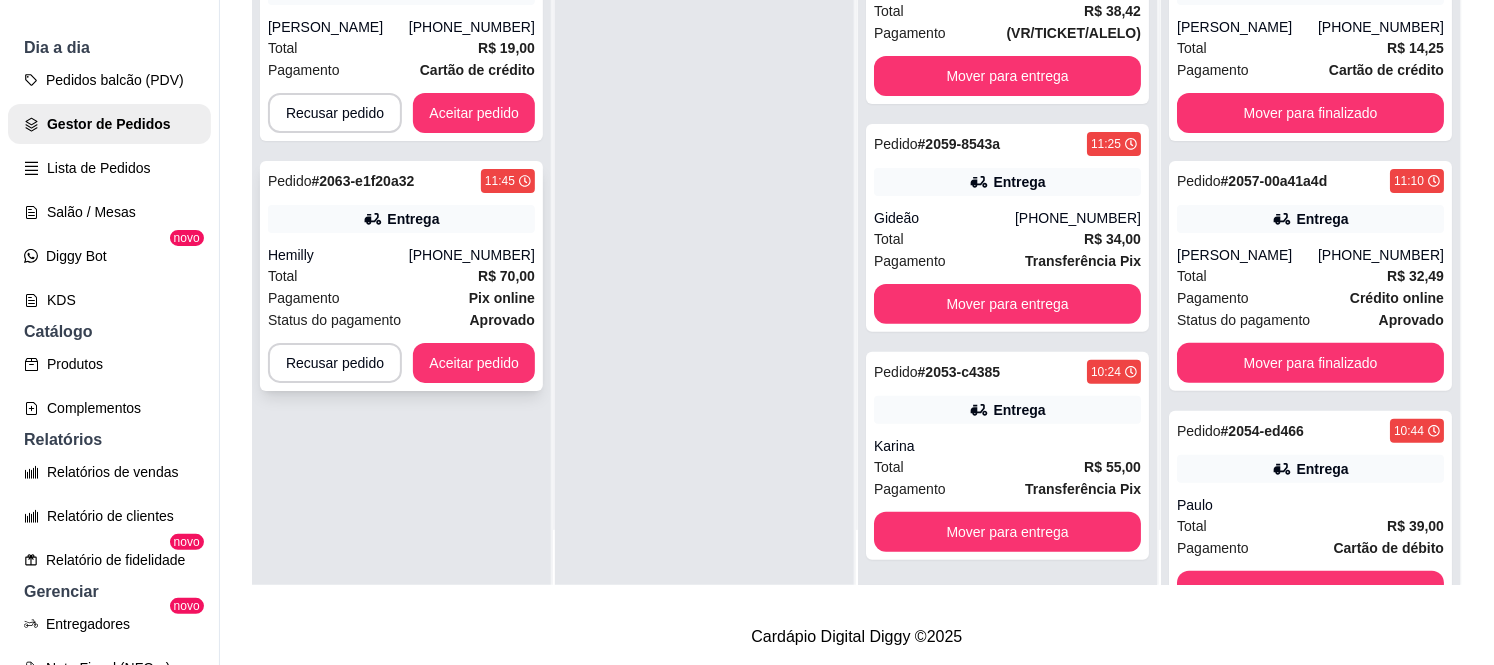 click on "Hemilly" at bounding box center (338, 255) 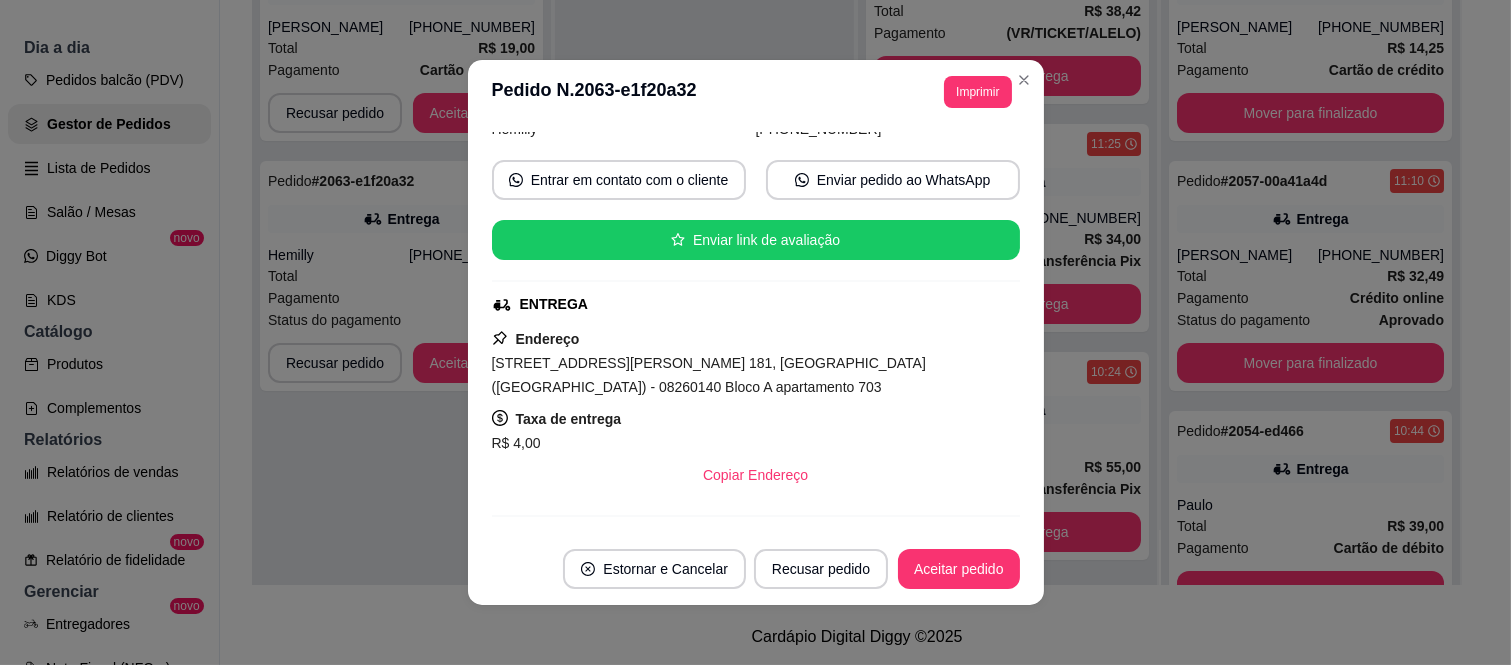 scroll, scrollTop: 484, scrollLeft: 0, axis: vertical 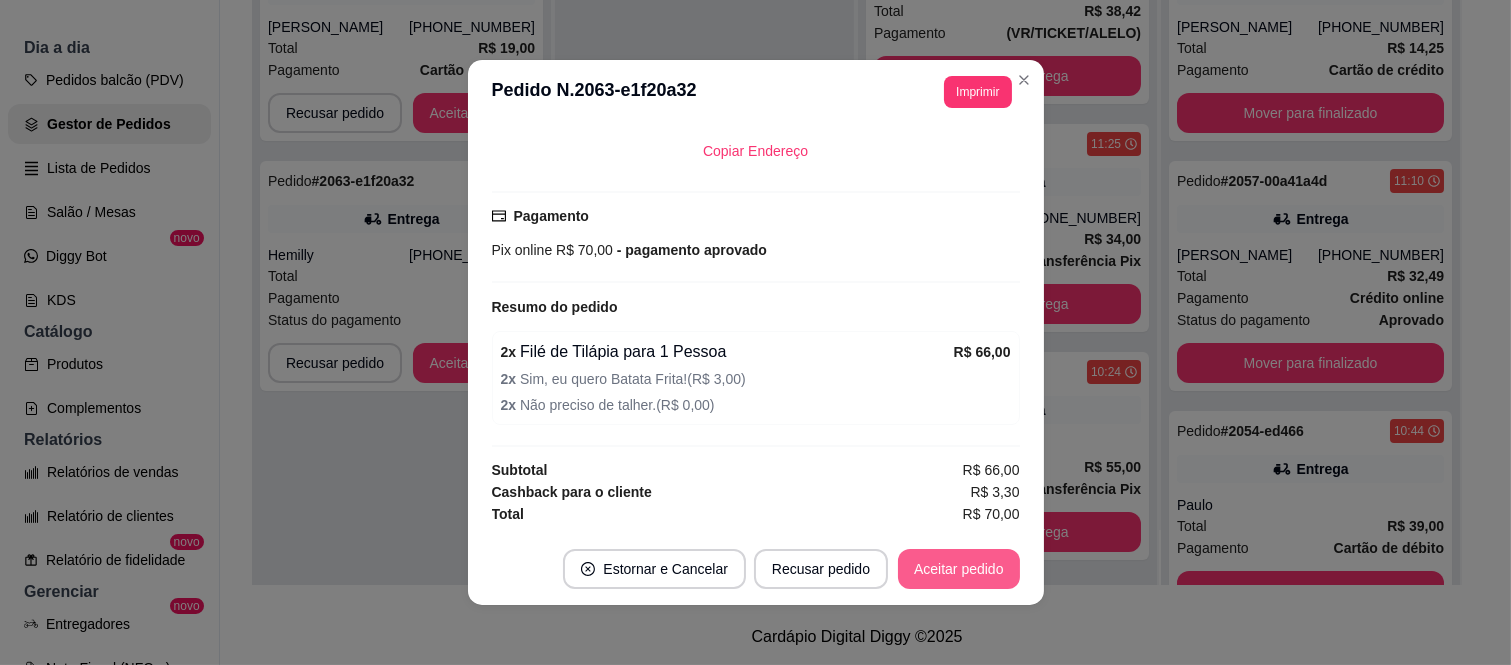 click on "Aceitar pedido" at bounding box center (959, 569) 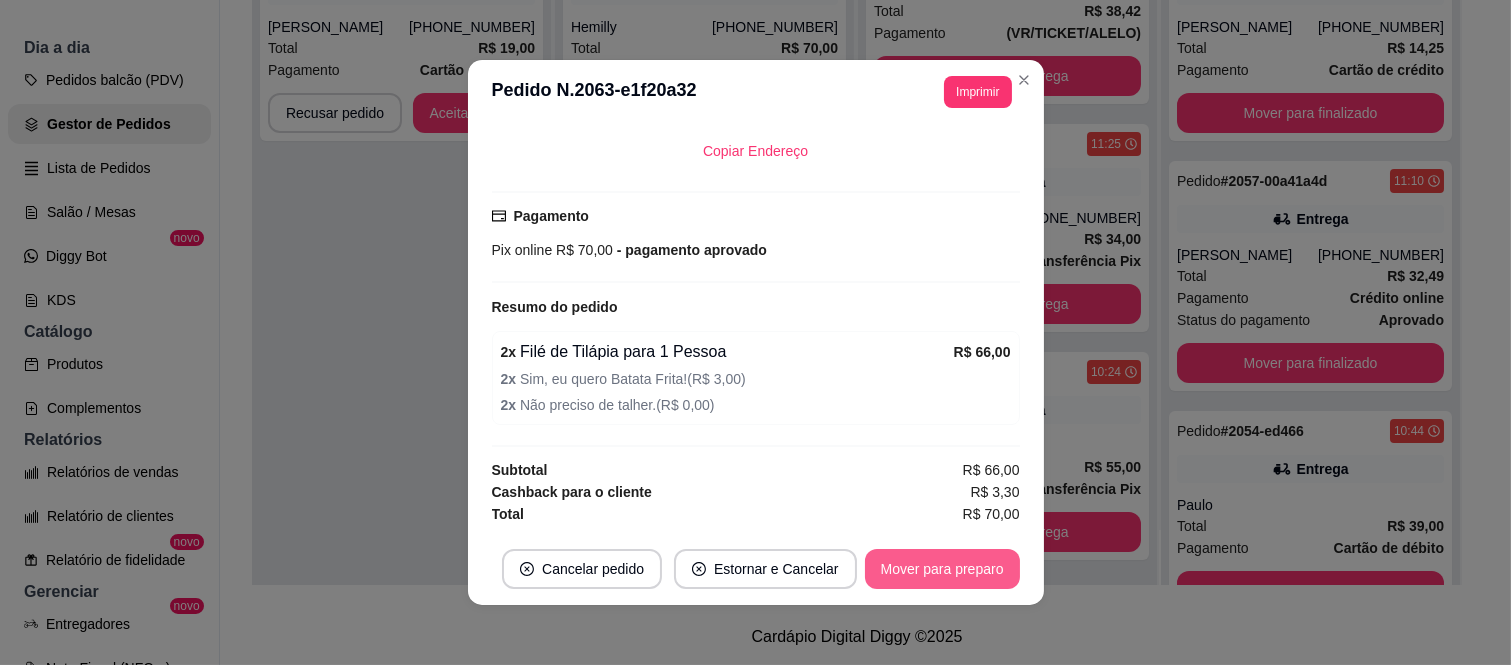 click on "Mover para preparo" at bounding box center [942, 569] 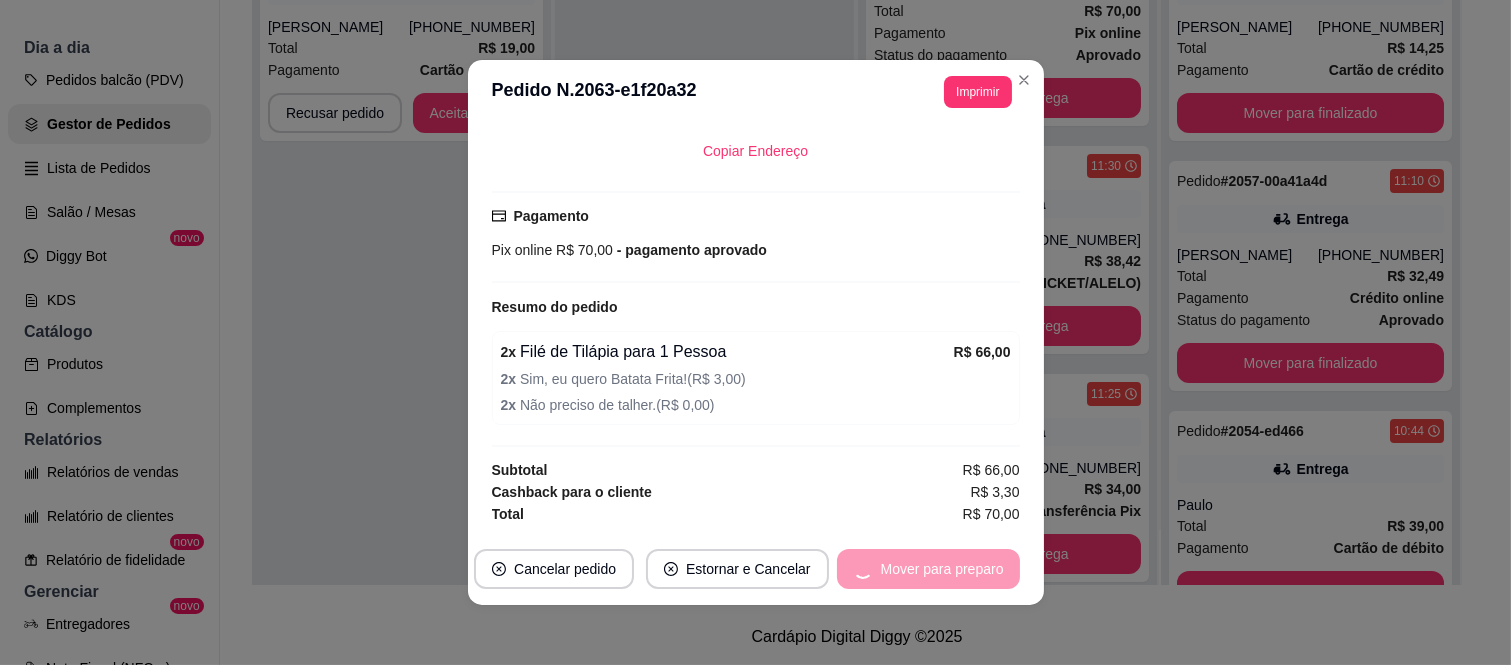 scroll, scrollTop: 287, scrollLeft: 0, axis: vertical 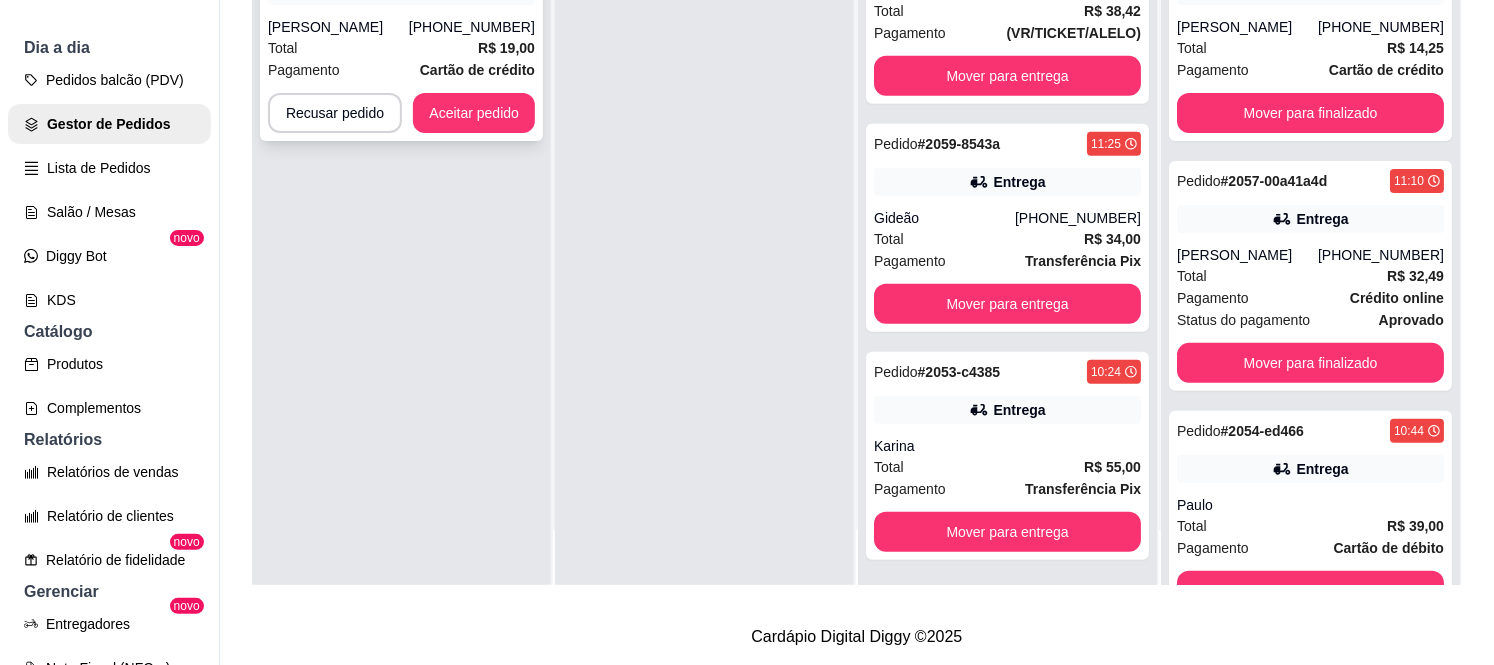 click on "[PERSON_NAME]" at bounding box center (338, 27) 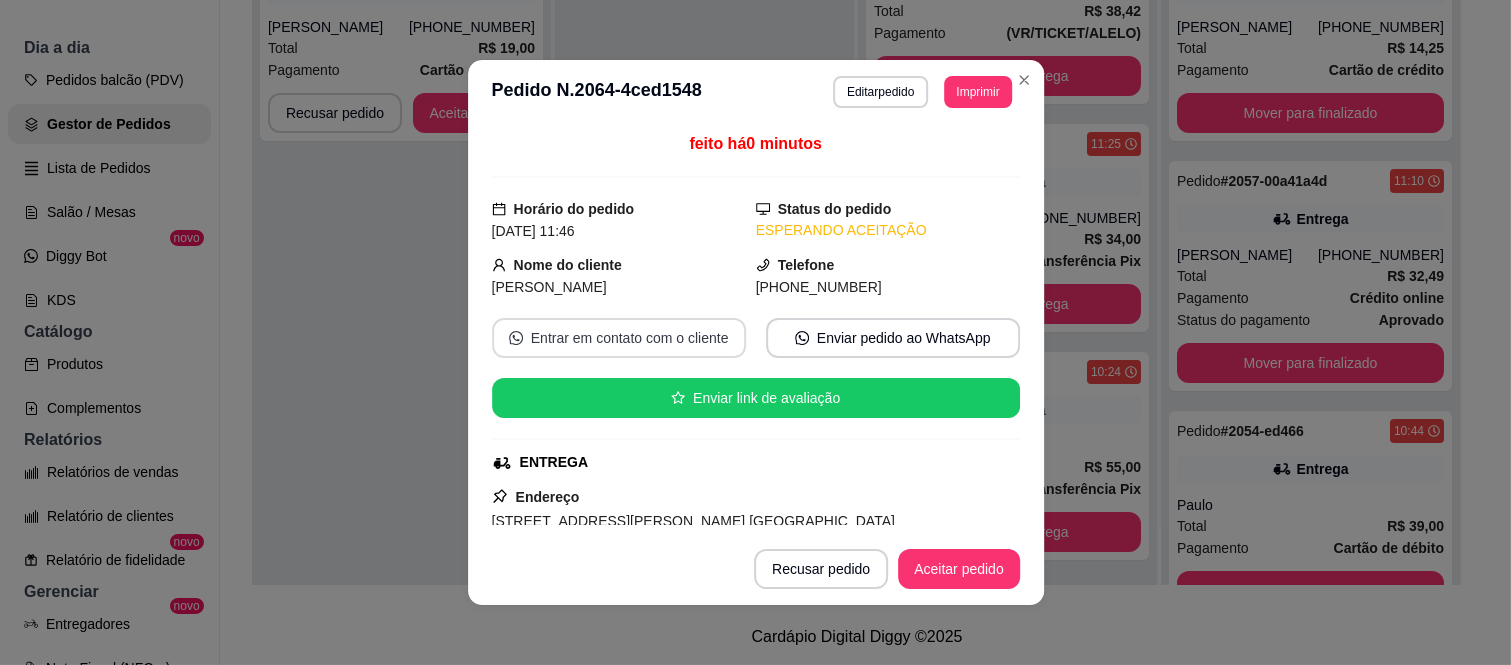 scroll, scrollTop: 460, scrollLeft: 0, axis: vertical 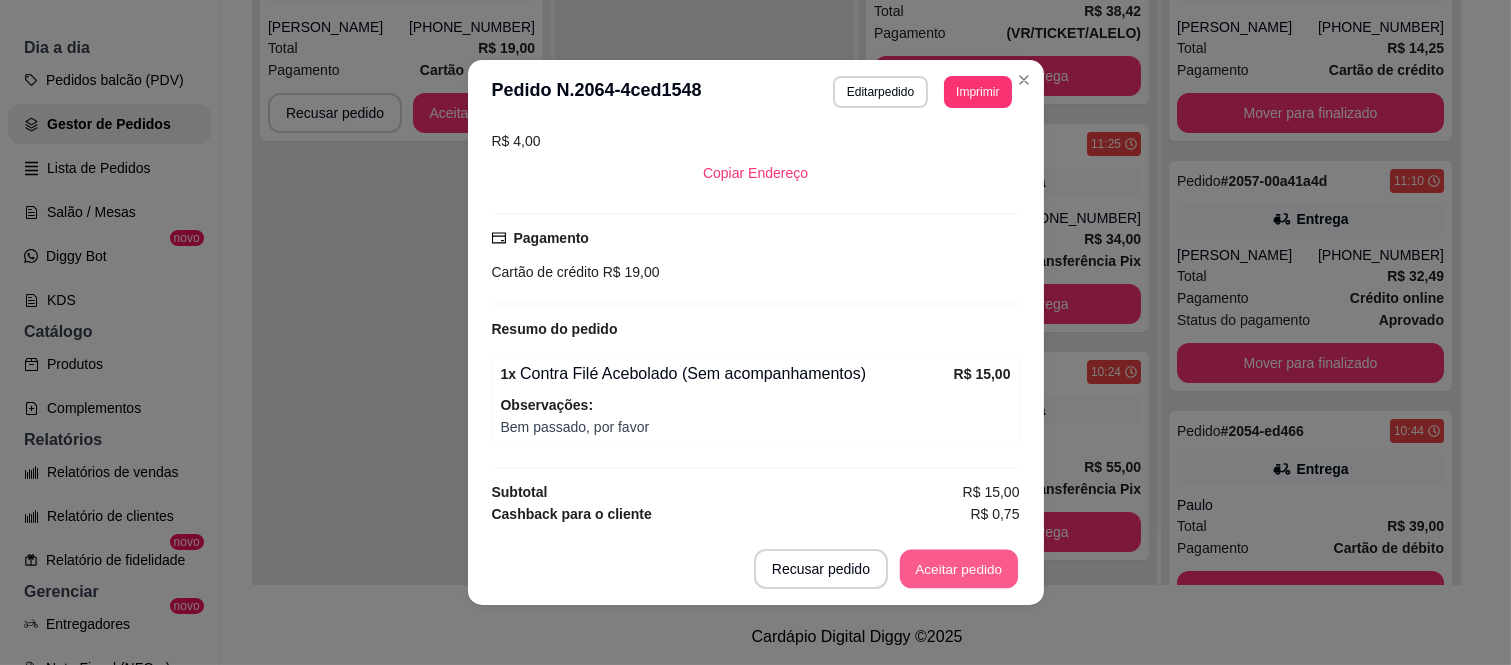 click on "Aceitar pedido" at bounding box center (959, 569) 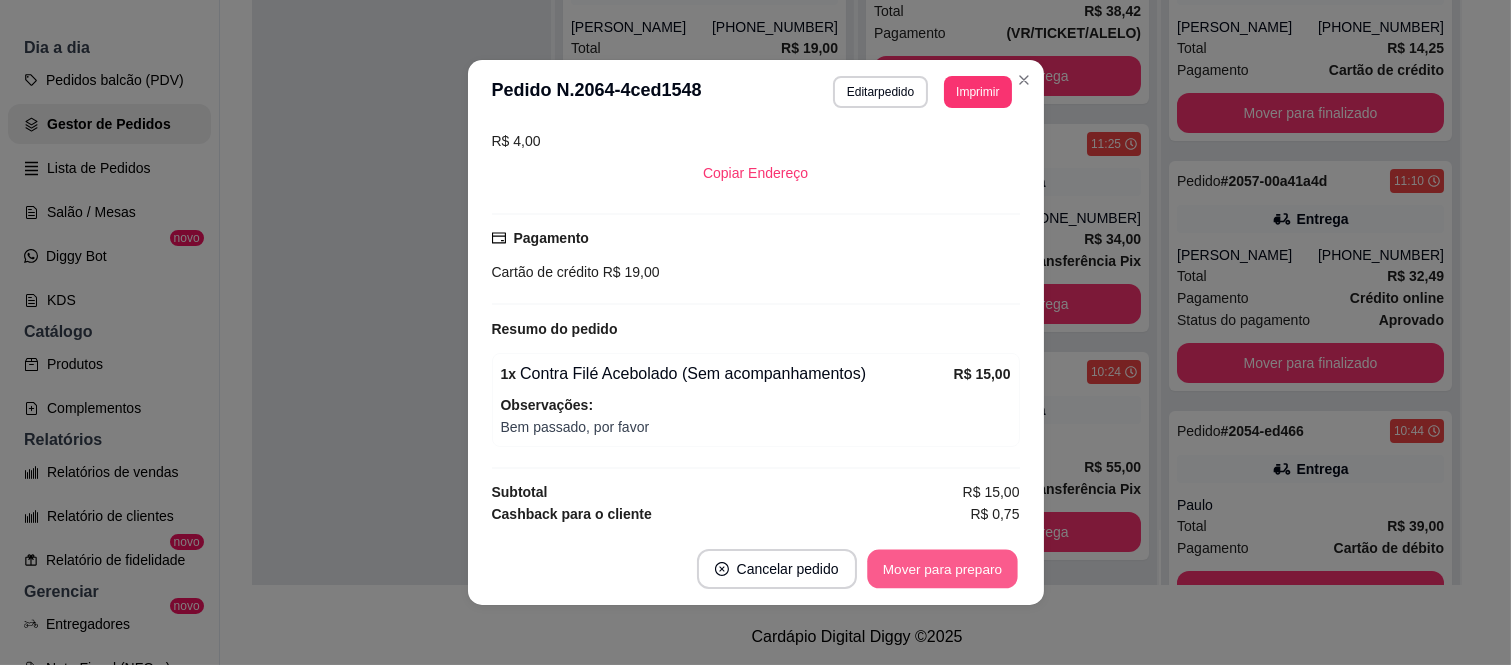 click on "Mover para preparo" at bounding box center (942, 569) 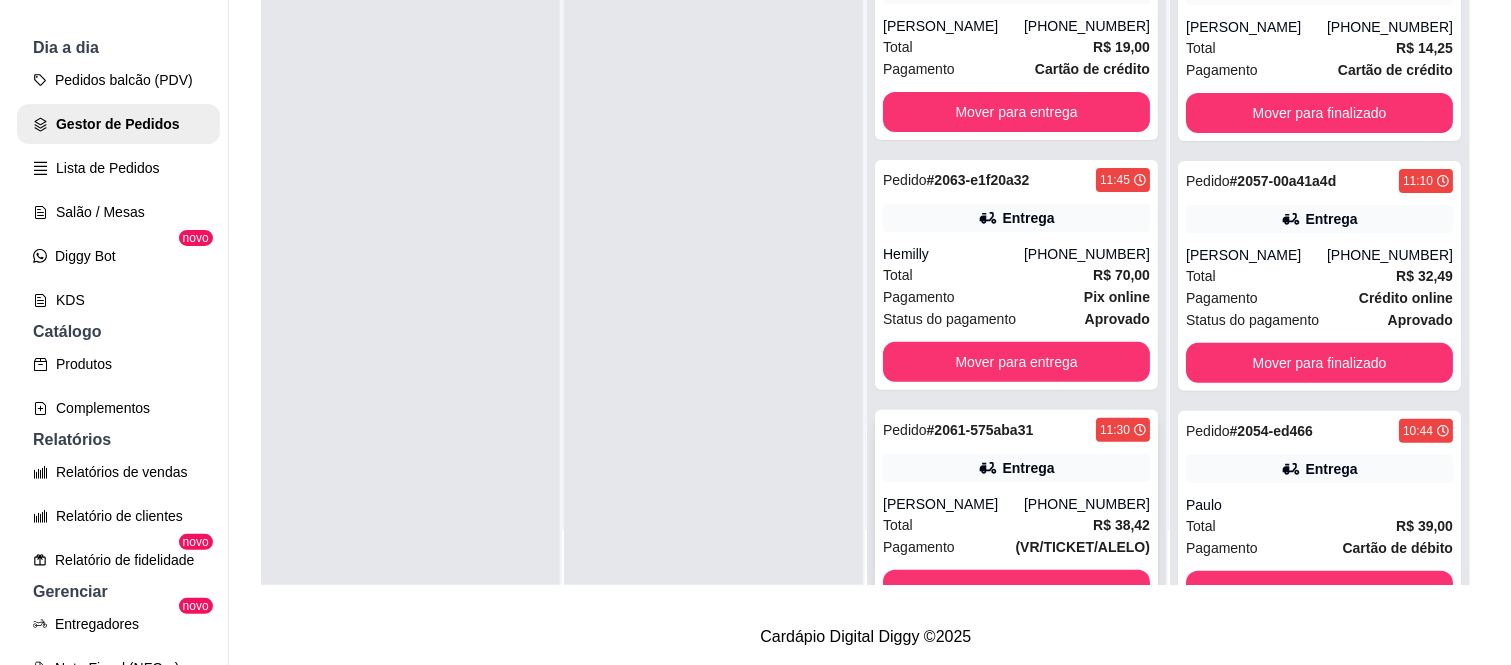 scroll, scrollTop: 0, scrollLeft: 0, axis: both 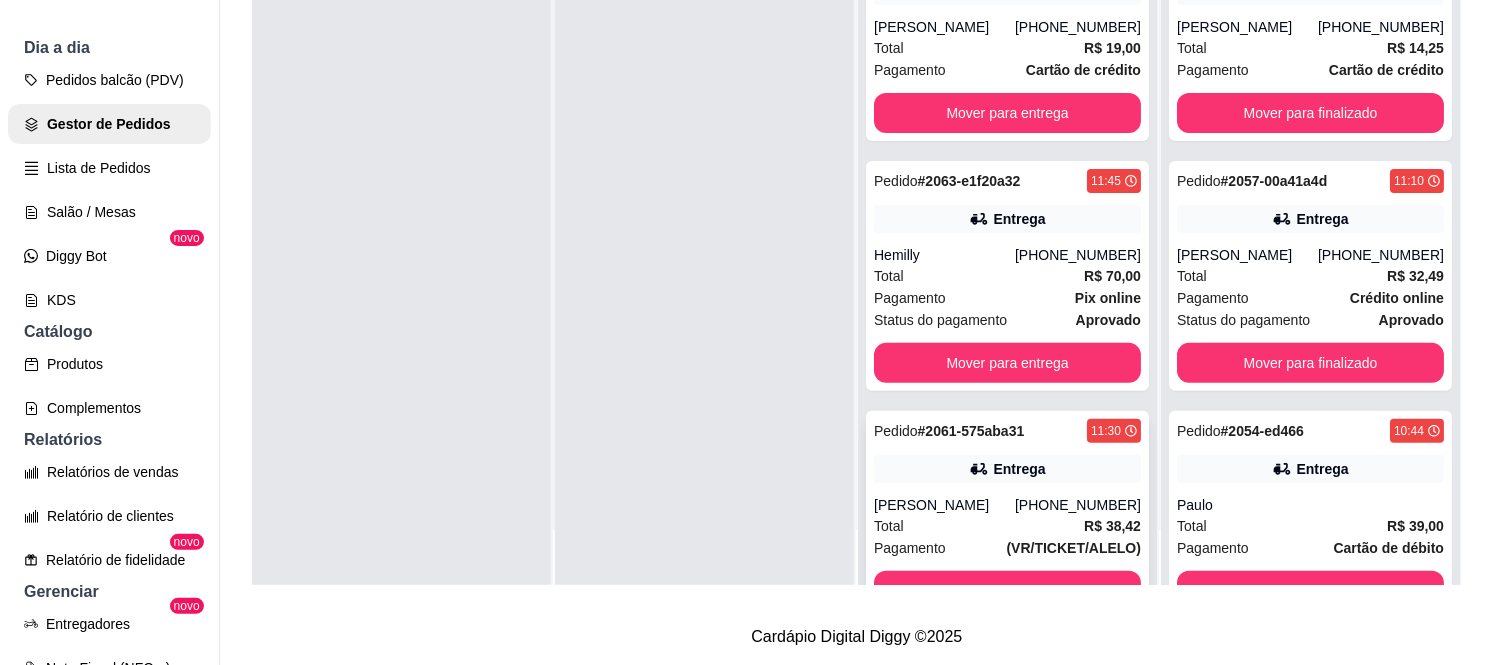 click on "Entrega" at bounding box center [1007, 469] 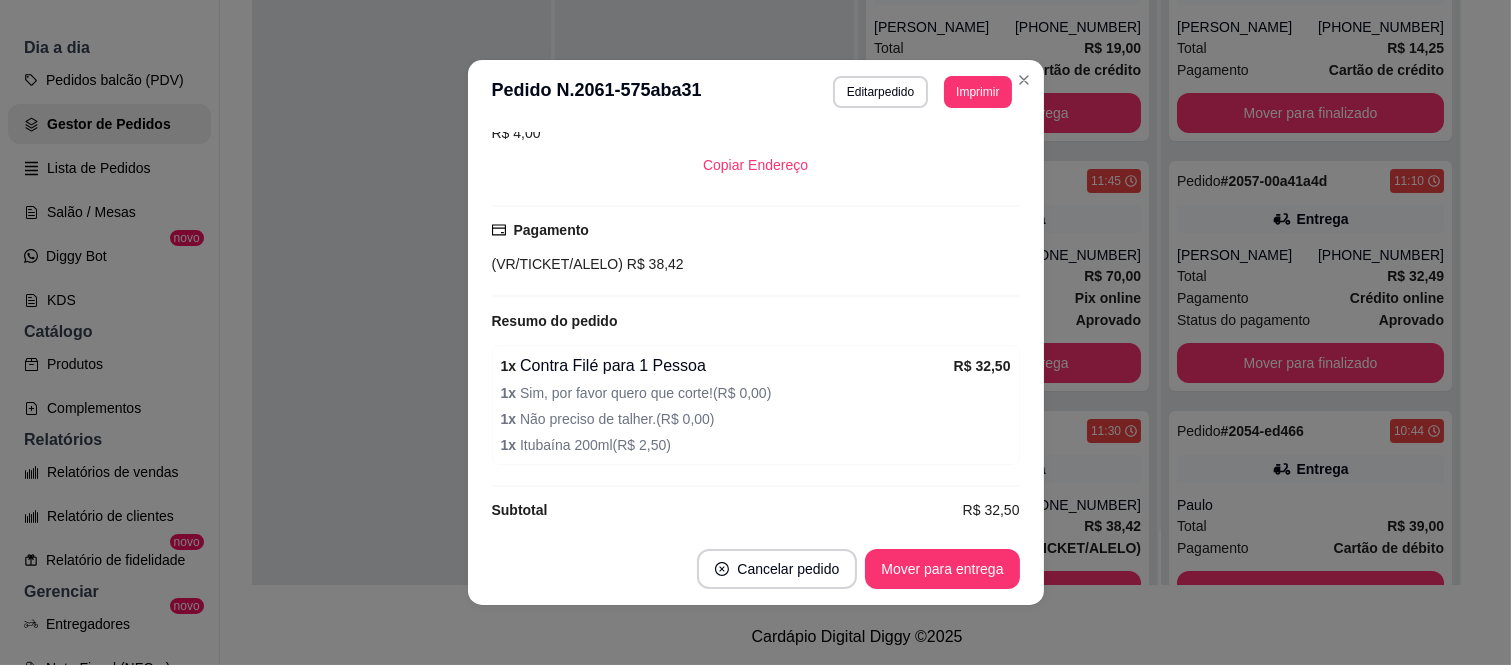 scroll, scrollTop: 485, scrollLeft: 0, axis: vertical 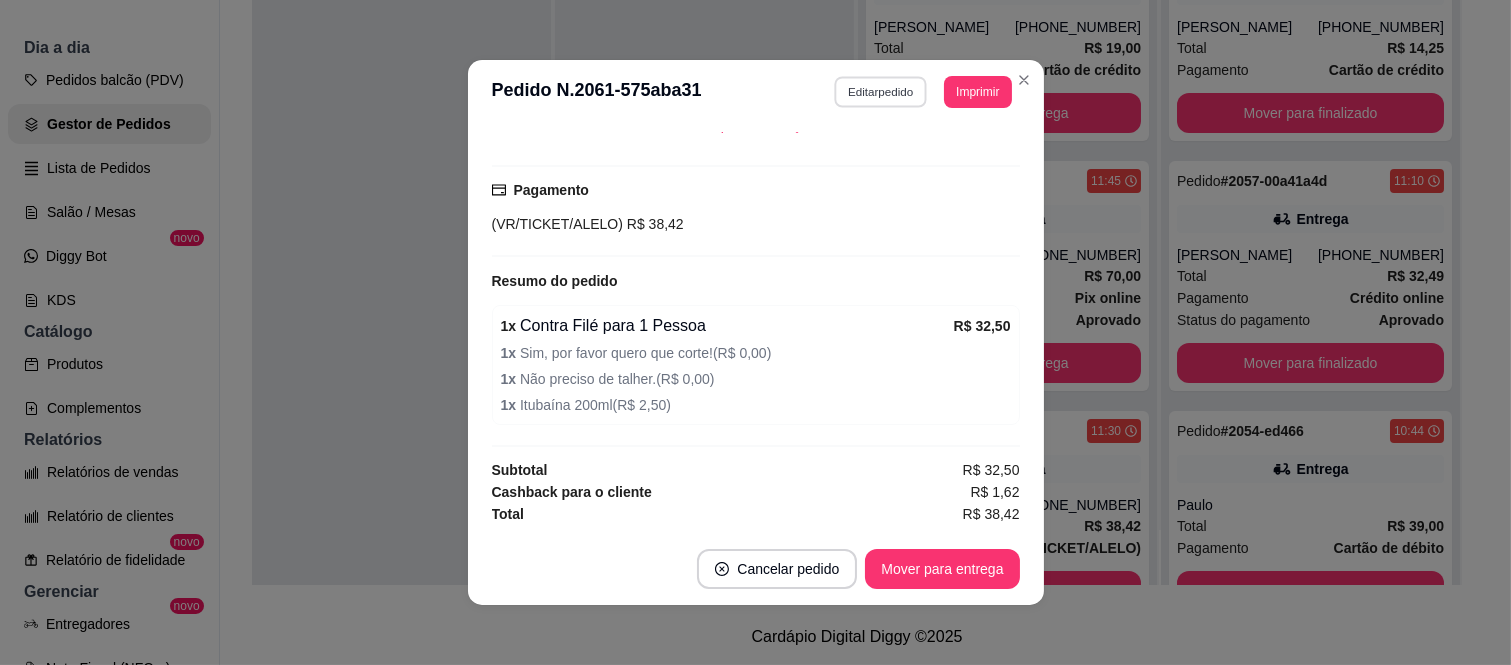 click on "Editar  pedido" at bounding box center (880, 91) 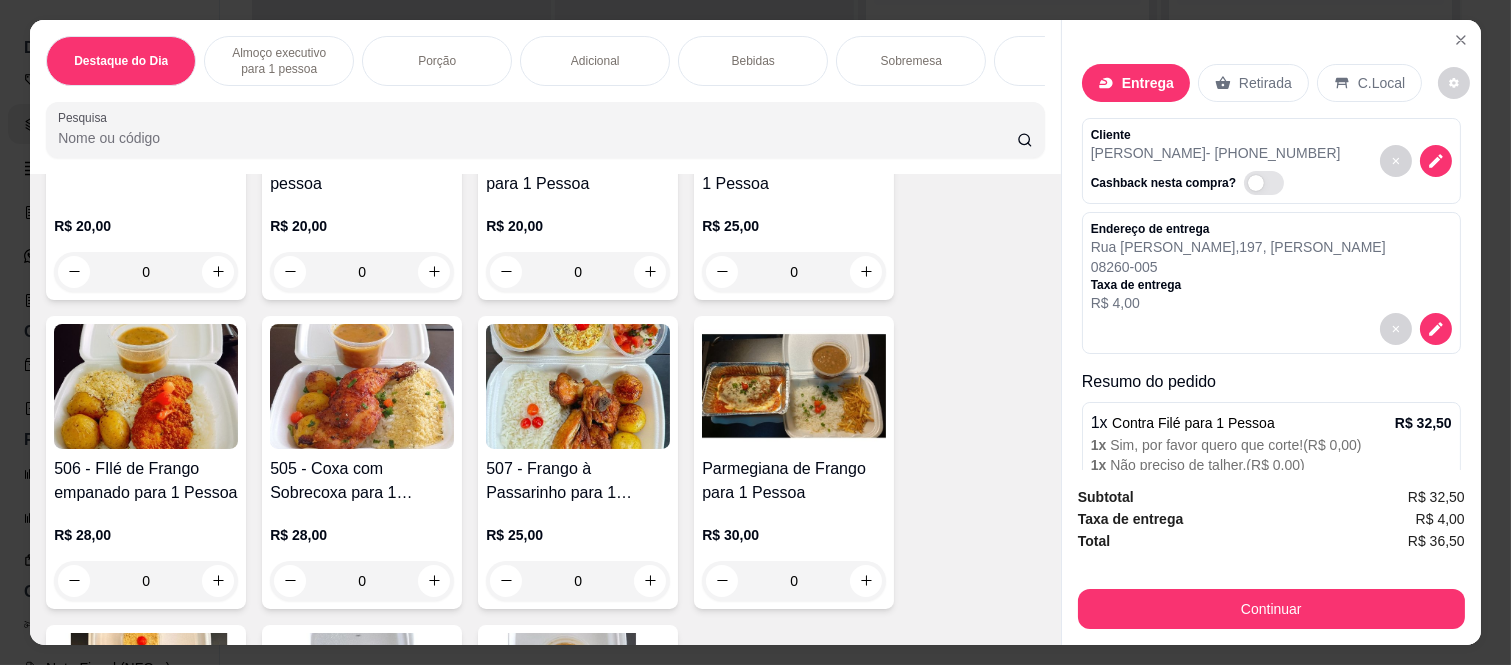 scroll, scrollTop: 666, scrollLeft: 0, axis: vertical 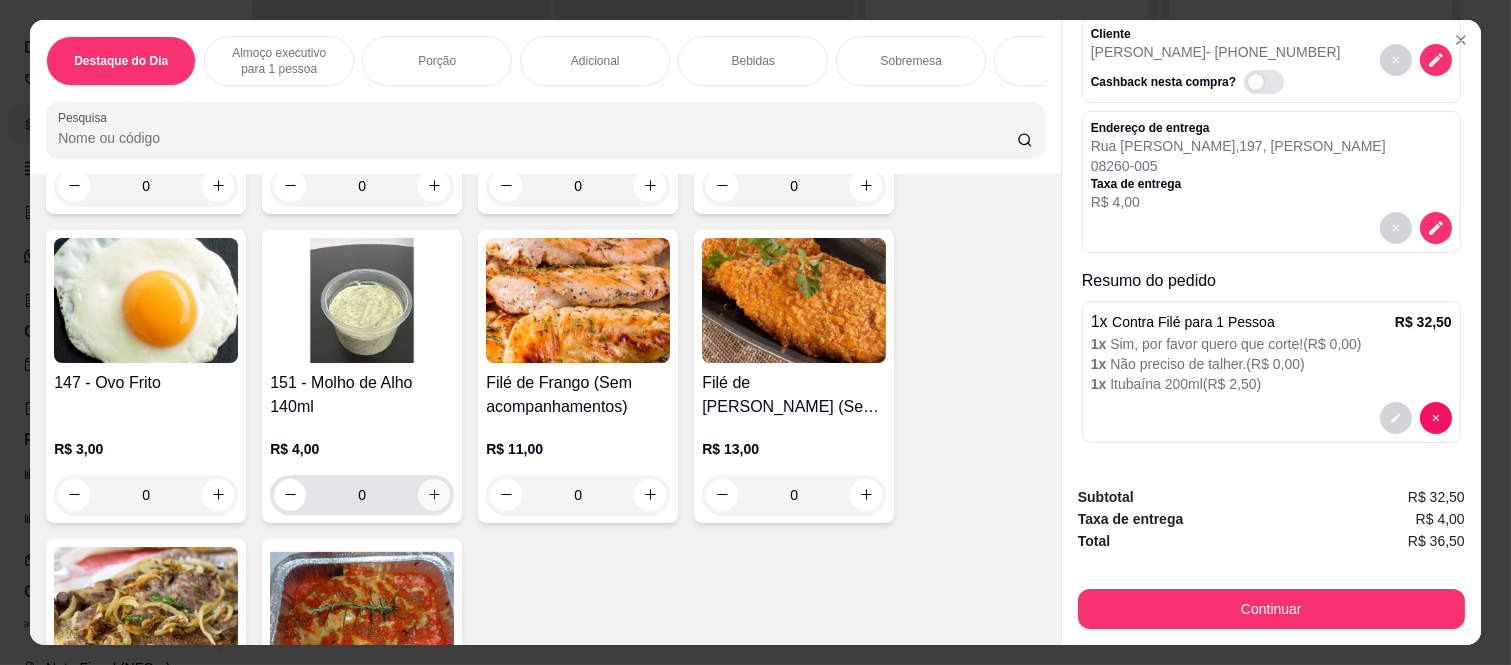 click 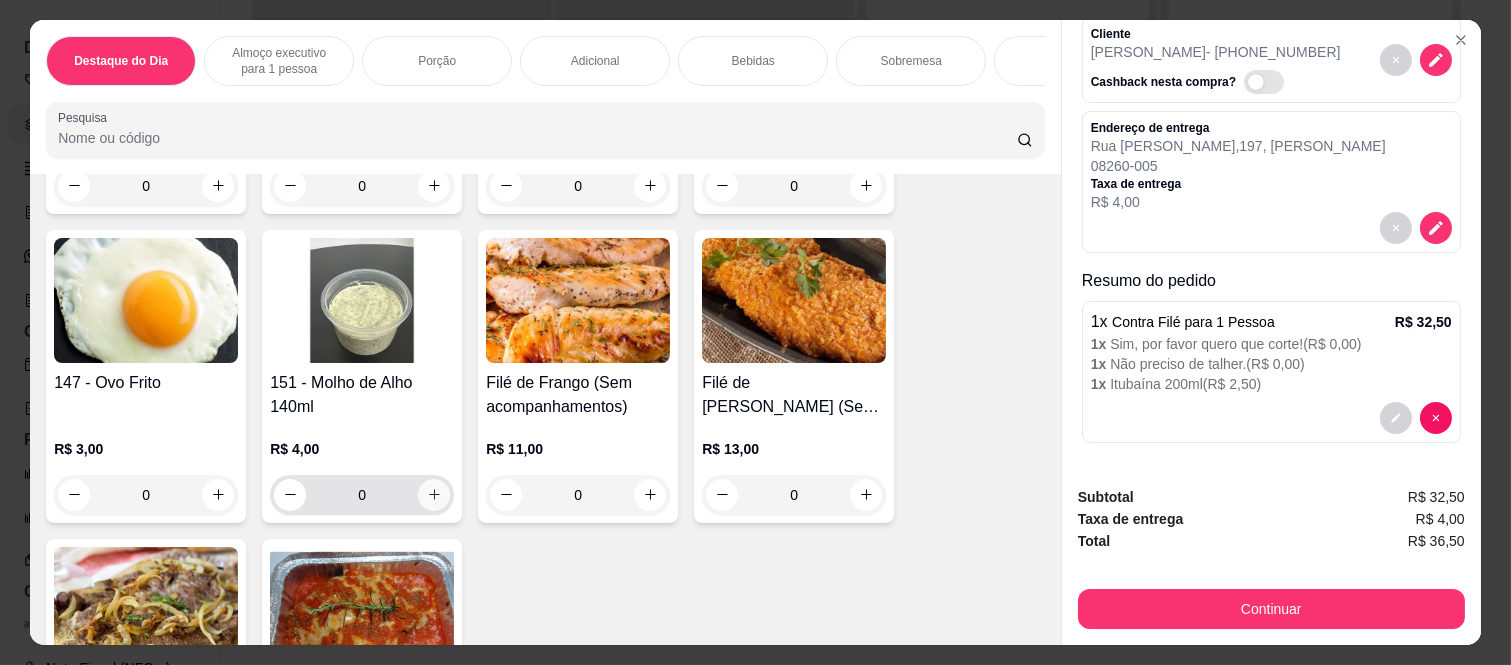 type on "1" 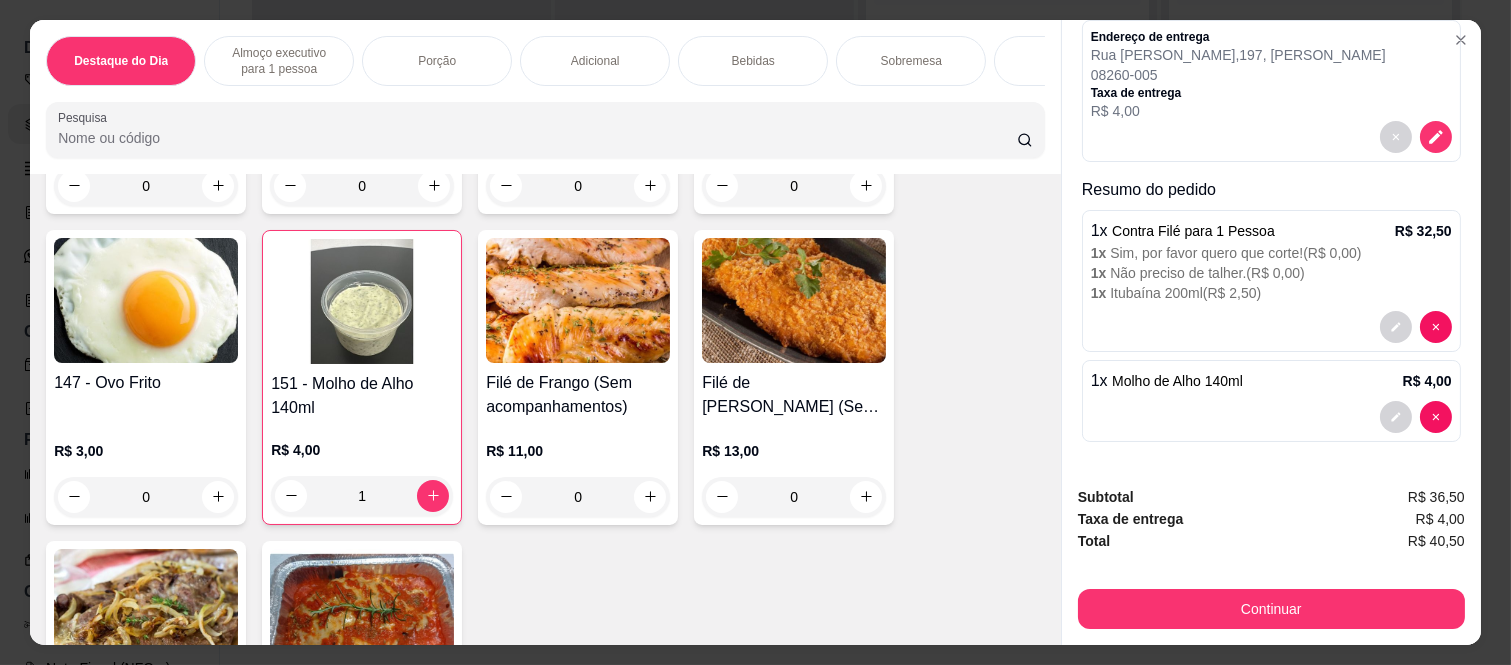 scroll, scrollTop: 0, scrollLeft: 0, axis: both 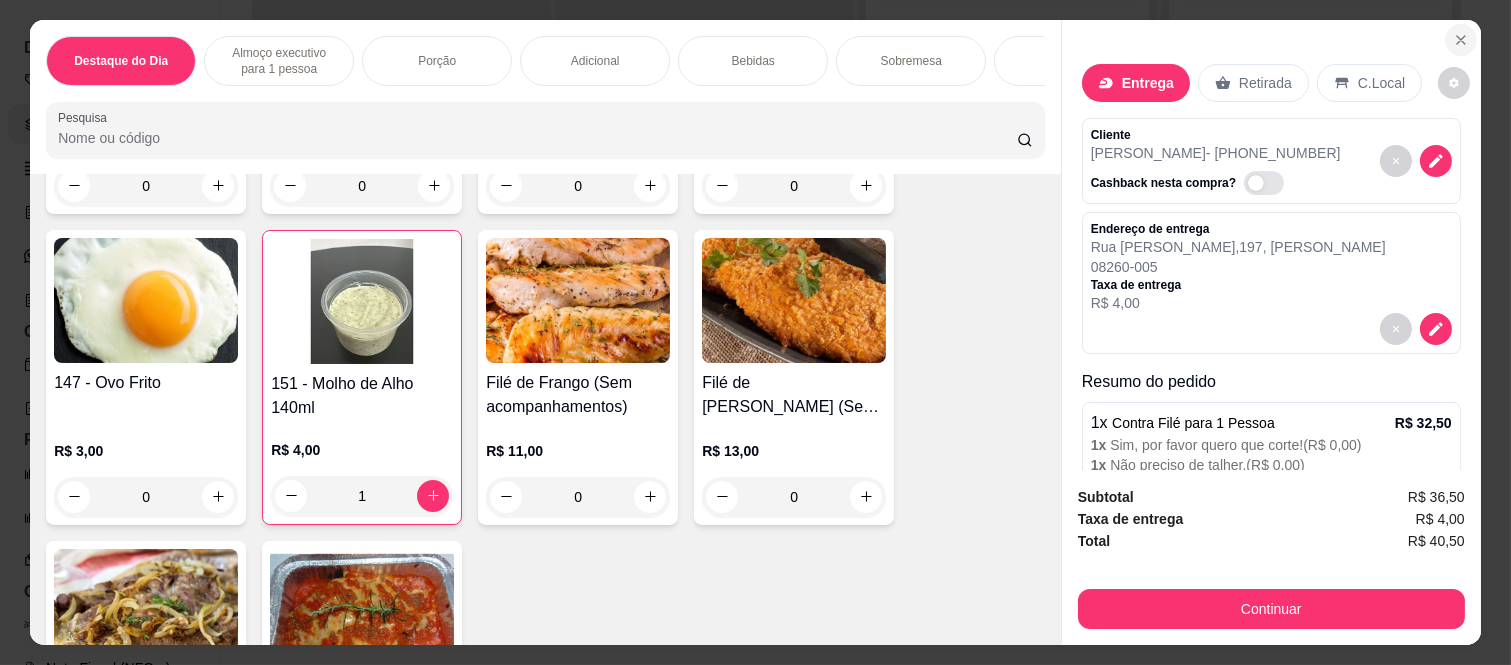 click 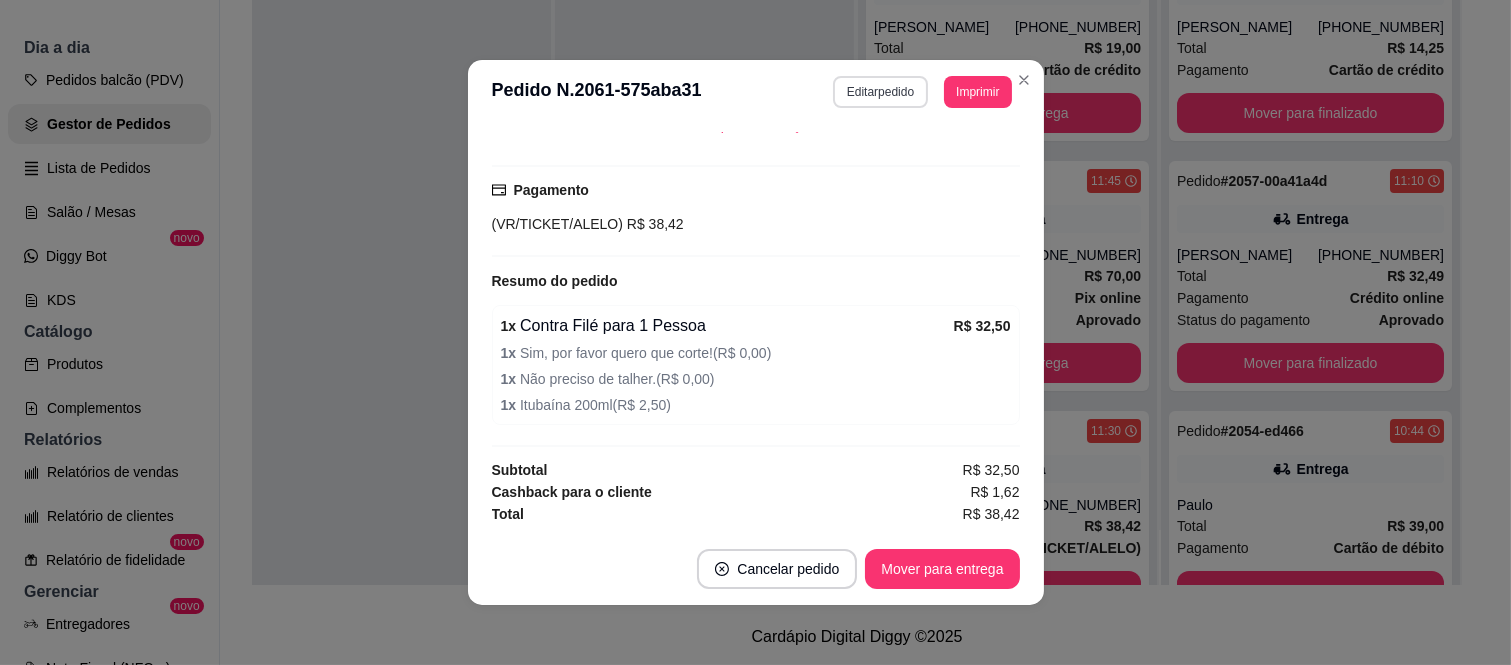 click on "Editar  pedido" at bounding box center (880, 92) 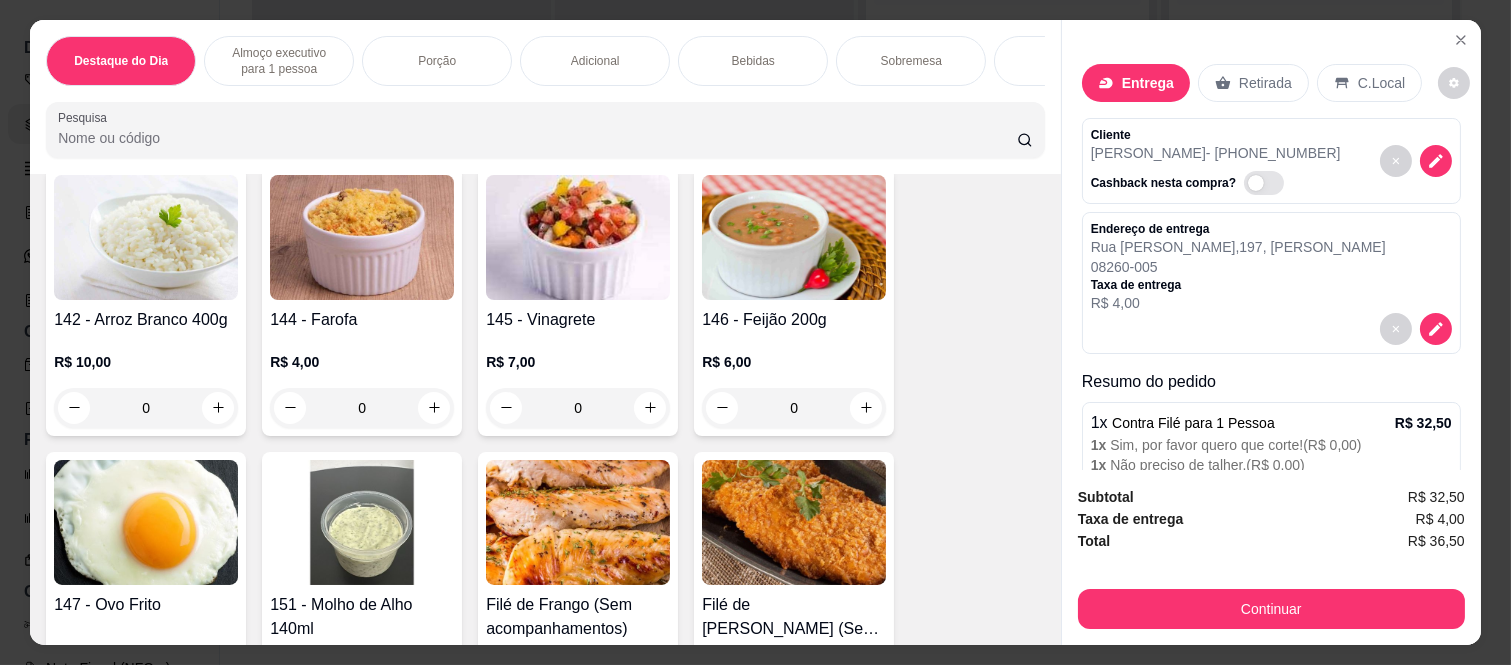 scroll, scrollTop: 2333, scrollLeft: 0, axis: vertical 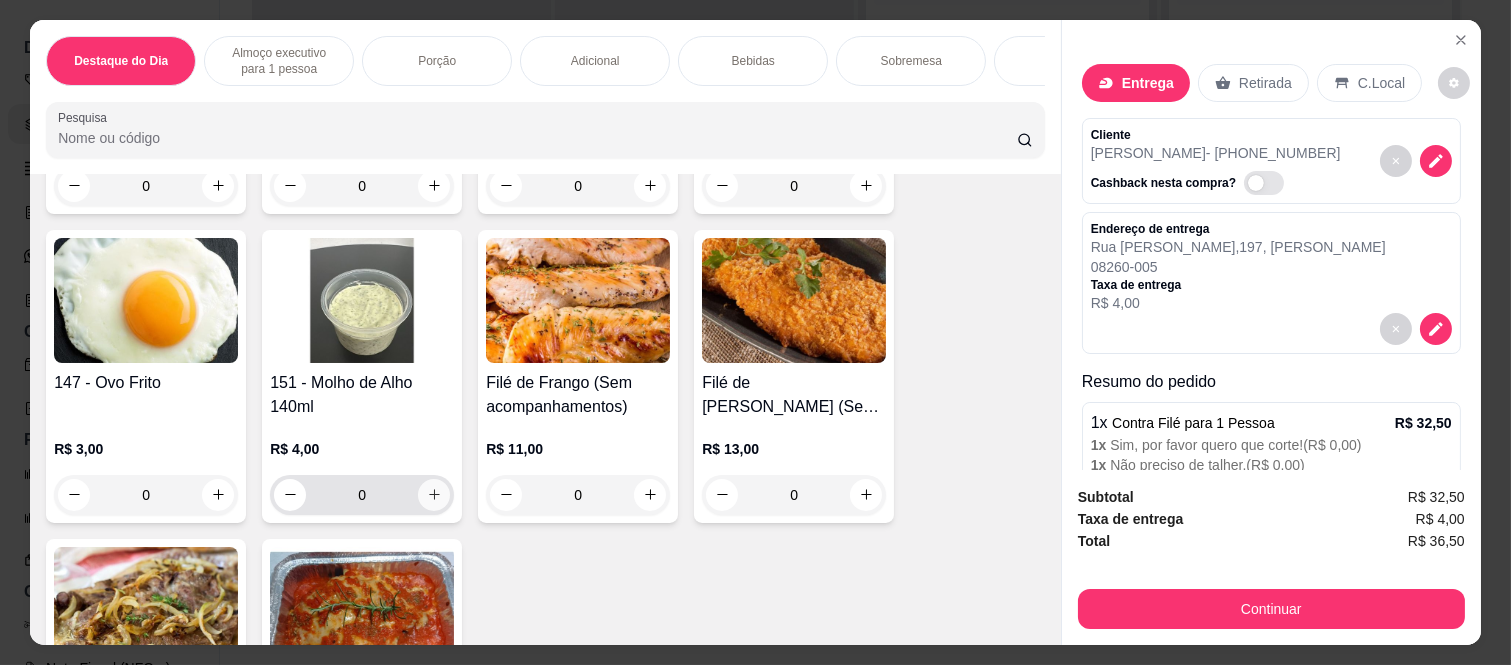 click 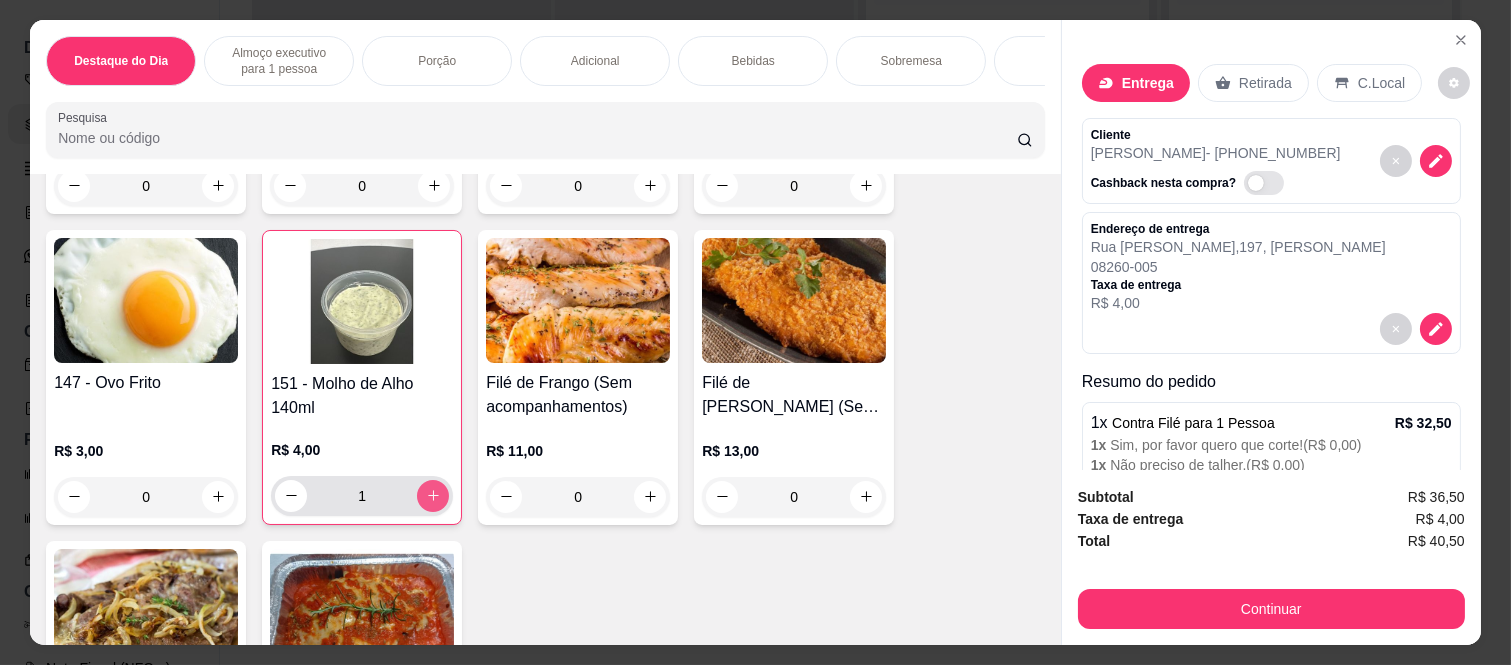 type on "1" 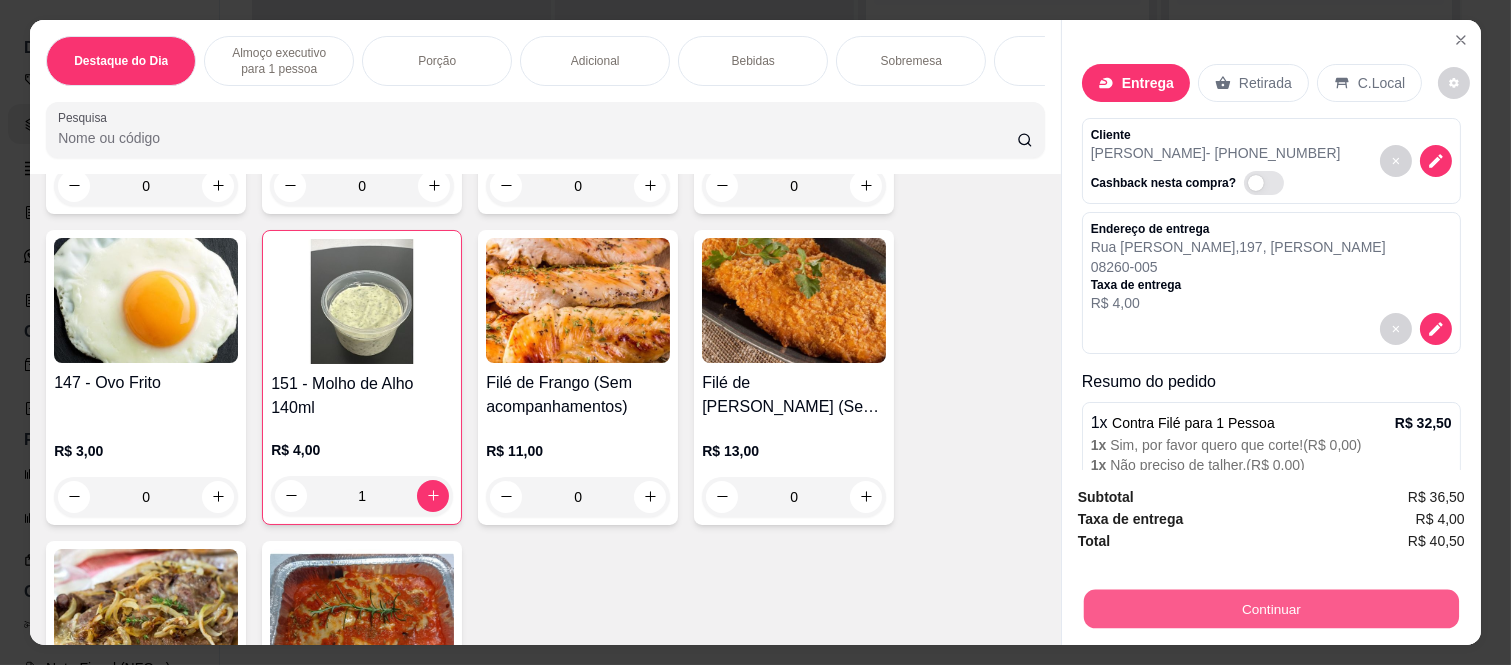 click on "Continuar" at bounding box center (1271, 609) 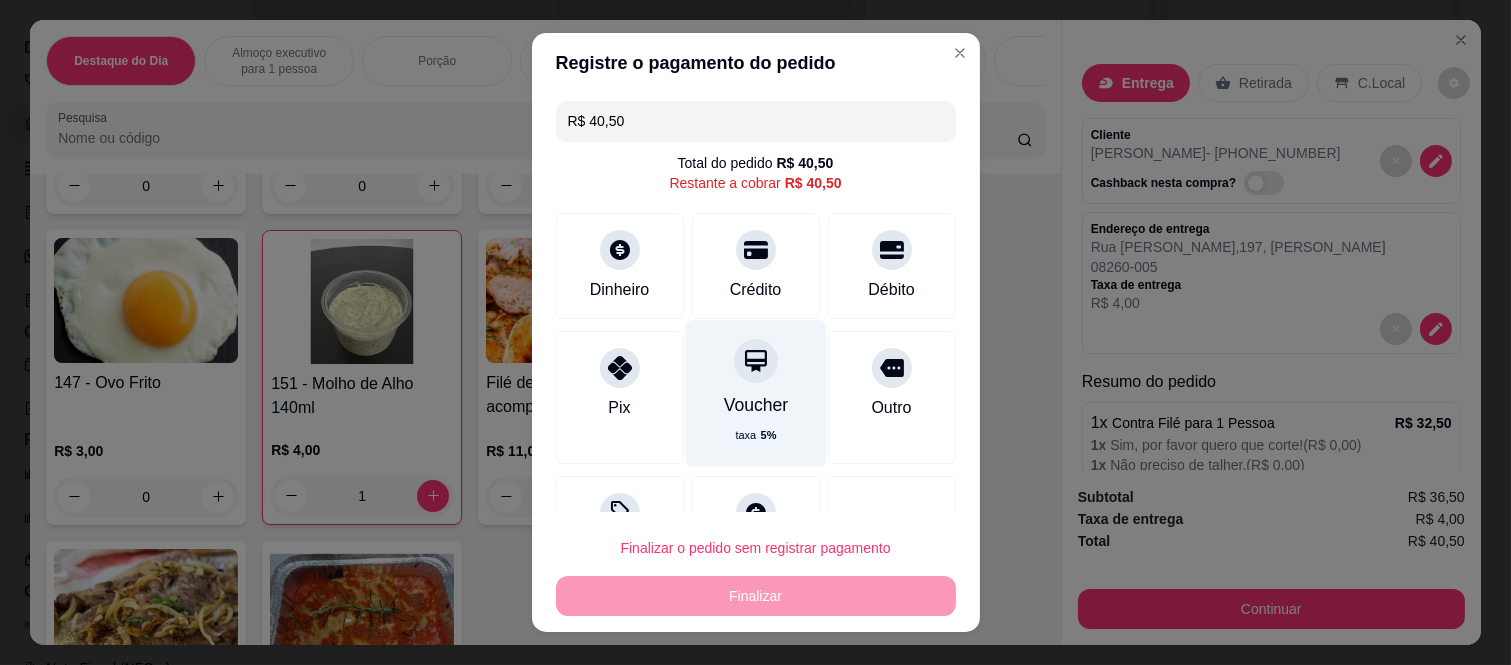 click on "Voucher taxa   5 %" at bounding box center [755, 394] 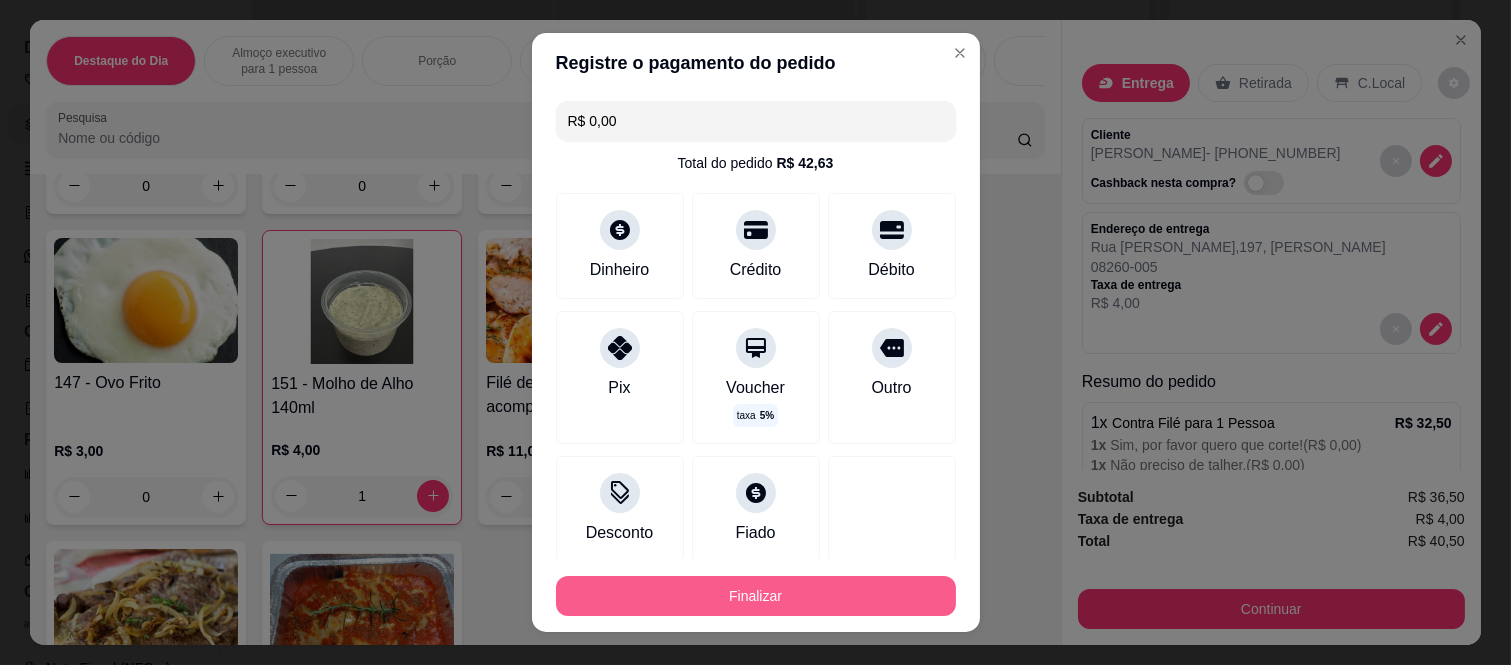 click on "Finalizar" at bounding box center (756, 596) 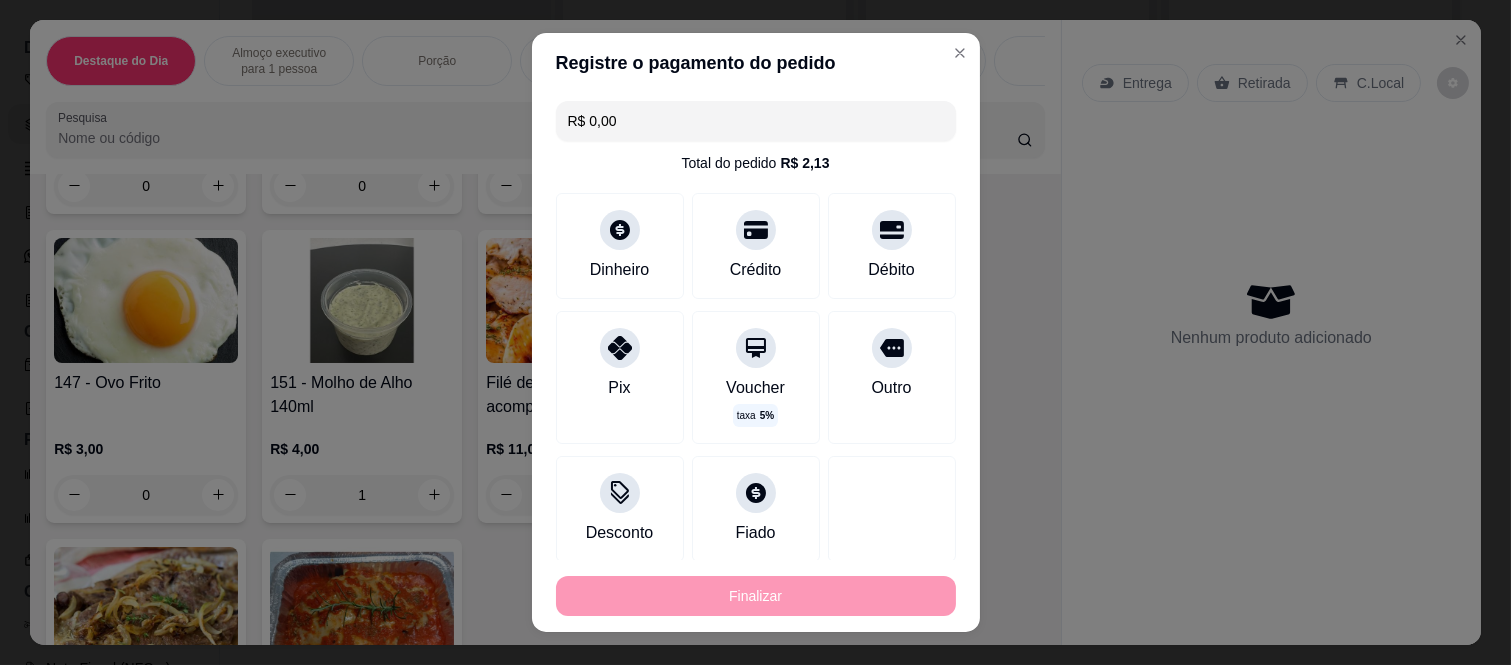 type on "0" 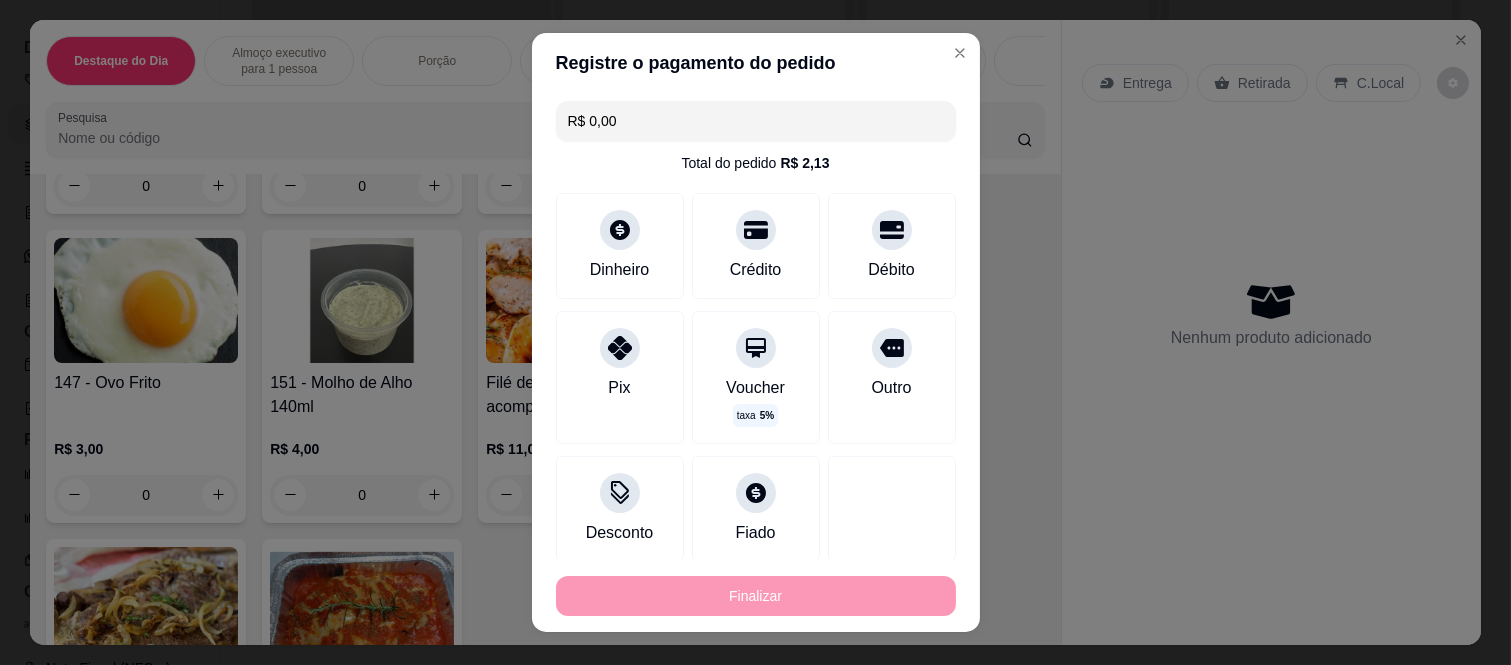 type on "-R$ 40,50" 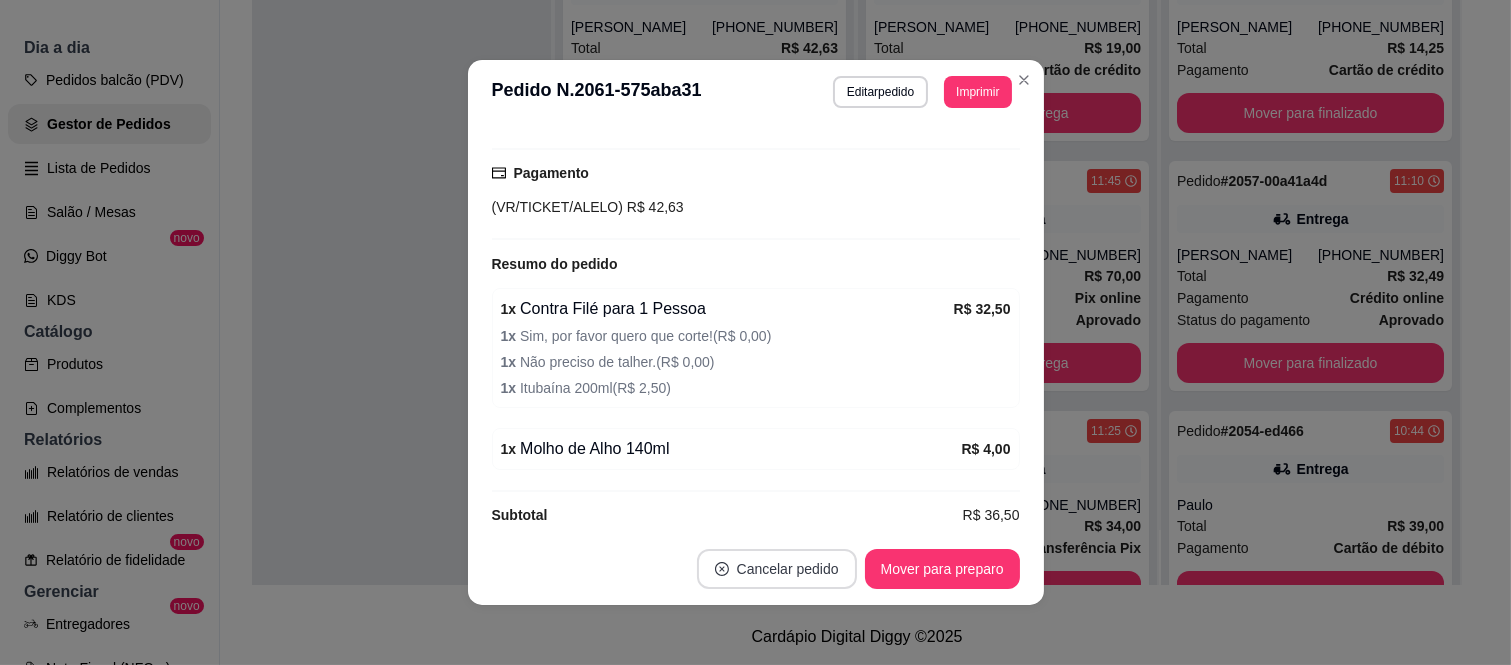 scroll, scrollTop: 470, scrollLeft: 0, axis: vertical 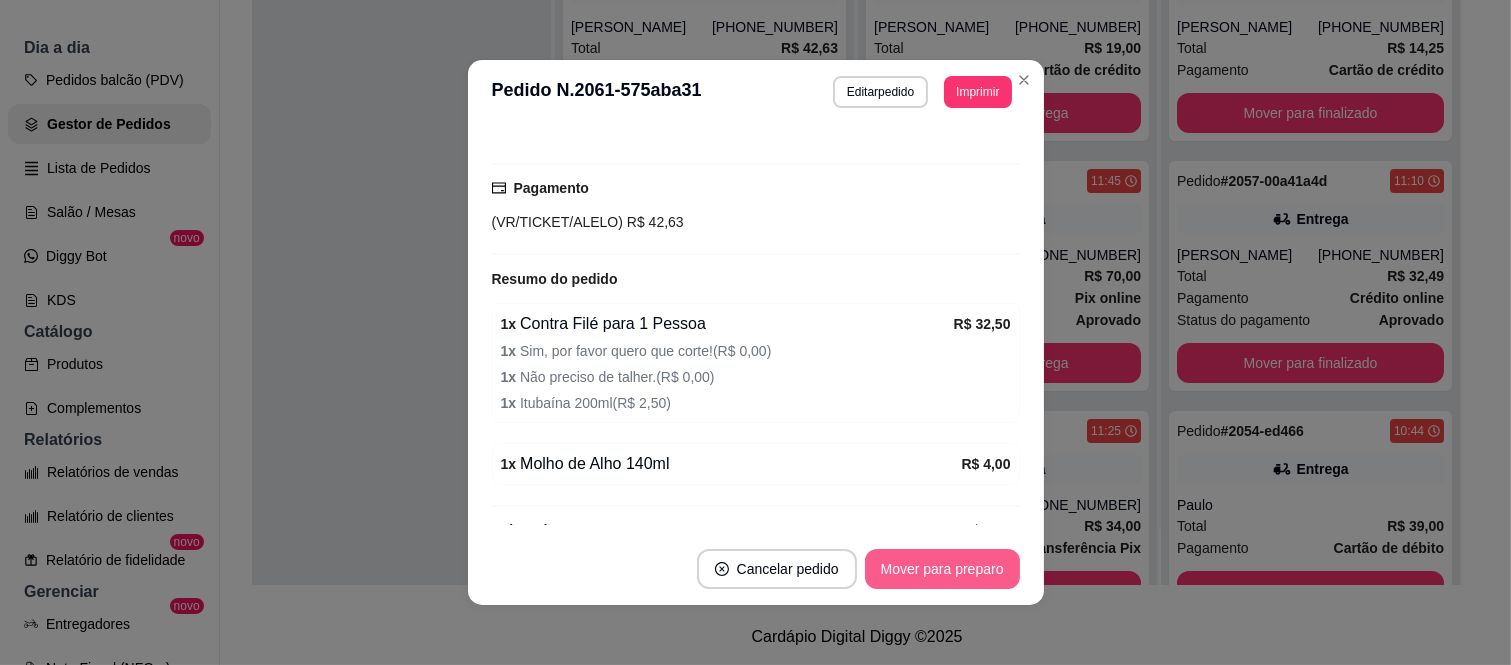 click on "Mover para preparo" at bounding box center (942, 569) 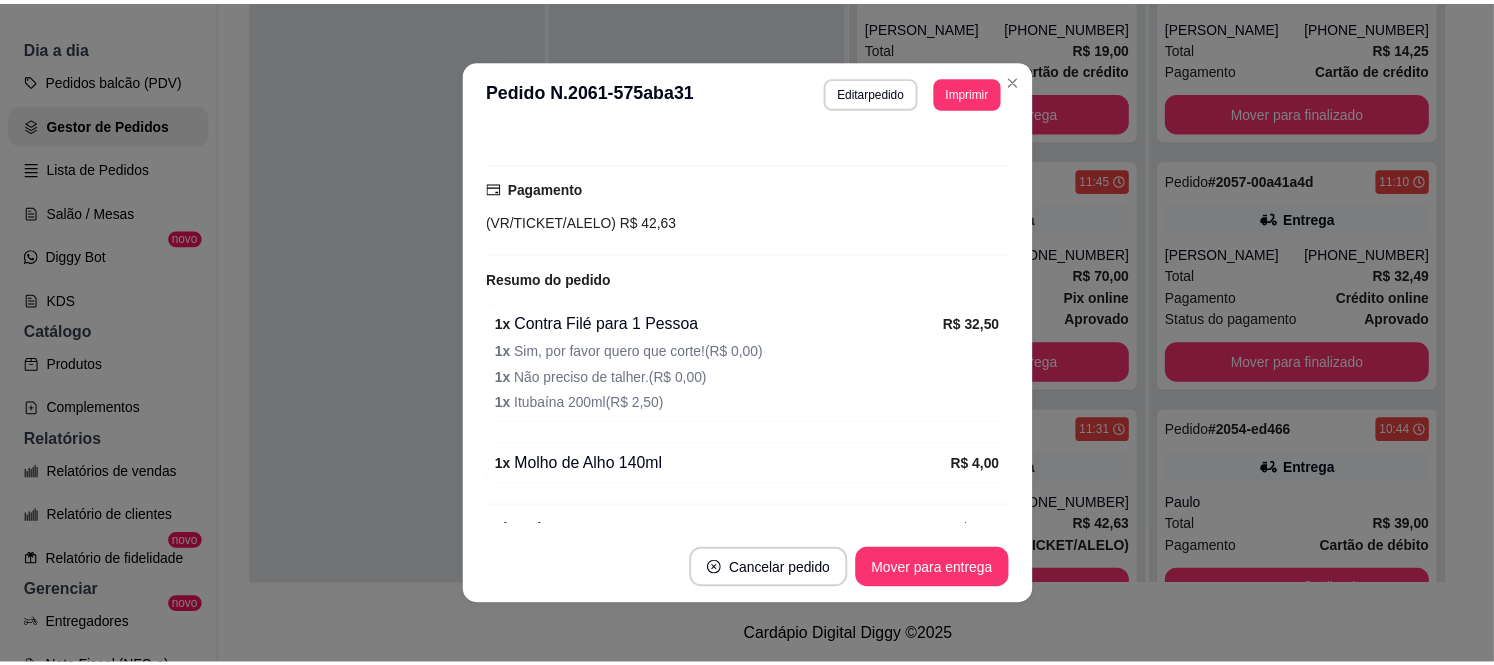 scroll, scrollTop: 4, scrollLeft: 0, axis: vertical 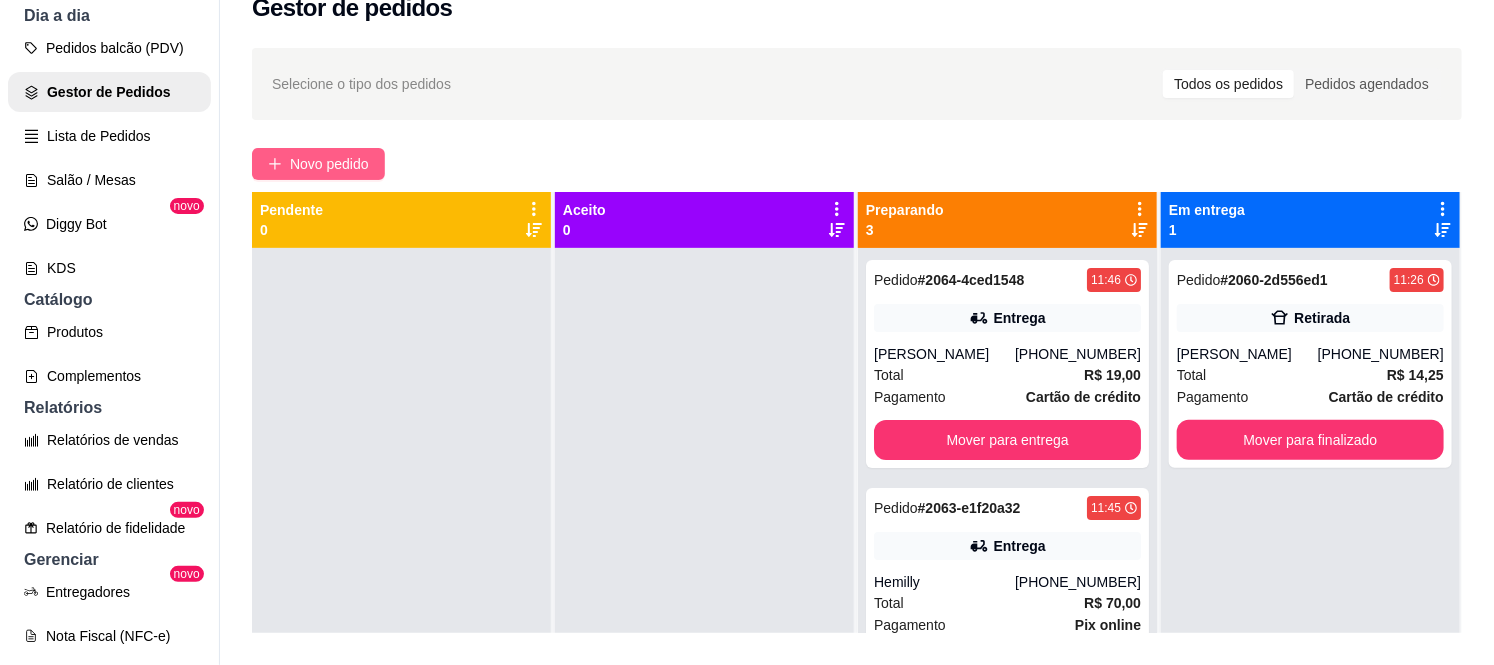 click on "Novo pedido" at bounding box center [329, 164] 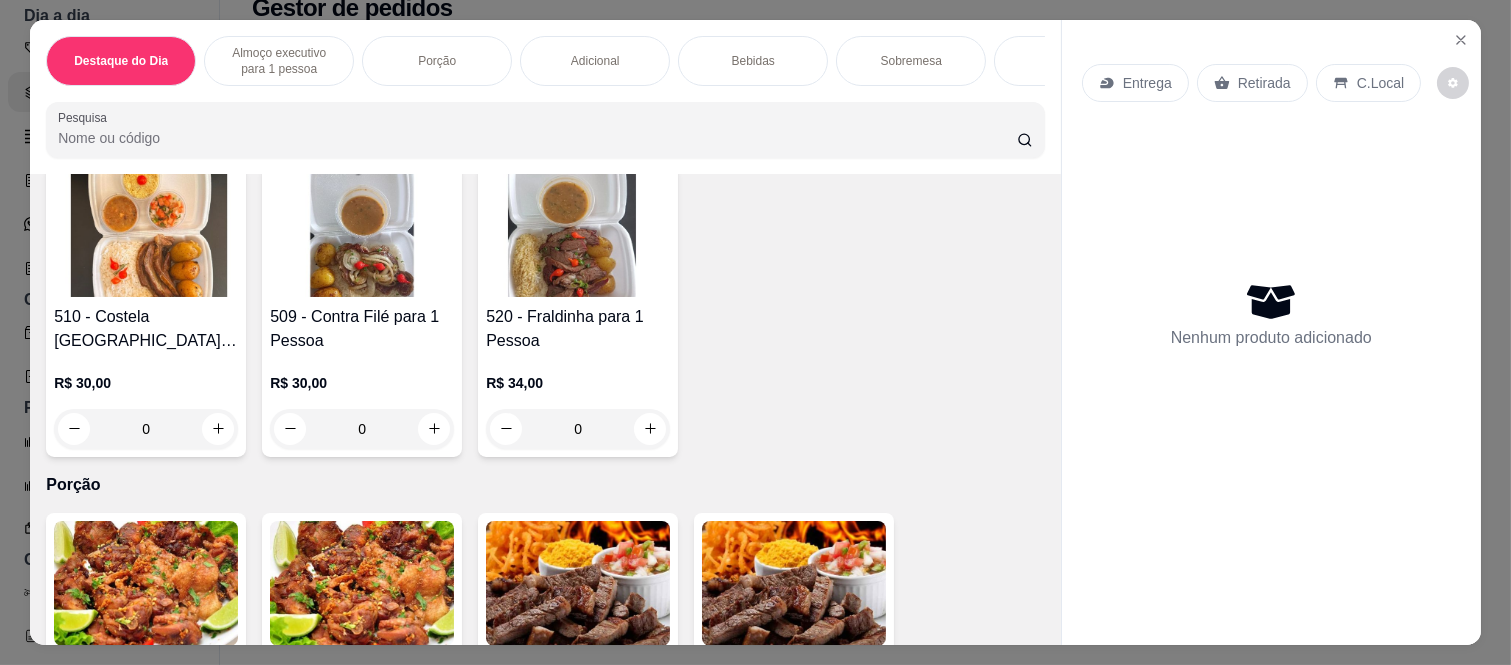 scroll, scrollTop: 1108, scrollLeft: 0, axis: vertical 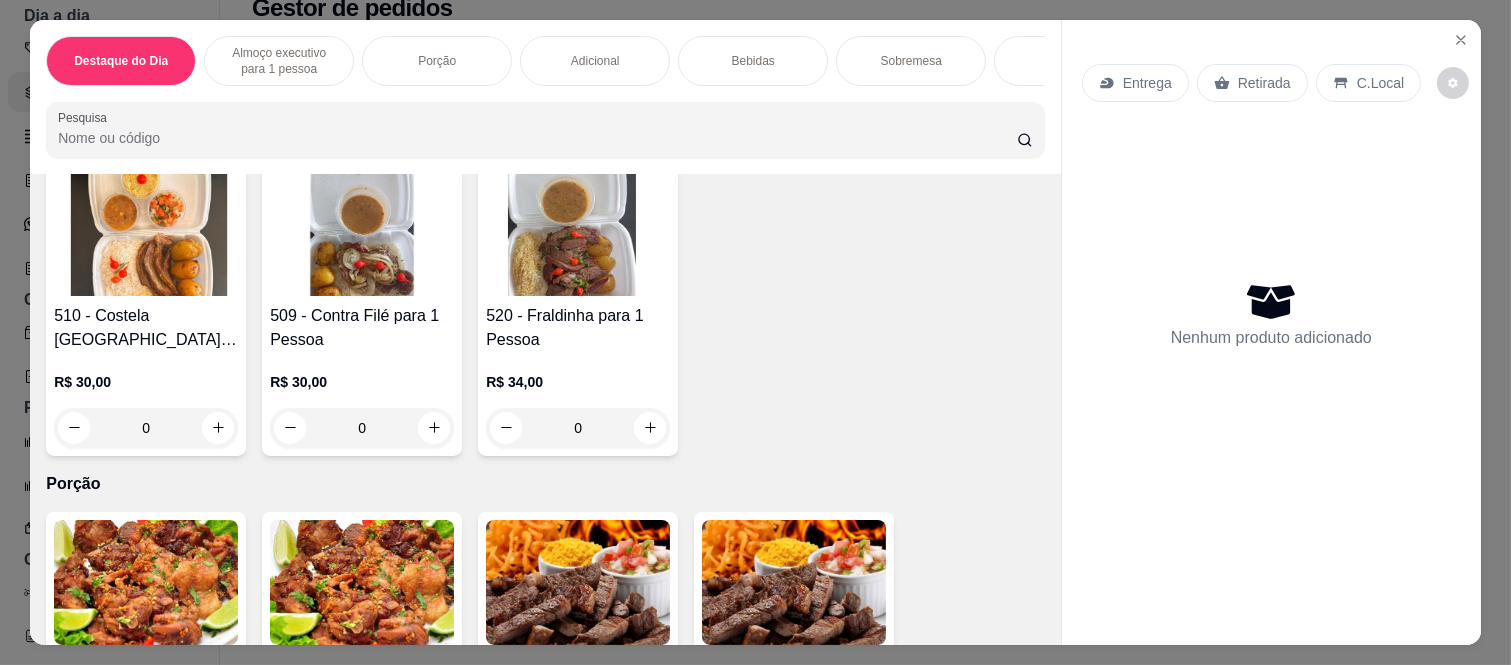 click on "0" at bounding box center (578, 428) 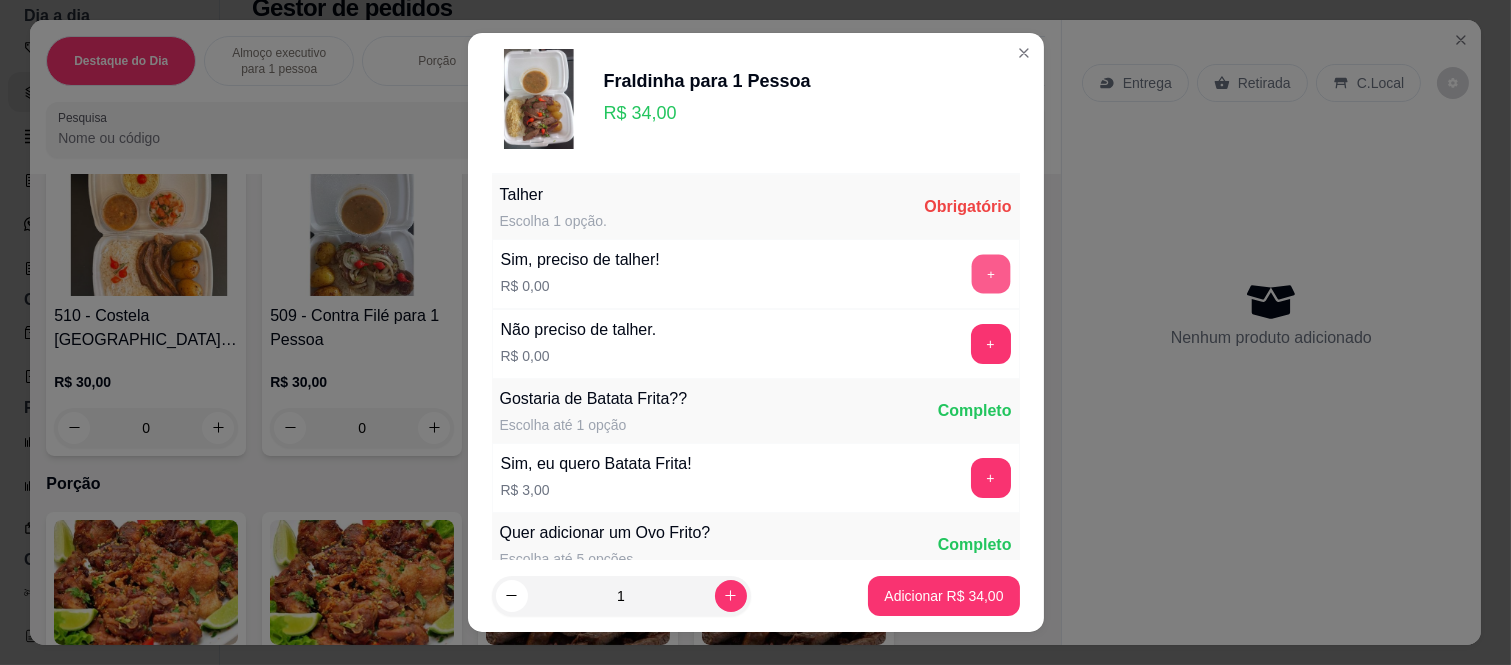 click on "+" at bounding box center [990, 274] 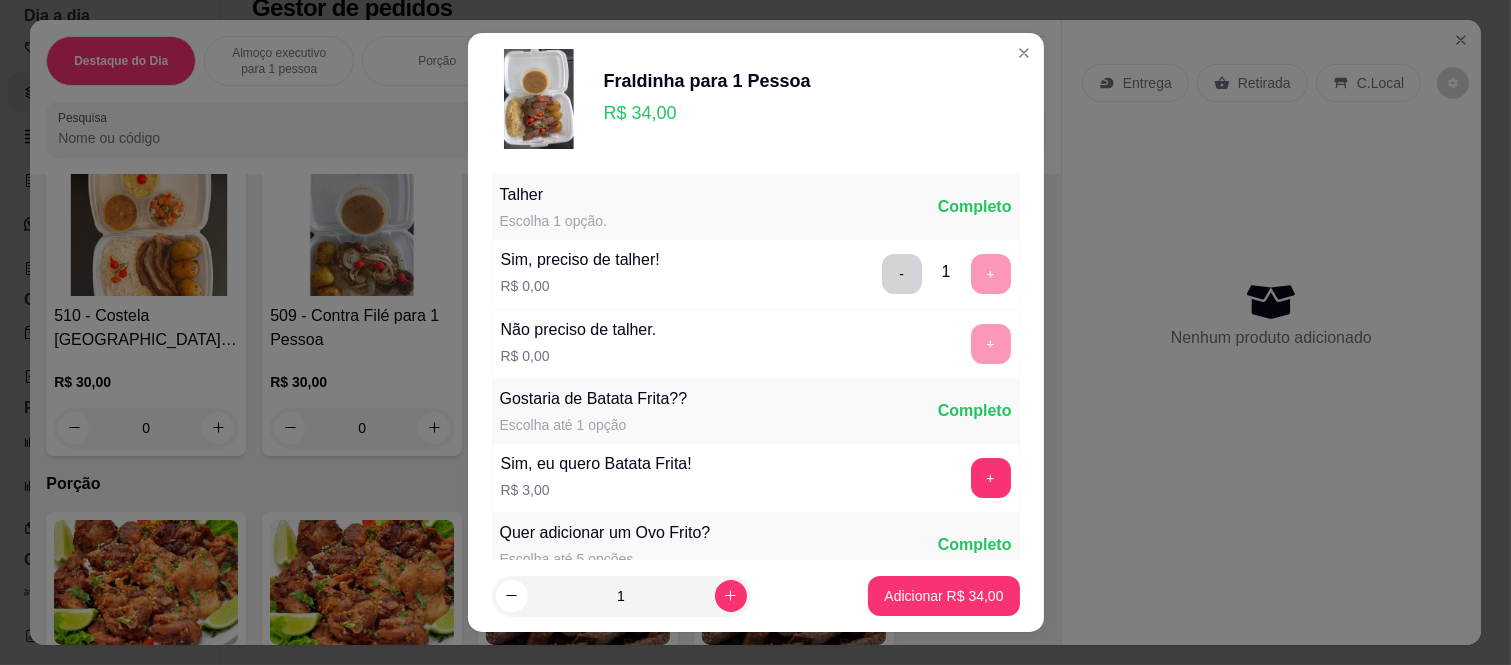 click on "- 1 +" at bounding box center (946, 274) 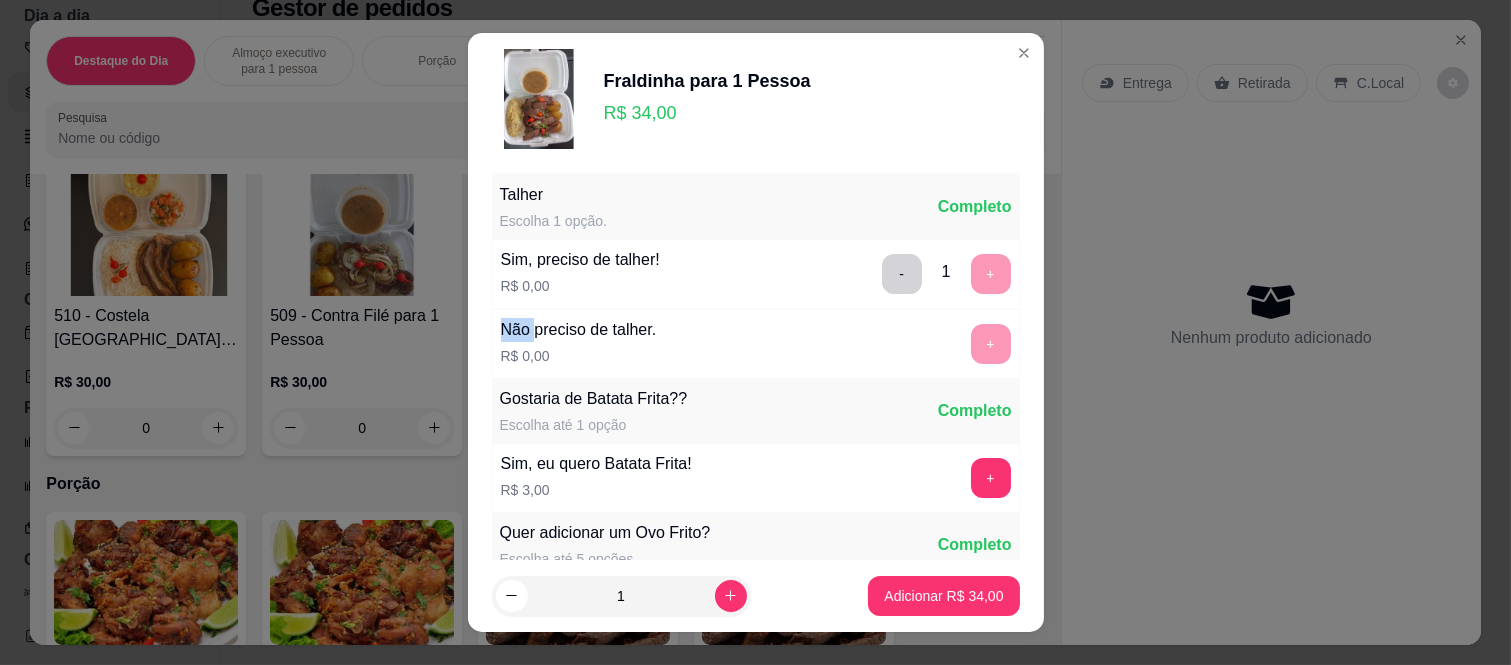 click on "- 1 +" at bounding box center (946, 274) 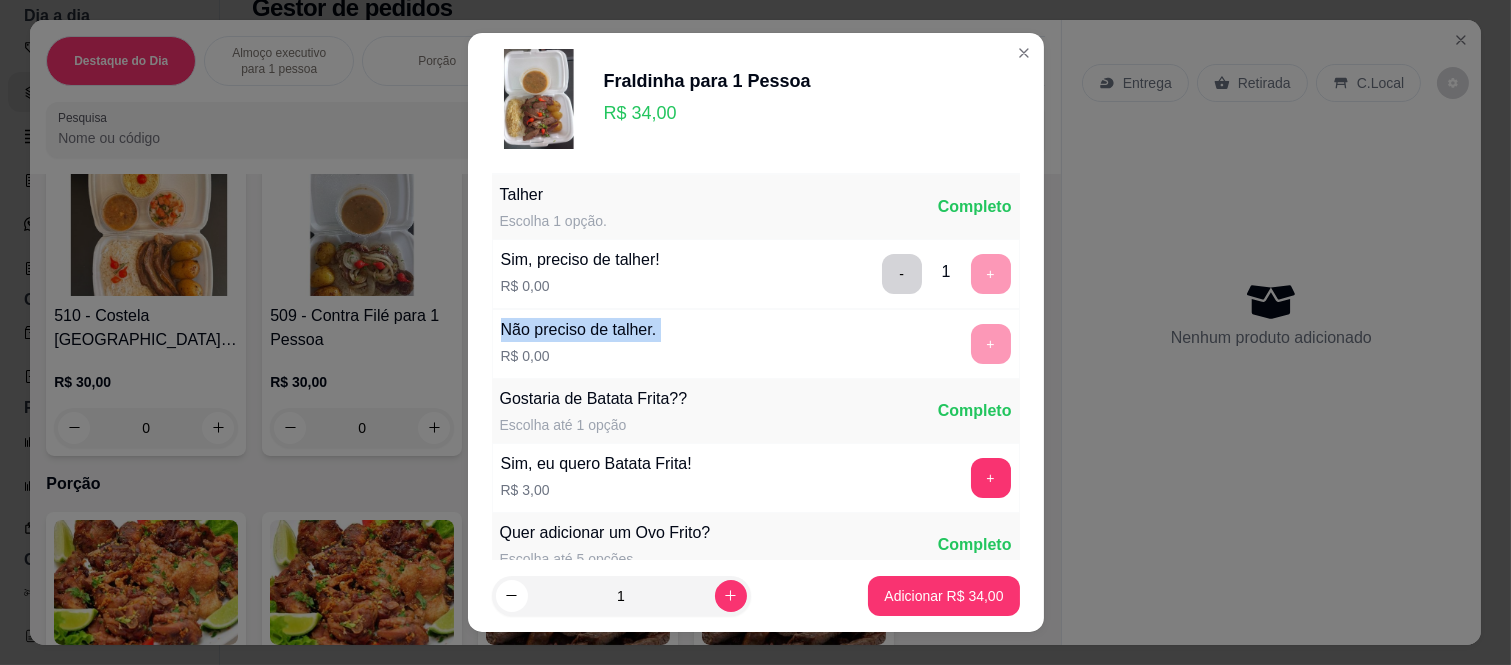 click on "- 1 +" at bounding box center [946, 274] 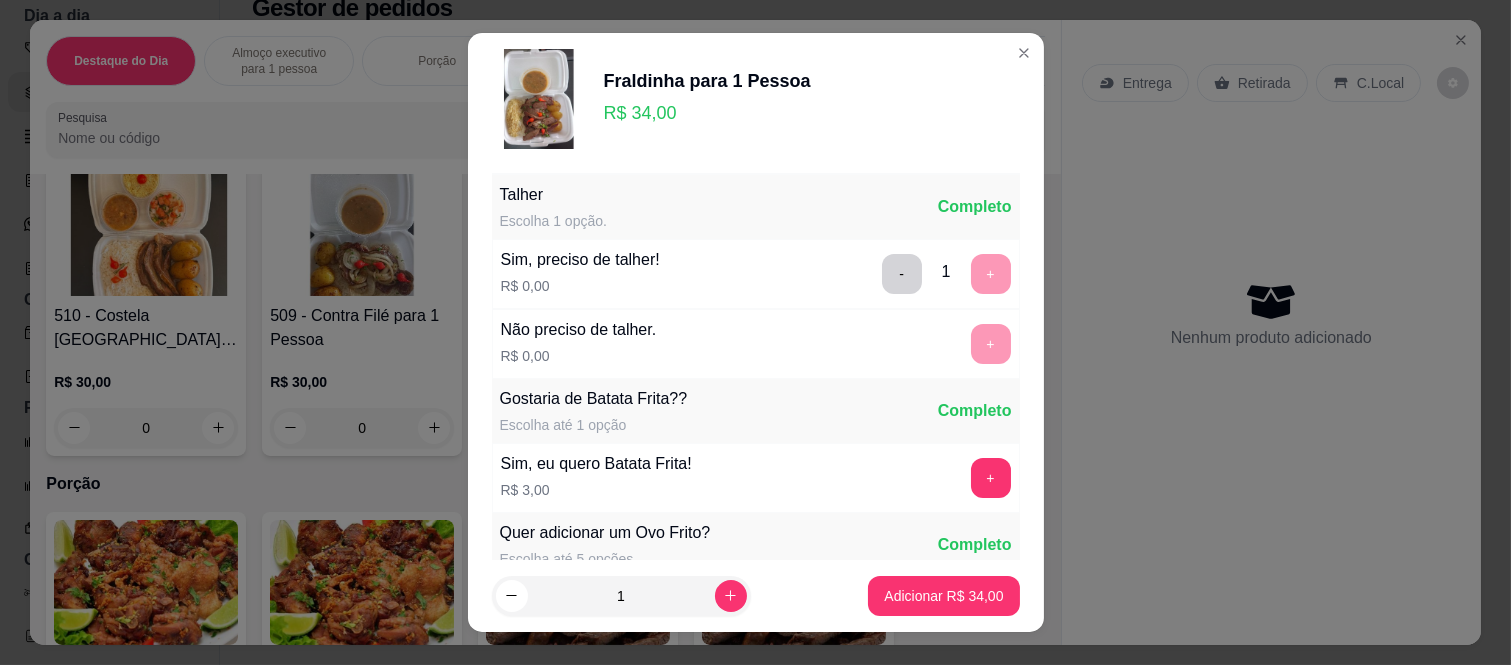 click on "Sim, preciso de talher! R$ 0,00 - 1 +" at bounding box center (756, 274) 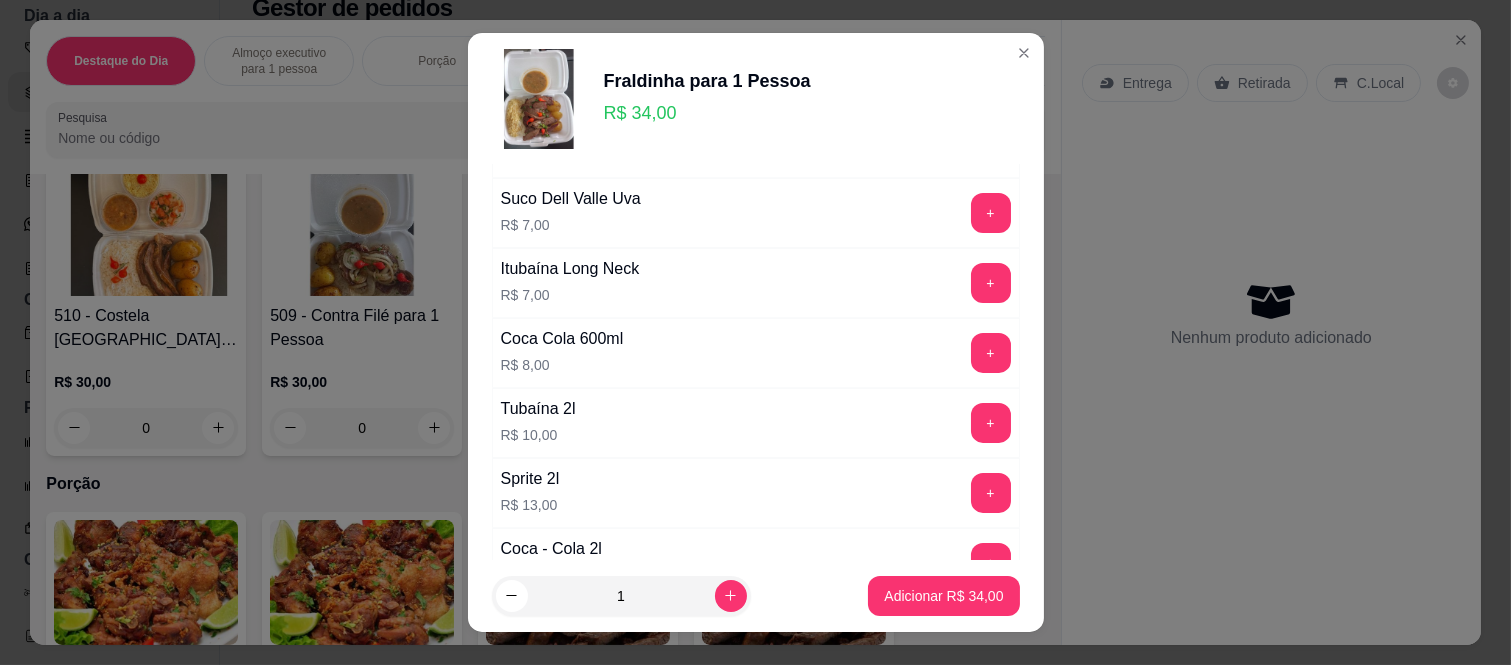 scroll, scrollTop: 1333, scrollLeft: 0, axis: vertical 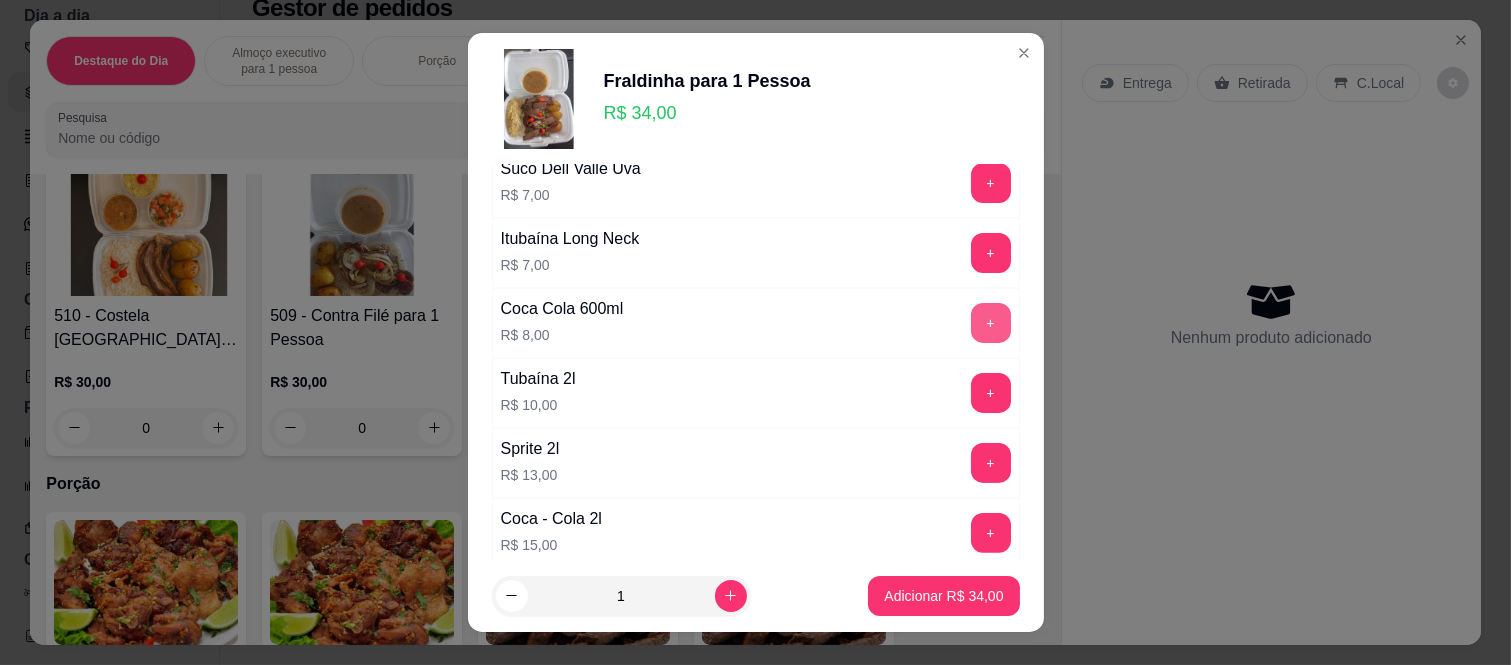 click on "+" at bounding box center [991, 323] 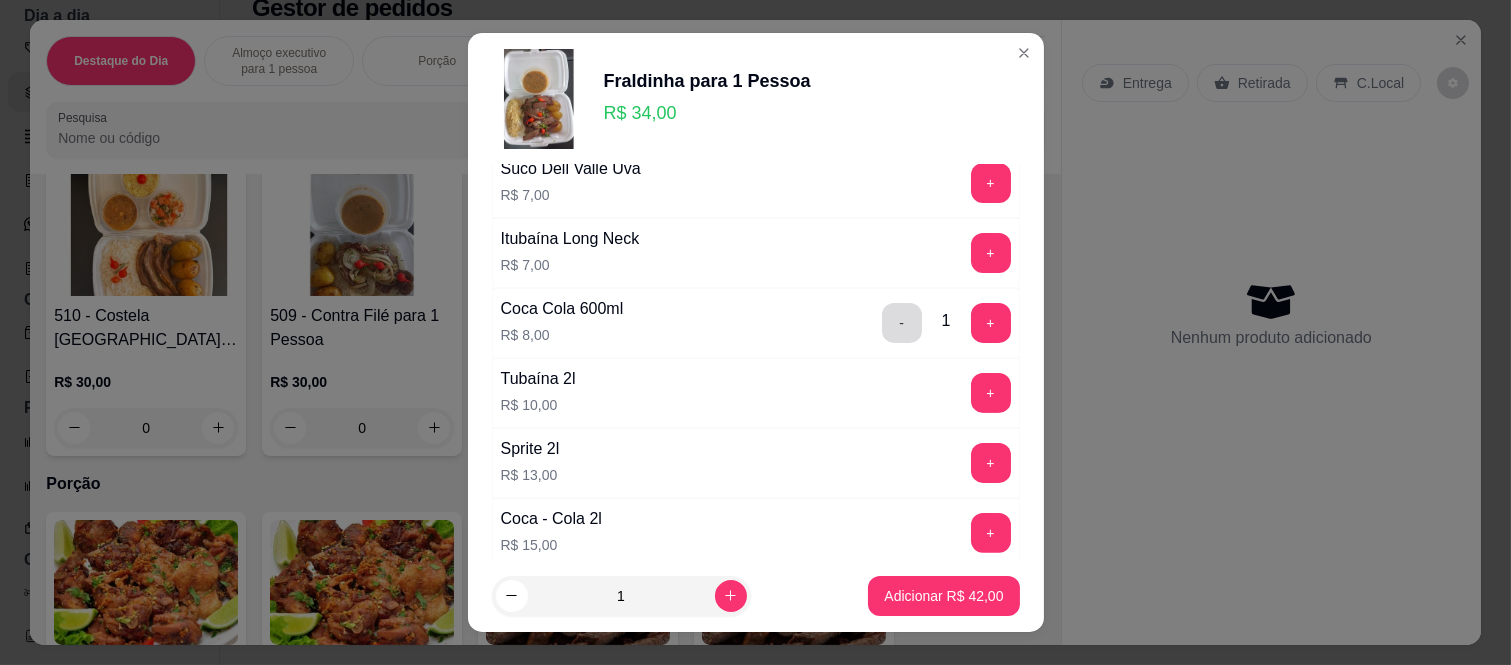 click on "-" at bounding box center [902, 323] 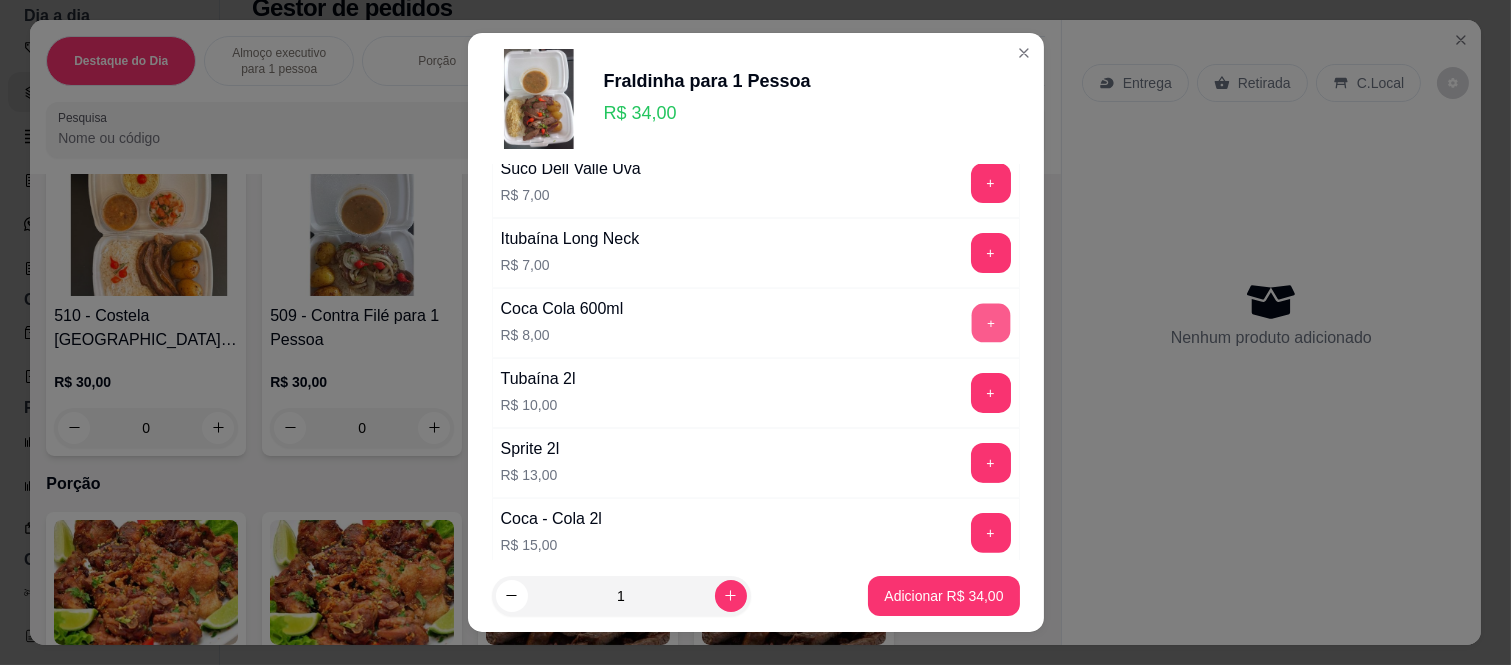 click on "+" at bounding box center (990, 323) 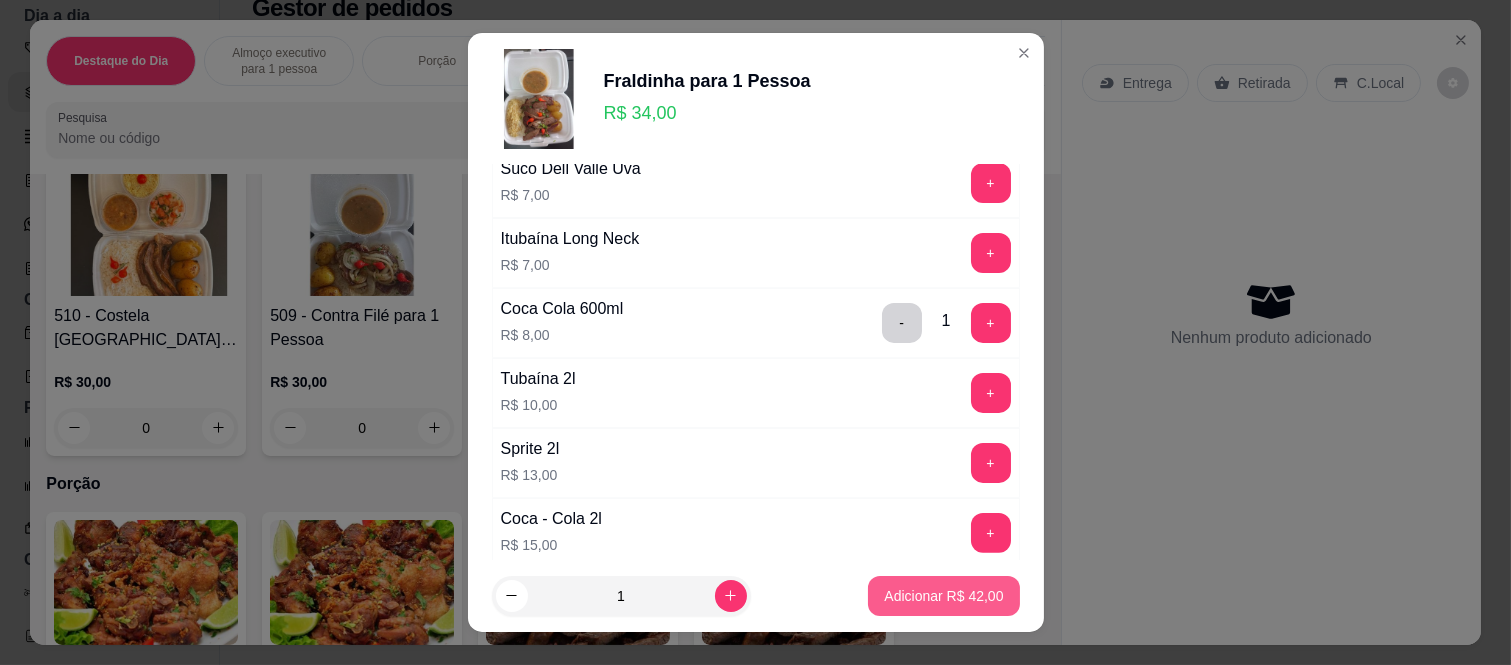 click on "Adicionar   R$ 42,00" at bounding box center (943, 596) 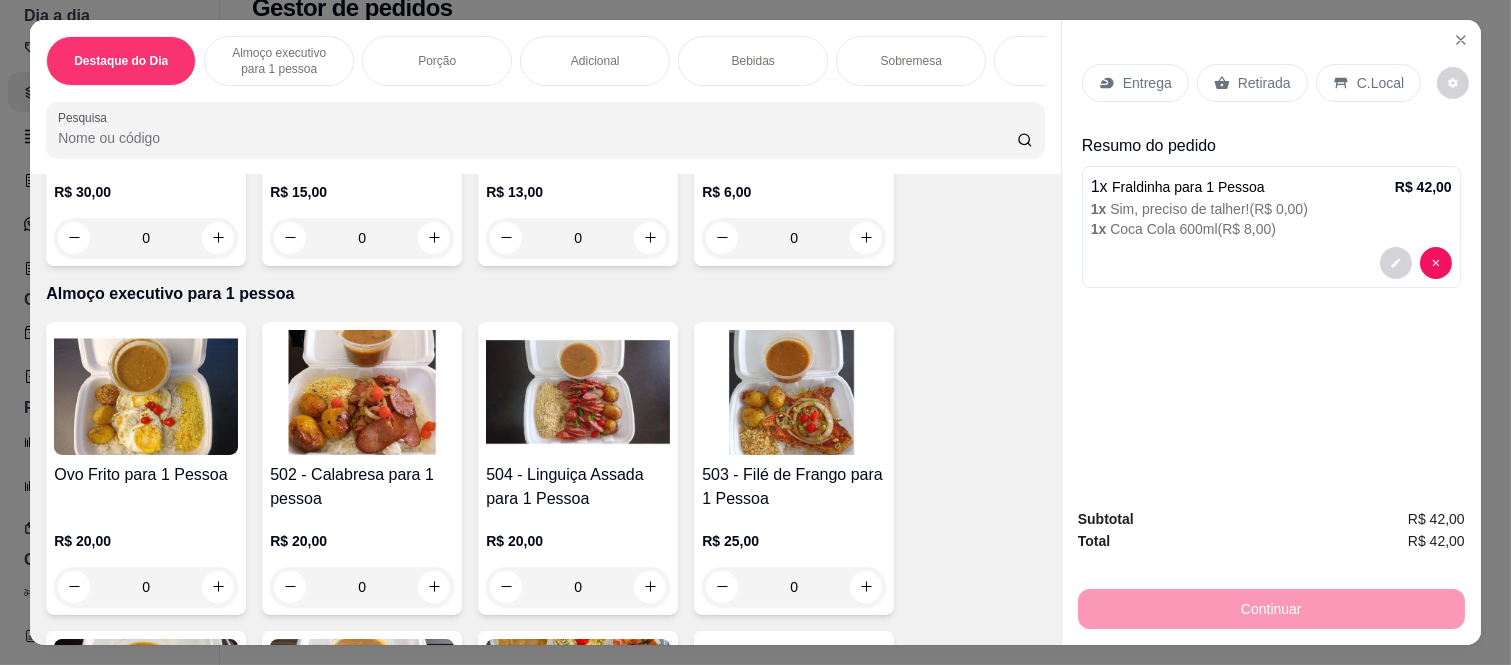 scroll, scrollTop: 0, scrollLeft: 0, axis: both 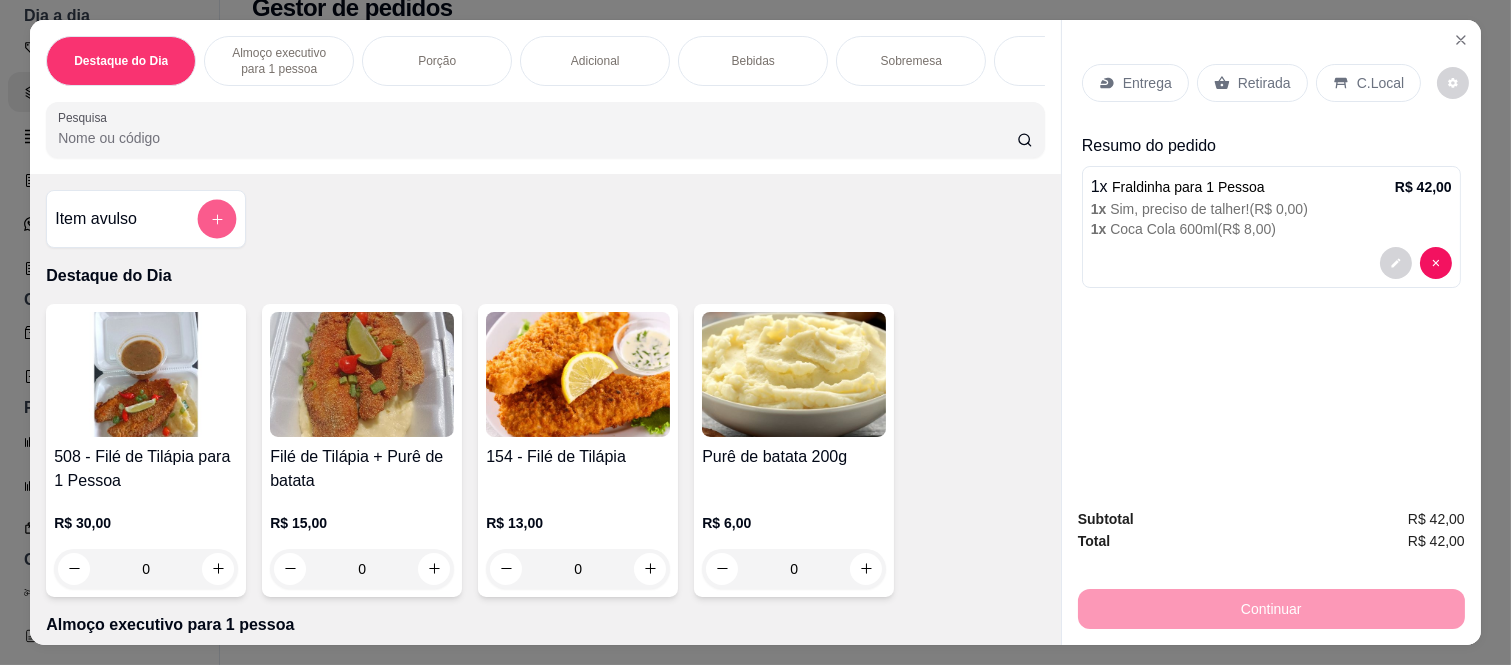 click at bounding box center (217, 219) 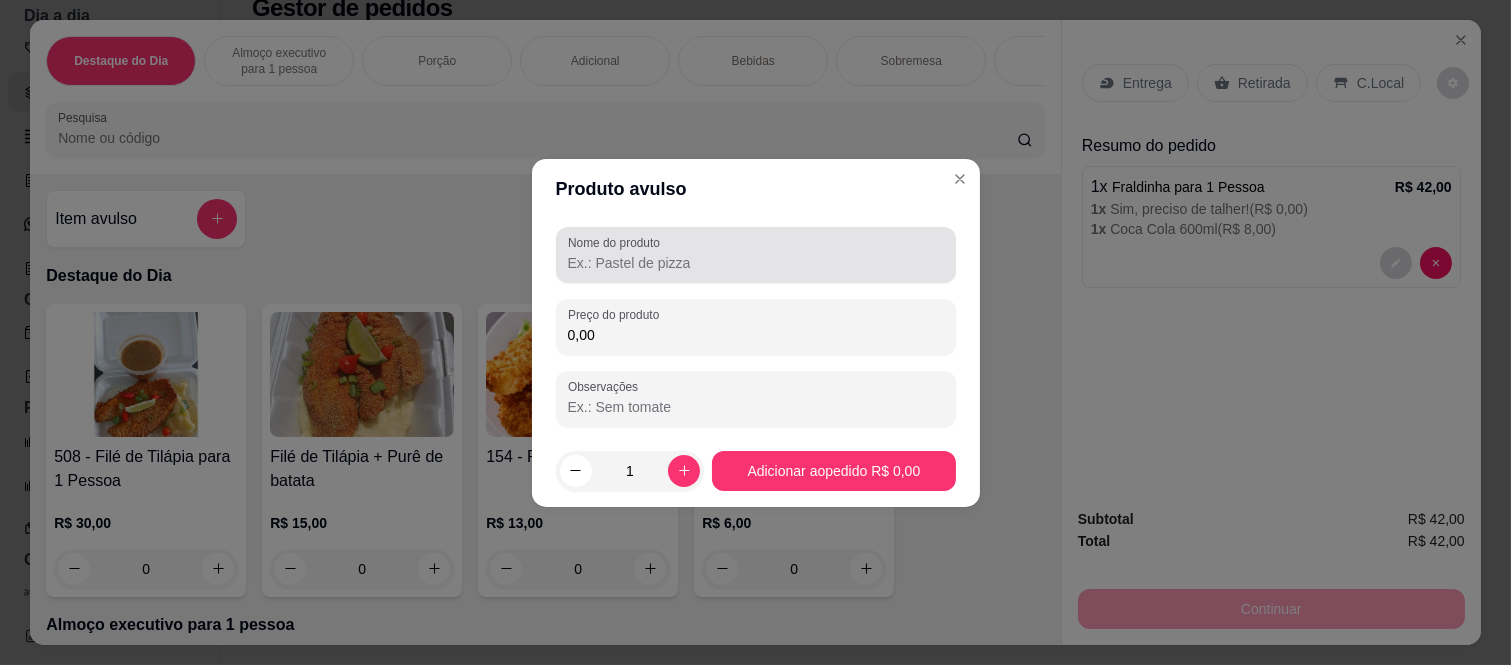 click at bounding box center (756, 255) 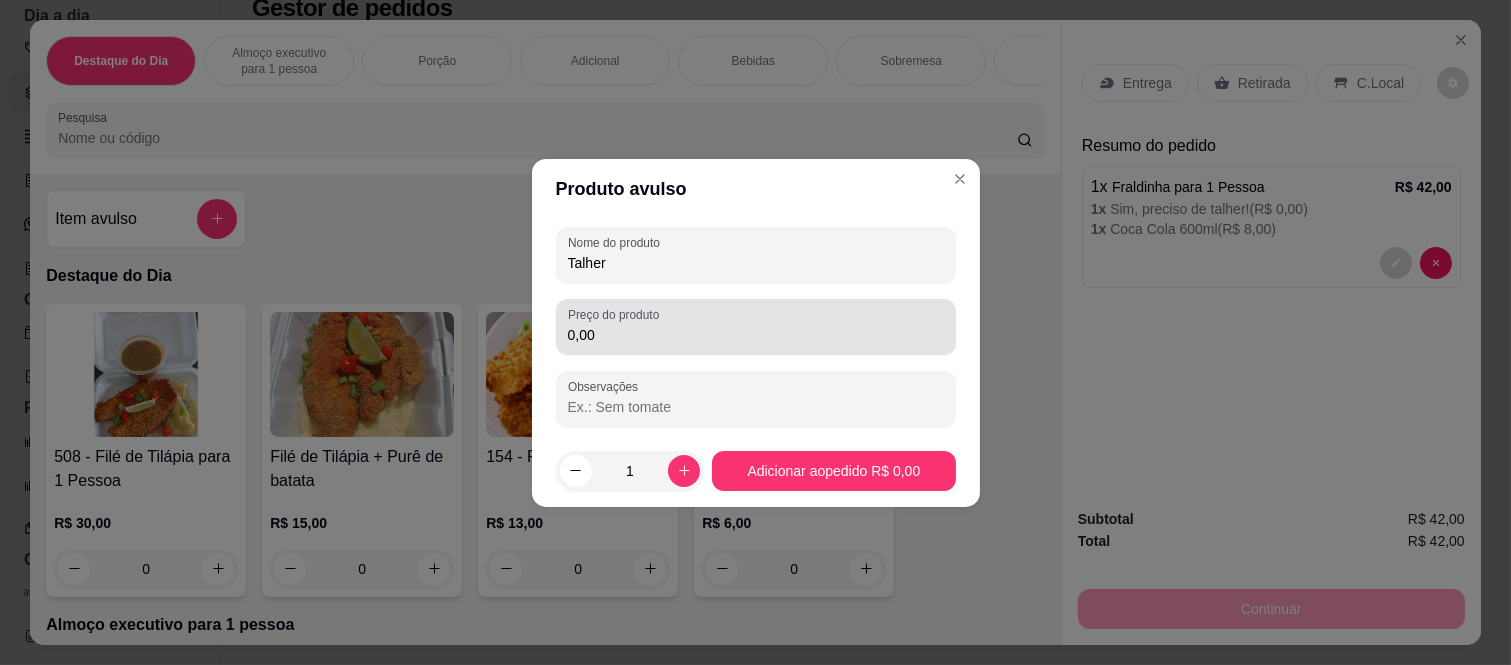 type on "Talher" 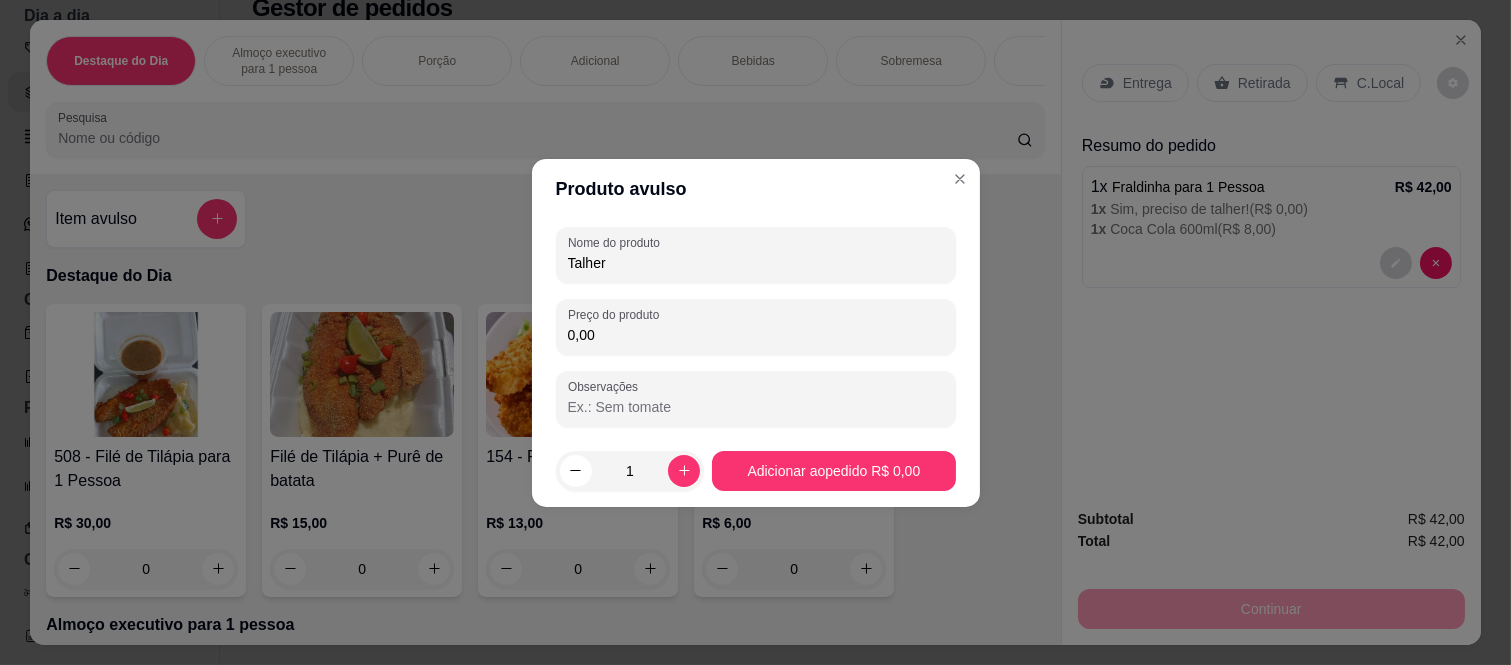 click on "0,00" at bounding box center (756, 335) 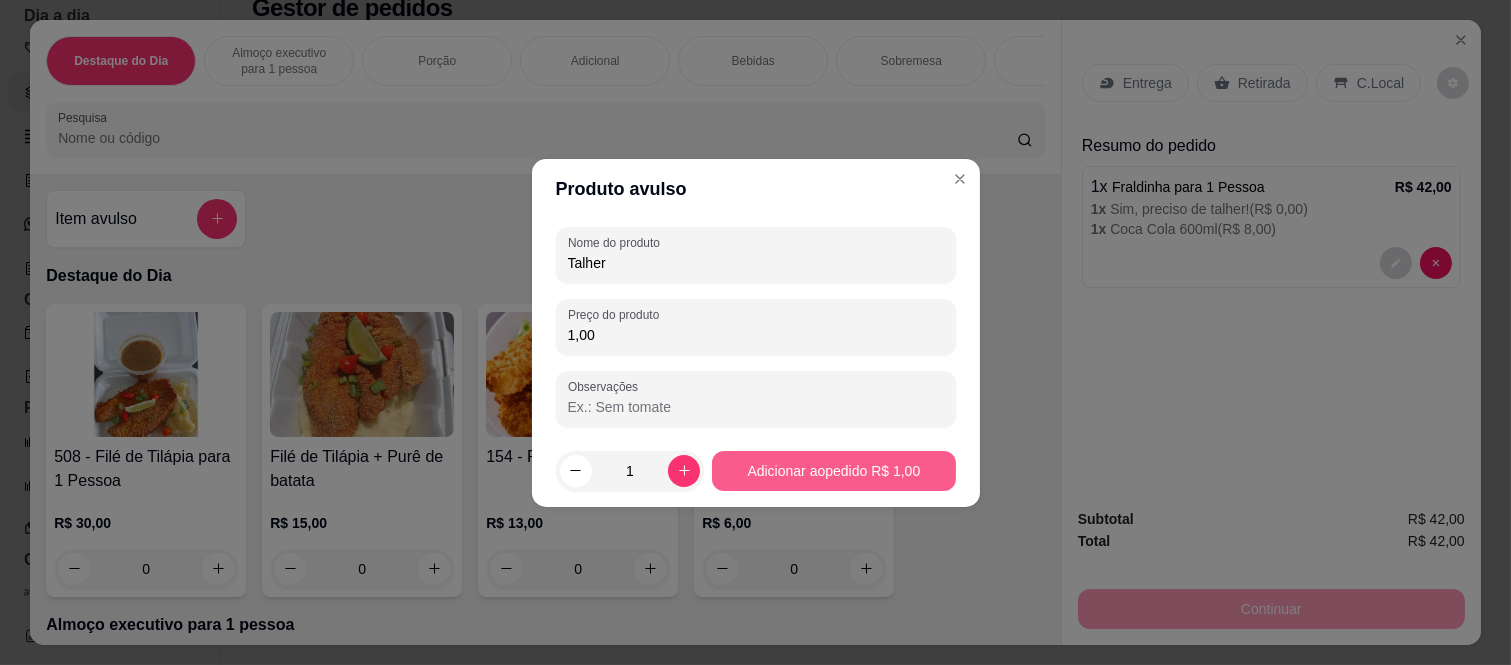 type on "1,00" 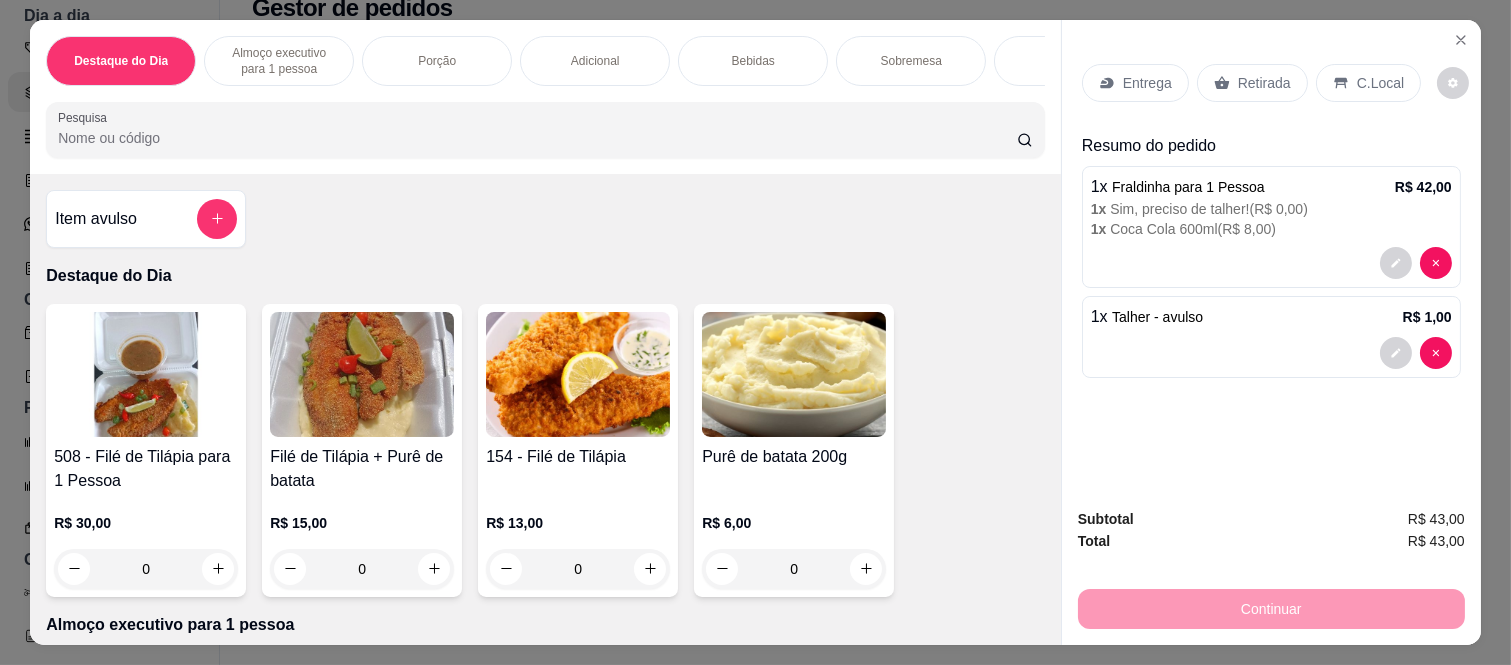 click on "Retirada" at bounding box center [1252, 83] 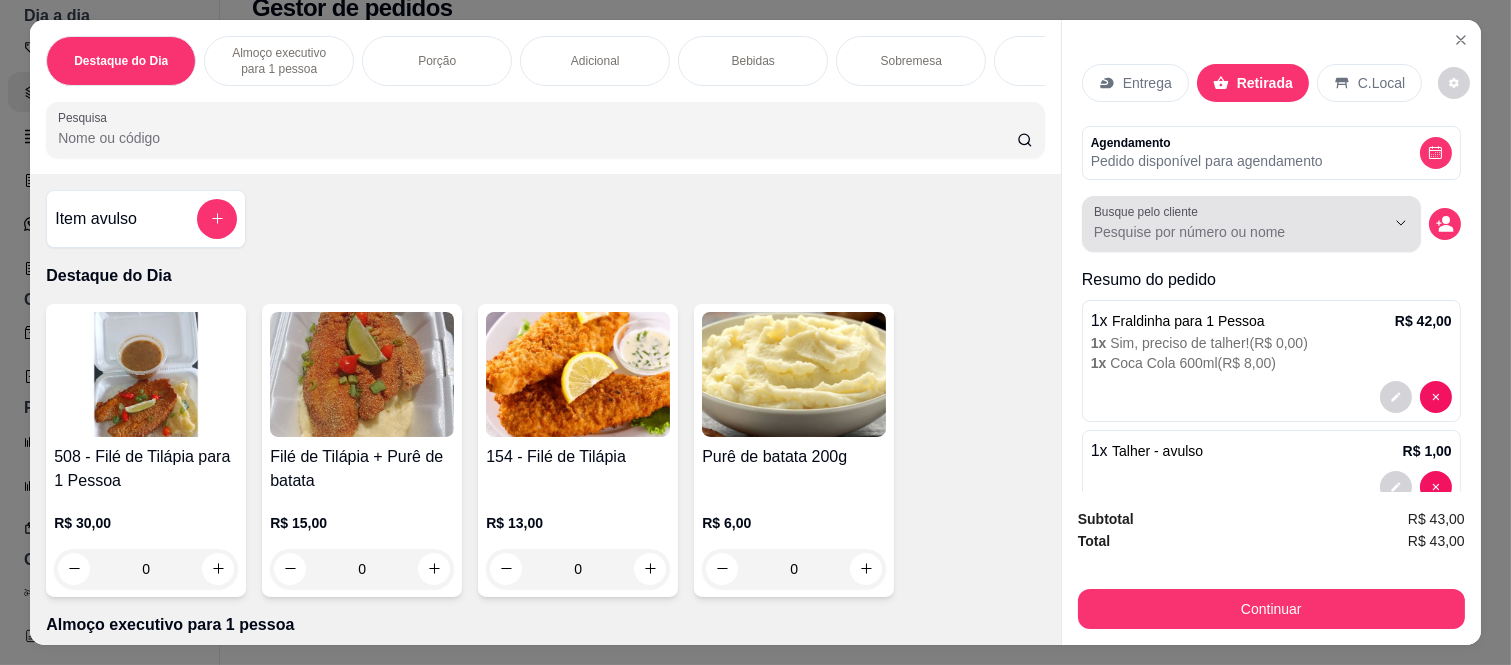 click on "Busque pelo cliente" at bounding box center [1223, 232] 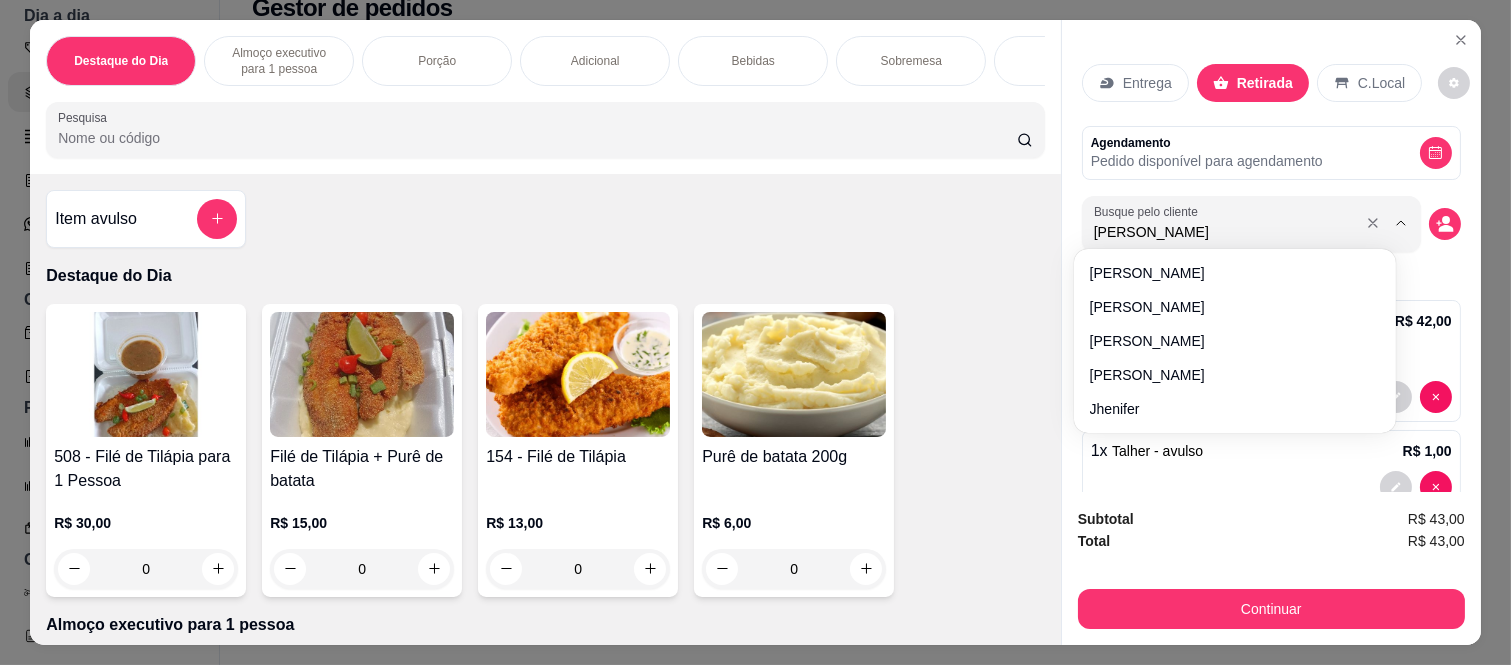 type on "[PERSON_NAME]" 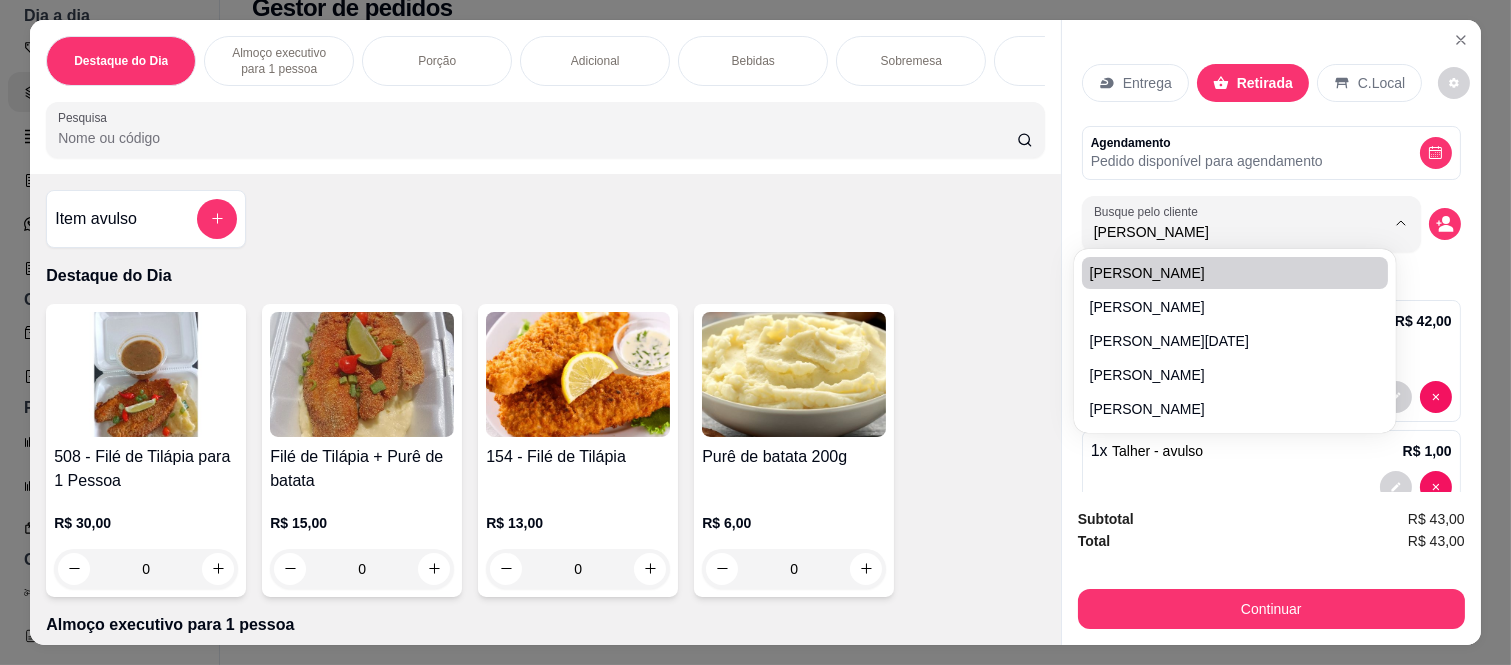 click on "Entrega Retirada C.Local Agendamento Pedido disponível para agendamento Busque pelo cliente Felipe Resumo do pedido 1 x   Fraldinha para 1 Pessoa R$ 42,00 1 x   Sim, preciso de talher!  ( R$ 0,00 ) 1 x   Coca Cola 600ml  ( R$ 8,00 ) 1 x   Talher - avulso R$ 1,00" at bounding box center [1271, 256] 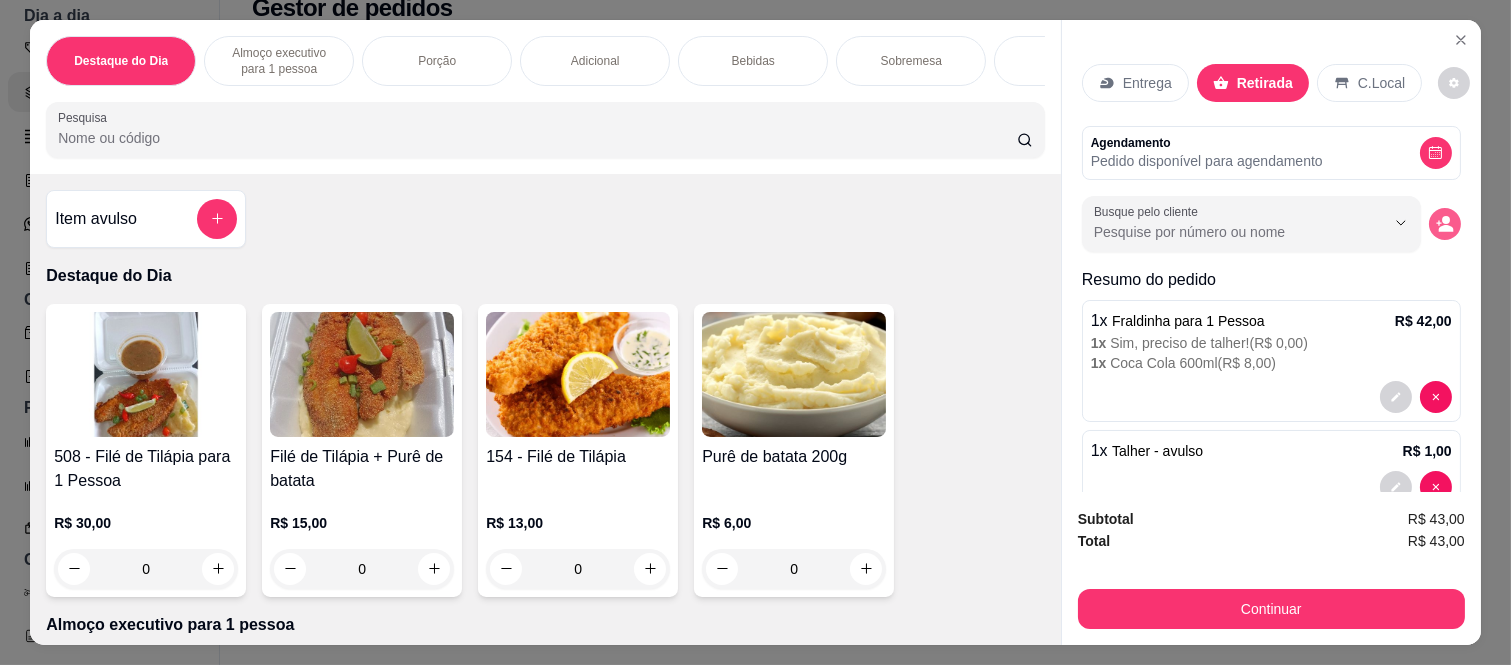 click 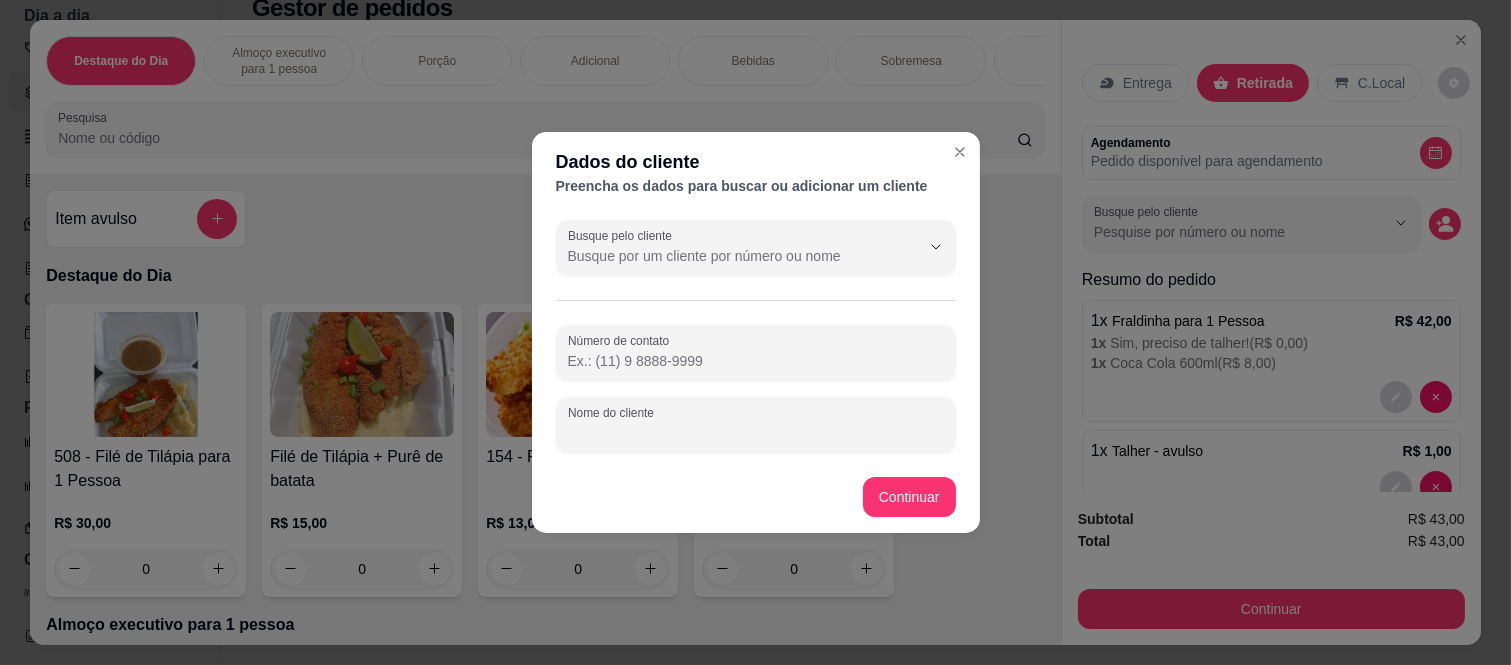 click on "Nome do cliente" at bounding box center [756, 433] 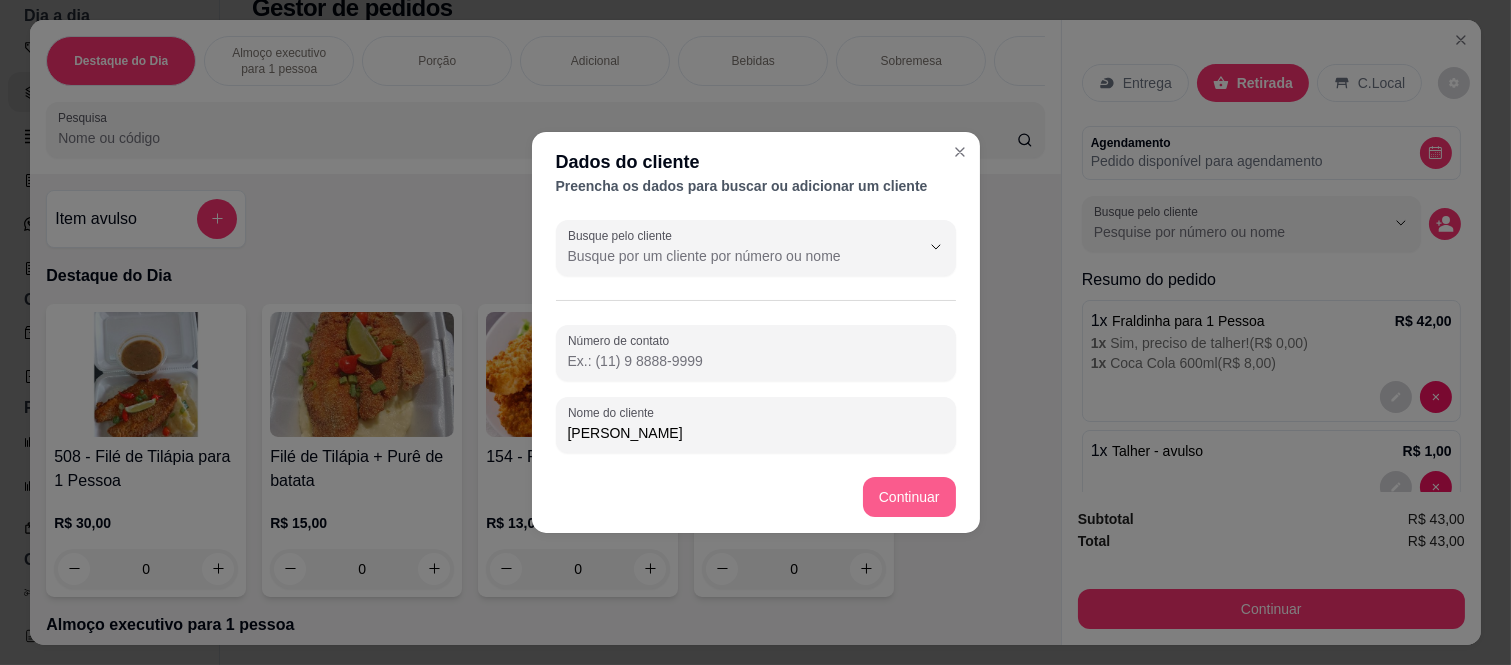 type on "[PERSON_NAME]" 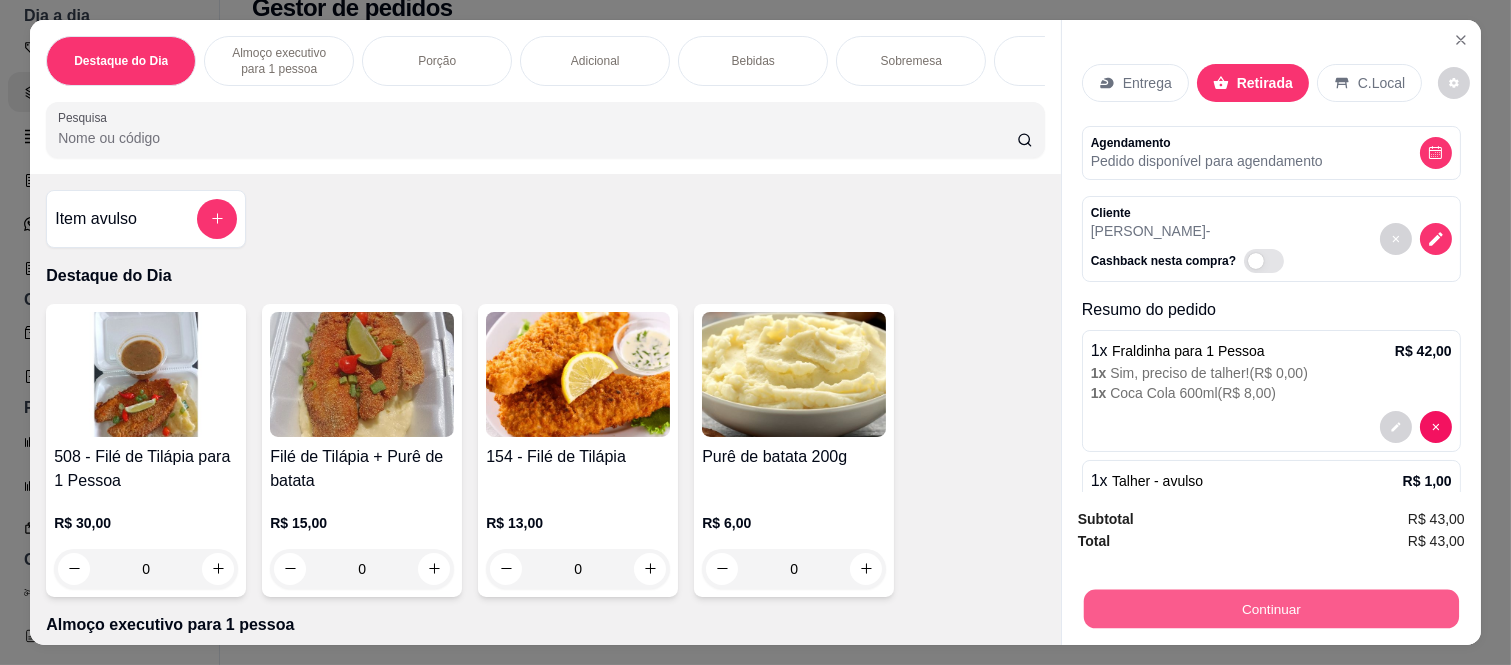 click on "Continuar" at bounding box center (1271, 609) 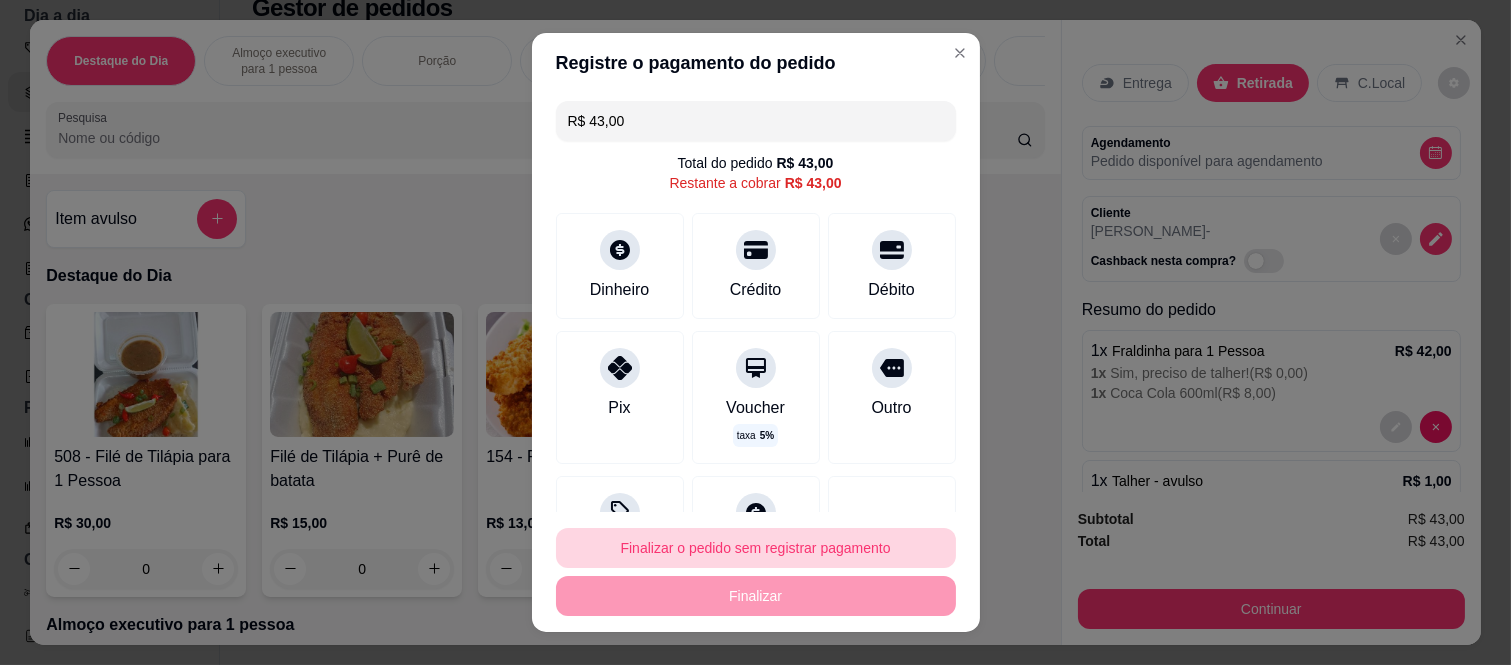 click on "Finalizar o pedido sem registrar pagamento" at bounding box center (756, 548) 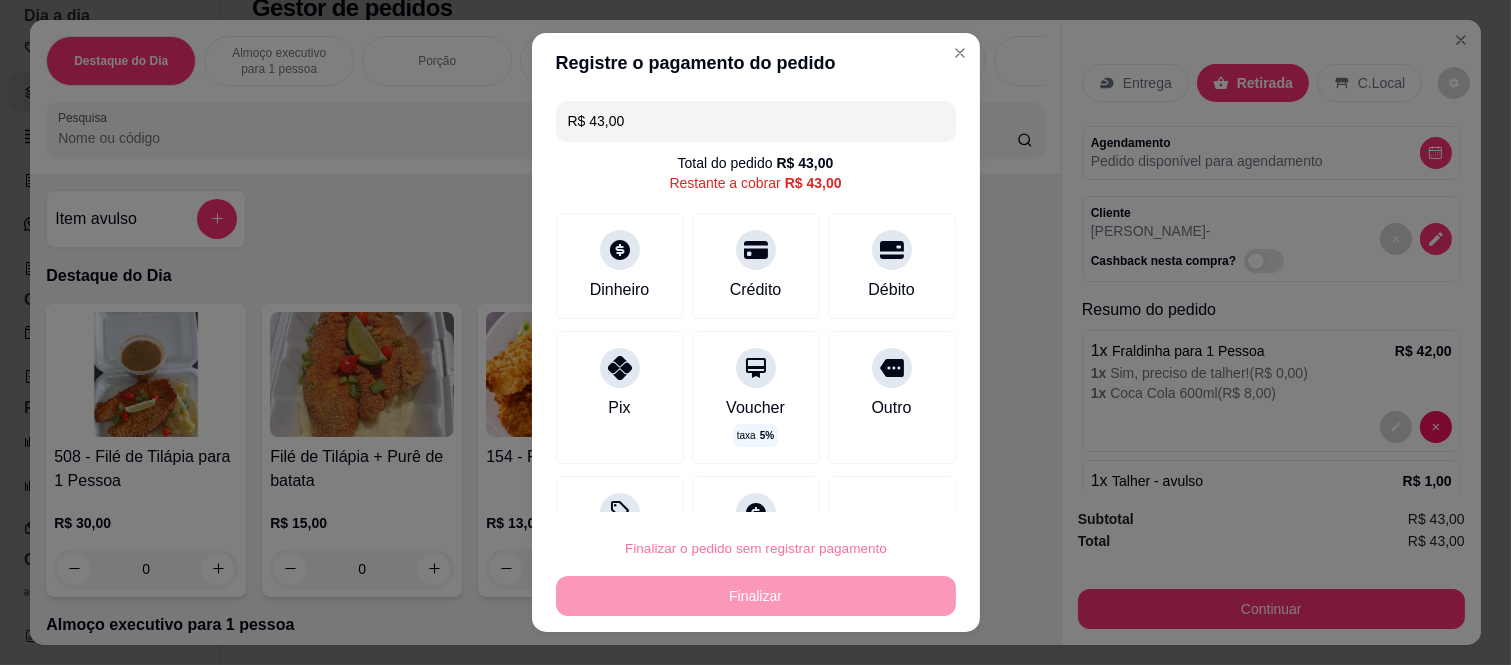 click on "Confirmar" at bounding box center [869, 491] 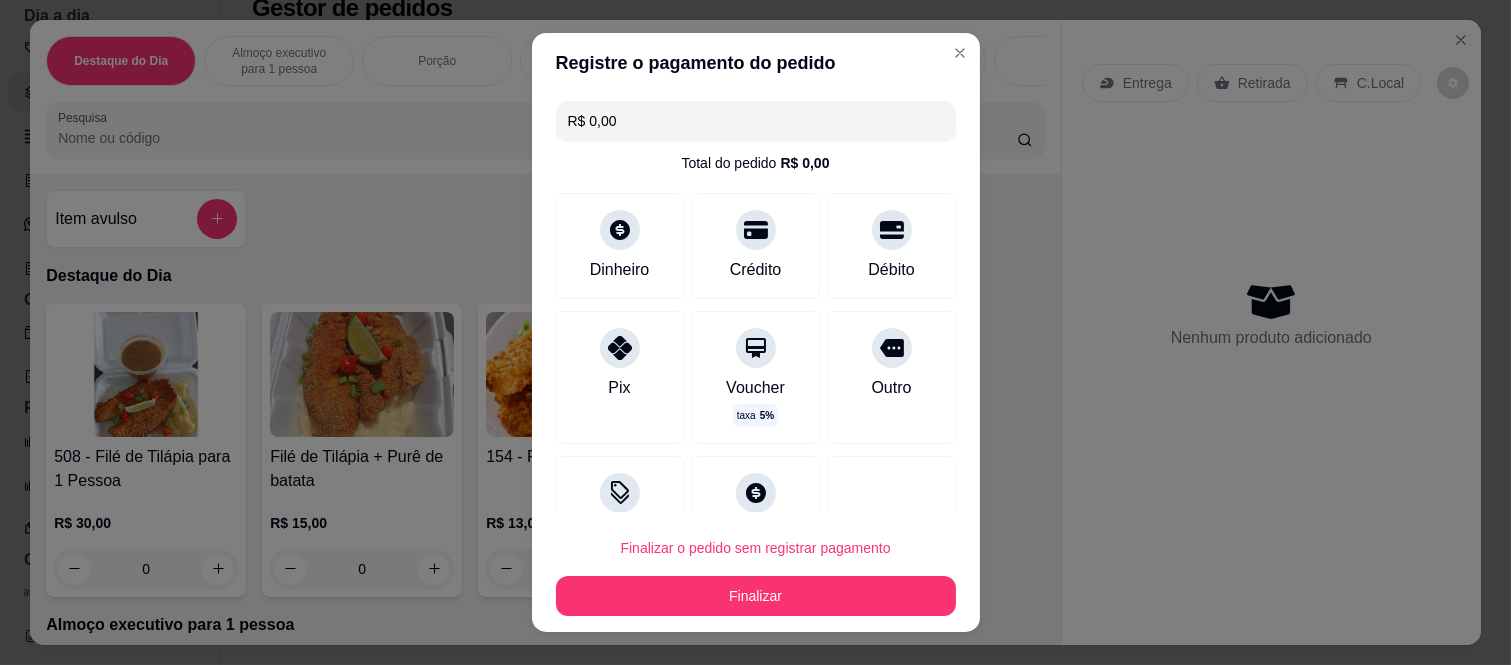 type on "R$ 0,00" 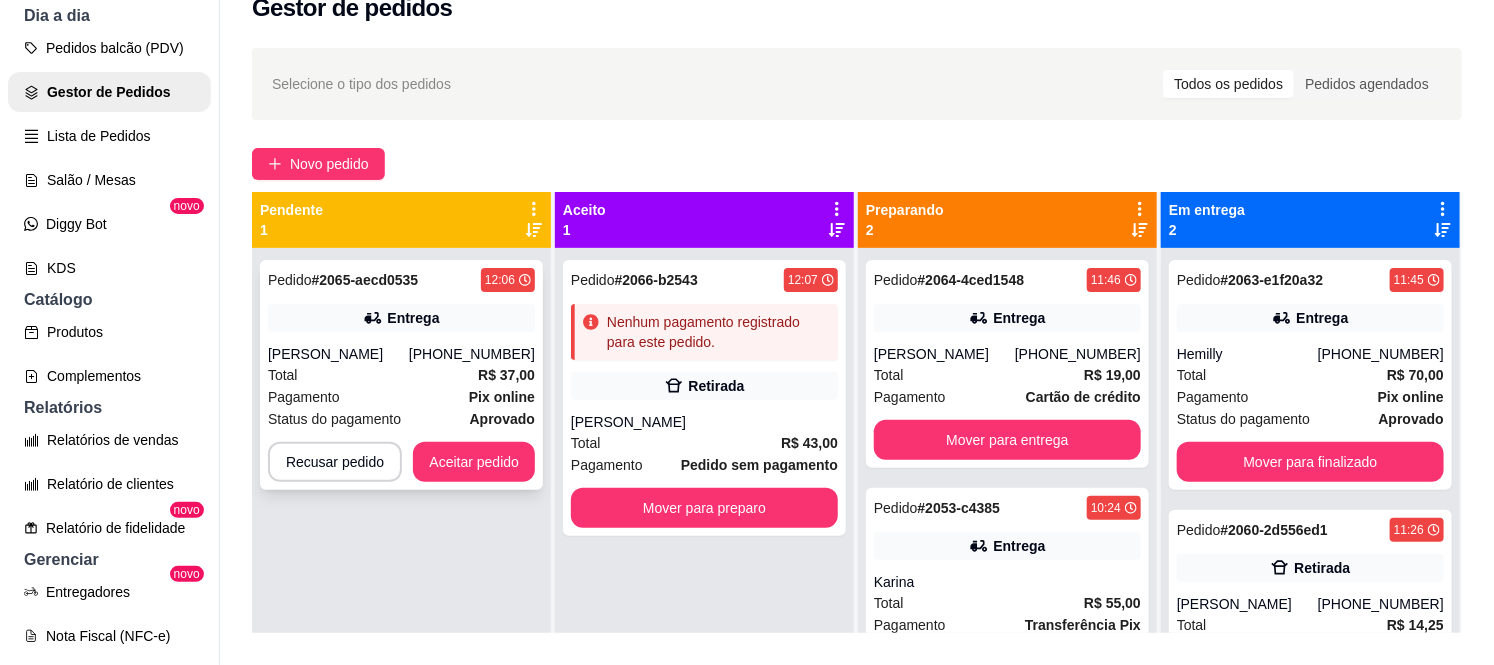 click on "Pix online" at bounding box center (502, 397) 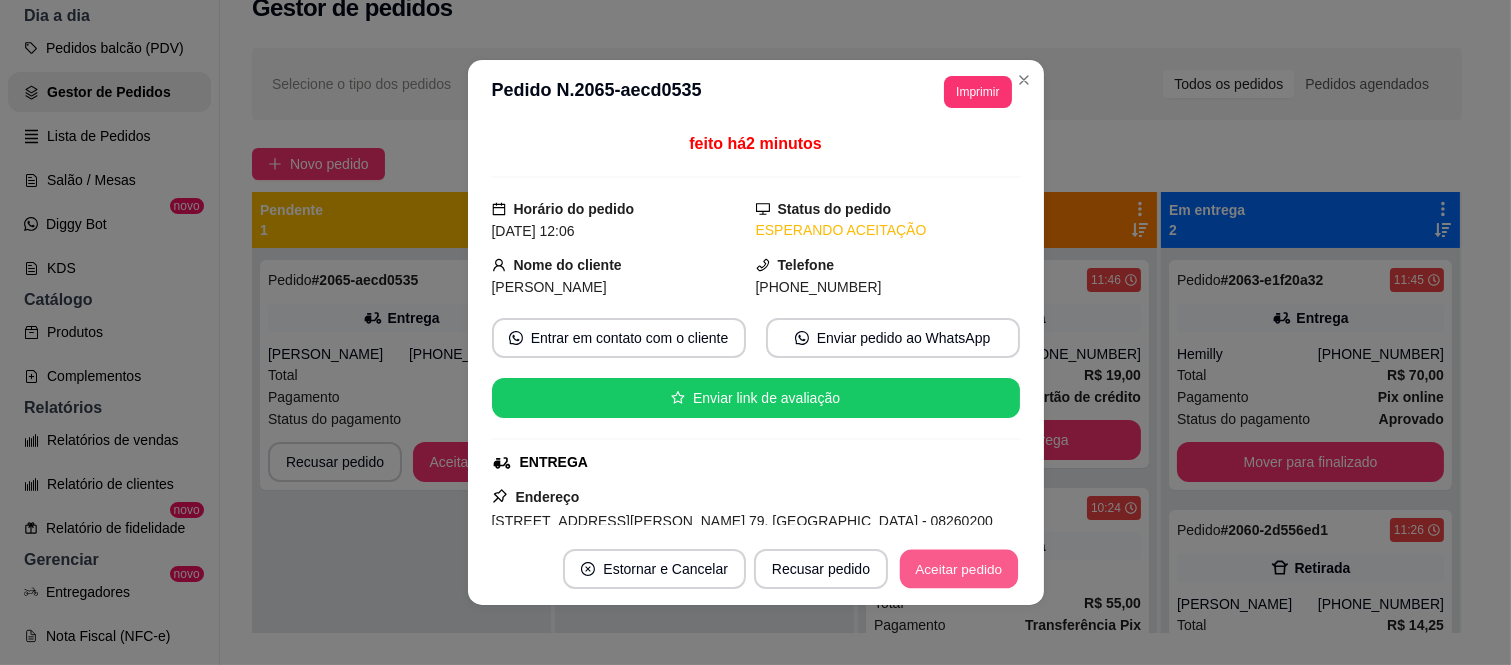 click on "Aceitar pedido" at bounding box center [959, 569] 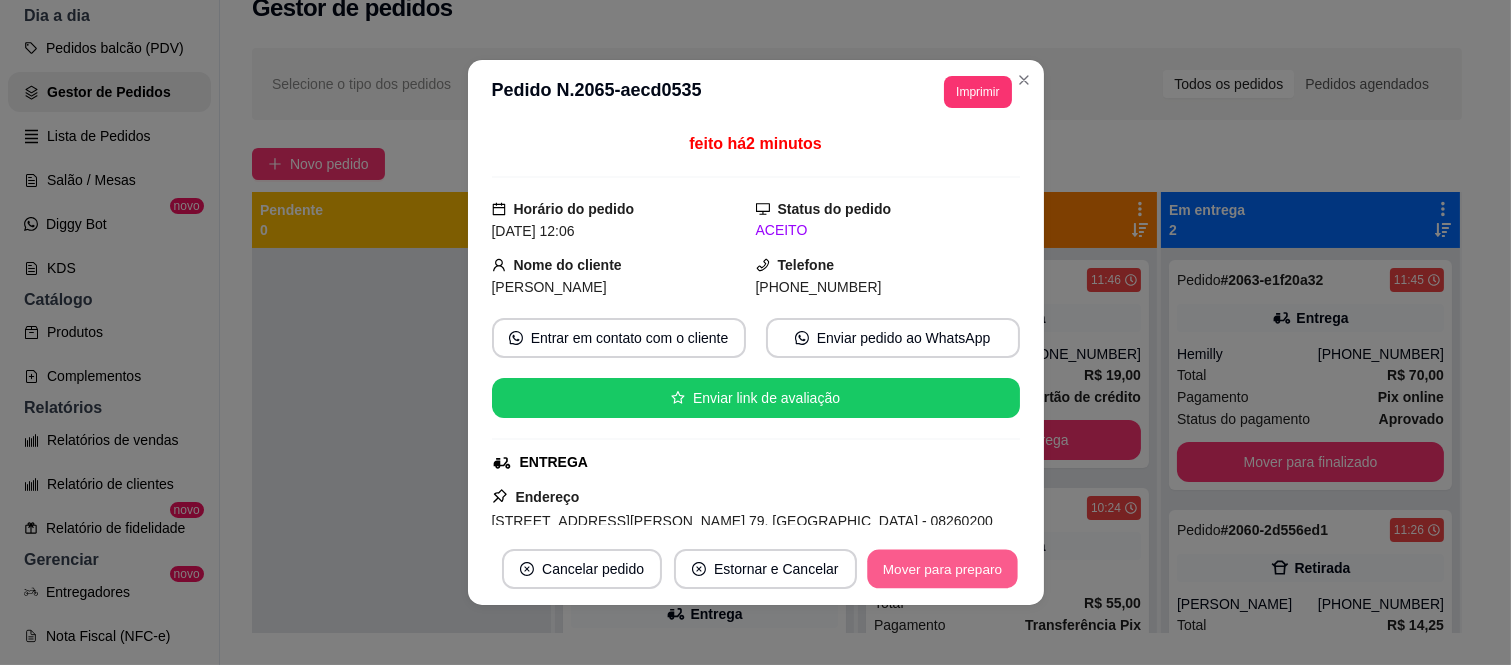 click on "Mover para preparo" at bounding box center (942, 569) 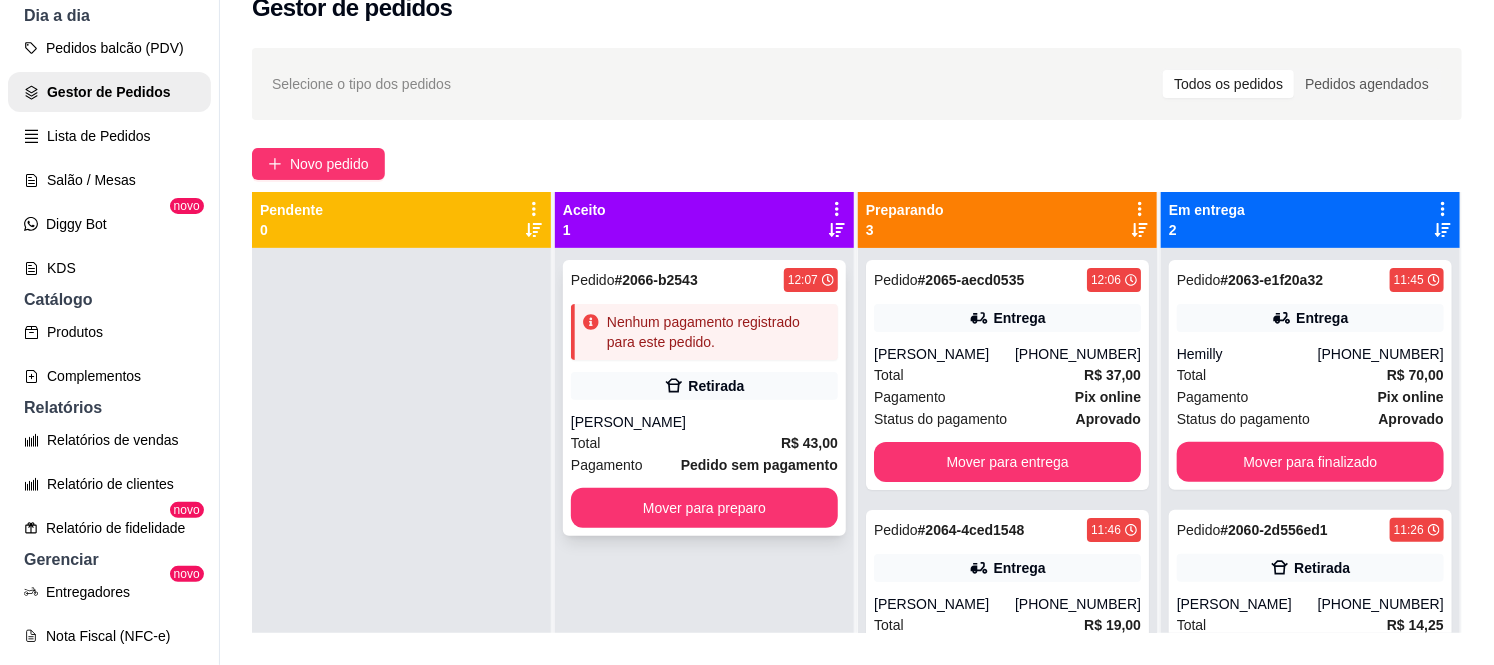 click on "Retirada" at bounding box center [704, 386] 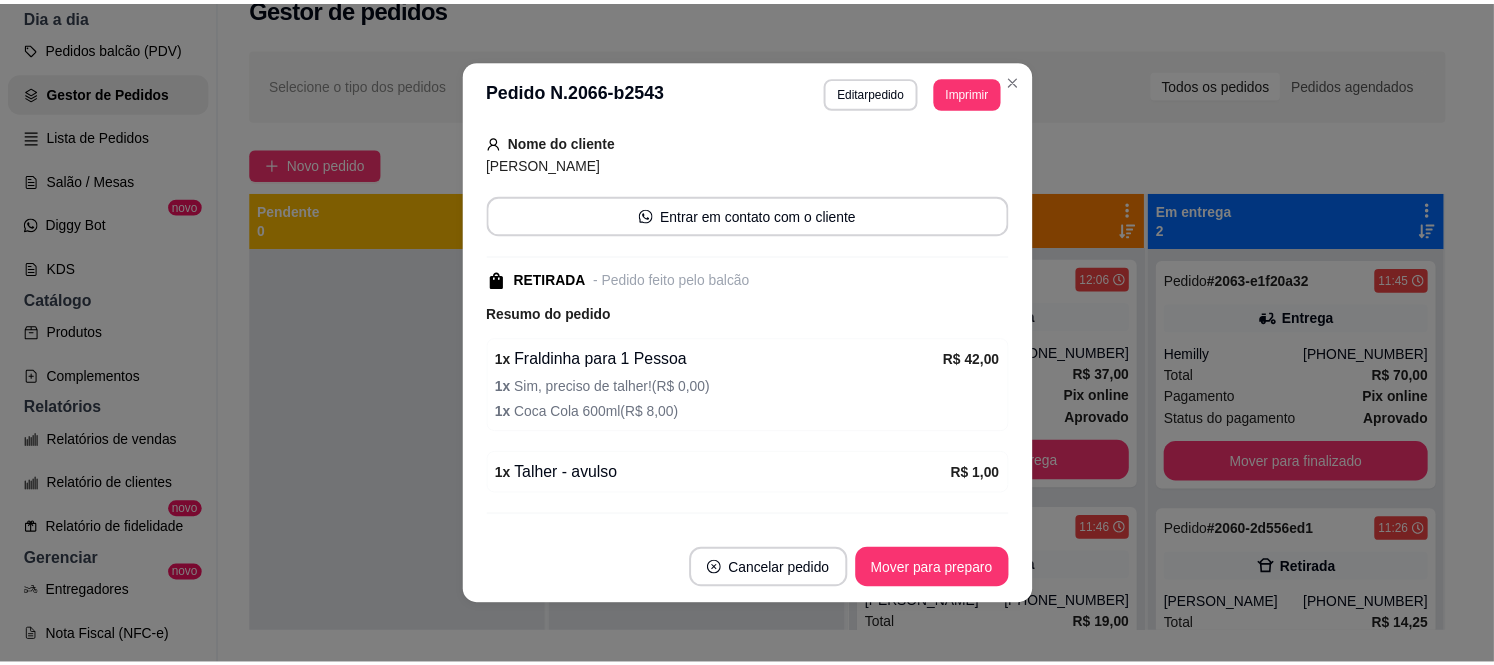 scroll, scrollTop: 240, scrollLeft: 0, axis: vertical 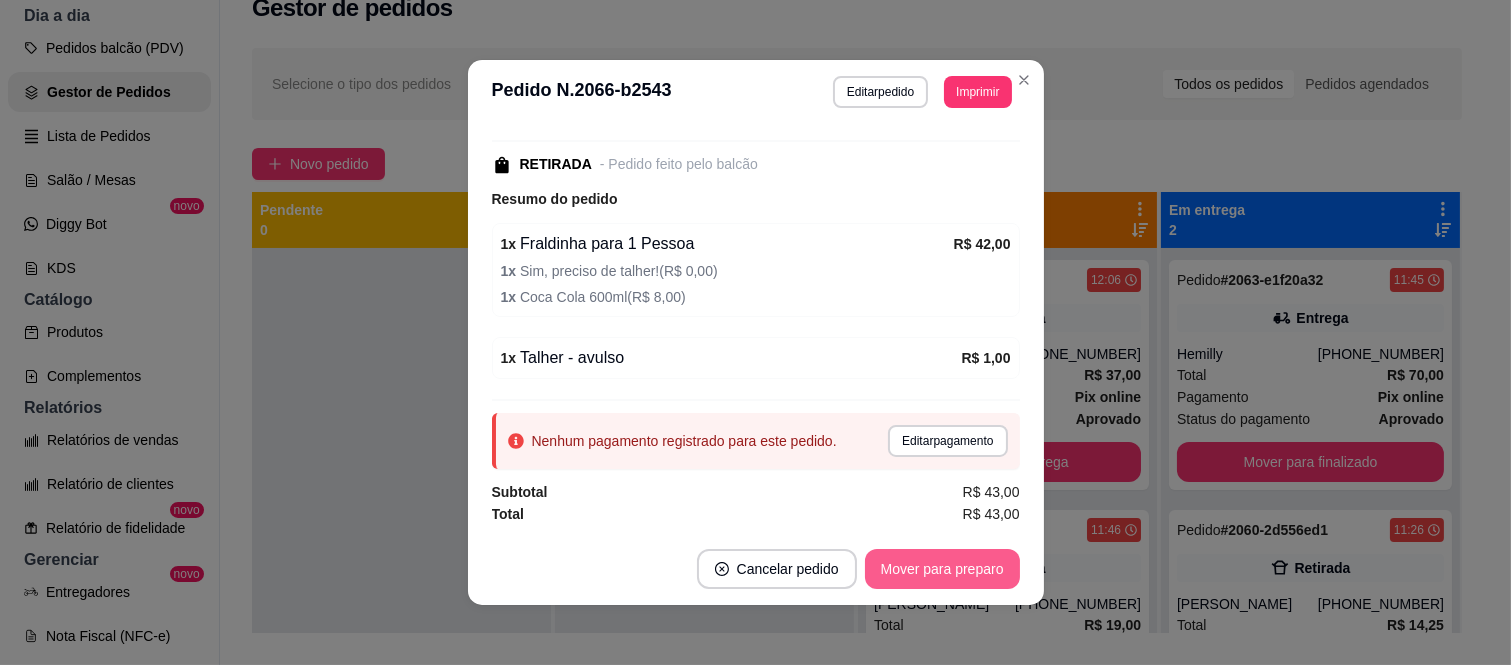 click on "Mover para preparo" at bounding box center (942, 569) 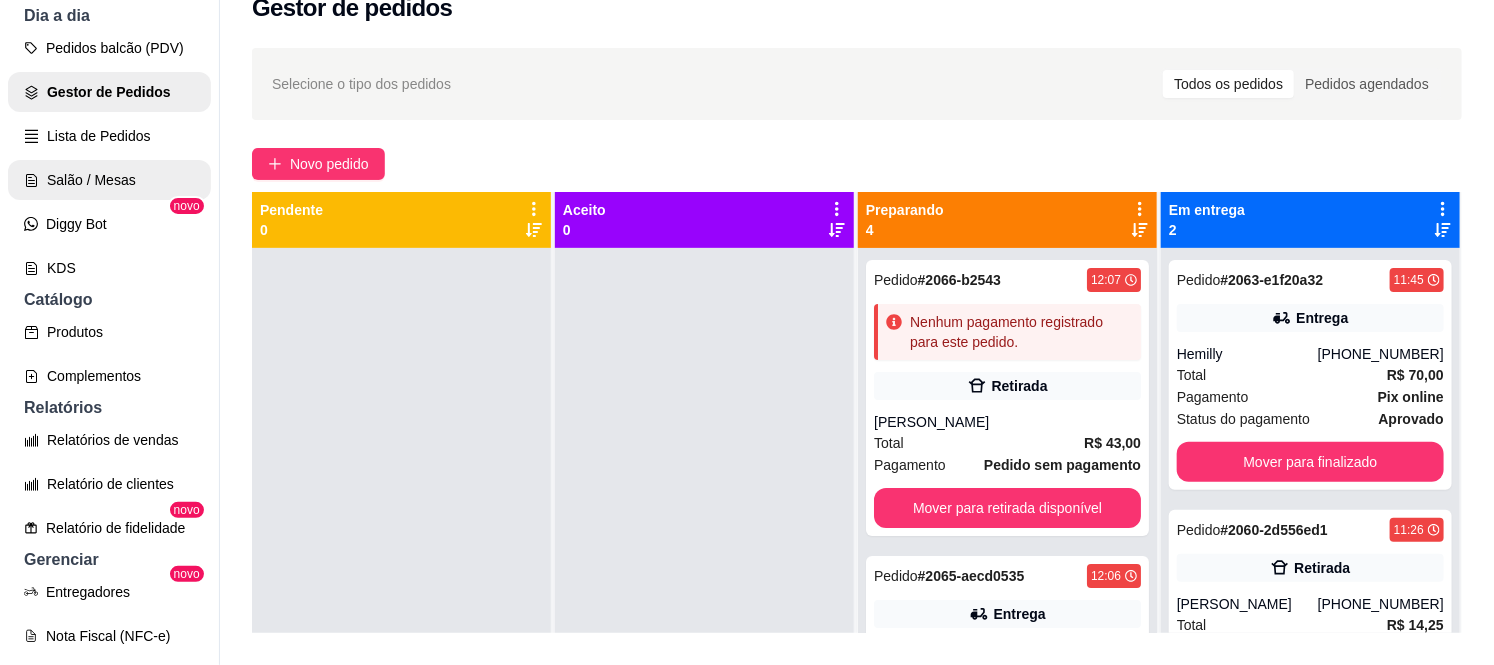 click on "Salão / Mesas" at bounding box center (109, 180) 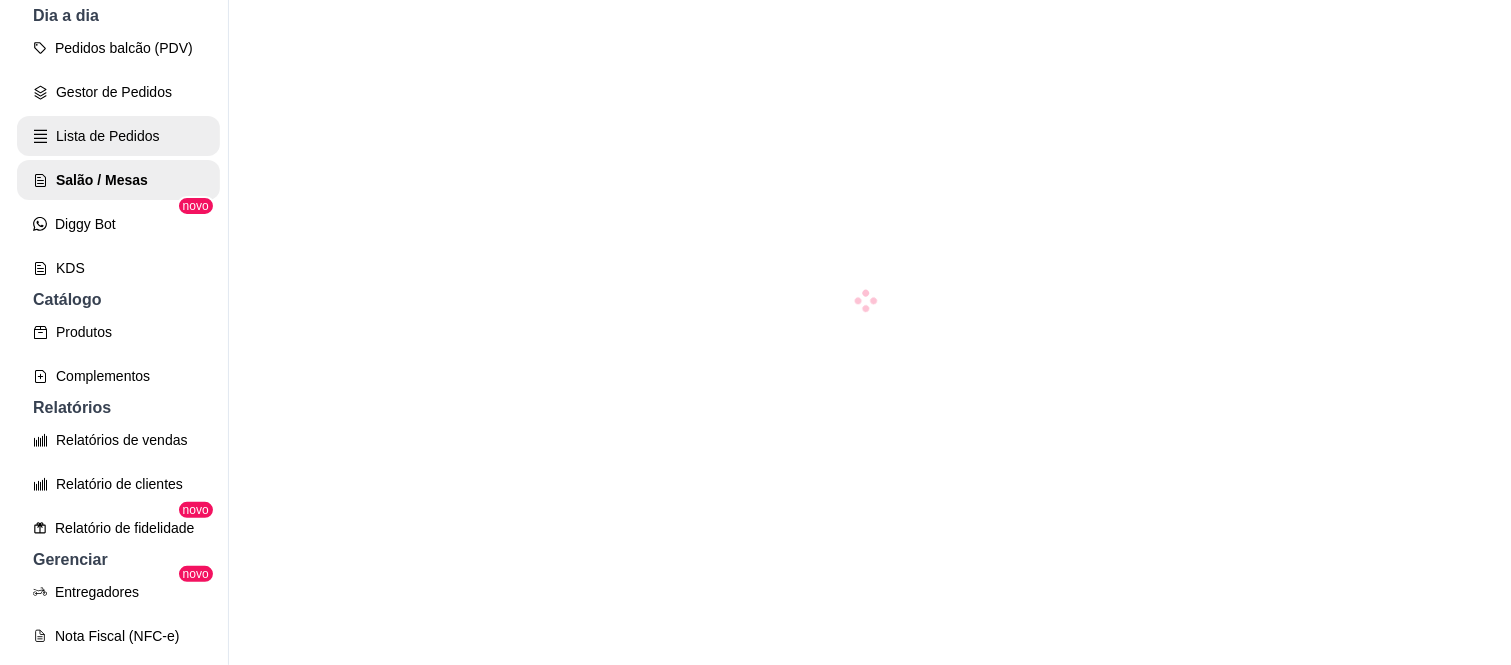 scroll, scrollTop: 0, scrollLeft: 0, axis: both 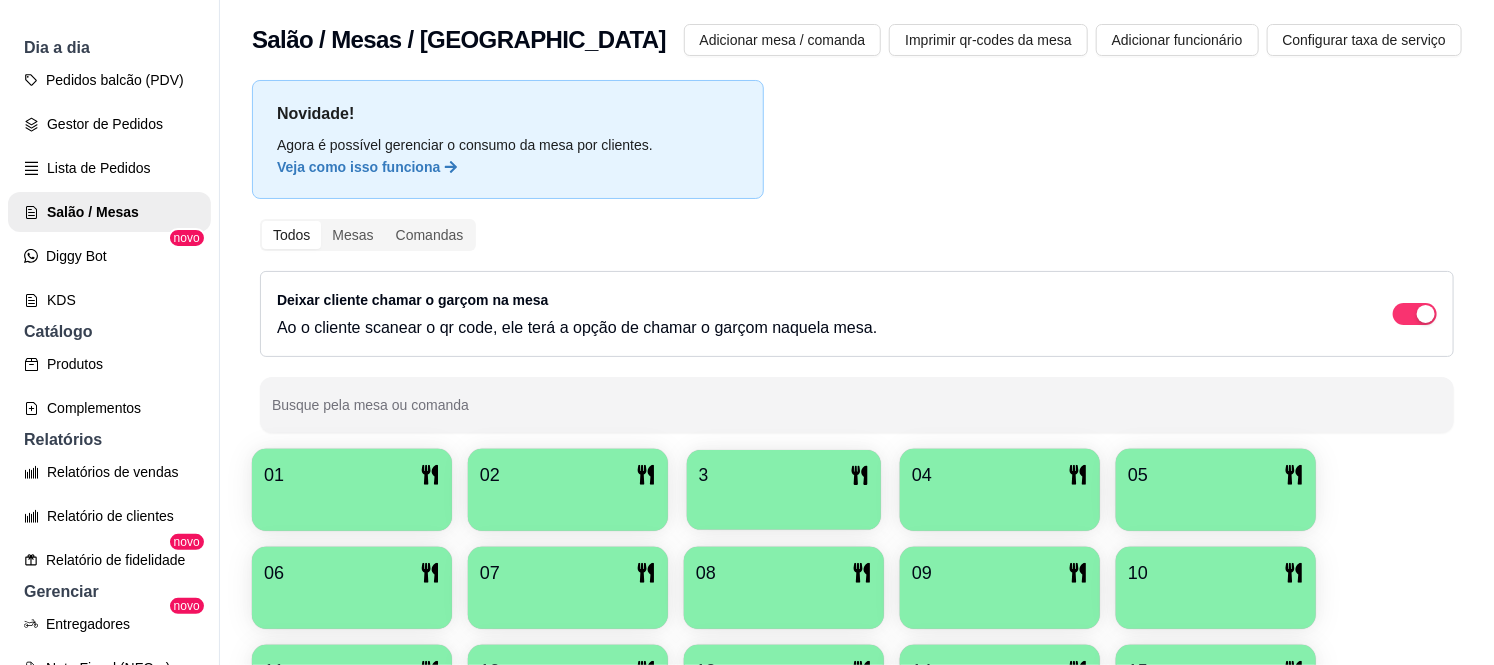 click at bounding box center [784, 503] 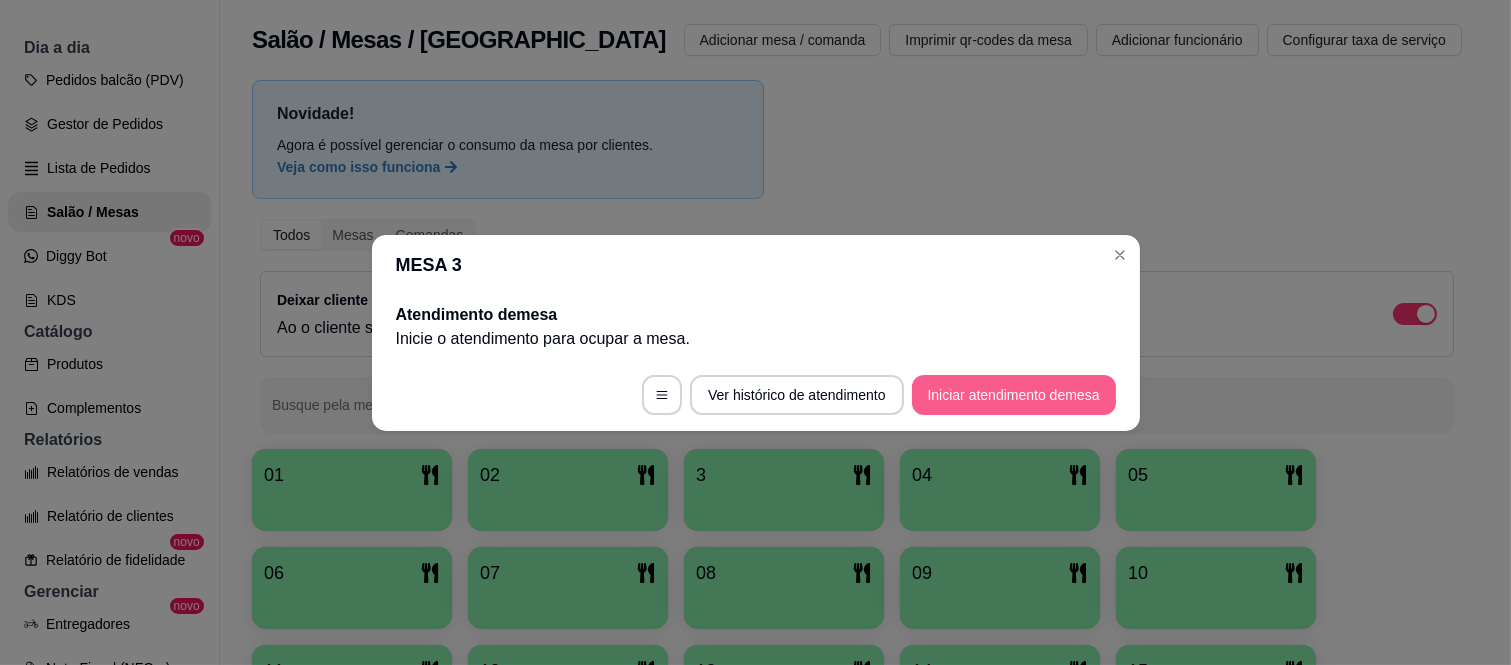 click on "Iniciar atendimento de  mesa" at bounding box center [1014, 395] 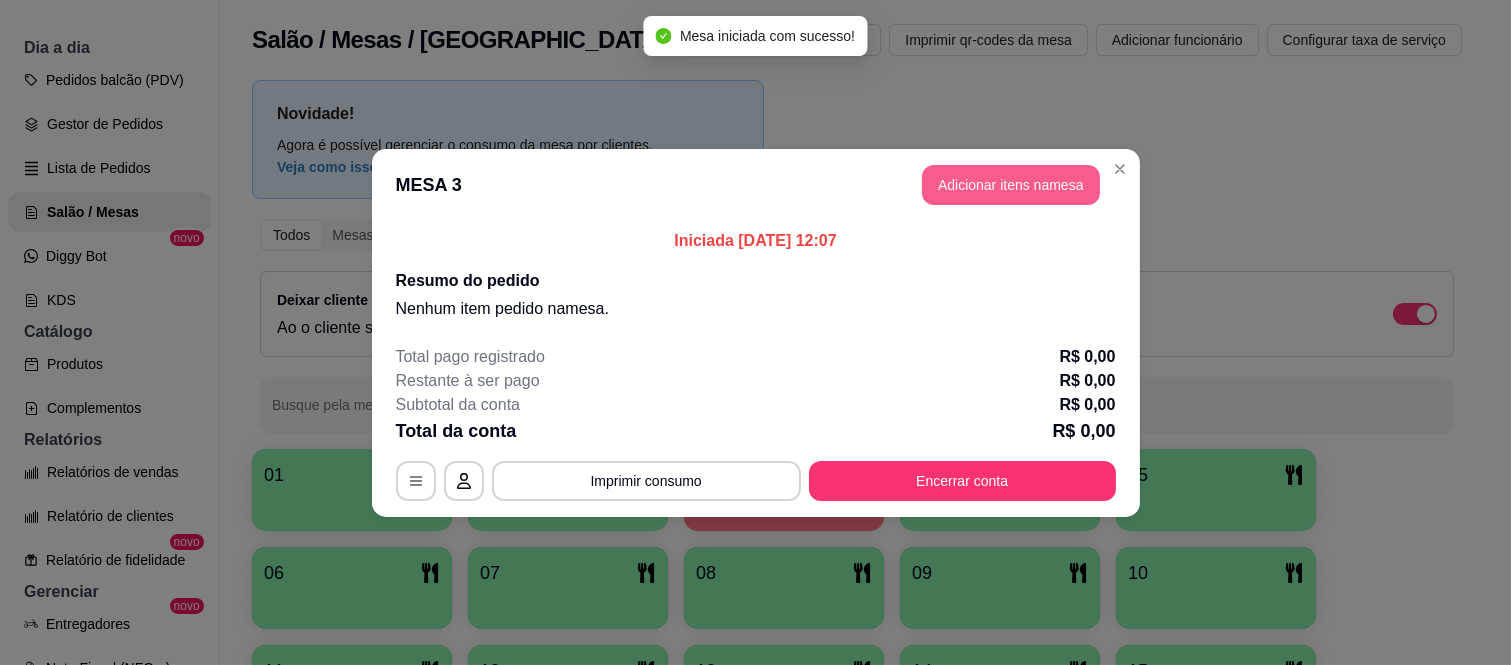 click on "Adicionar itens na  mesa" at bounding box center [1011, 185] 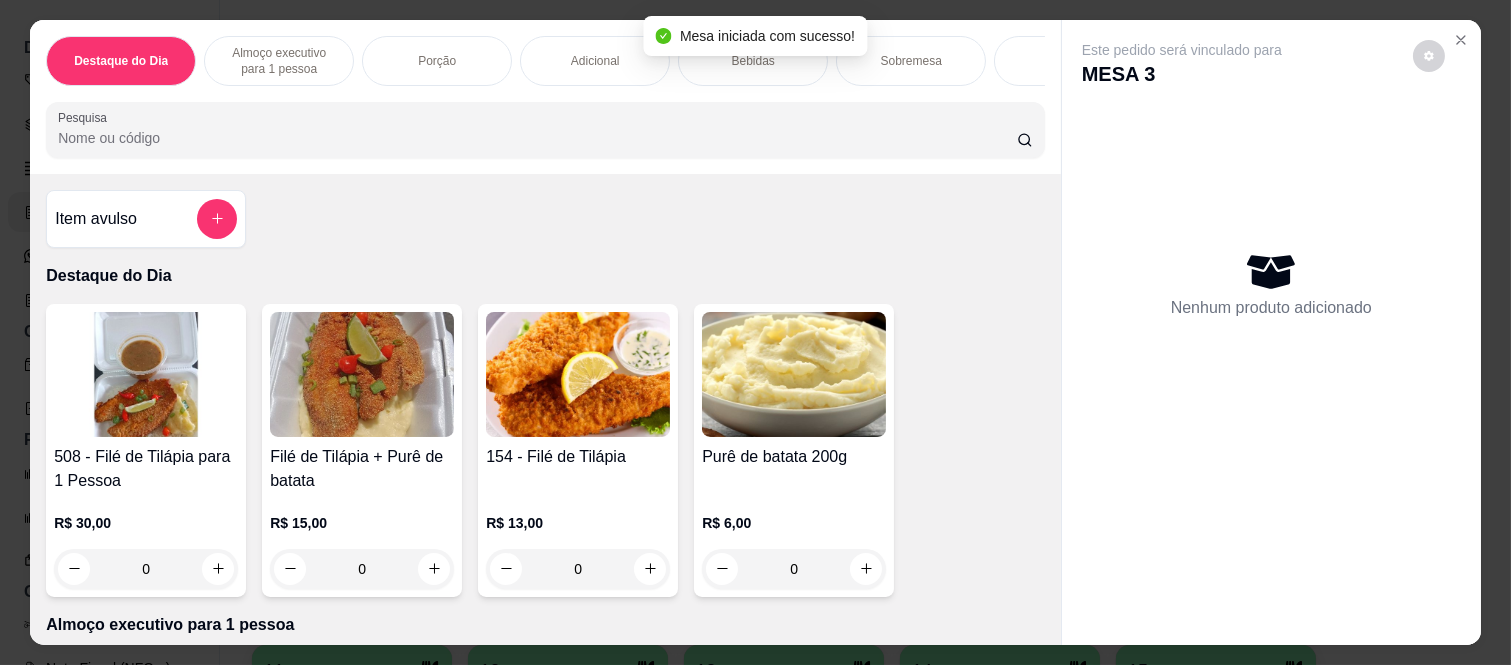scroll, scrollTop: 222, scrollLeft: 0, axis: vertical 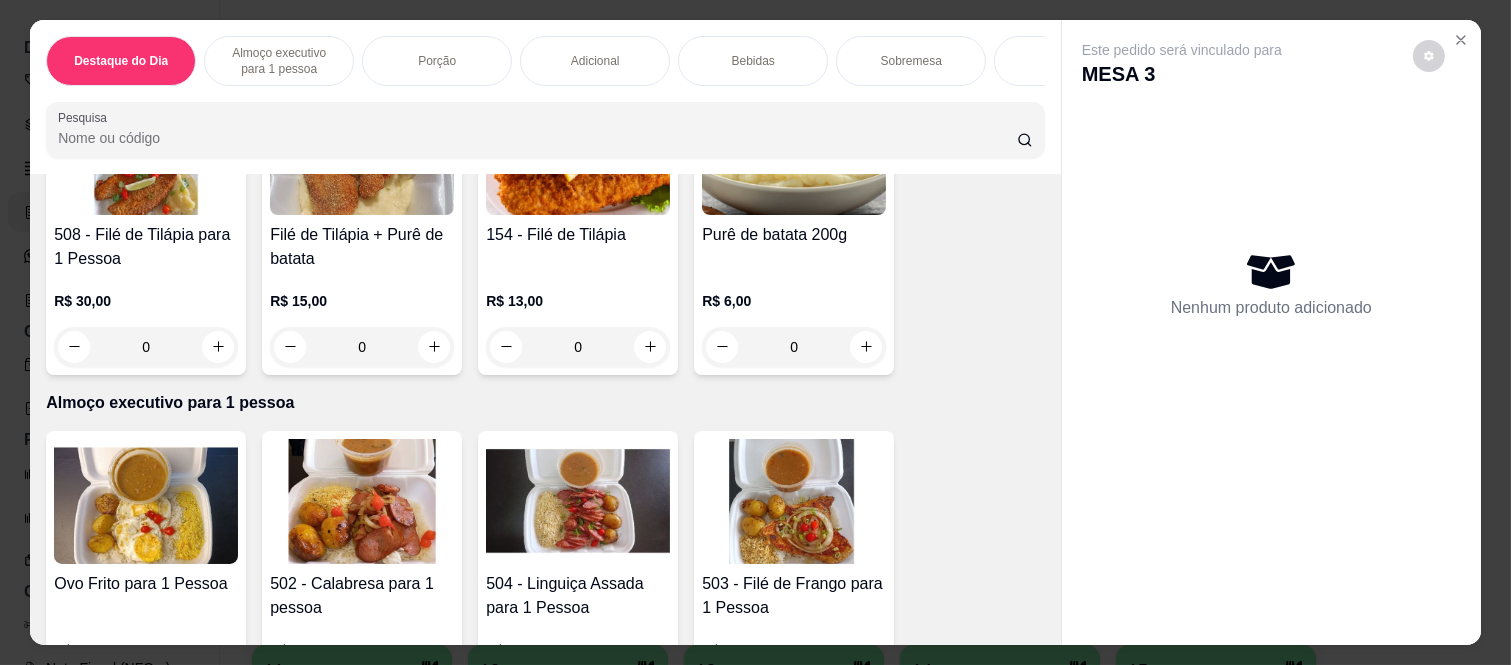 click on "0" at bounding box center (146, 347) 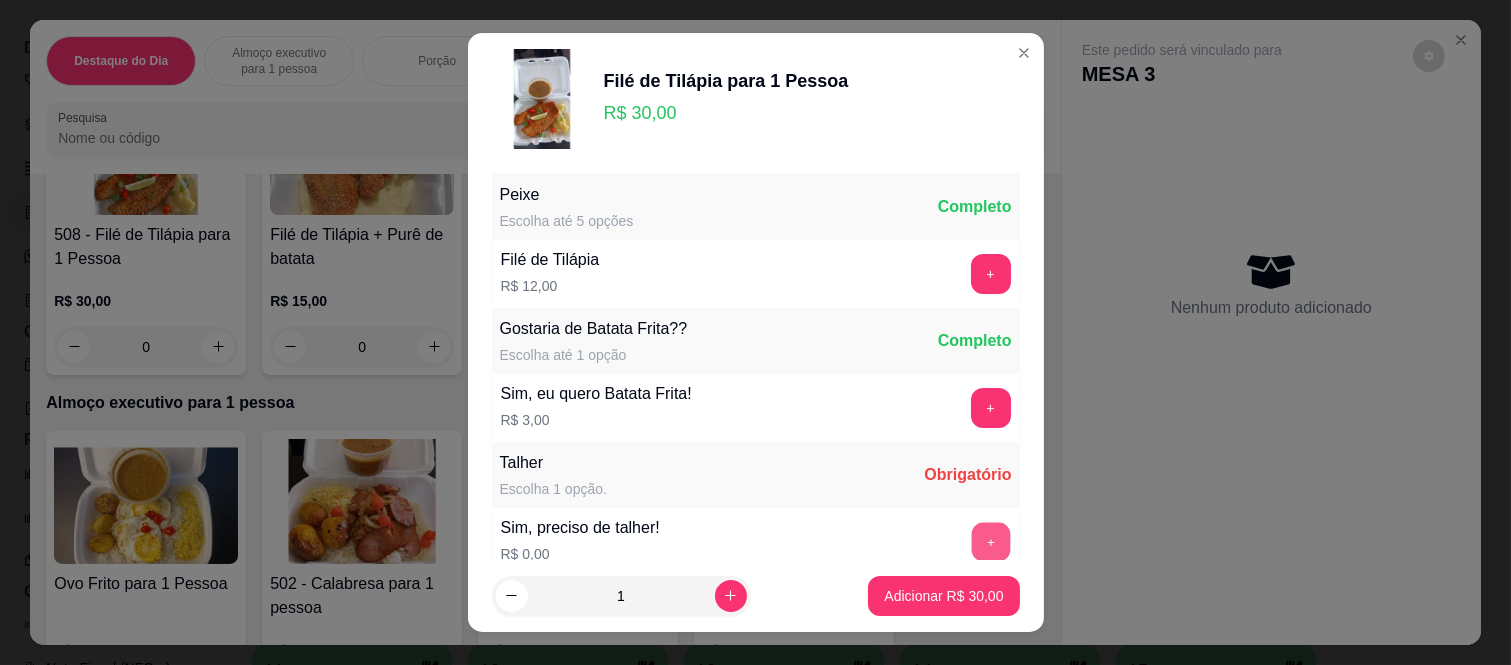 click on "+" at bounding box center (990, 542) 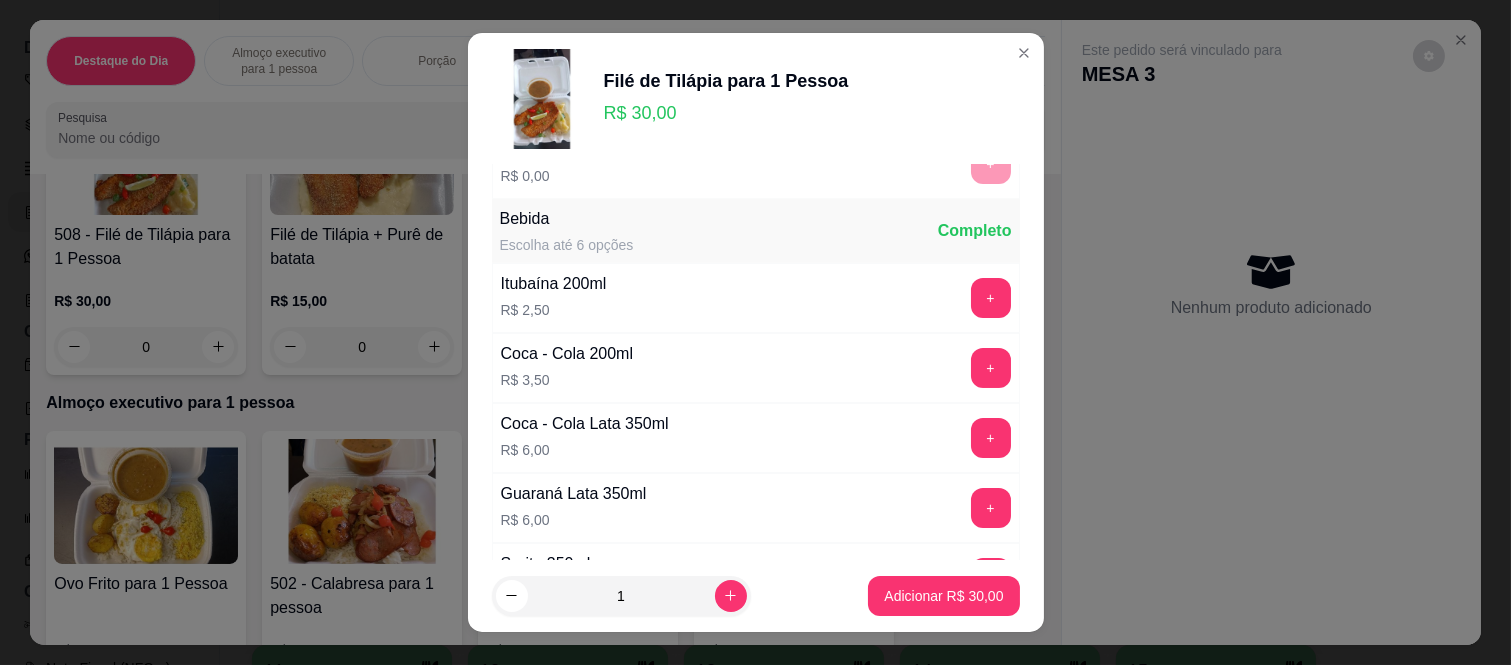 scroll, scrollTop: 444, scrollLeft: 0, axis: vertical 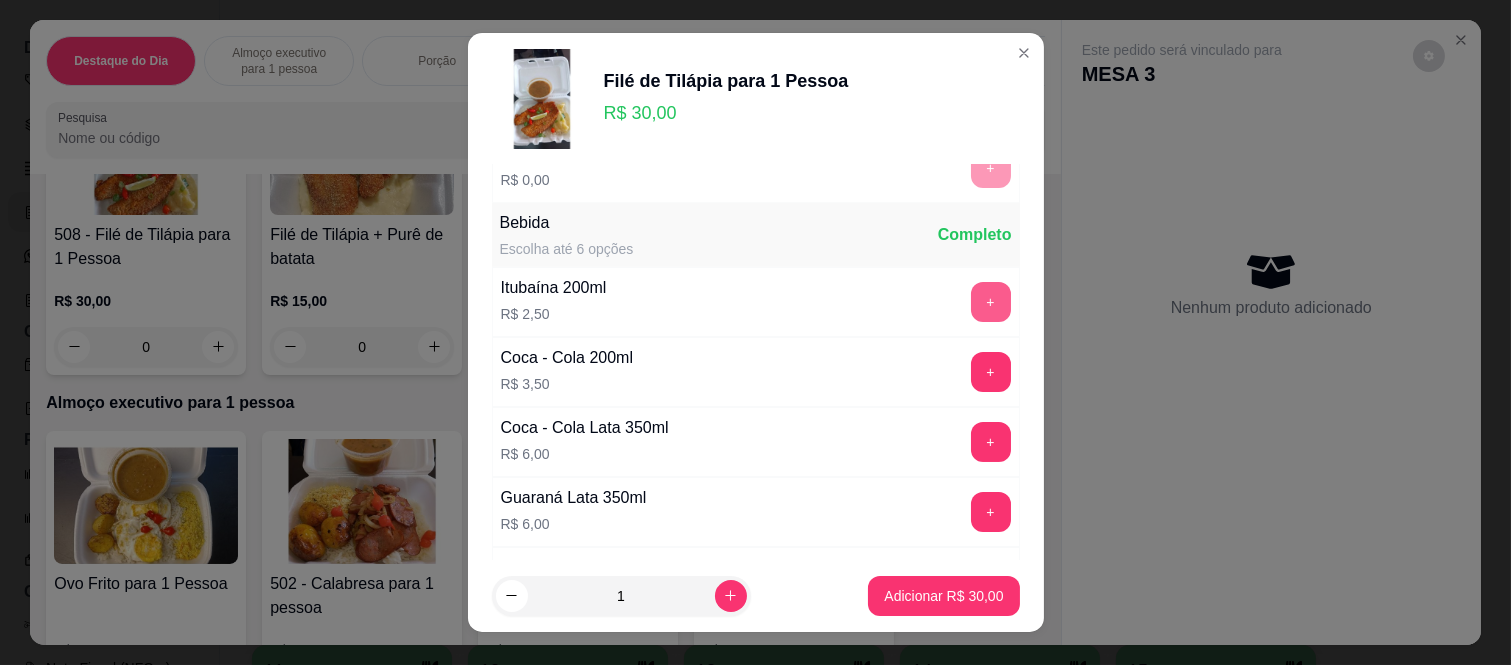 click on "+" at bounding box center [991, 302] 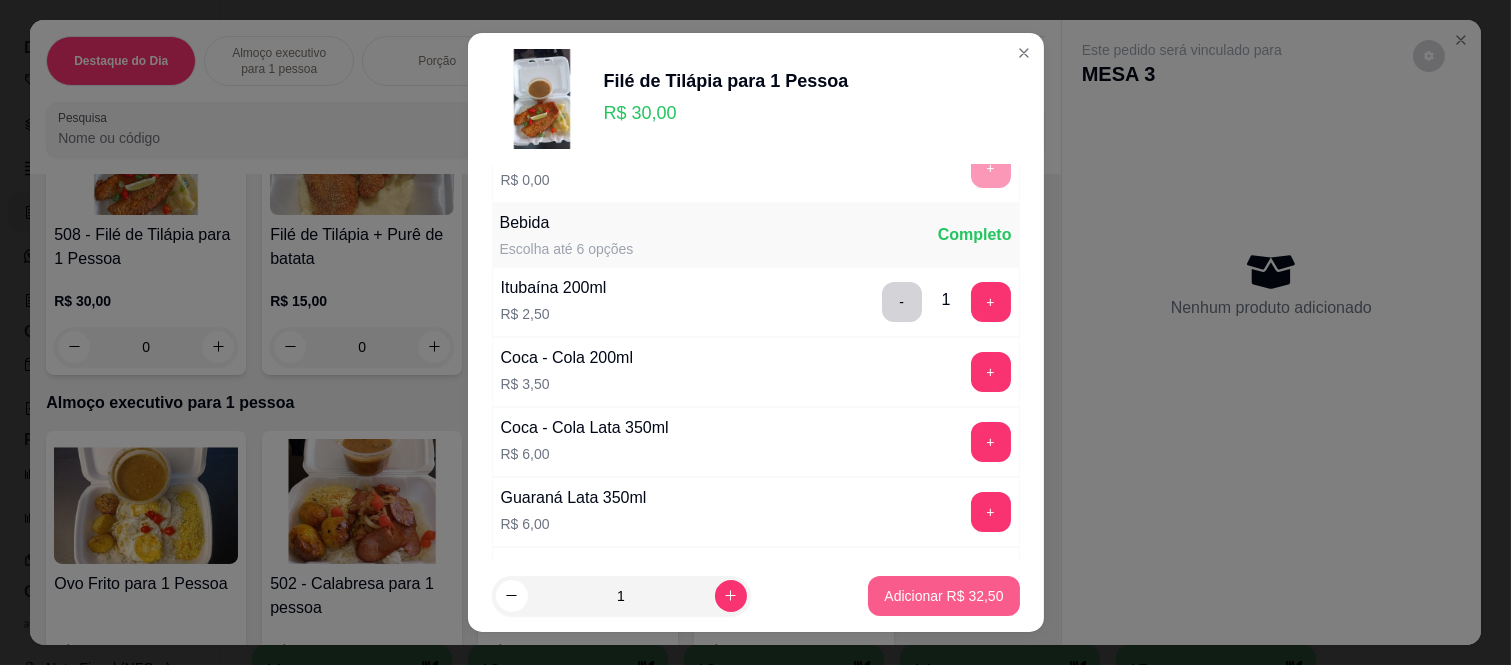 click on "Adicionar   R$ 32,50" at bounding box center (943, 596) 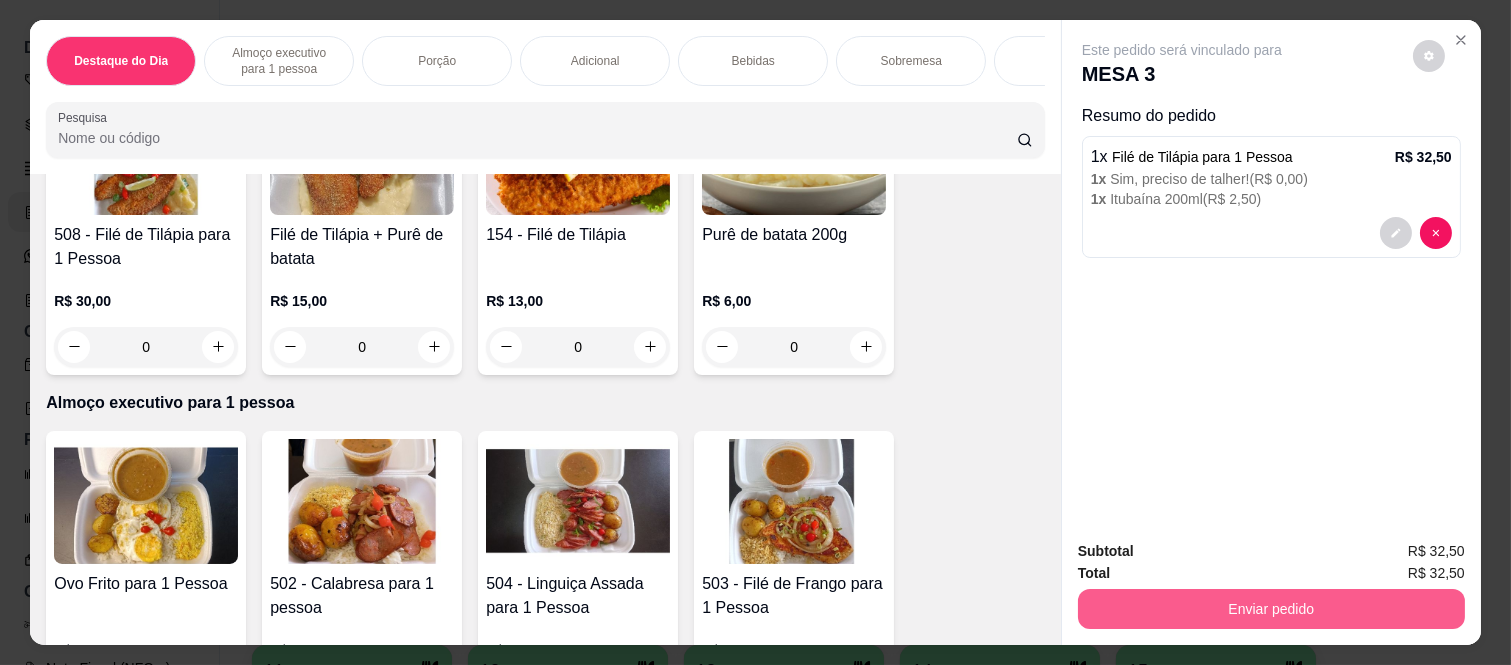 click on "Enviar pedido" at bounding box center (1271, 609) 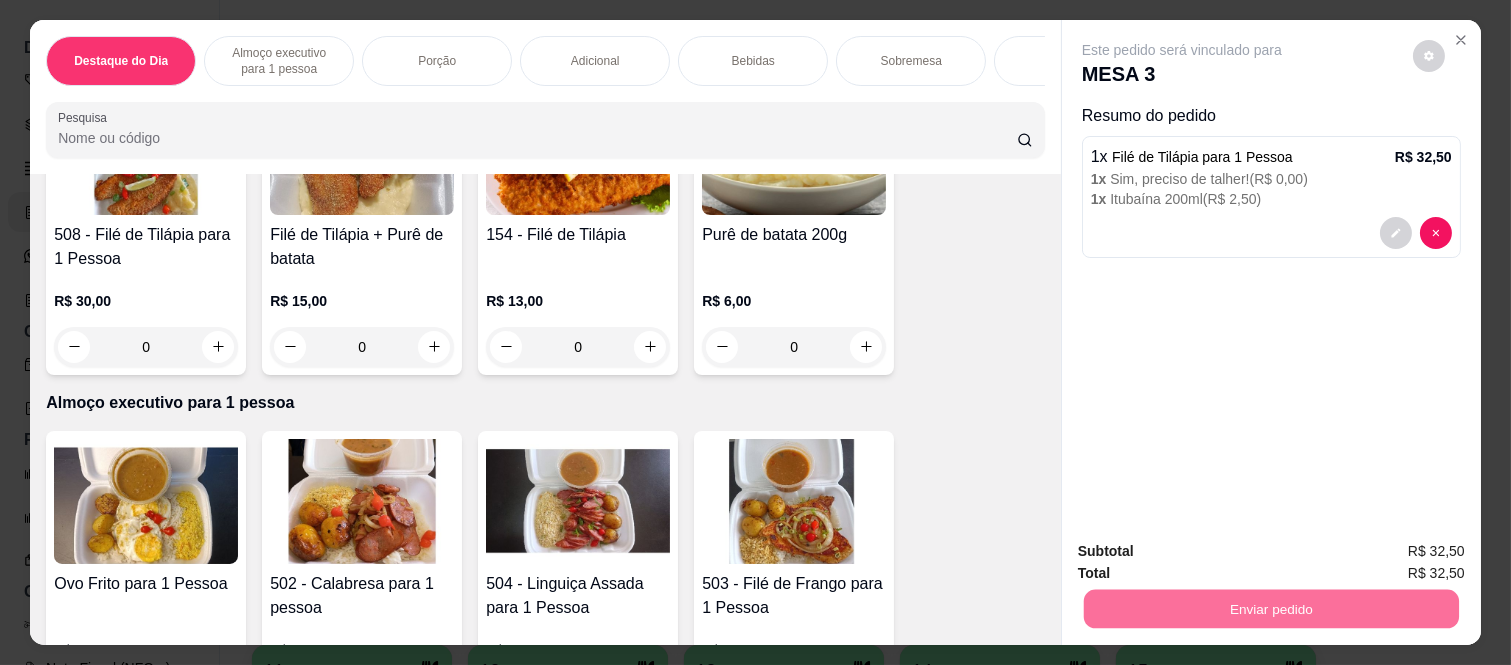 click on "Não registrar e enviar pedido" at bounding box center [1205, 551] 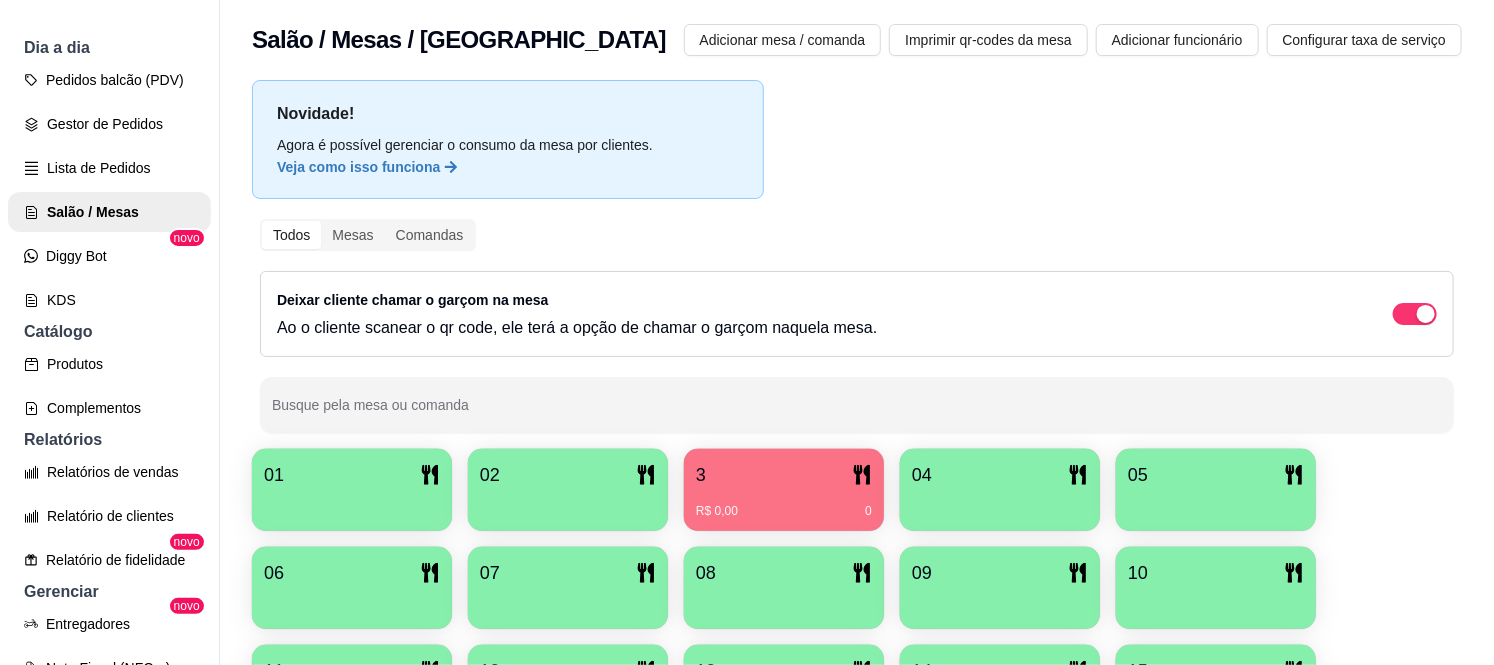click on "02" at bounding box center [568, 475] 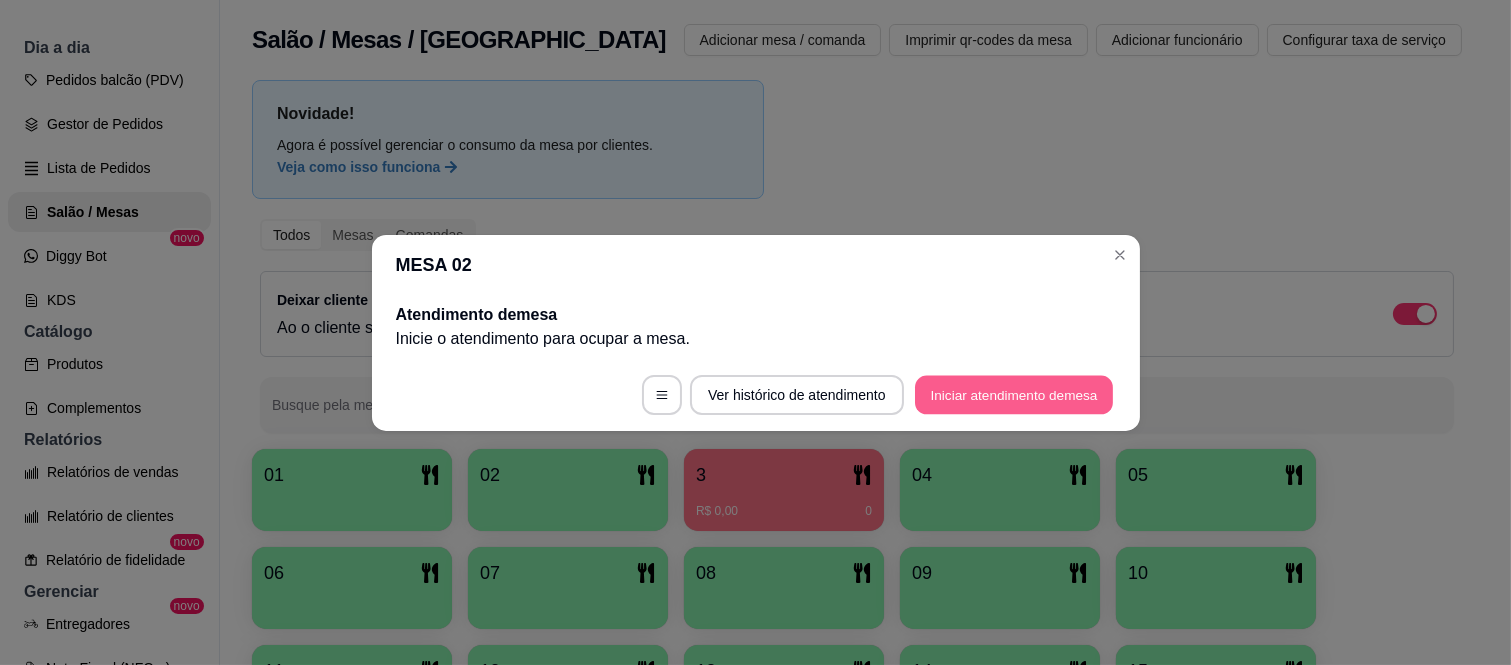 click on "Iniciar atendimento de  mesa" at bounding box center (1014, 394) 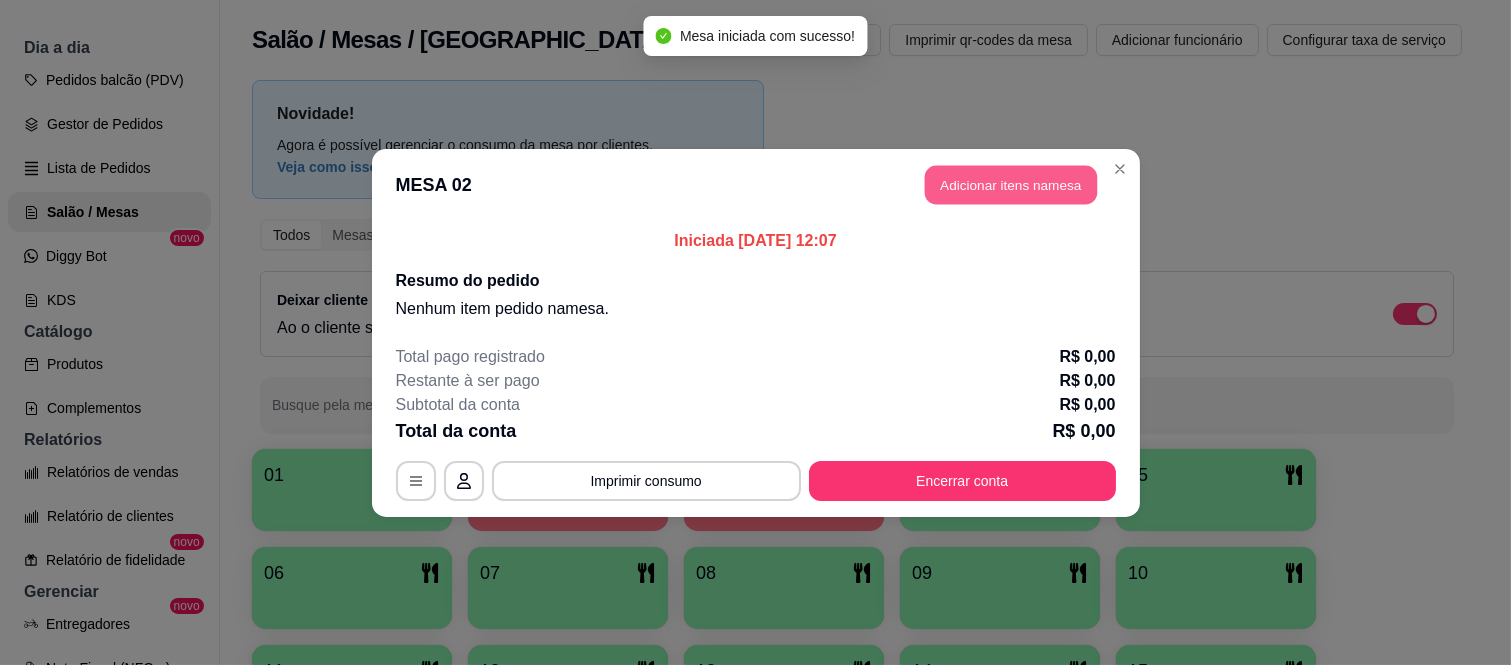 click on "Adicionar itens na  mesa" at bounding box center [1011, 184] 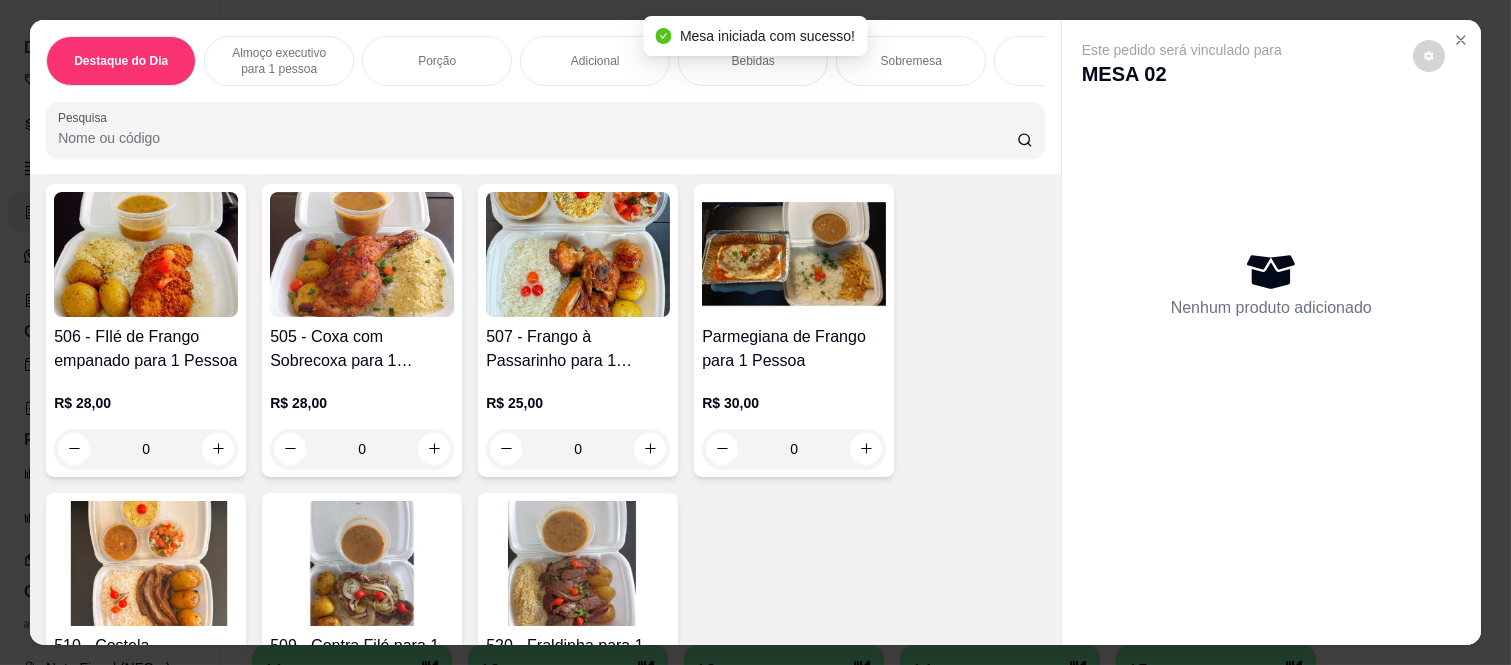 scroll, scrollTop: 777, scrollLeft: 0, axis: vertical 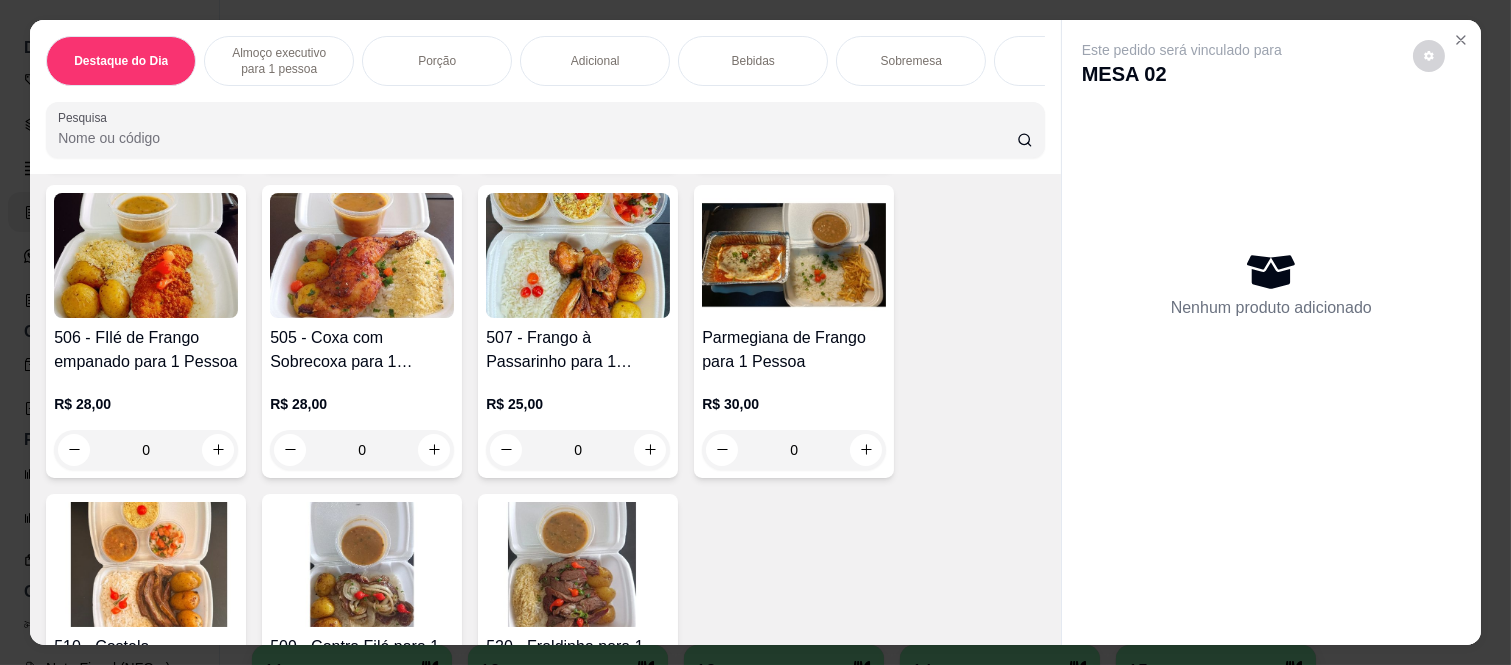 click on "0" at bounding box center (362, 450) 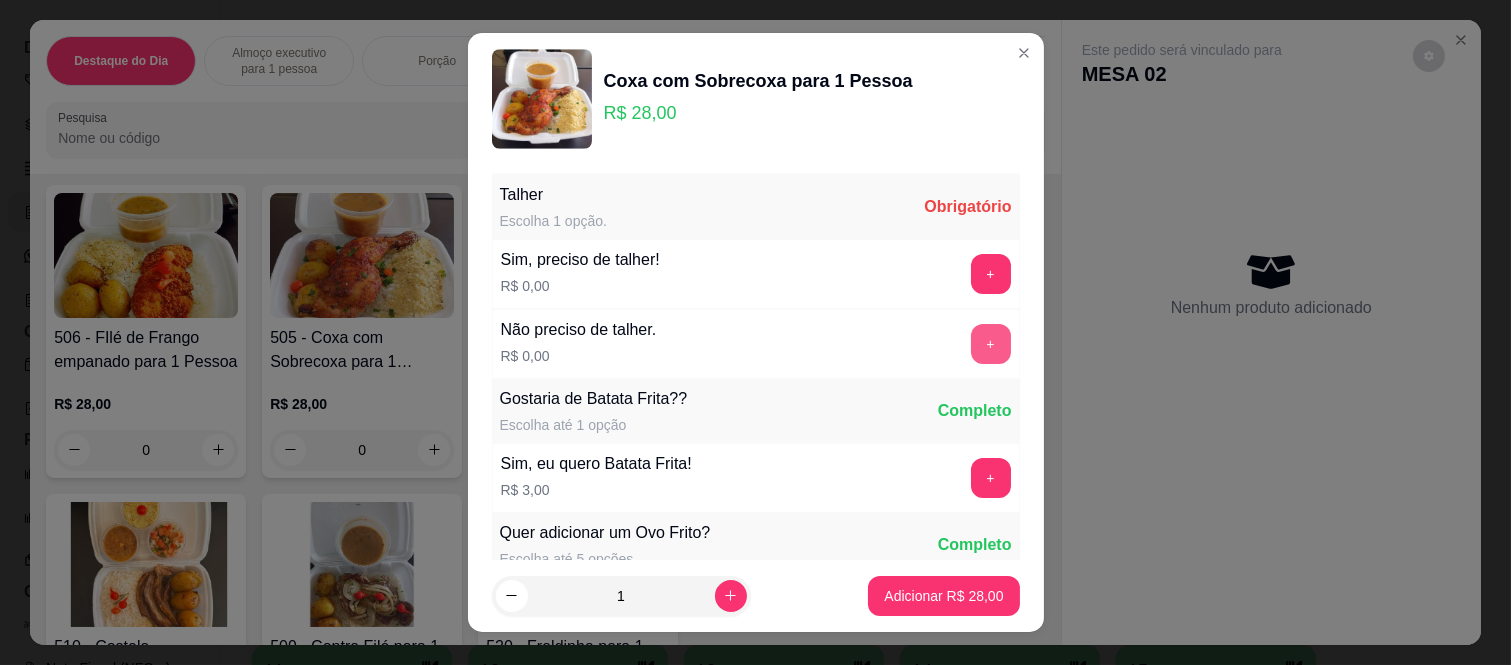 click on "+" at bounding box center [991, 344] 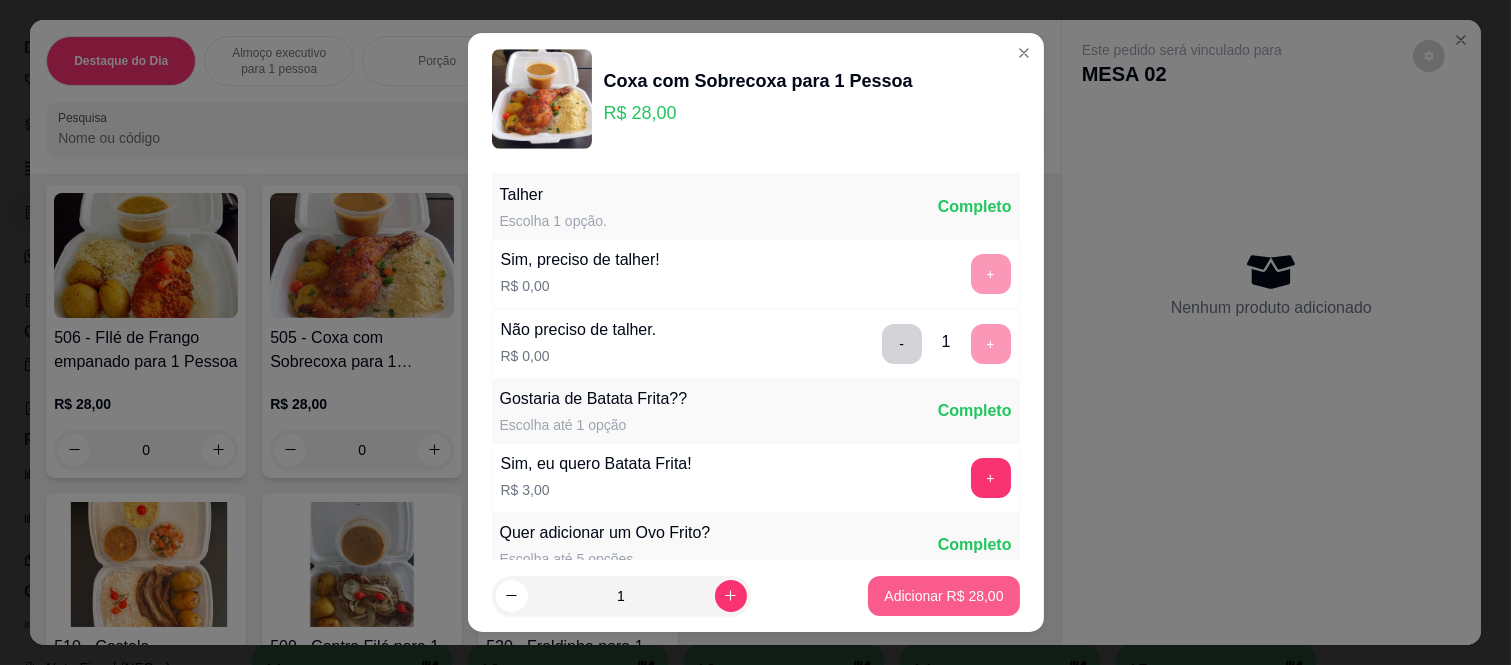 click on "Adicionar   R$ 28,00" at bounding box center [943, 596] 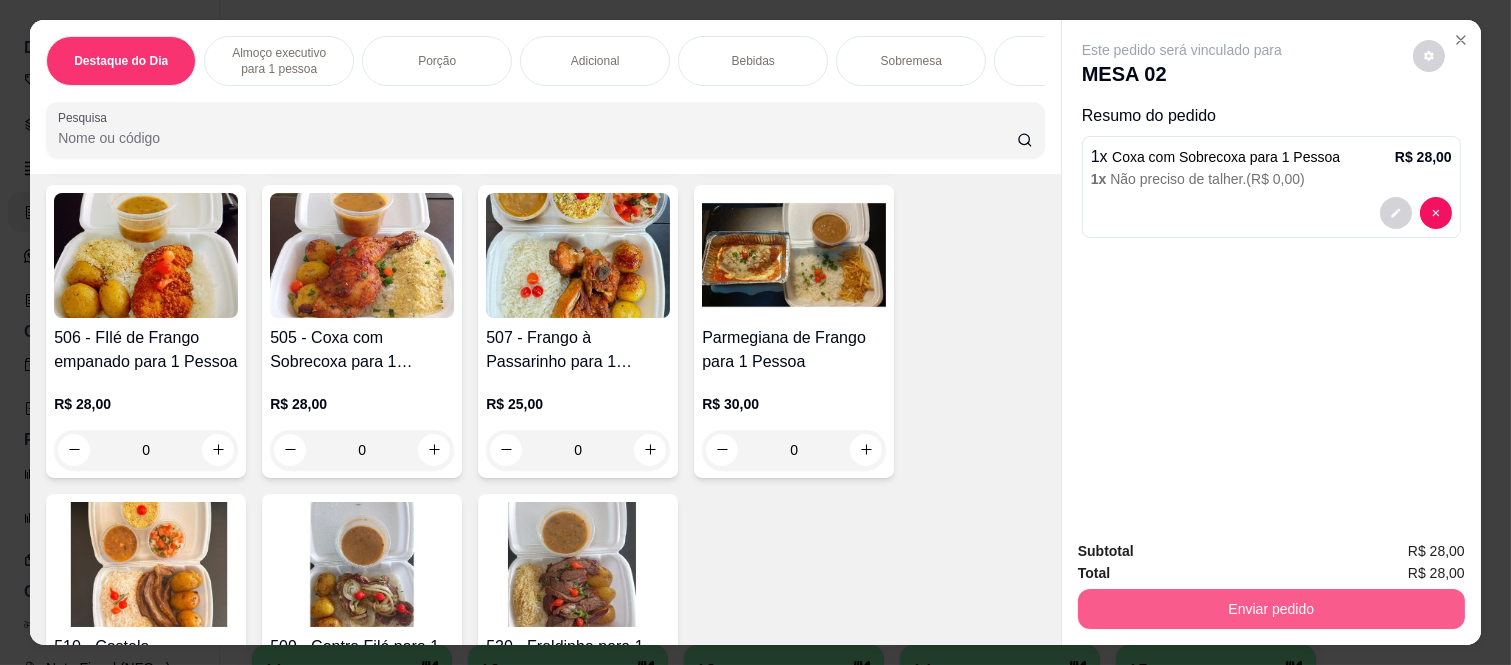 click on "Enviar pedido" at bounding box center (1271, 609) 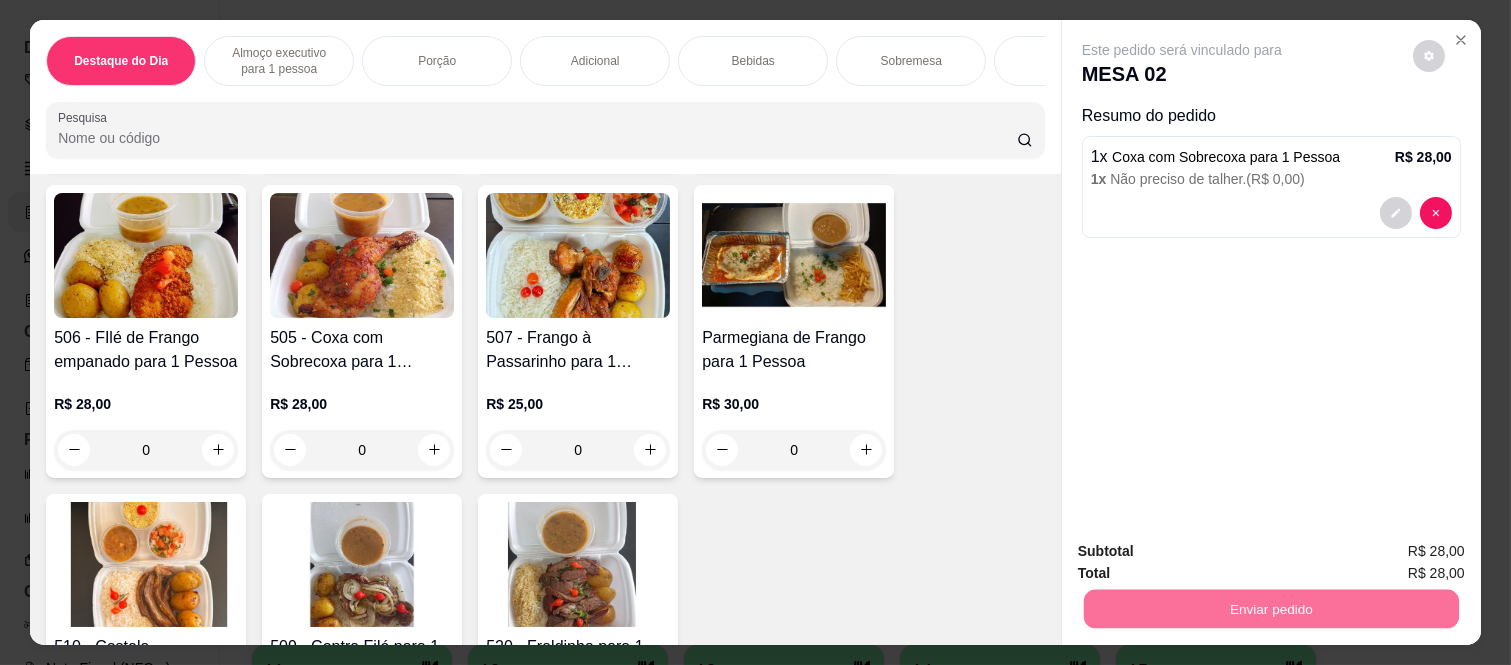 click on "Não registrar e enviar pedido" at bounding box center (1205, 551) 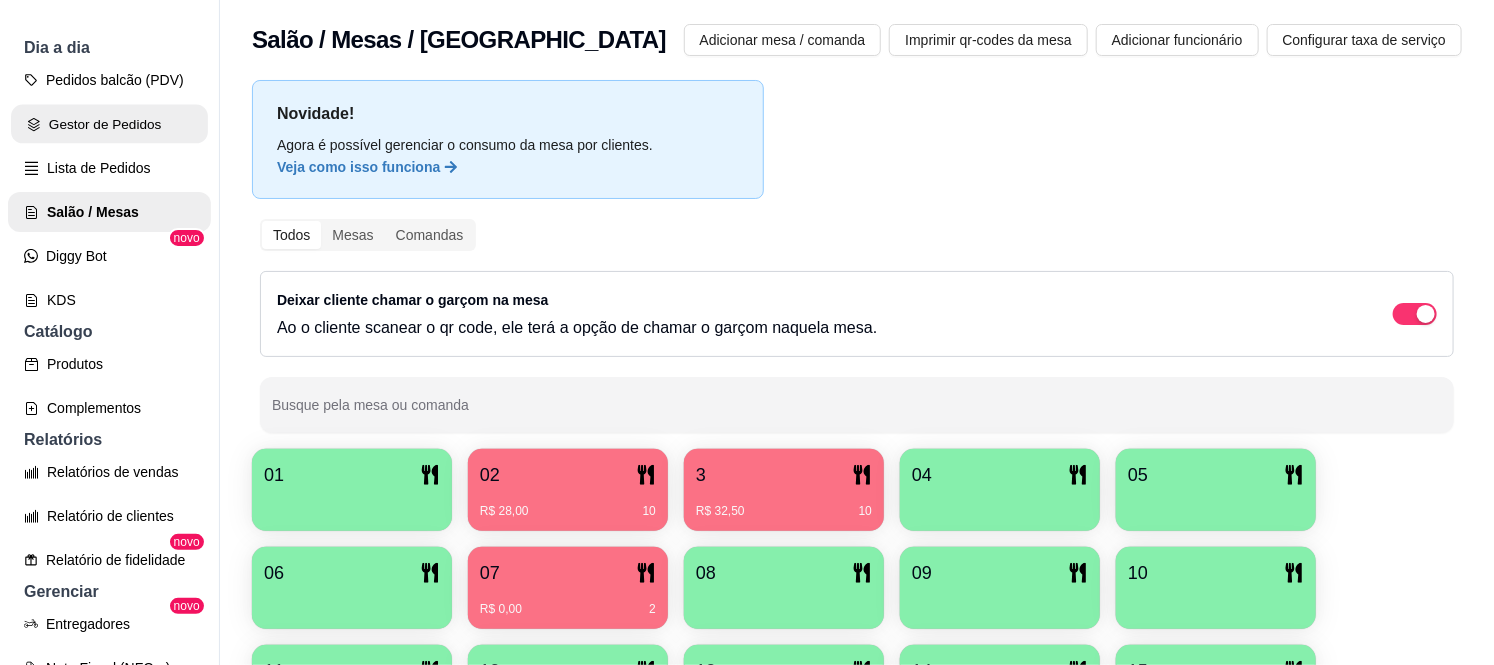 click on "Gestor de Pedidos" at bounding box center (109, 124) 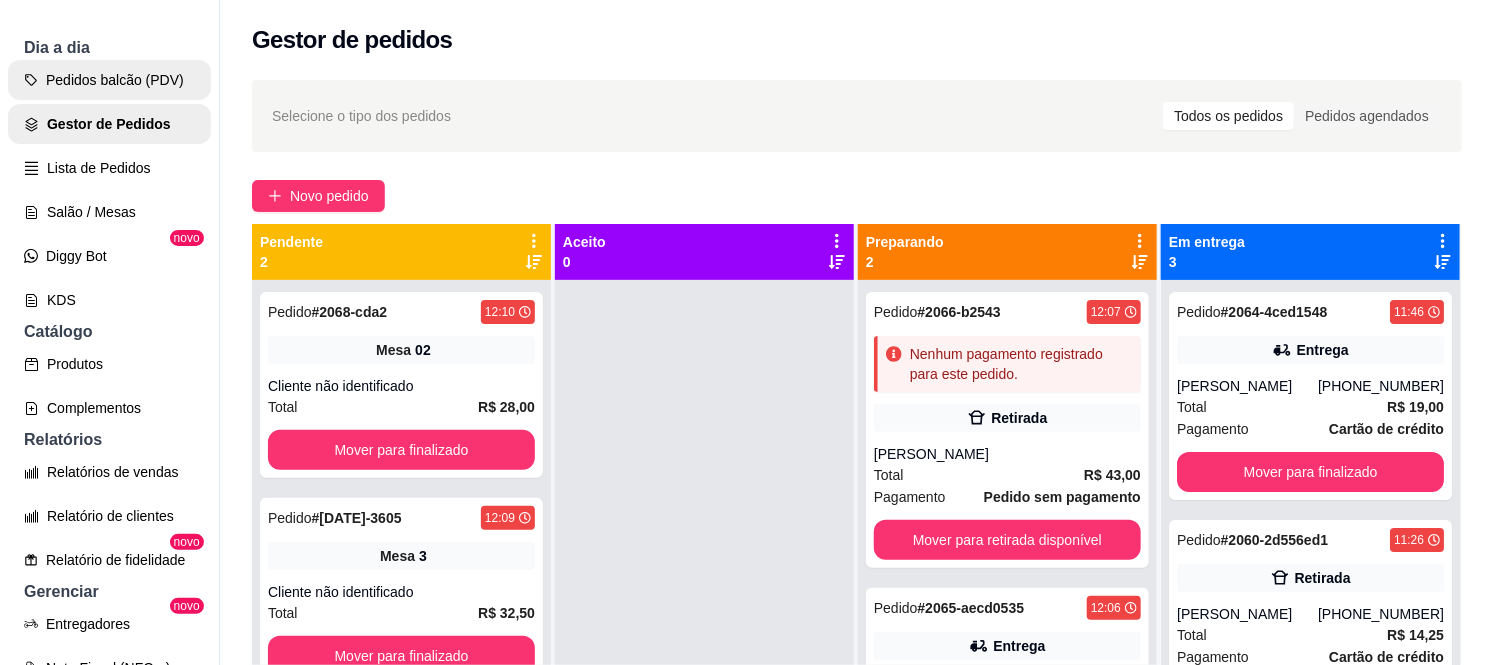 click on "Pedidos balcão (PDV)" at bounding box center [109, 80] 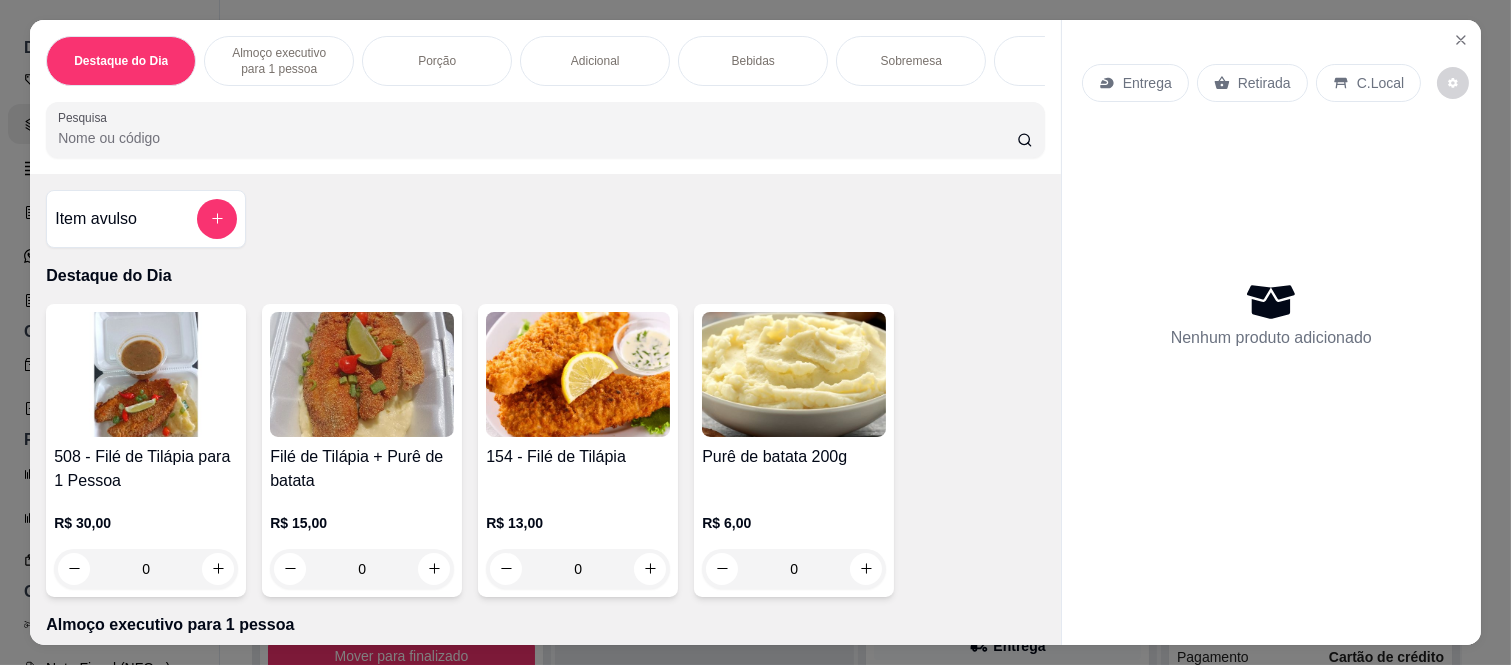 scroll, scrollTop: 52, scrollLeft: 0, axis: vertical 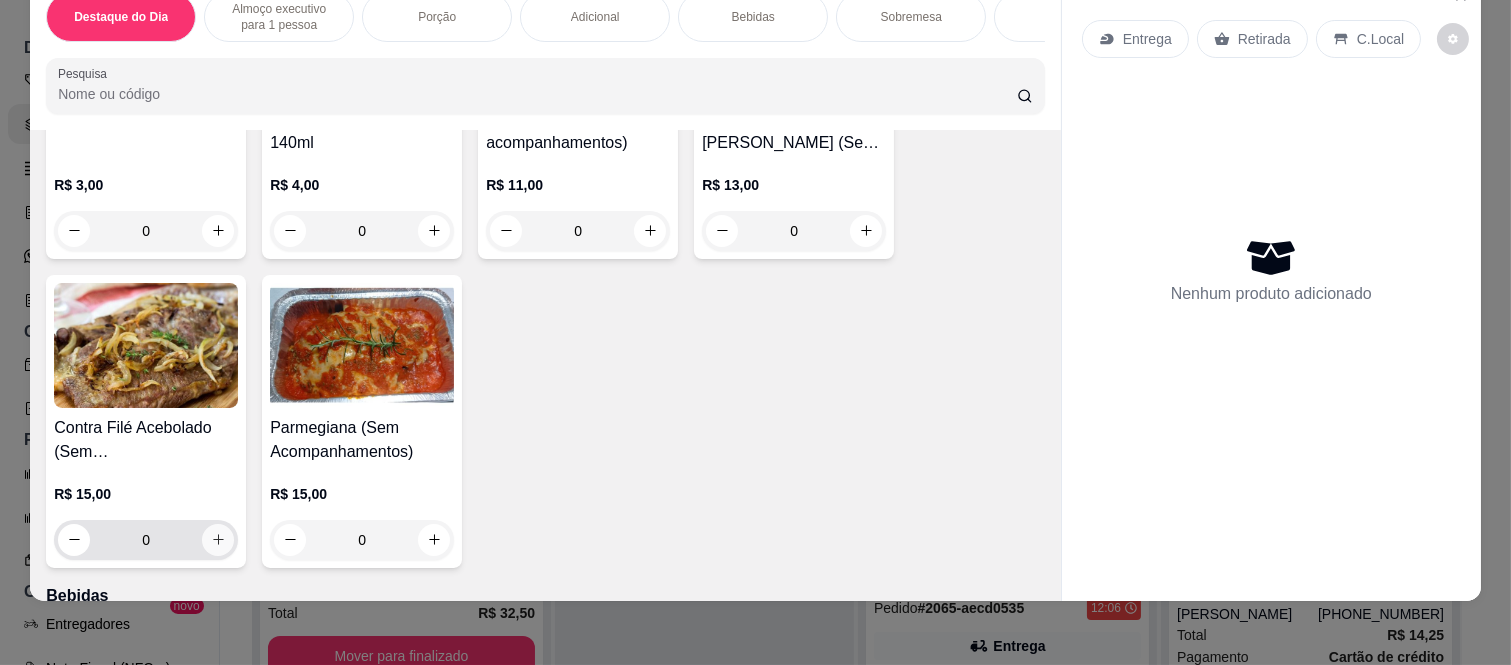 click 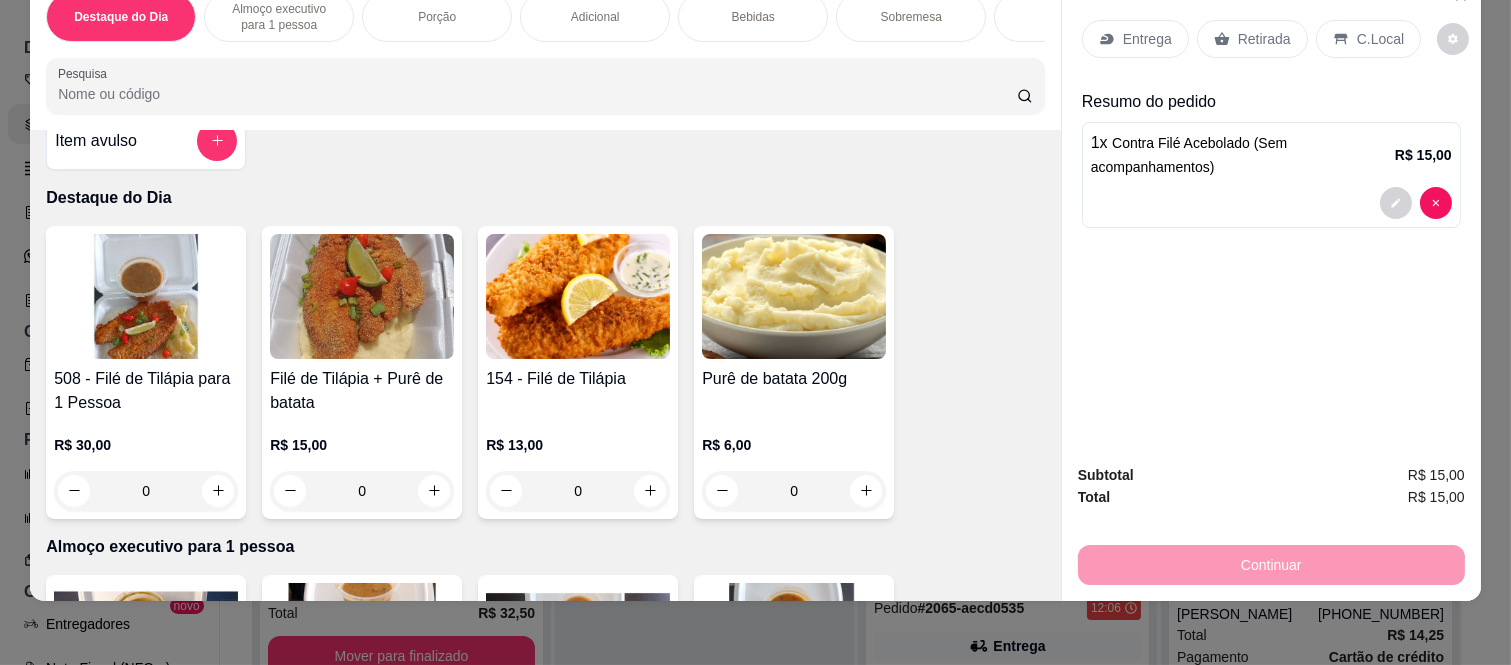 scroll, scrollTop: 0, scrollLeft: 0, axis: both 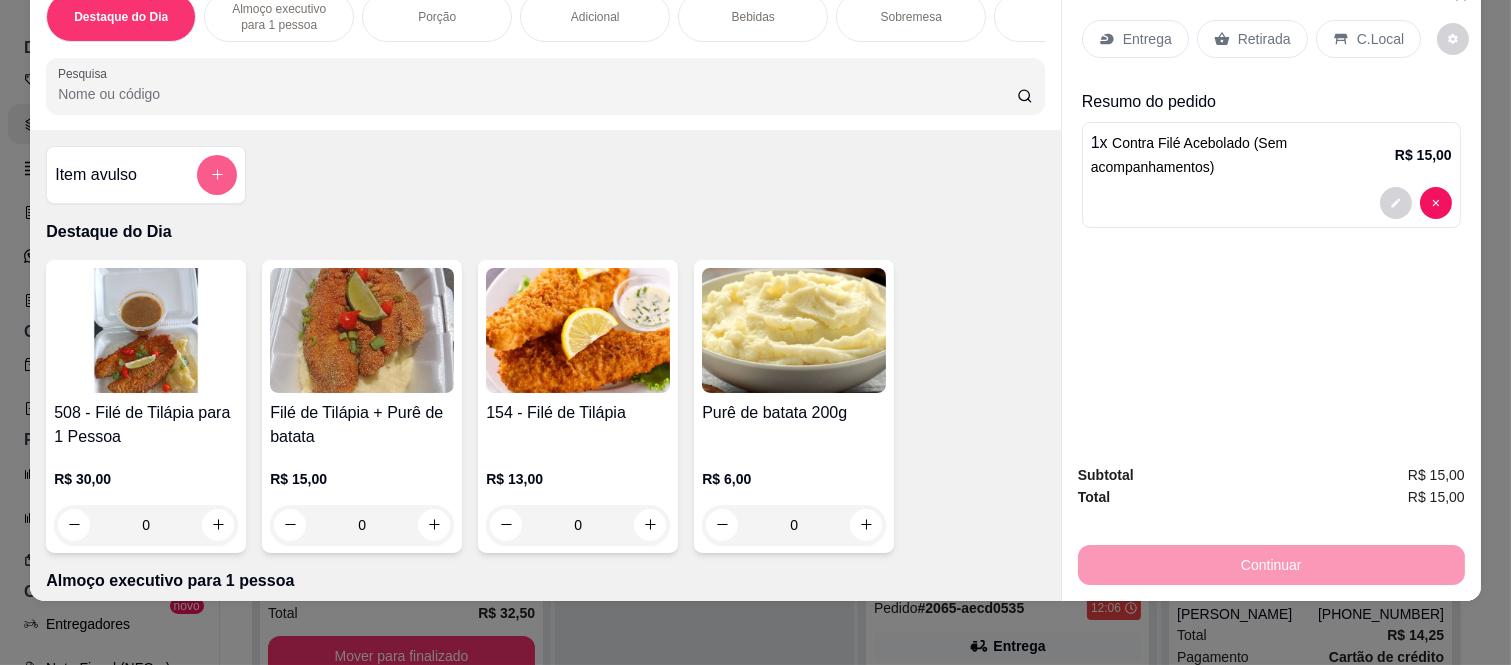 click 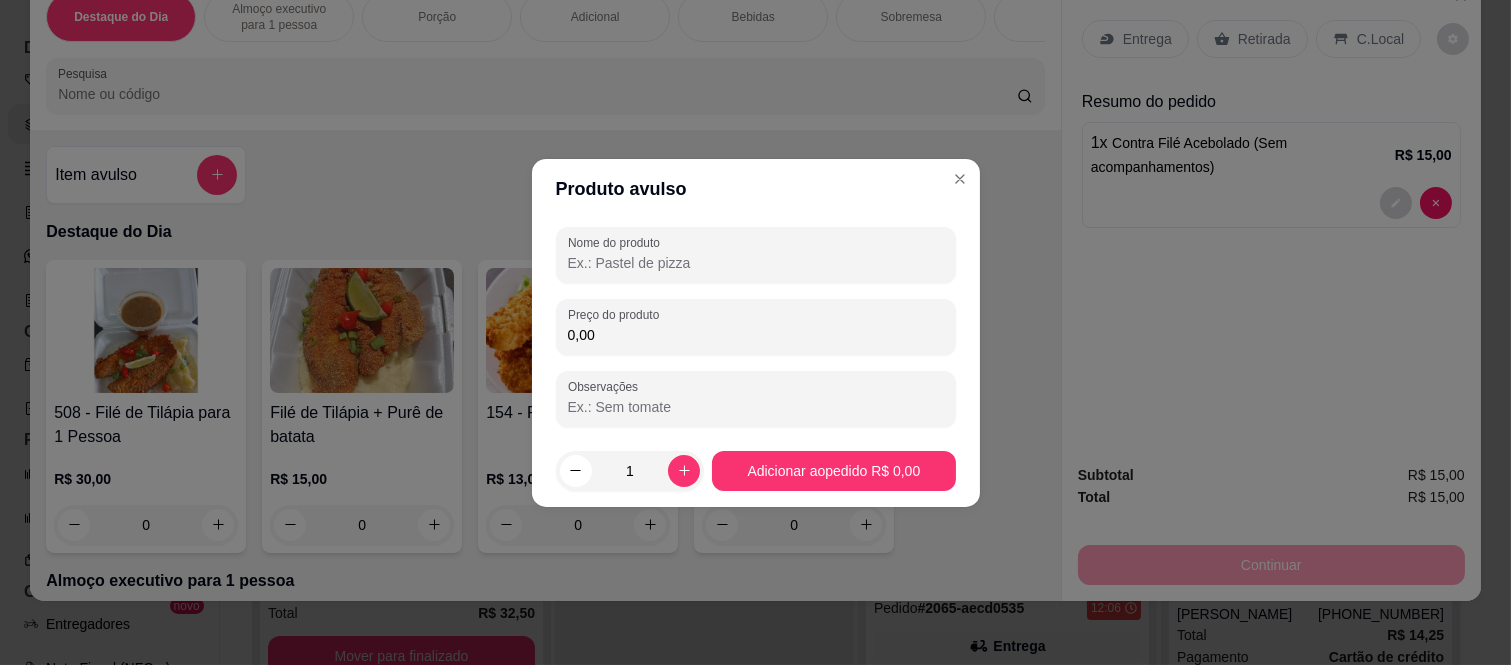 click on "Nome do produto" at bounding box center [756, 263] 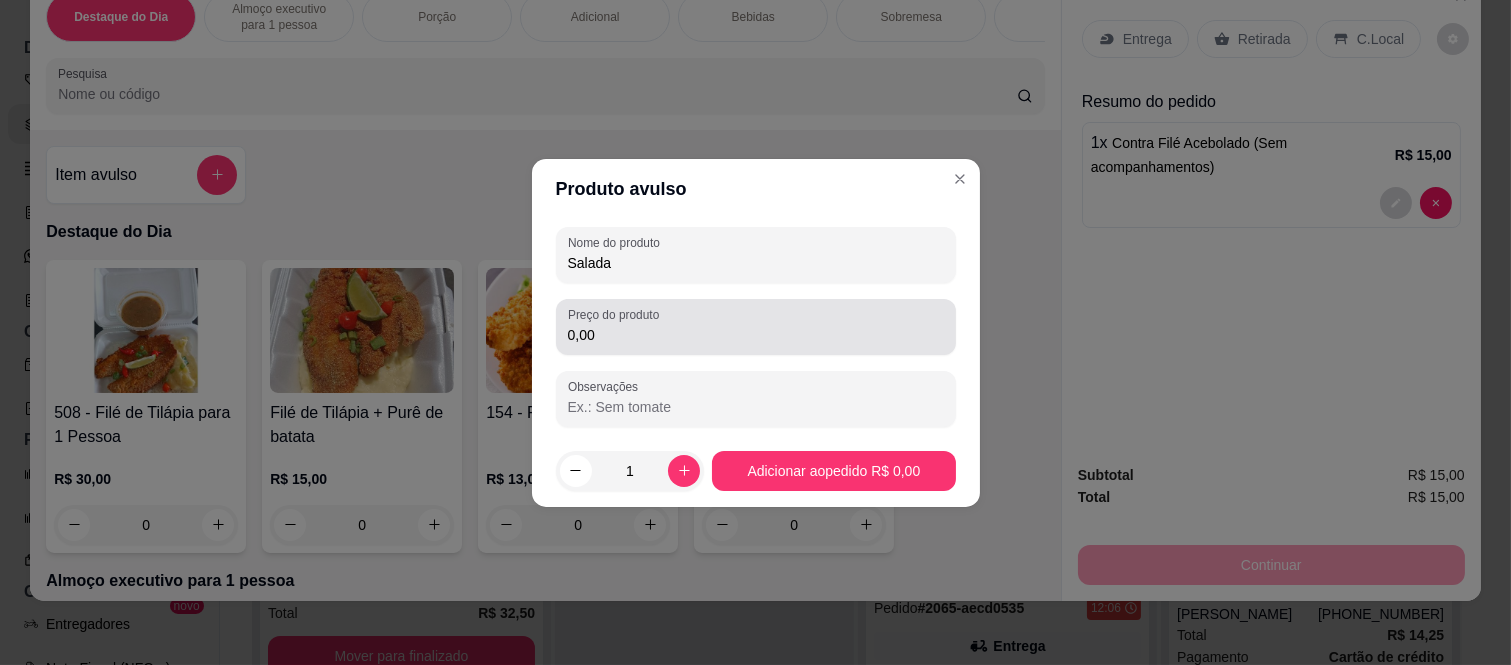 type on "Salada" 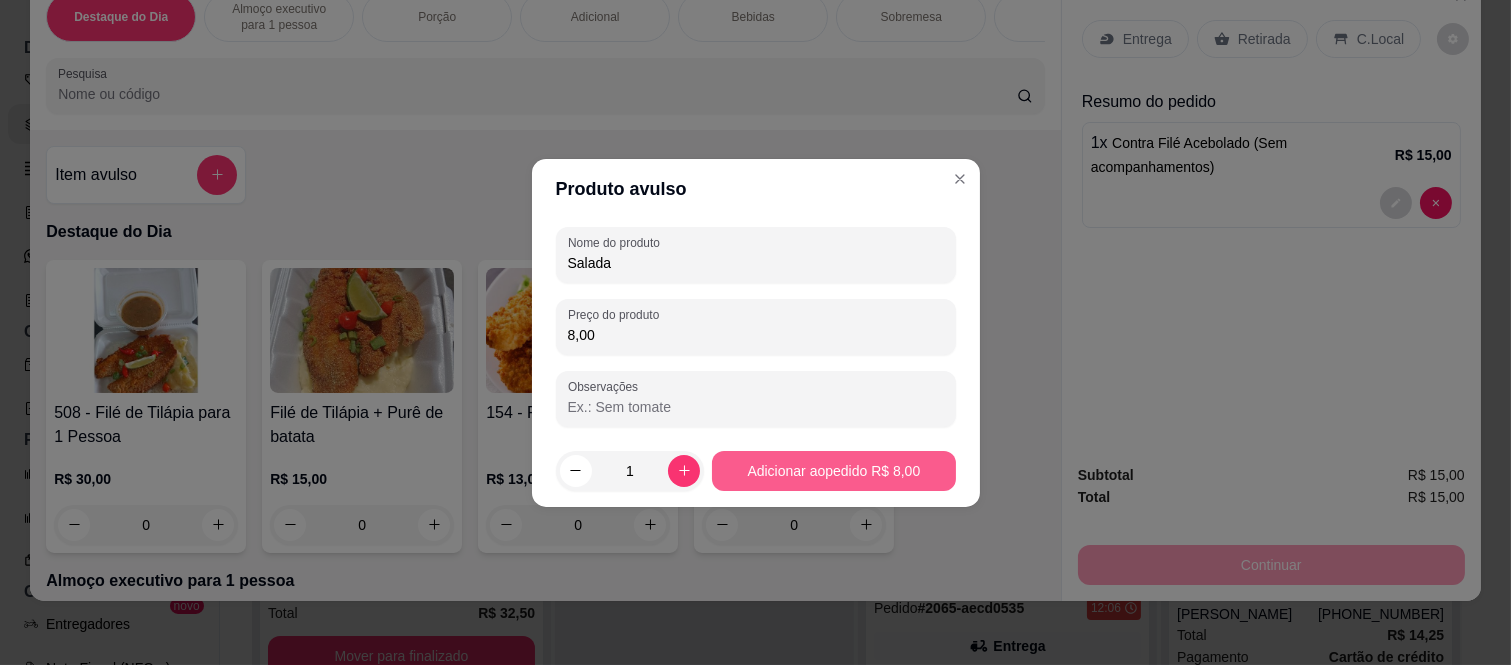 type on "8,00" 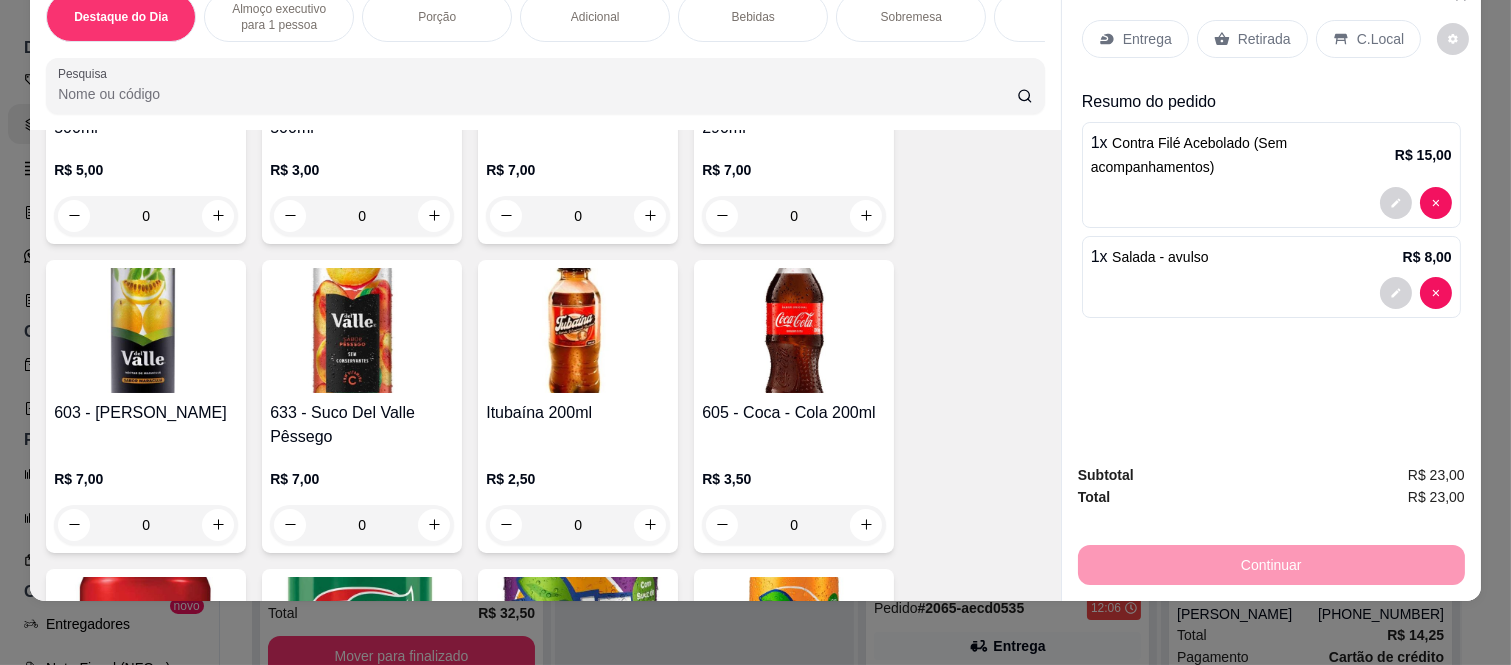 scroll, scrollTop: 3222, scrollLeft: 0, axis: vertical 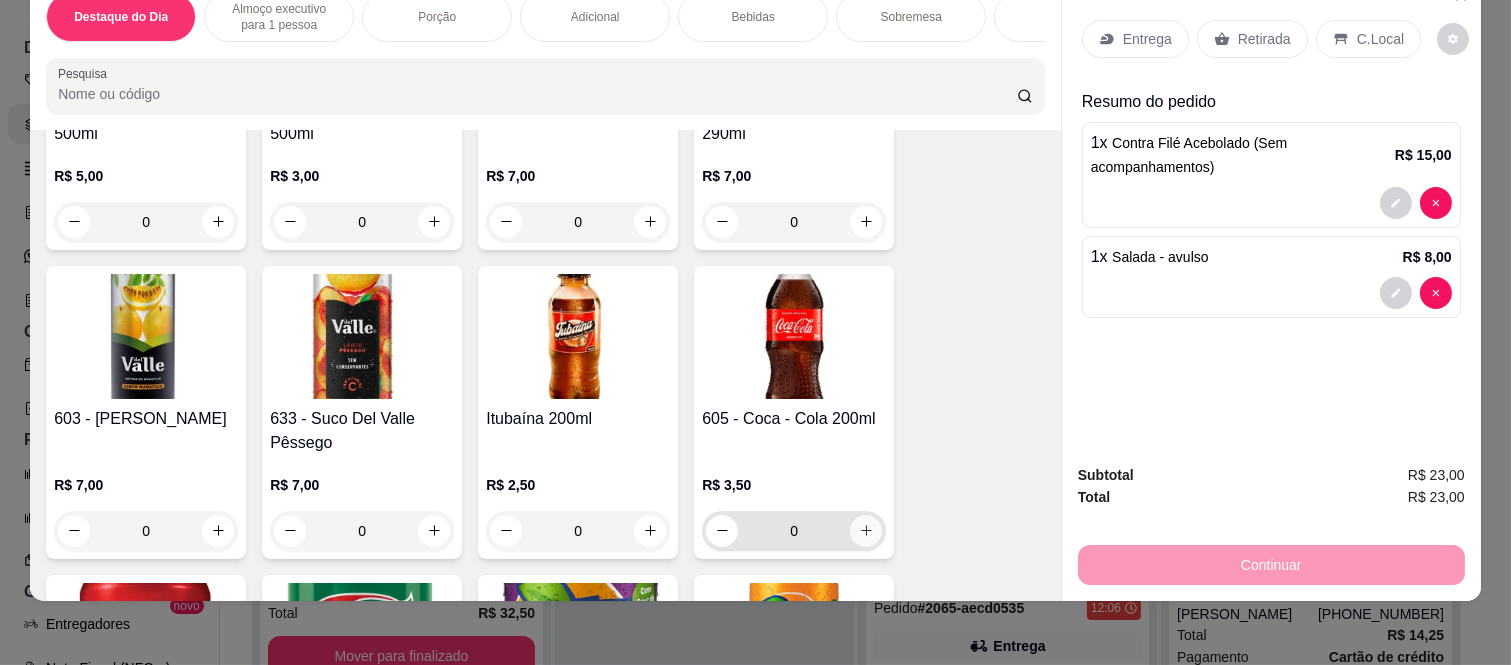 click 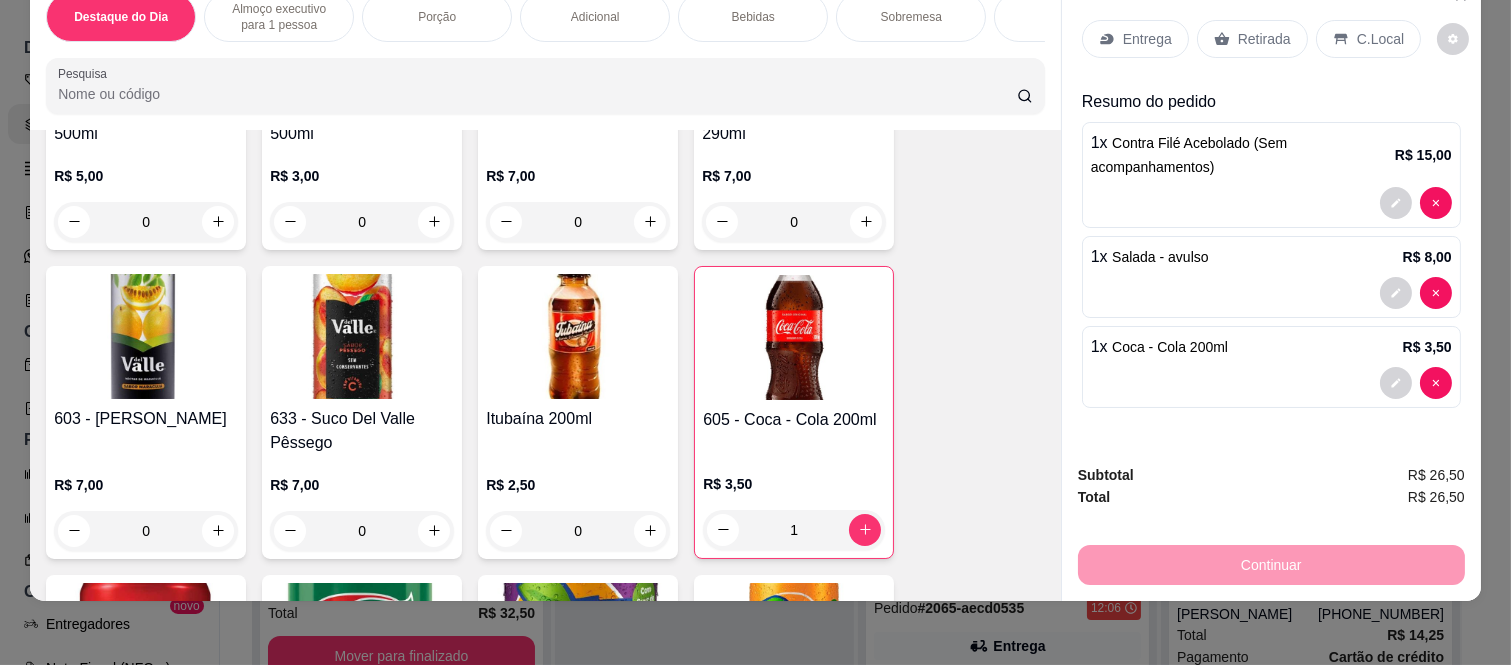scroll, scrollTop: 0, scrollLeft: 0, axis: both 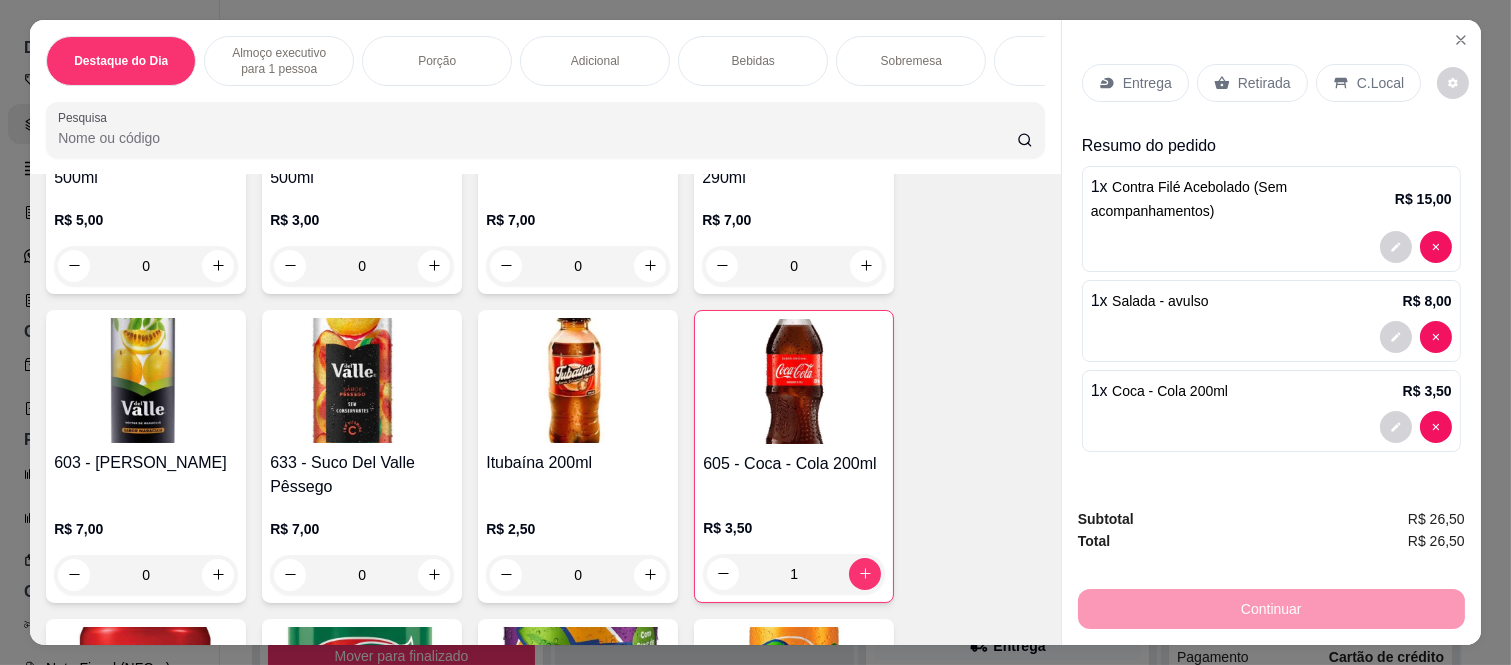 click on "Retirada" at bounding box center [1264, 83] 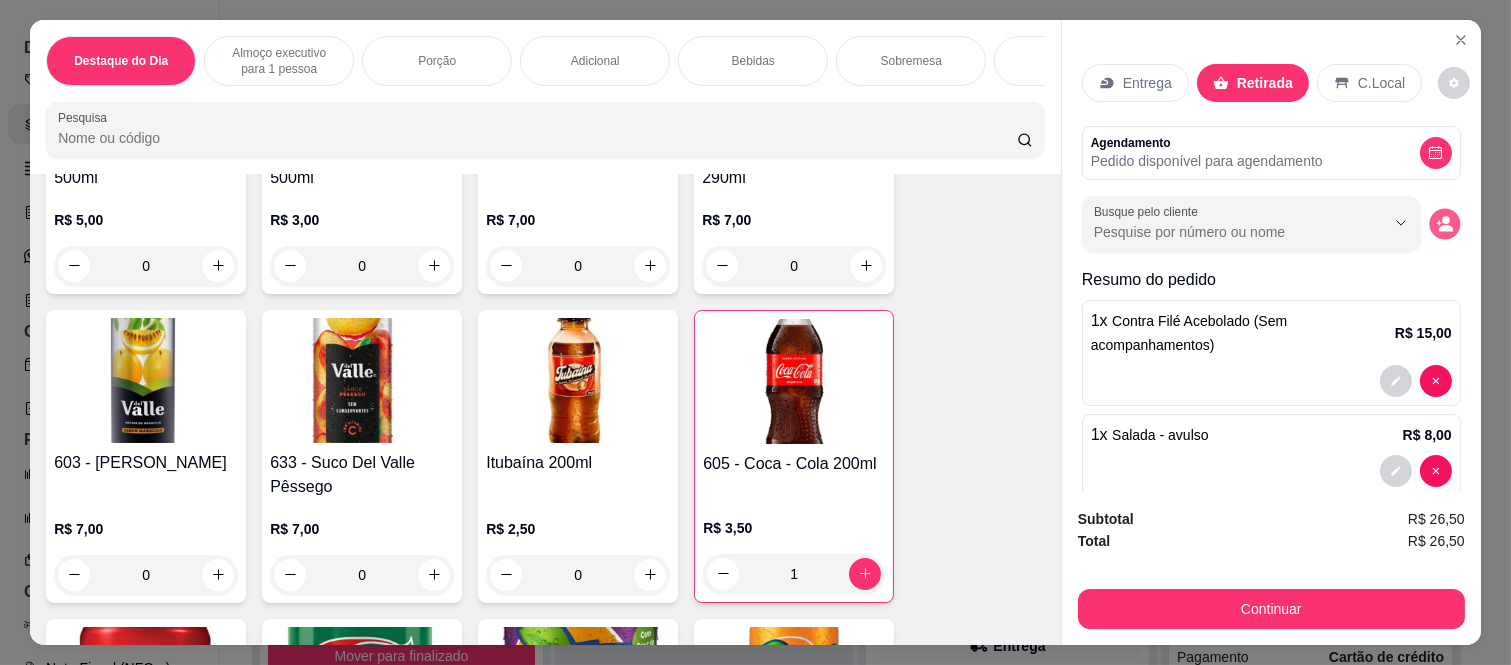 click 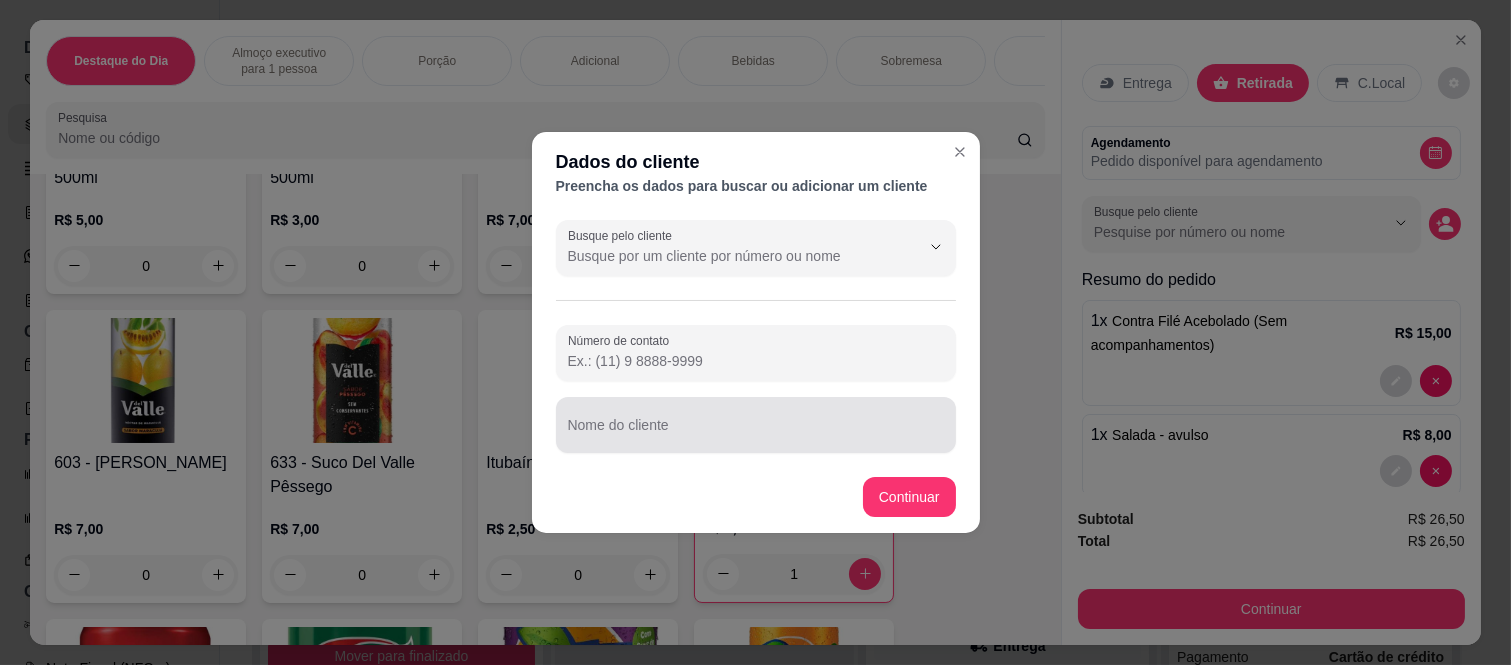 click at bounding box center (756, 425) 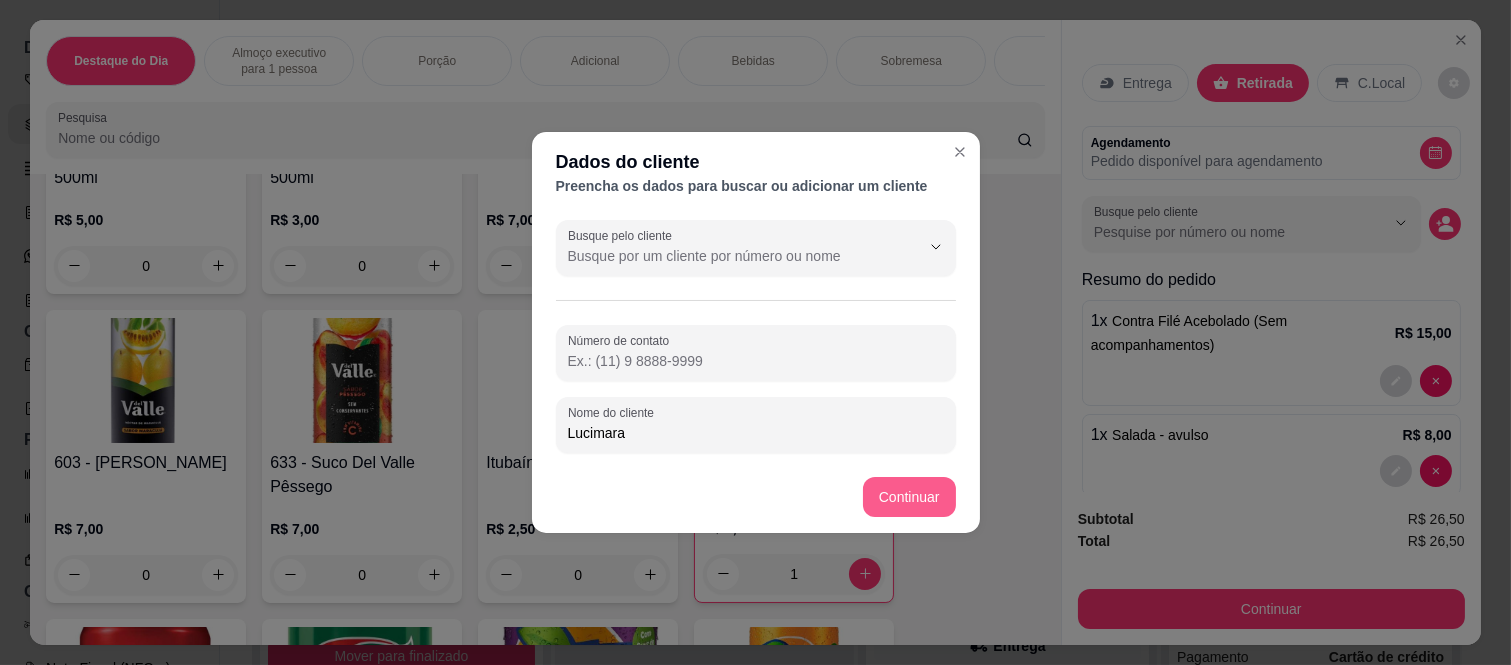 type on "Lucimara" 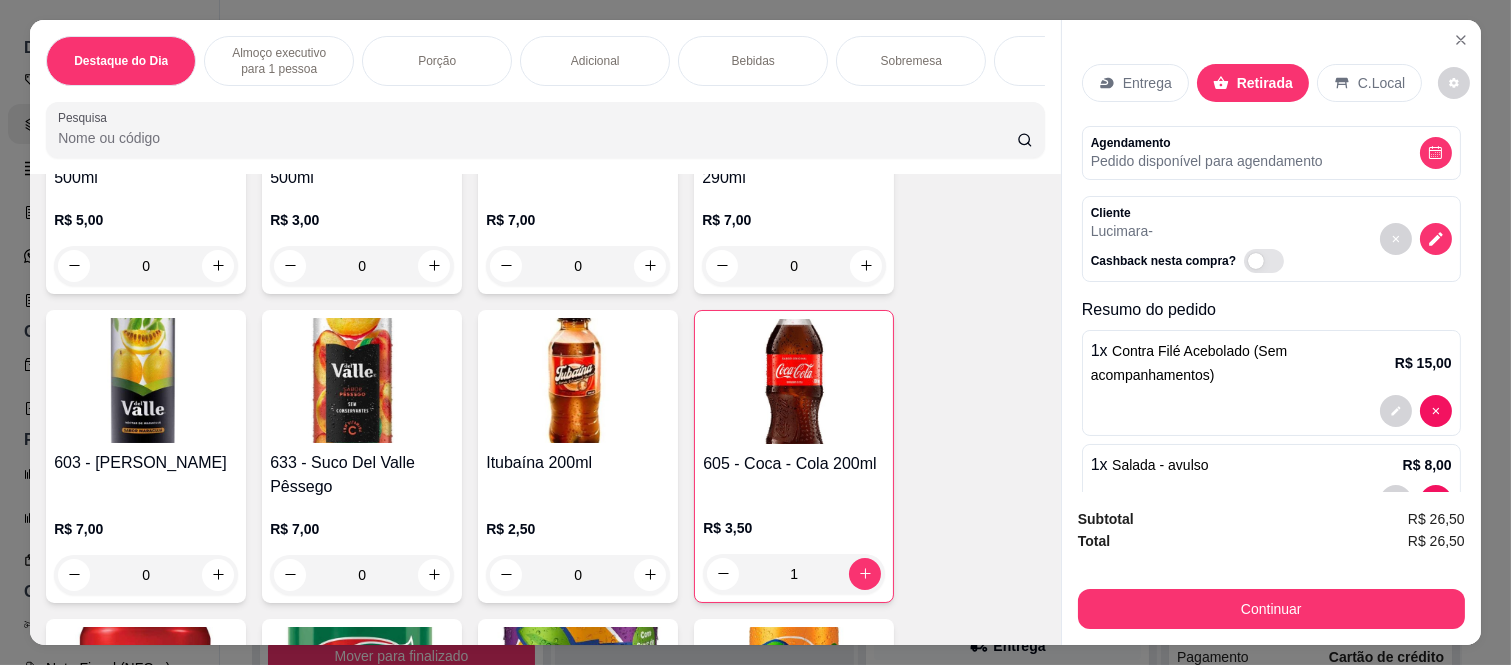 click on "Subtotal R$ 26,50 Total R$ 26,50 Continuar" at bounding box center (1271, 568) 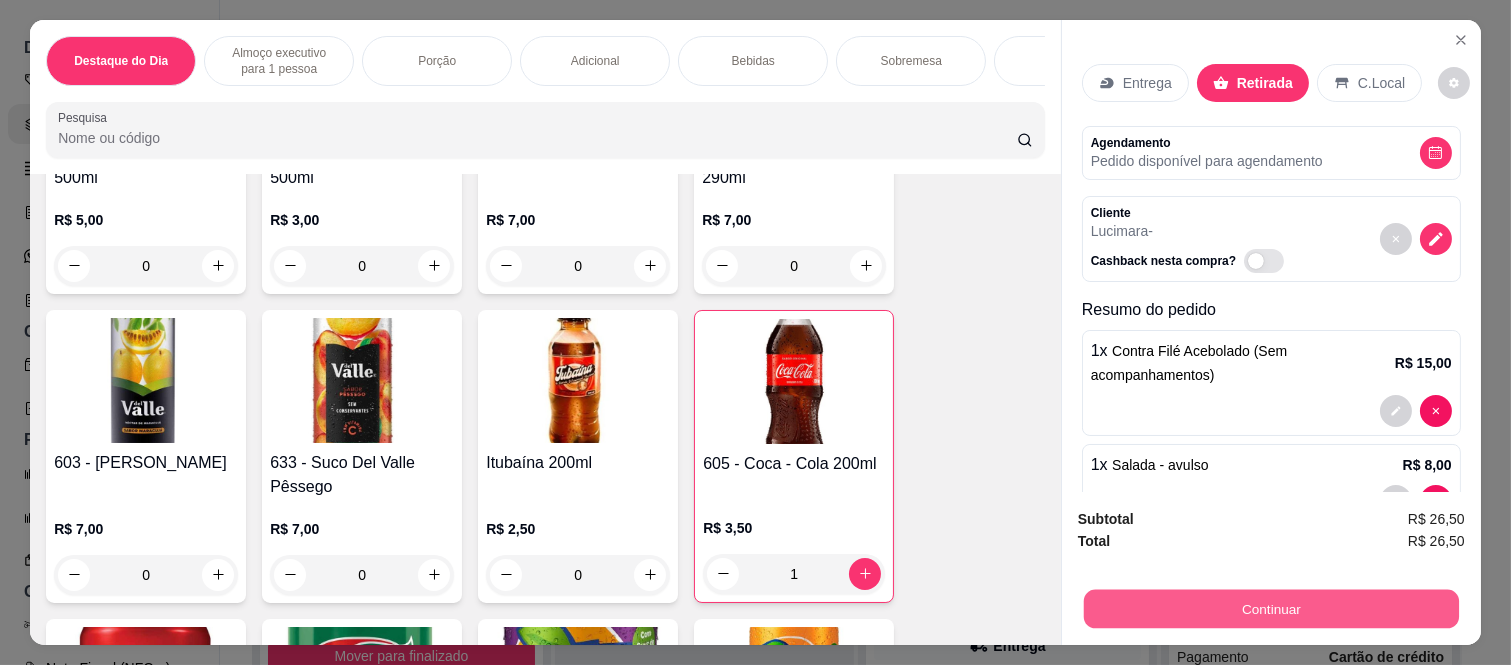 click on "Continuar" at bounding box center (1271, 609) 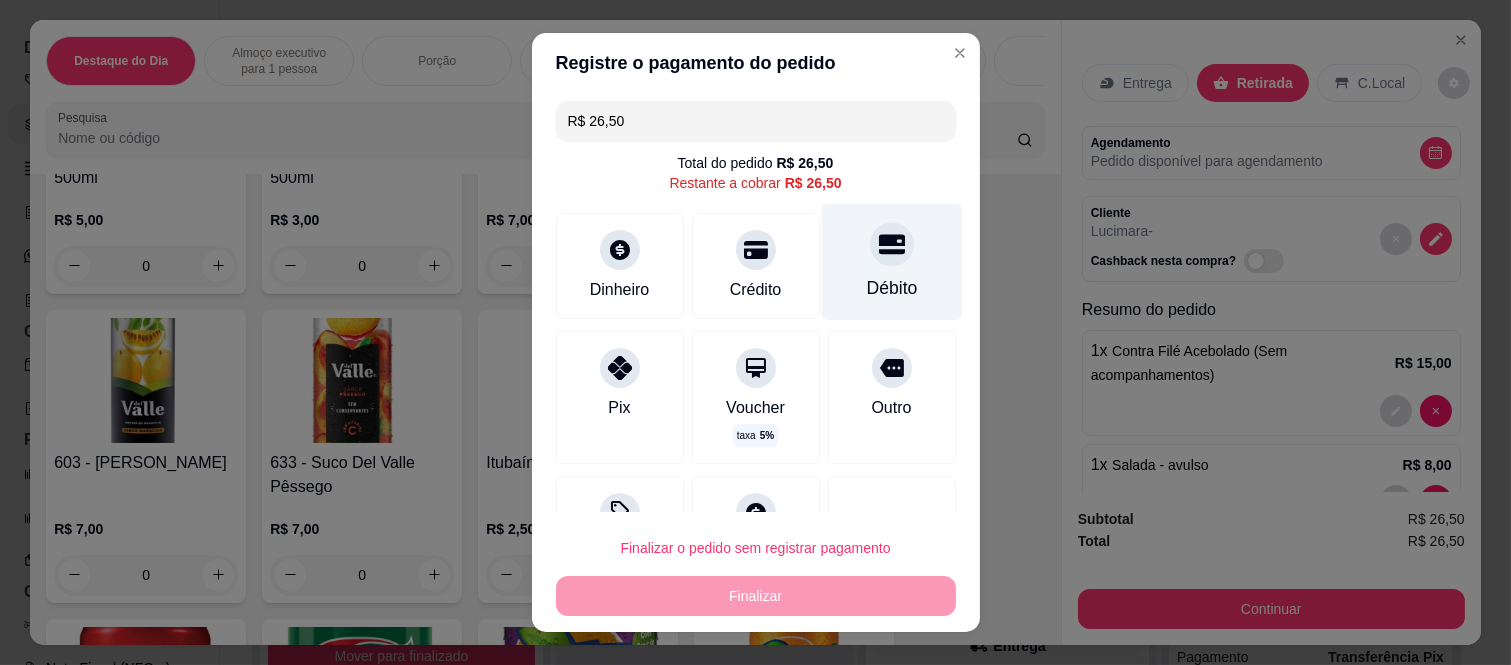click on "Débito" at bounding box center (891, 262) 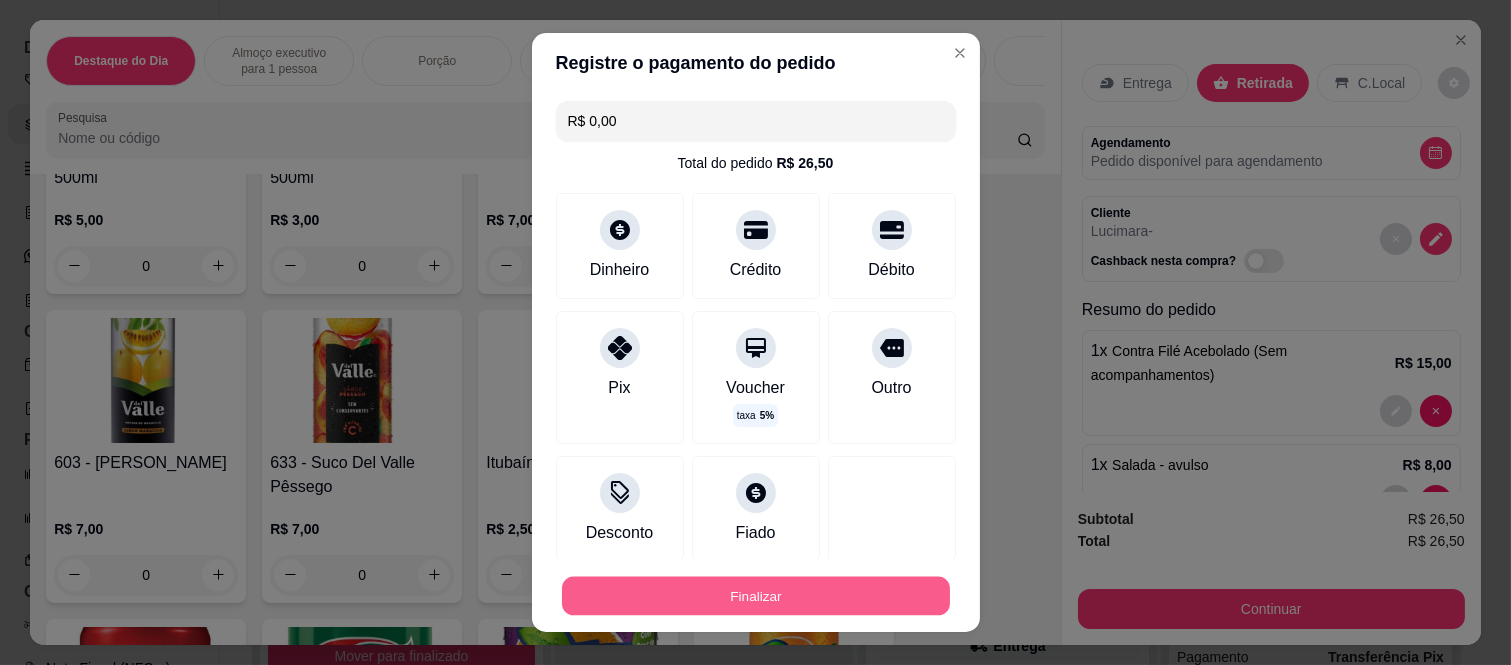 click on "Finalizar" at bounding box center [756, 595] 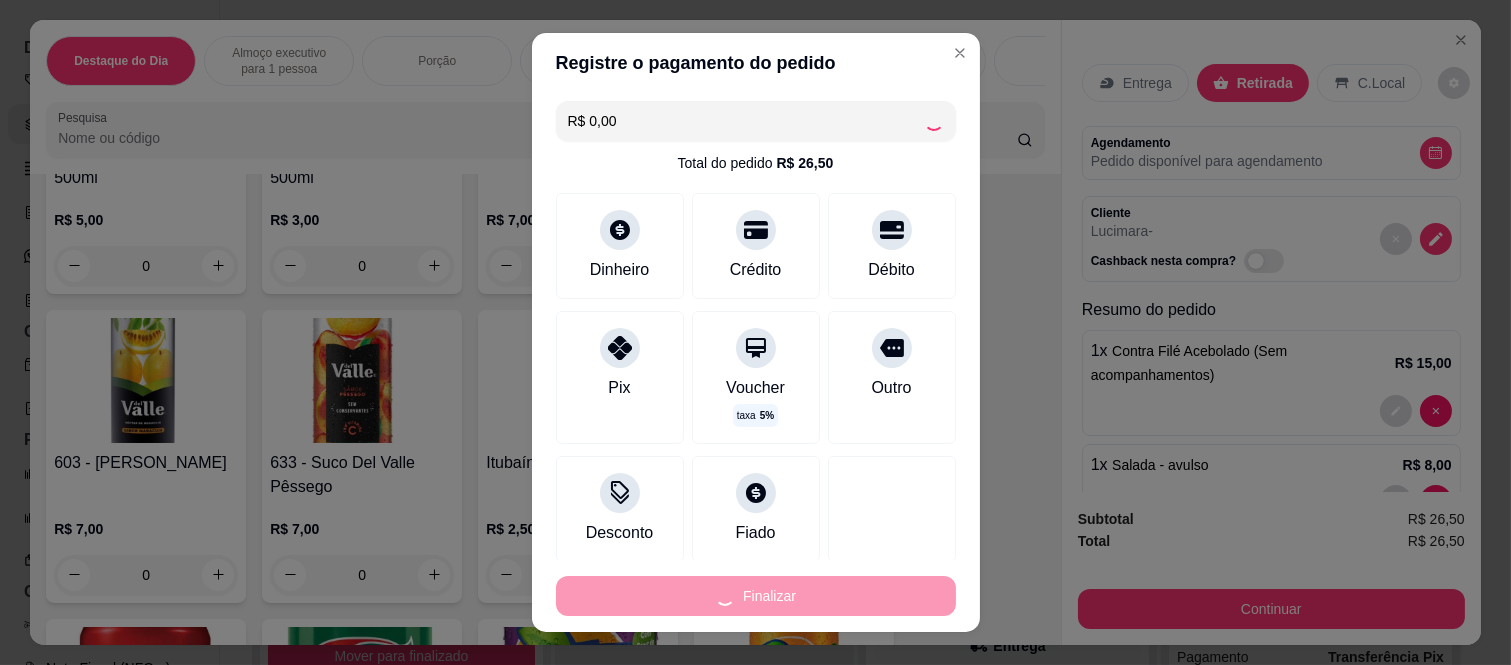 type on "0" 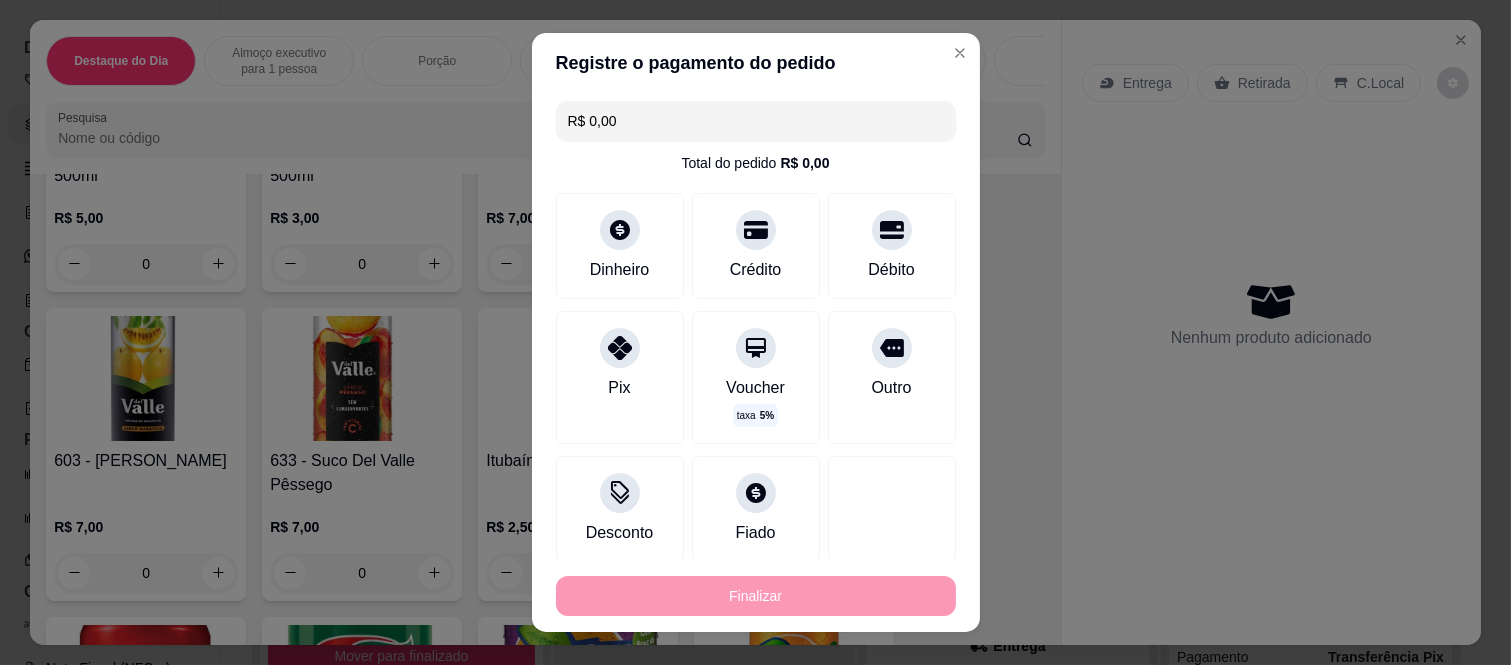 type on "-R$ 26,50" 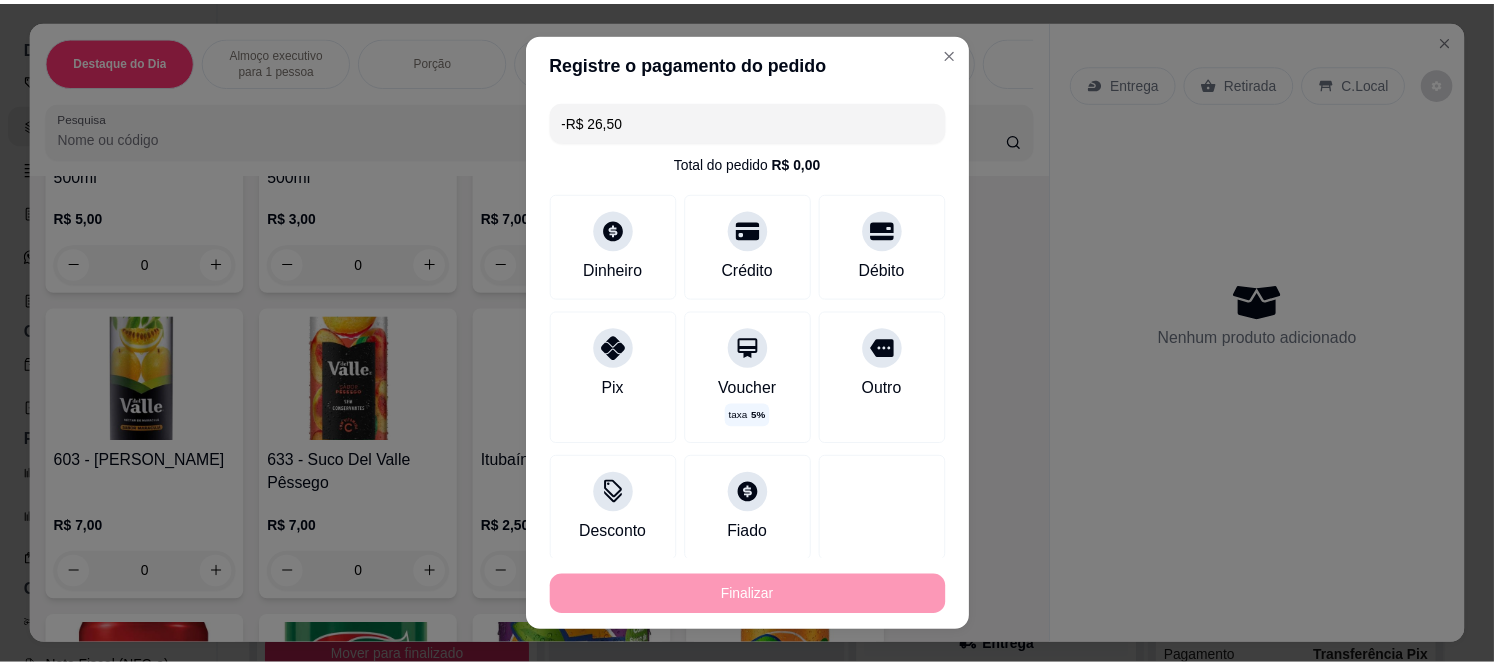 scroll, scrollTop: 3220, scrollLeft: 0, axis: vertical 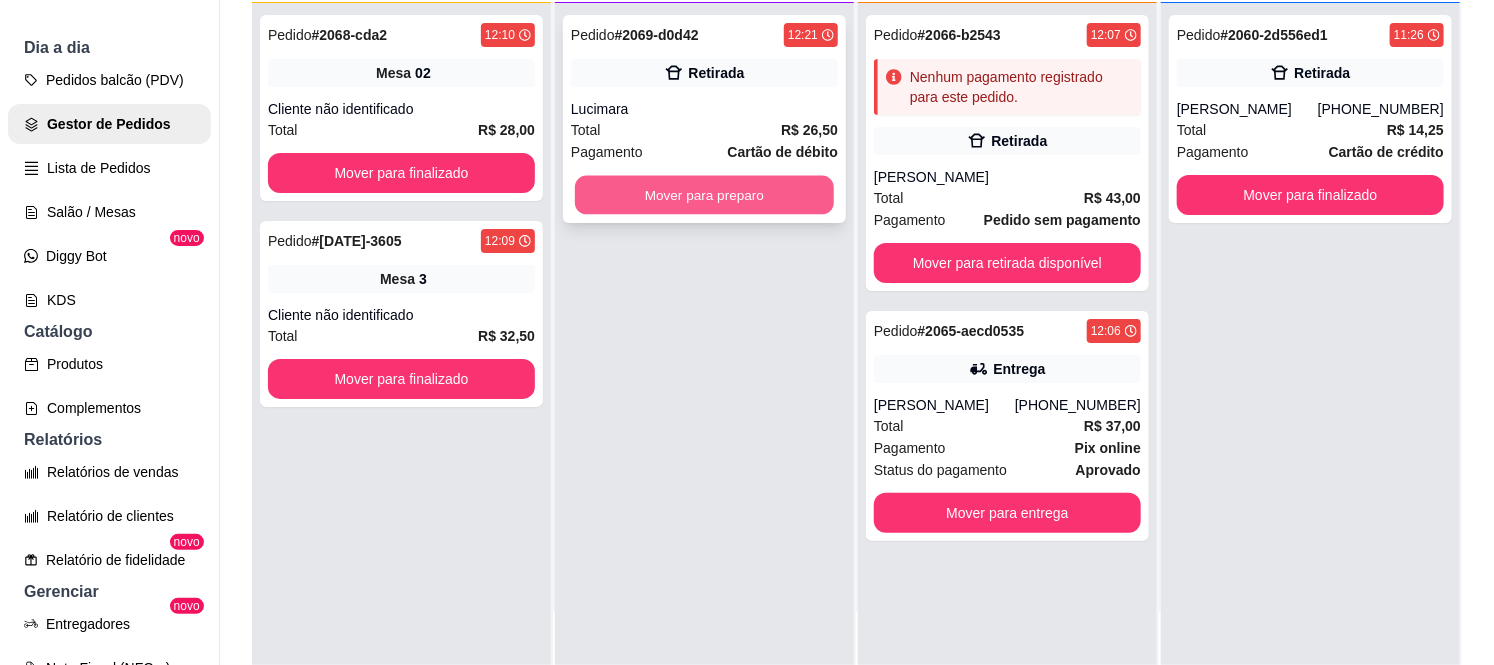 click on "Mover para preparo" at bounding box center [704, 195] 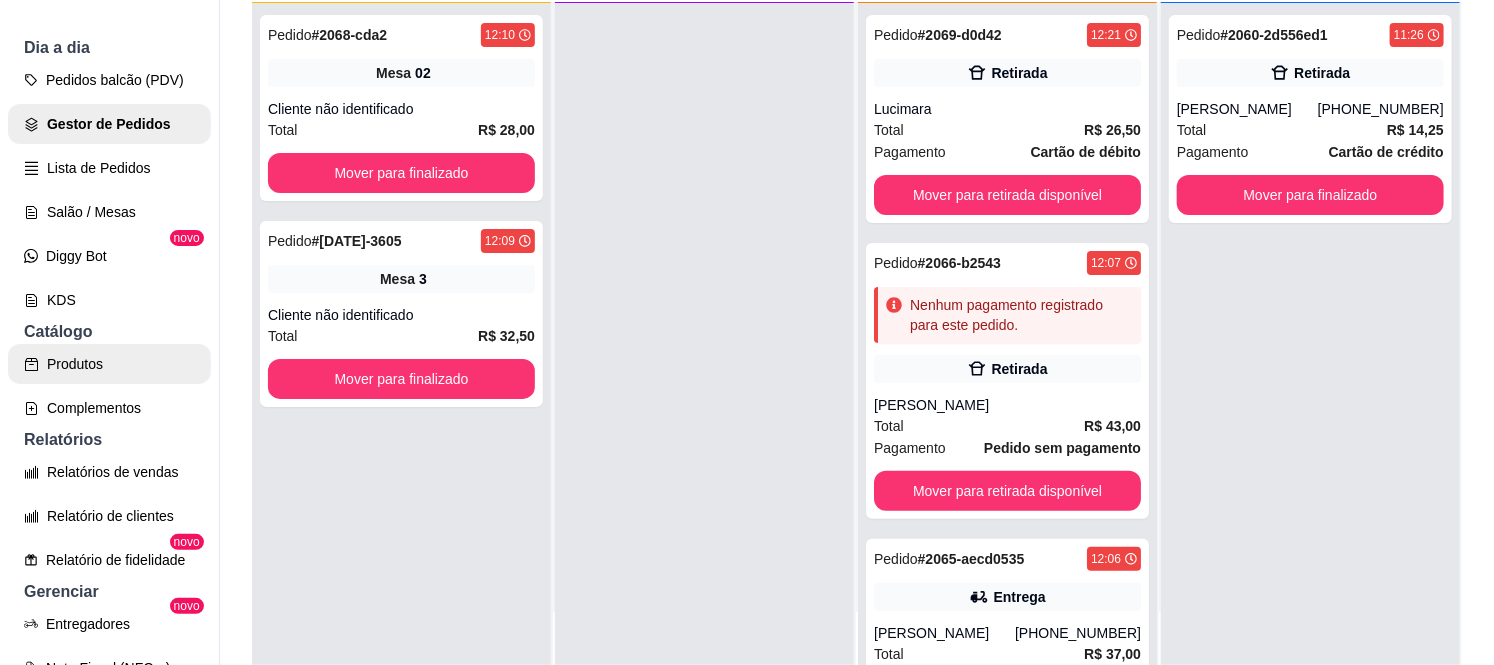 click on "Produtos" at bounding box center (109, 364) 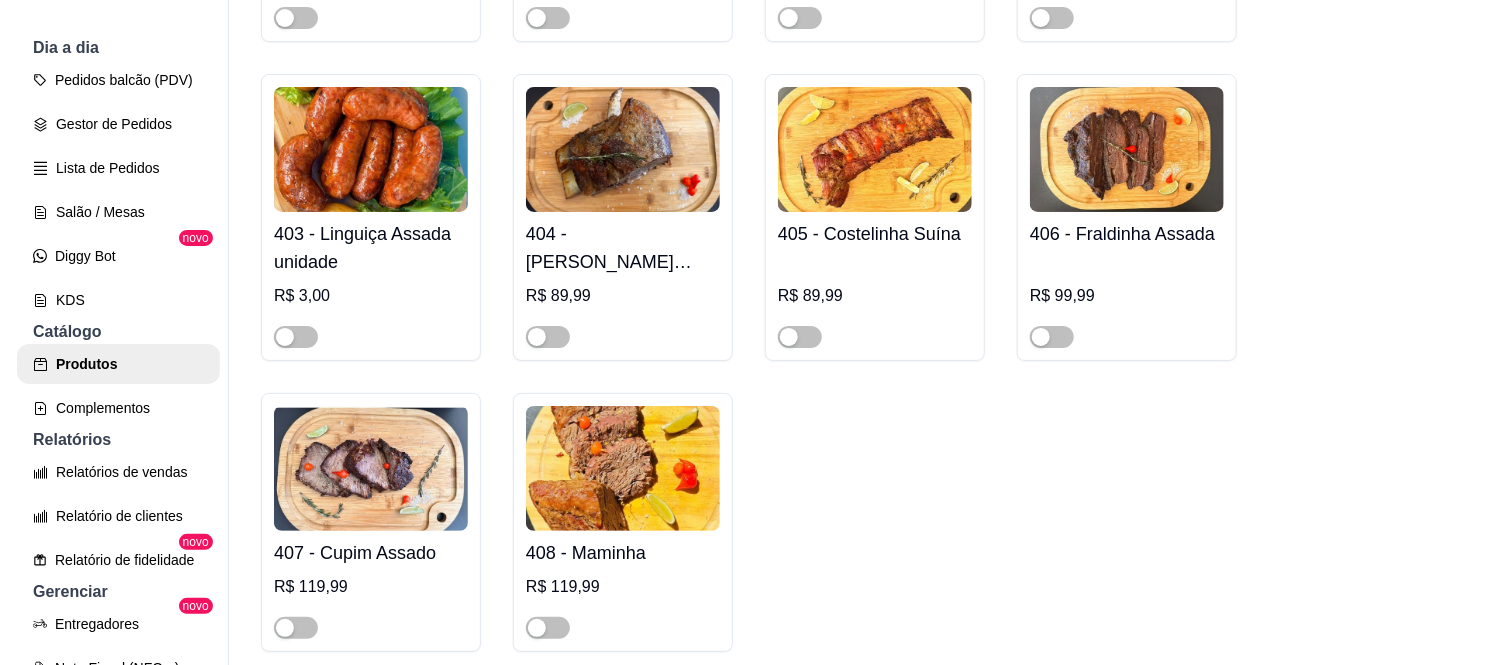 scroll, scrollTop: 888, scrollLeft: 0, axis: vertical 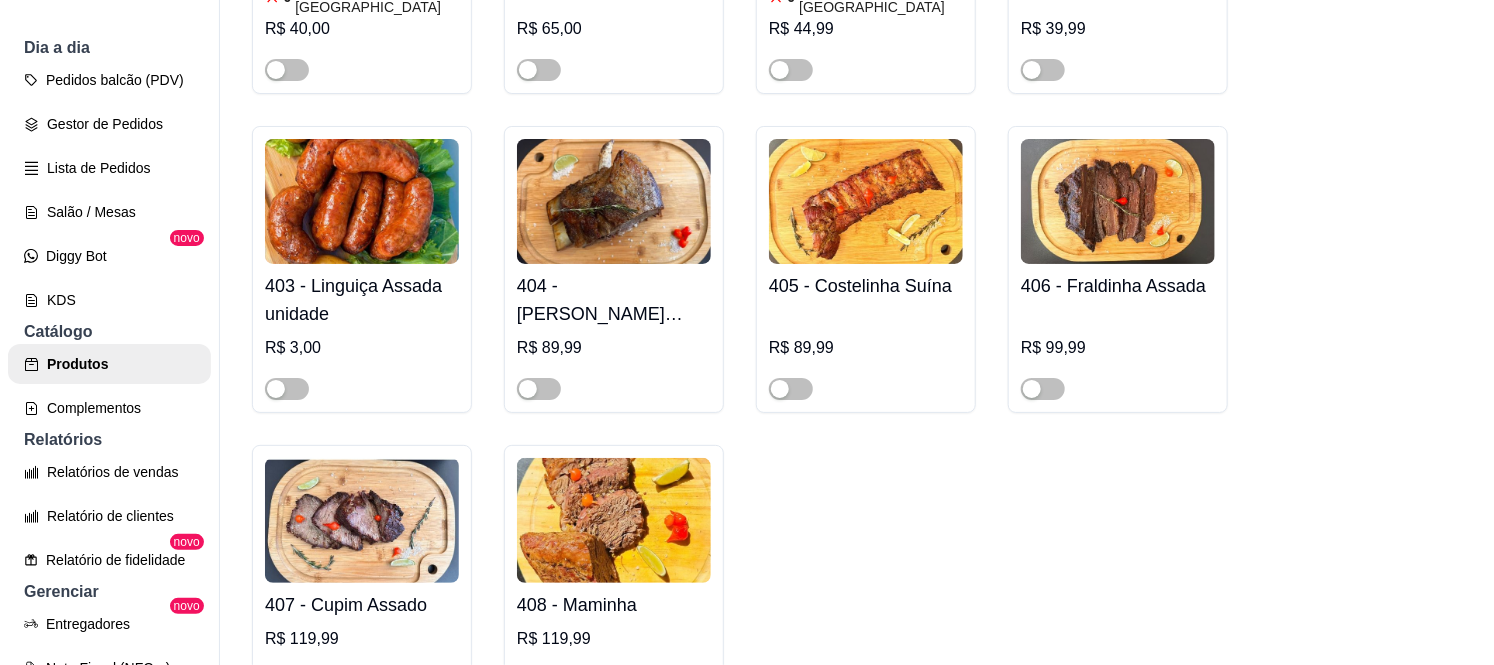 click at bounding box center [614, 201] 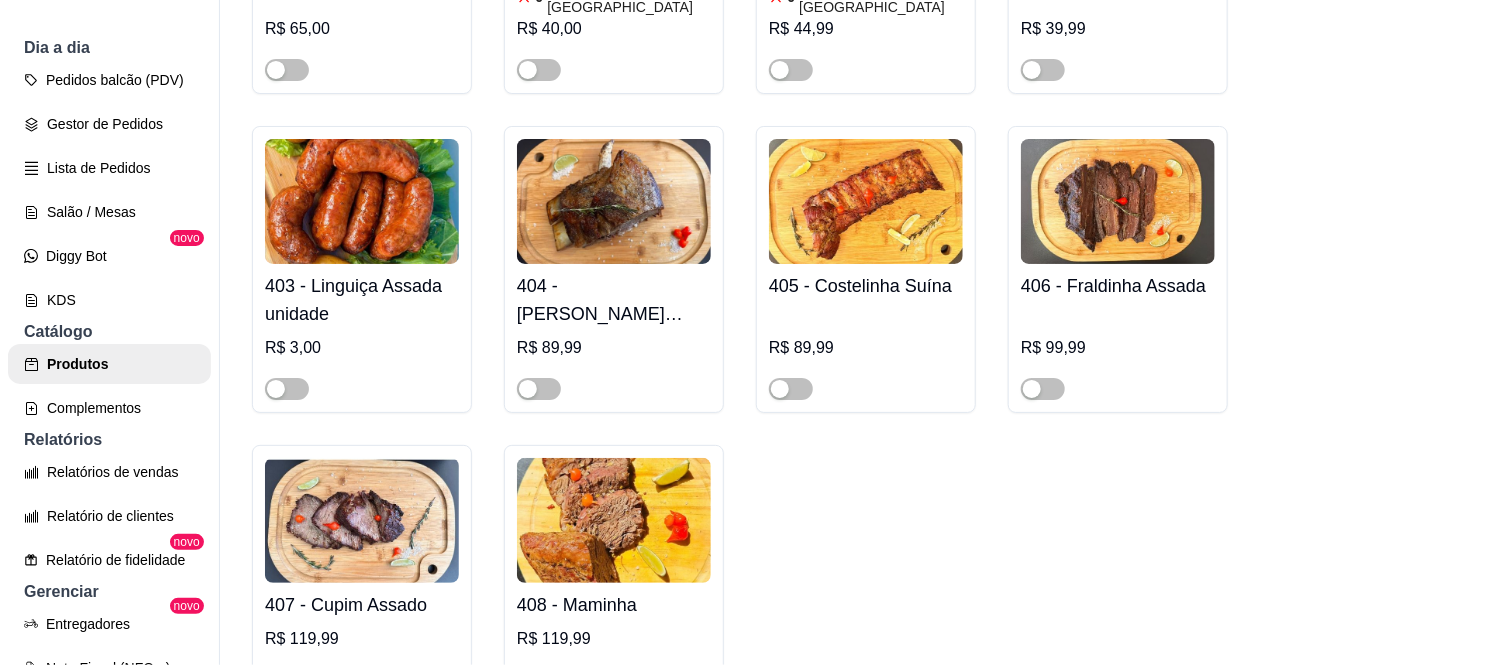 type 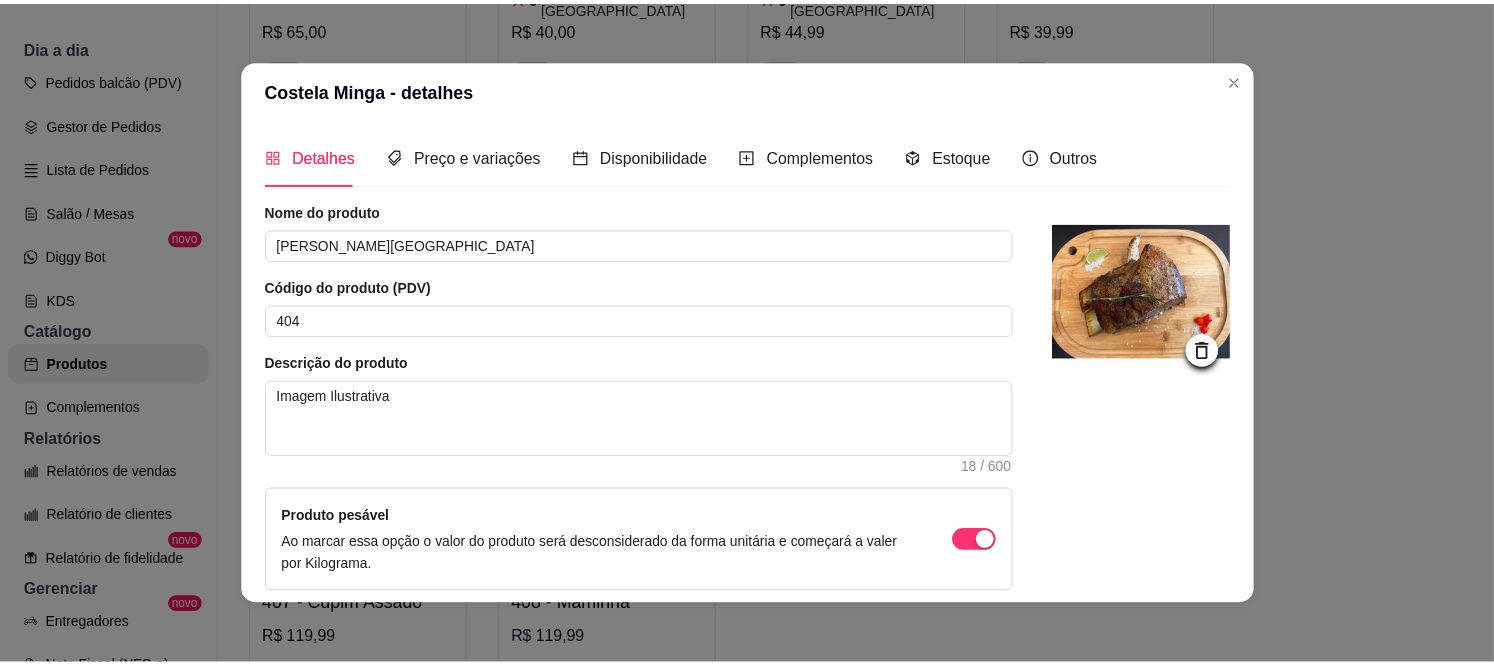 scroll, scrollTop: 204, scrollLeft: 0, axis: vertical 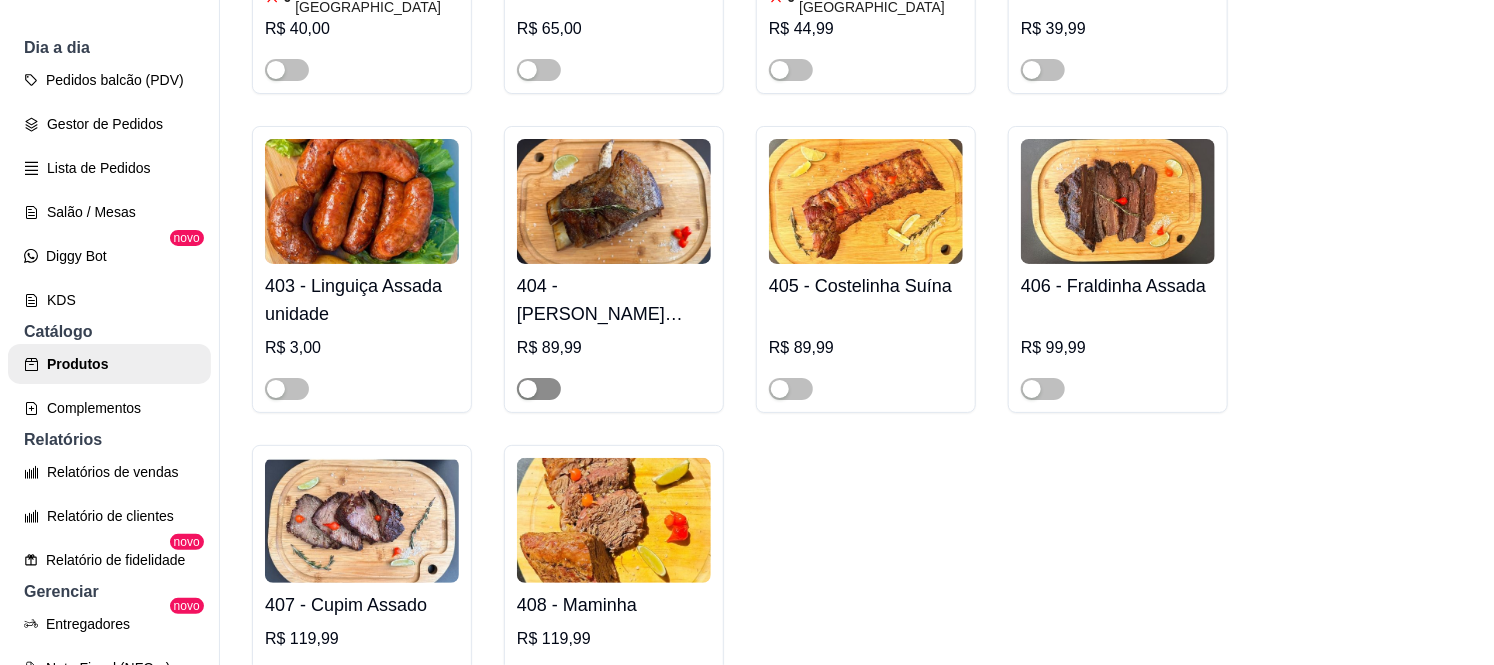 click at bounding box center [539, 389] 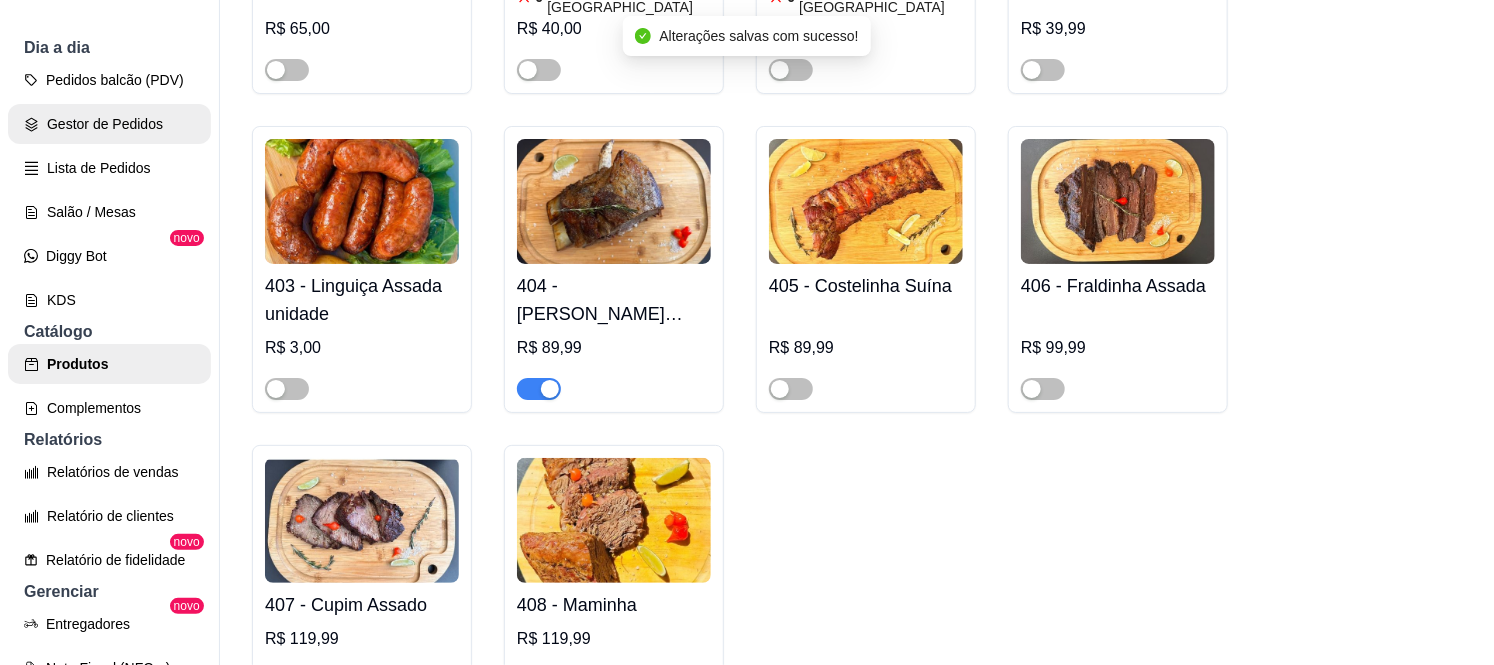 click on "Gestor de Pedidos" at bounding box center [109, 124] 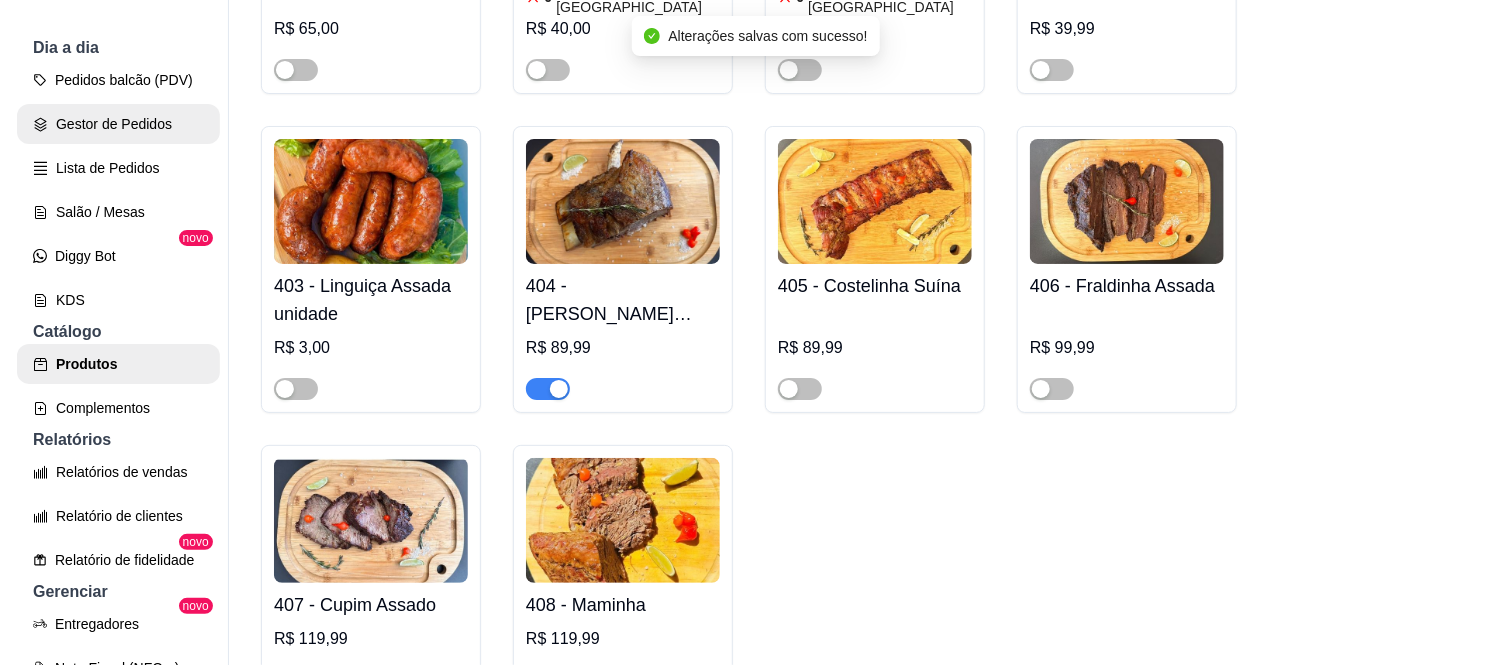 scroll, scrollTop: 0, scrollLeft: 0, axis: both 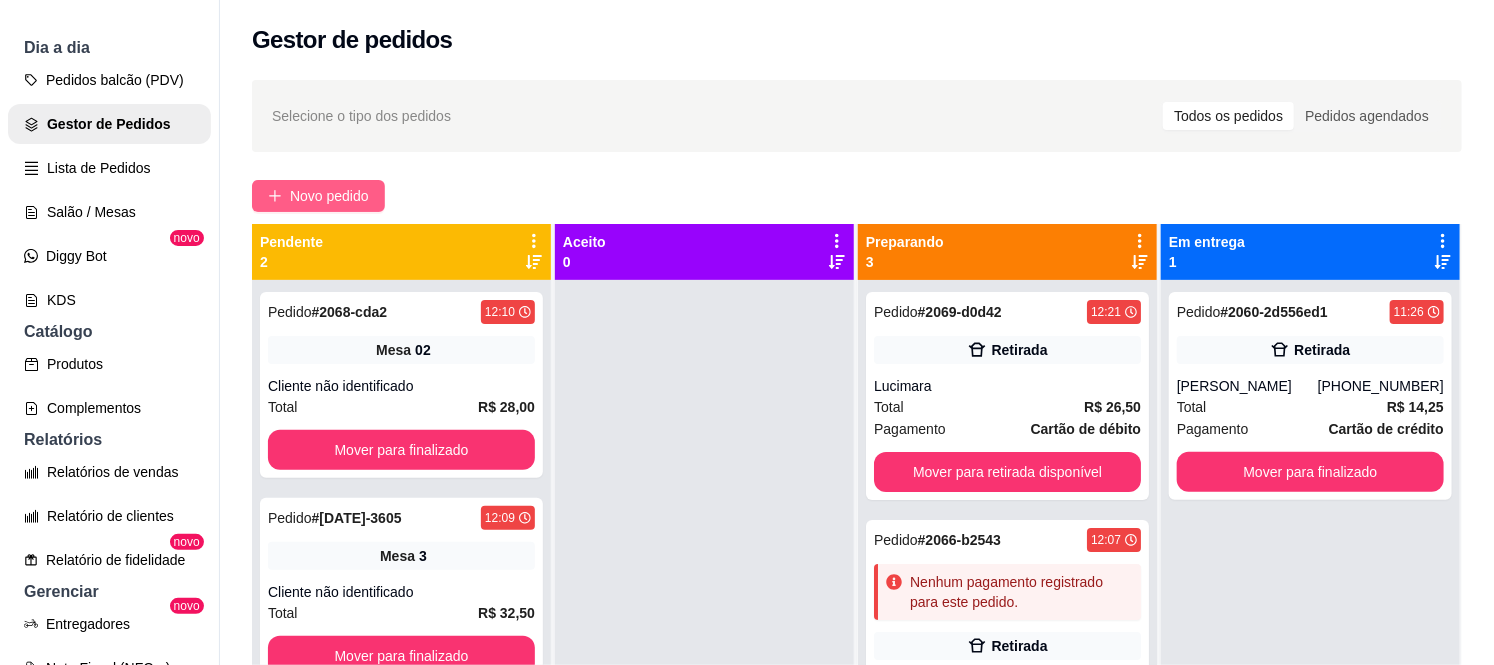 click on "Novo pedido" at bounding box center (329, 196) 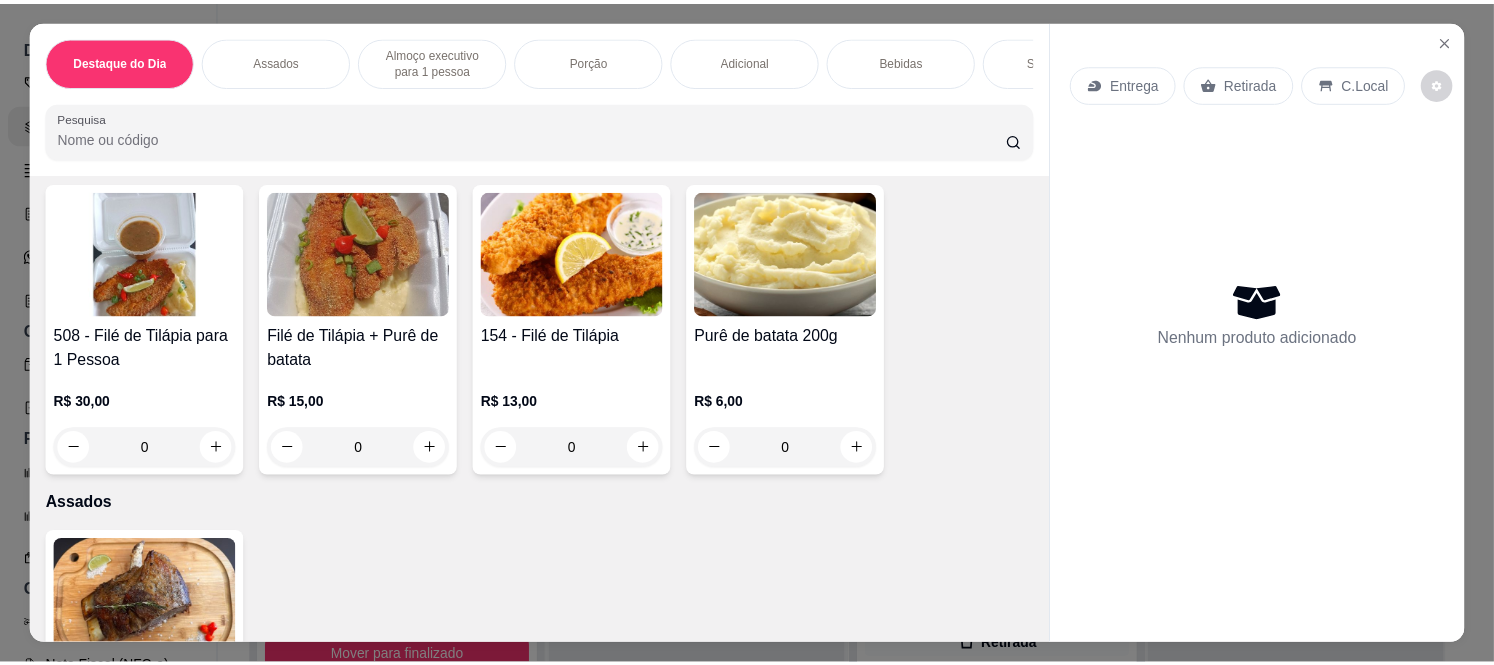 scroll, scrollTop: 444, scrollLeft: 0, axis: vertical 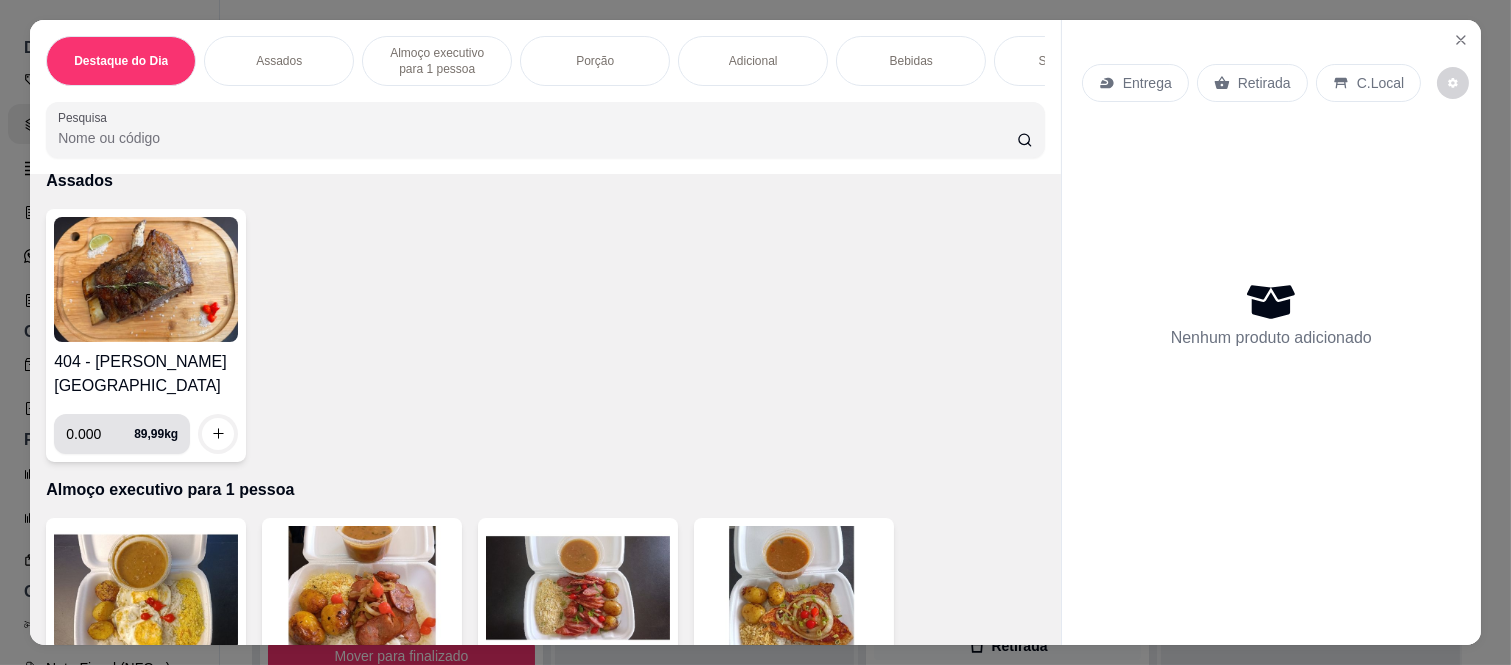 click on "0.000" at bounding box center (100, 434) 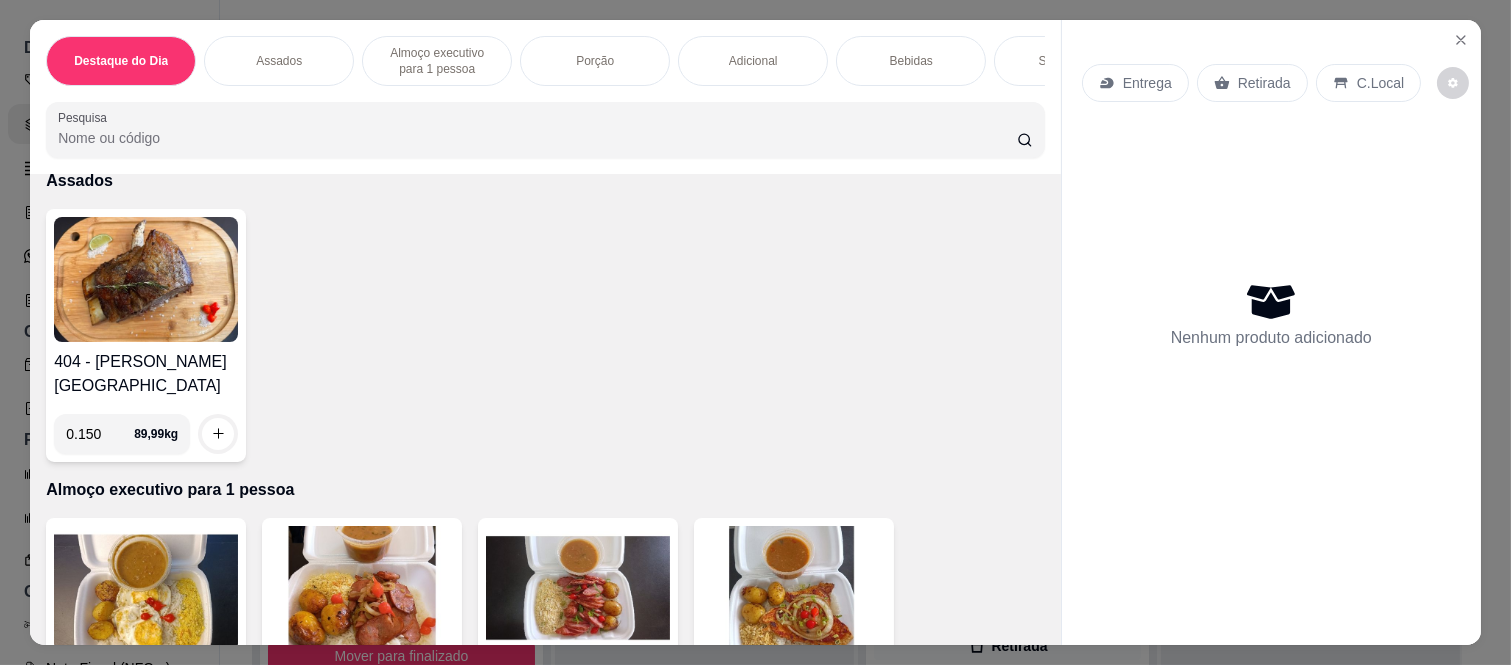 type on "0.150" 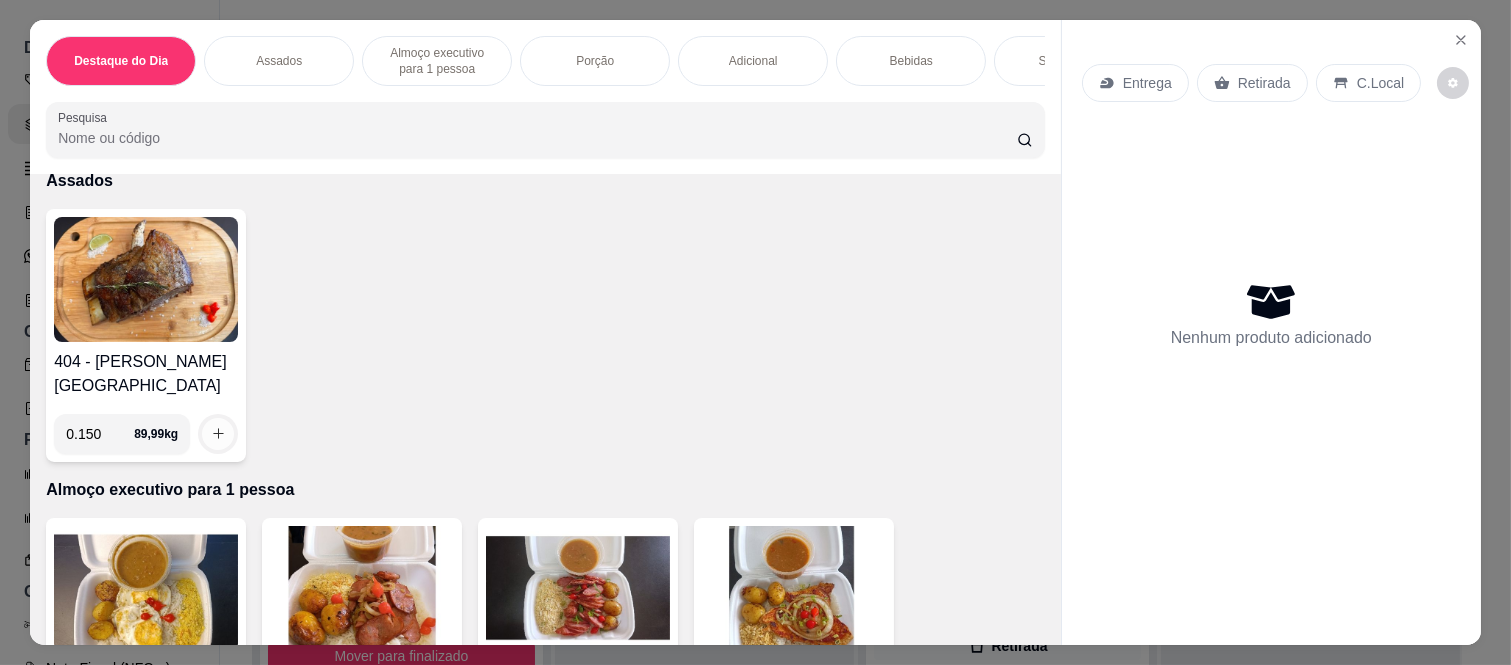 click 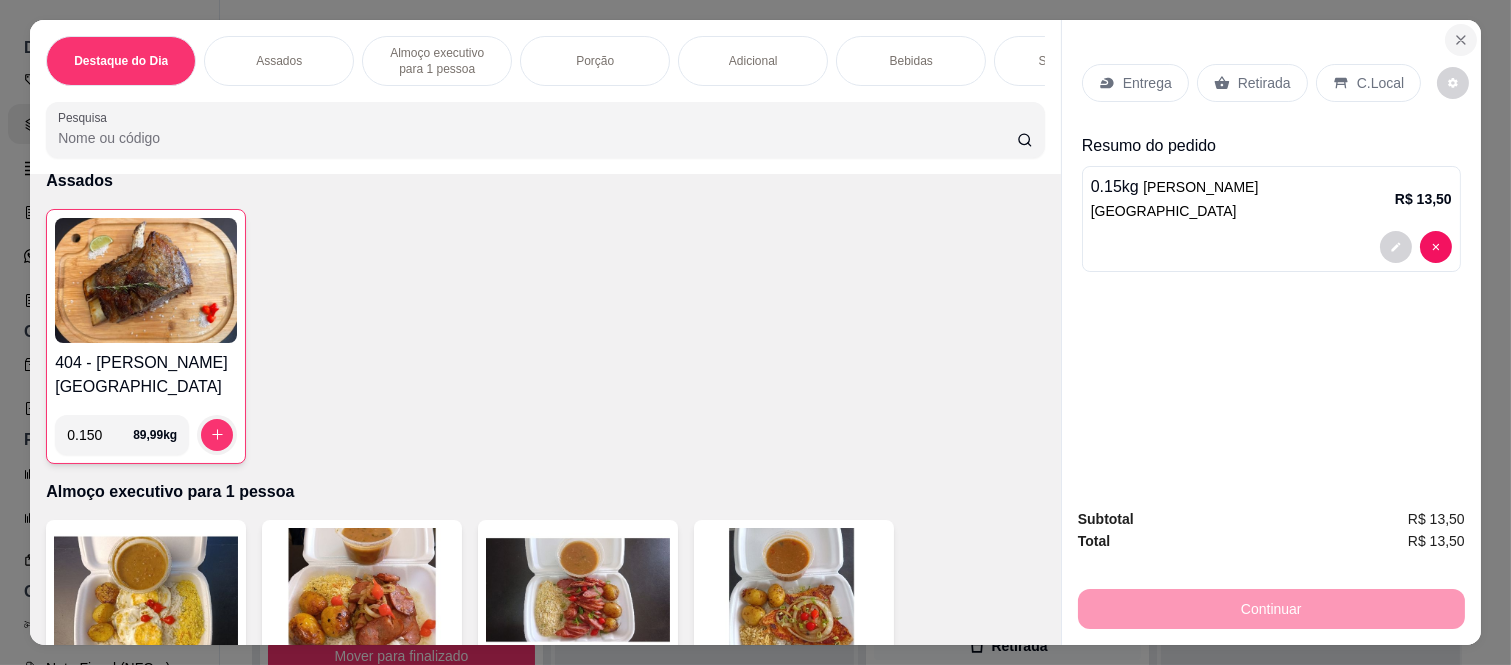 click 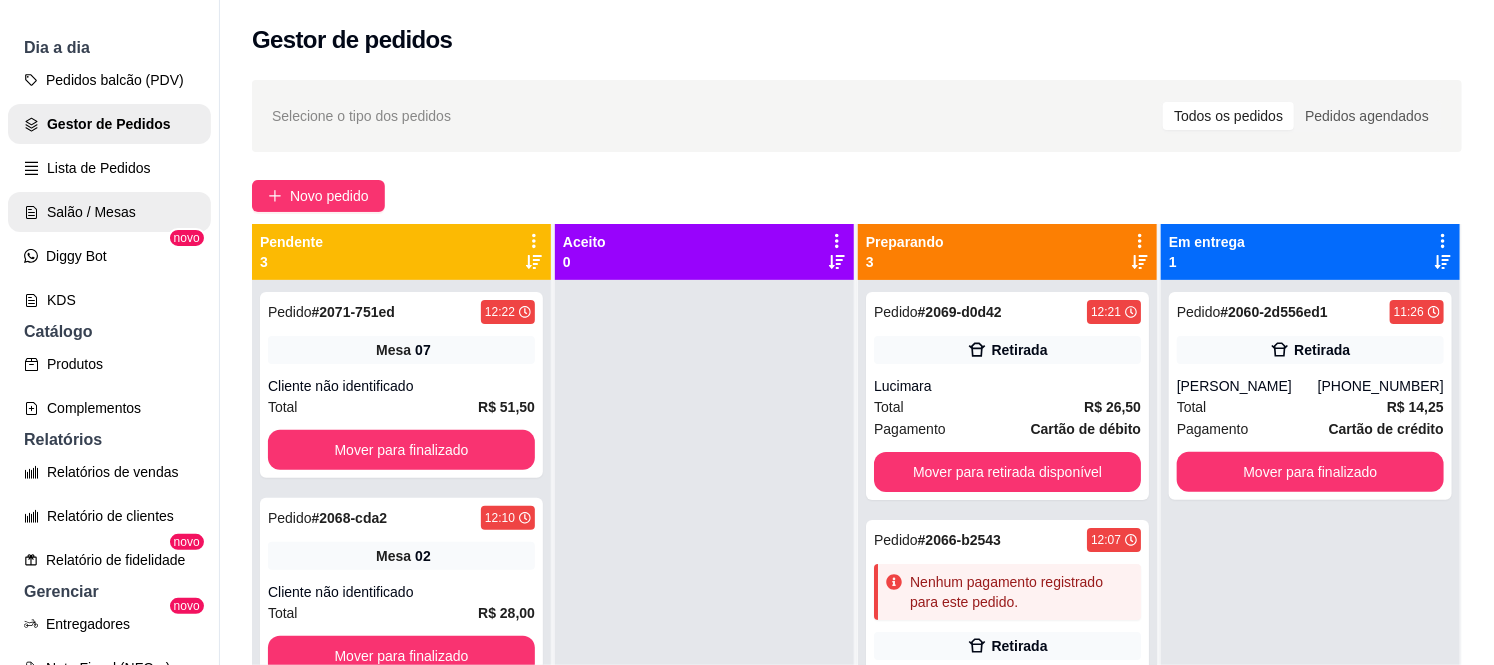 click on "Salão / Mesas" at bounding box center (109, 212) 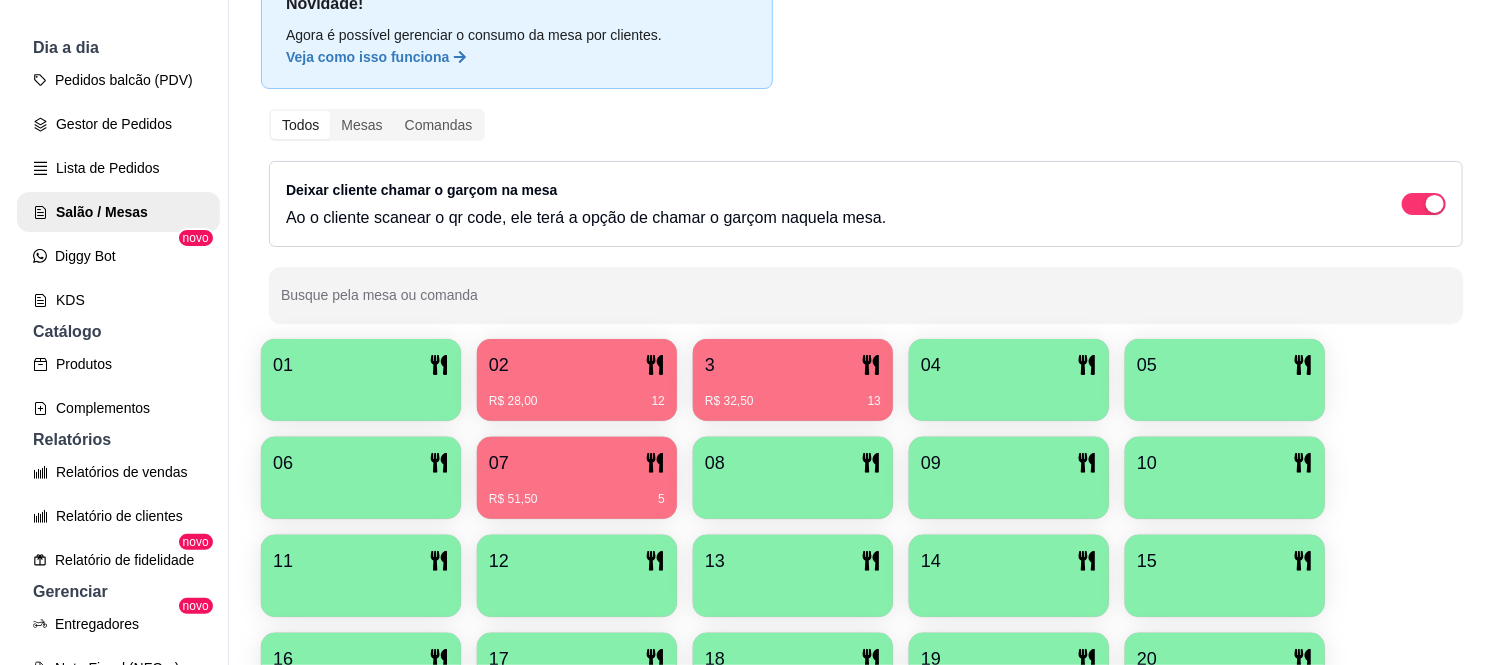scroll, scrollTop: 111, scrollLeft: 0, axis: vertical 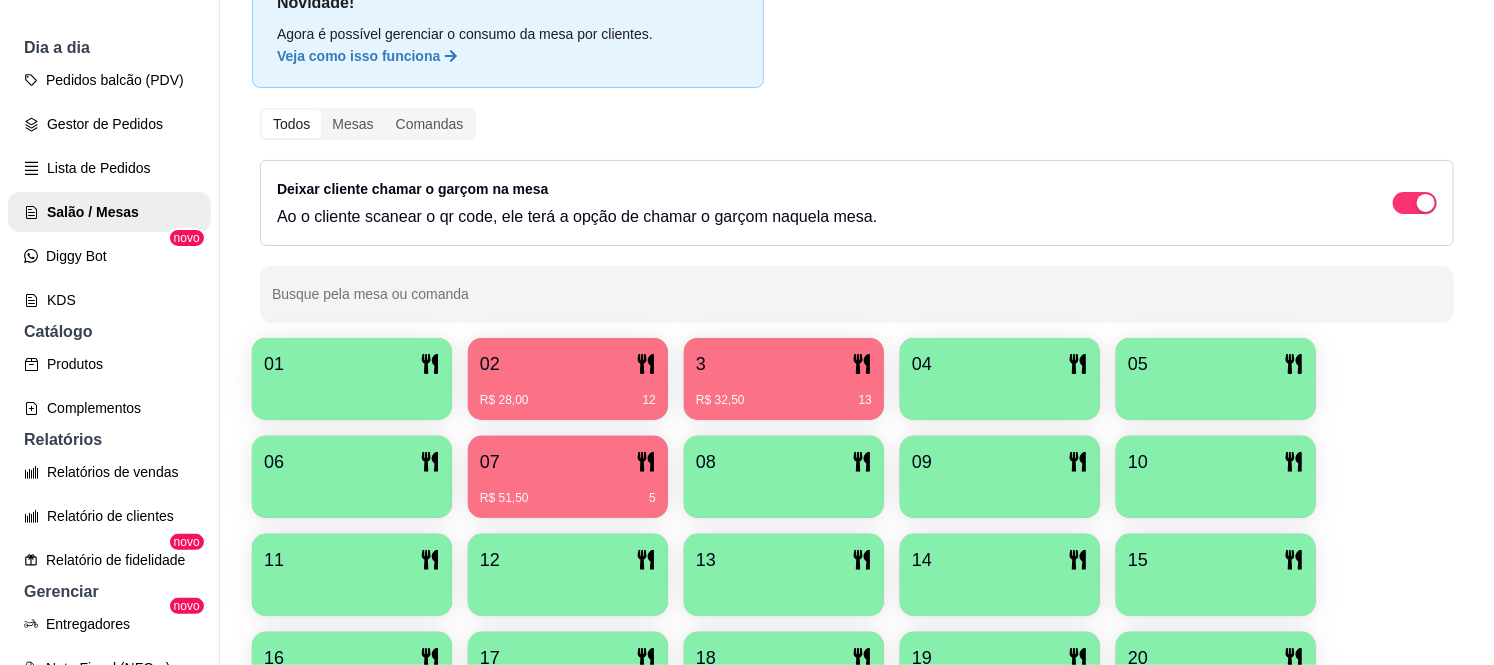 click at bounding box center [352, 393] 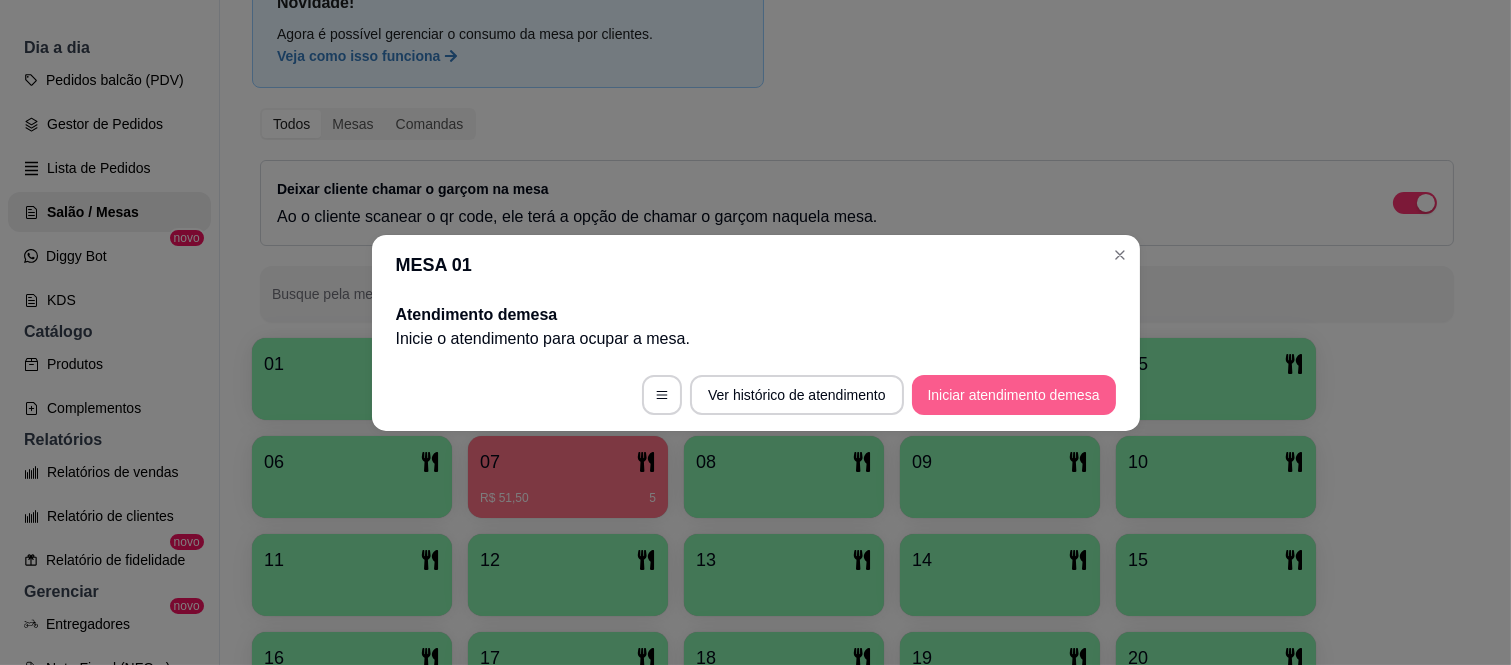 click on "Iniciar atendimento de  mesa" at bounding box center (1014, 395) 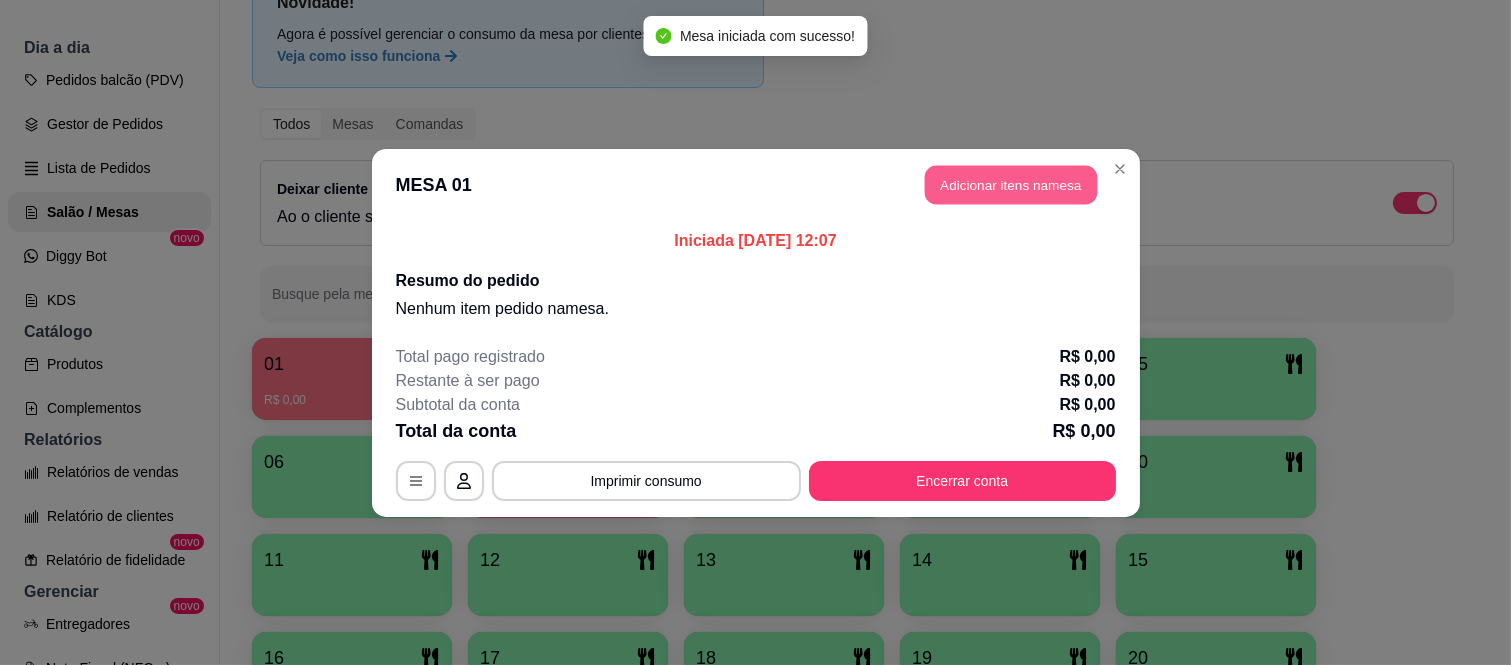 click on "Adicionar itens na  mesa" at bounding box center (1011, 184) 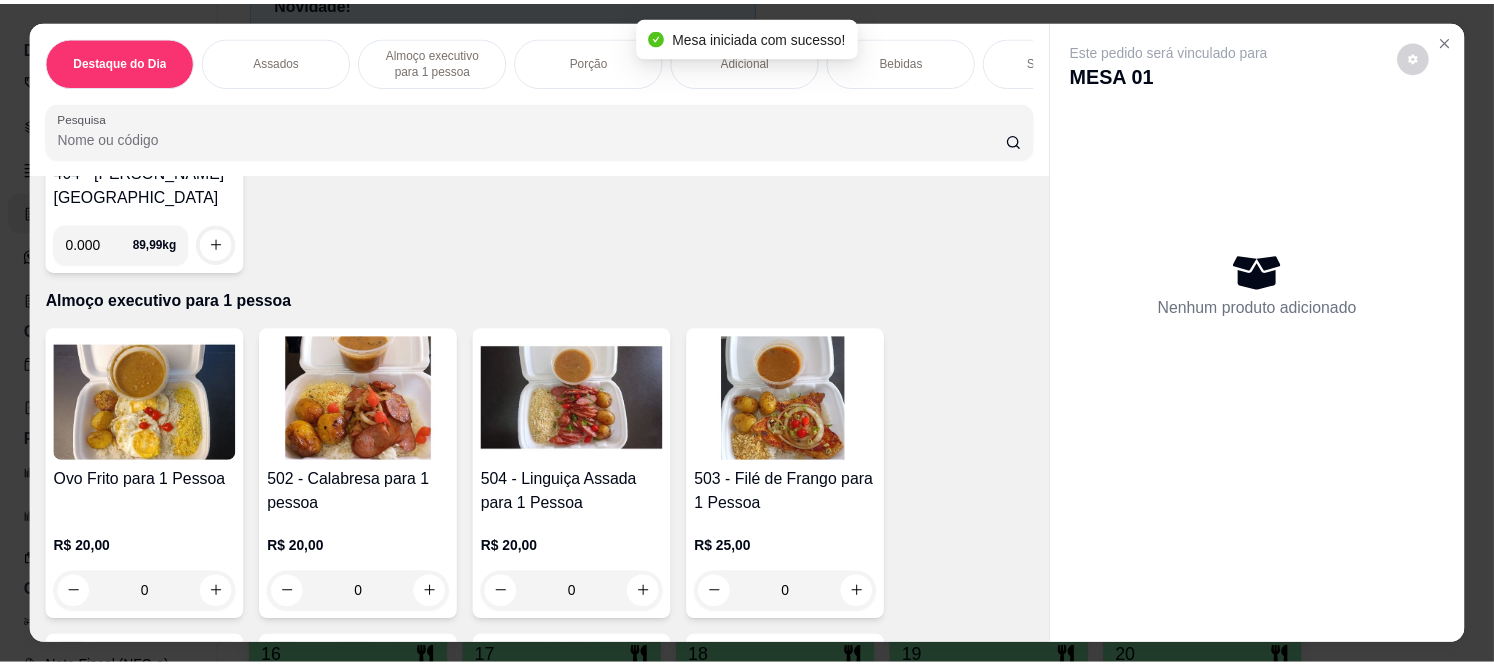 scroll, scrollTop: 666, scrollLeft: 0, axis: vertical 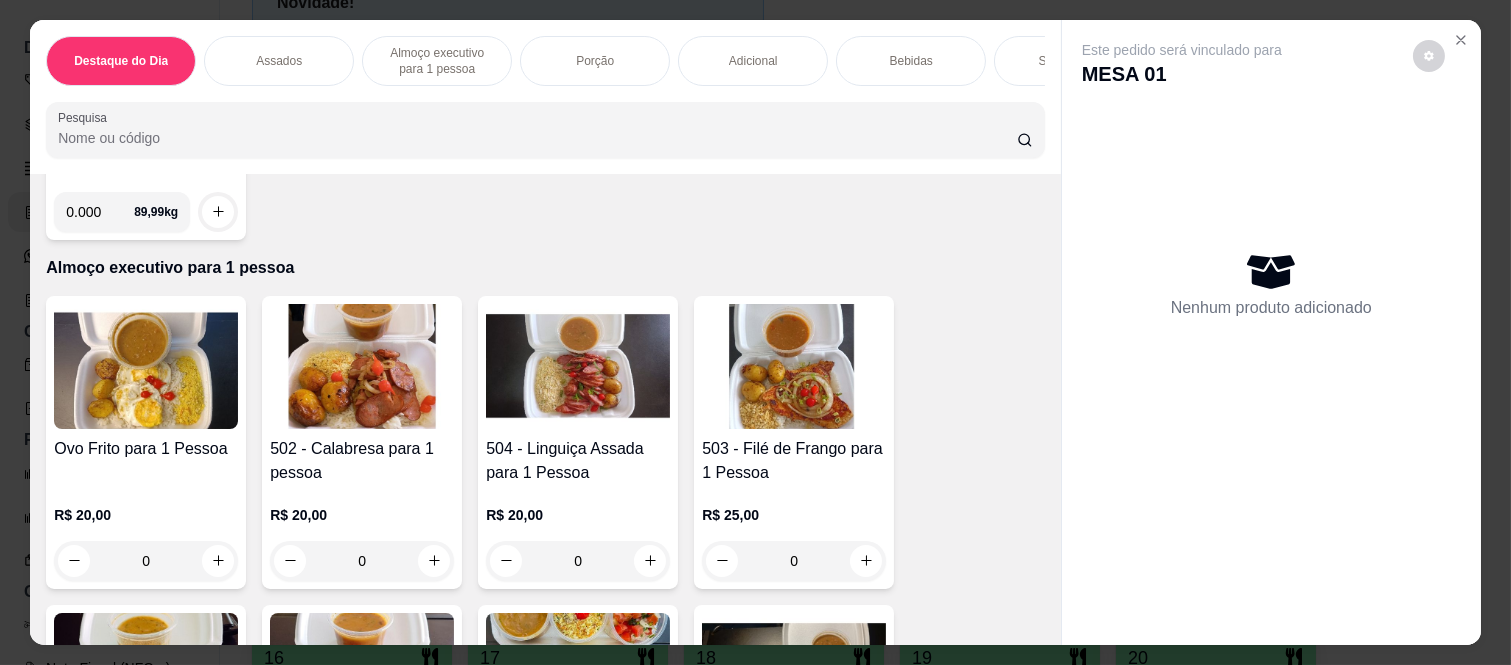 click on "0" at bounding box center [578, 561] 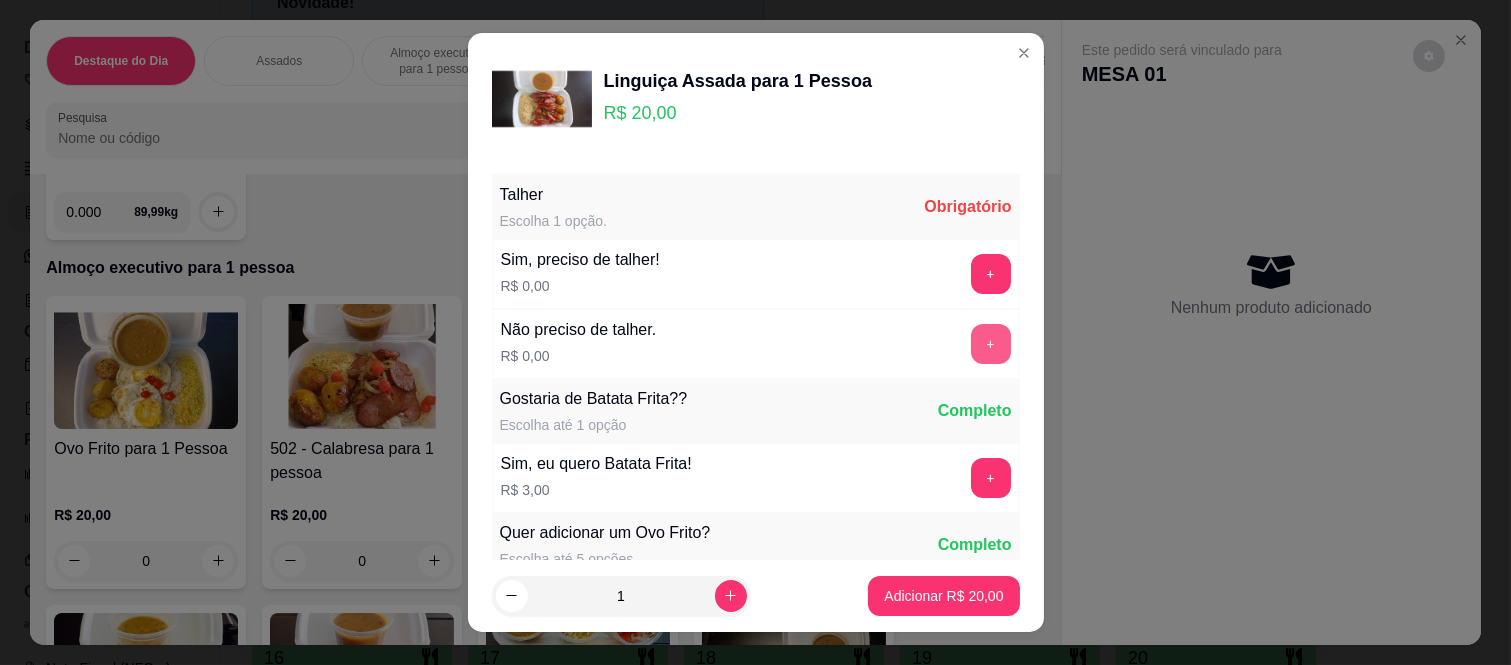 click on "+" at bounding box center (991, 344) 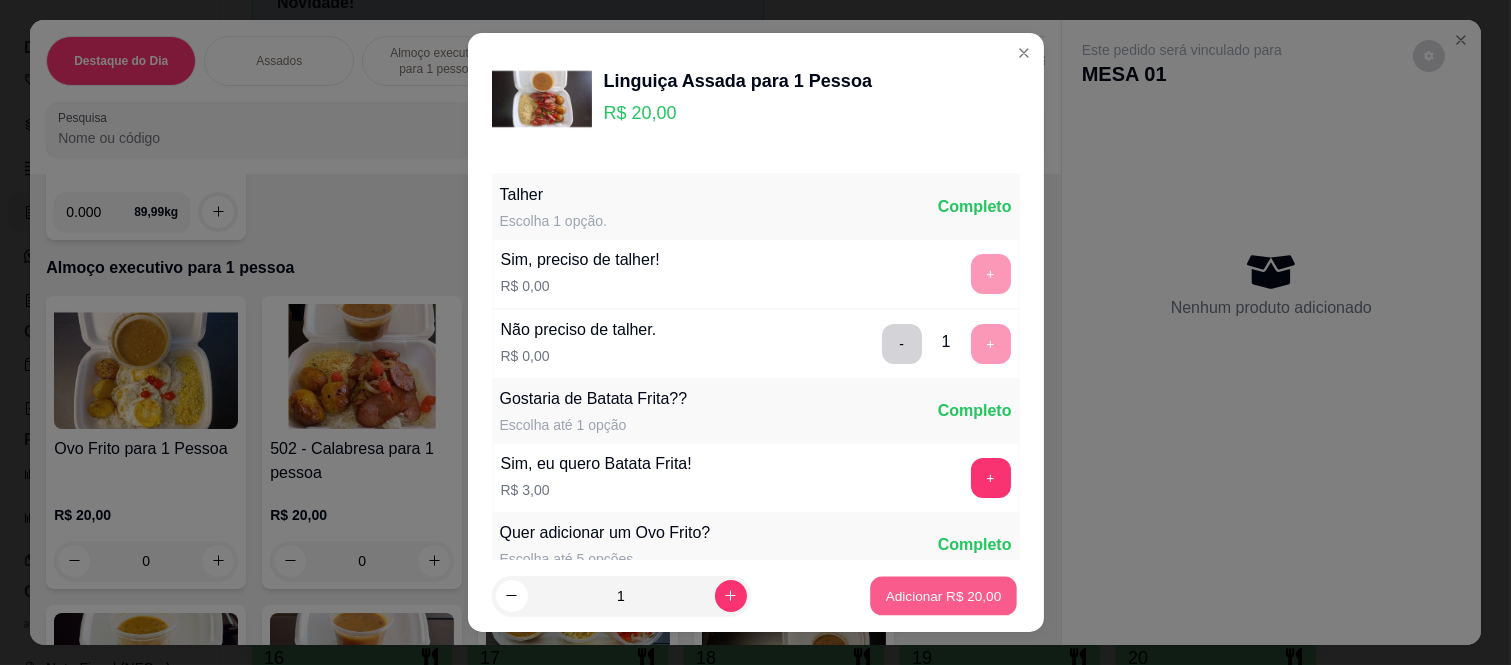 click on "Adicionar   R$ 20,00" at bounding box center (944, 595) 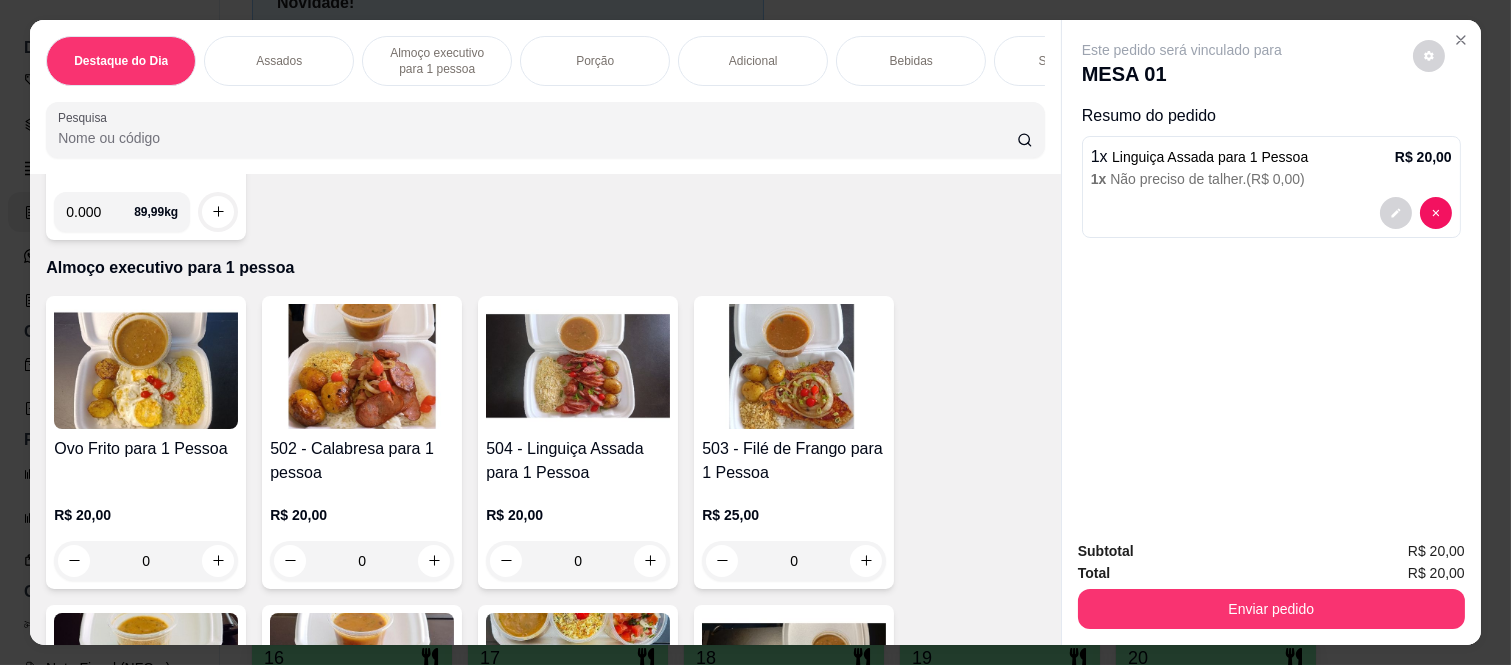 click on "Enviar pedido" at bounding box center [1271, 609] 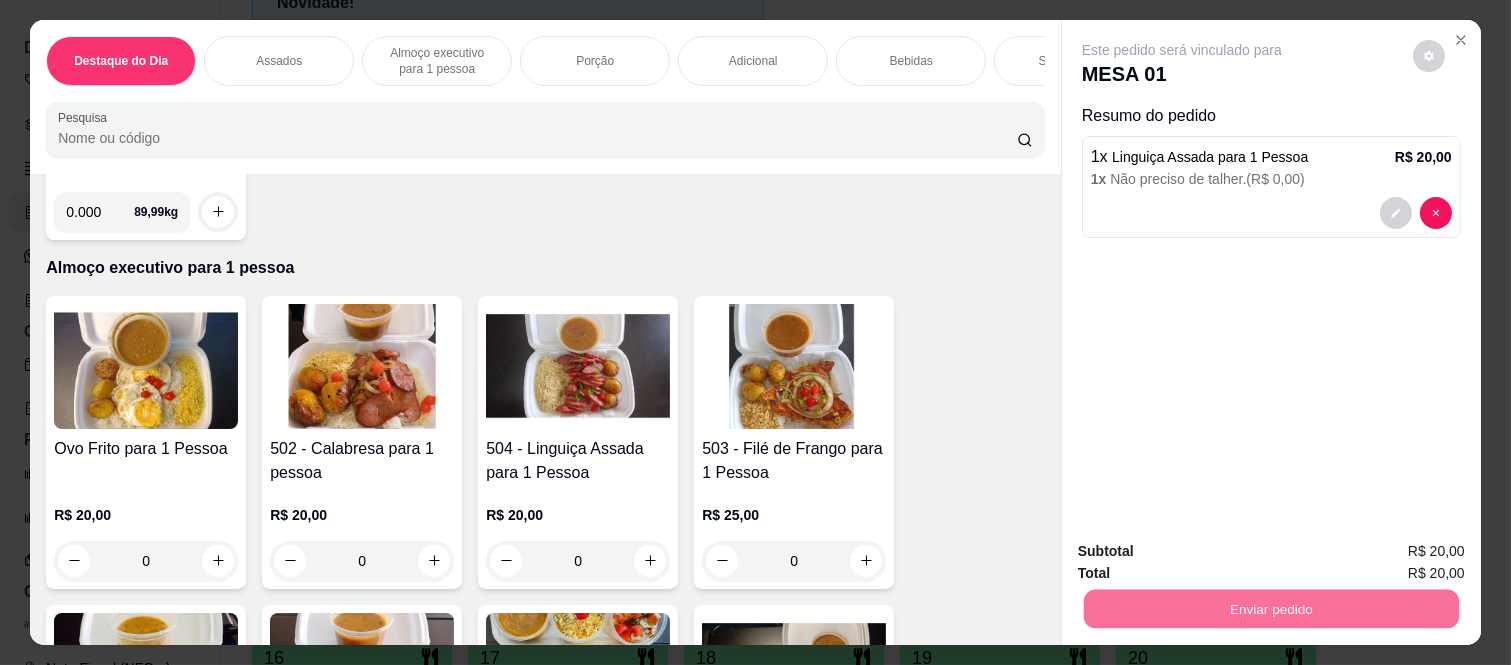 click on "Não registrar e enviar pedido" at bounding box center (1205, 551) 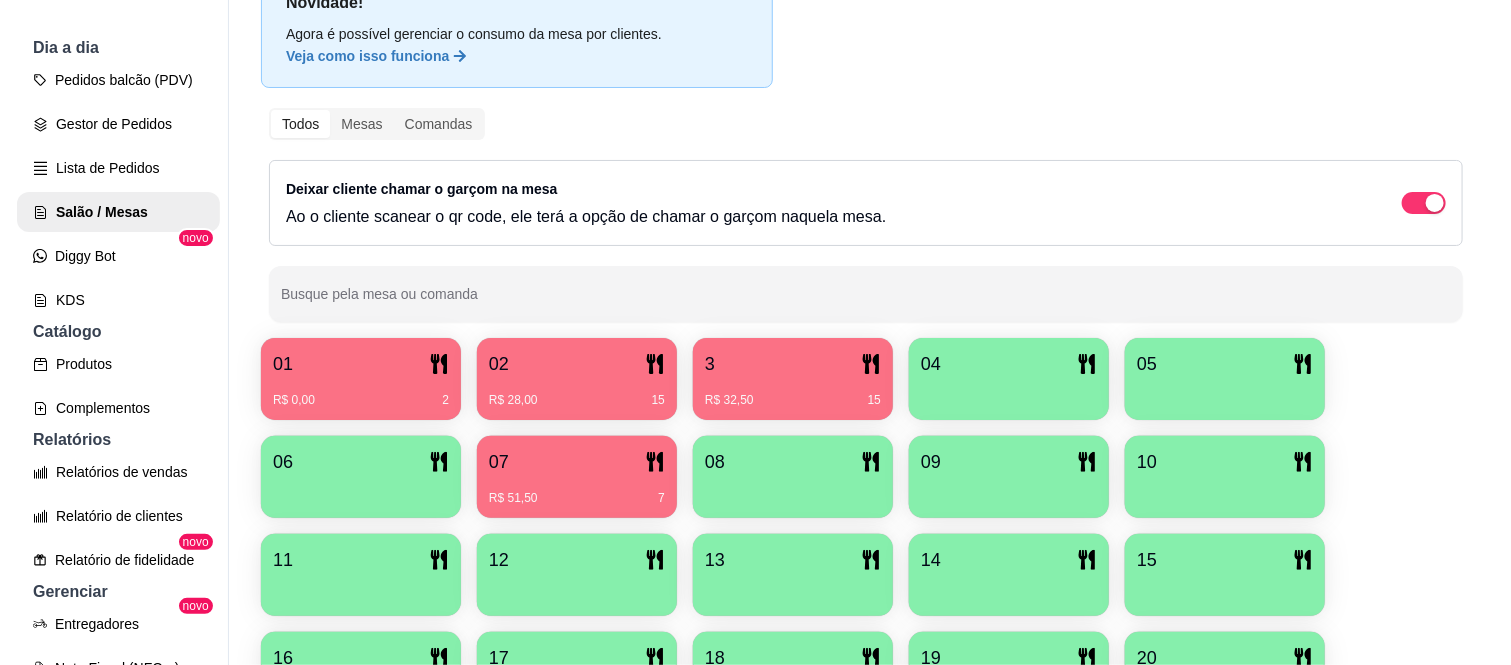 scroll, scrollTop: 0, scrollLeft: 0, axis: both 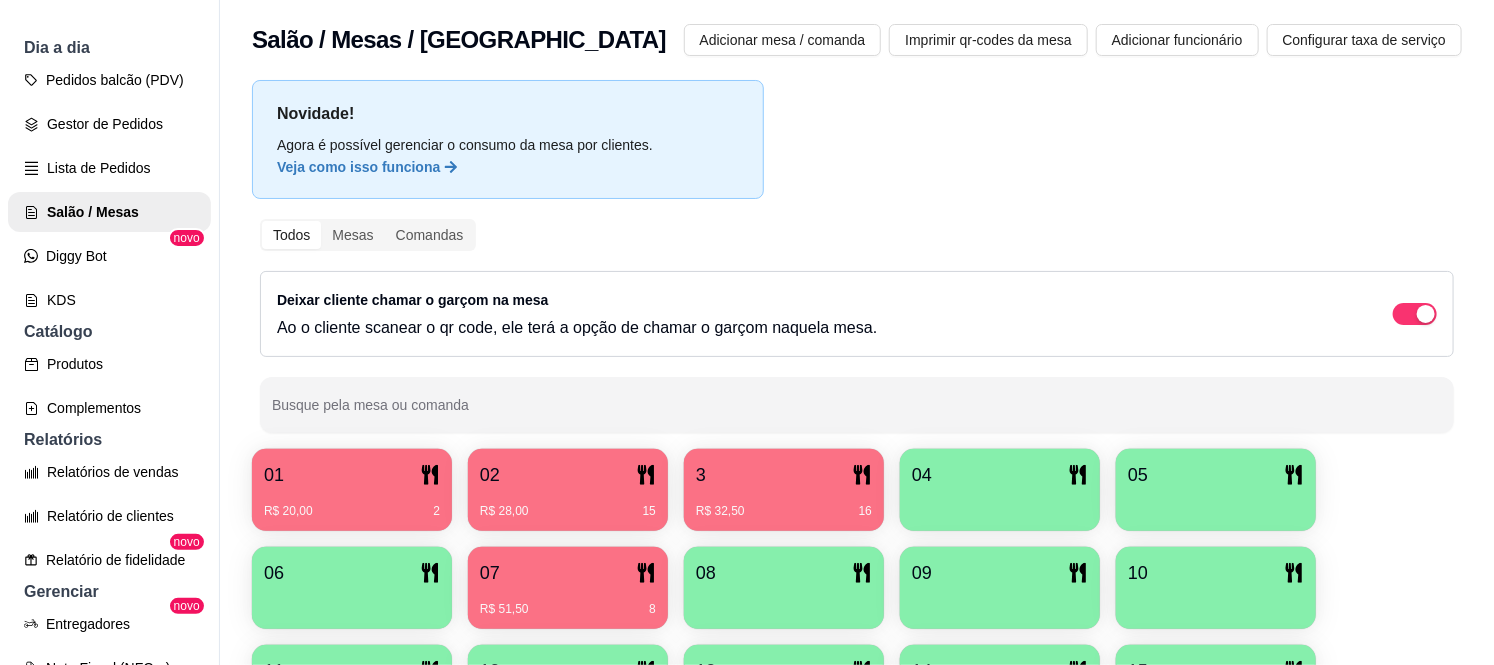 click on "01" at bounding box center (352, 475) 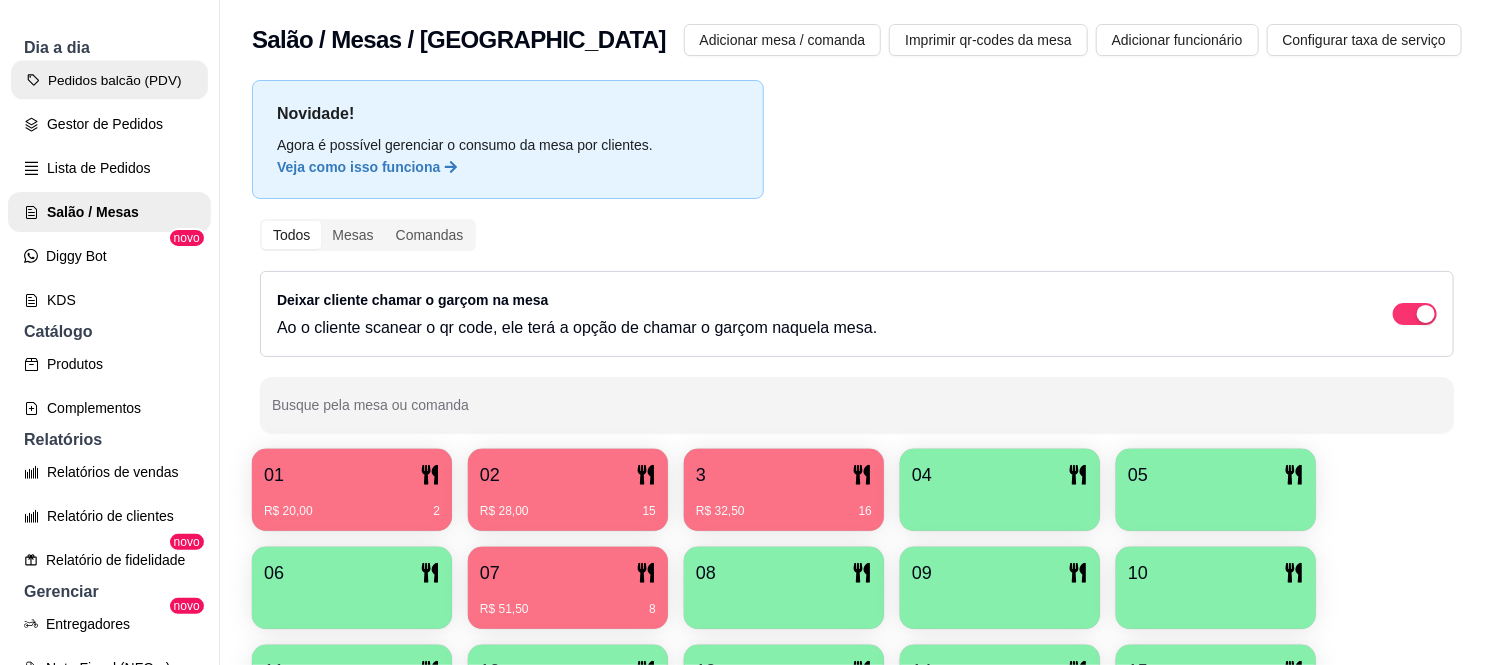 click on "Pedidos balcão (PDV)" at bounding box center [109, 80] 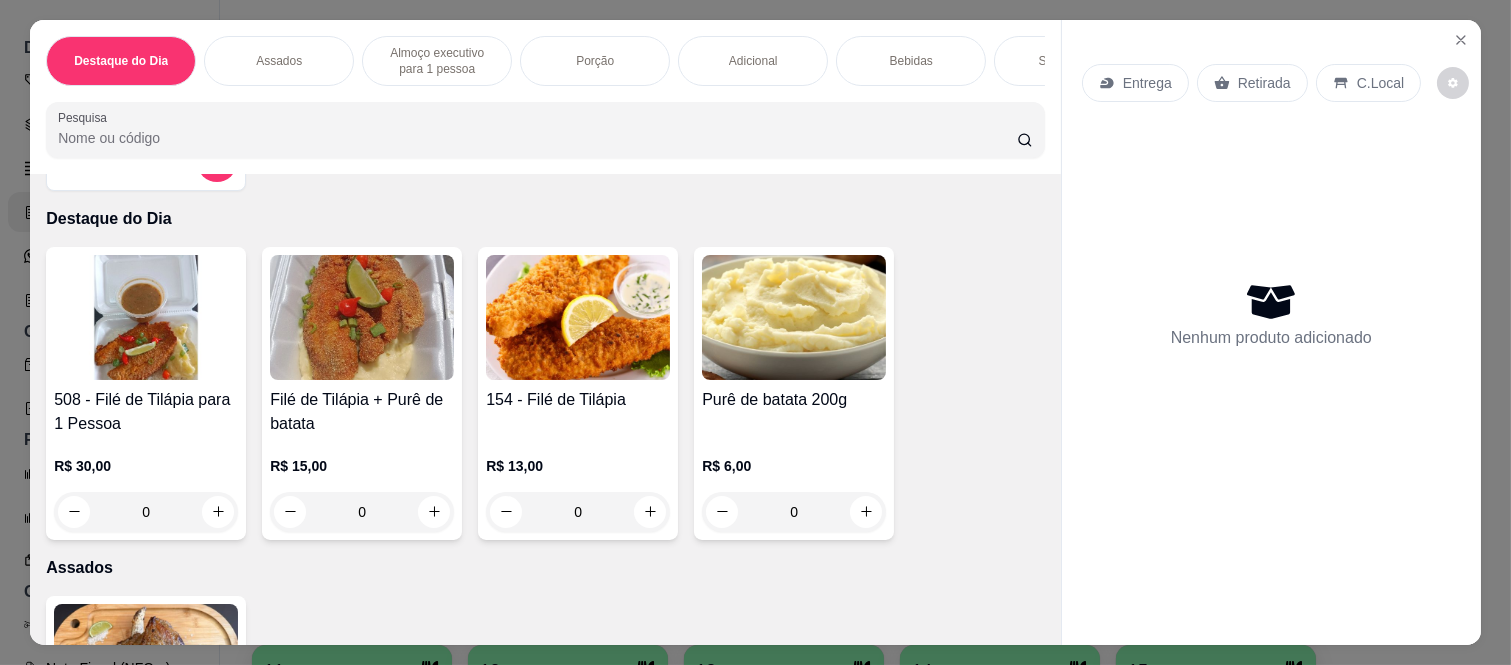 scroll, scrollTop: 111, scrollLeft: 0, axis: vertical 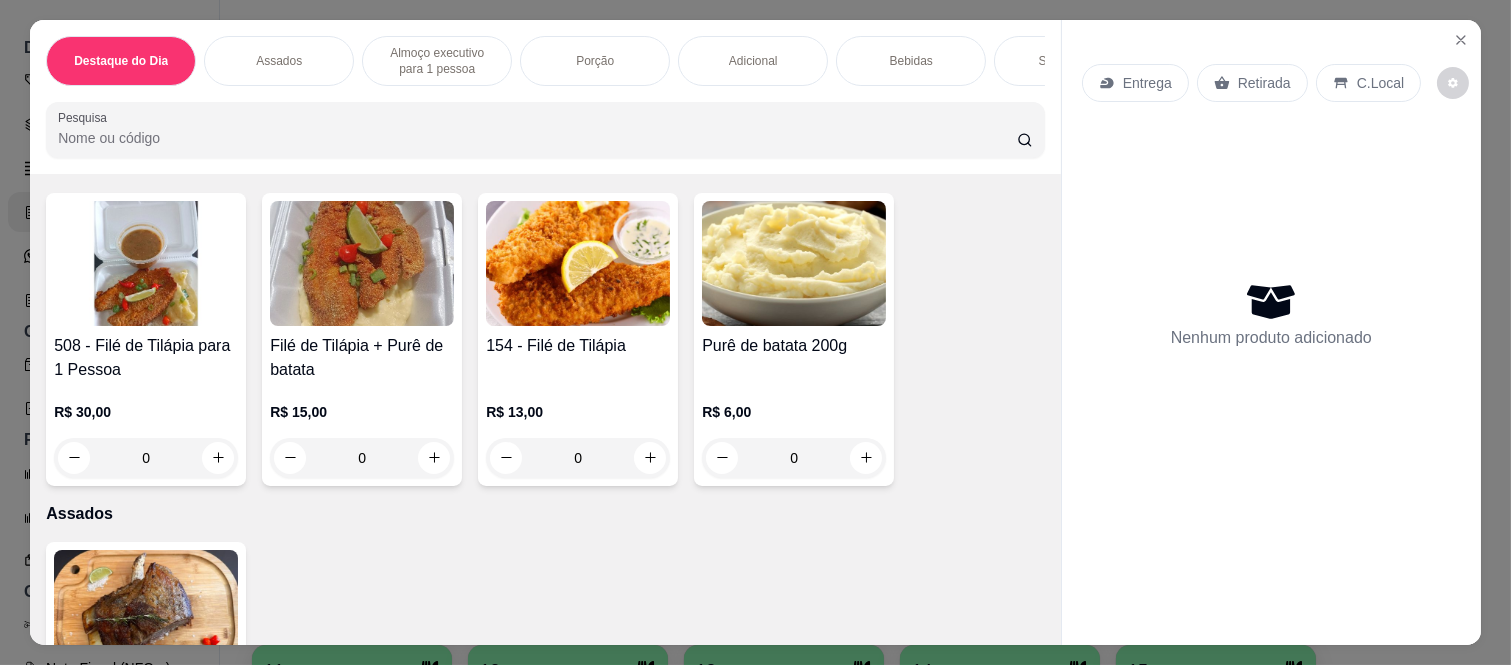 click on "0" at bounding box center (146, 458) 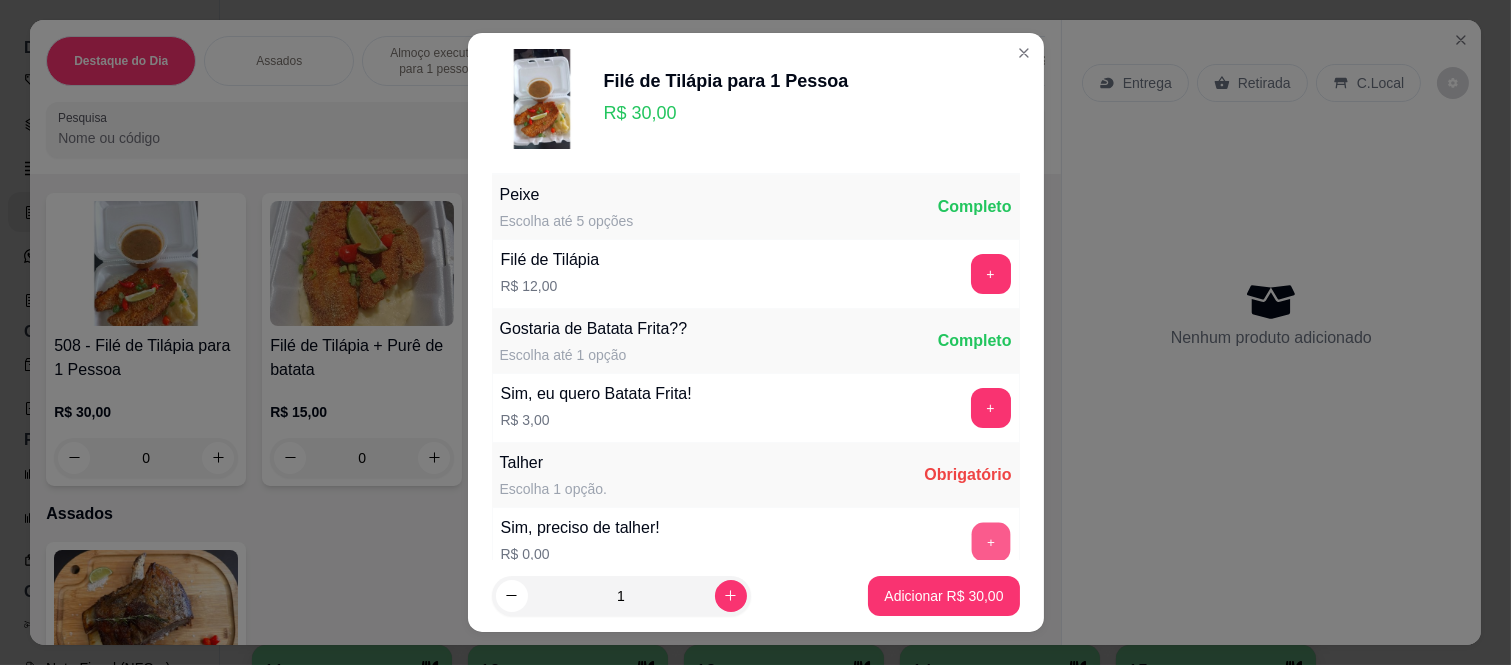 click on "+" at bounding box center [990, 542] 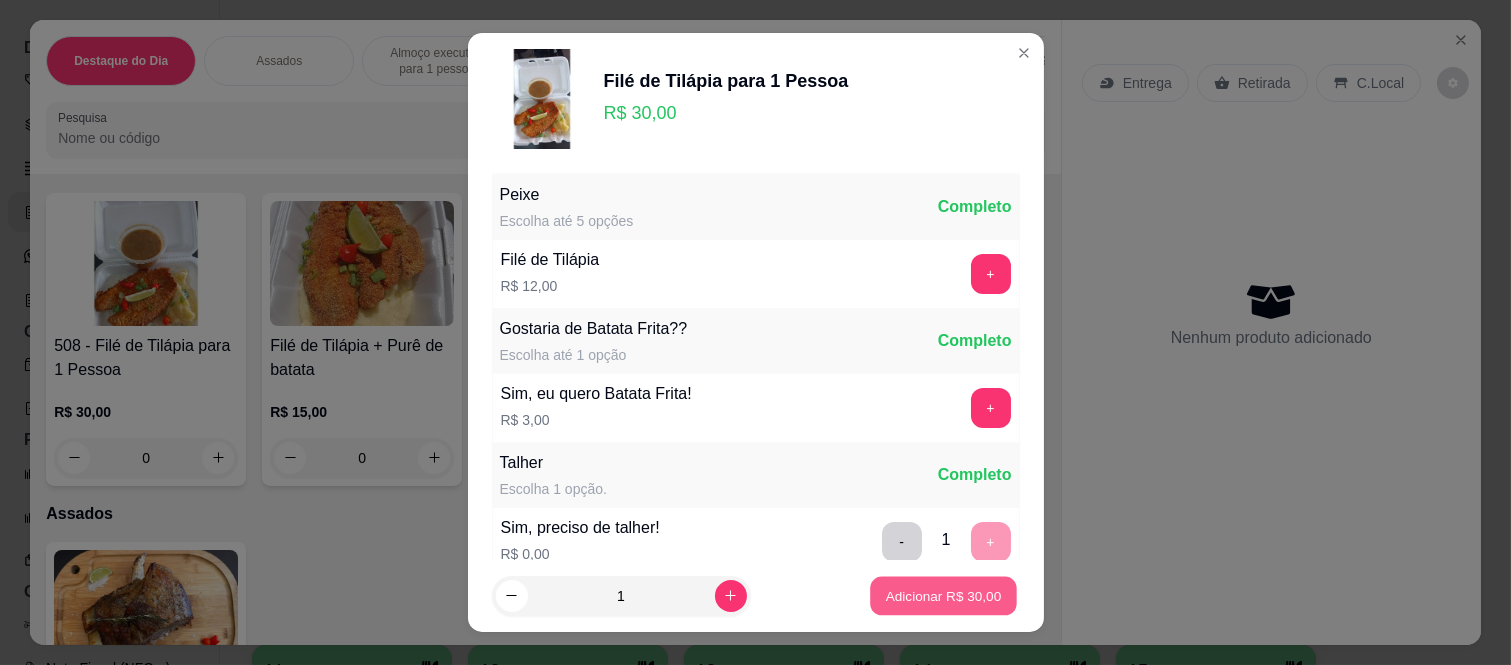 click on "Adicionar   R$ 30,00" at bounding box center (944, 595) 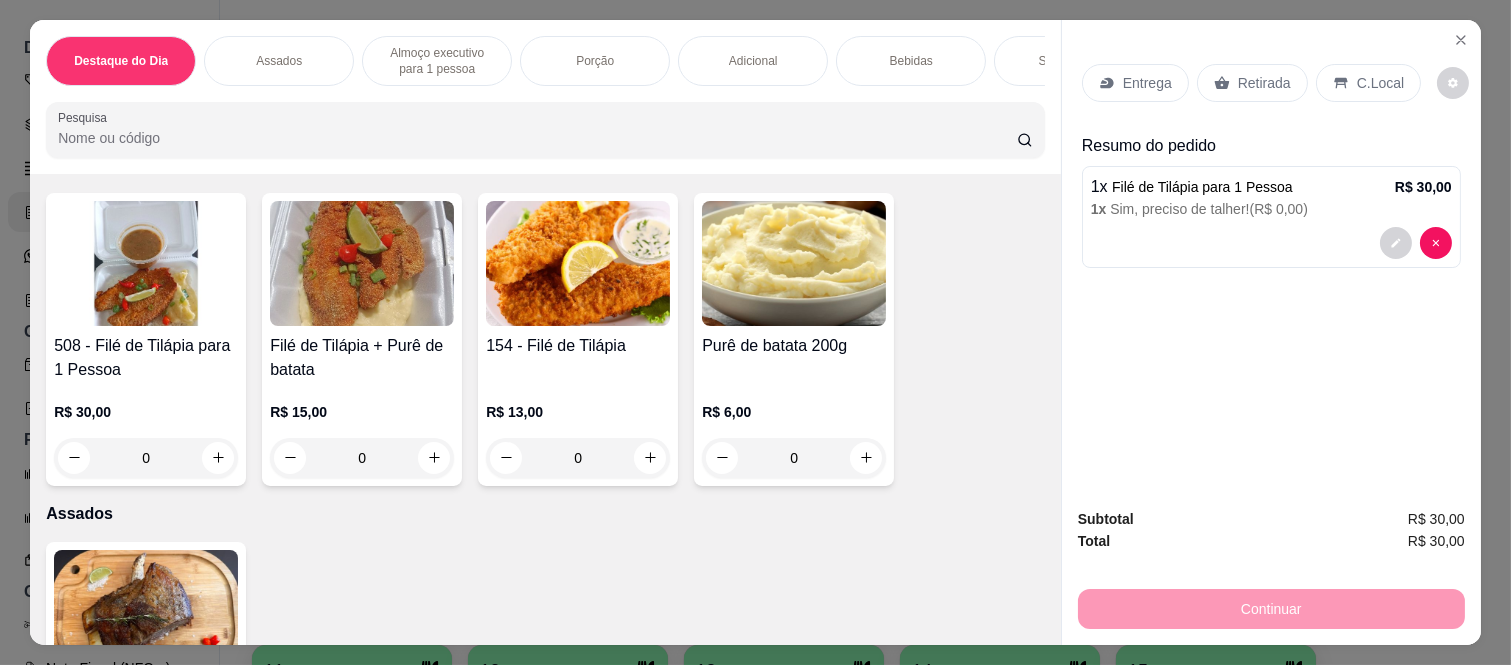 click on "Retirada" at bounding box center (1264, 83) 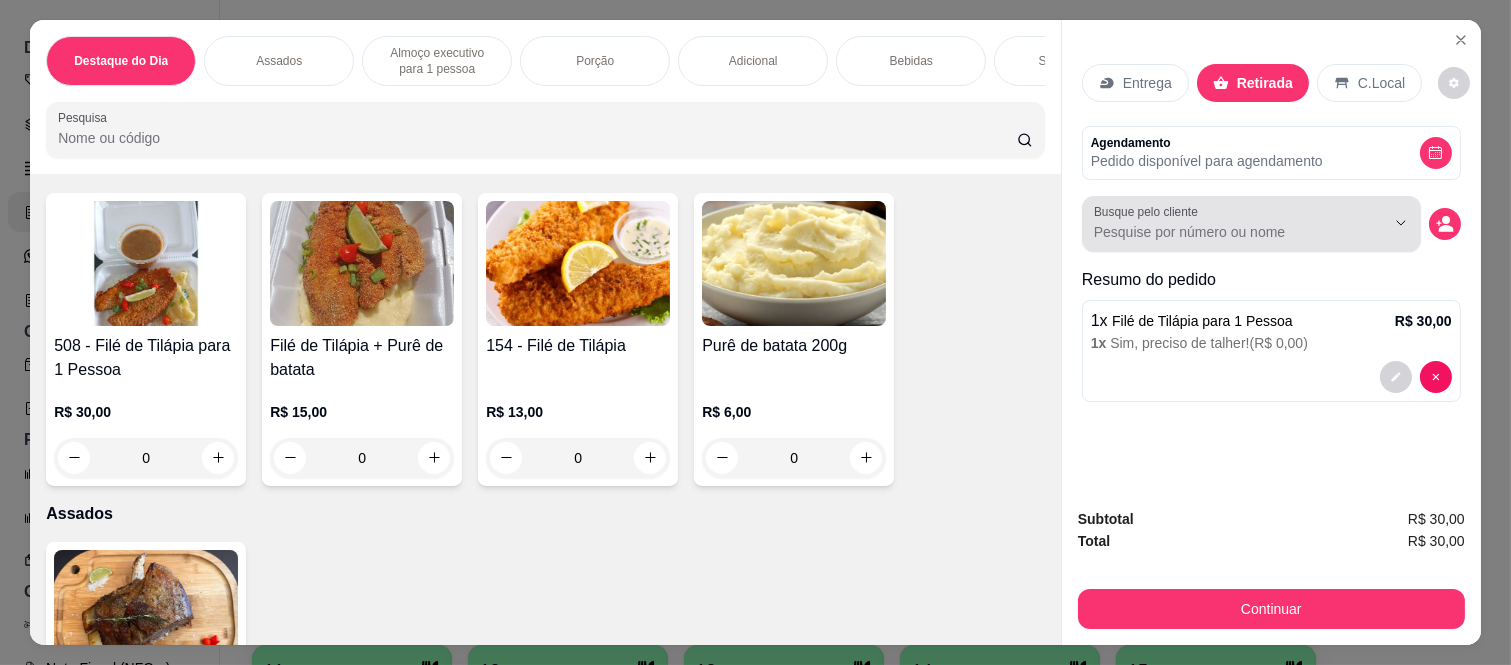 click at bounding box center [1372, 222] 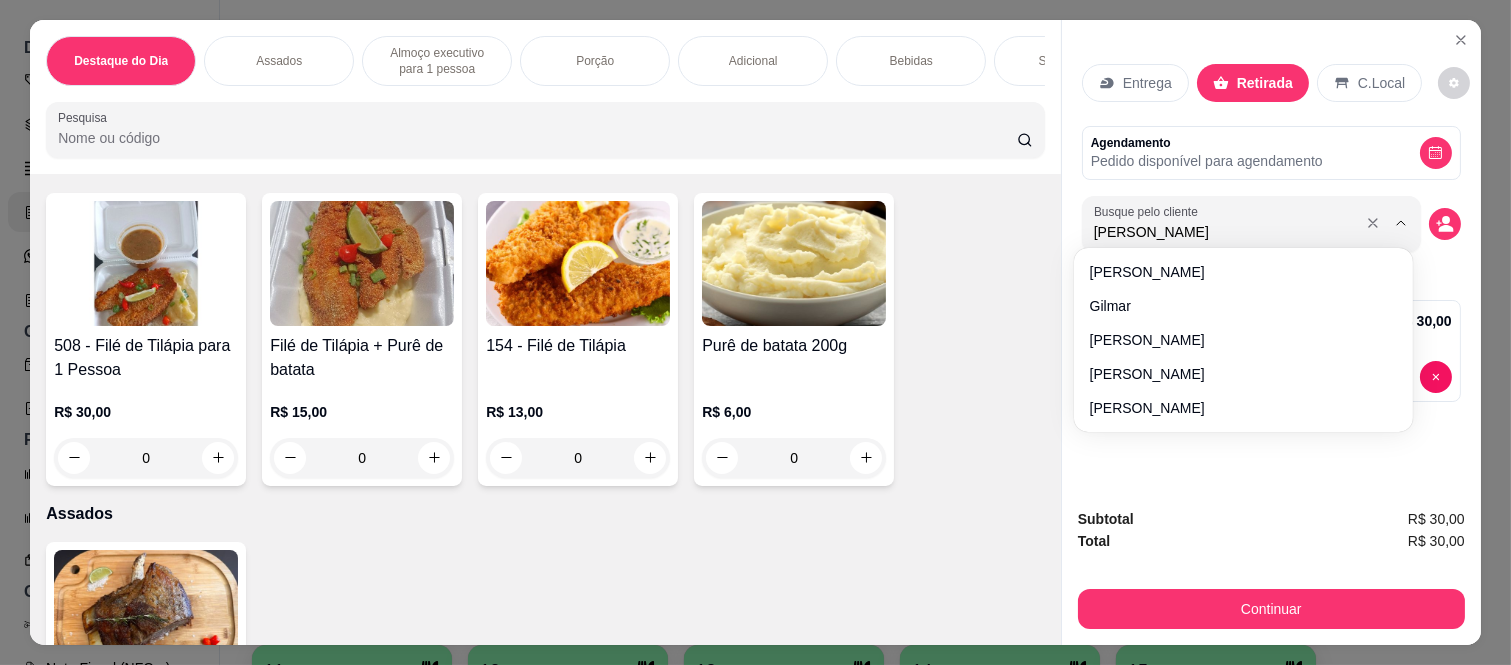 type on "Gilm" 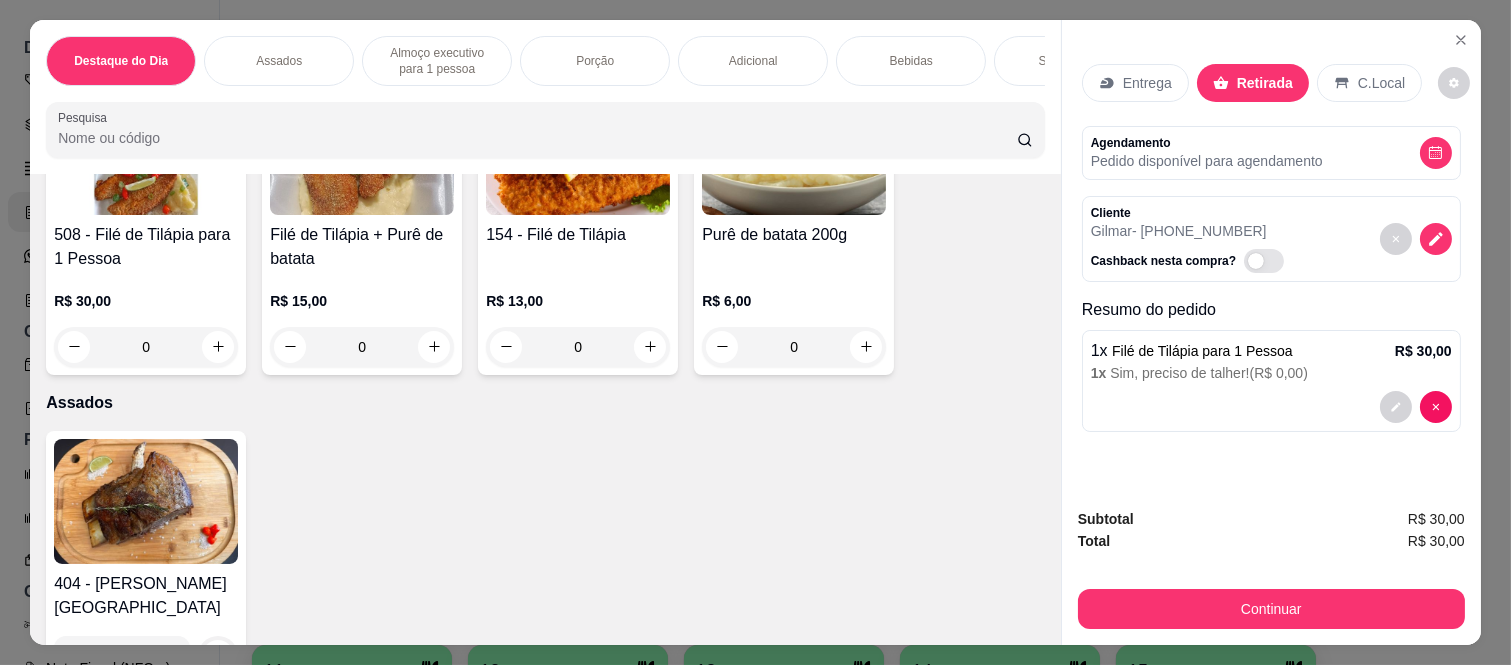 scroll, scrollTop: 0, scrollLeft: 0, axis: both 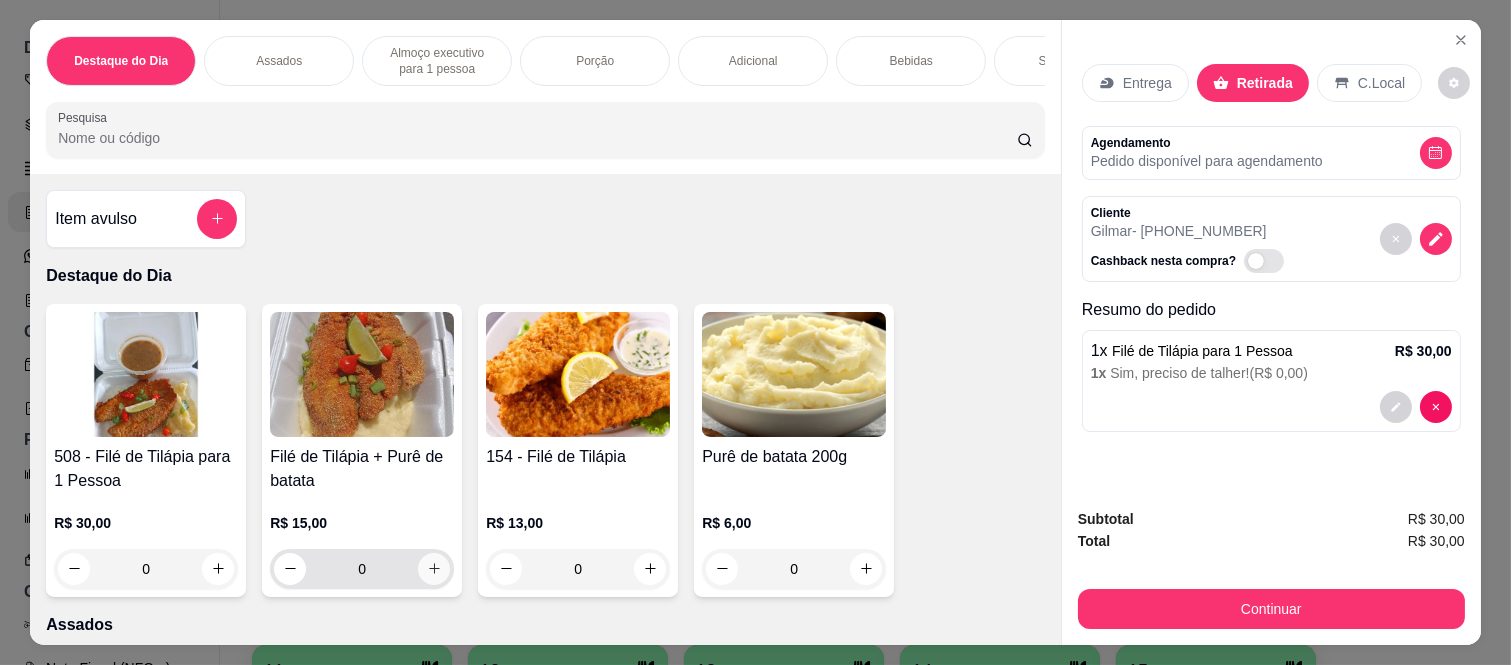 click 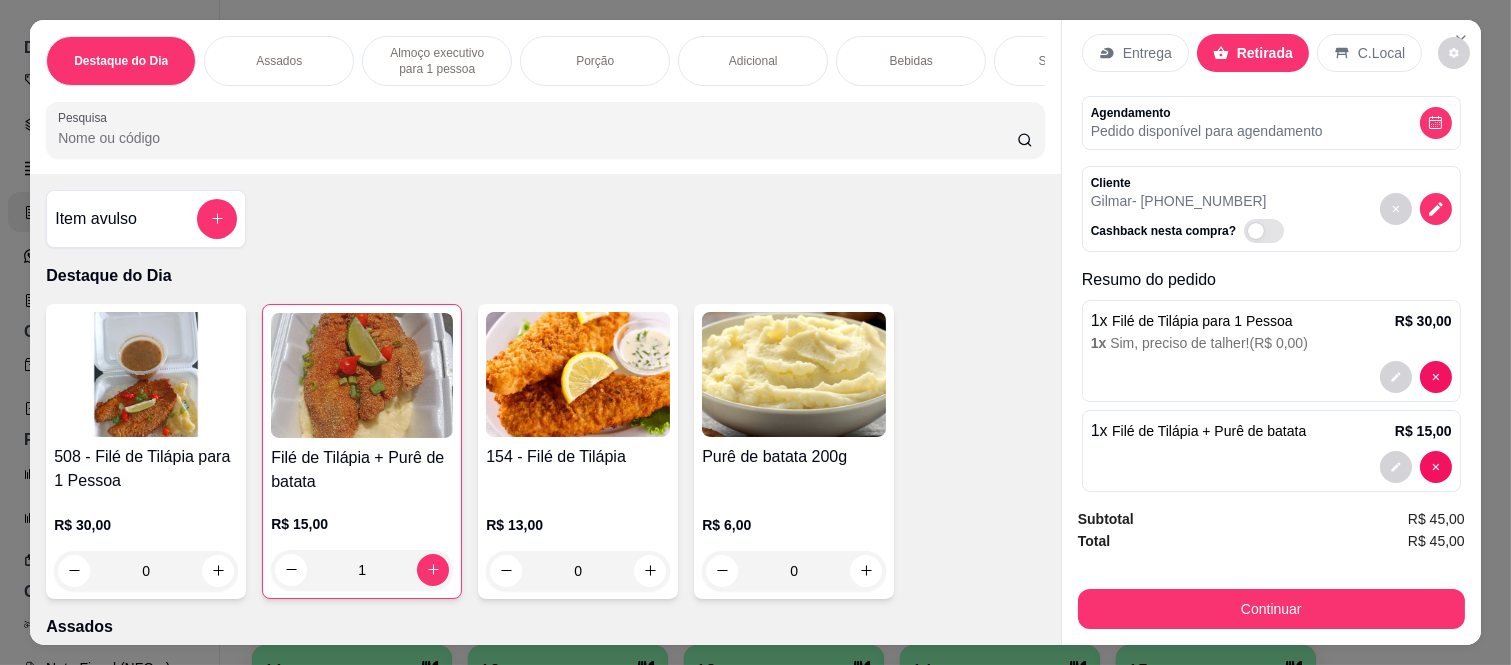 scroll, scrollTop: 57, scrollLeft: 0, axis: vertical 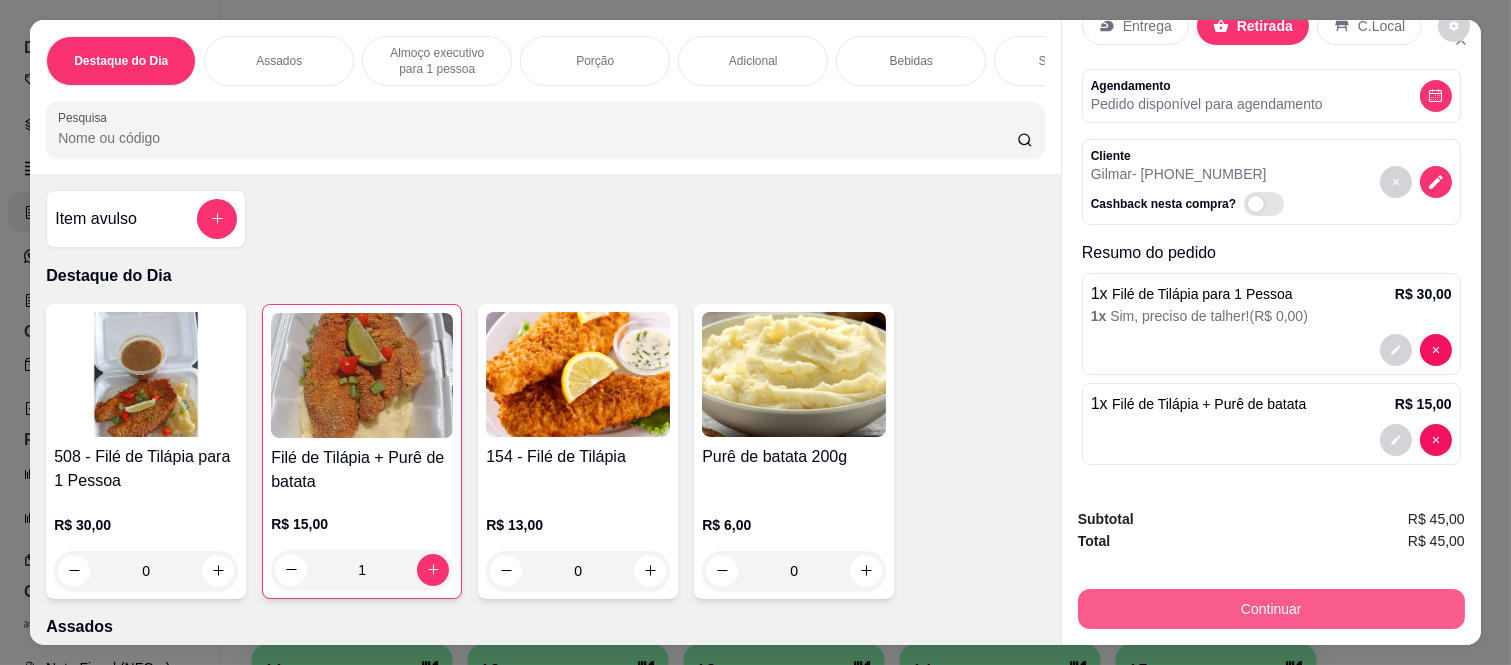 click on "Continuar" at bounding box center [1271, 609] 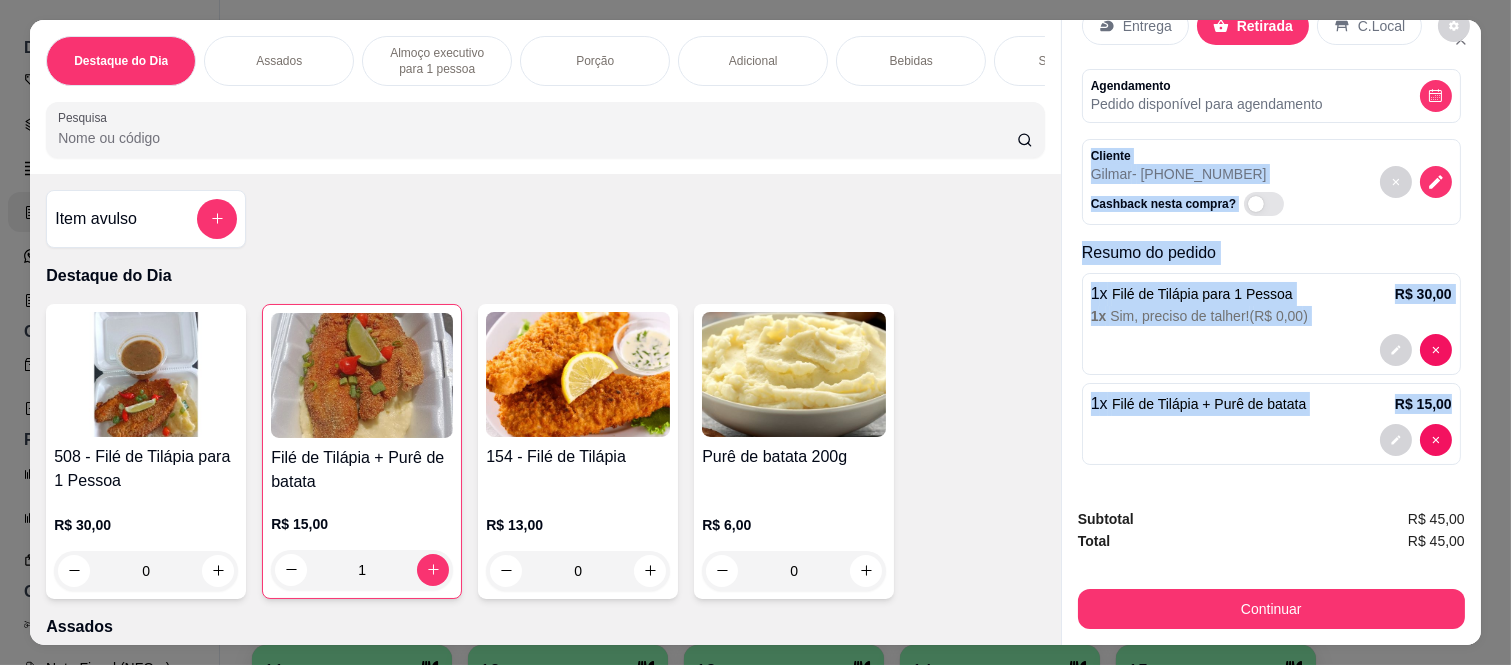 scroll, scrollTop: 58, scrollLeft: 0, axis: vertical 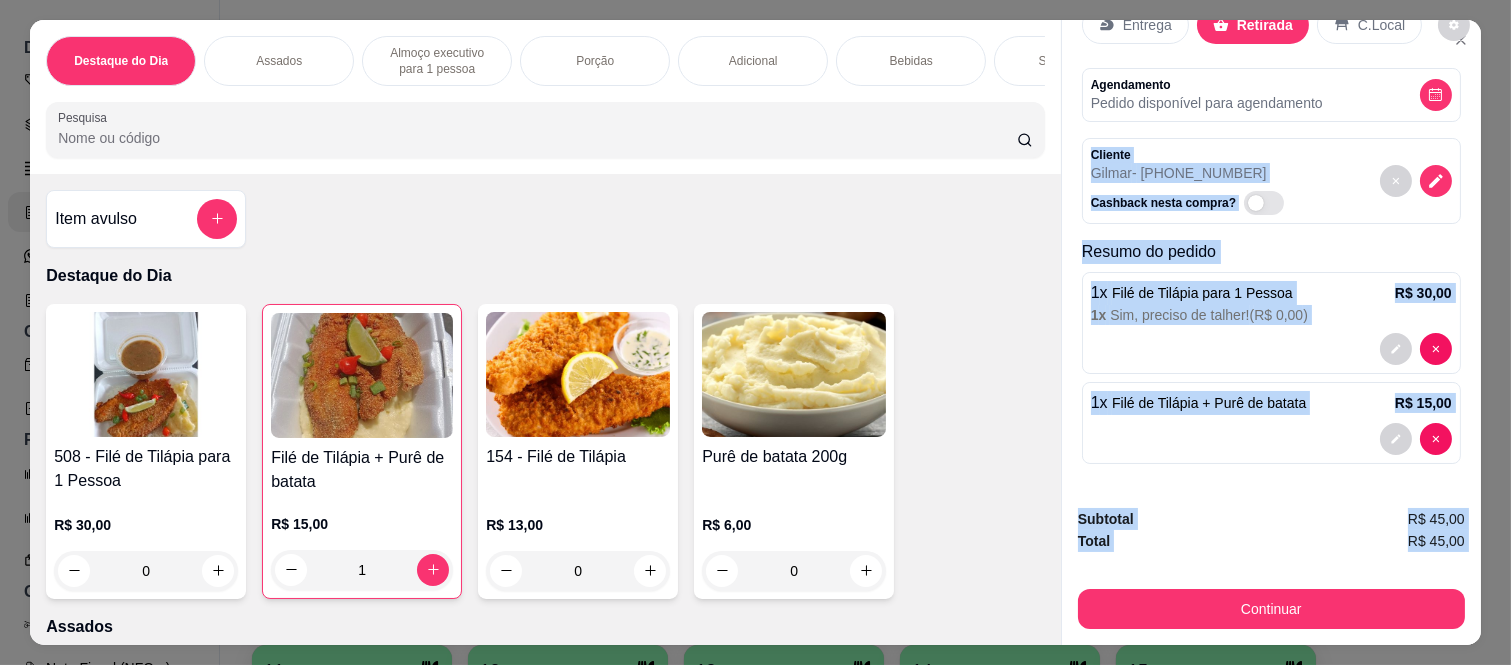 drag, startPoint x: 1076, startPoint y: 137, endPoint x: 1432, endPoint y: 573, distance: 562.8783 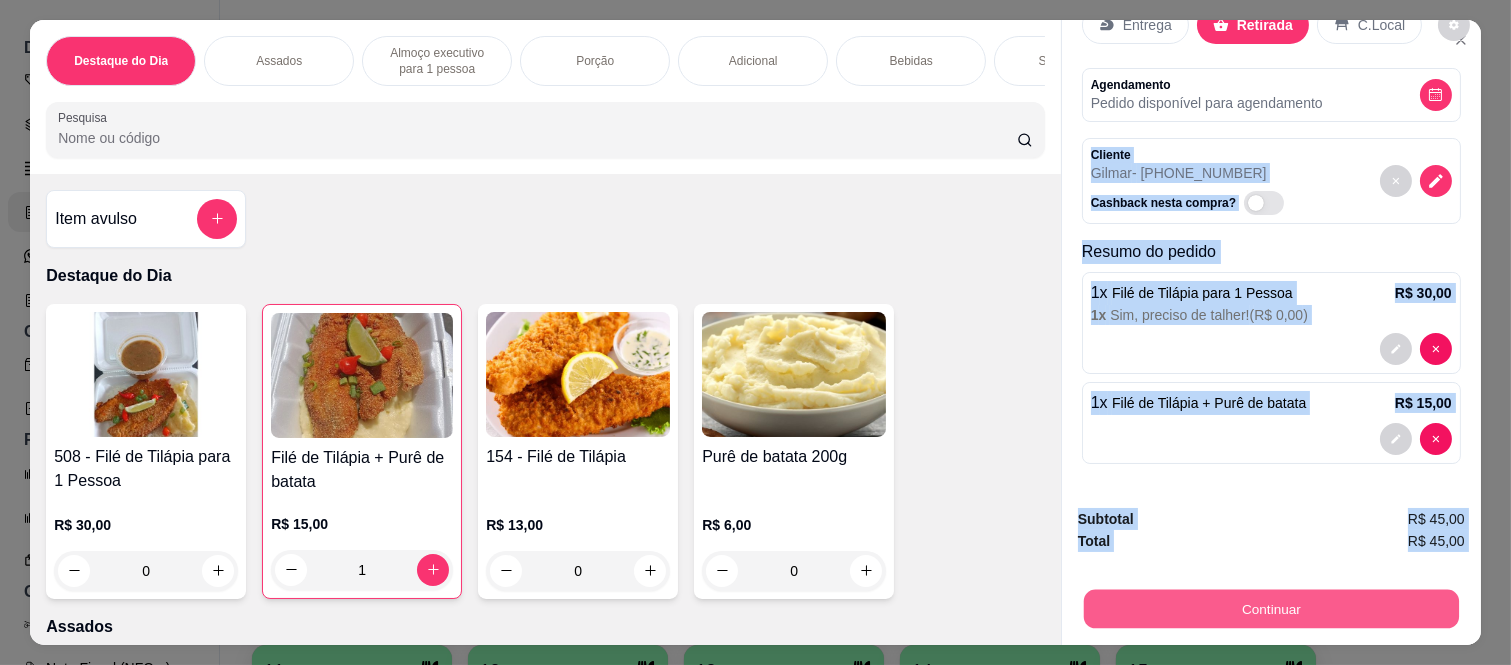 click on "Continuar" at bounding box center [1271, 609] 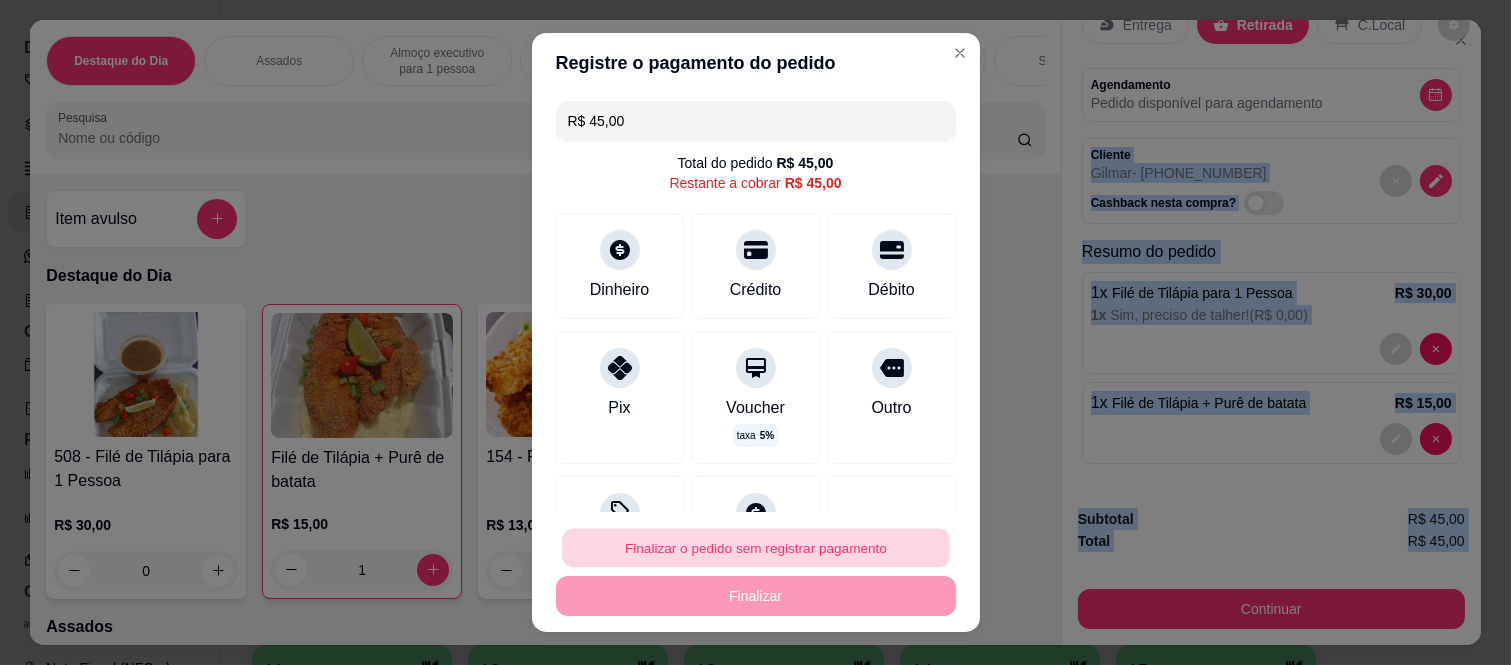 click on "Finalizar o pedido sem registrar pagamento" at bounding box center [756, 547] 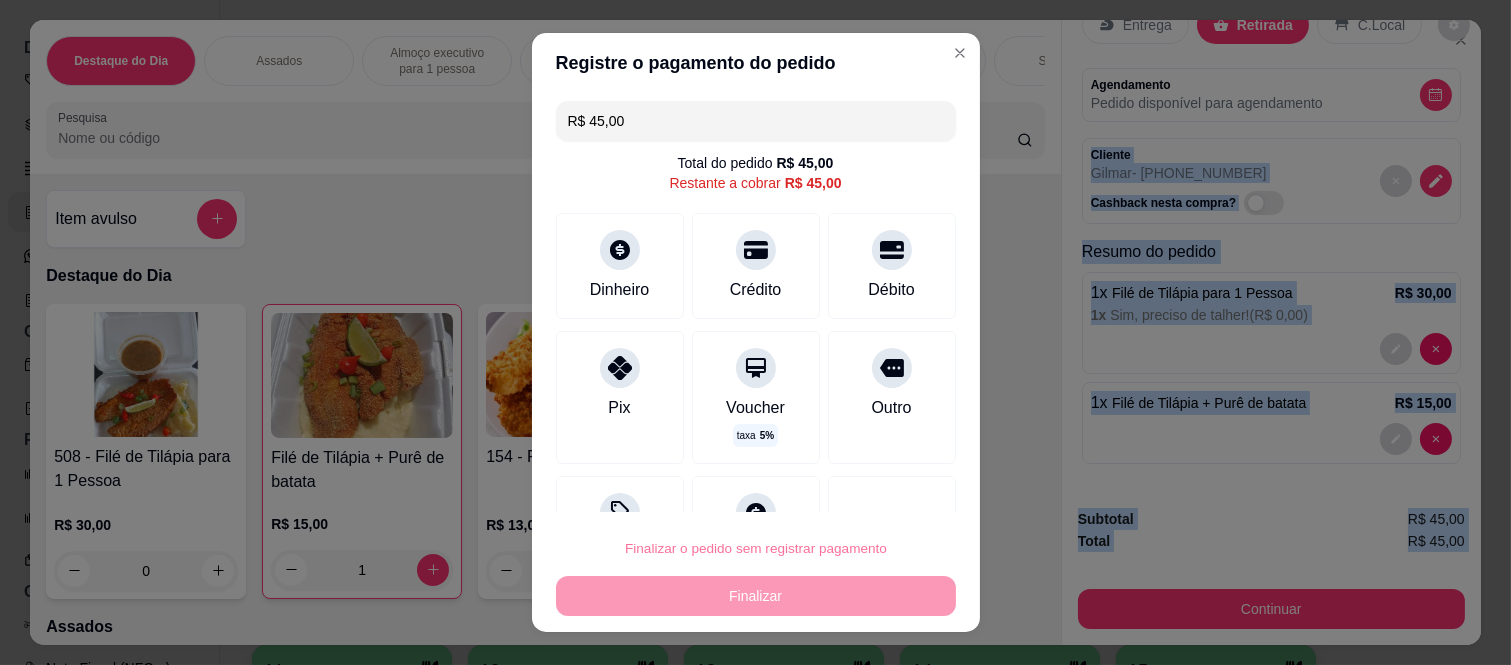 click on "Confirmar" at bounding box center [868, 491] 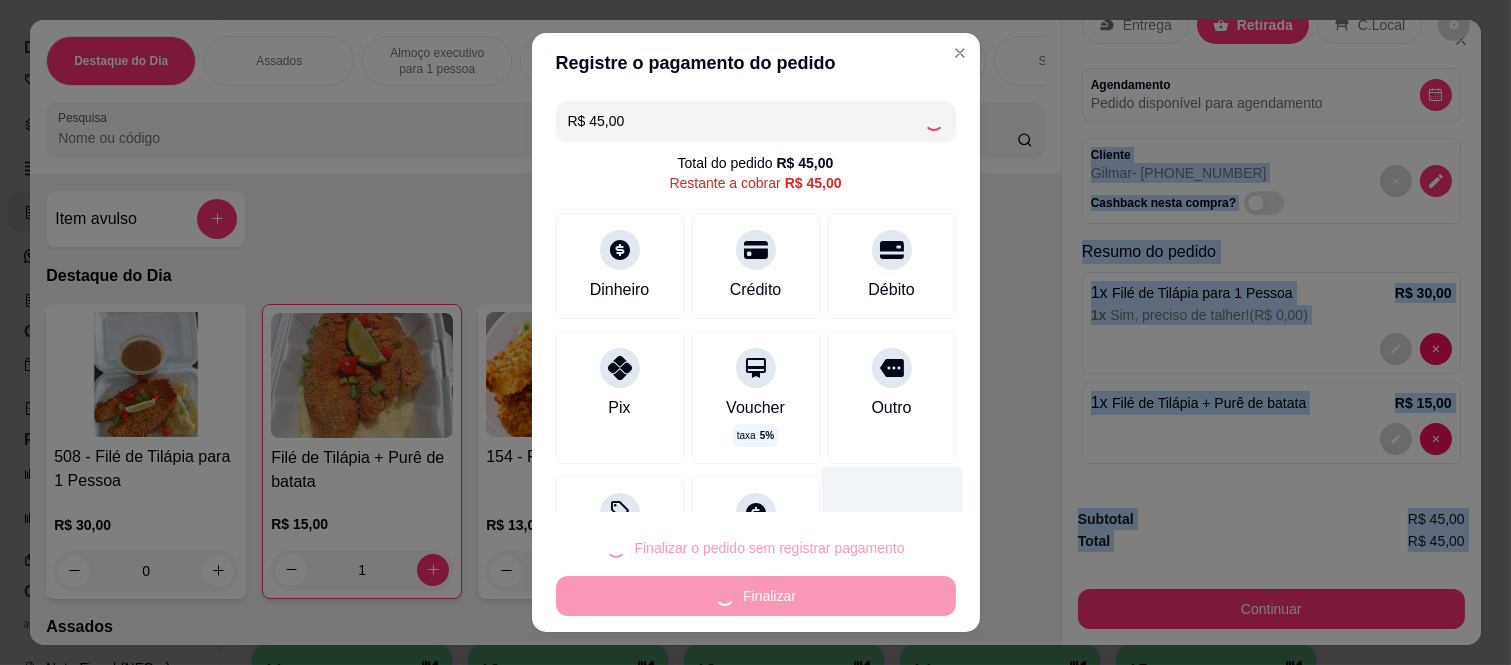 type on "0" 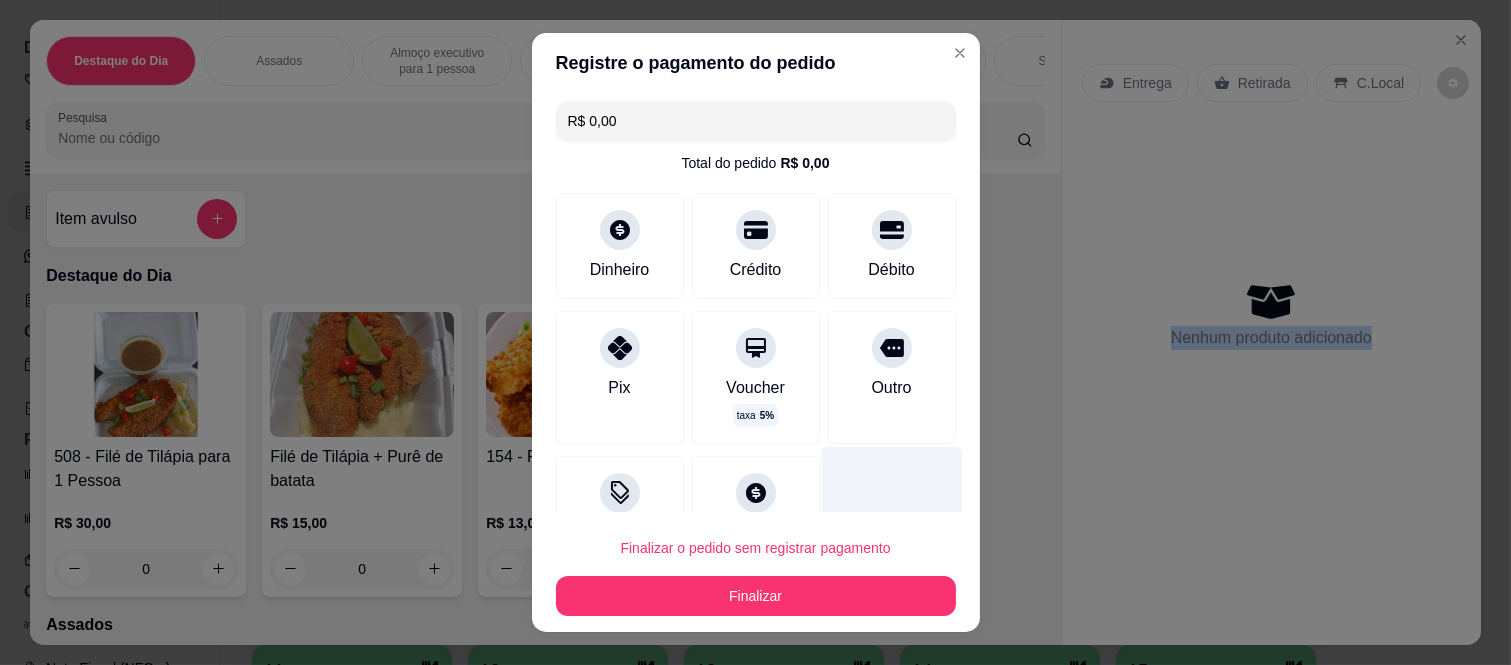 type on "R$ 0,00" 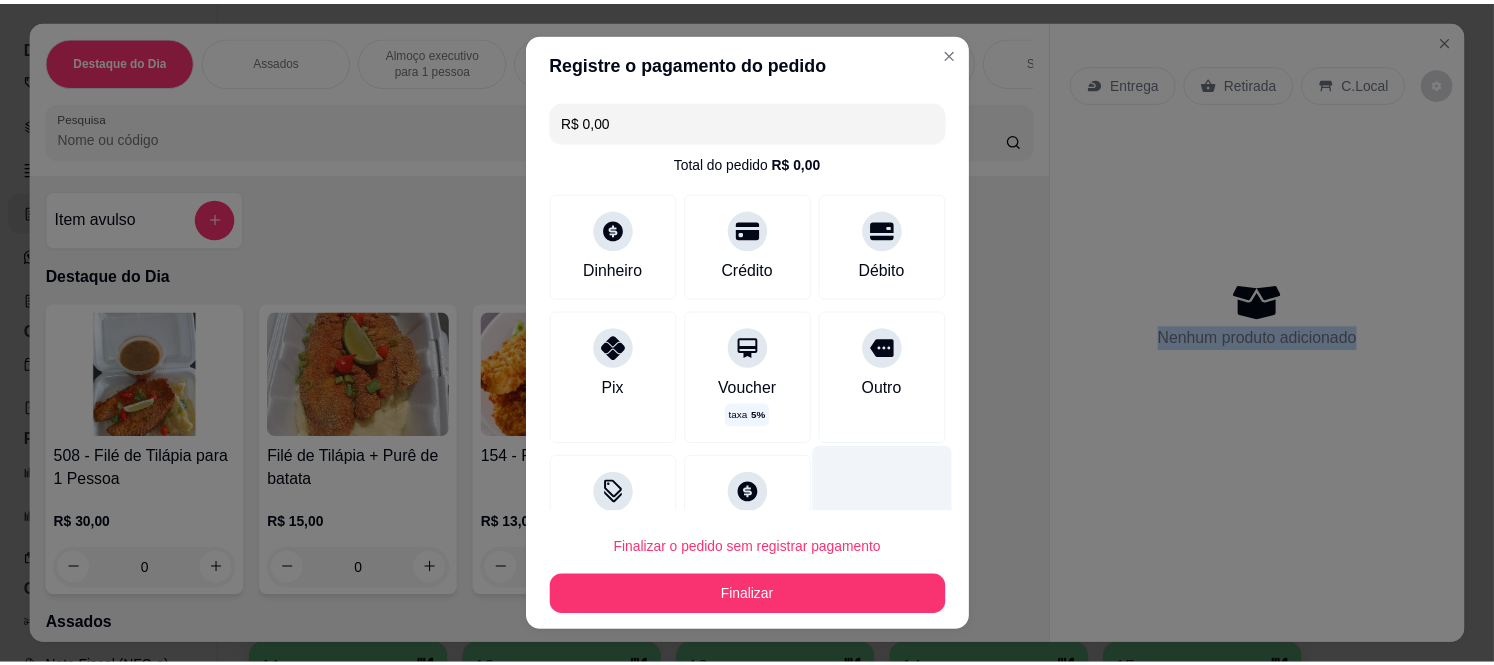 scroll, scrollTop: 0, scrollLeft: 0, axis: both 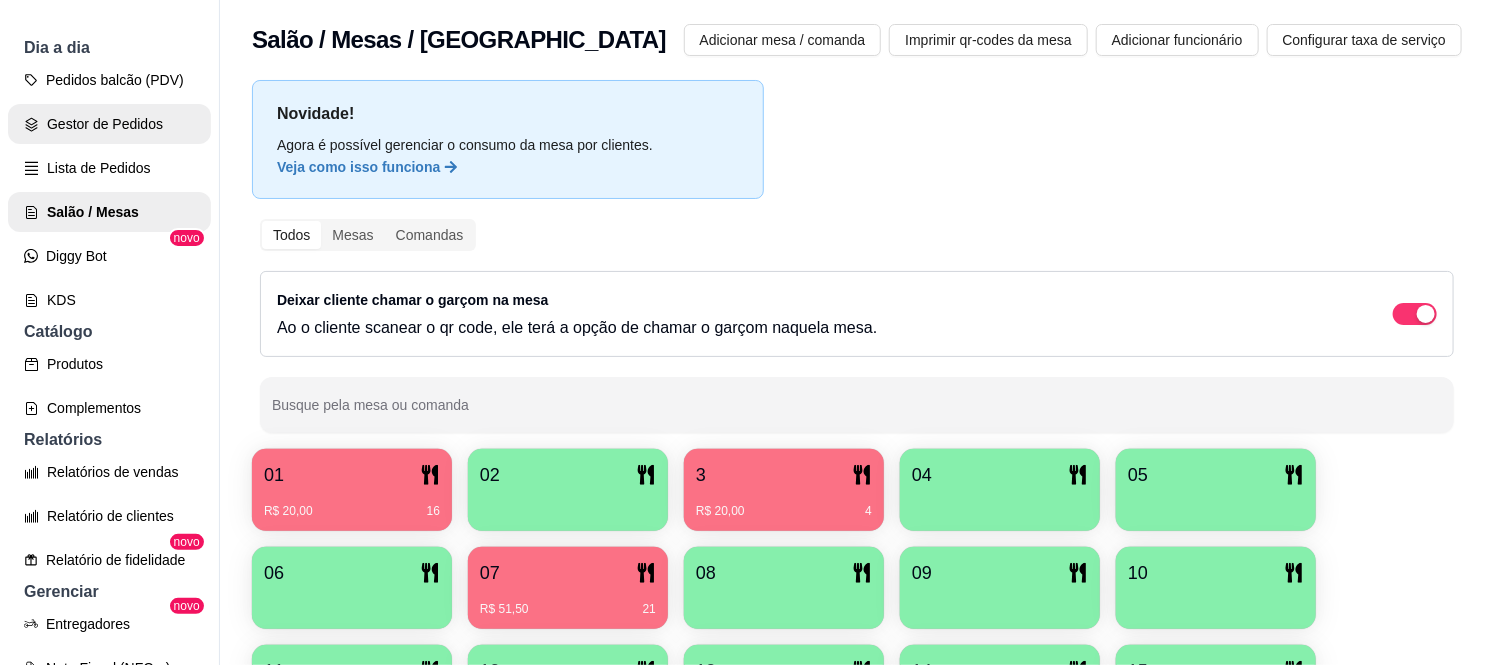 click on "Gestor de Pedidos" at bounding box center (109, 124) 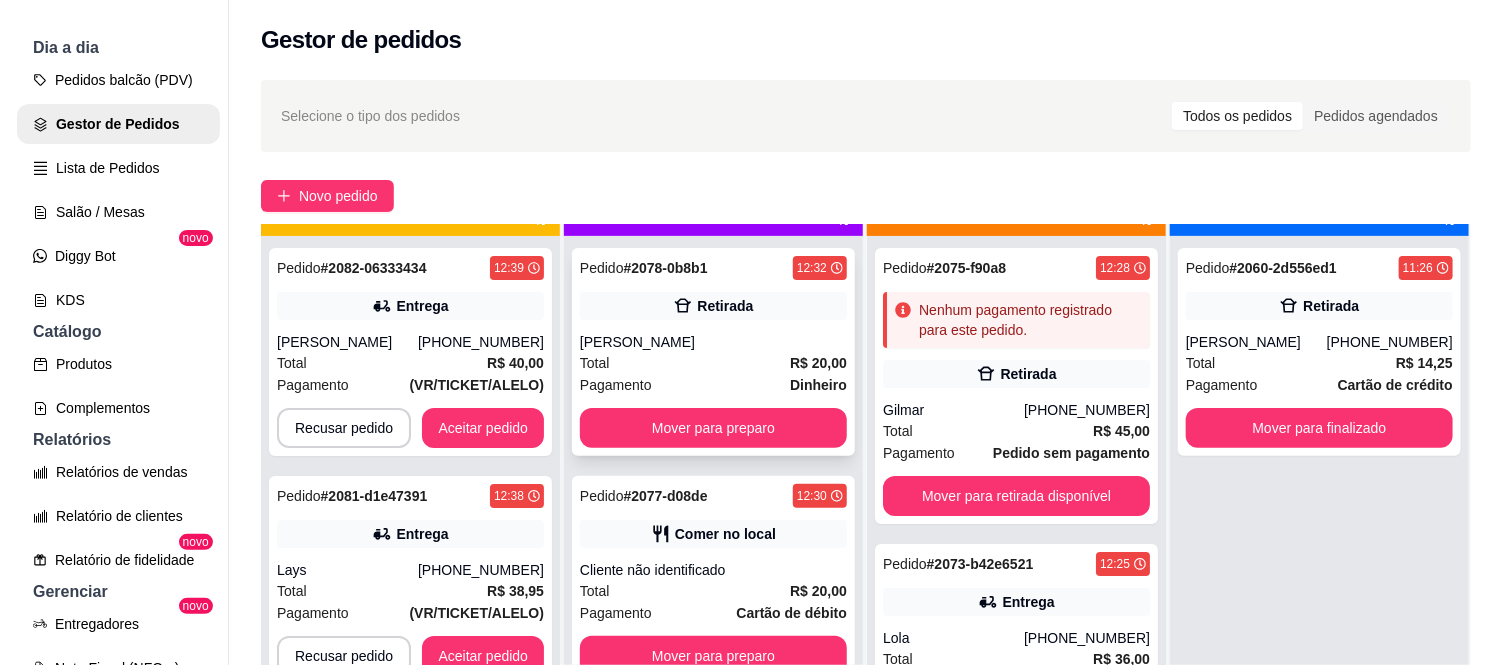 scroll, scrollTop: 55, scrollLeft: 0, axis: vertical 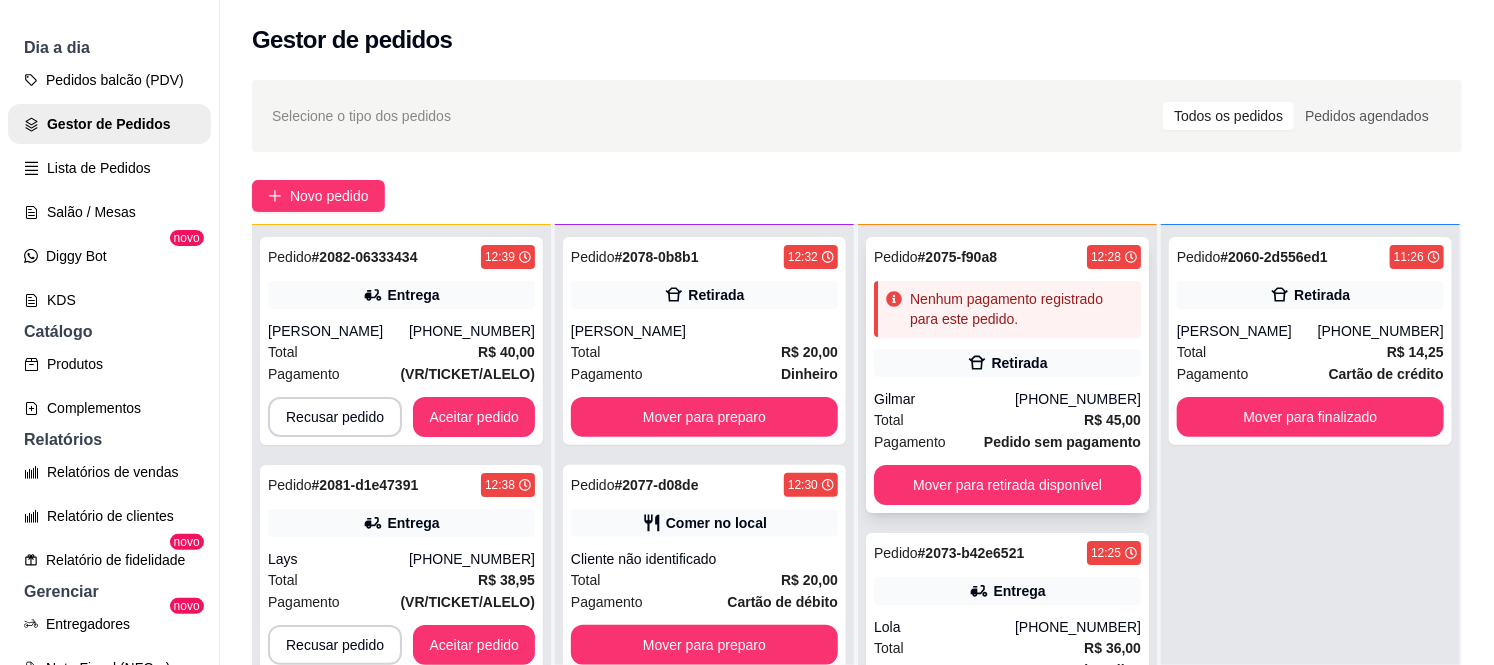 click on "Nenhum pagamento registrado para este pedido." at bounding box center [1021, 309] 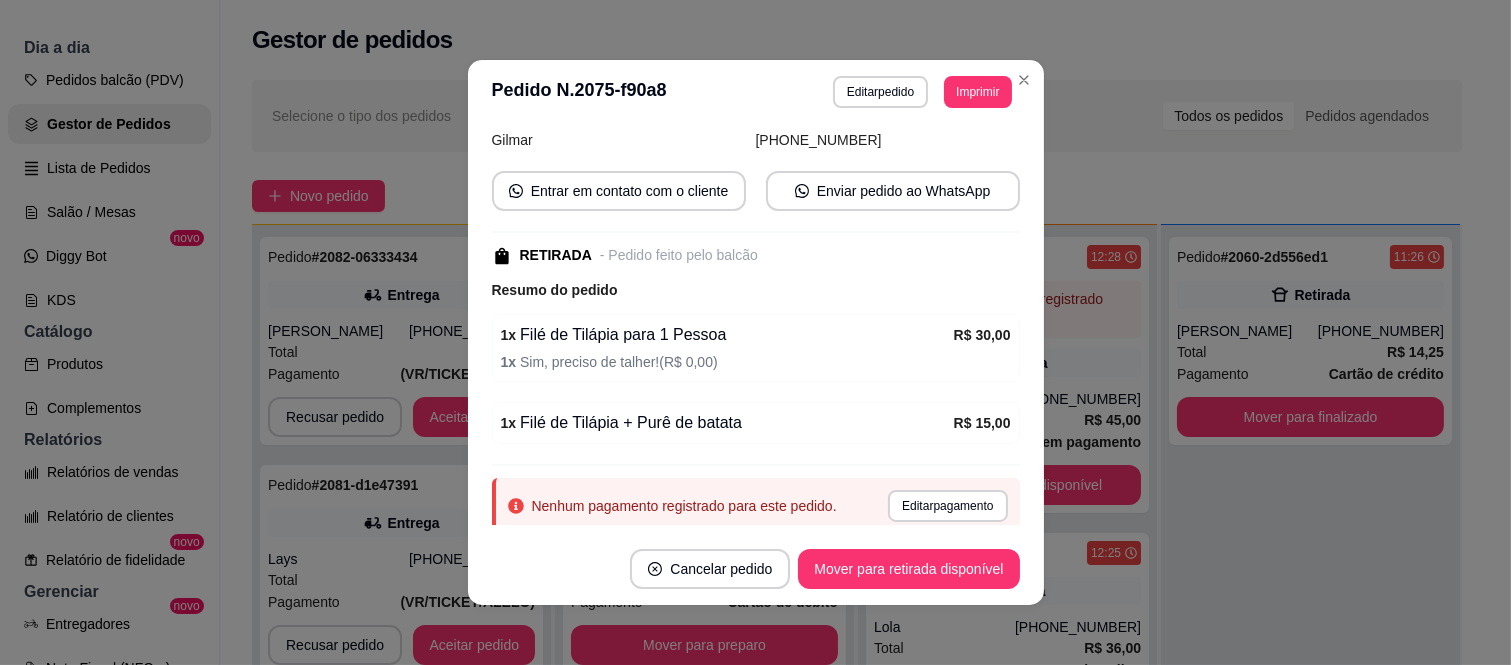 scroll, scrollTop: 213, scrollLeft: 0, axis: vertical 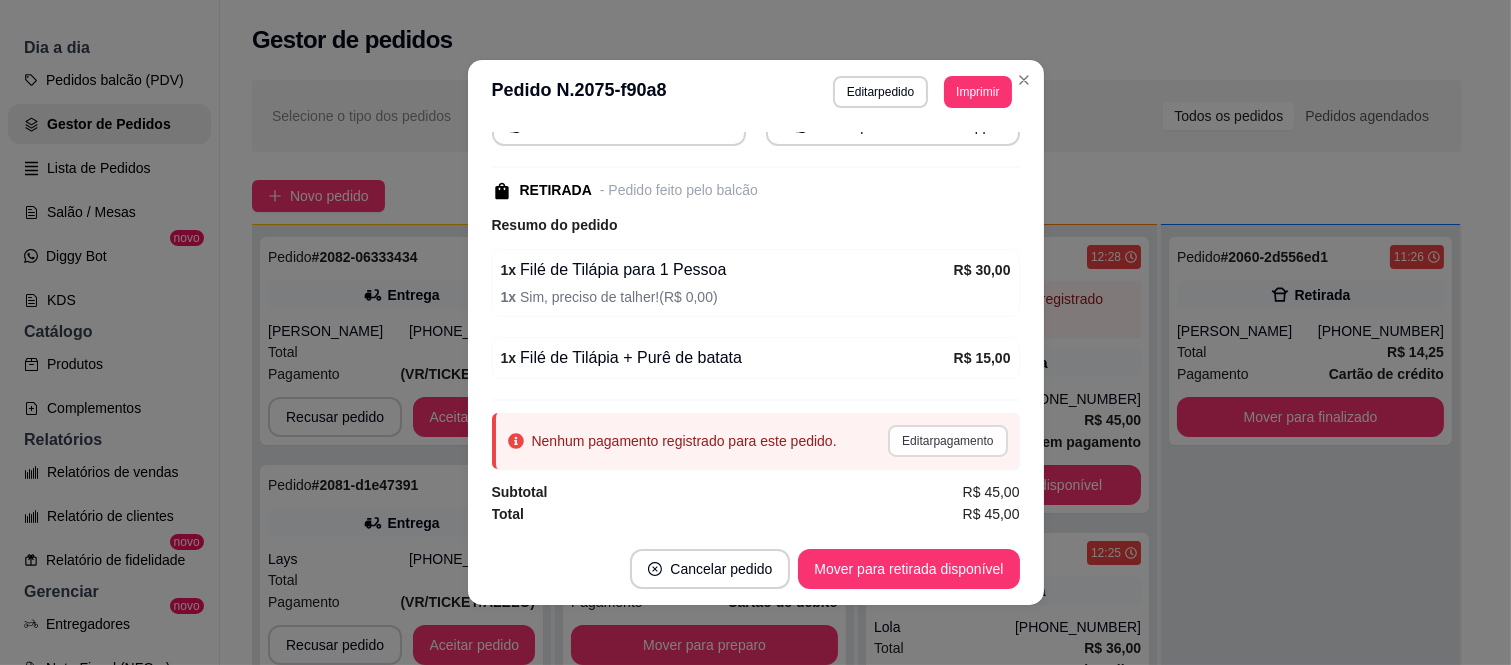 click on "Editar  pagamento" at bounding box center [947, 441] 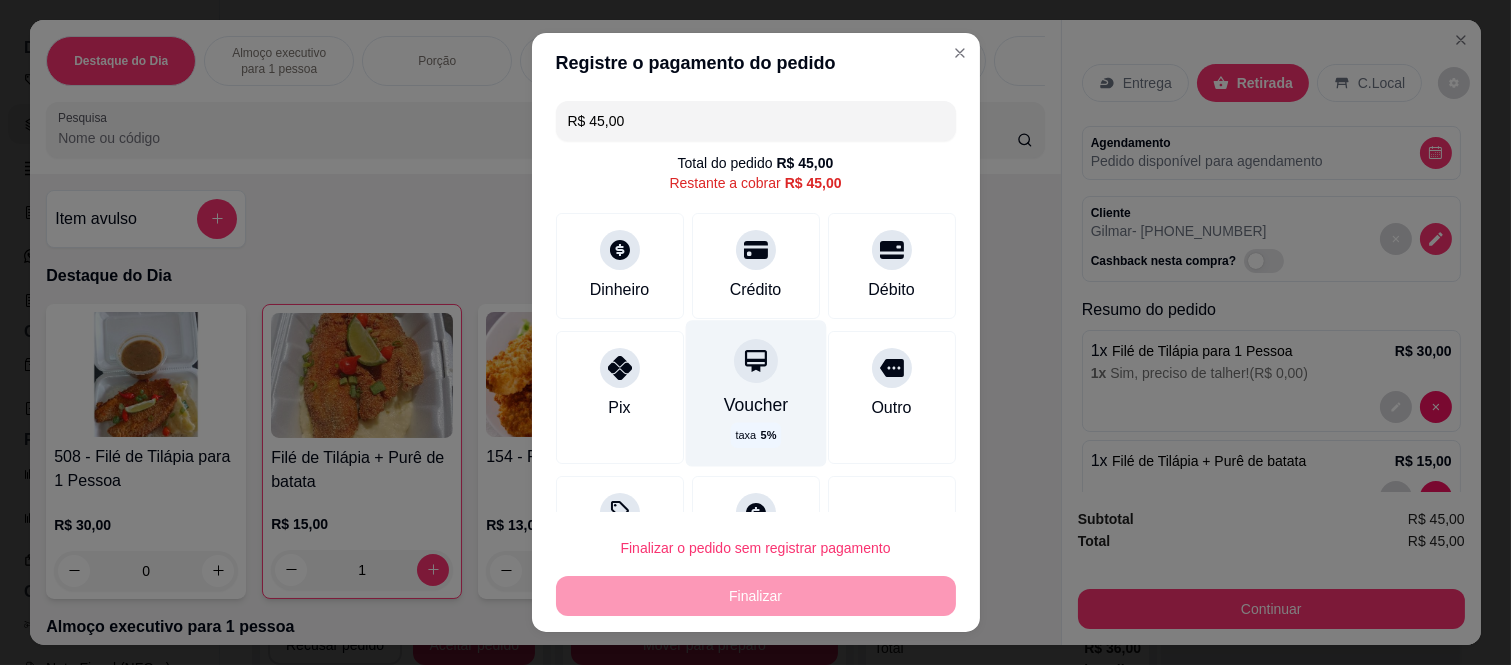click on "Voucher" at bounding box center (755, 405) 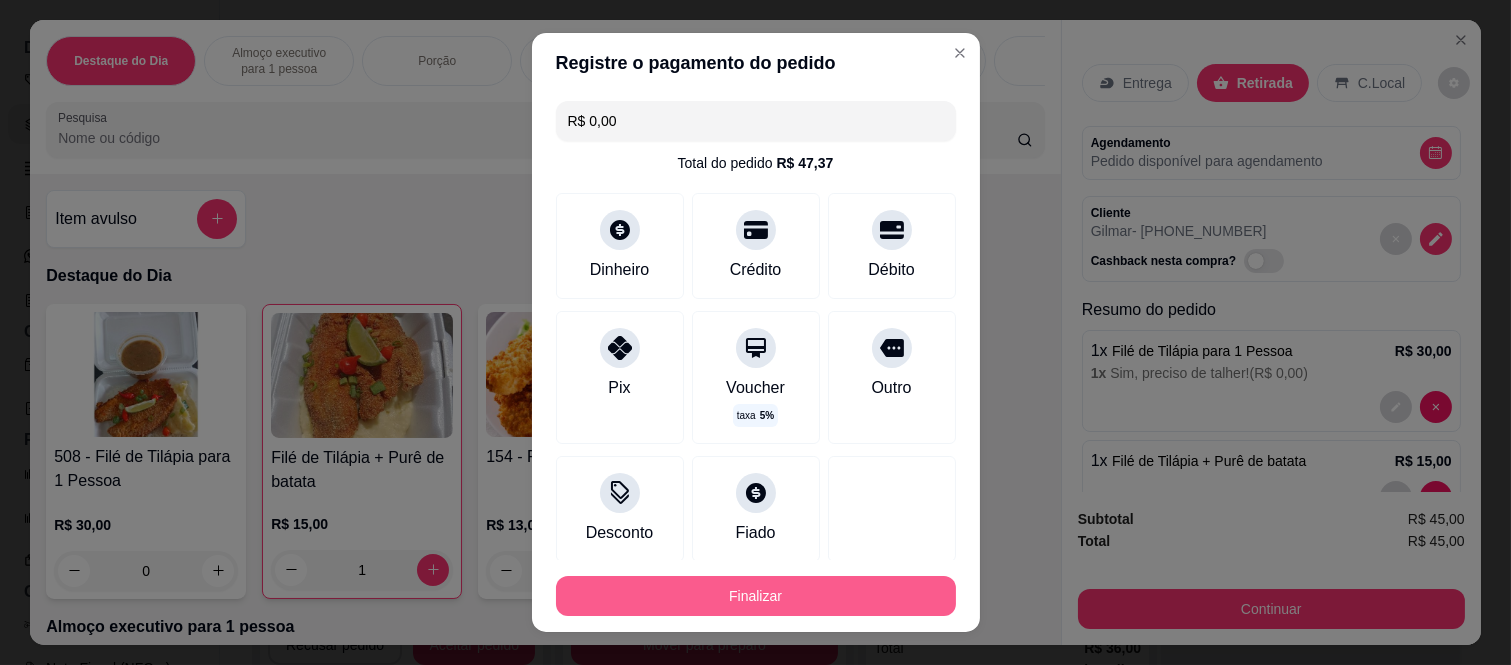 click on "Finalizar" at bounding box center (756, 596) 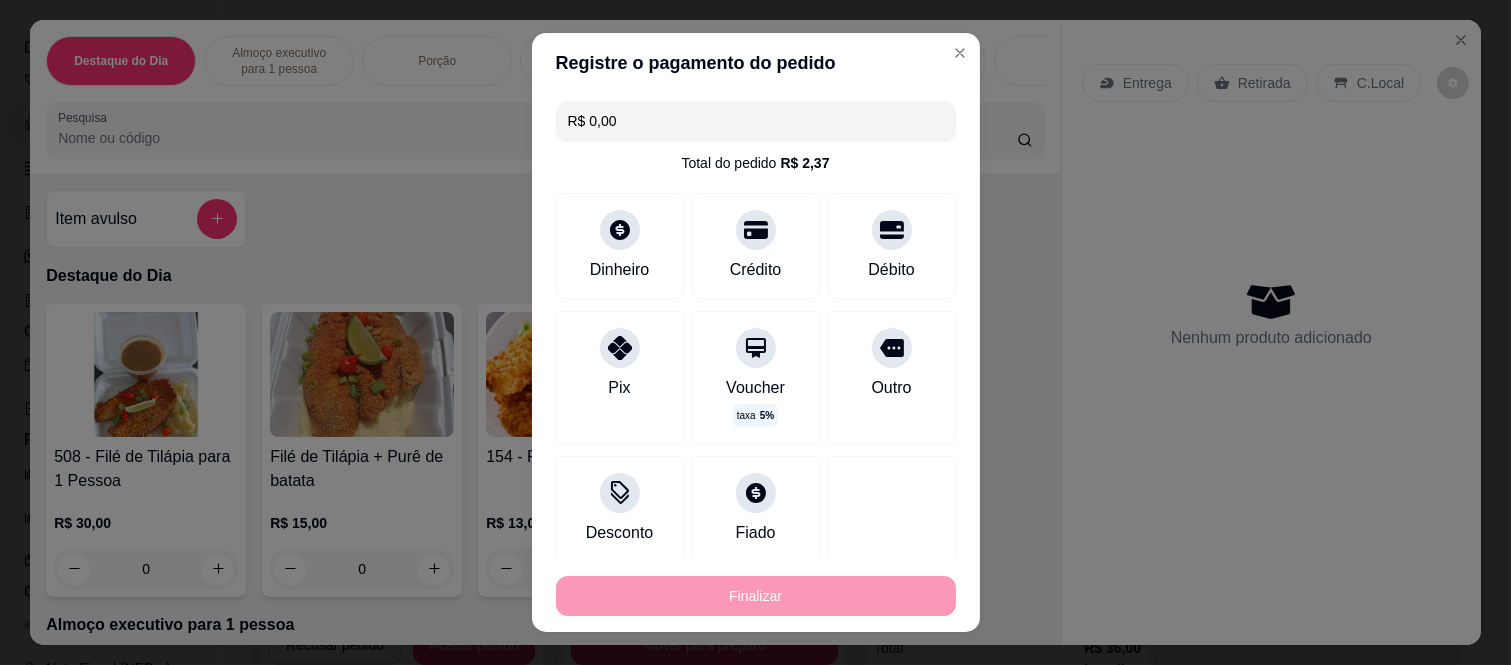 type on "0" 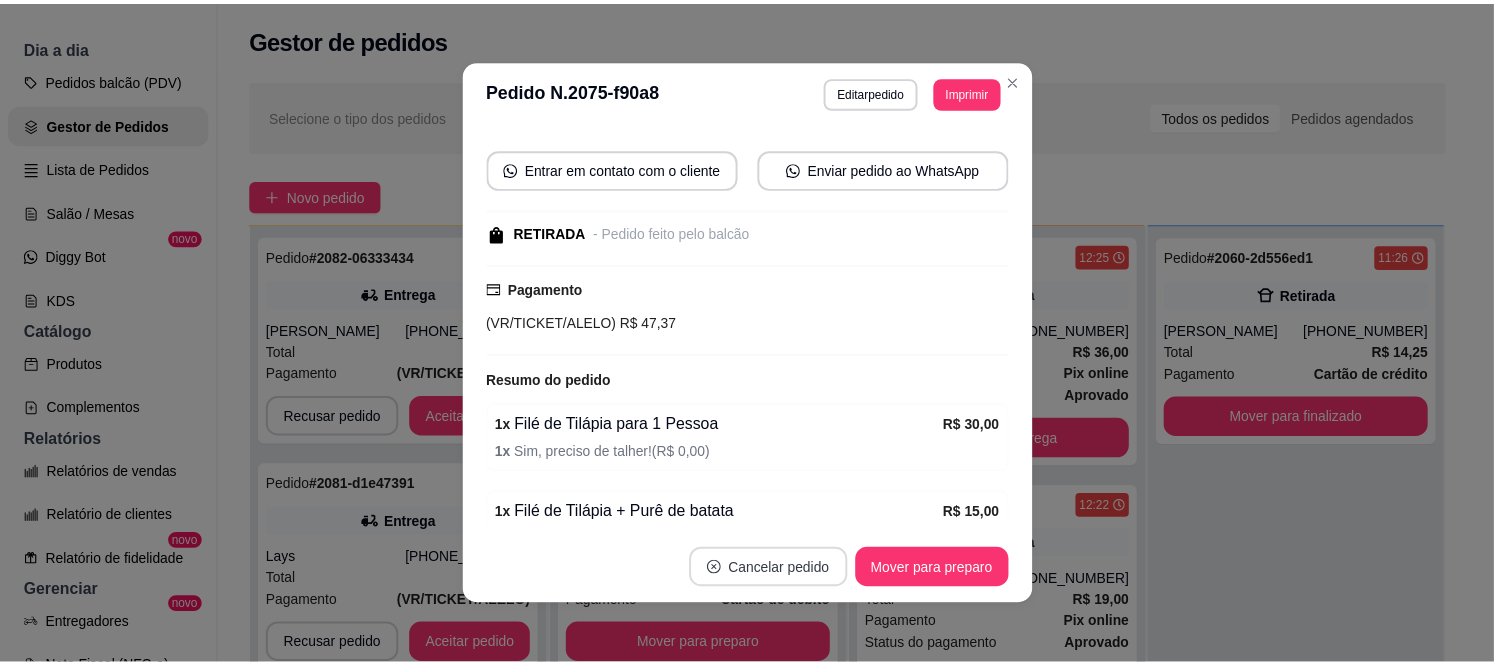 scroll, scrollTop: 256, scrollLeft: 0, axis: vertical 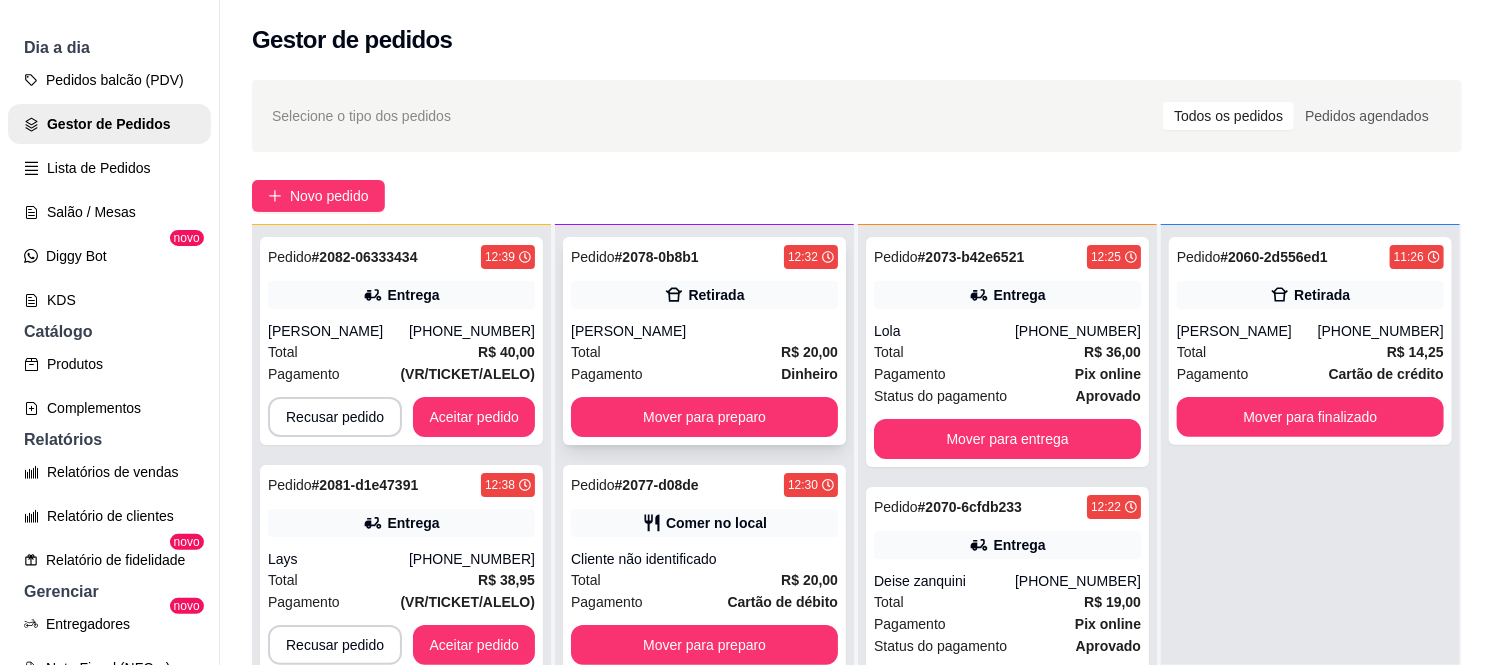click on "[PERSON_NAME]" at bounding box center (704, 331) 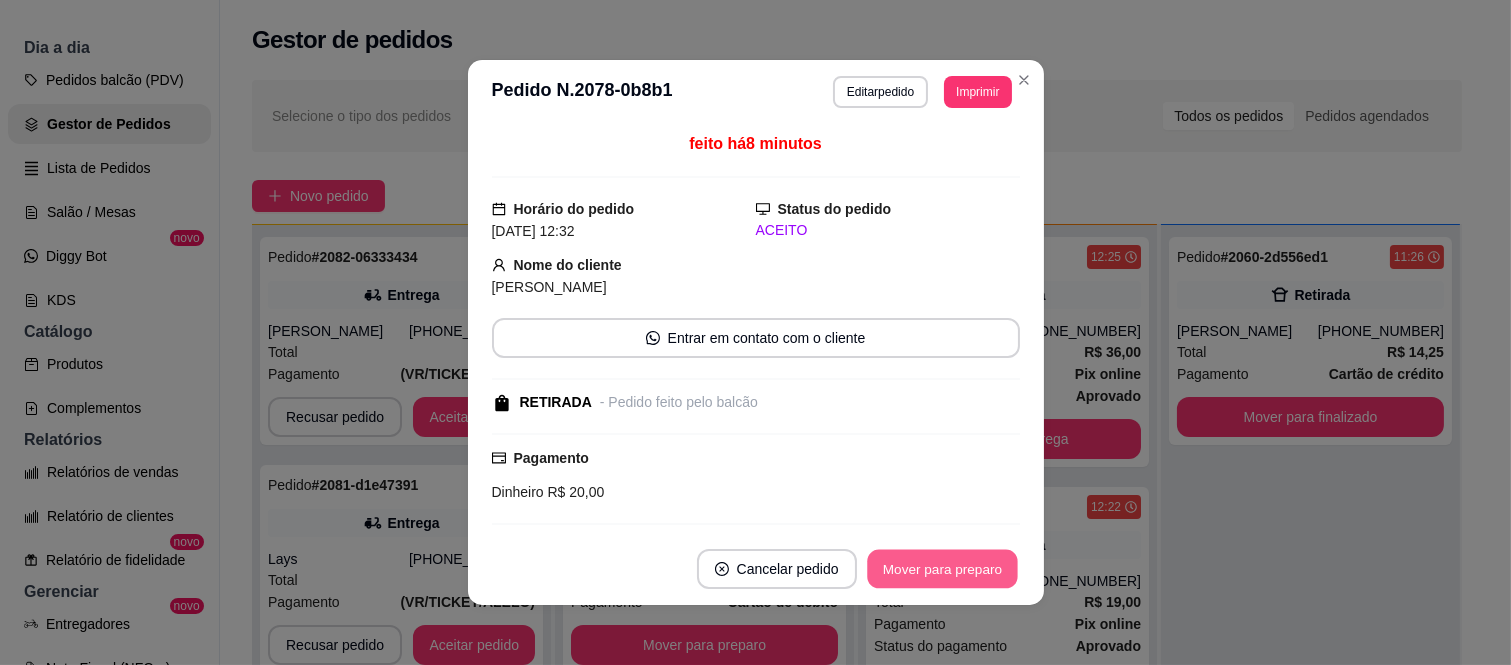 click on "Mover para preparo" at bounding box center [942, 569] 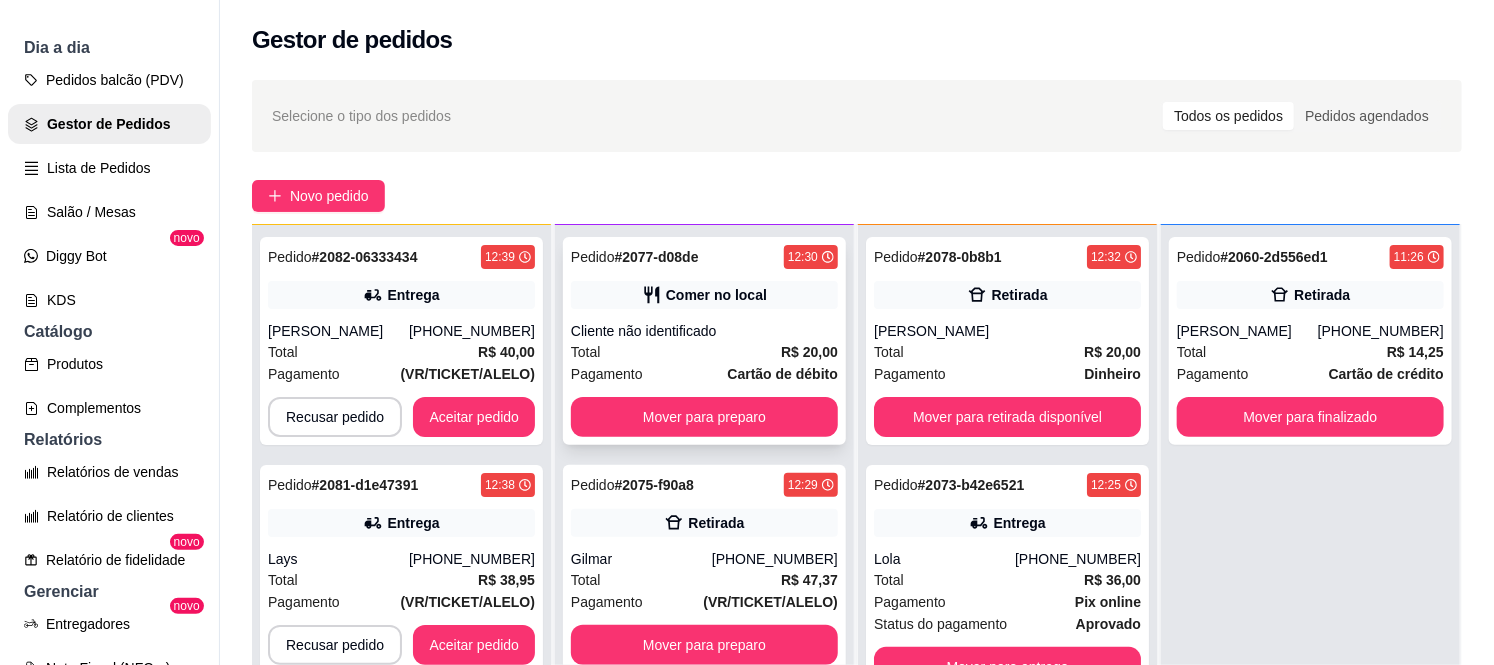 click on "Cliente não identificado" at bounding box center (704, 331) 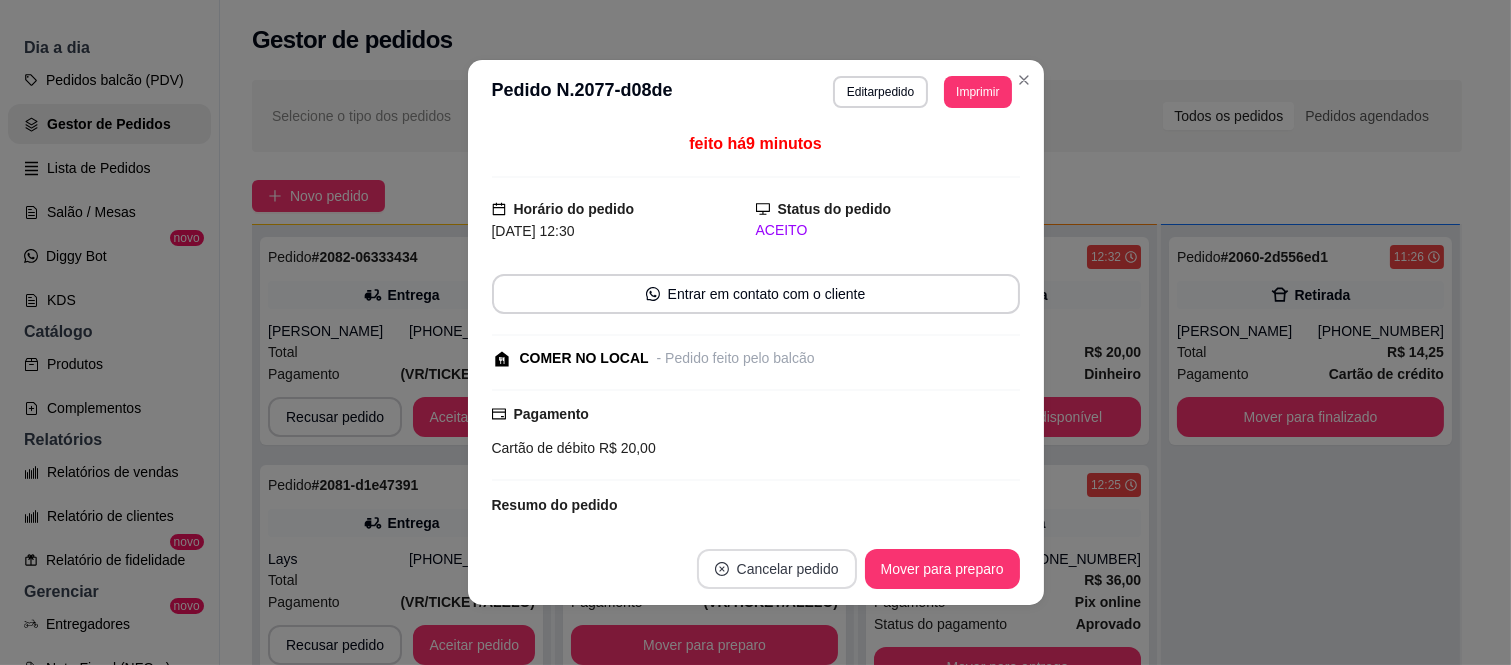 click on "Cancelar pedido" at bounding box center (777, 569) 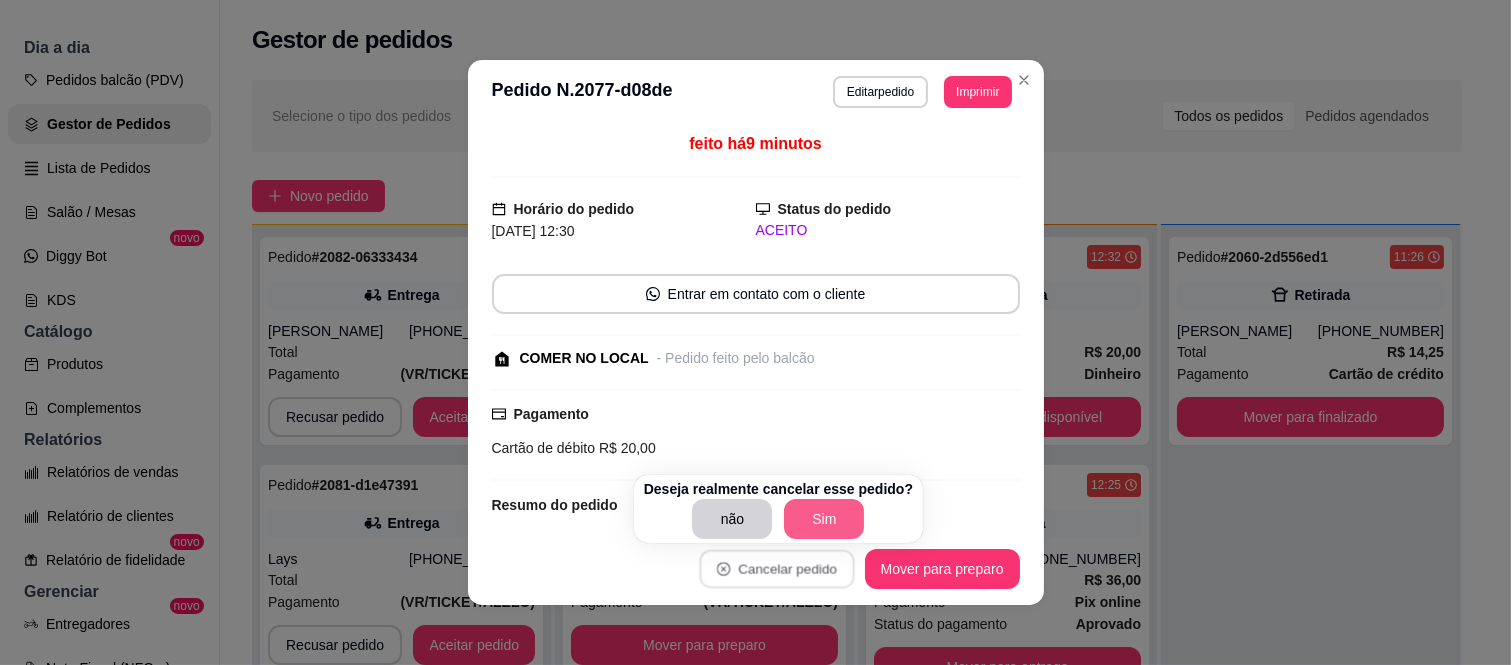 click on "Sim" at bounding box center (824, 519) 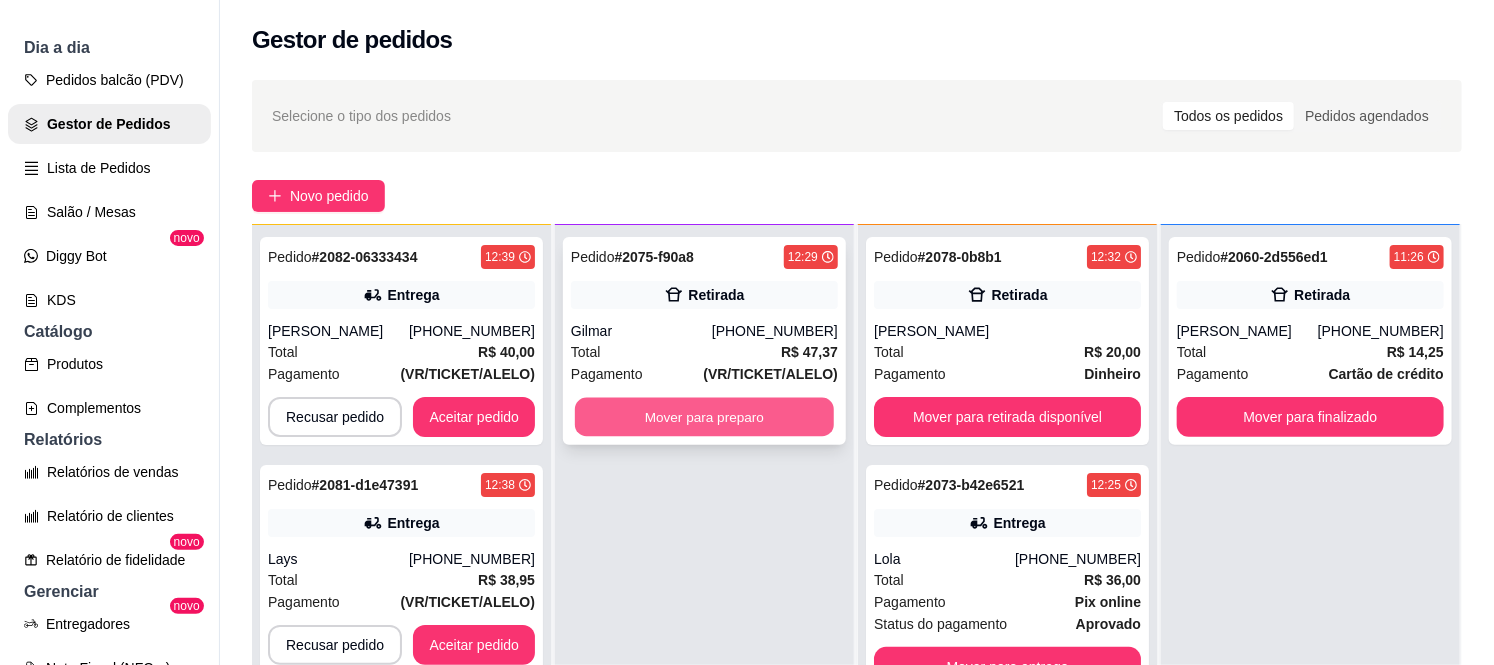 click on "Mover para preparo" at bounding box center [704, 417] 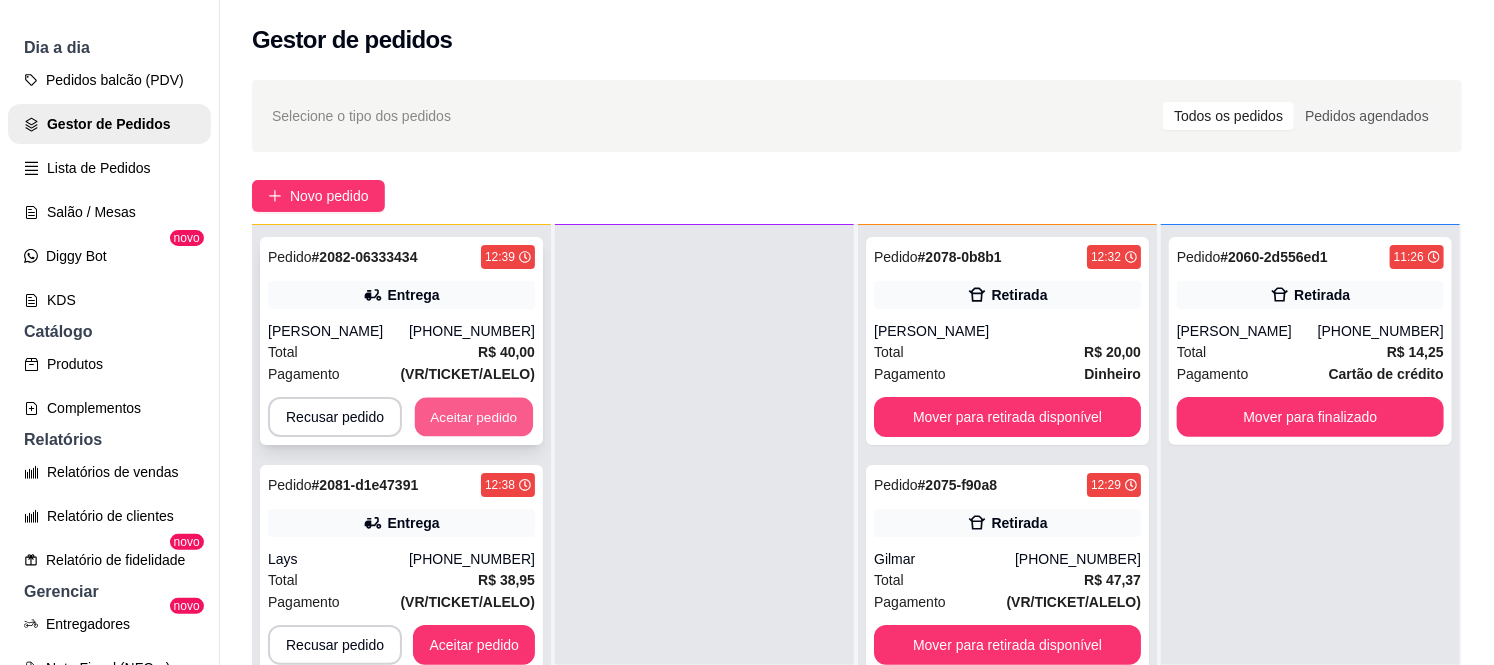 click on "Aceitar pedido" at bounding box center [474, 417] 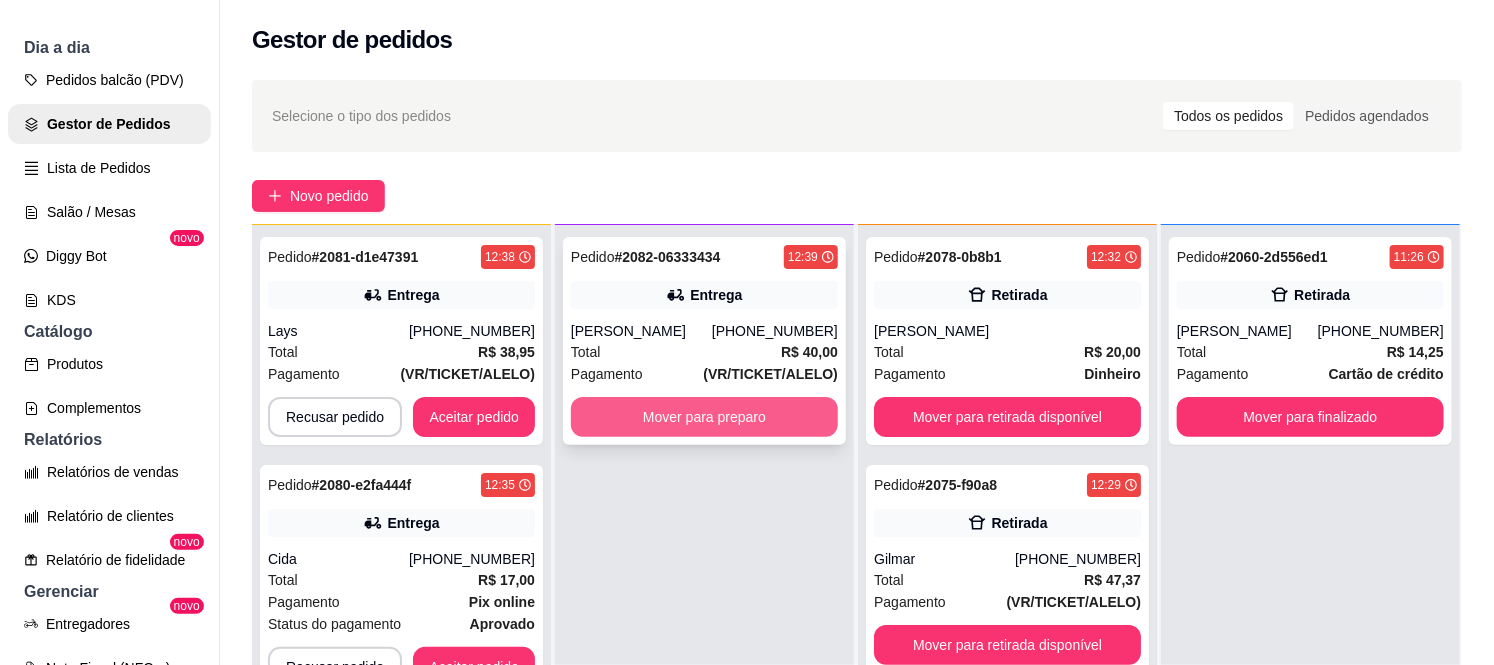 click on "Mover para preparo" at bounding box center [704, 417] 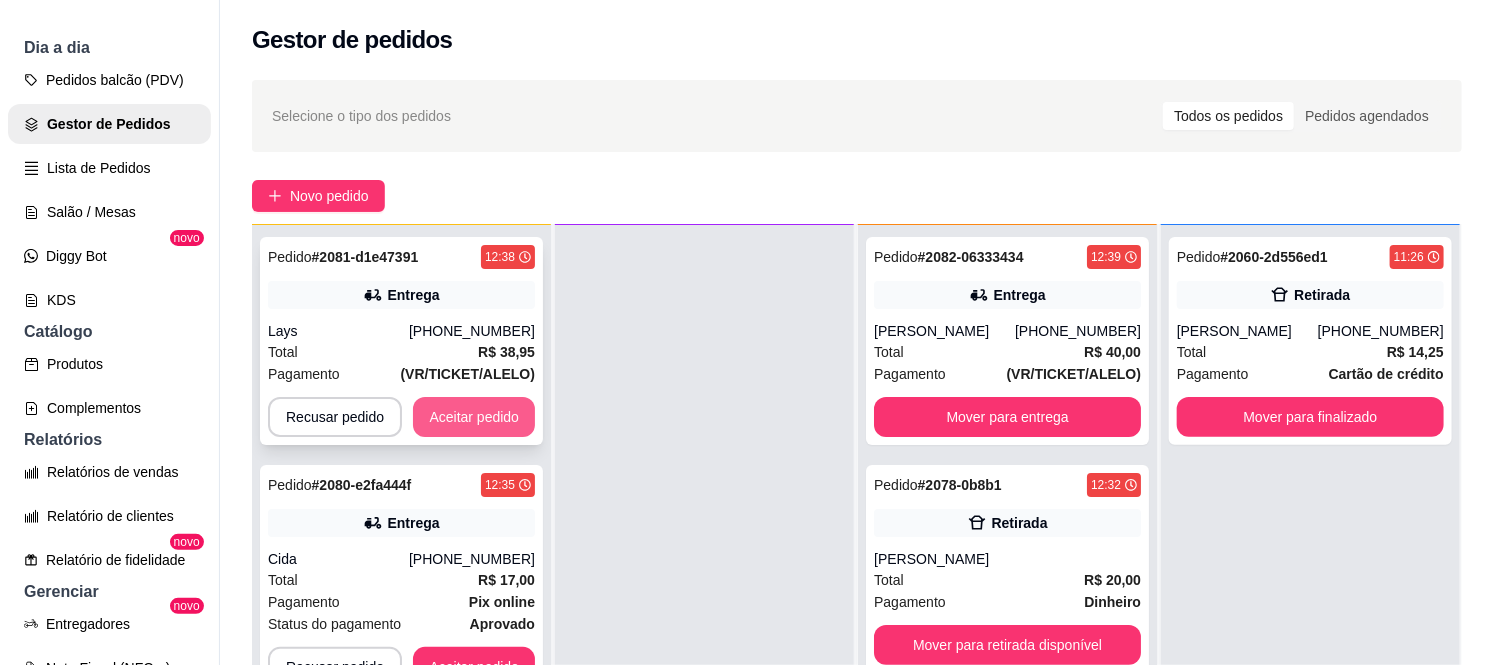 click on "Aceitar pedido" at bounding box center [474, 417] 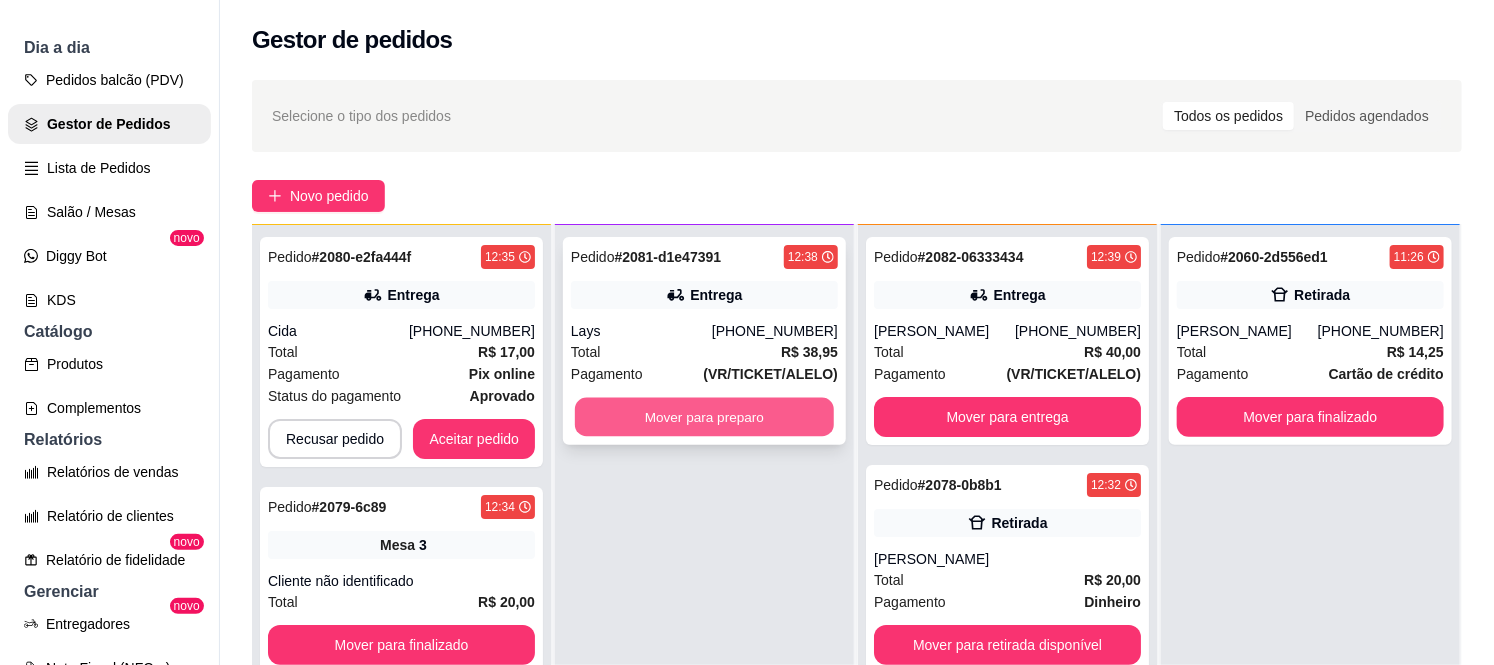click on "Mover para preparo" at bounding box center [704, 417] 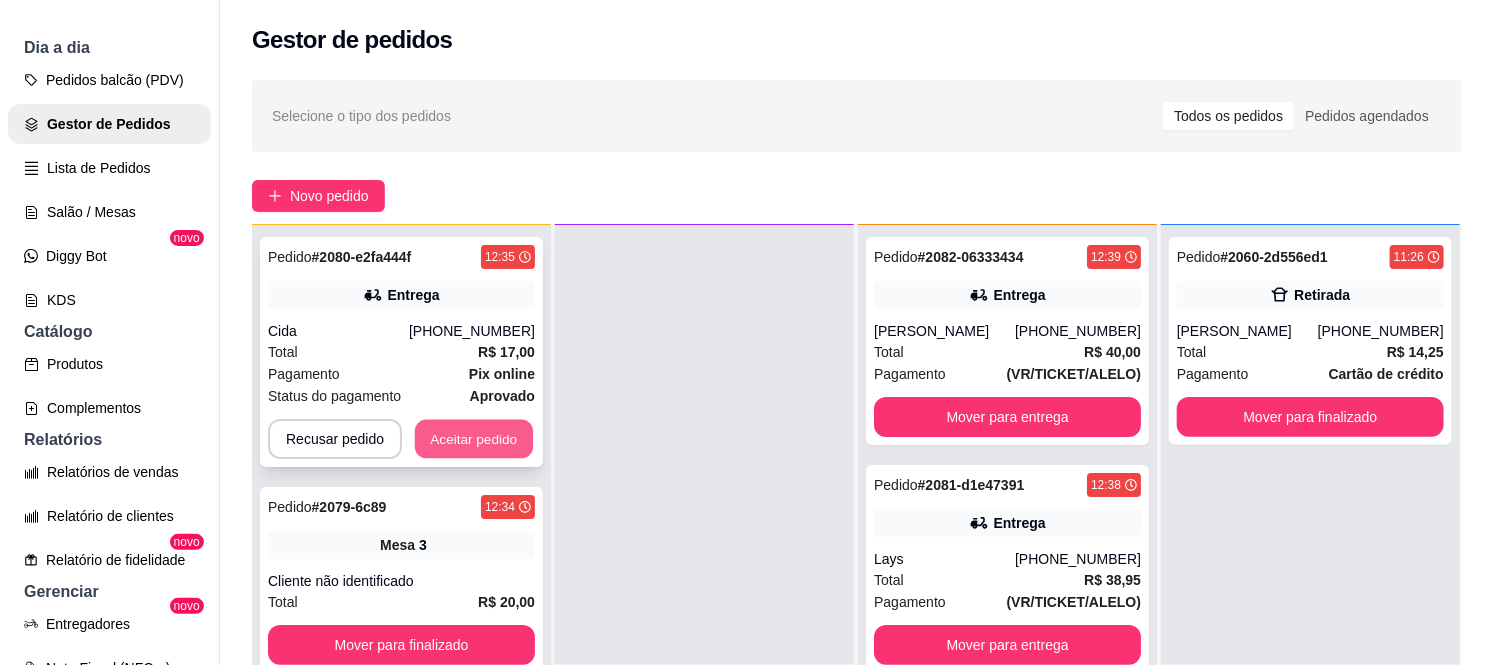 click on "Aceitar pedido" at bounding box center (474, 439) 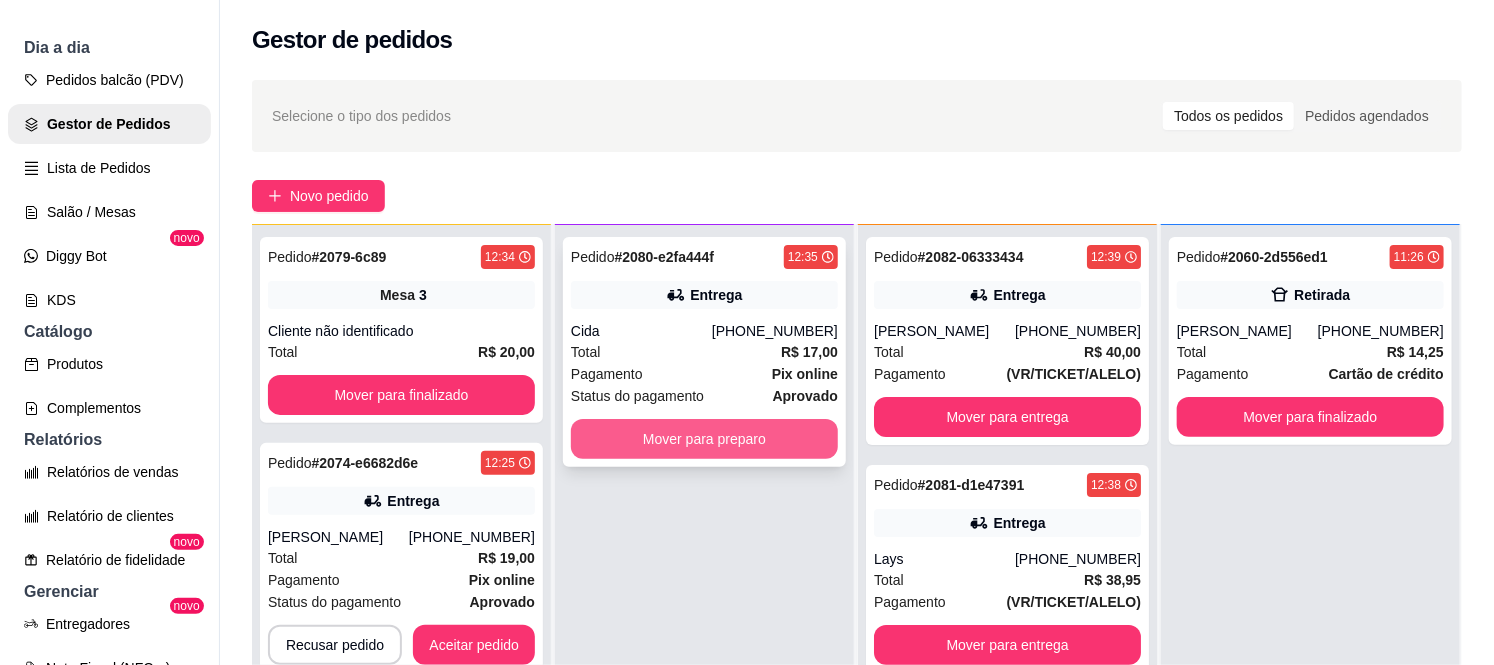 click on "Mover para preparo" at bounding box center (704, 439) 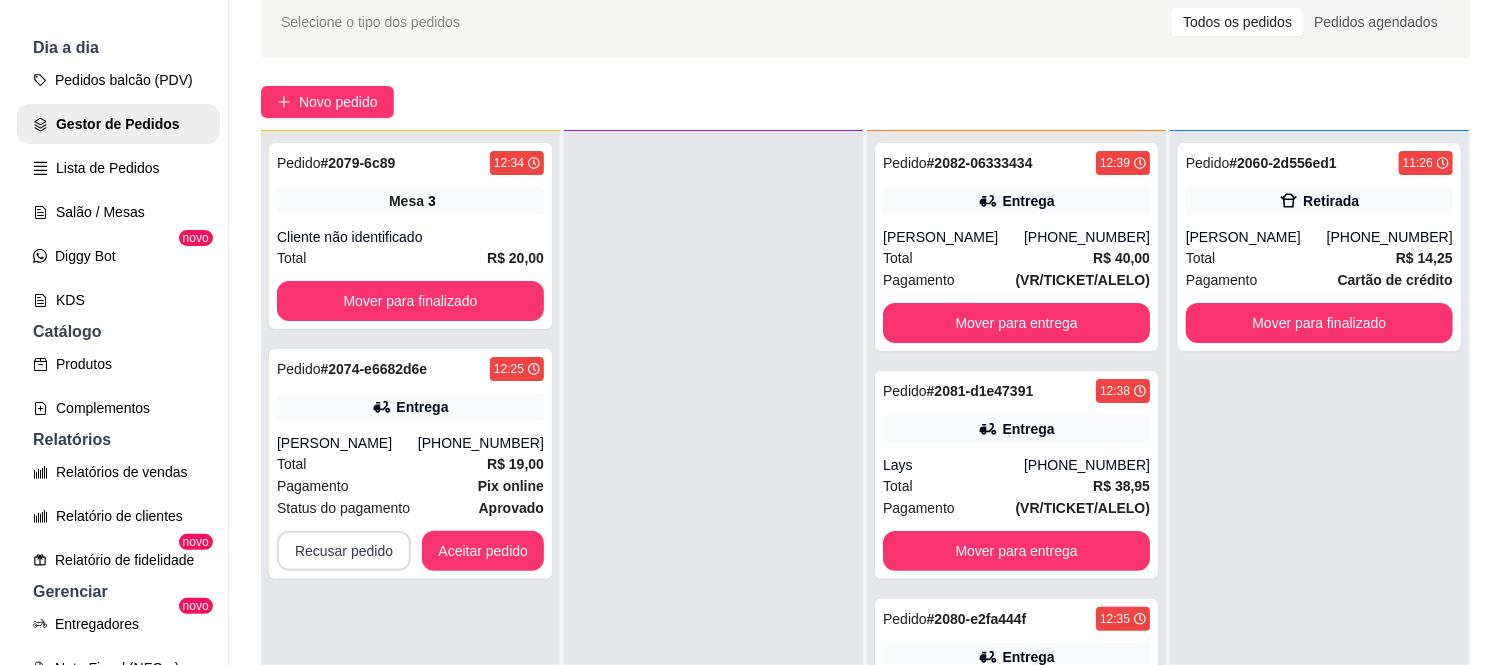 scroll, scrollTop: 222, scrollLeft: 0, axis: vertical 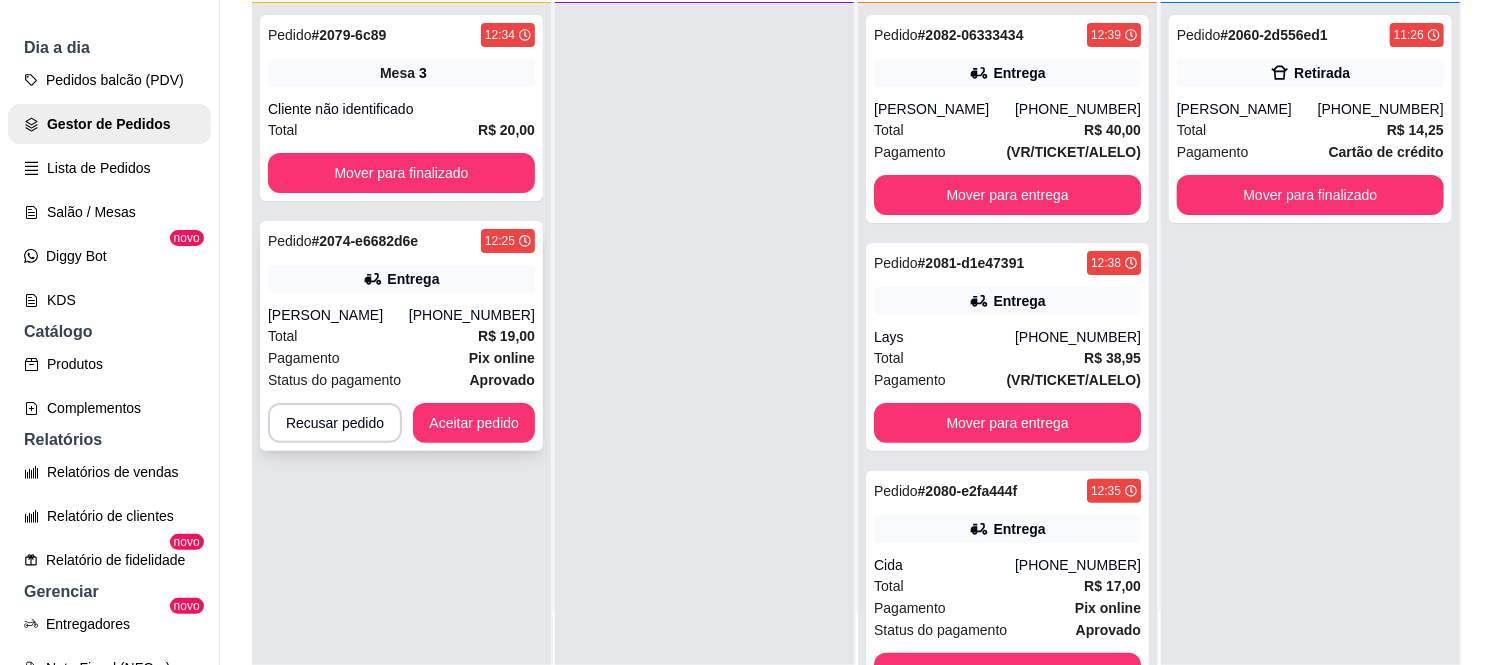 click on "Pagamento Pix online" at bounding box center [401, 358] 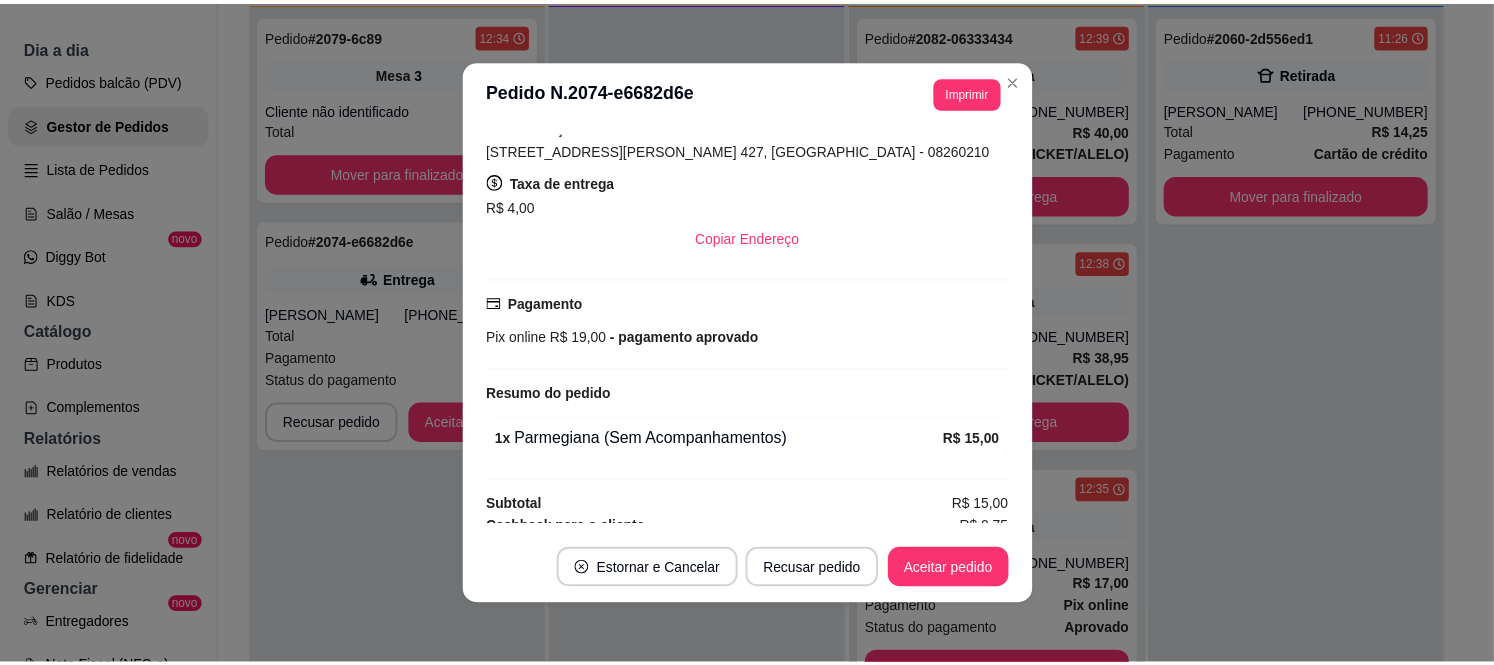 scroll, scrollTop: 407, scrollLeft: 0, axis: vertical 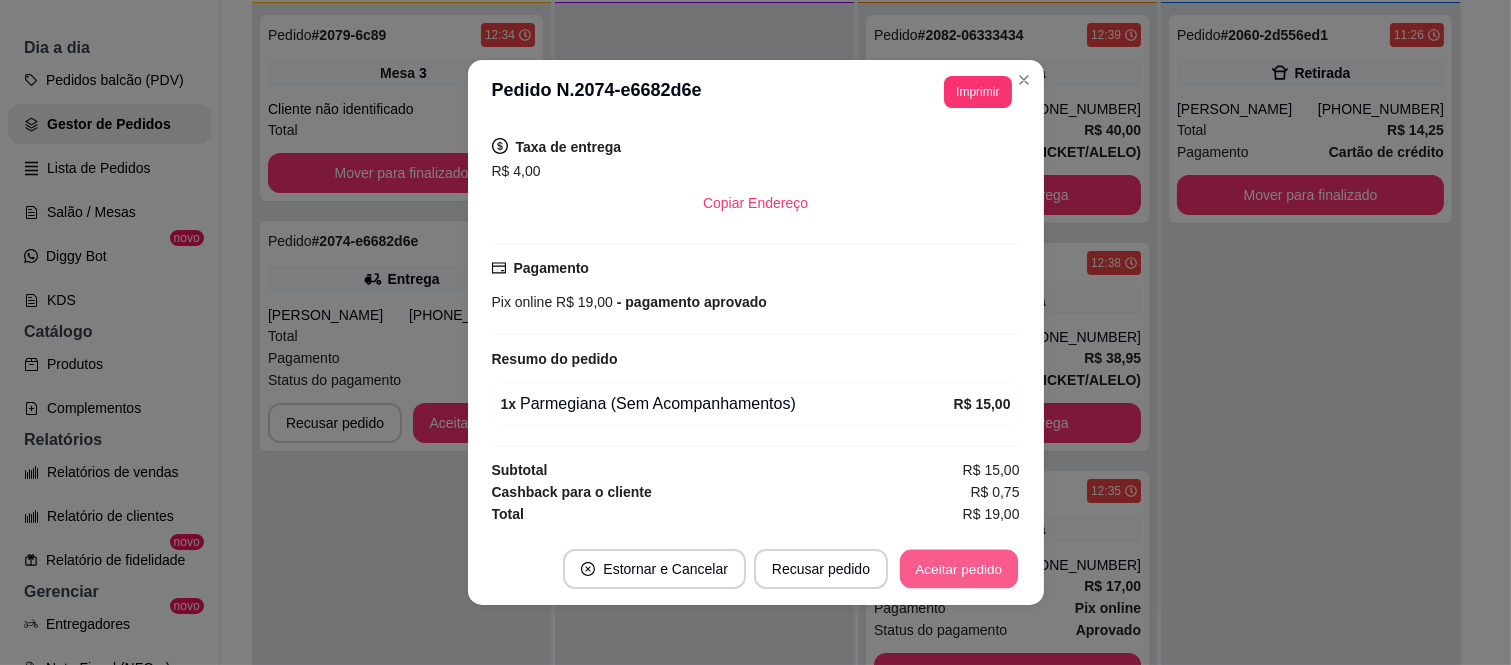 click on "Aceitar pedido" at bounding box center [959, 569] 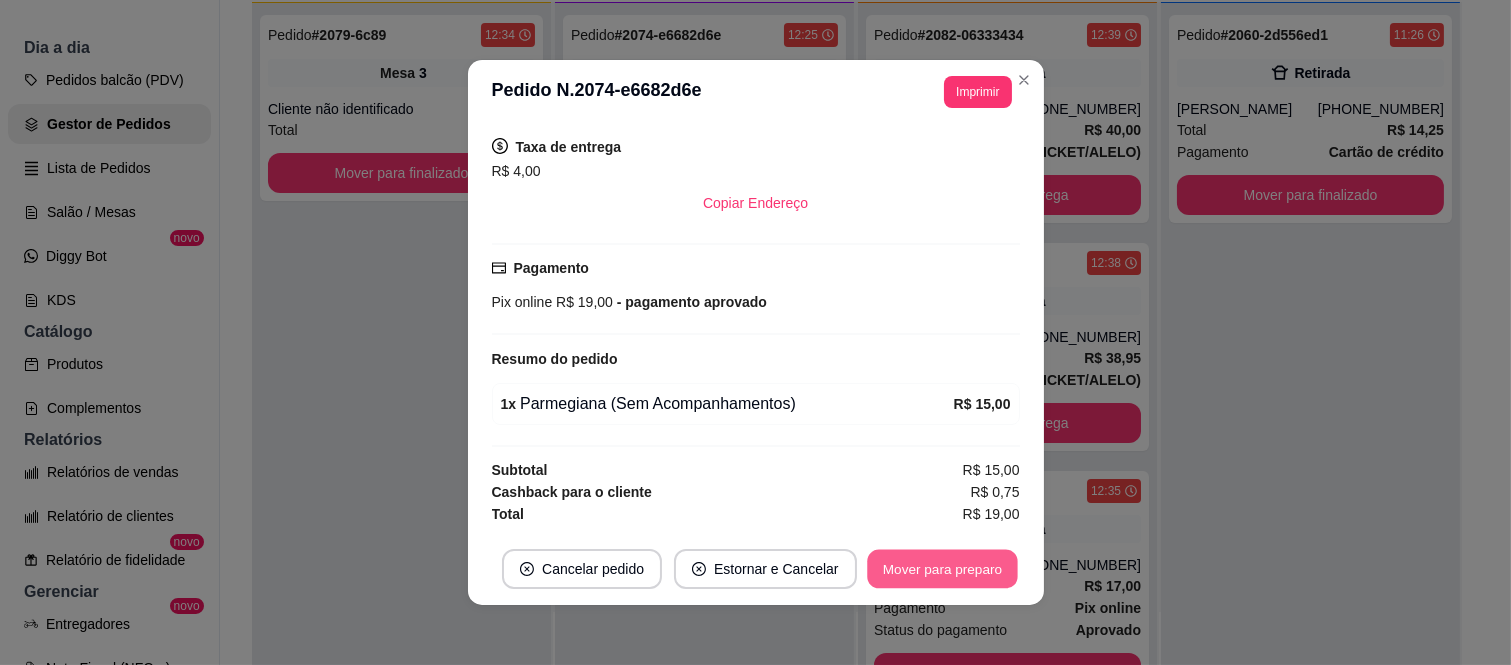 click on "Mover para preparo" at bounding box center [942, 569] 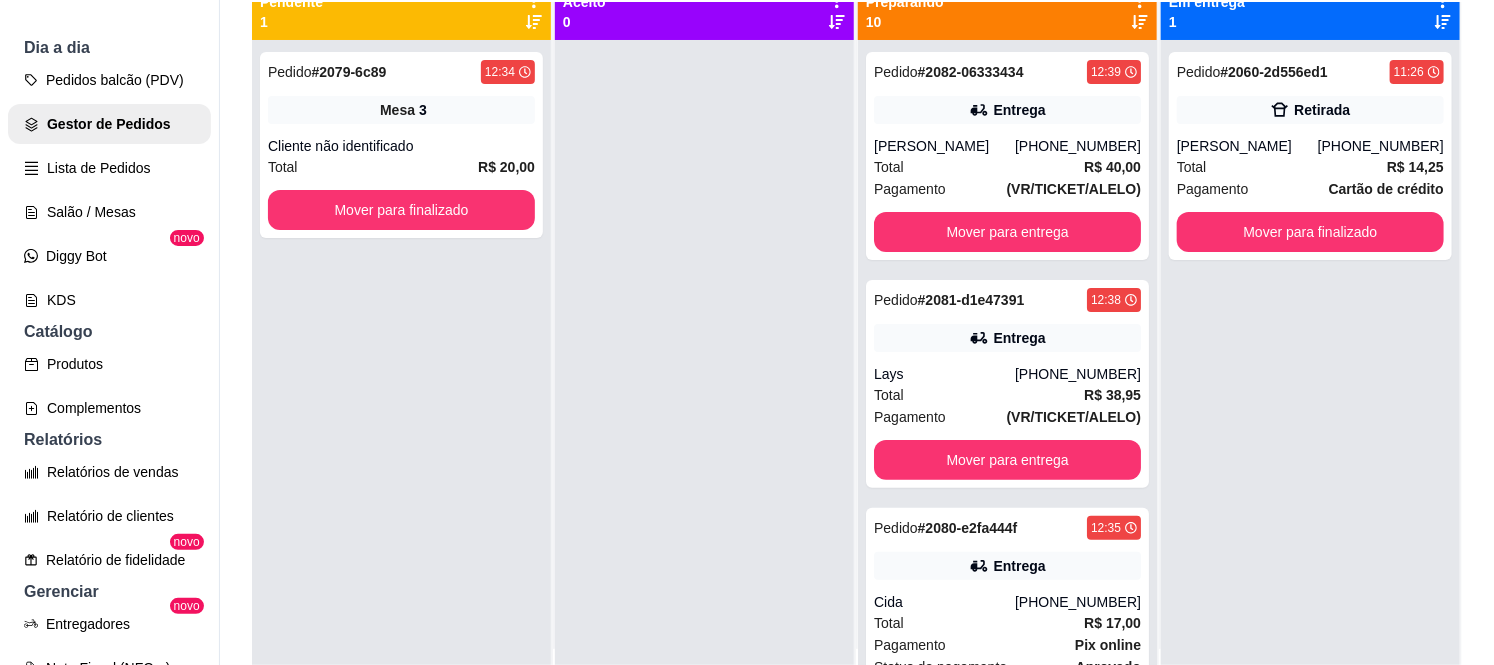 scroll, scrollTop: 0, scrollLeft: 0, axis: both 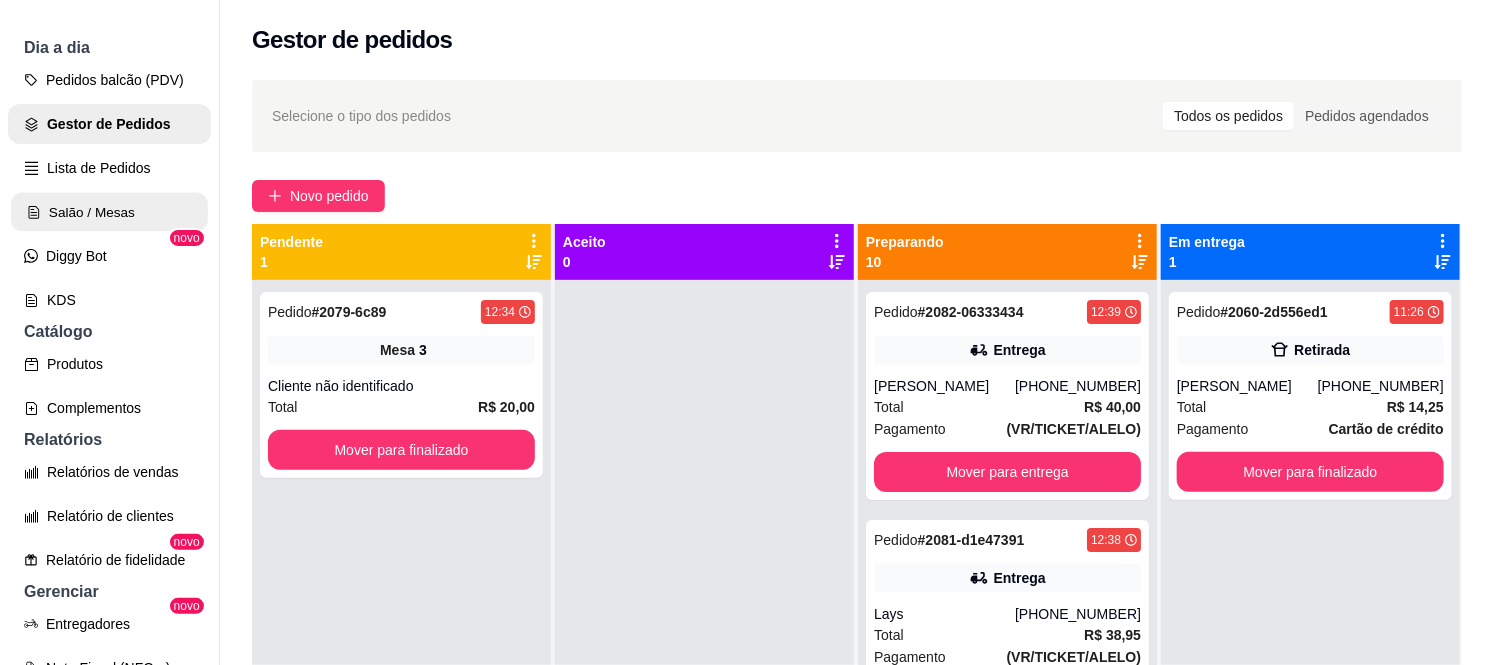 click on "Salão / Mesas" at bounding box center (109, 212) 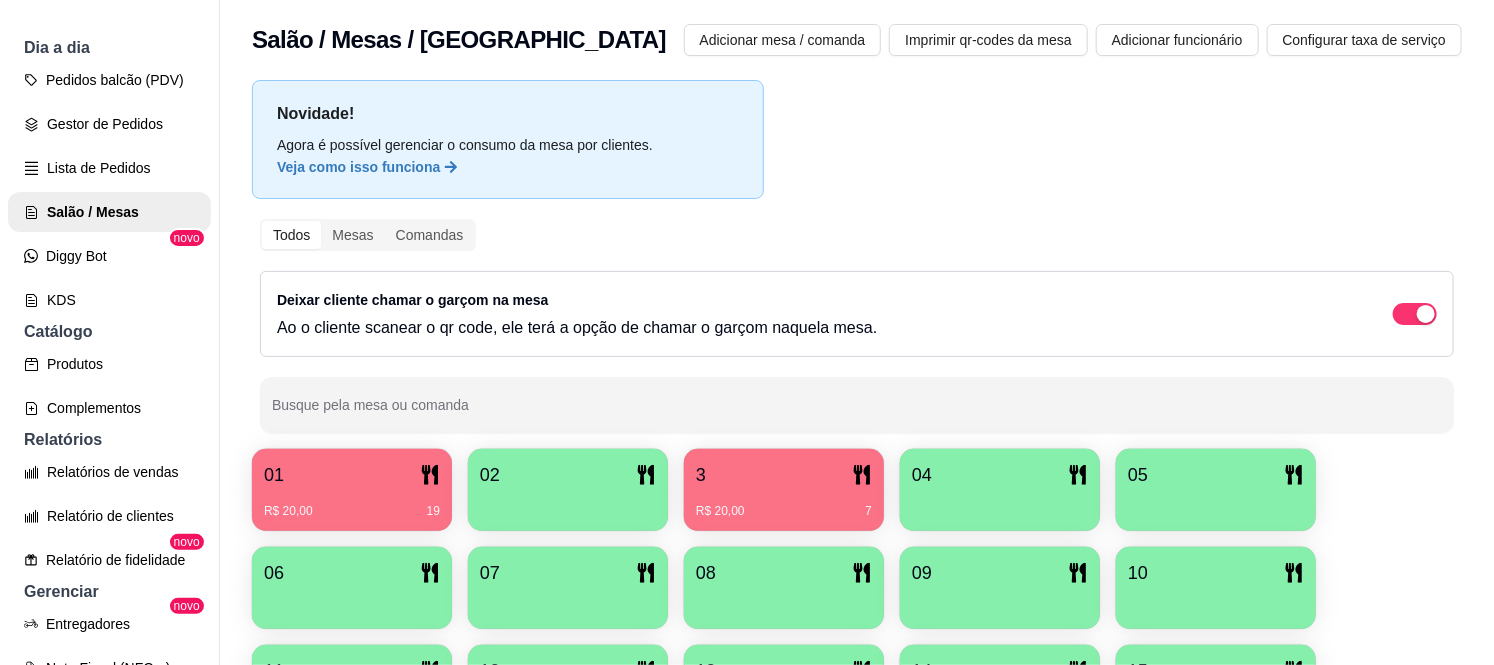 click on "01" at bounding box center [352, 475] 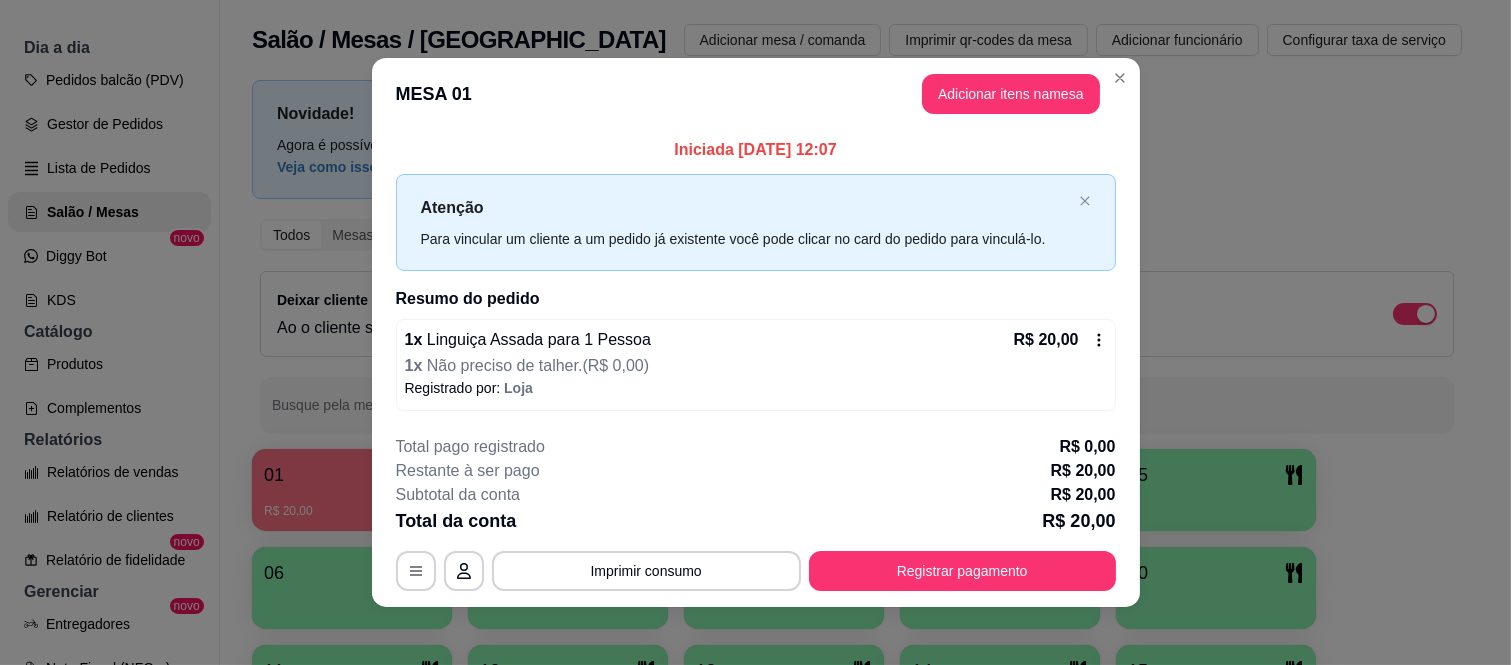click on "**********" at bounding box center [756, 513] 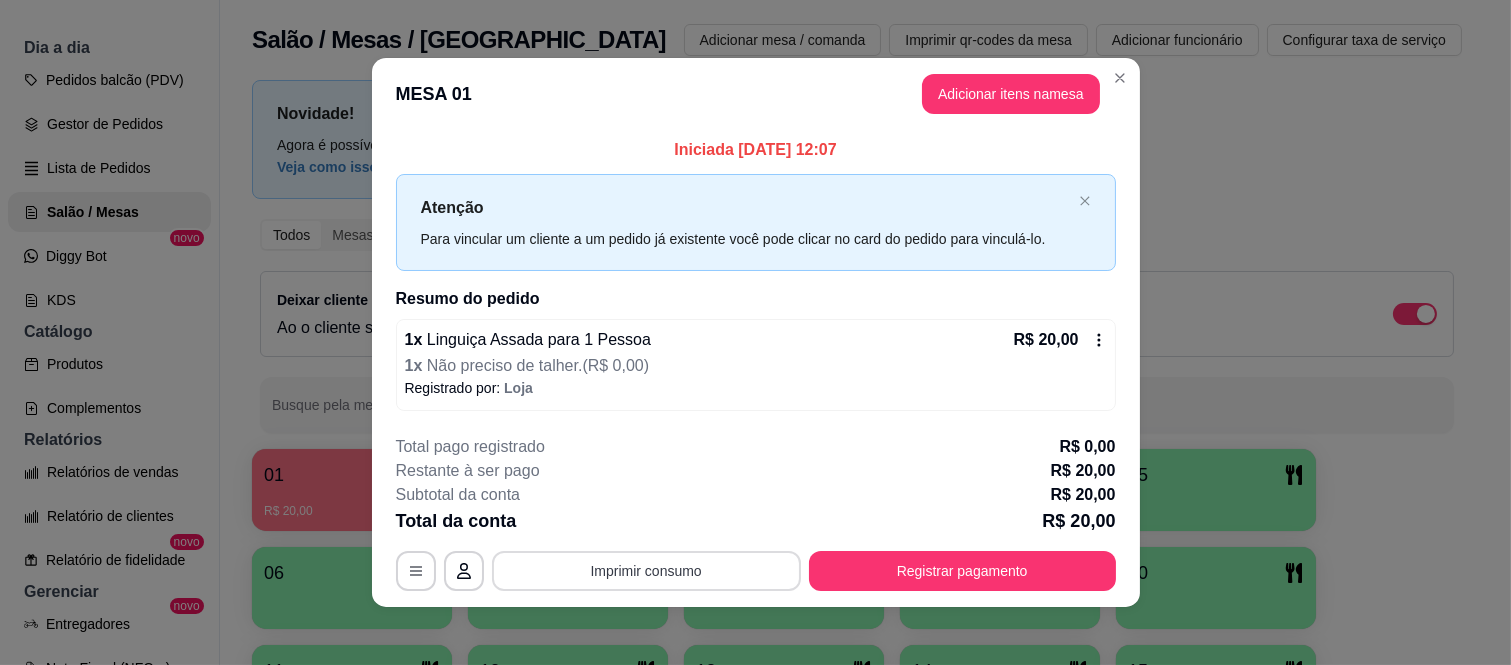 click on "Imprimir consumo" at bounding box center (646, 571) 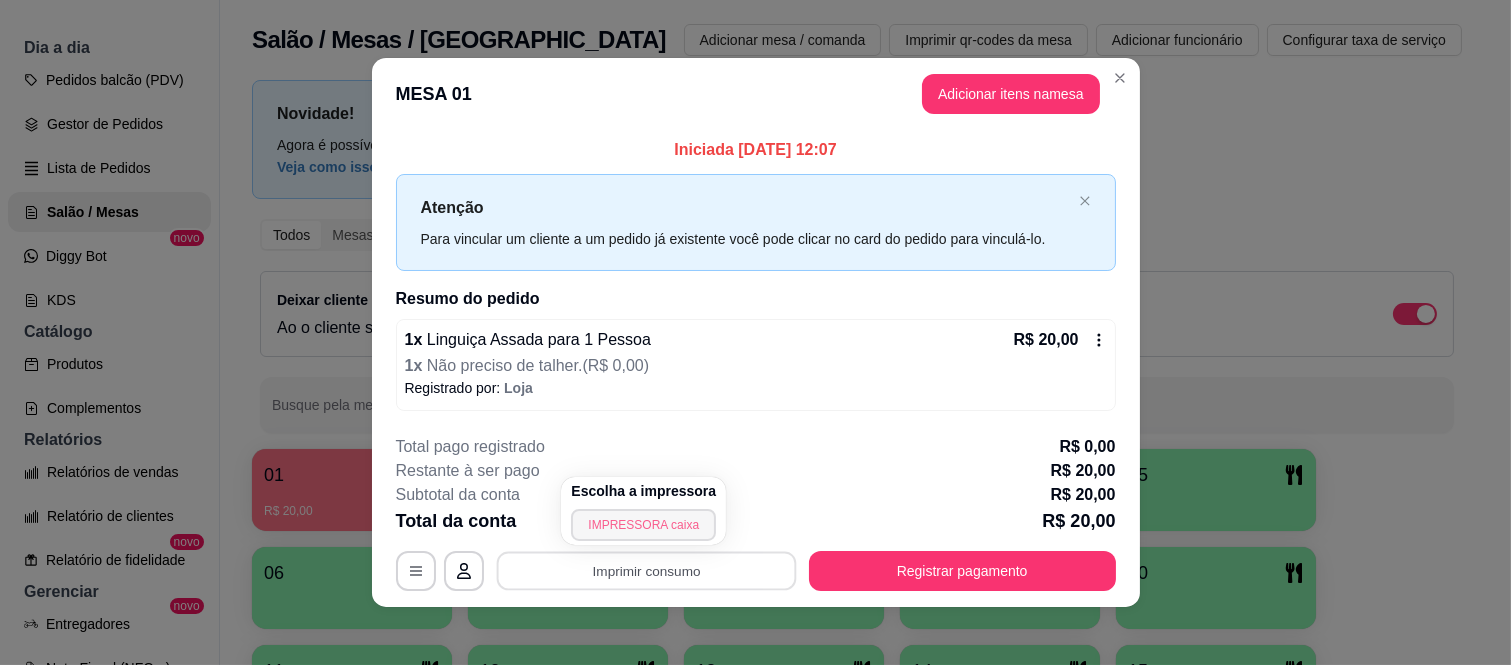 click on "IMPRESSORA caixa" at bounding box center (643, 525) 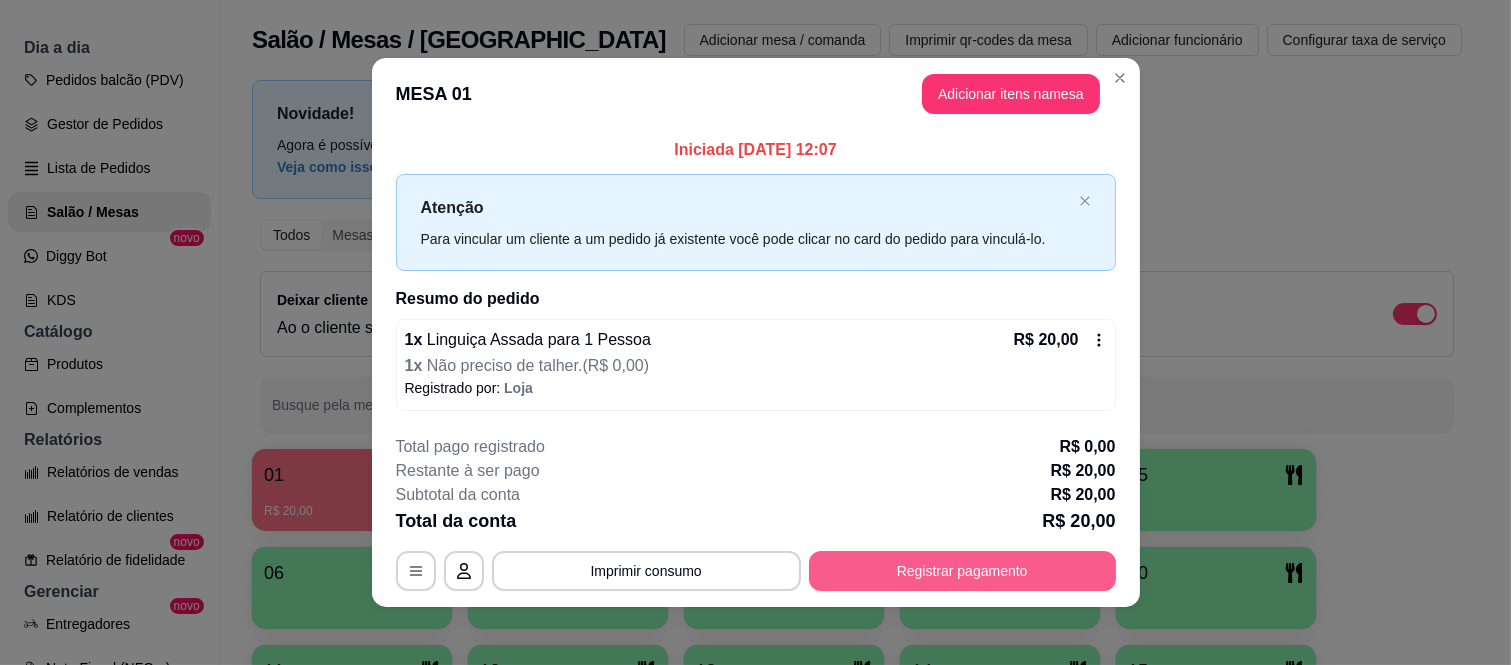 click on "Registrar pagamento" at bounding box center [962, 571] 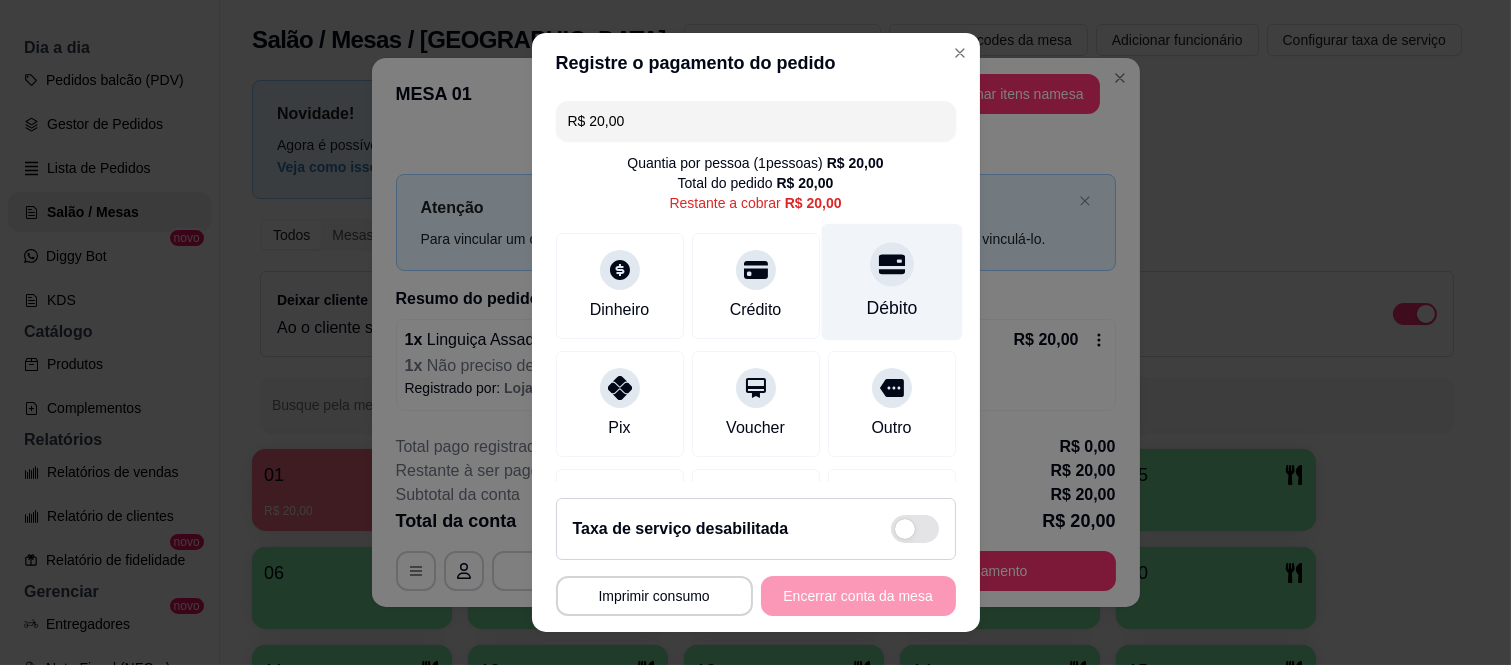 click 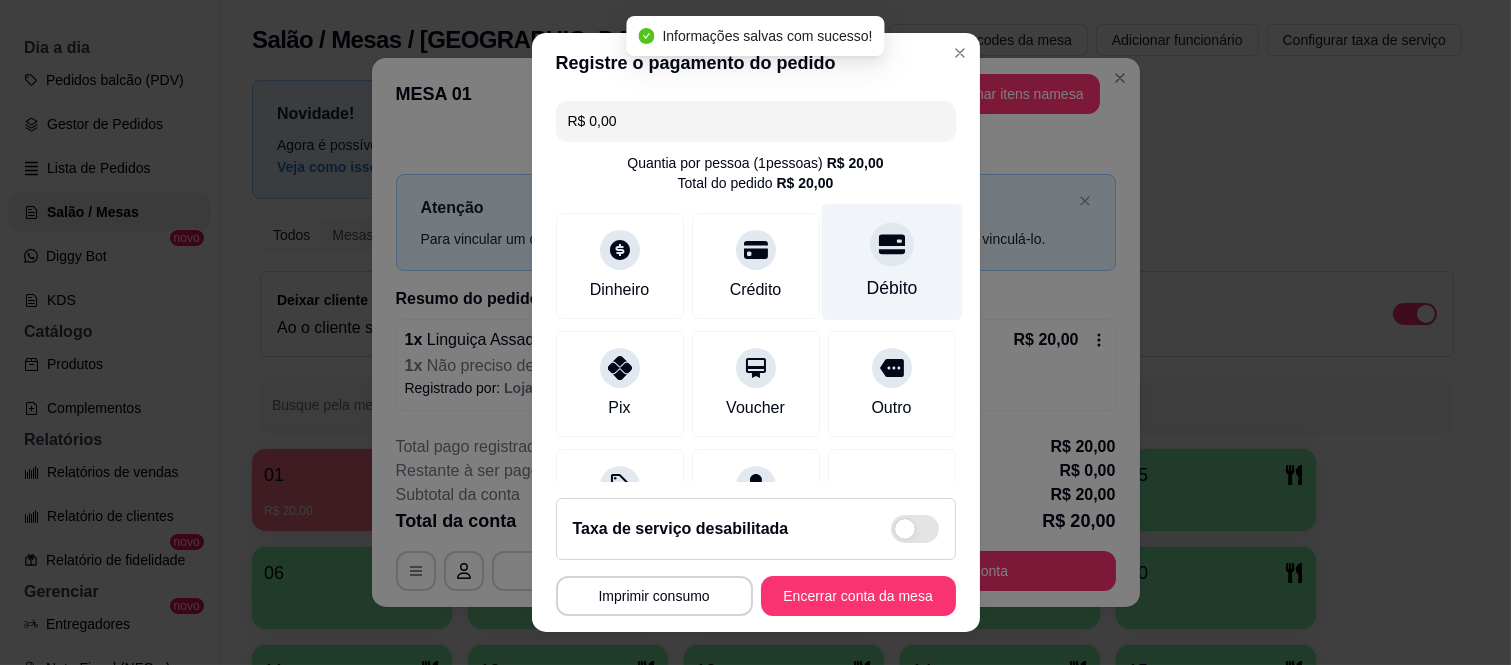 scroll, scrollTop: 210, scrollLeft: 0, axis: vertical 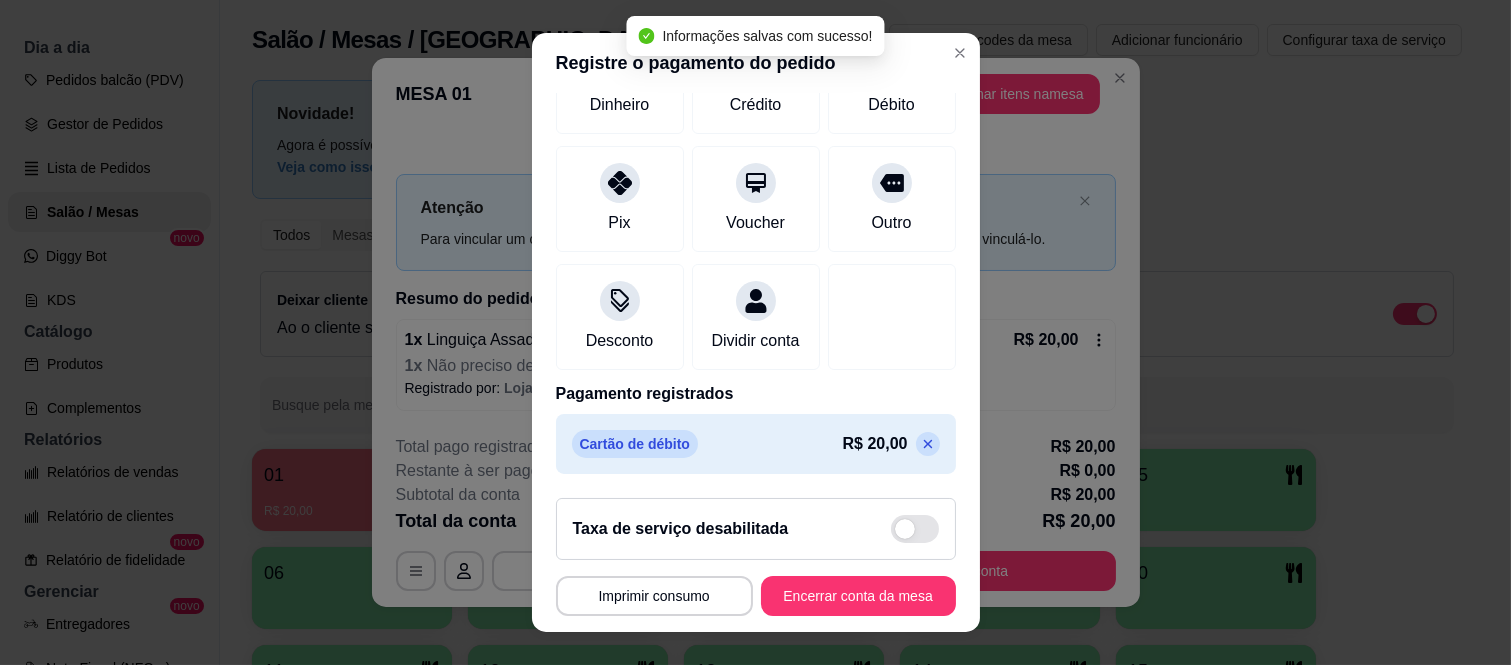 click 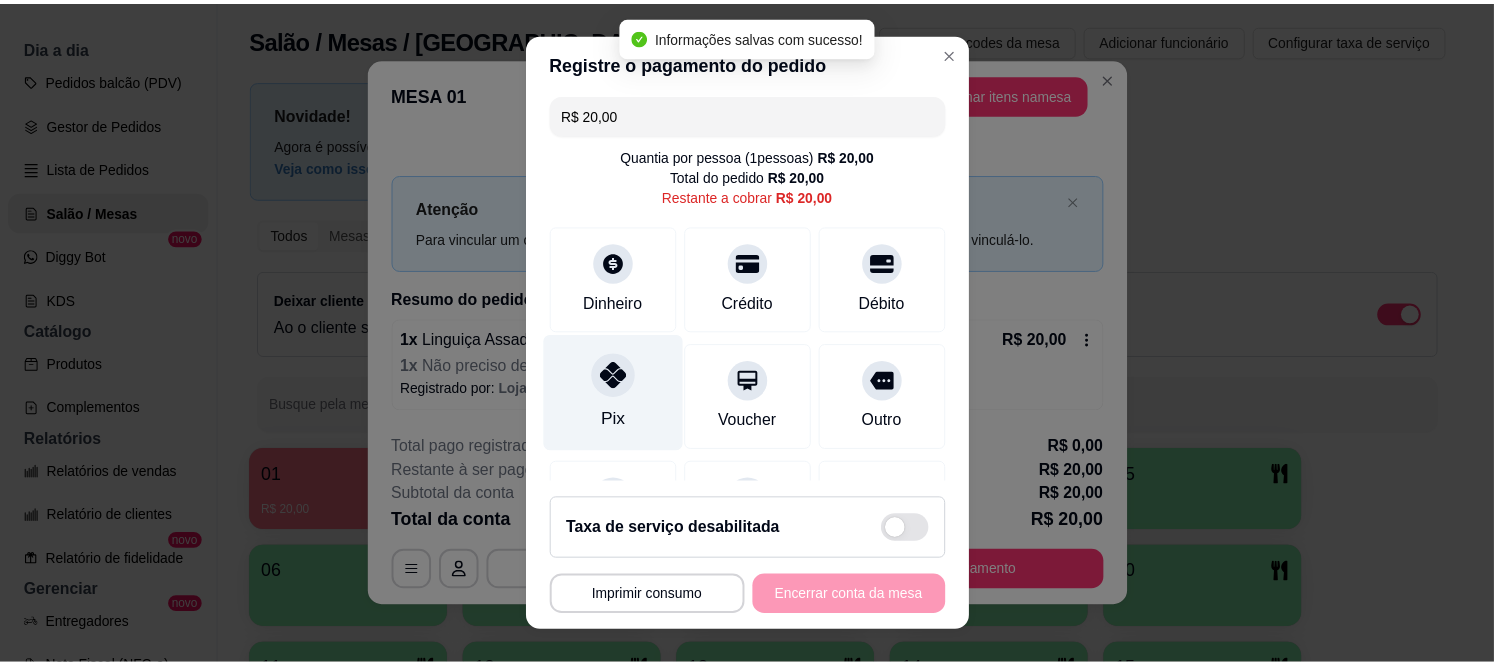 scroll, scrollTop: 0, scrollLeft: 0, axis: both 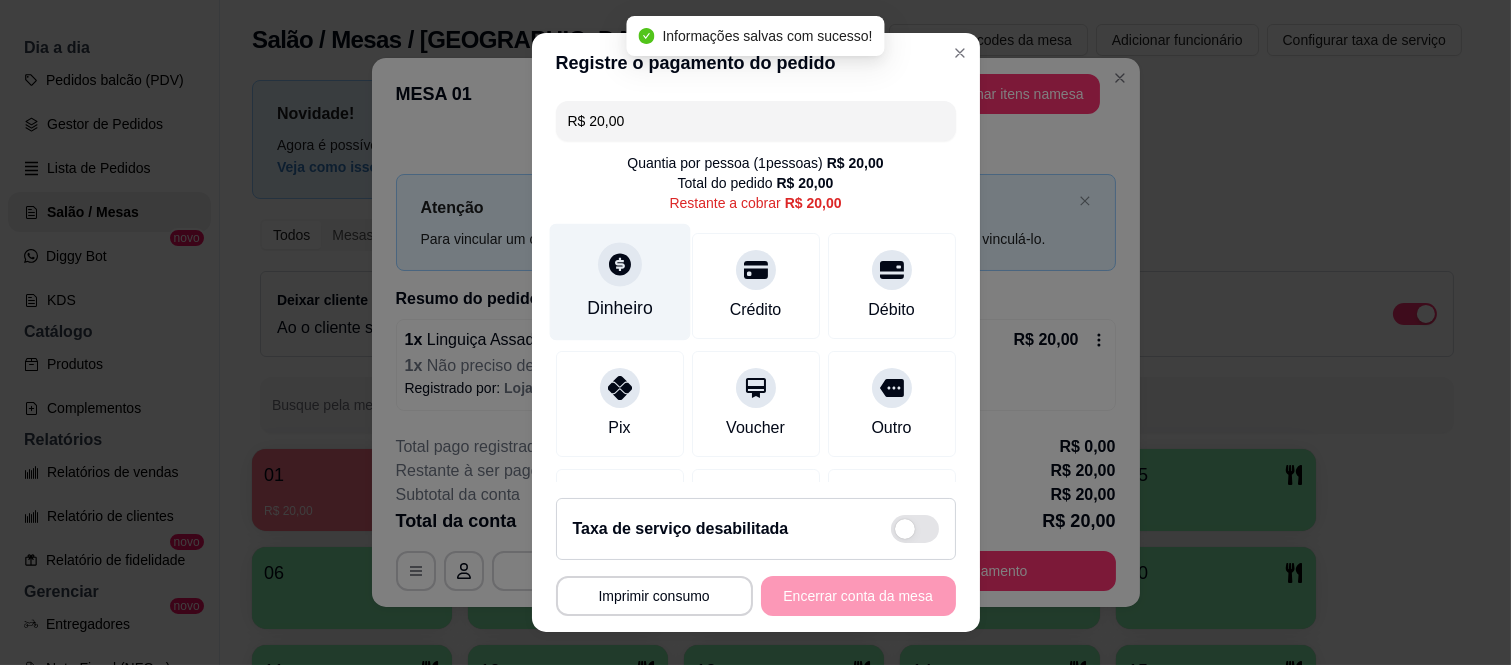 click on "Dinheiro" at bounding box center (620, 308) 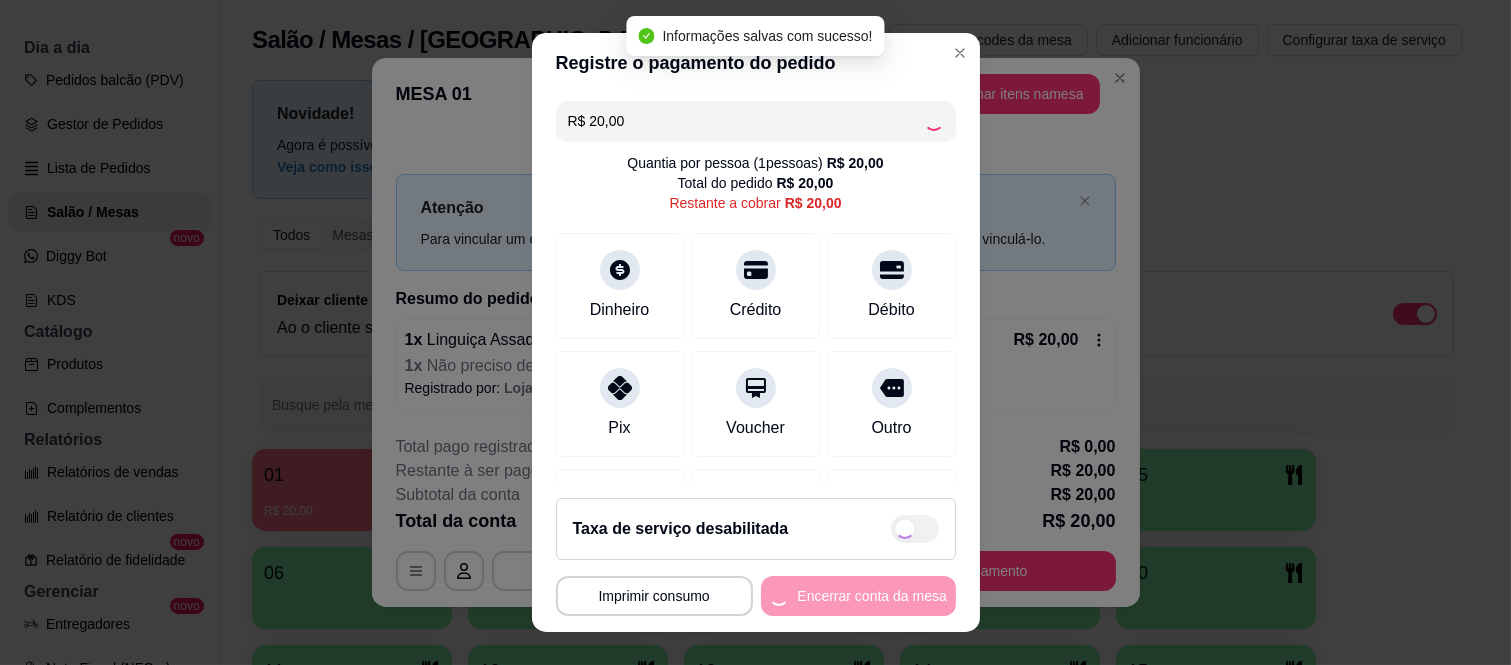 type on "R$ 0,00" 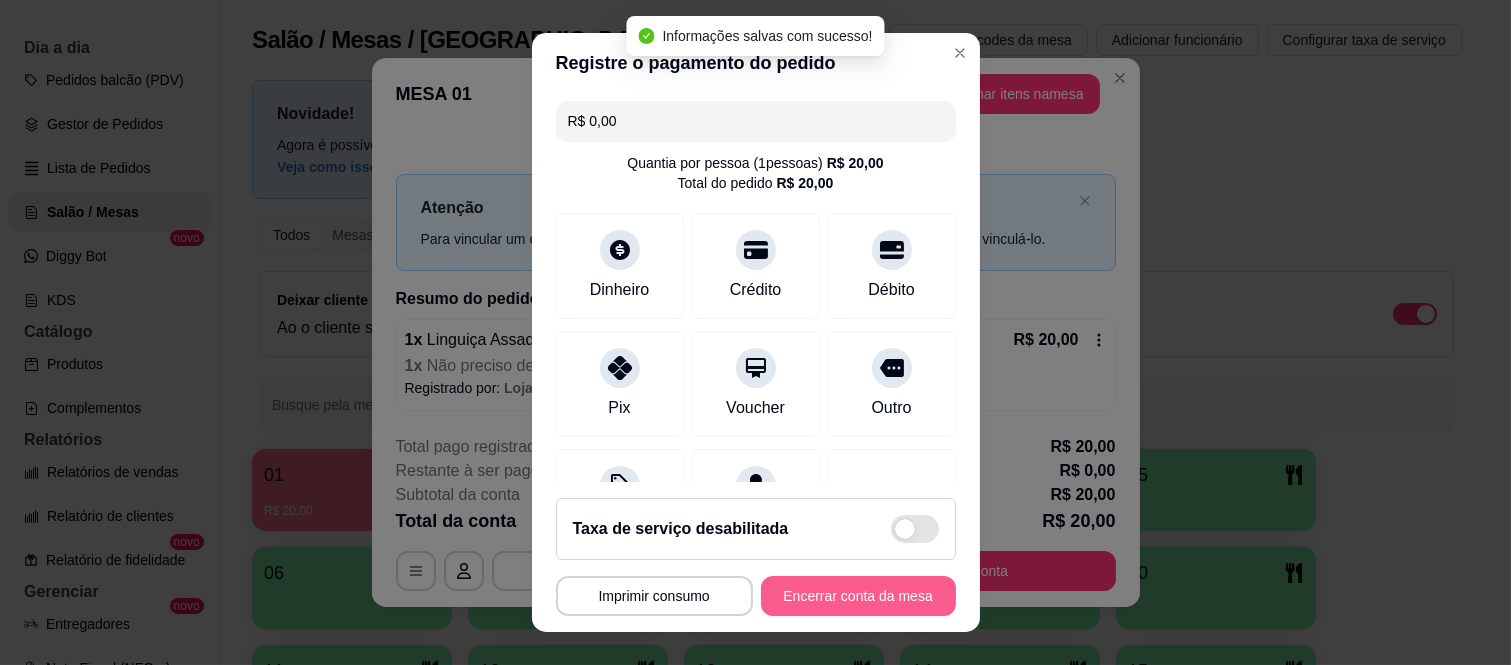 click on "Encerrar conta da mesa" at bounding box center (858, 596) 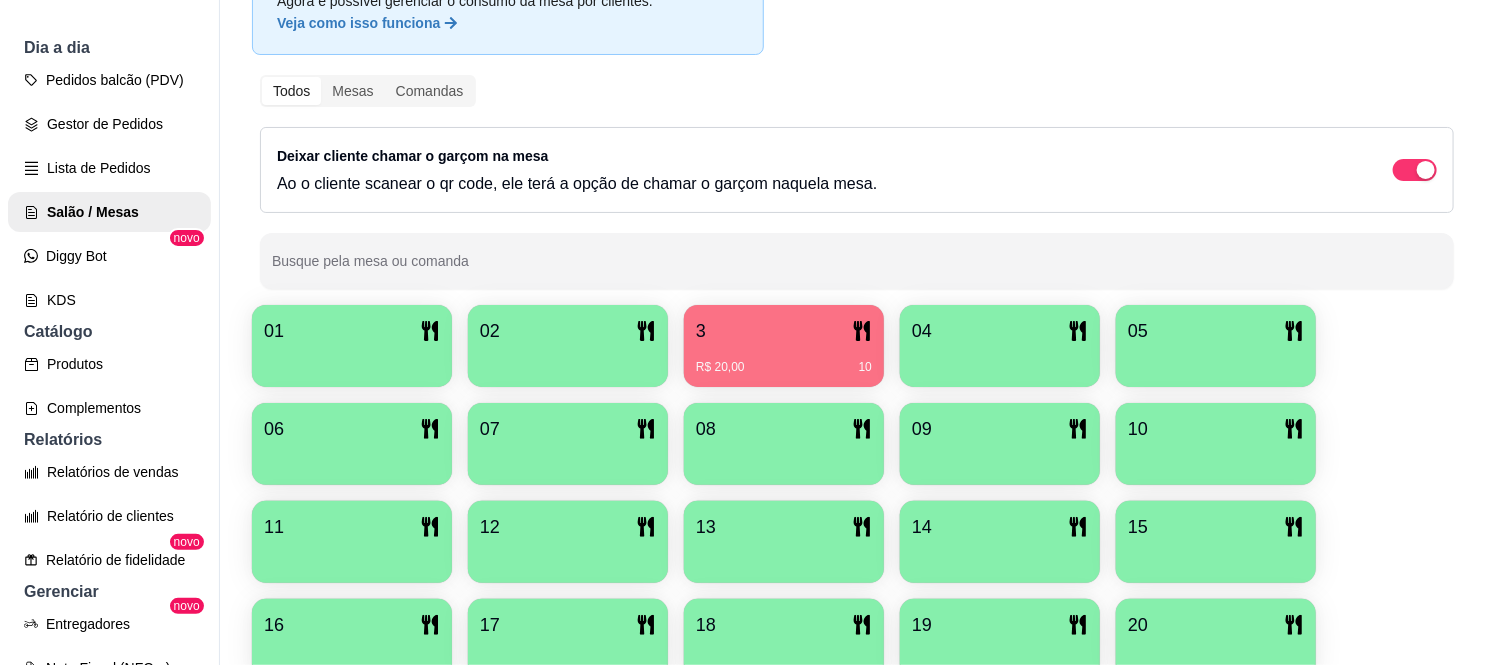 scroll, scrollTop: 256, scrollLeft: 0, axis: vertical 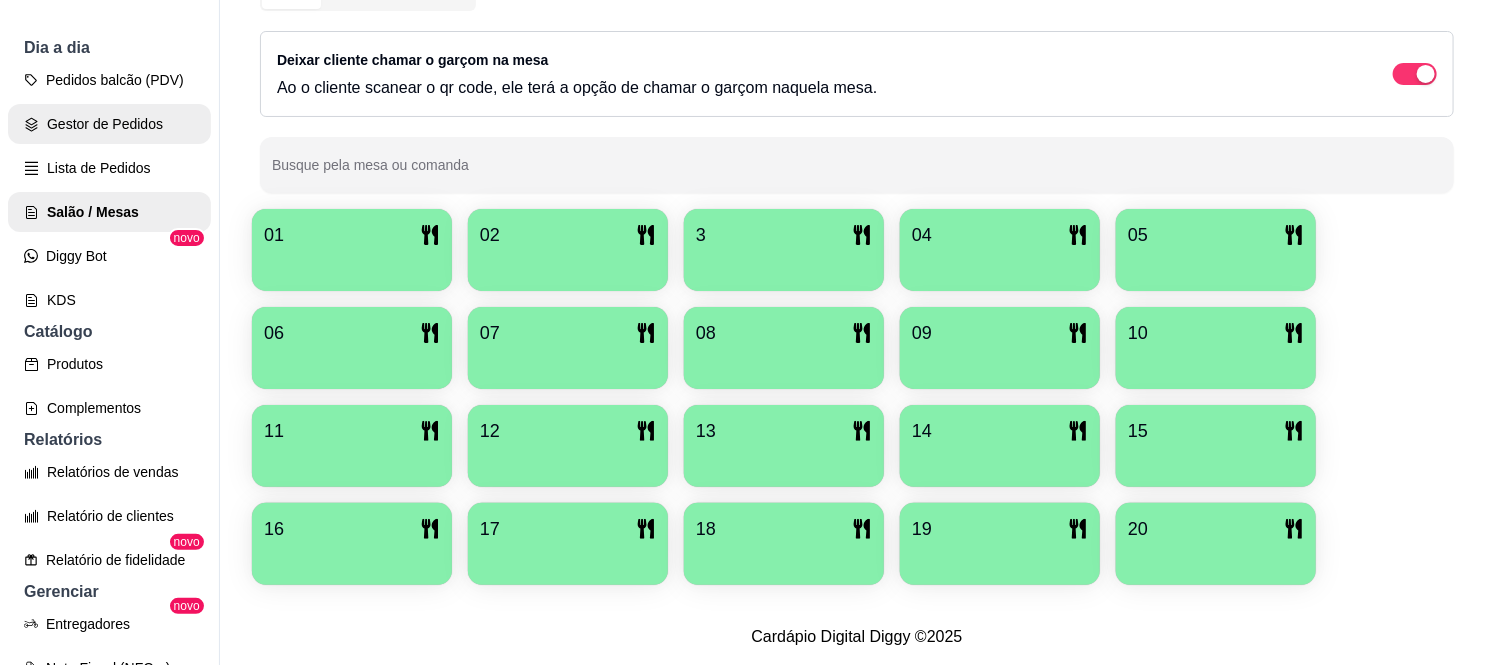 click on "Gestor de Pedidos" at bounding box center [109, 124] 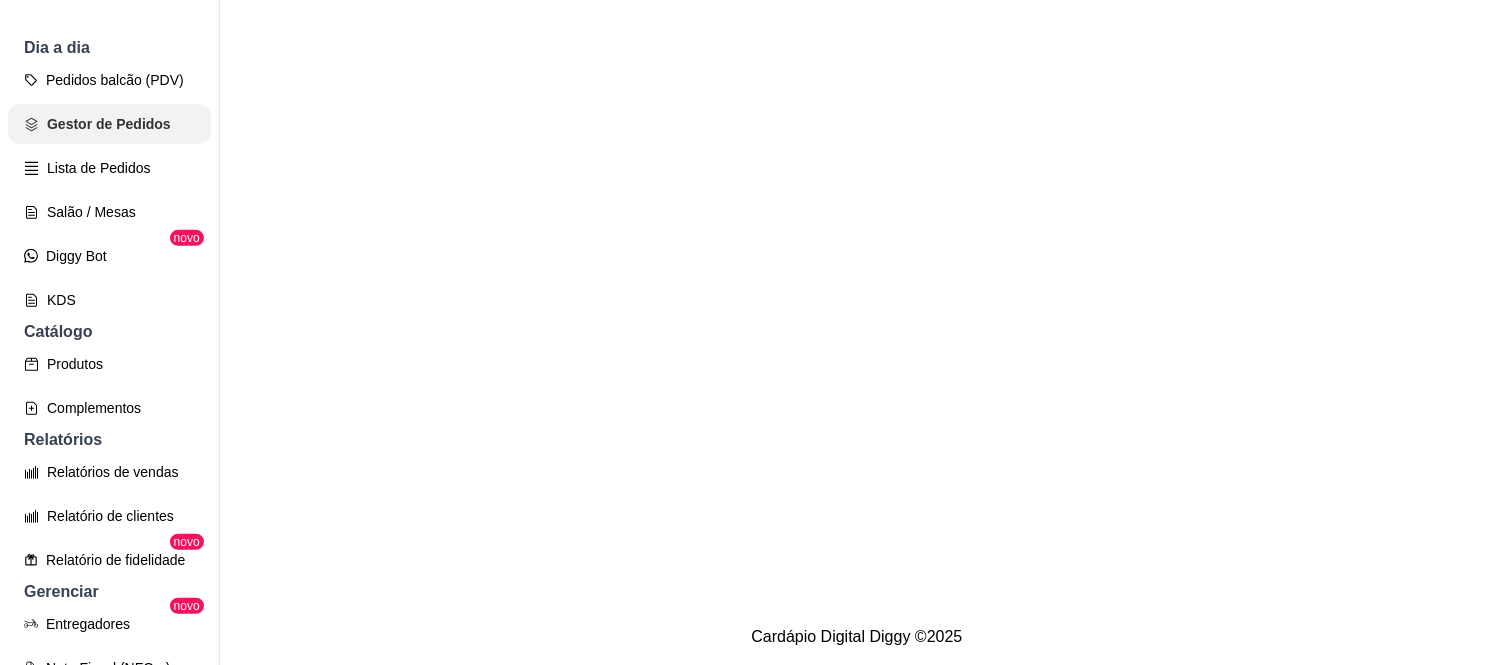 scroll, scrollTop: 0, scrollLeft: 0, axis: both 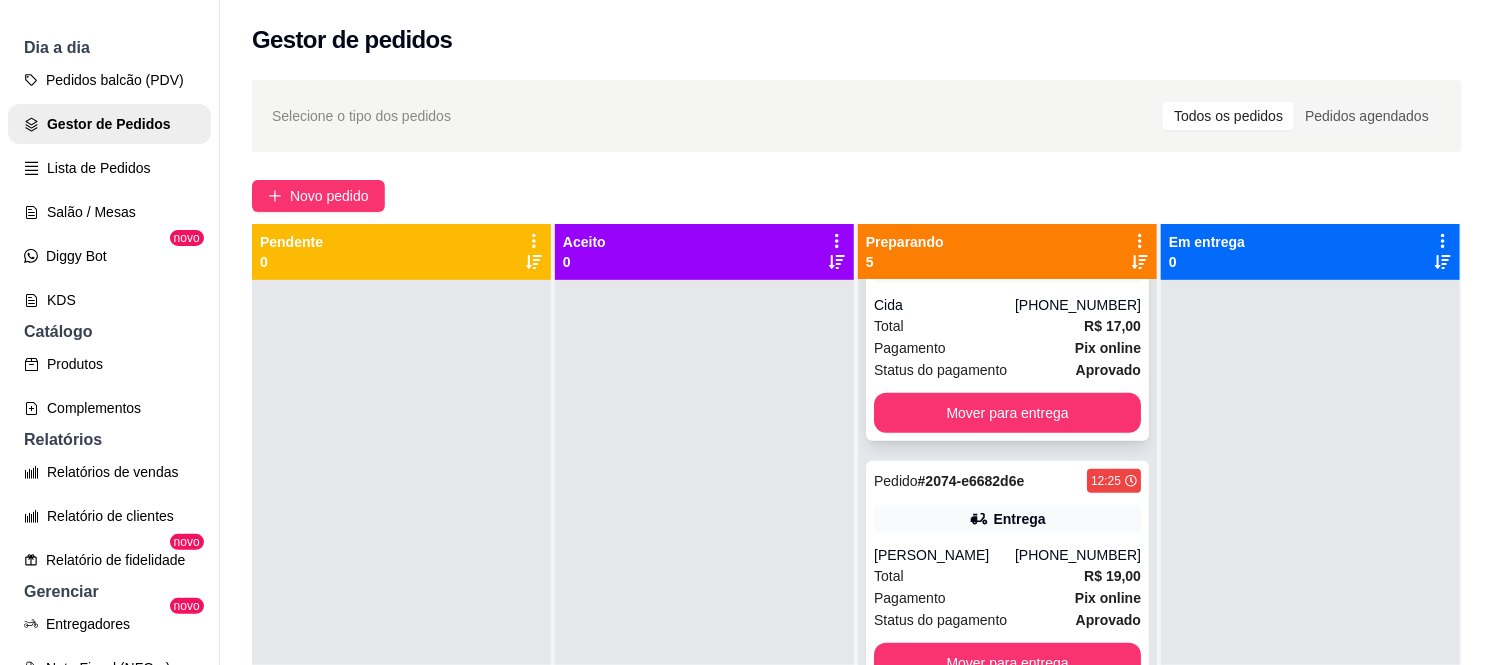 click on "Pagamento Pix online" at bounding box center (1007, 348) 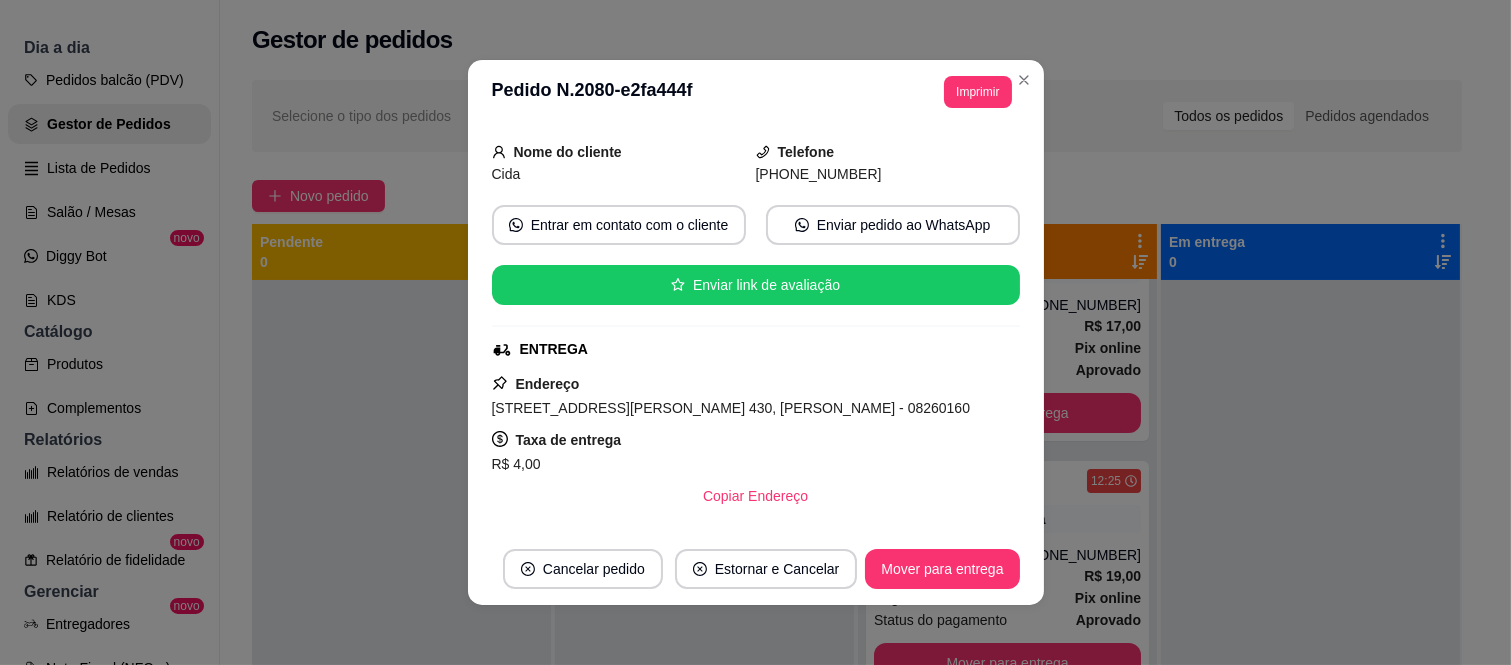 scroll, scrollTop: 407, scrollLeft: 0, axis: vertical 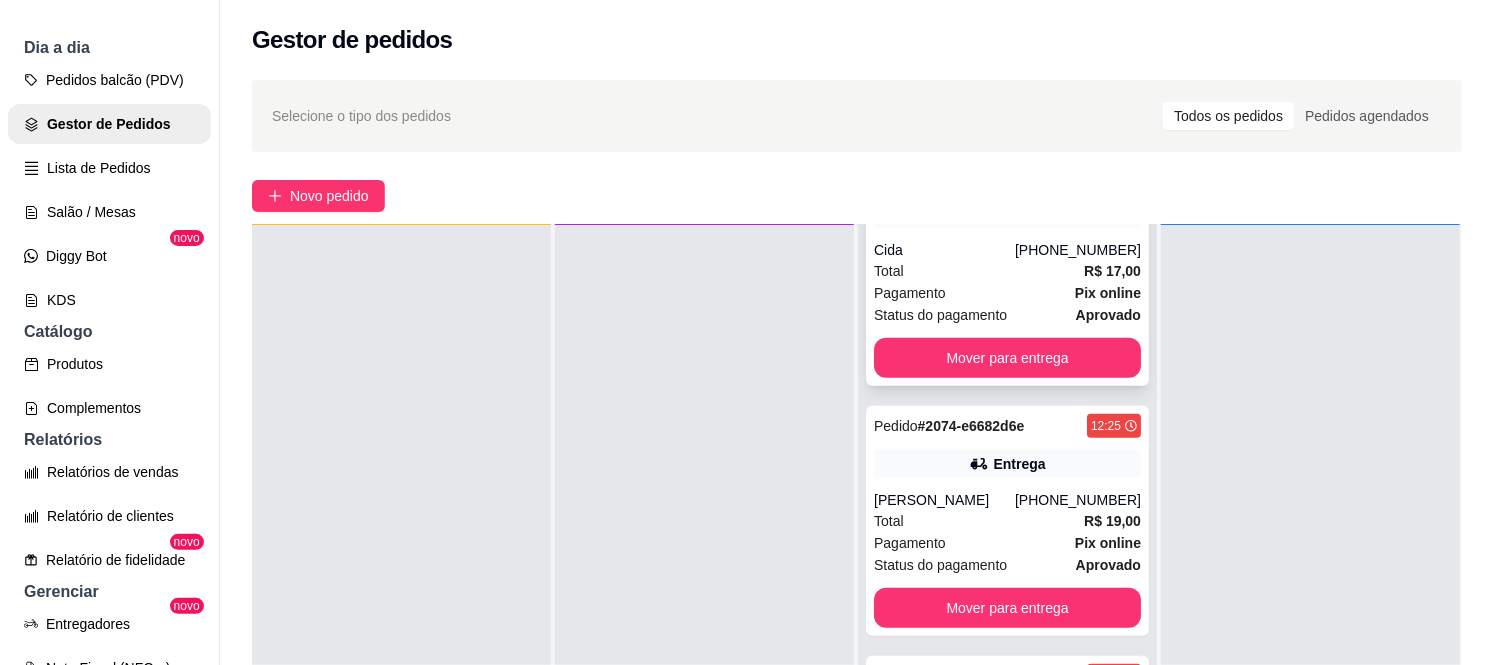 click on "Pagamento" at bounding box center (910, 293) 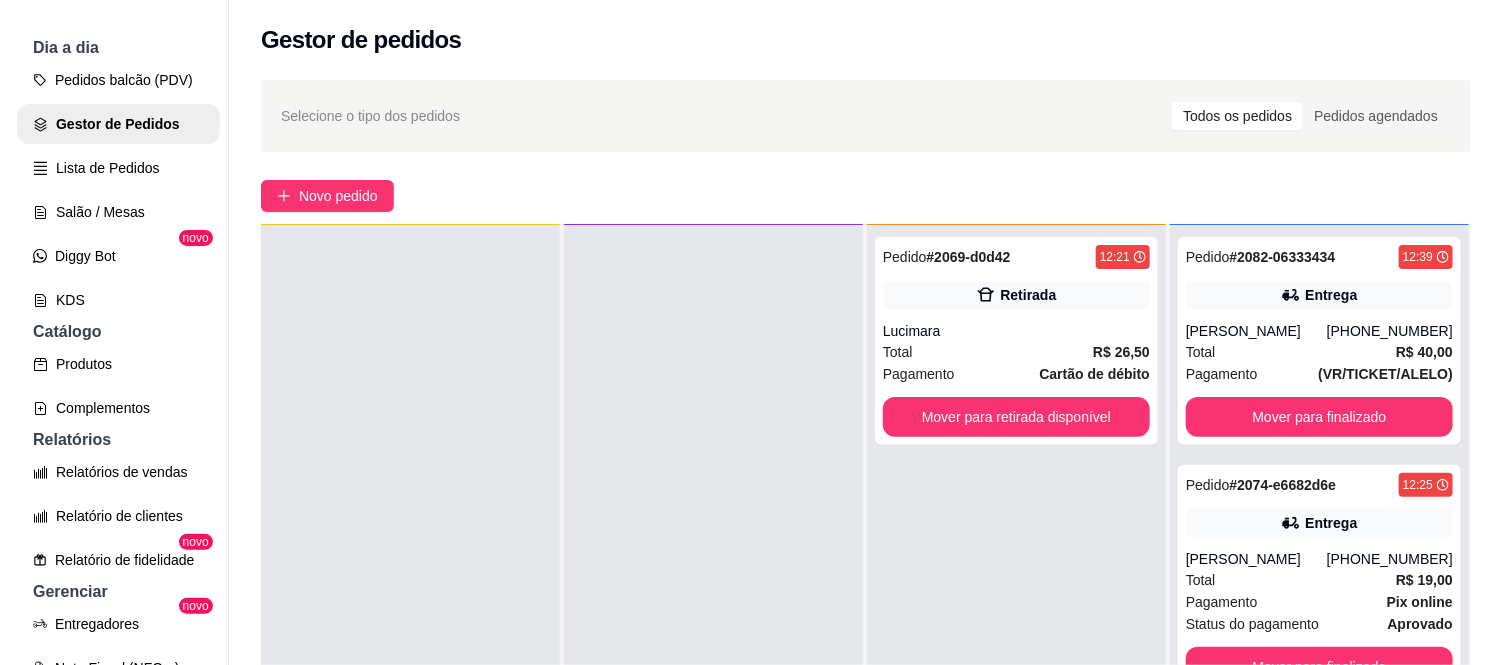 scroll, scrollTop: 0, scrollLeft: 0, axis: both 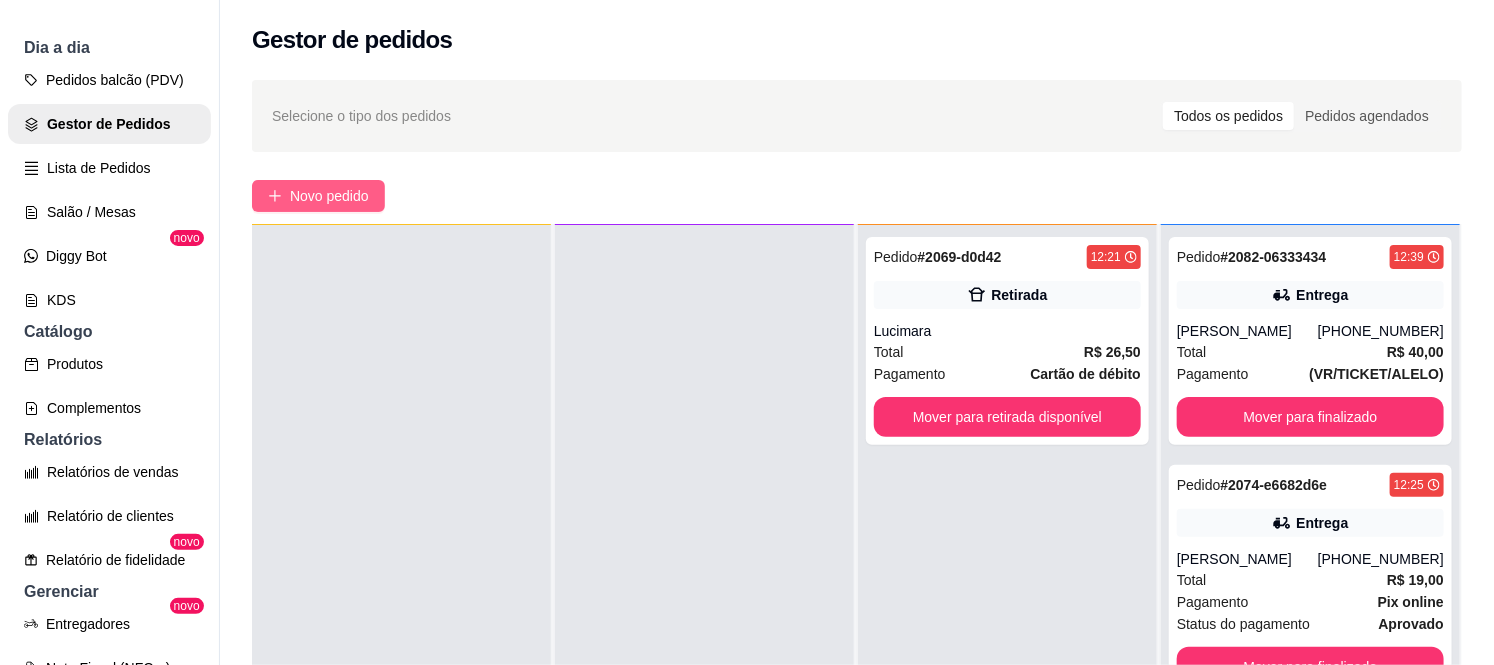 click on "Novo pedido" at bounding box center (329, 196) 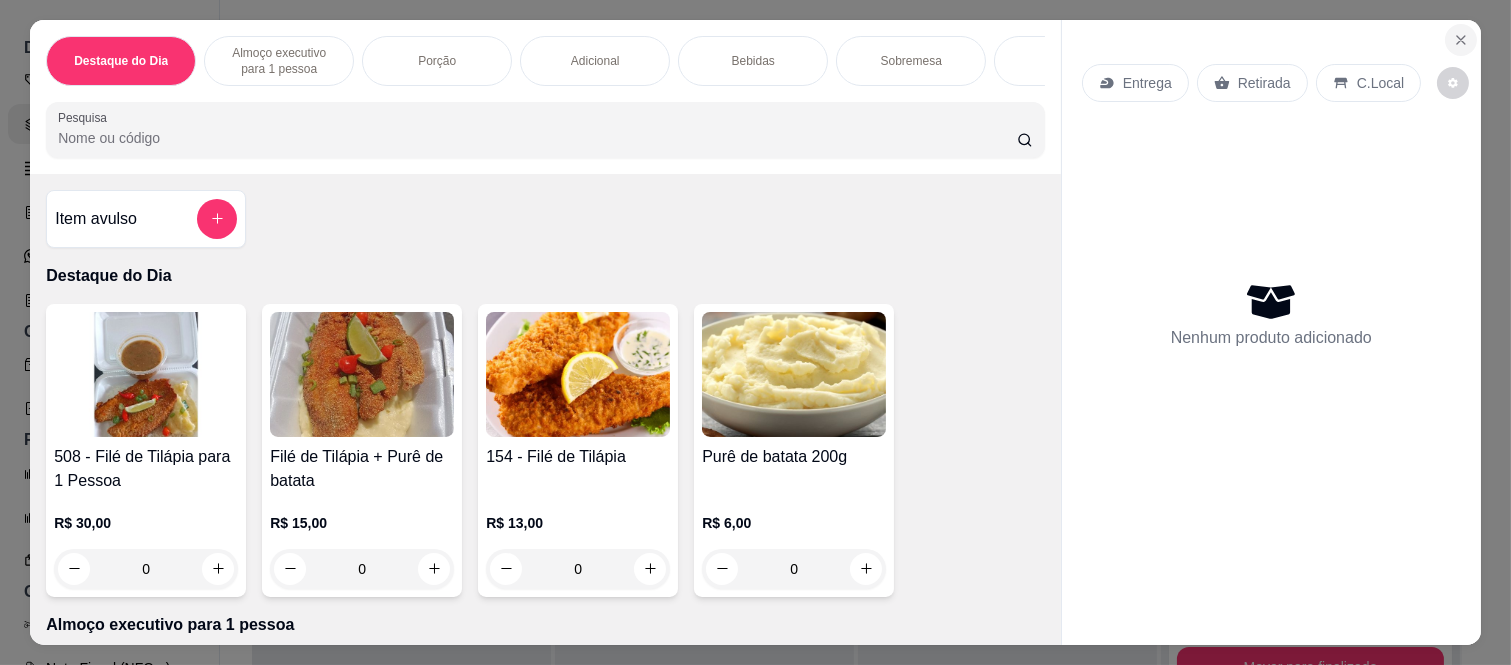 click 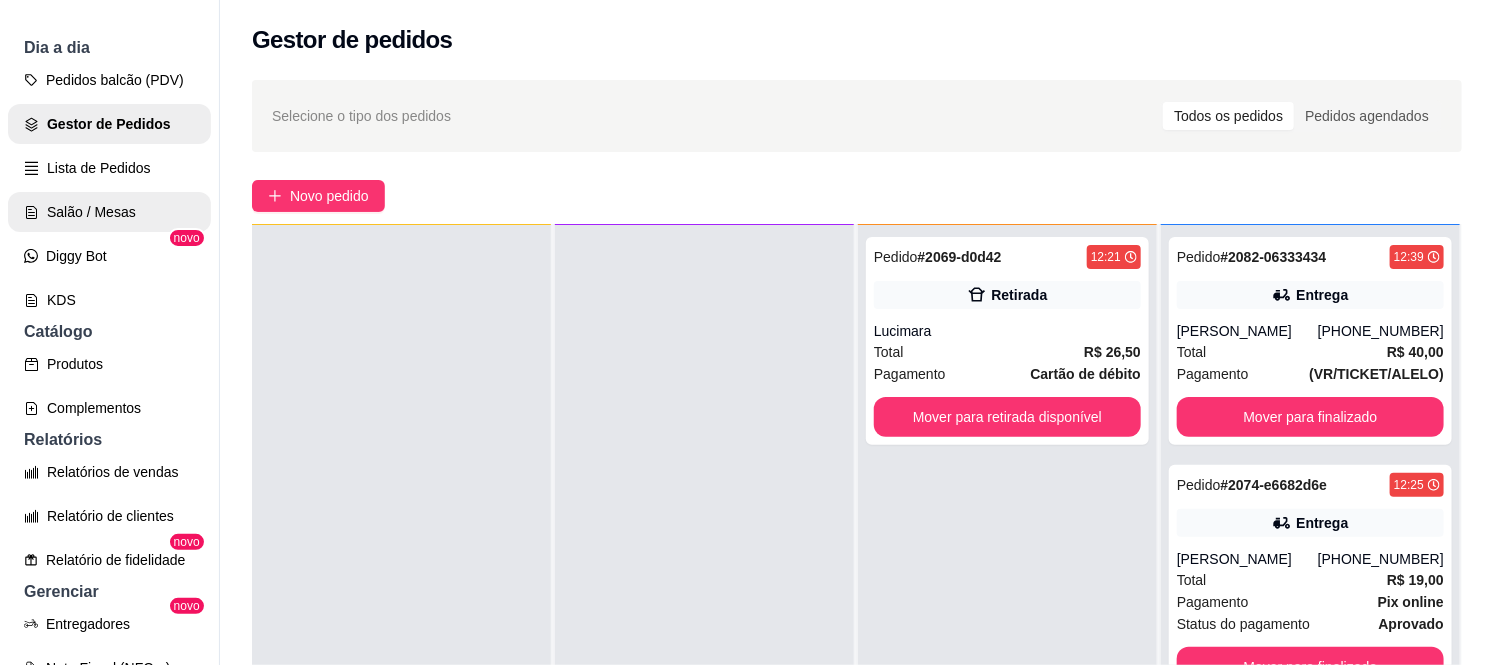 click on "Salão / Mesas" at bounding box center [109, 212] 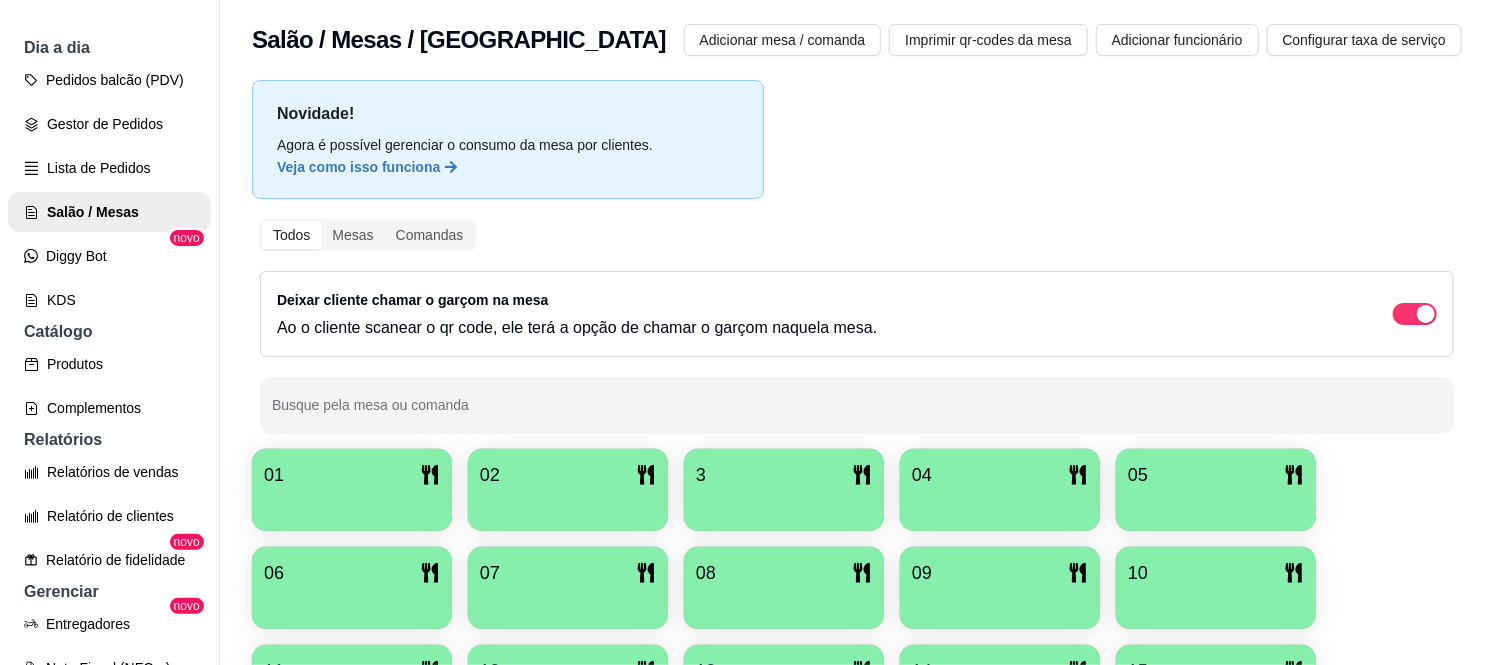 click at bounding box center [1000, 504] 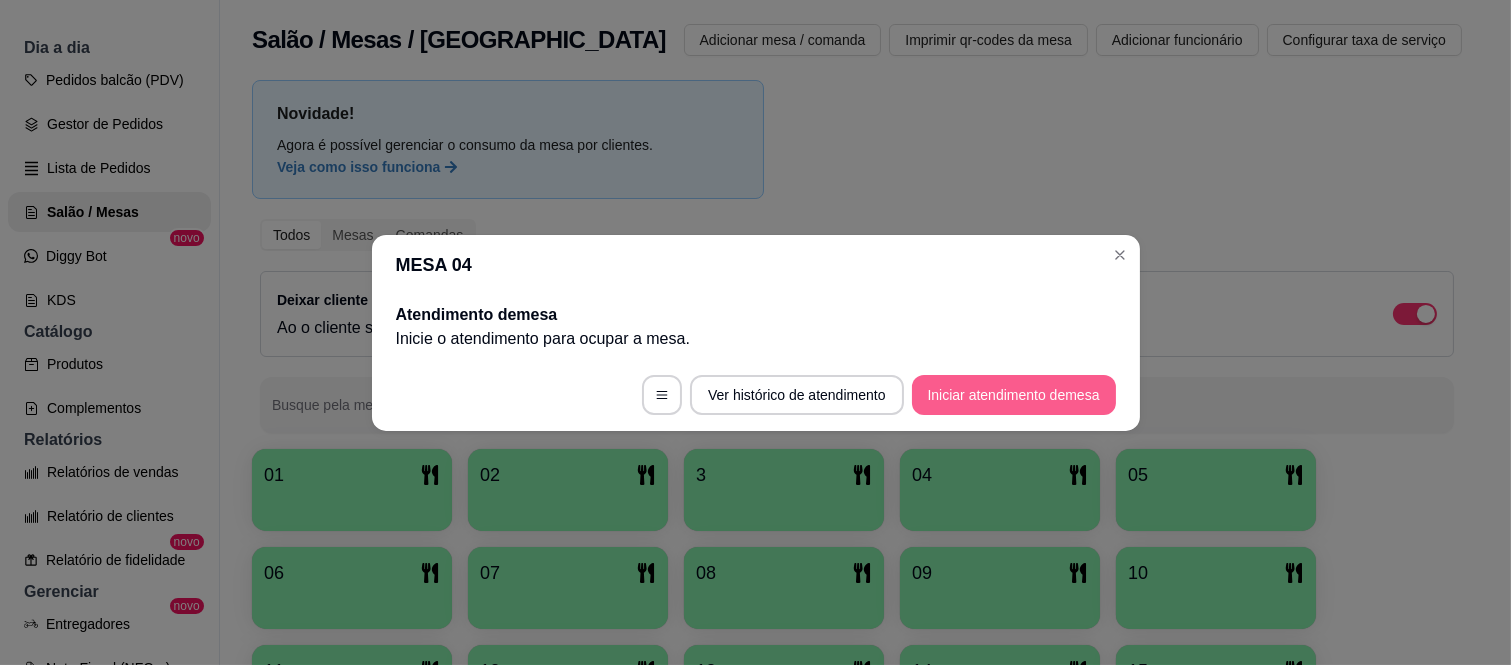 click on "Iniciar atendimento de  mesa" at bounding box center [1014, 395] 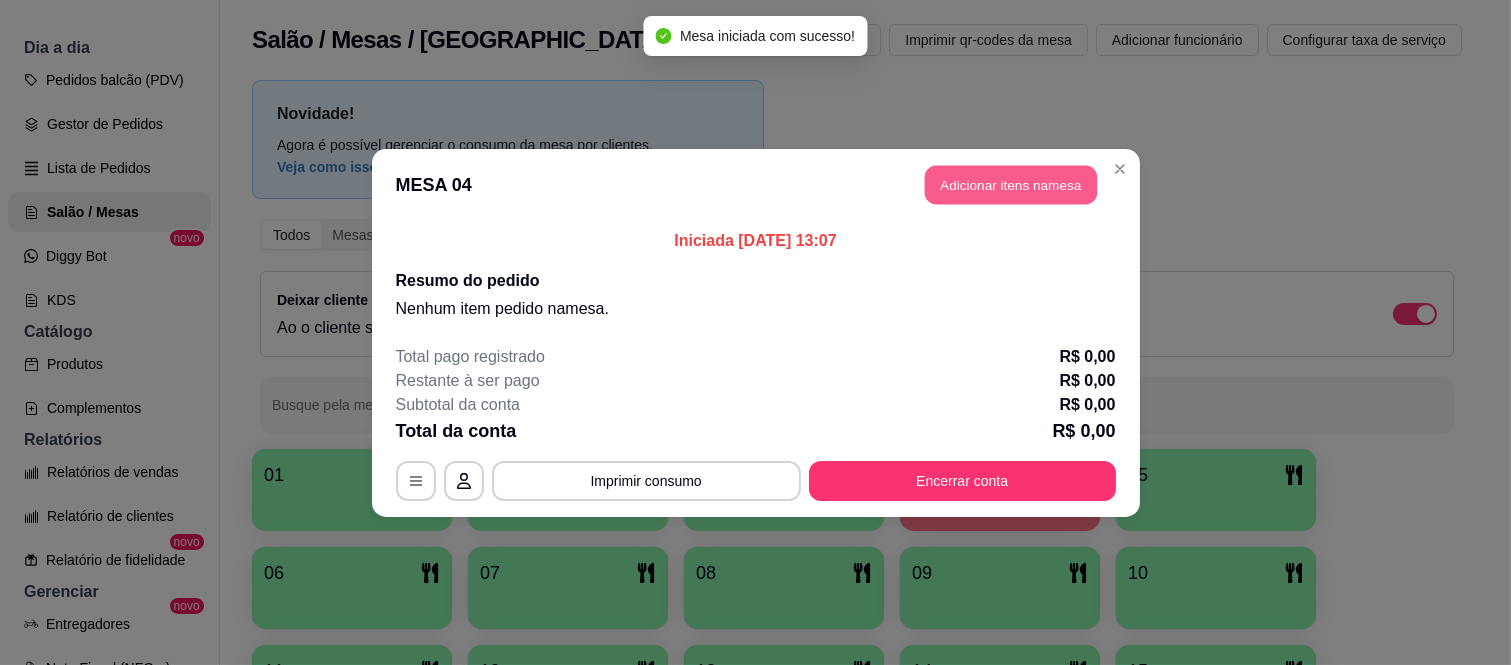 click on "Adicionar itens na  mesa" at bounding box center [1011, 184] 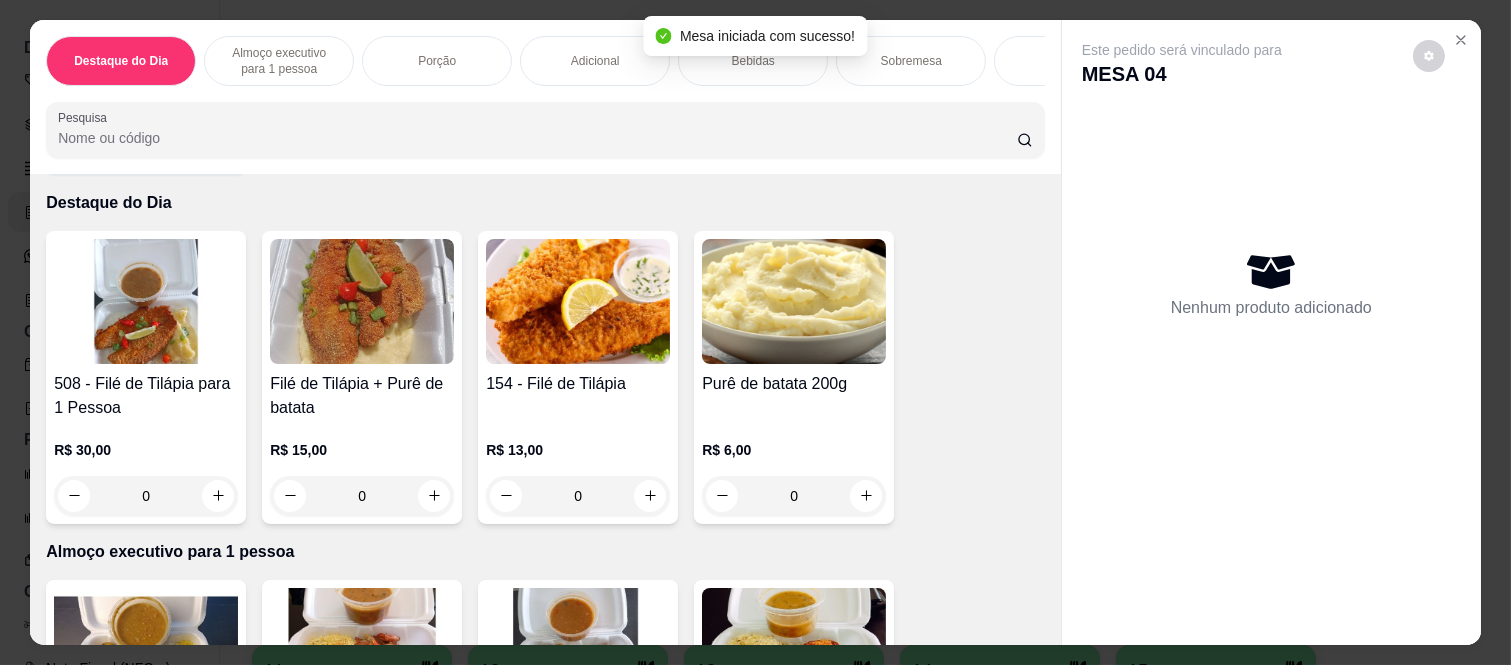 scroll, scrollTop: 111, scrollLeft: 0, axis: vertical 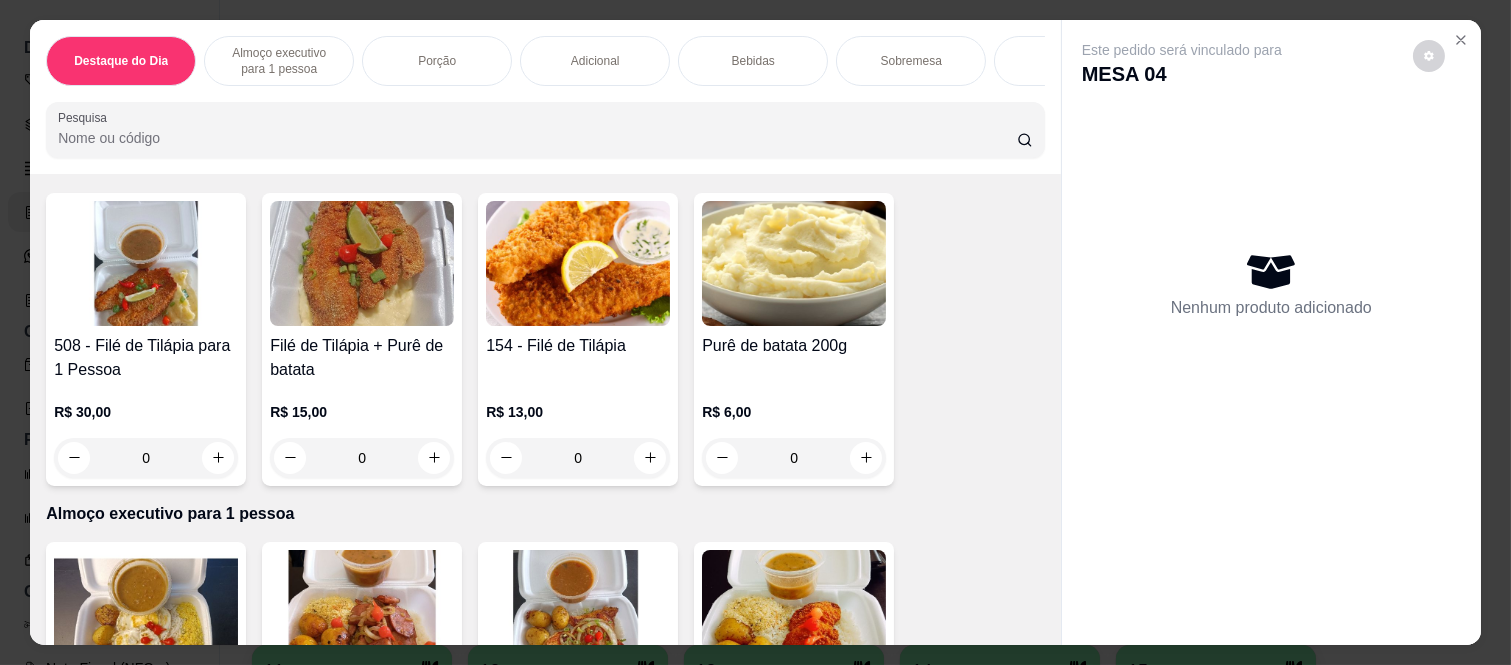 click on "0" at bounding box center (146, 458) 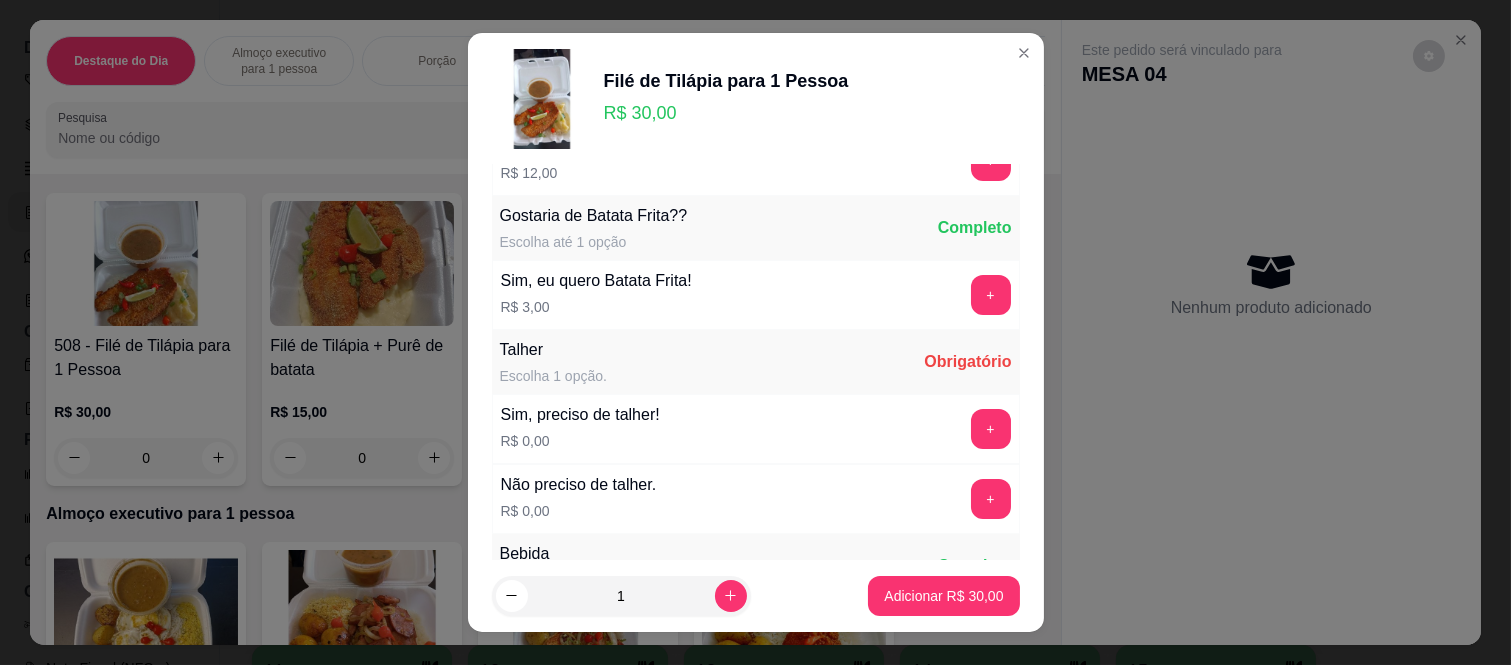 scroll, scrollTop: 222, scrollLeft: 0, axis: vertical 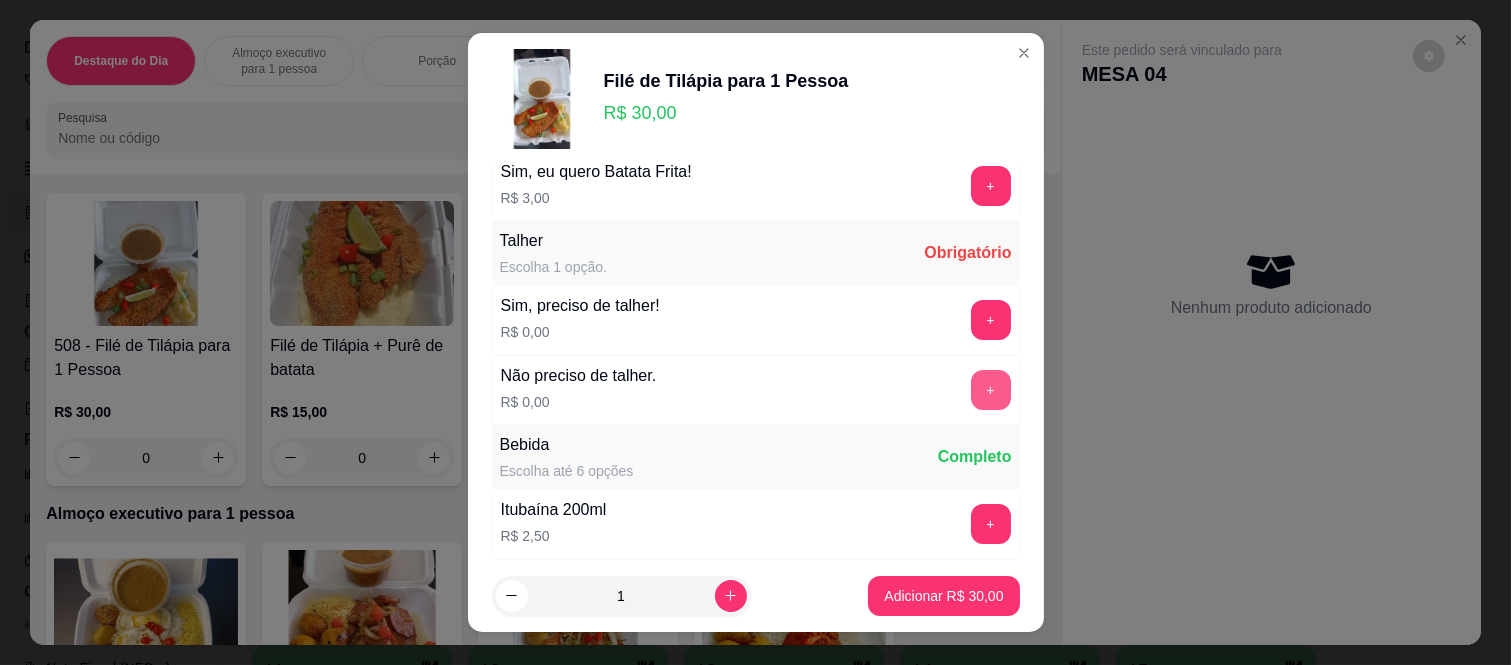 click on "+" at bounding box center [991, 390] 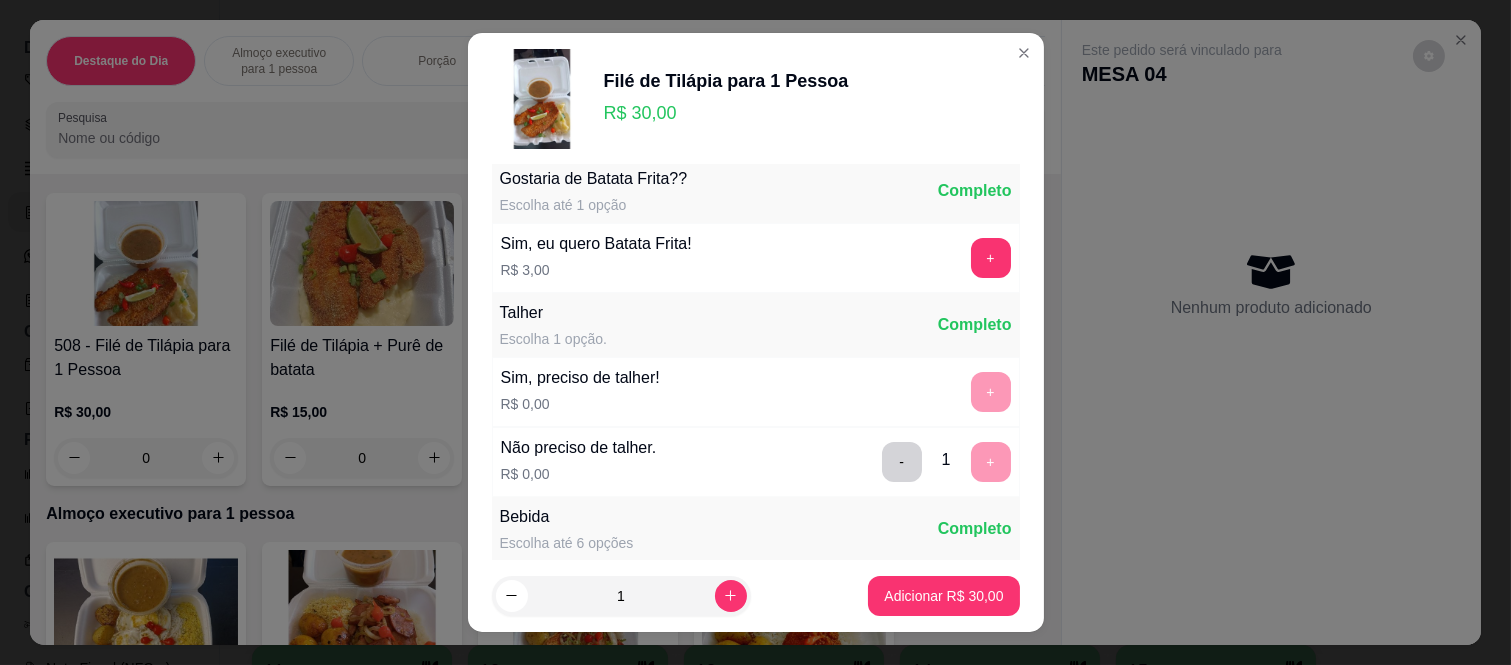 scroll, scrollTop: 111, scrollLeft: 0, axis: vertical 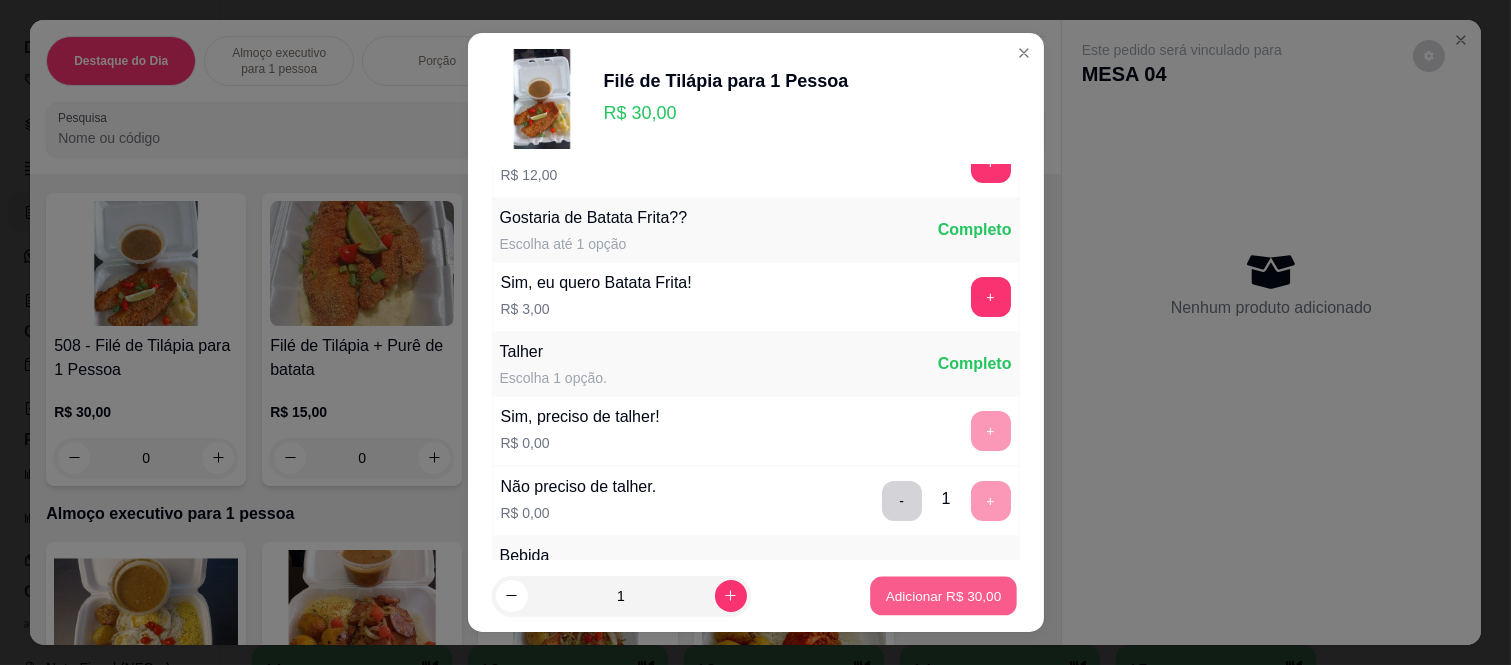 click on "Adicionar   R$ 30,00" at bounding box center (944, 595) 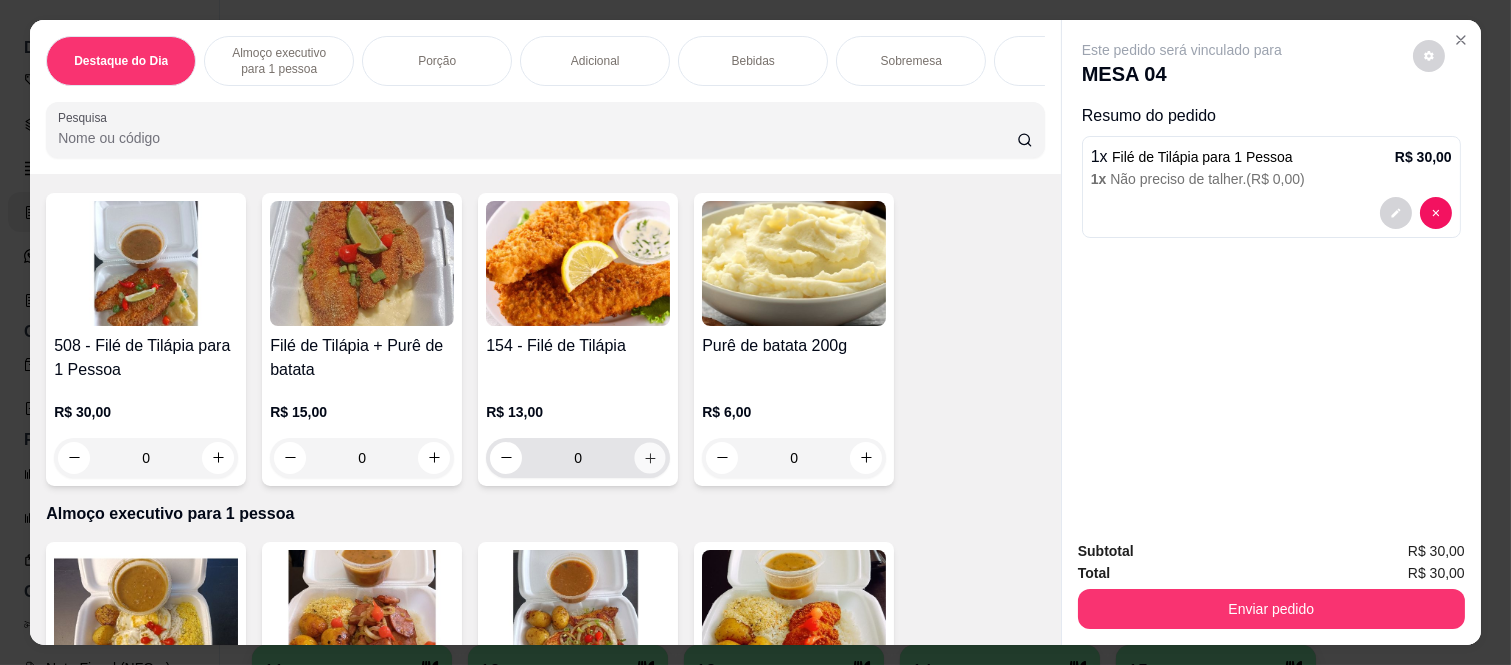 click 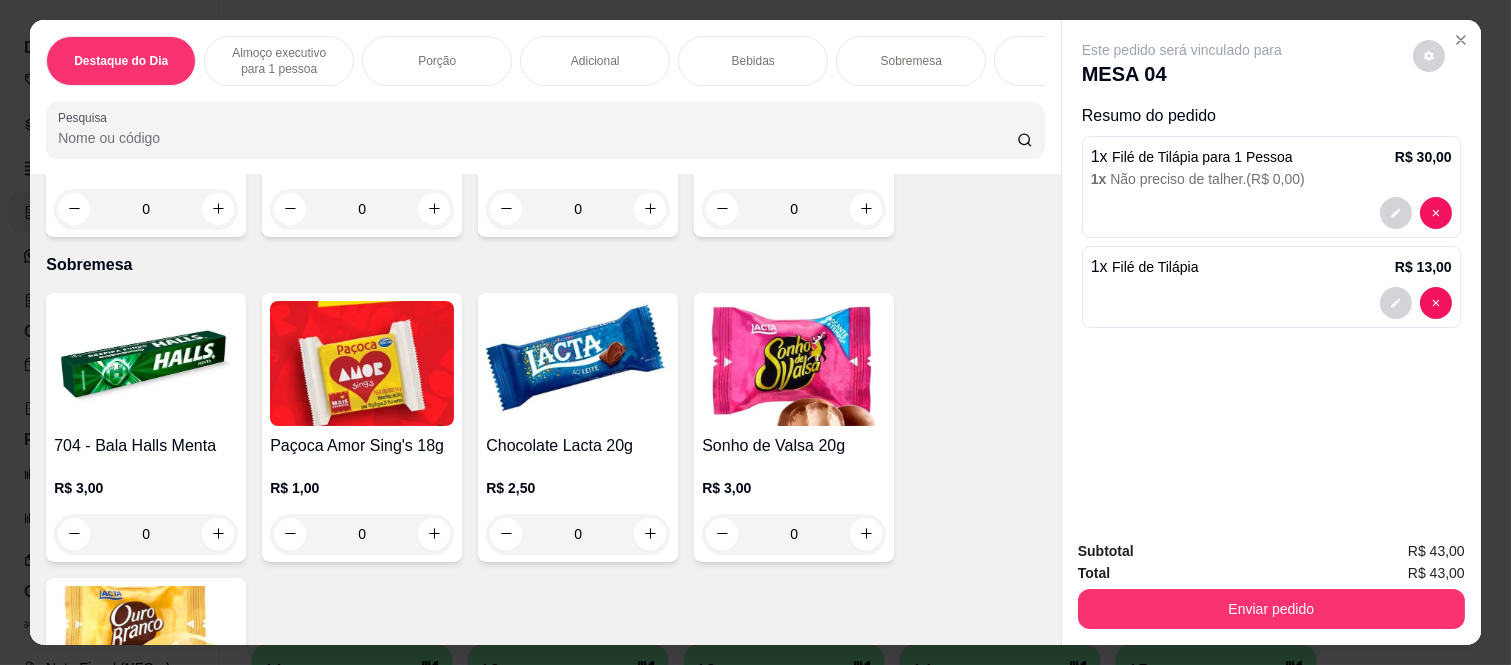 scroll, scrollTop: 4886, scrollLeft: 0, axis: vertical 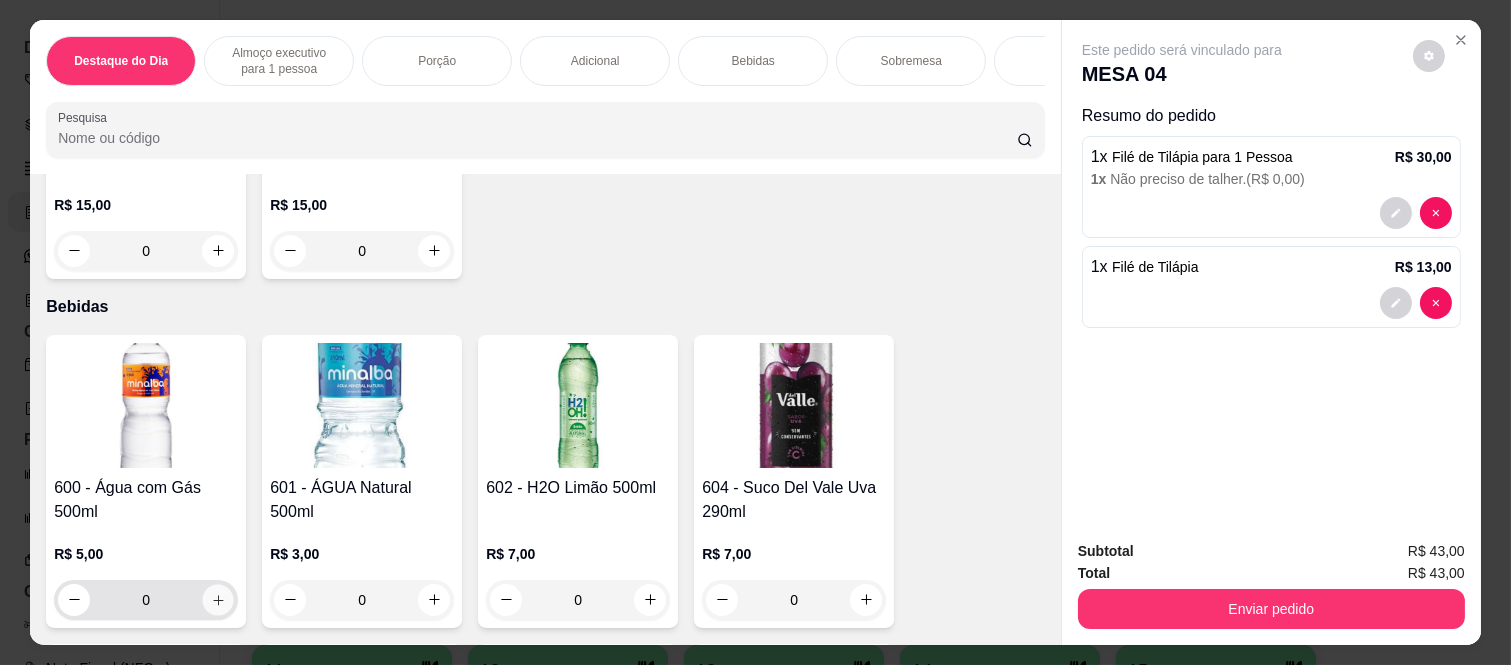 click at bounding box center [218, 599] 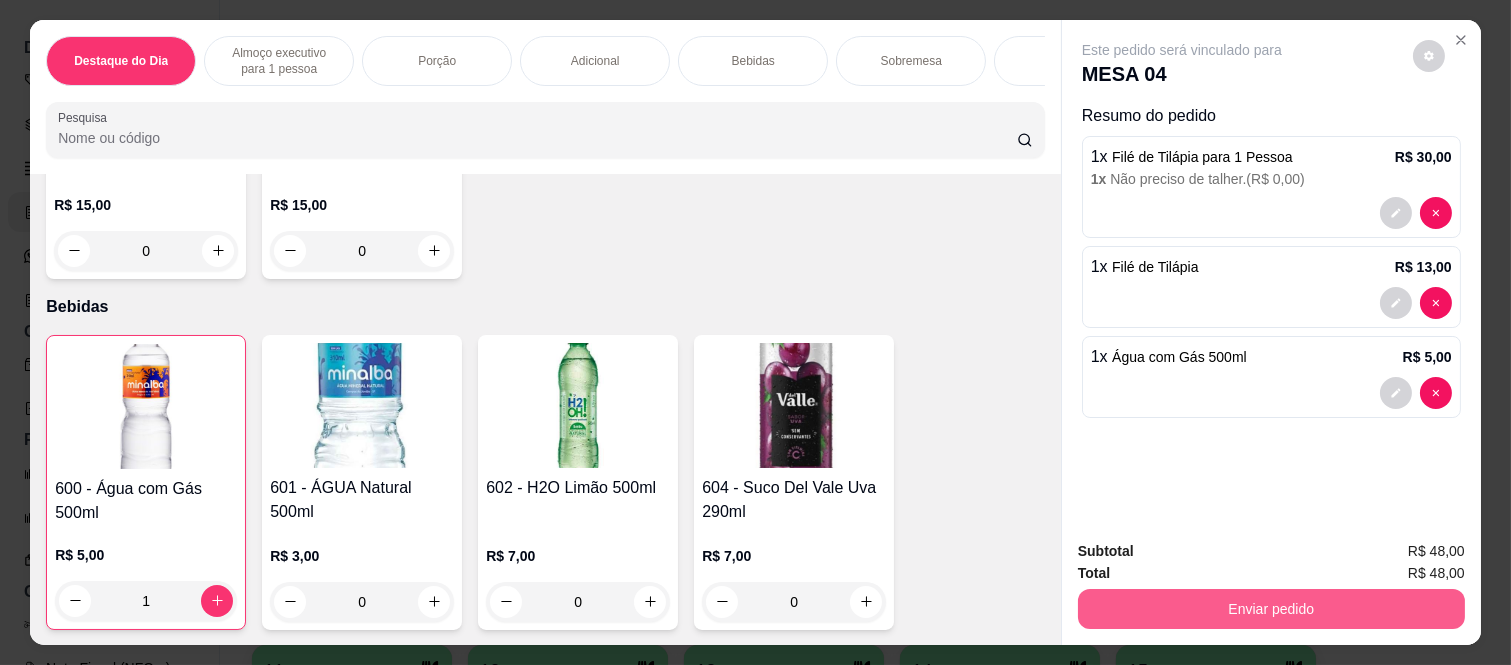 click on "Enviar pedido" at bounding box center (1271, 609) 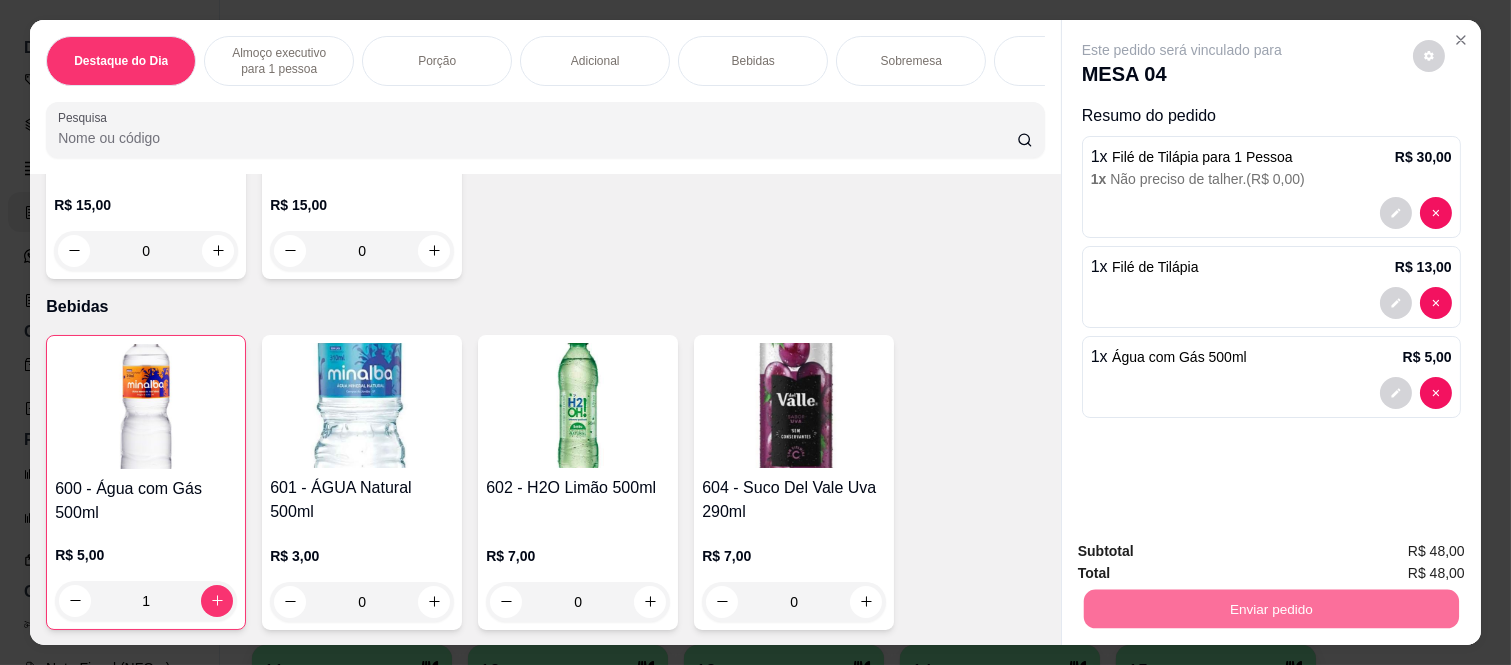 click on "Não registrar e enviar pedido" at bounding box center [1204, 552] 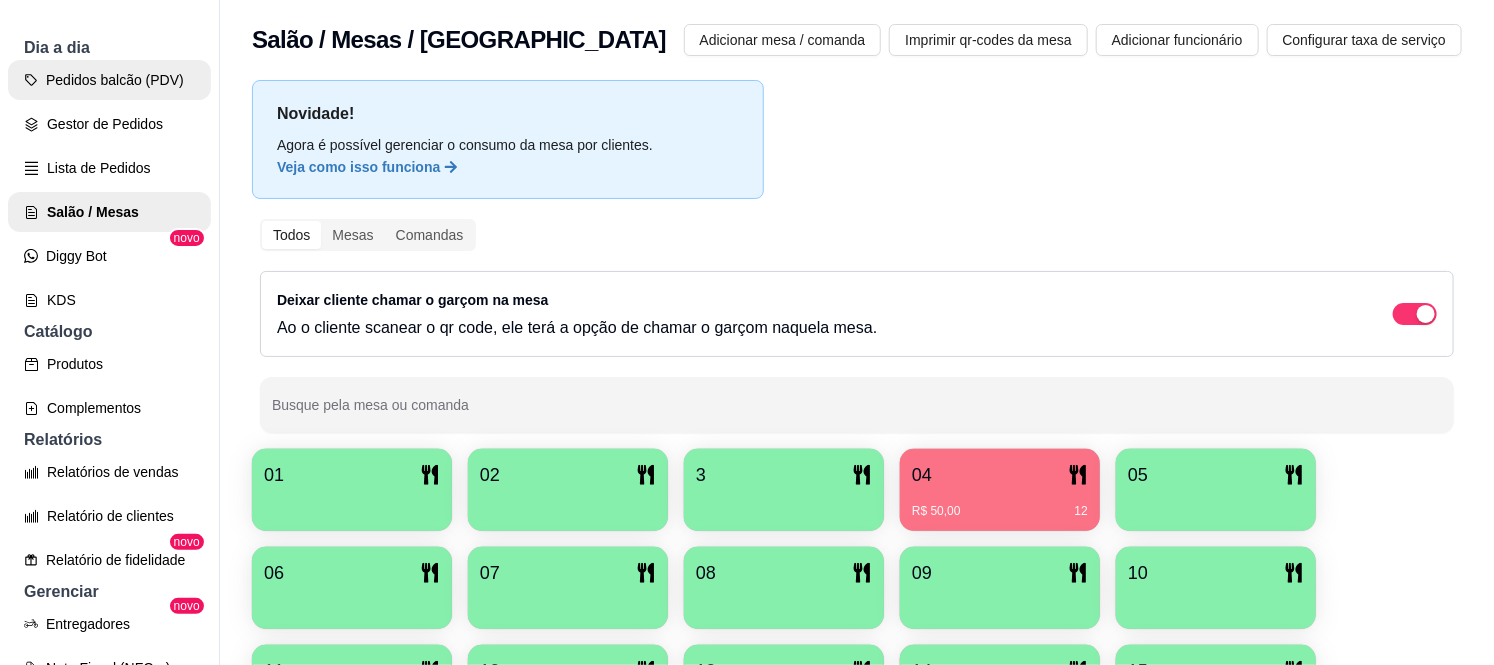 click on "Pedidos balcão (PDV)" at bounding box center [109, 80] 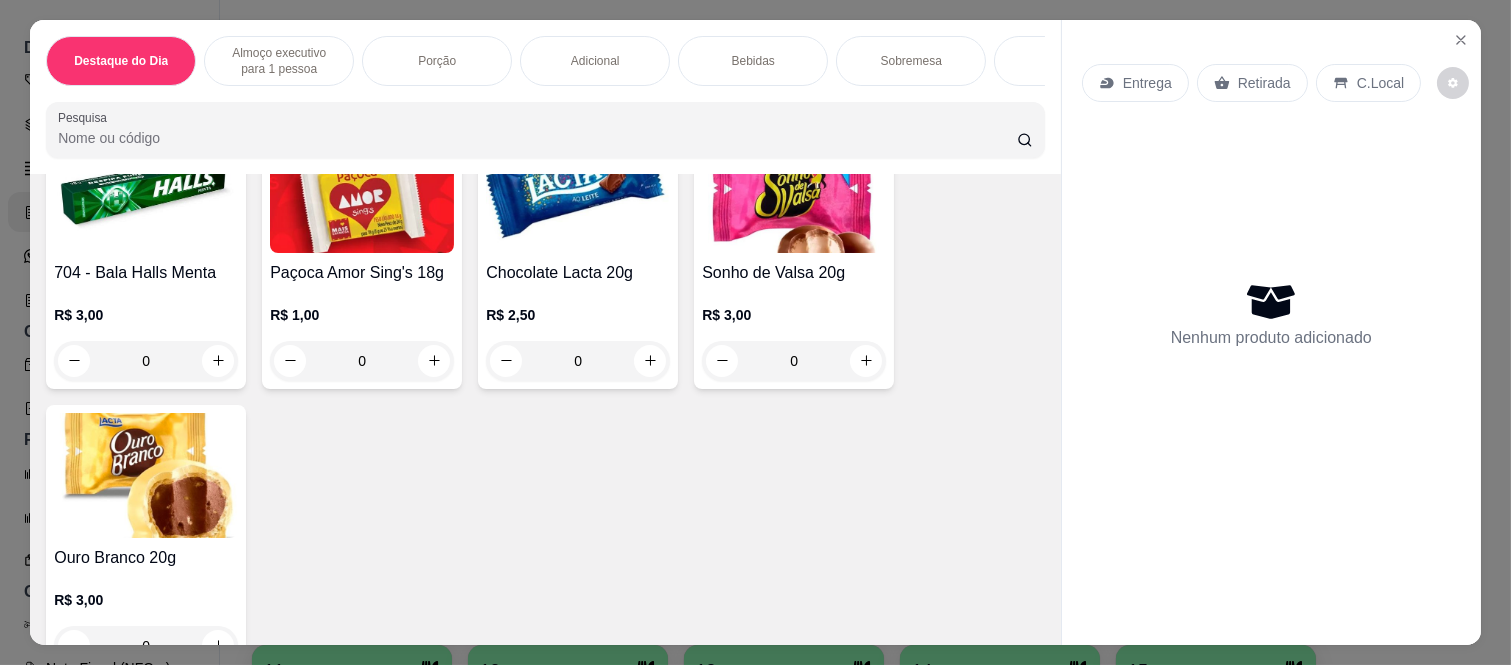 scroll, scrollTop: 5222, scrollLeft: 0, axis: vertical 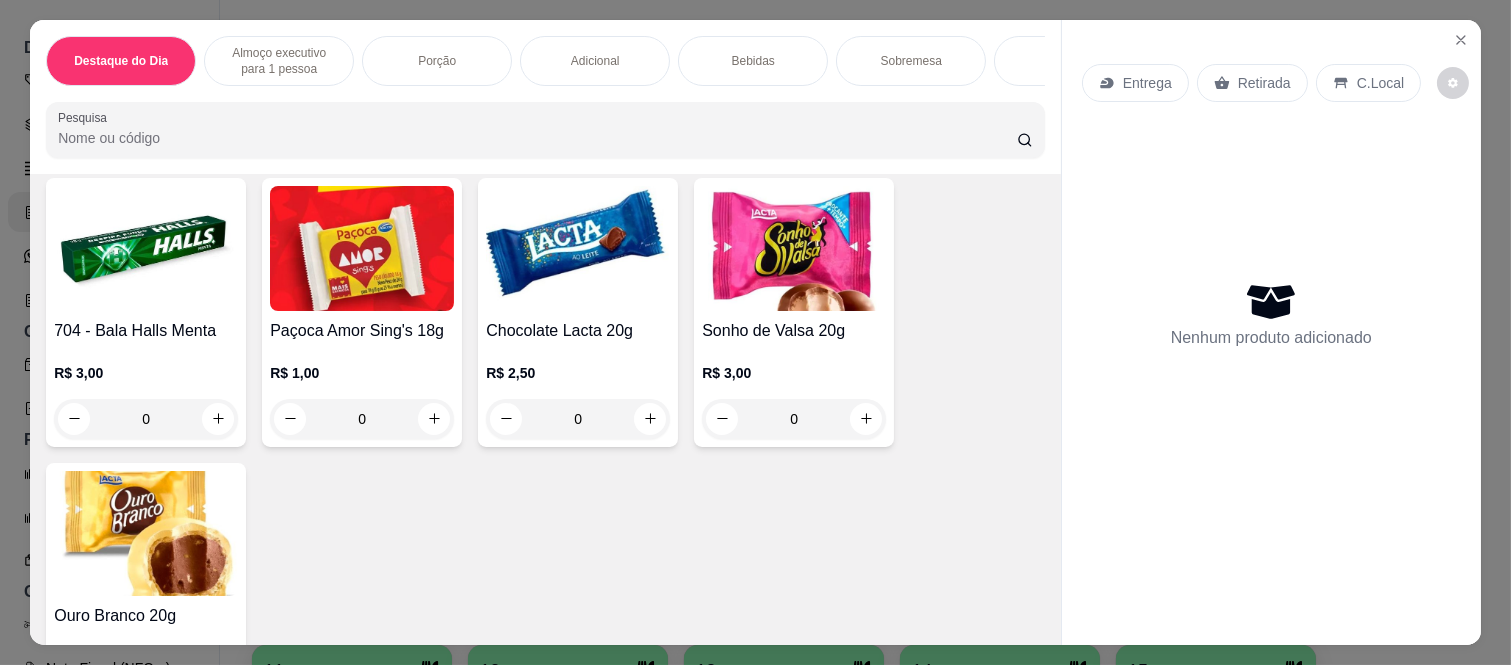 click on "0" at bounding box center (362, 419) 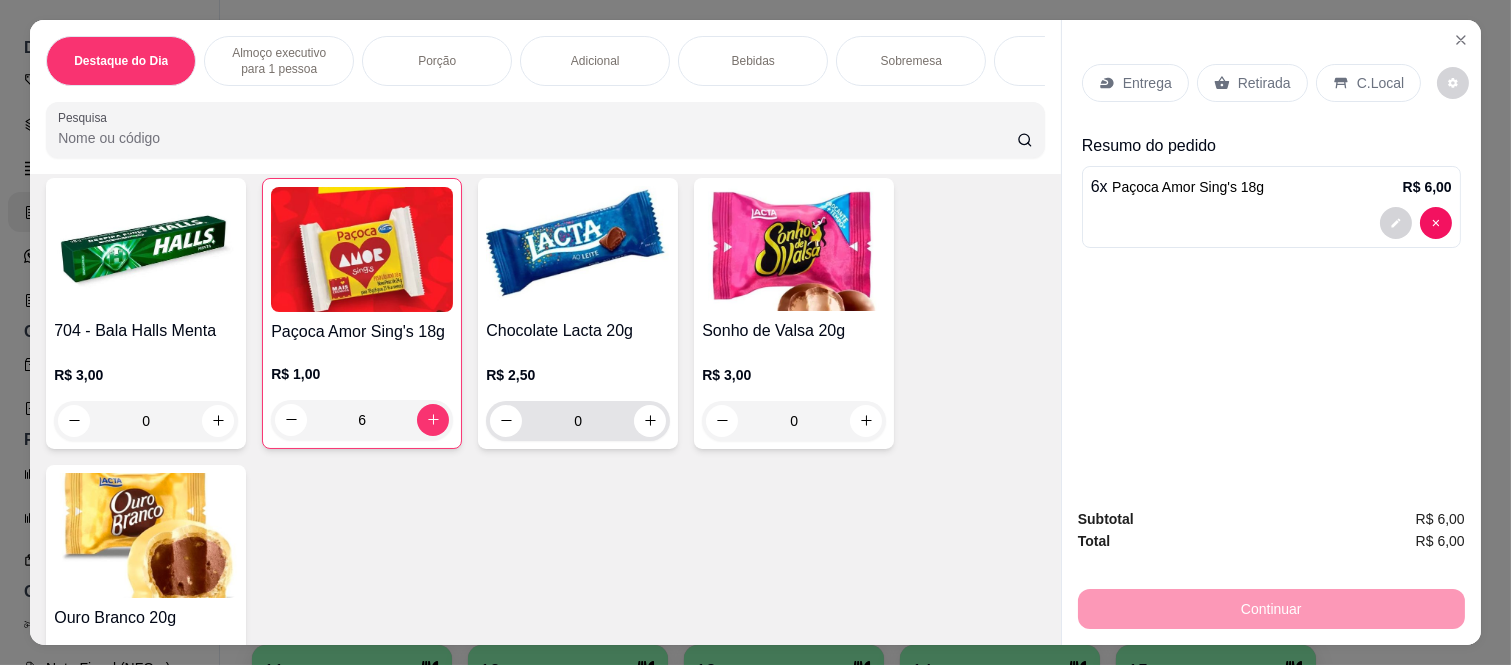 type on "6" 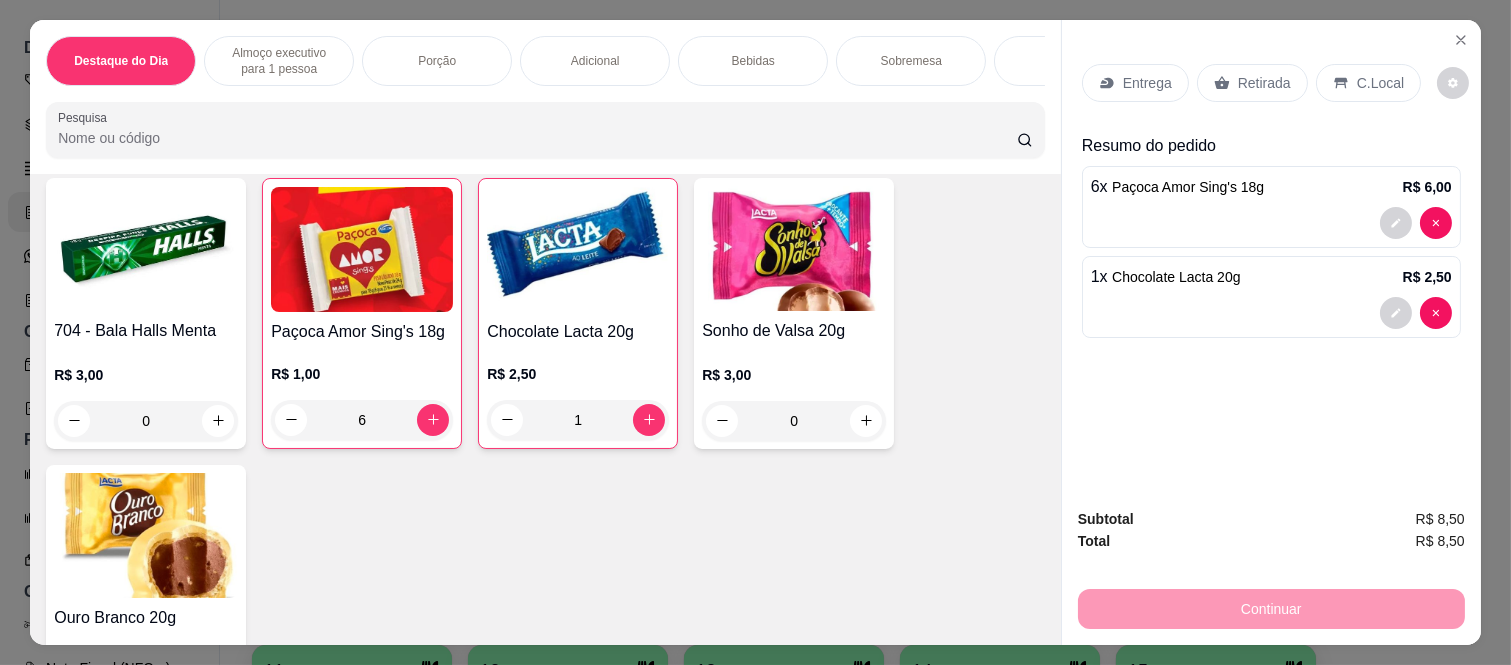 type on "1" 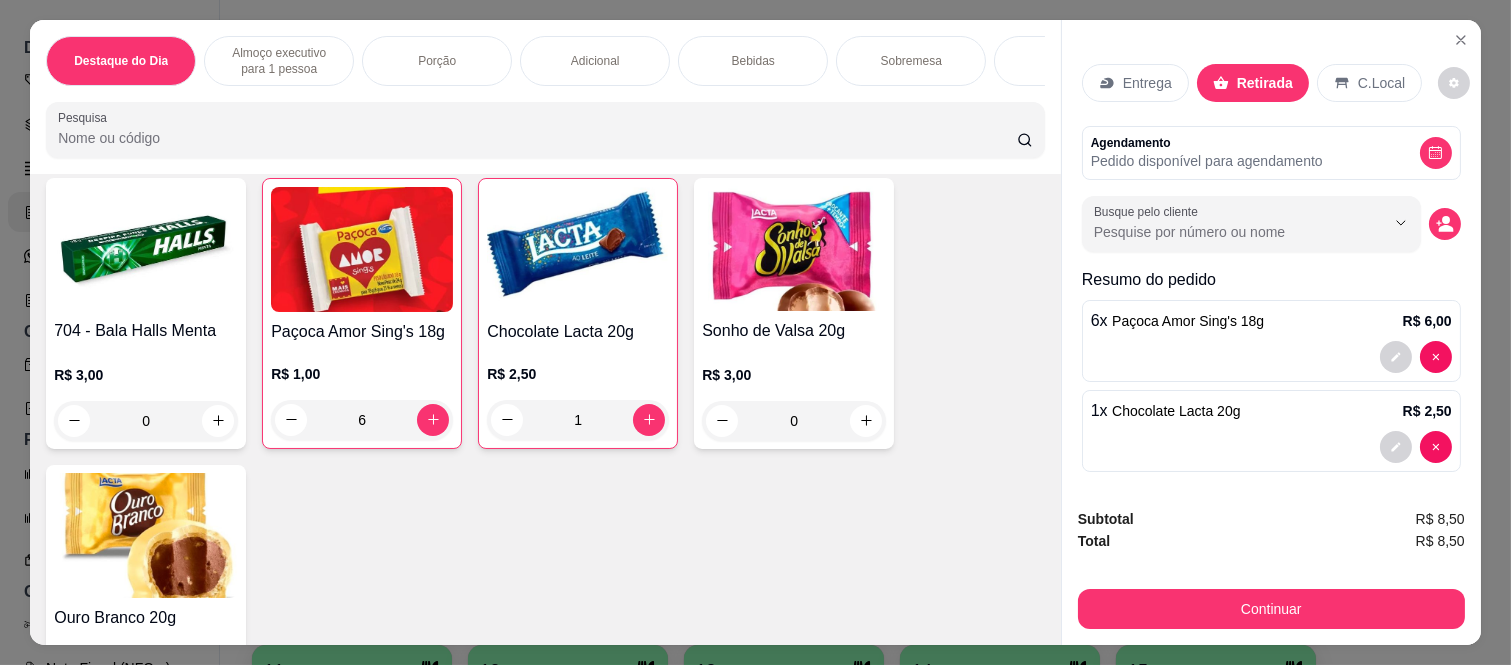 scroll, scrollTop: 7, scrollLeft: 0, axis: vertical 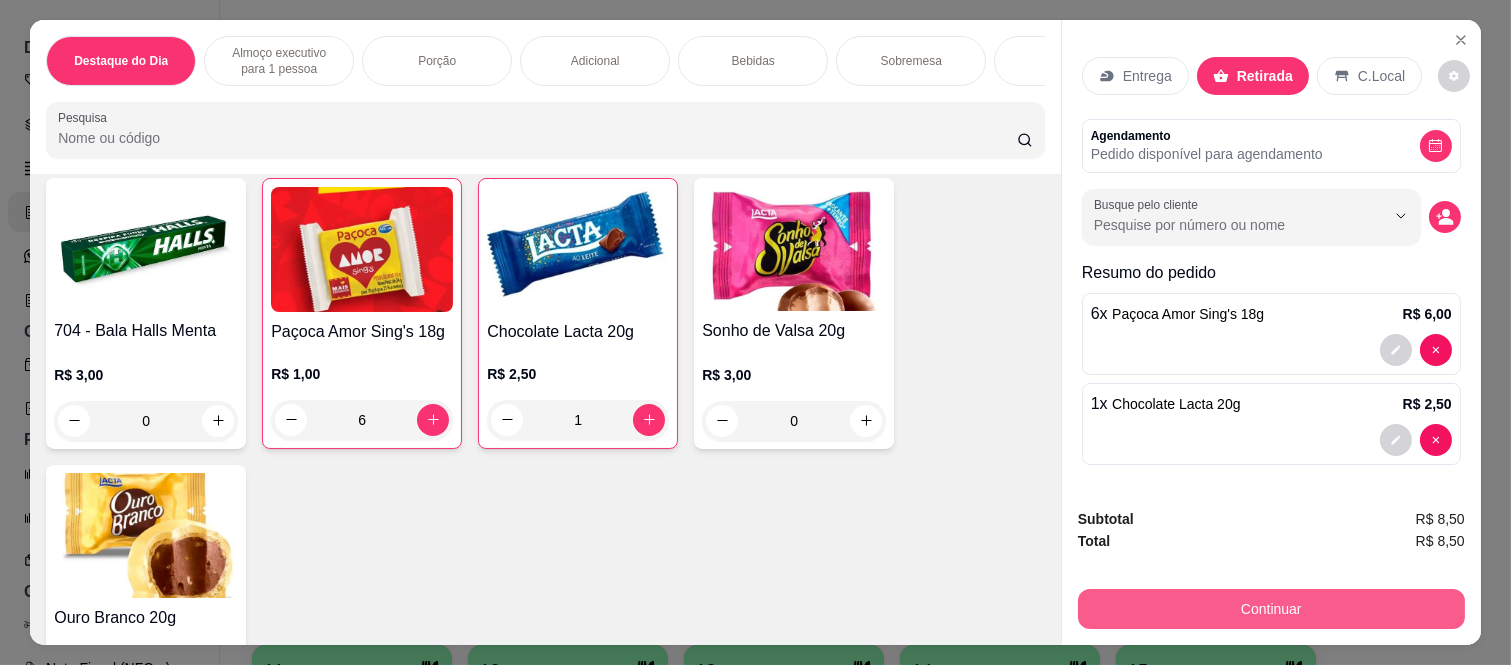 click on "Continuar" at bounding box center [1271, 609] 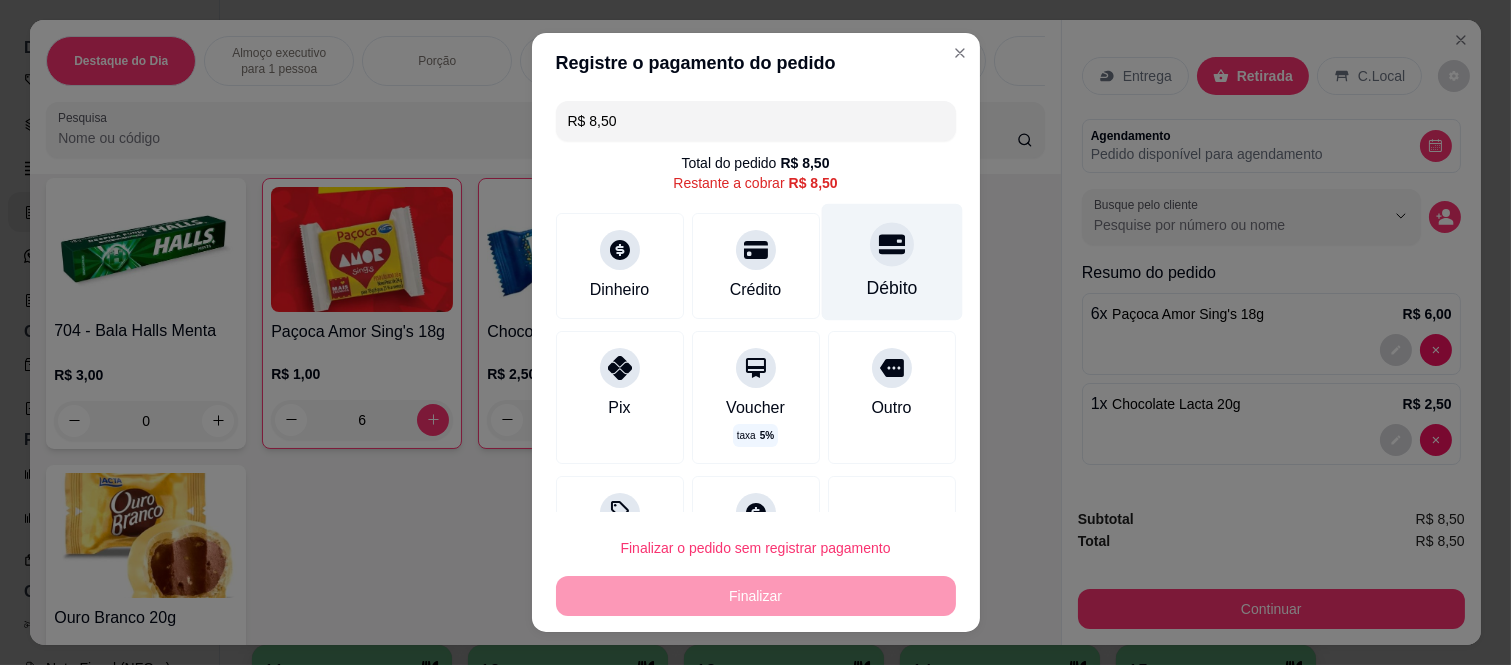 click on "Débito" at bounding box center (891, 262) 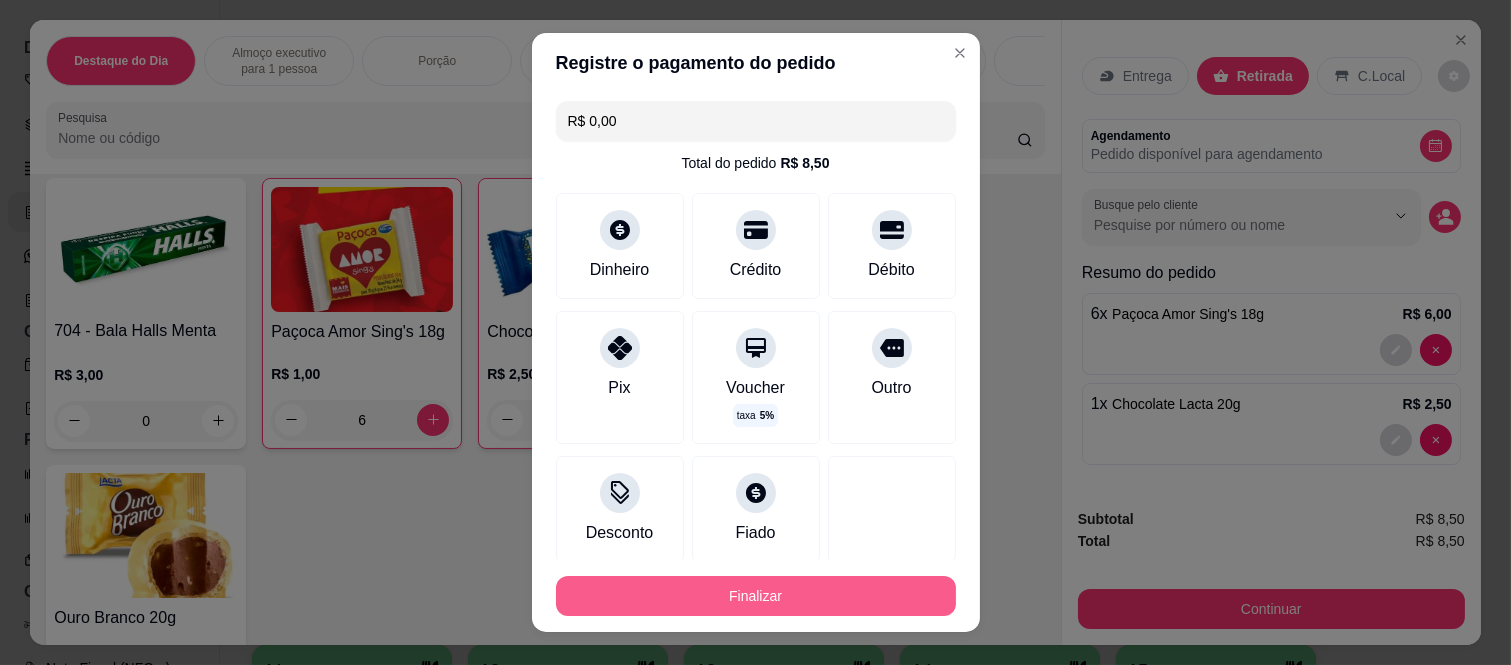 click on "Finalizar" at bounding box center (756, 596) 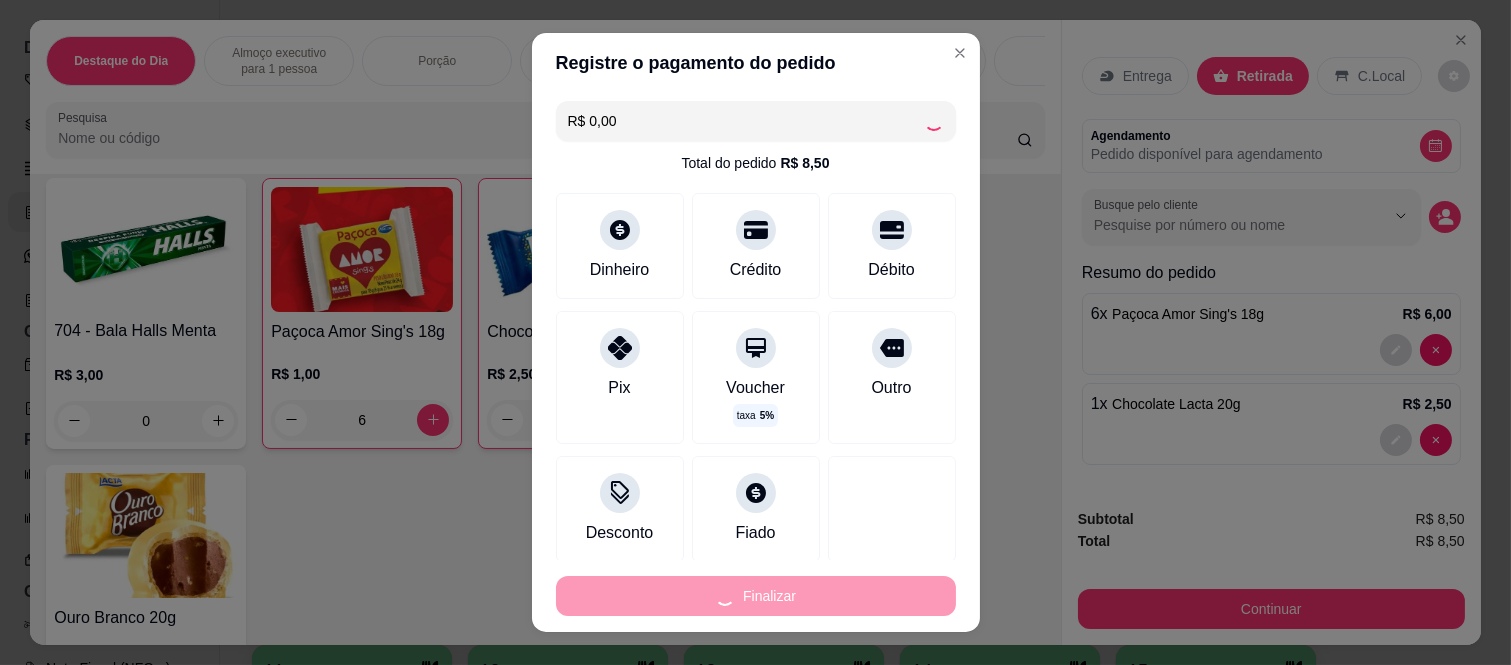 type on "0" 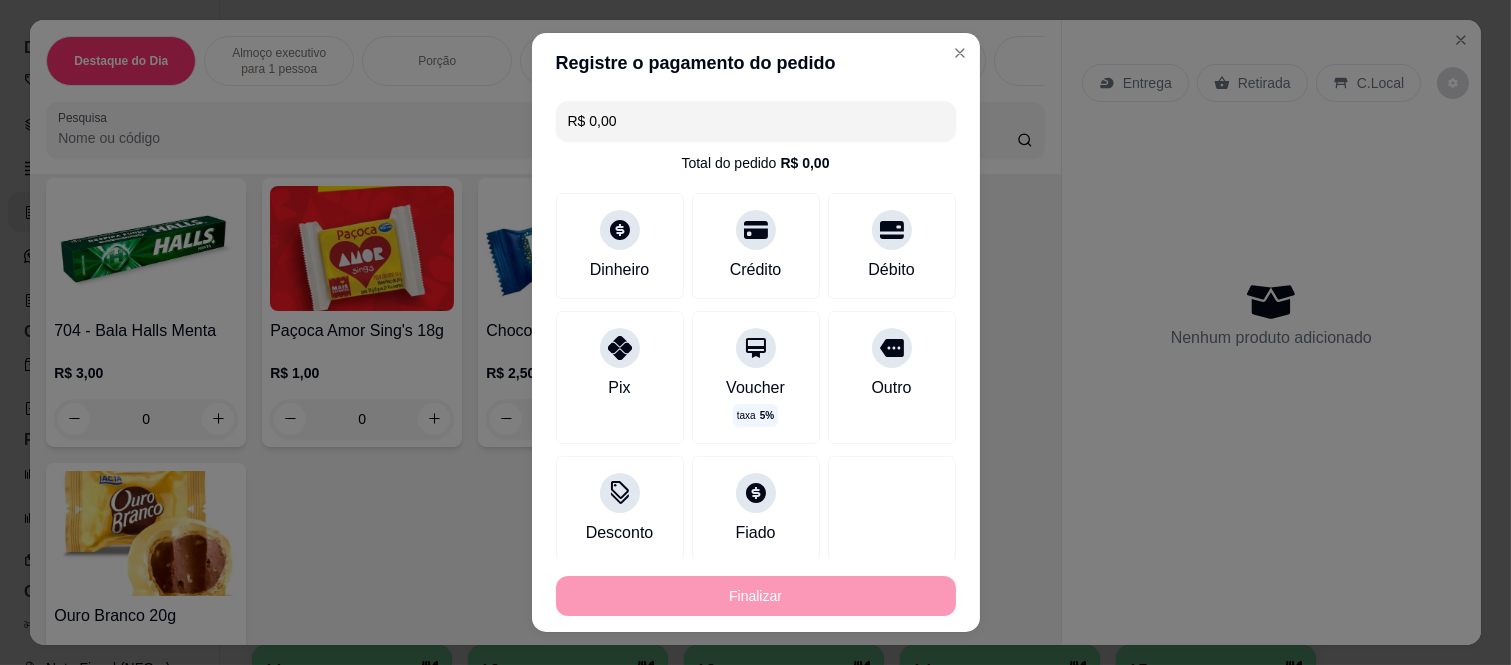 type on "-R$ 8,50" 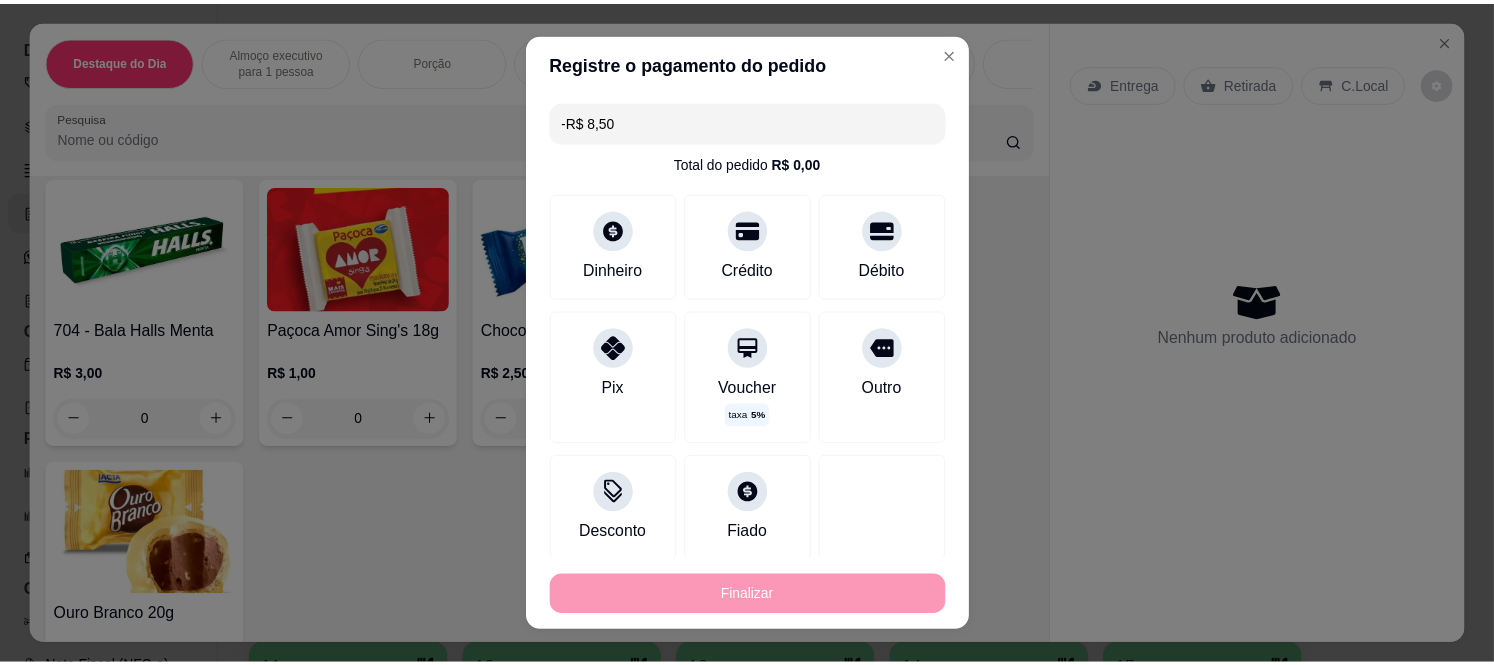 scroll, scrollTop: 0, scrollLeft: 0, axis: both 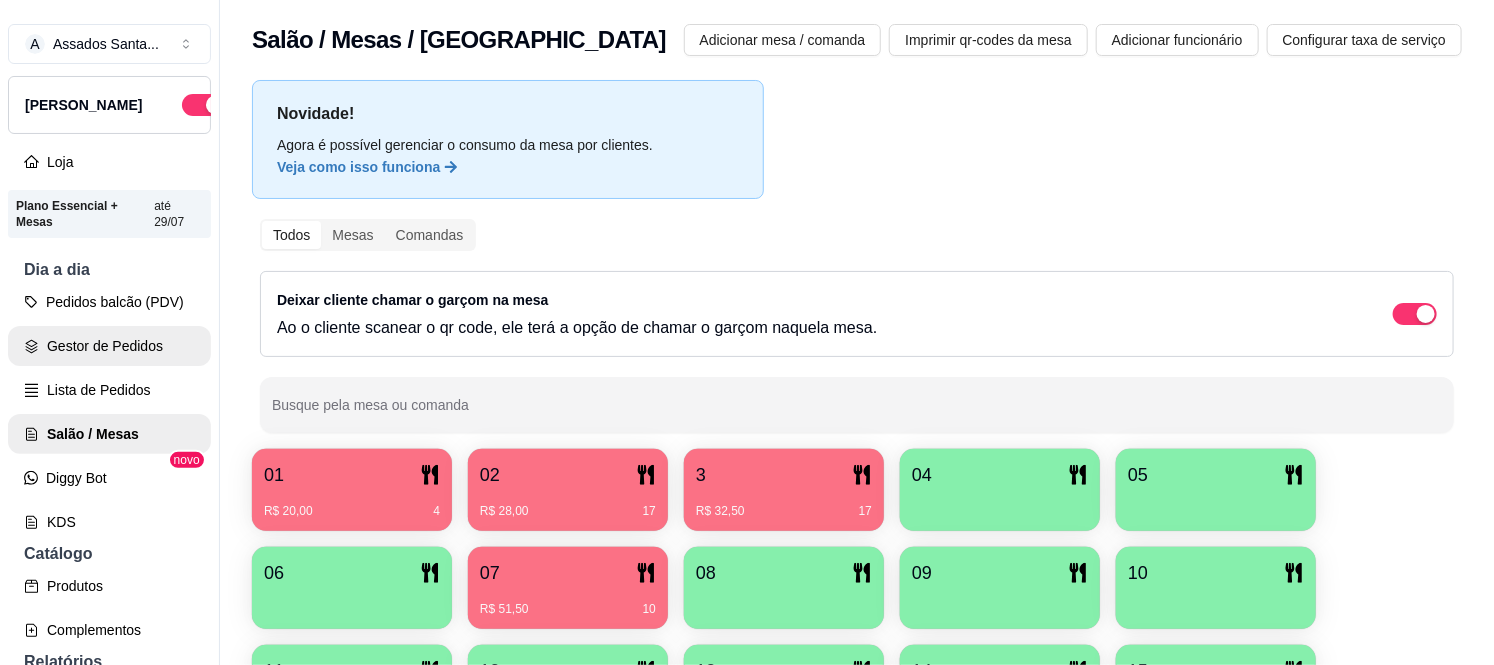 click on "Gestor de Pedidos" at bounding box center [109, 346] 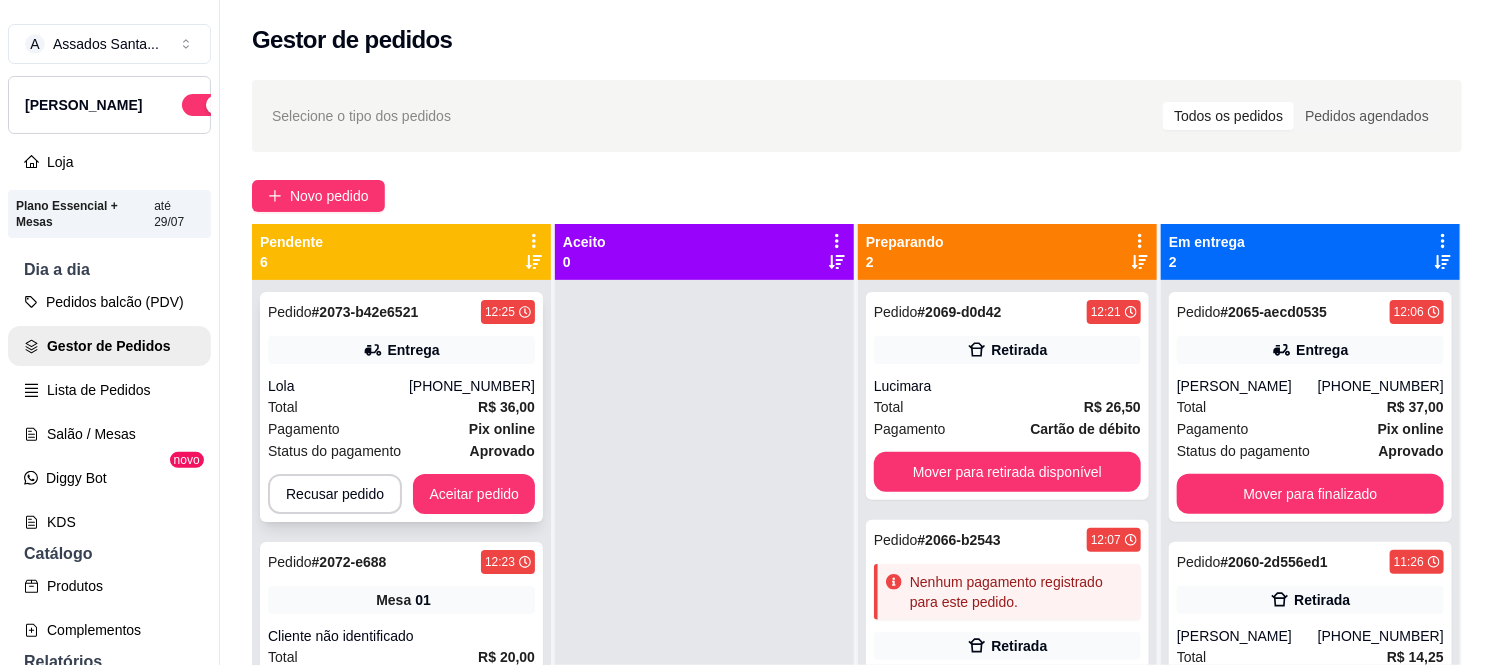 click on "Total R$ 36,00" at bounding box center (401, 407) 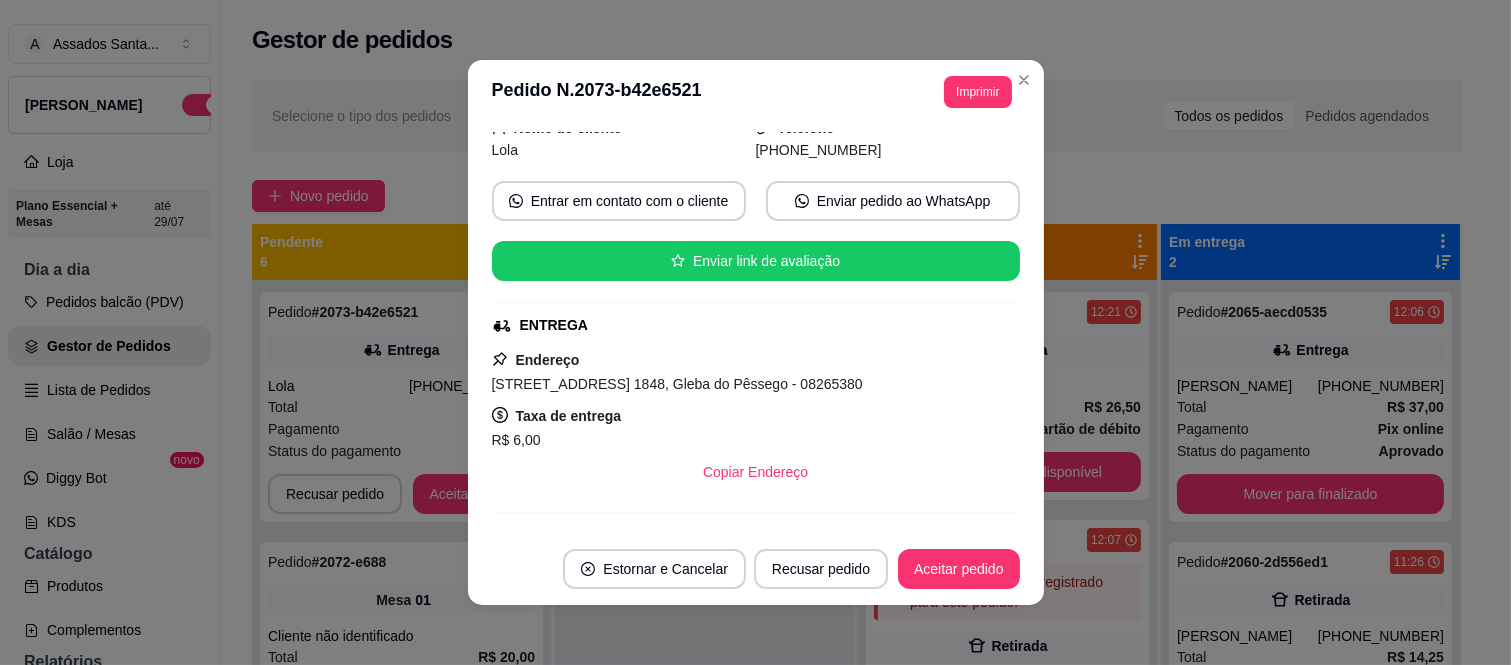 scroll, scrollTop: 407, scrollLeft: 0, axis: vertical 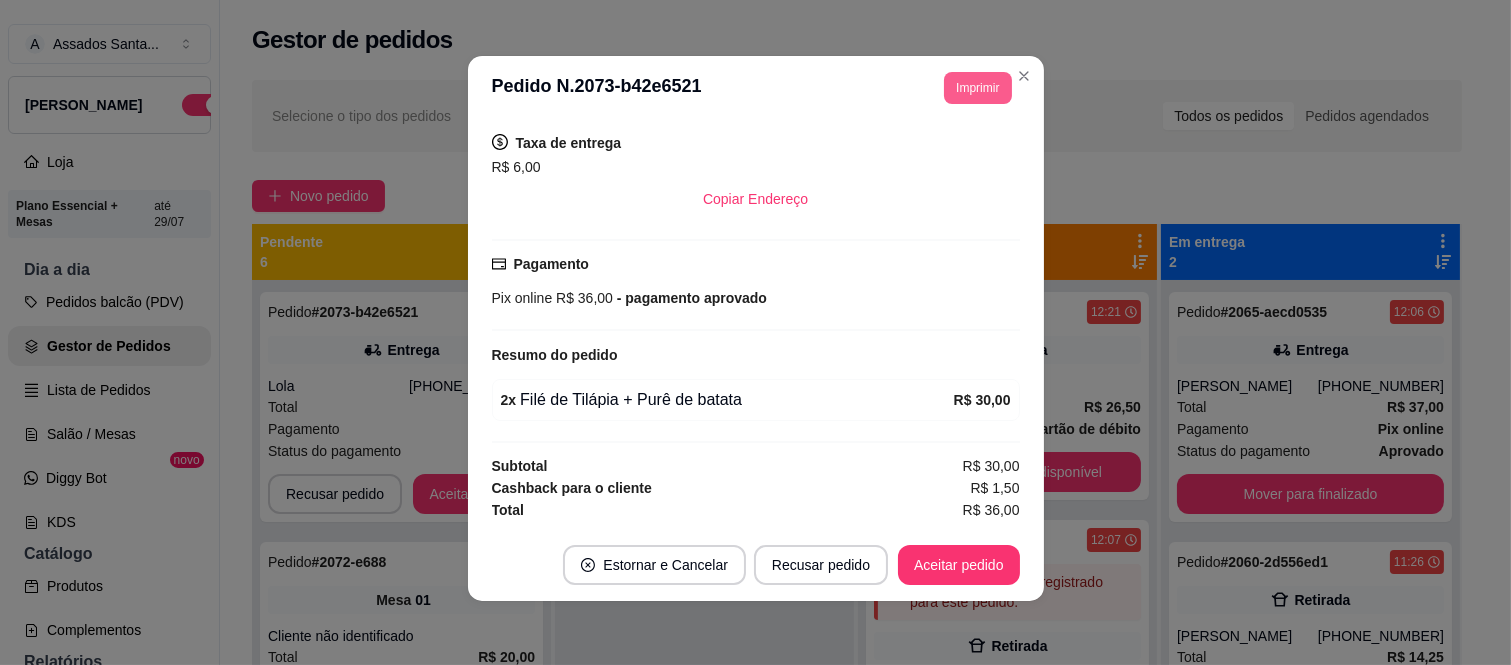 click on "Imprimir" at bounding box center [977, 88] 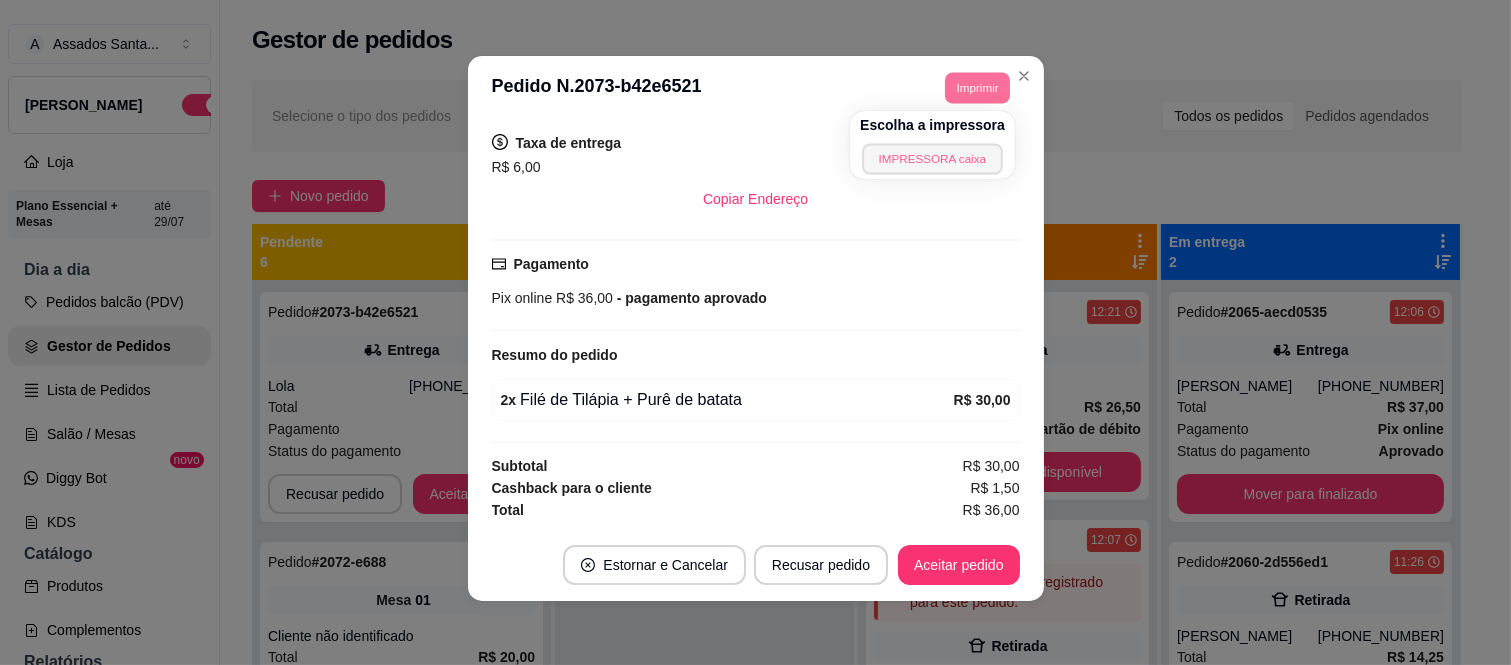 click on "IMPRESSORA caixa" at bounding box center [932, 158] 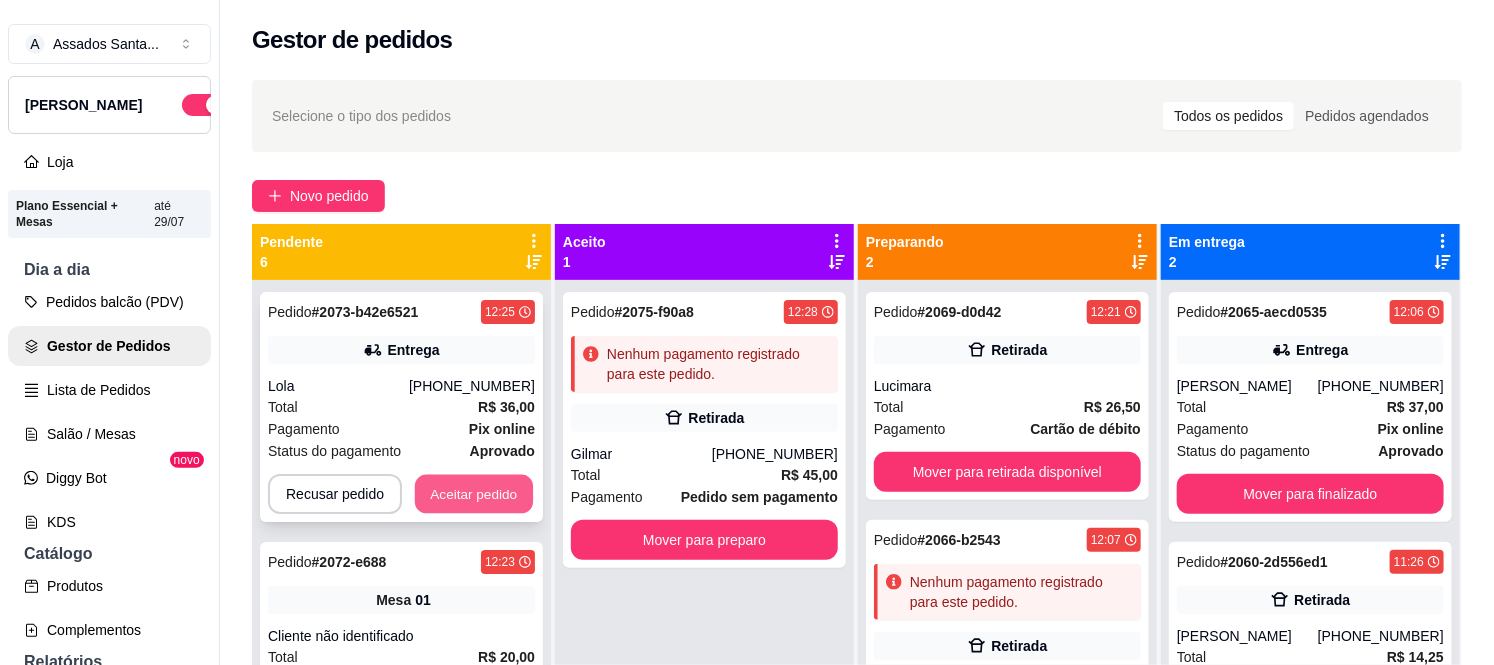 click on "Aceitar pedido" at bounding box center (474, 494) 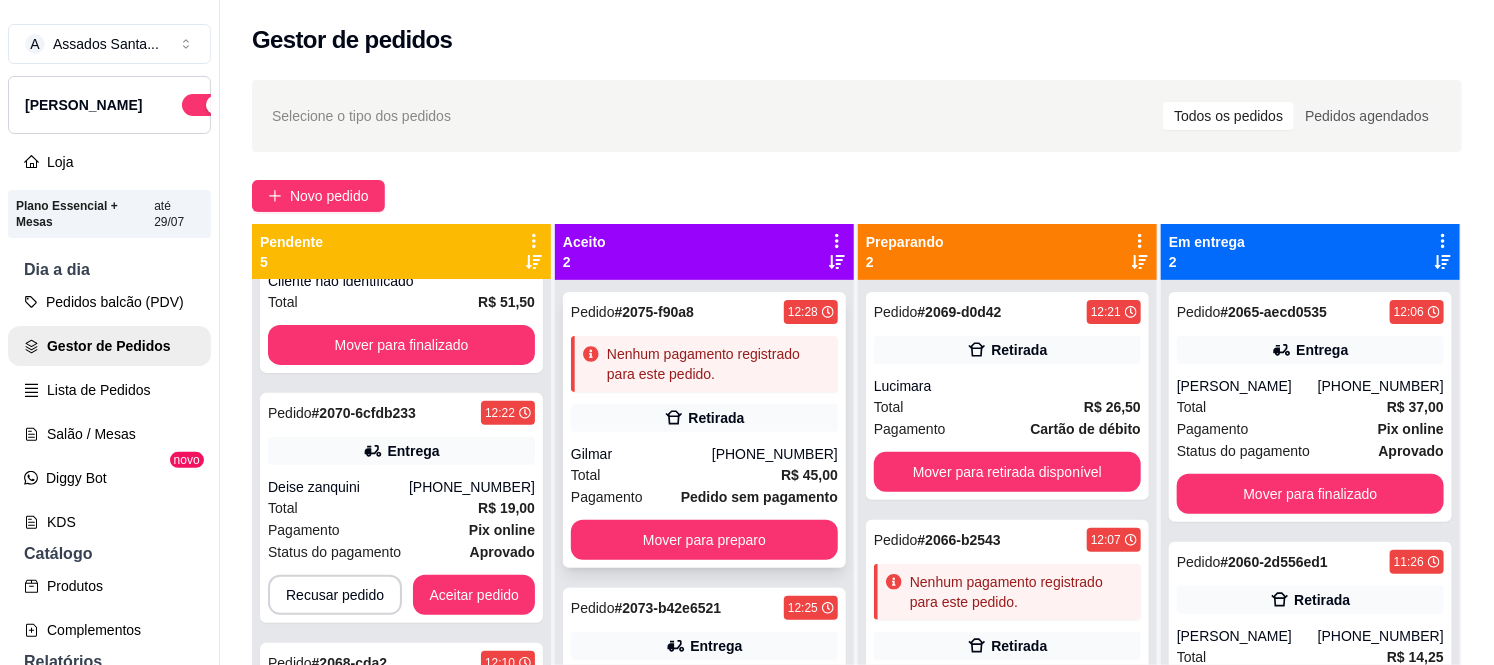 scroll, scrollTop: 333, scrollLeft: 0, axis: vertical 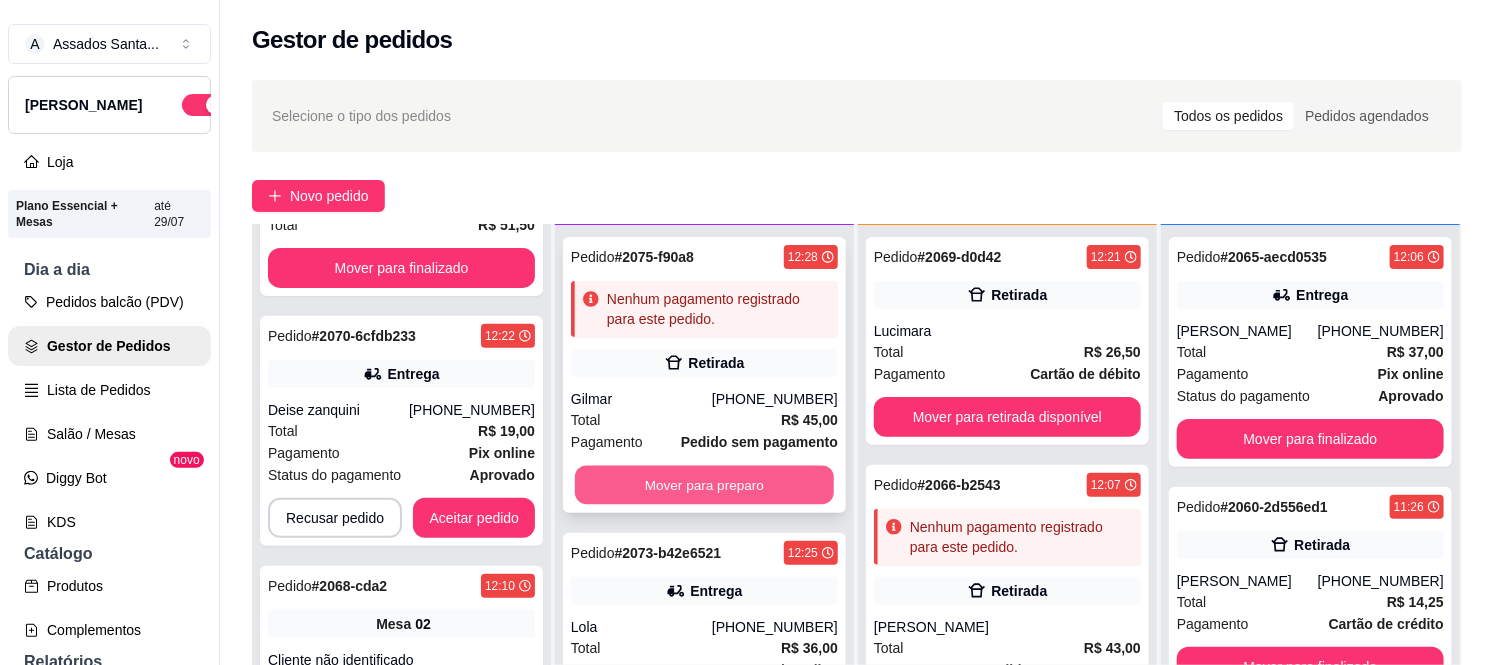 click on "Mover para preparo" at bounding box center (704, 485) 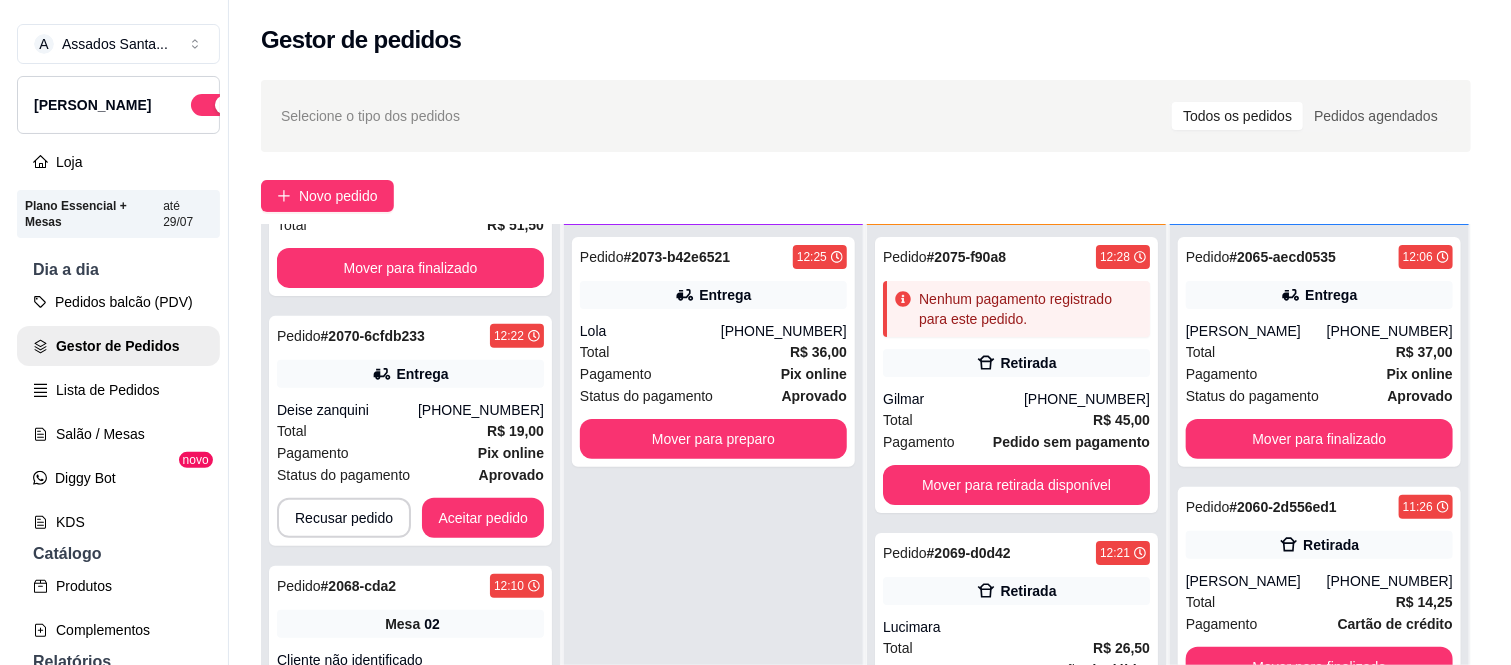 scroll, scrollTop: 111, scrollLeft: 0, axis: vertical 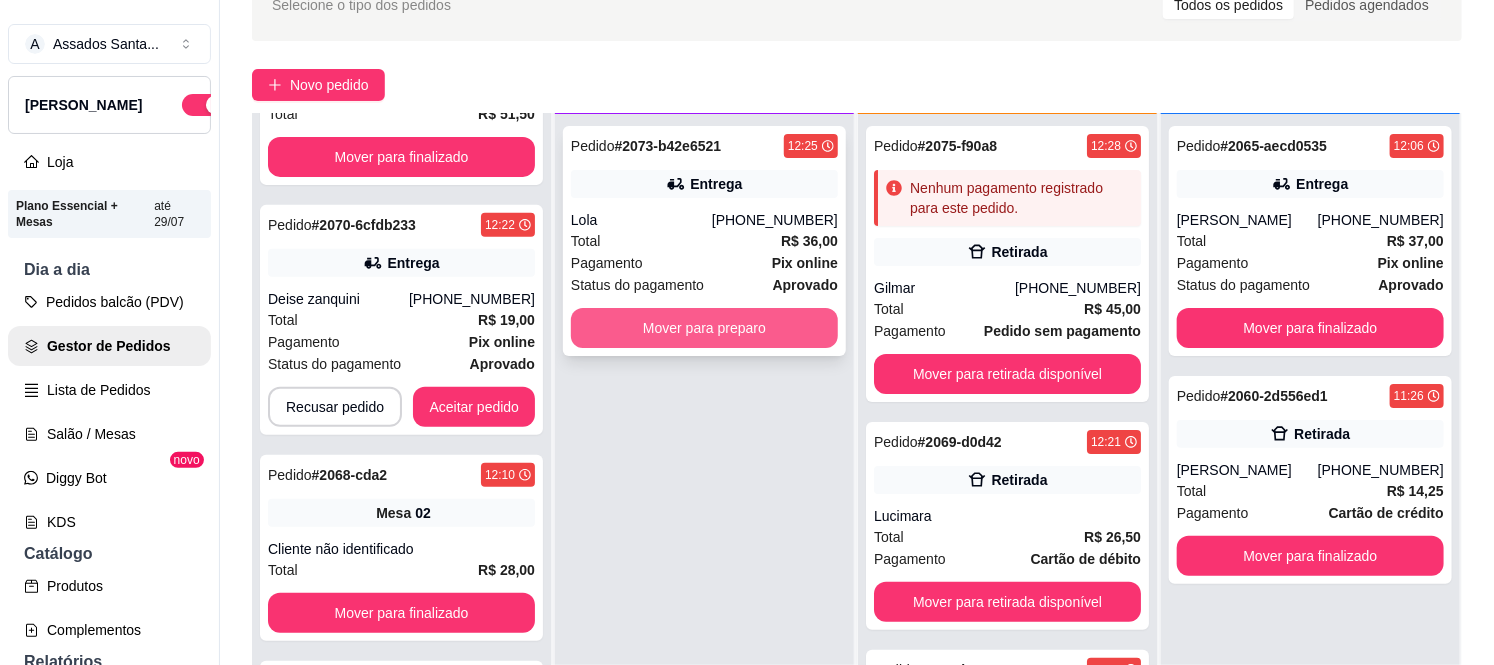 click on "Mover para preparo" at bounding box center (704, 328) 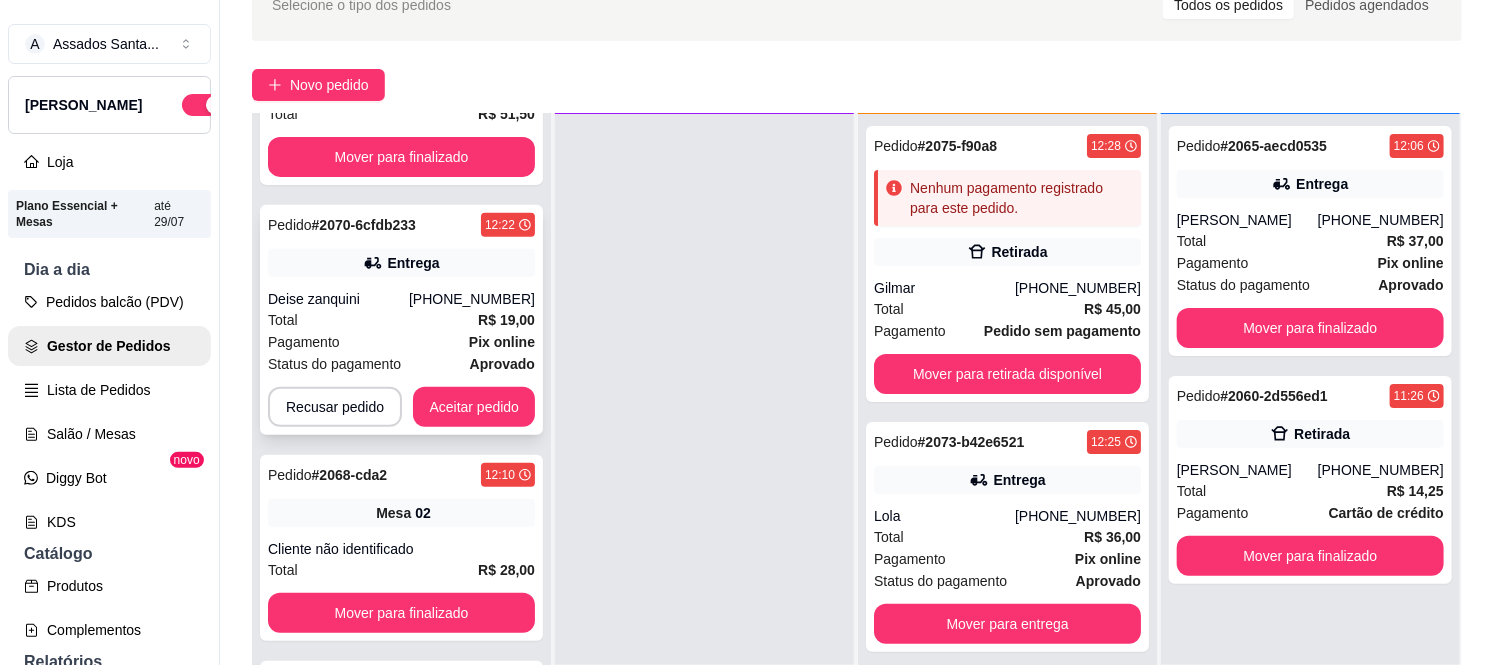 click on "Pagamento Pix online" at bounding box center (401, 342) 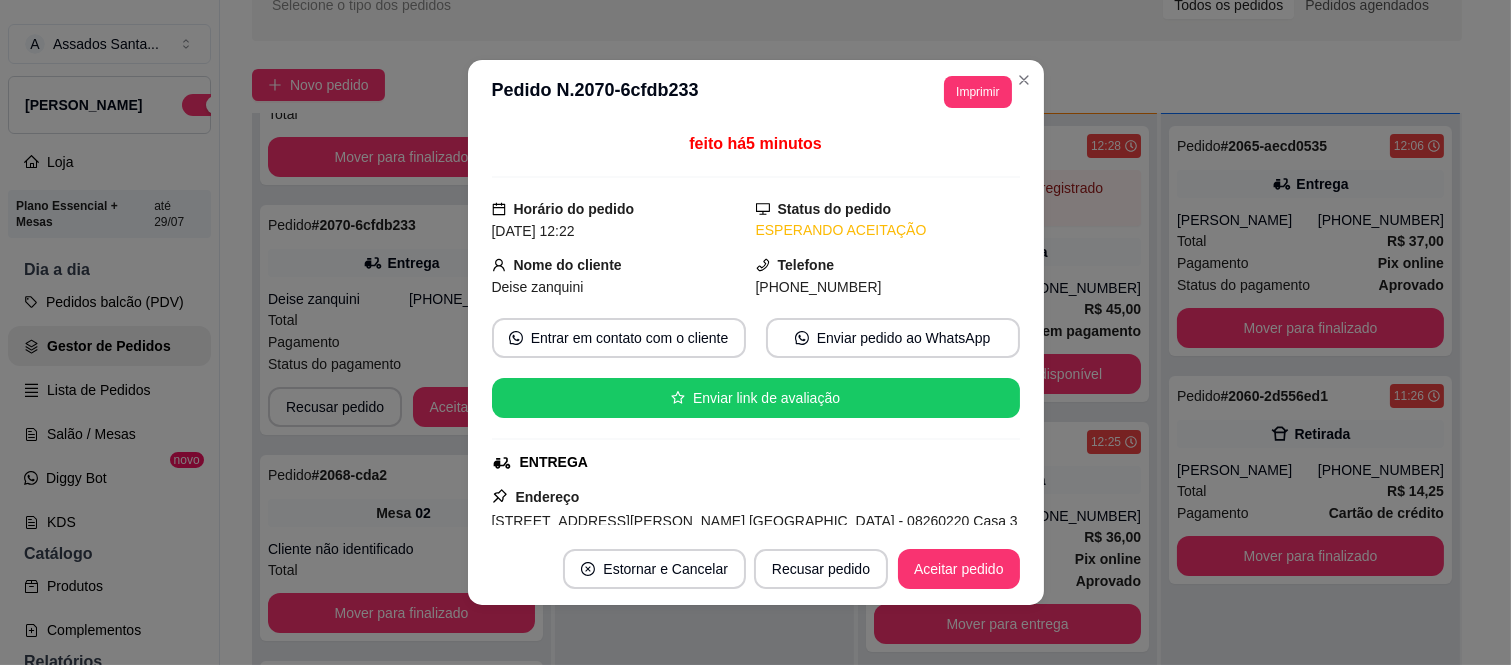 scroll, scrollTop: 407, scrollLeft: 0, axis: vertical 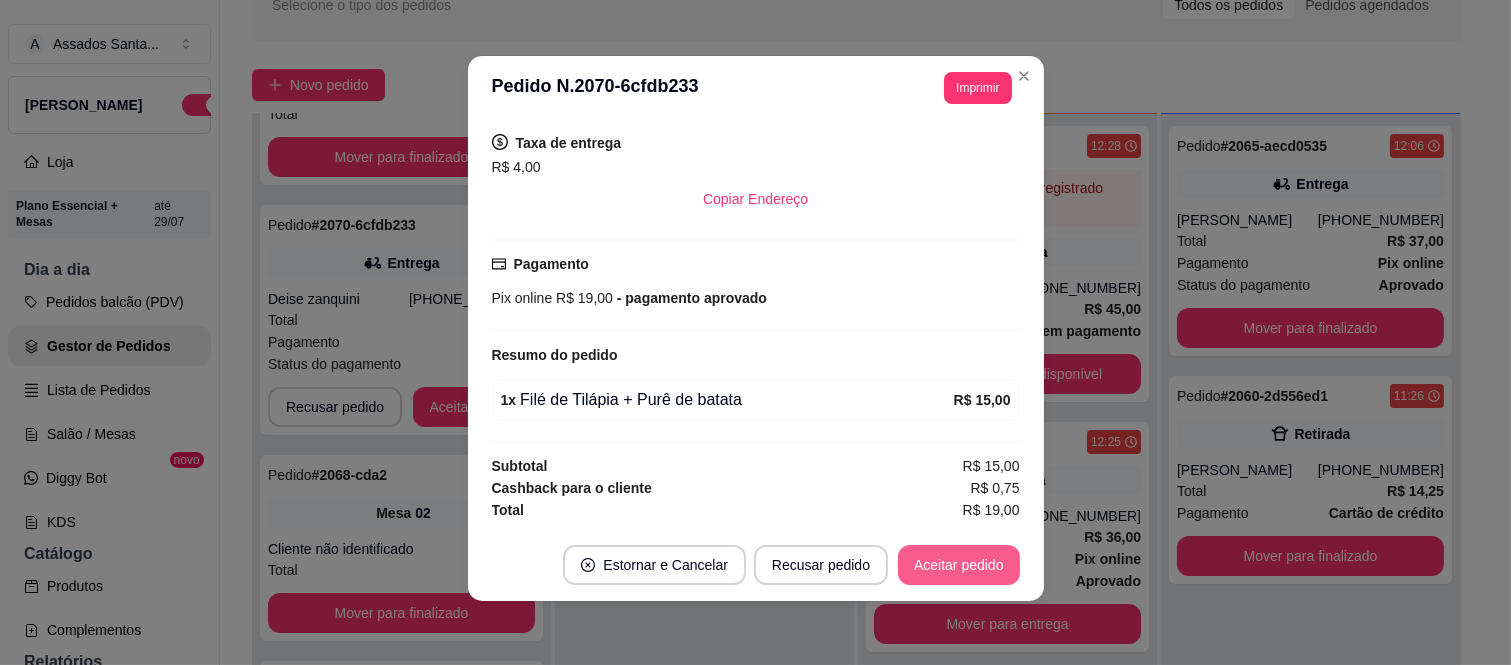 click on "Aceitar pedido" at bounding box center (959, 565) 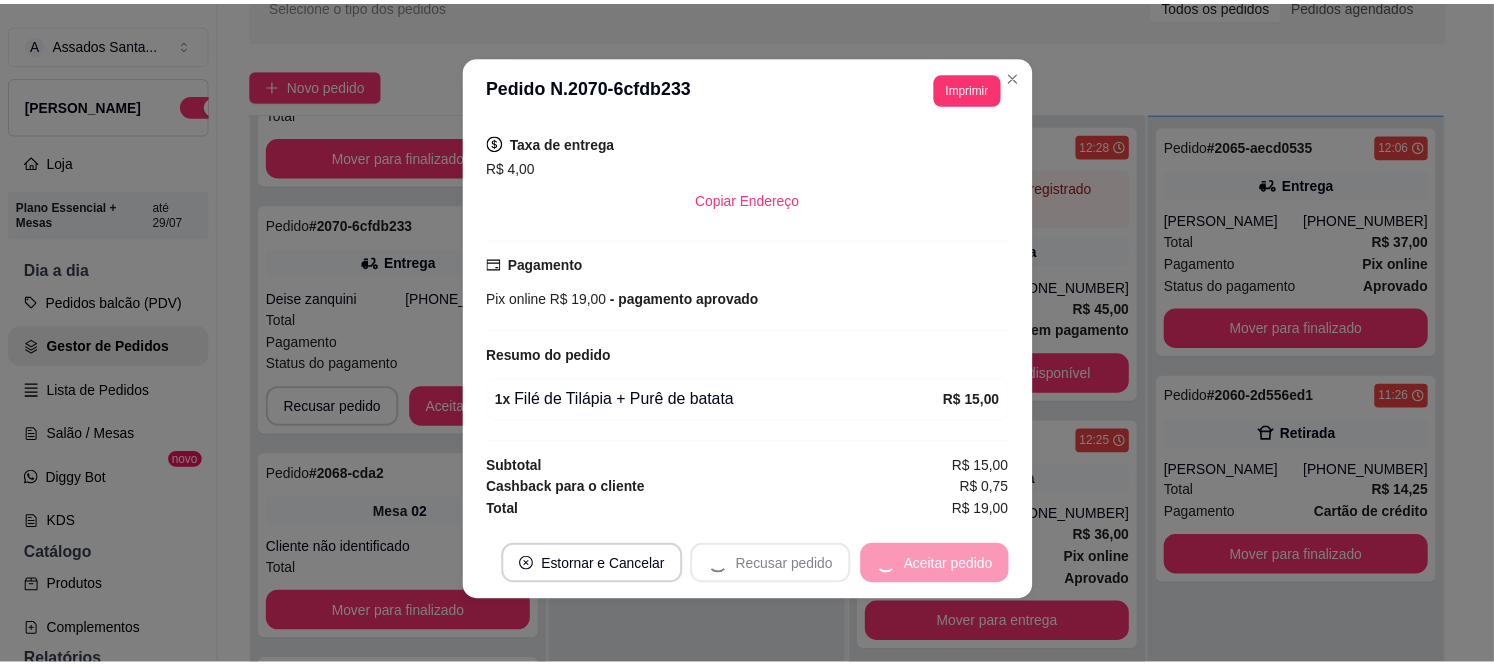scroll, scrollTop: 177, scrollLeft: 0, axis: vertical 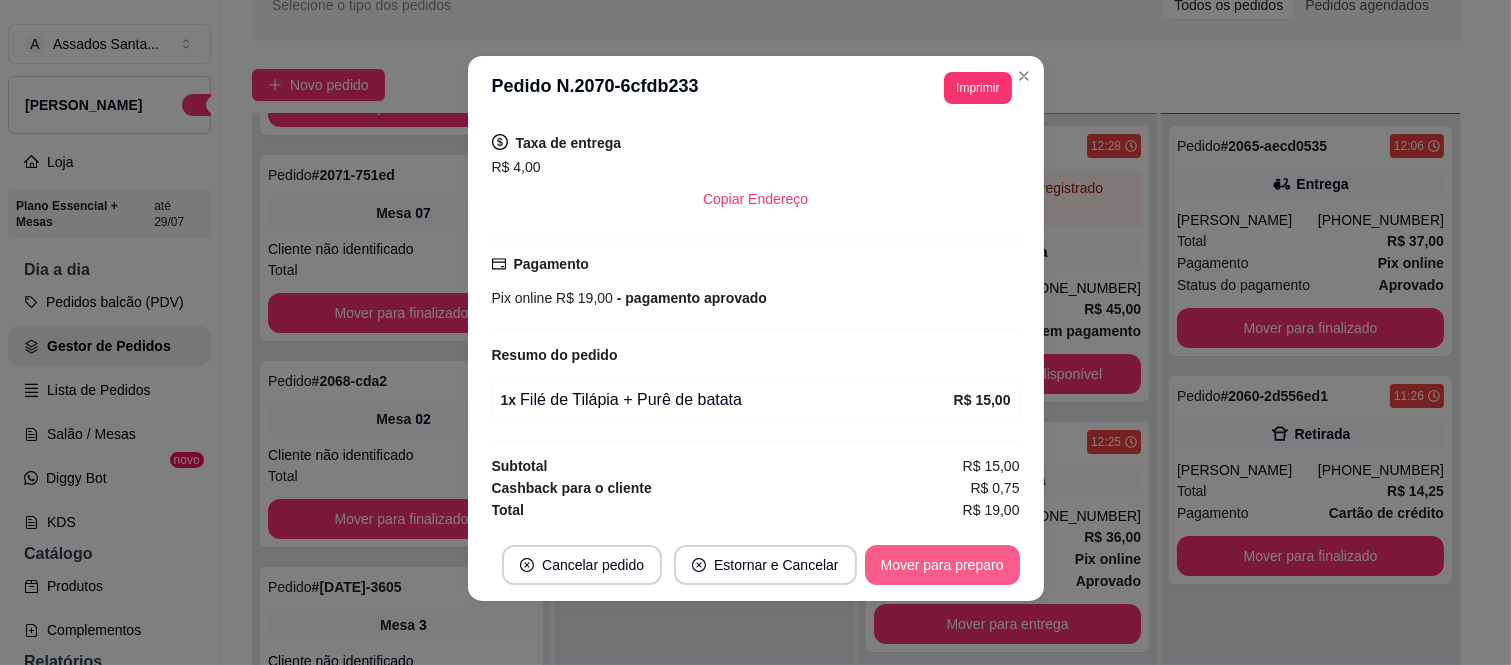 click on "Mover para preparo" at bounding box center [942, 565] 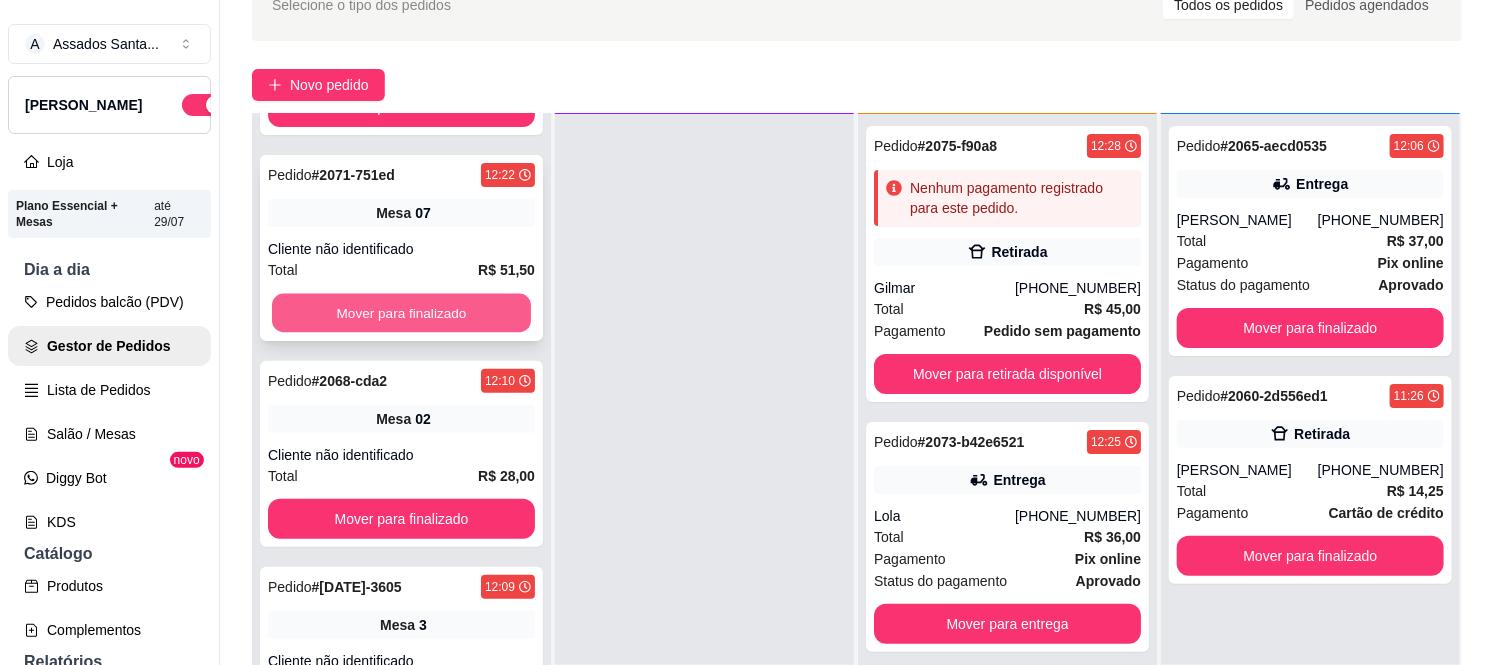 click on "Mover para finalizado" at bounding box center [401, 313] 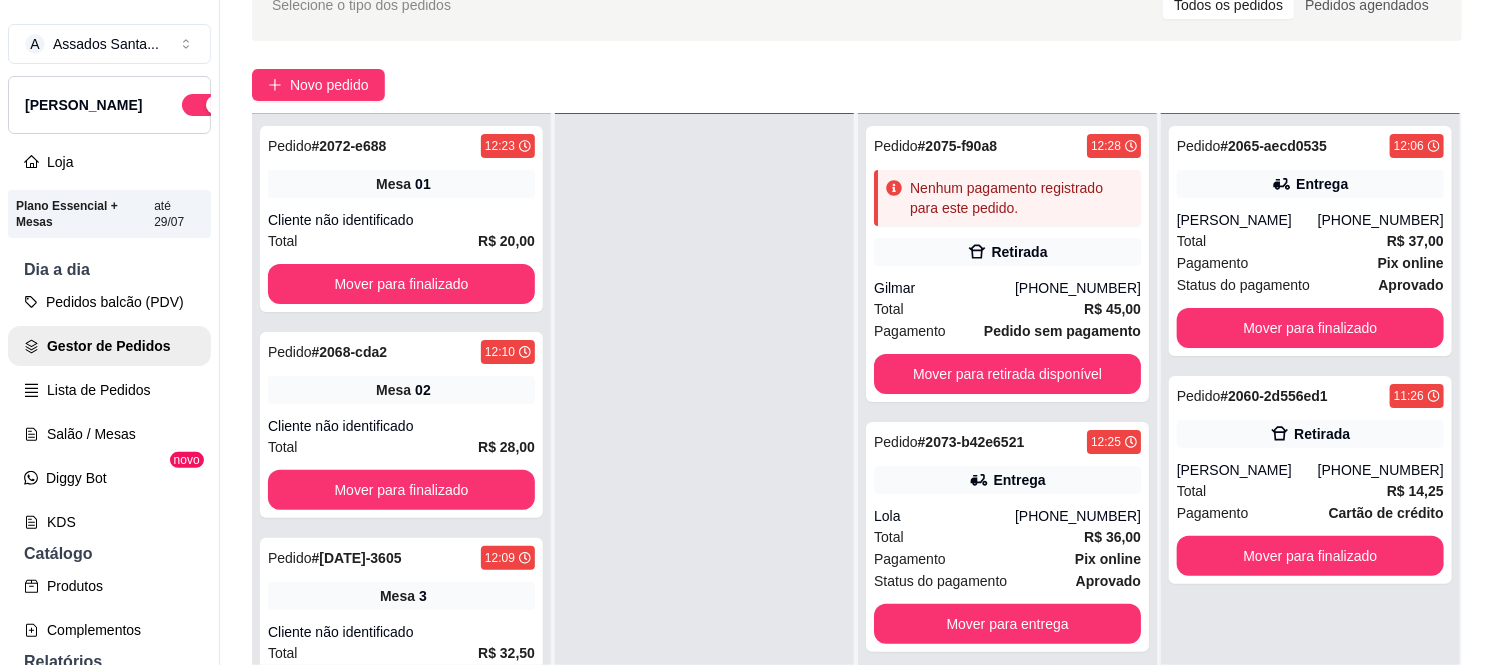 scroll, scrollTop: 0, scrollLeft: 0, axis: both 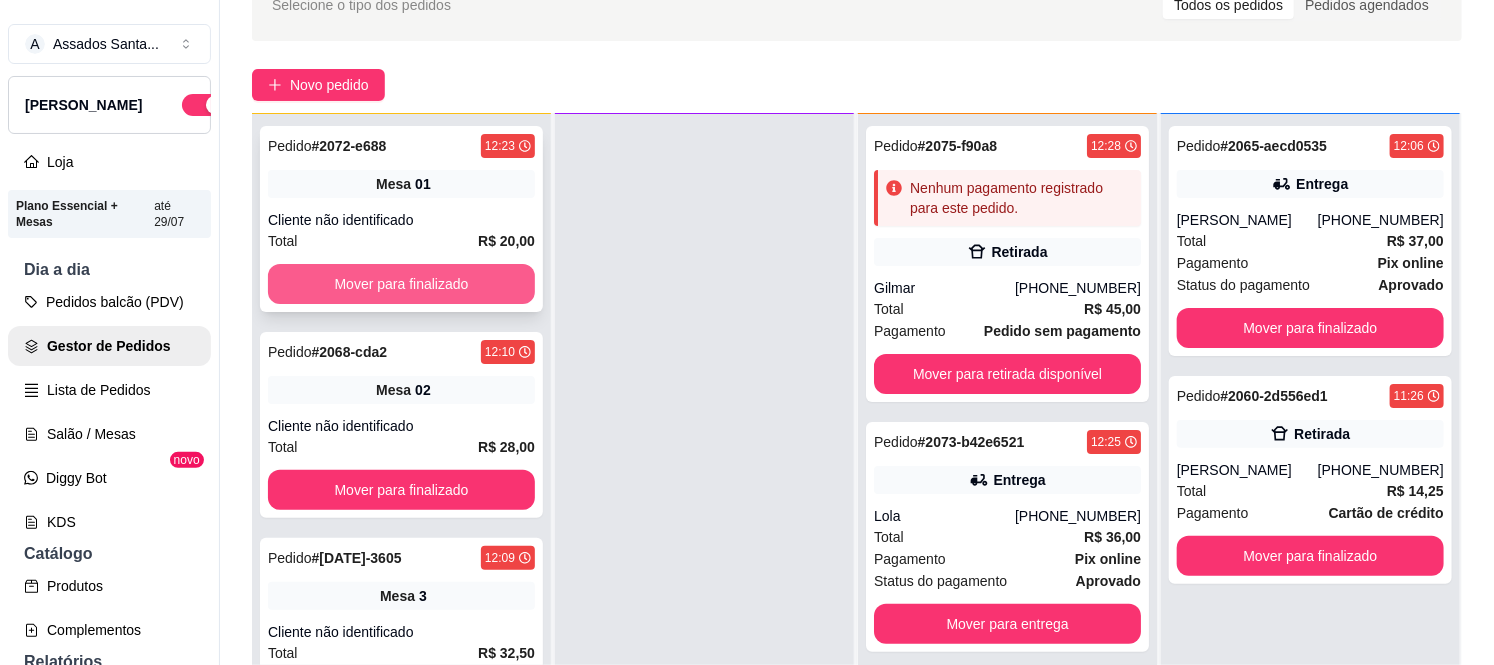 click on "Mover para finalizado" at bounding box center (401, 284) 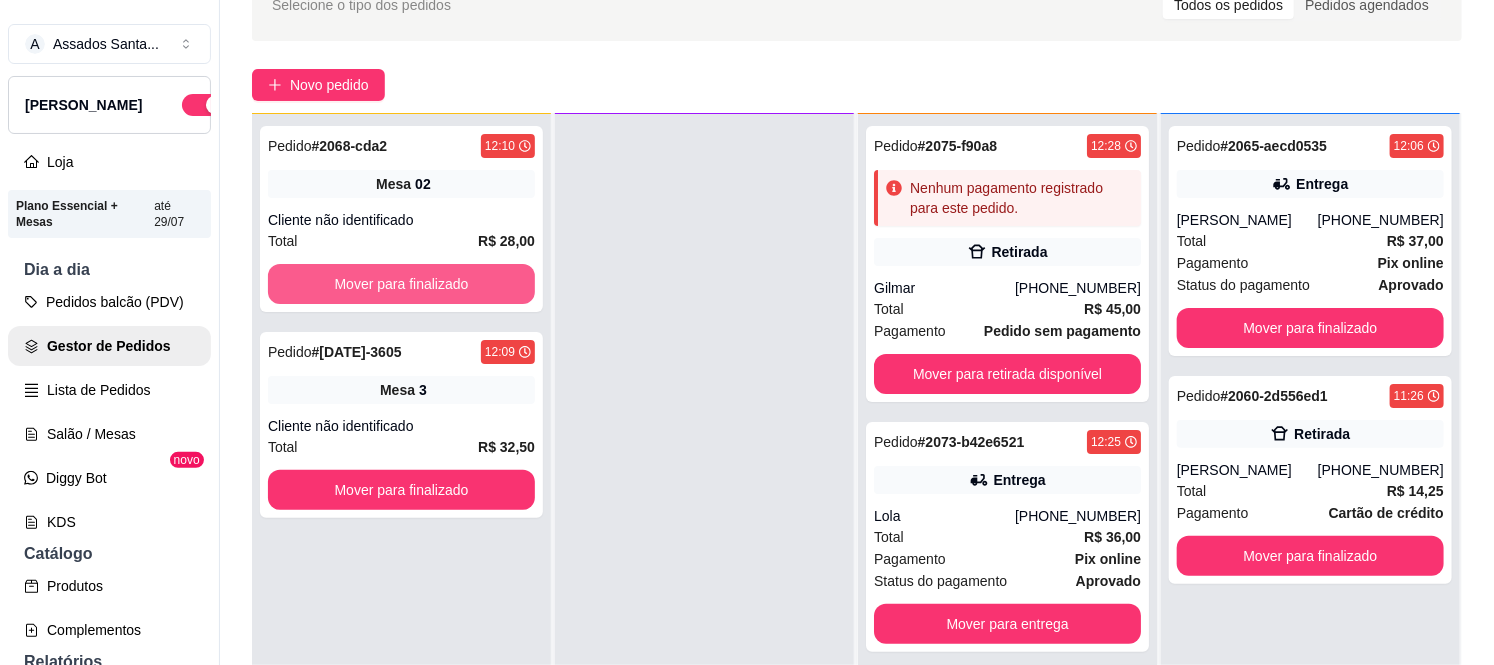 click on "Mover para finalizado" at bounding box center (401, 284) 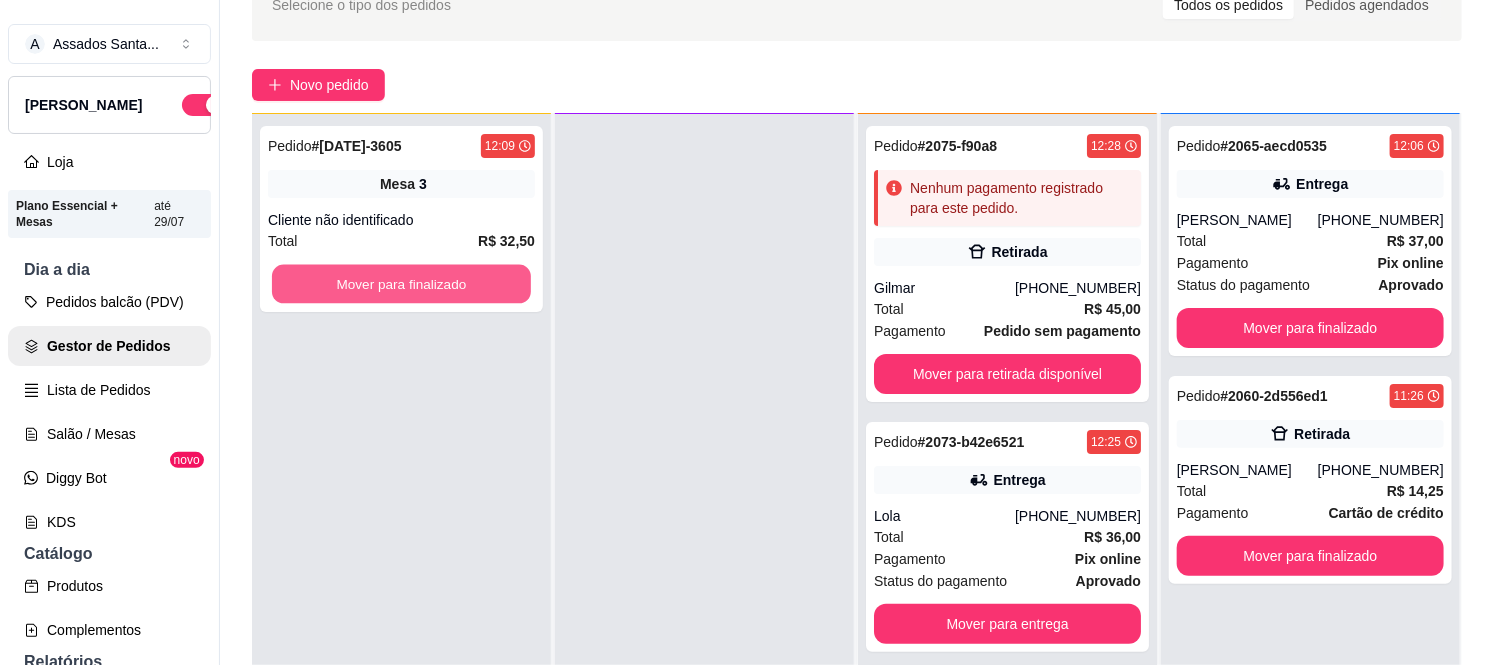 click on "Mover para finalizado" at bounding box center [401, 284] 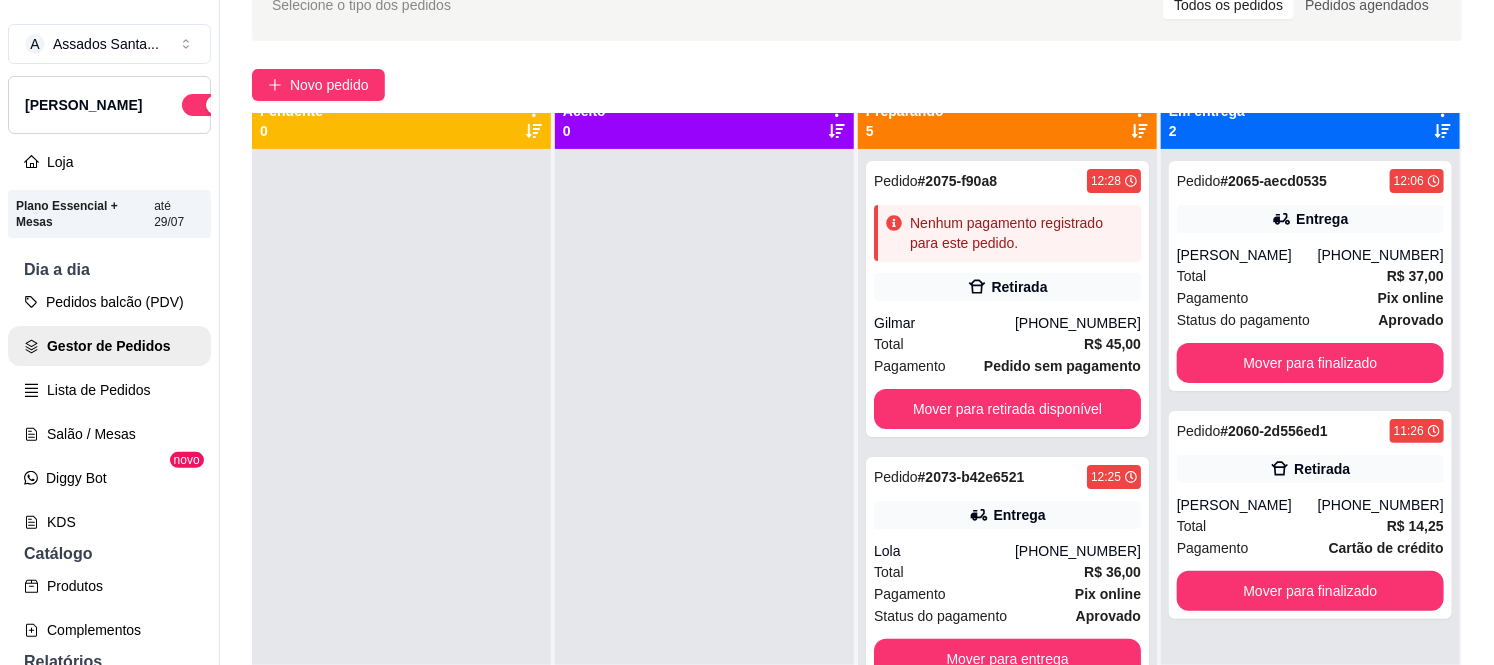scroll, scrollTop: 0, scrollLeft: 0, axis: both 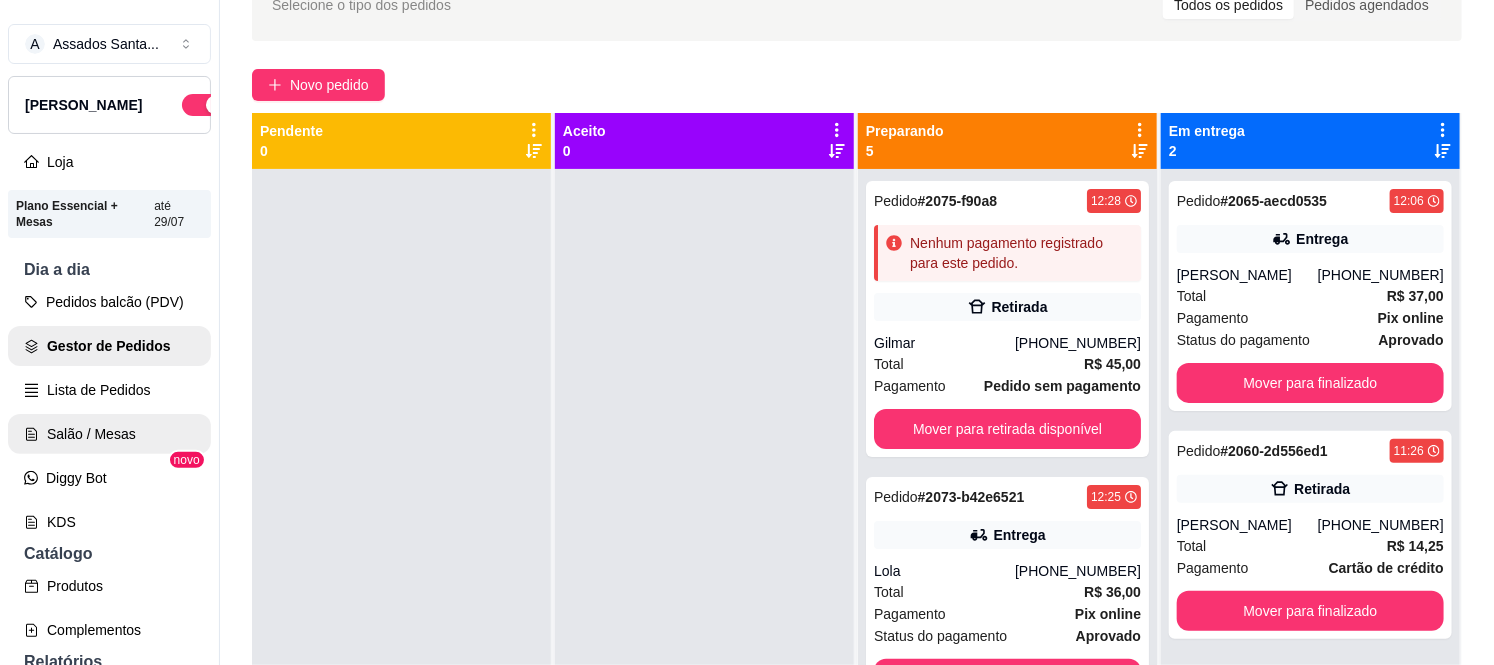 click on "Pedidos balcão (PDV) Gestor de Pedidos Lista de Pedidos Salão / Mesas Diggy Bot novo KDS" at bounding box center [109, 412] 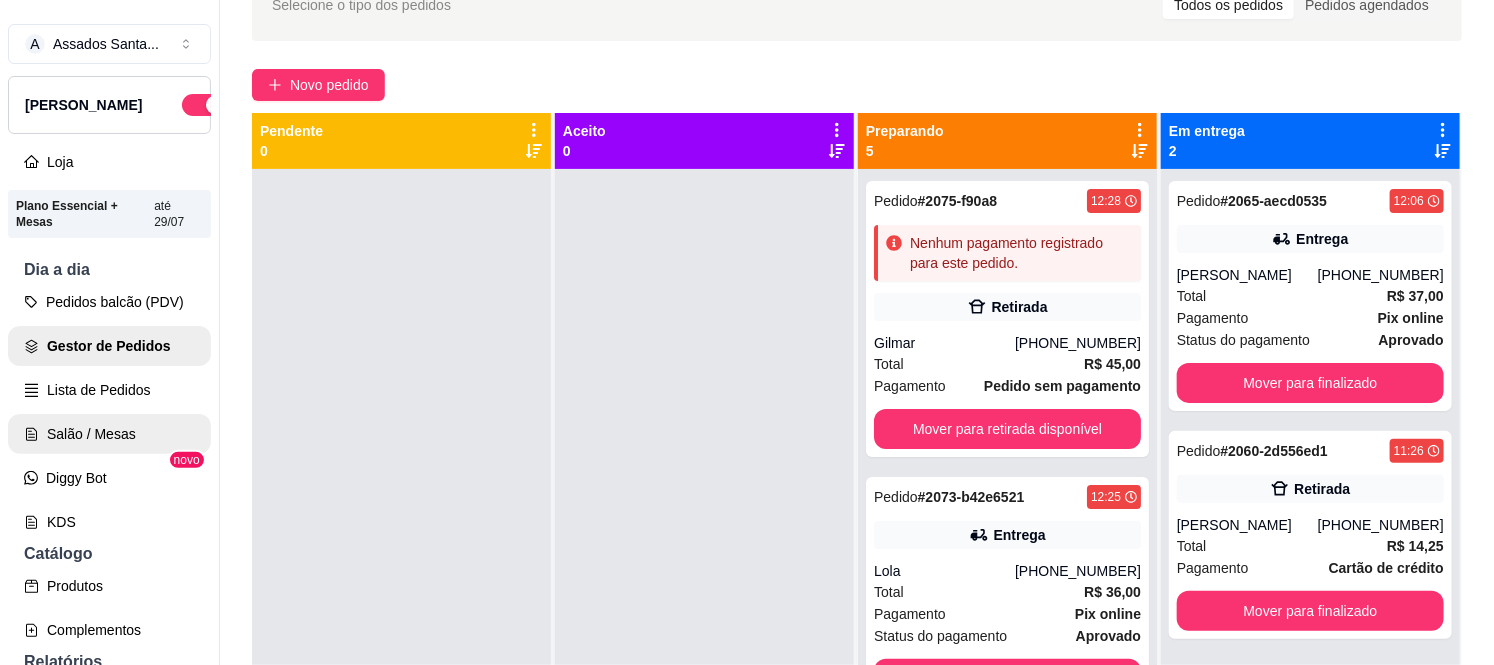 click on "Salão / Mesas" at bounding box center [109, 434] 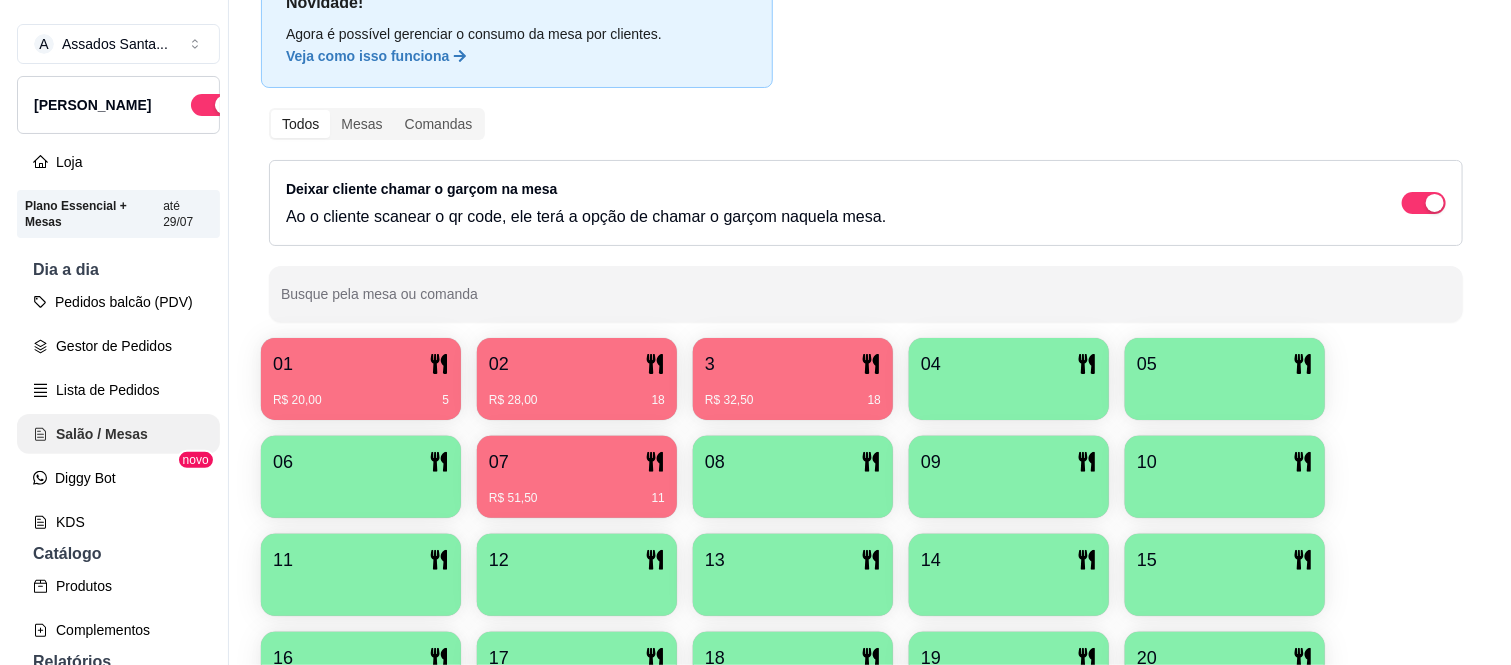 scroll, scrollTop: 0, scrollLeft: 0, axis: both 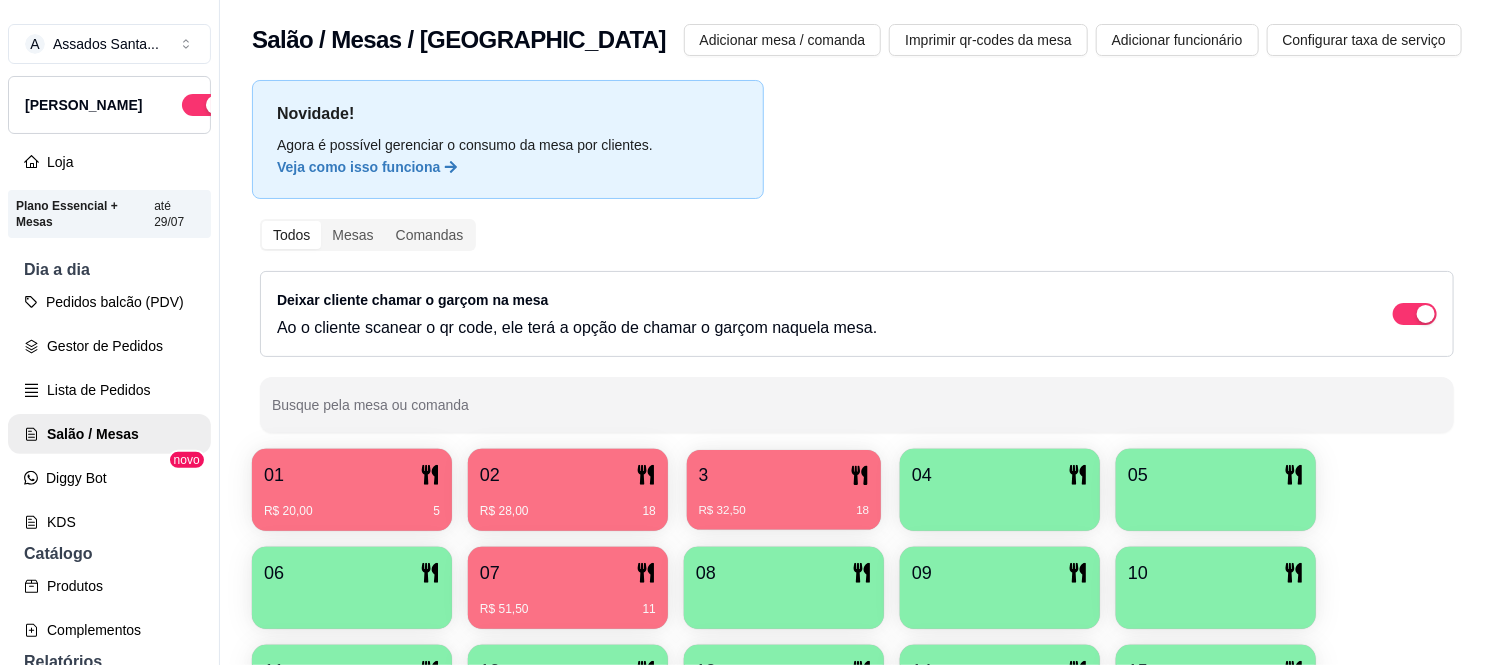 click on "3 R$ 32,50 18" at bounding box center [784, 490] 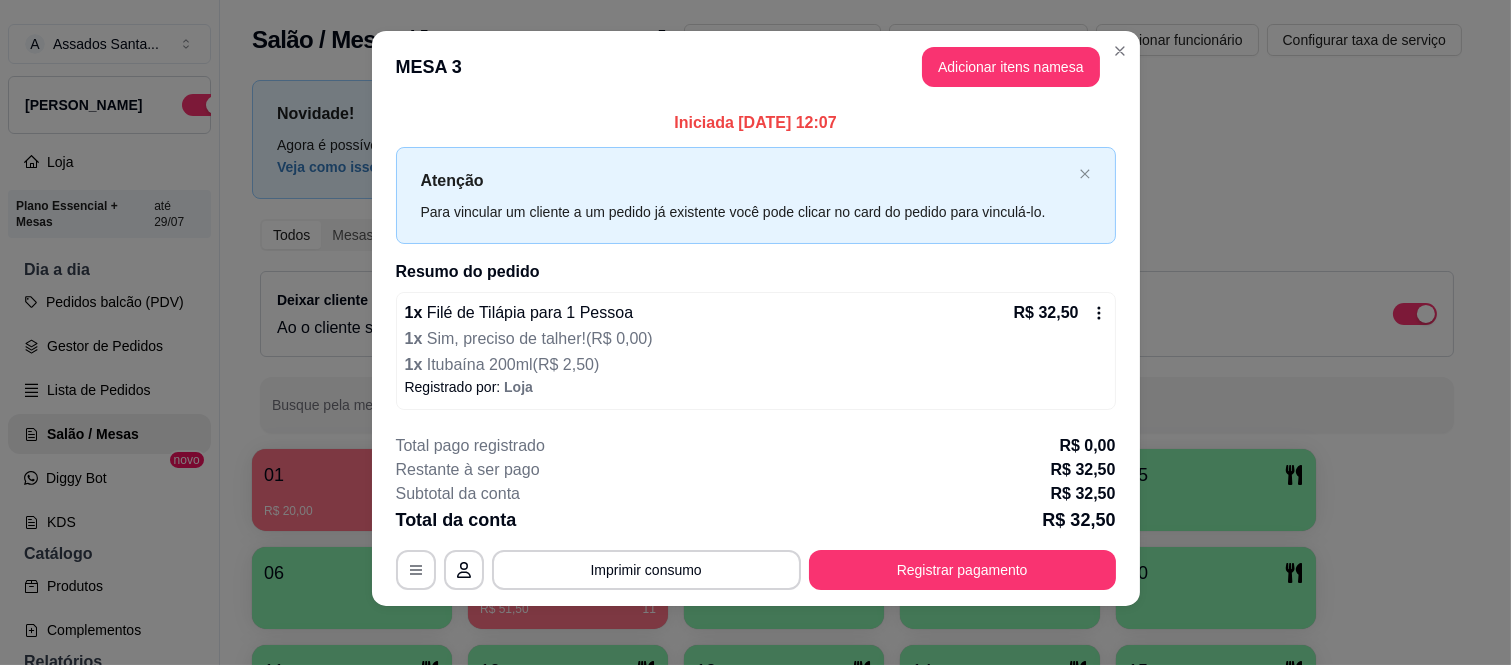 scroll, scrollTop: 18, scrollLeft: 0, axis: vertical 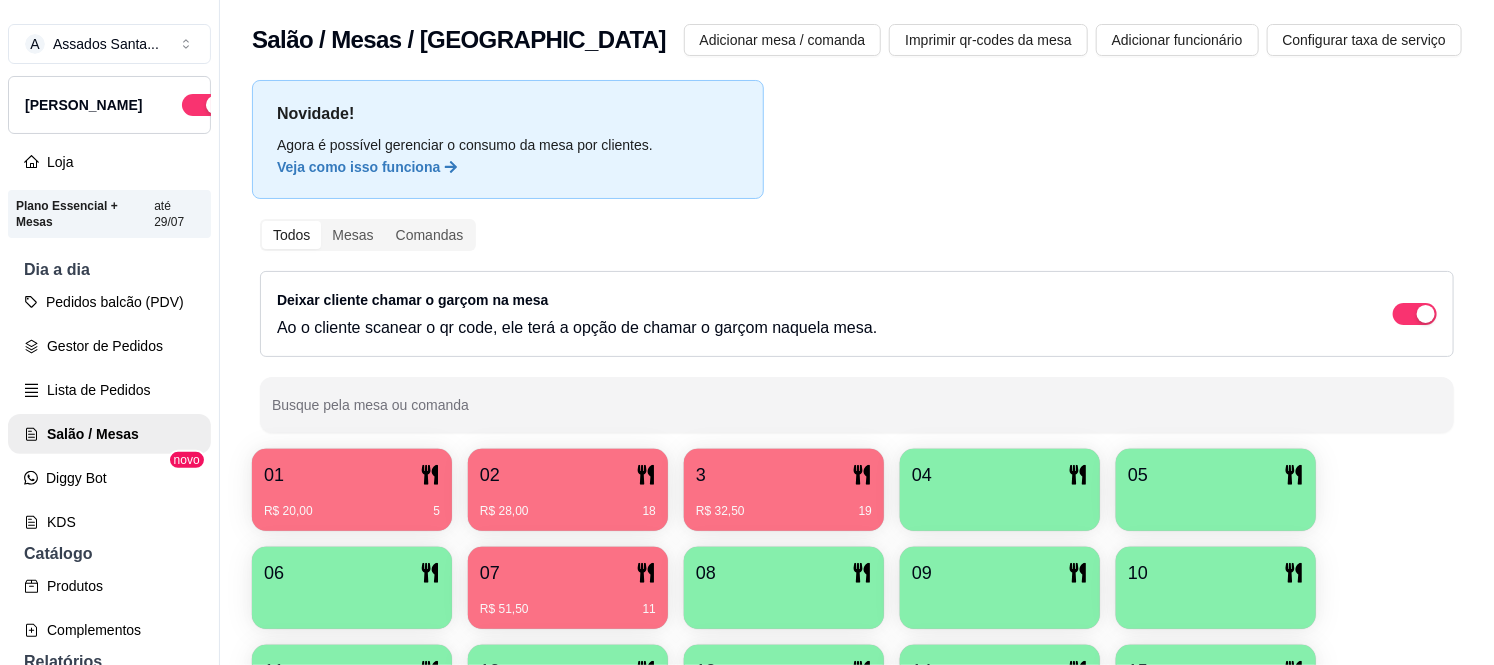 drag, startPoint x: 276, startPoint y: 545, endPoint x: 392, endPoint y: 505, distance: 122.702896 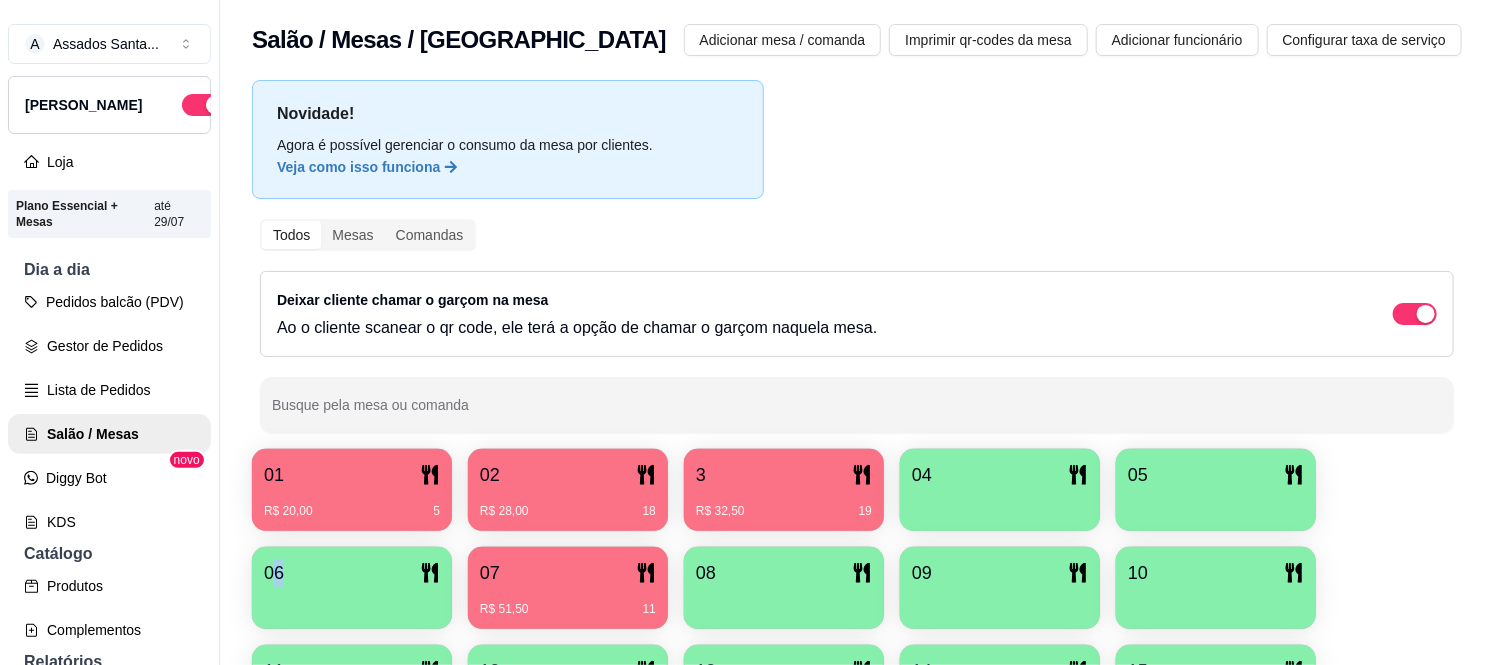 click on "R$ 28,00 18" at bounding box center [568, 504] 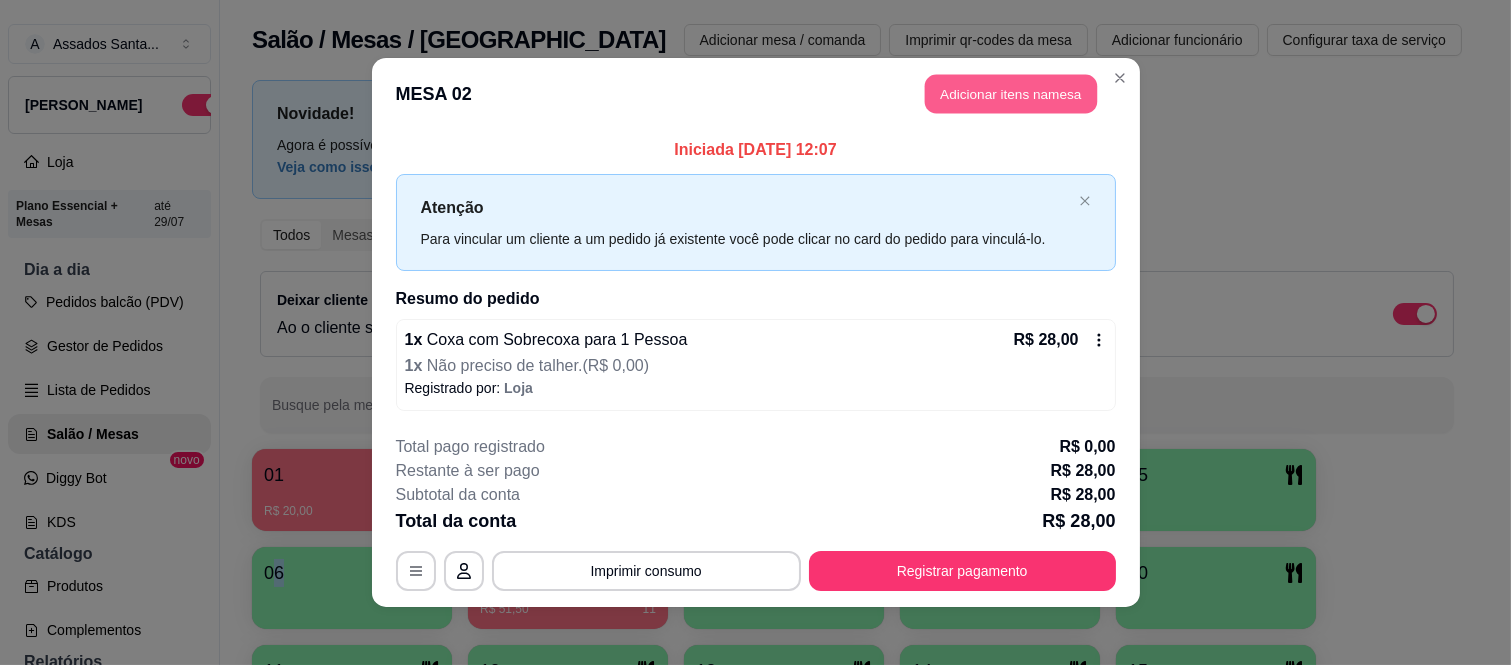 click on "Adicionar itens na  mesa" at bounding box center [1011, 94] 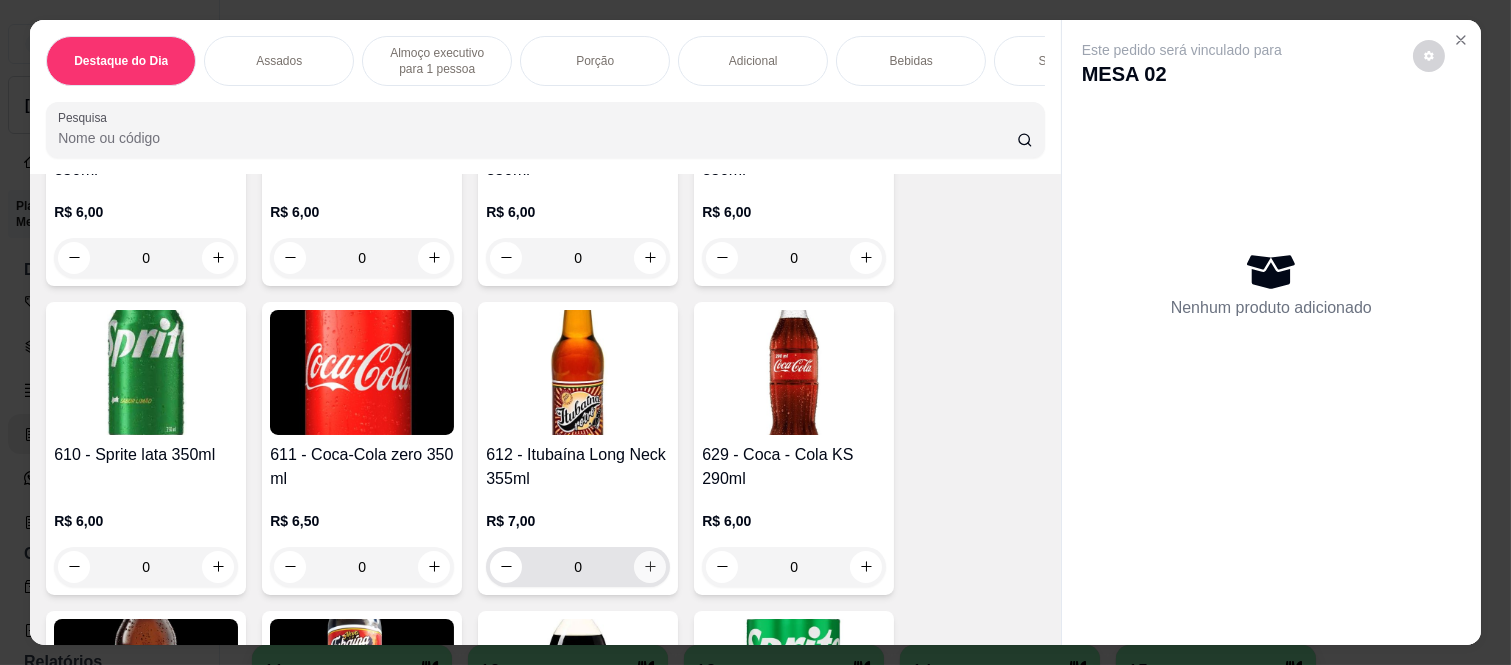 scroll, scrollTop: 4333, scrollLeft: 0, axis: vertical 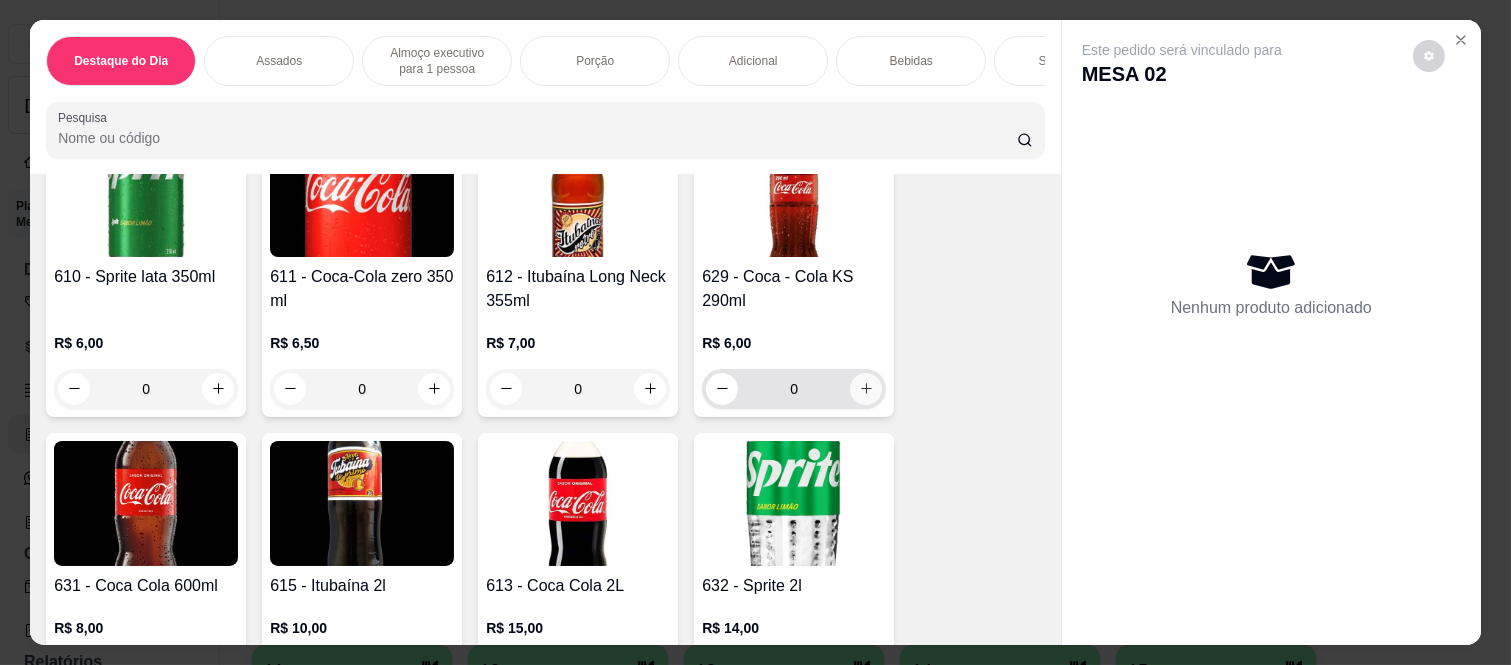 click 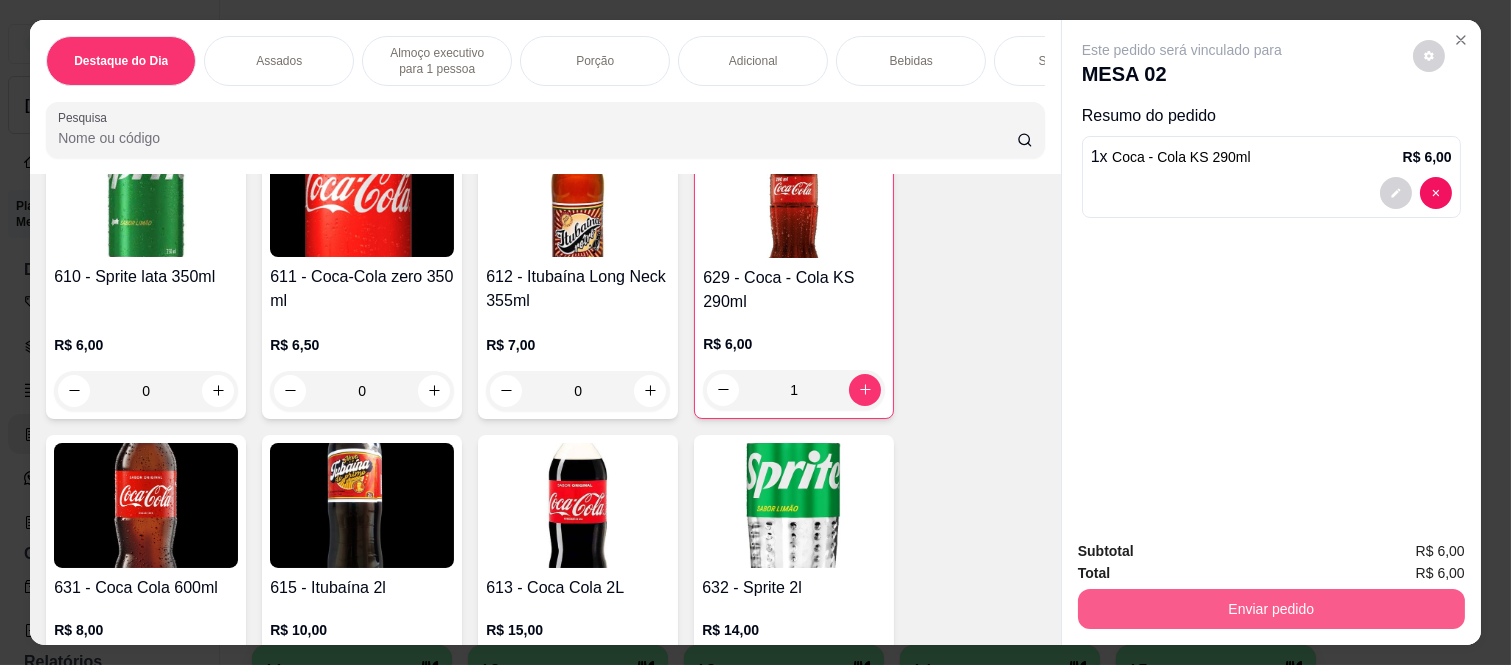 click on "Enviar pedido" at bounding box center (1271, 609) 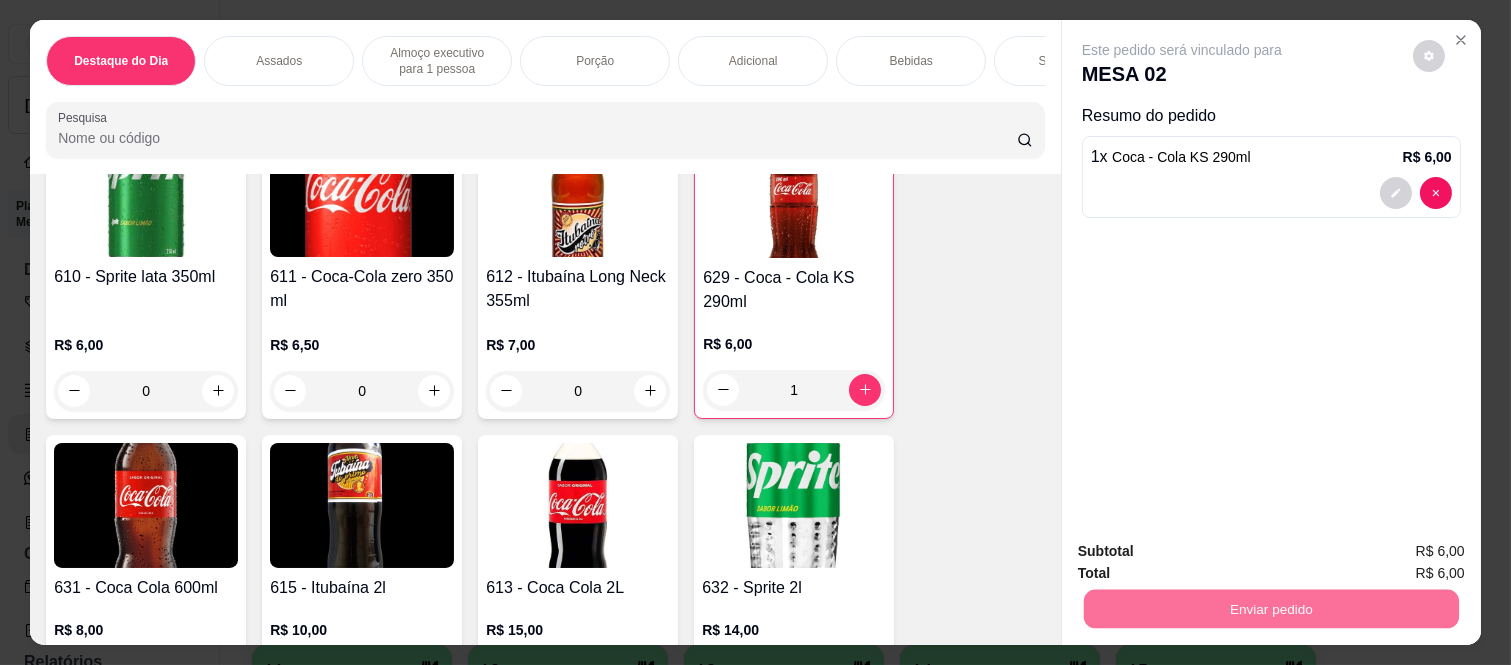 click on "Não registrar e enviar pedido" at bounding box center [1205, 551] 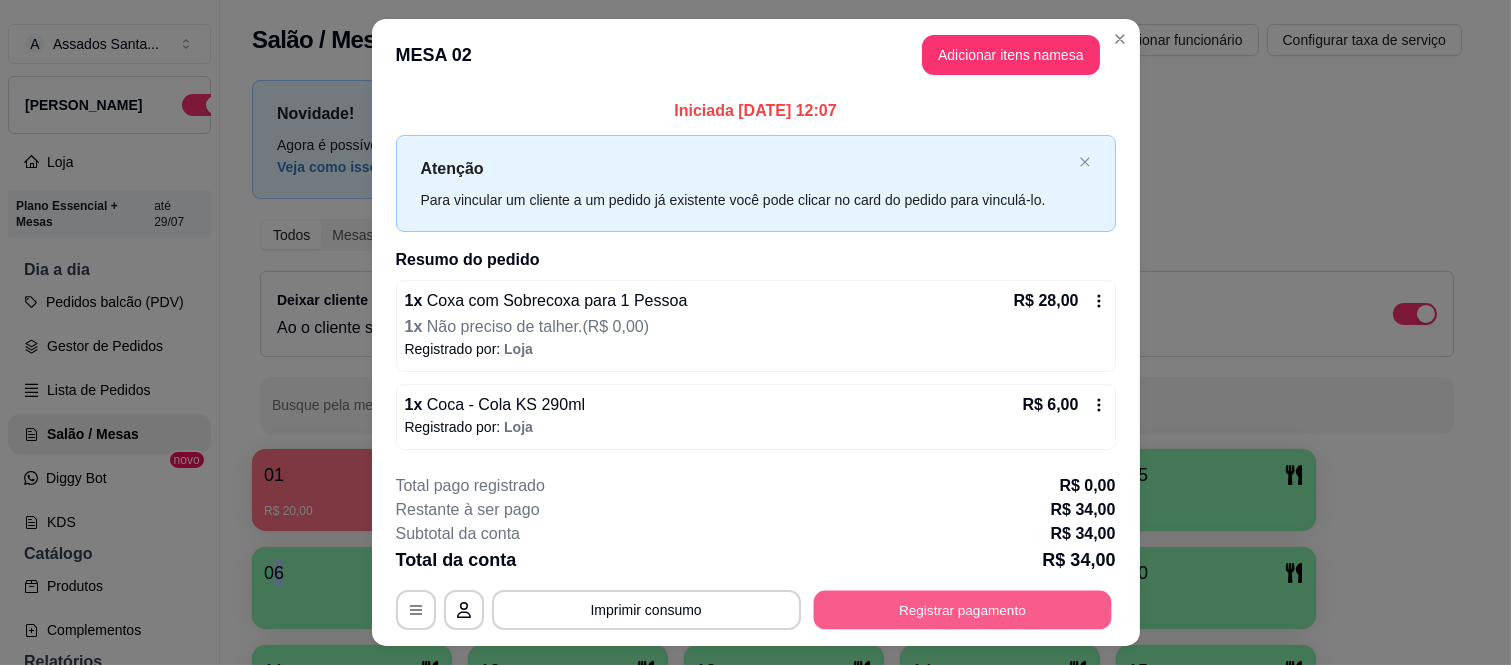 click on "Registrar pagamento" at bounding box center (962, 610) 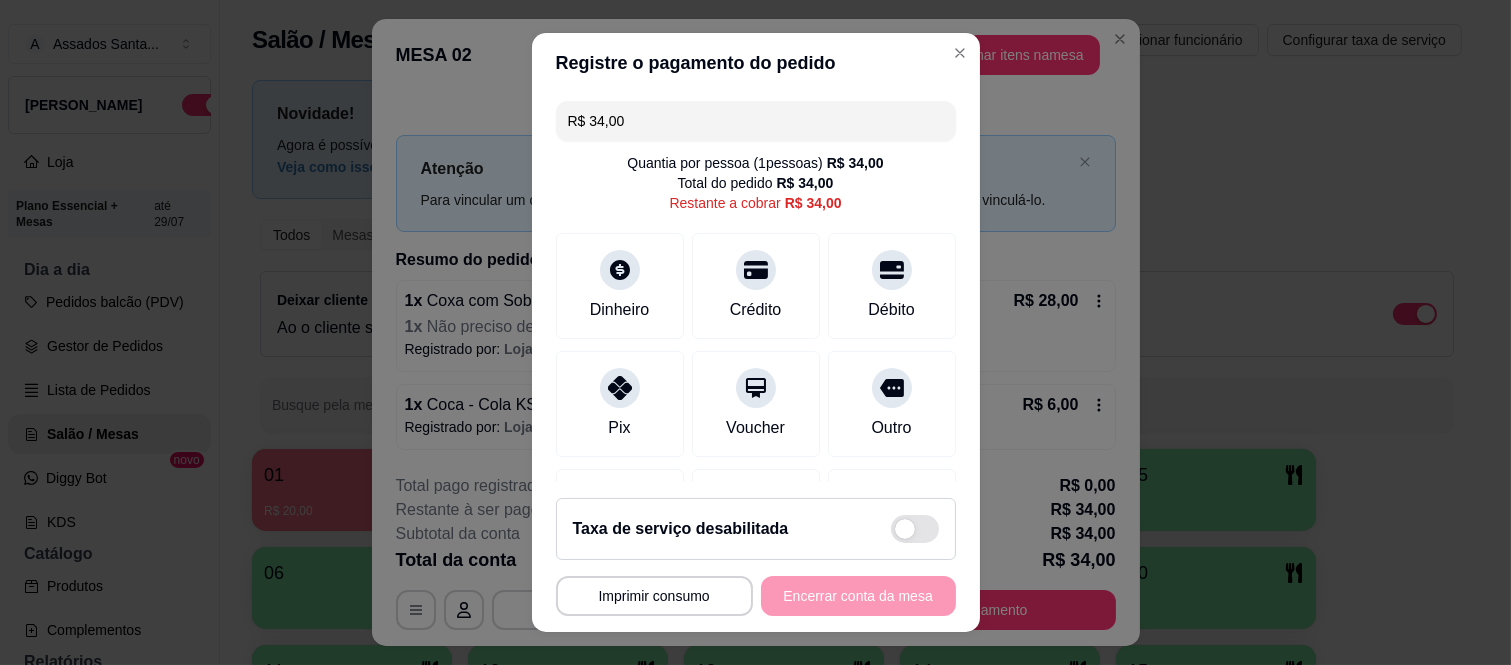 click on "R$ 34,00 Quantia por pessoa ( 1  pessoas)   R$ 34,00 Total do pedido   R$ 34,00 Restante a cobrar   R$ 34,00 Dinheiro Crédito Débito Pix Voucher Outro Desconto Dividir conta" at bounding box center [756, 287] 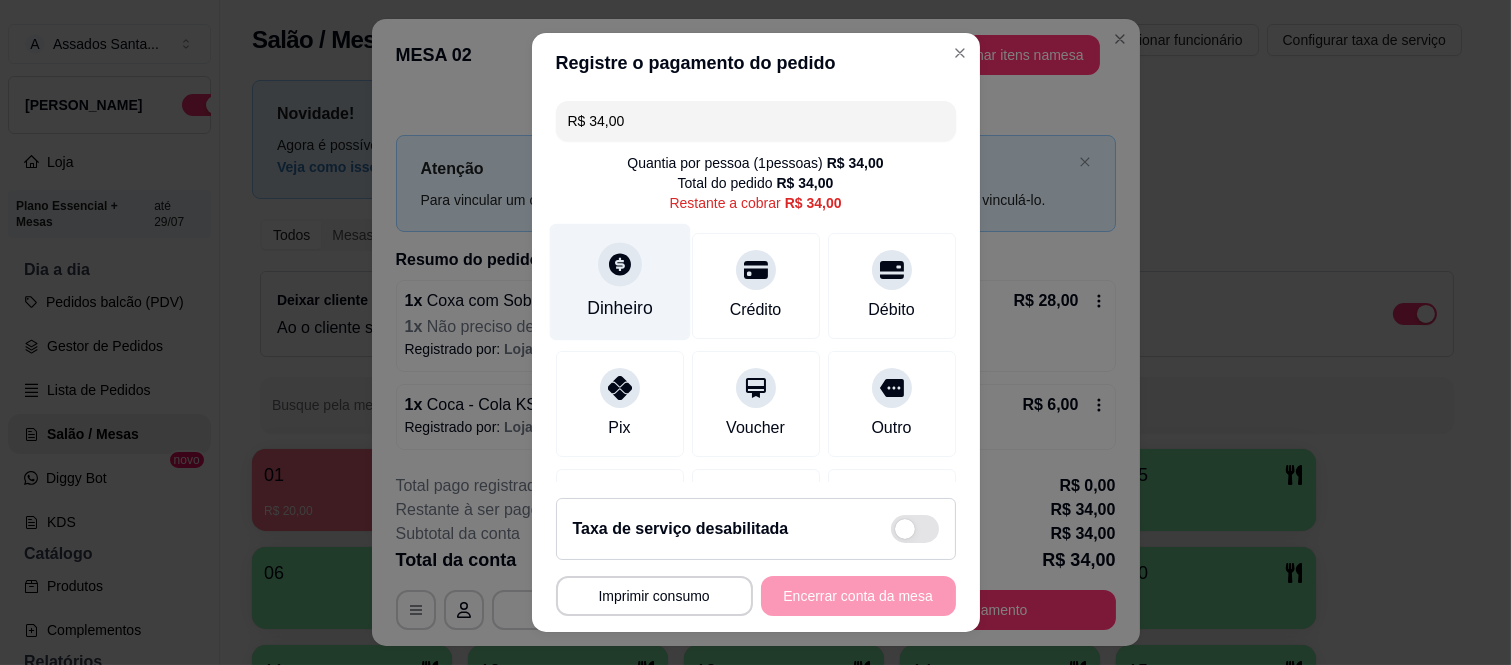 click on "Dinheiro" at bounding box center [619, 282] 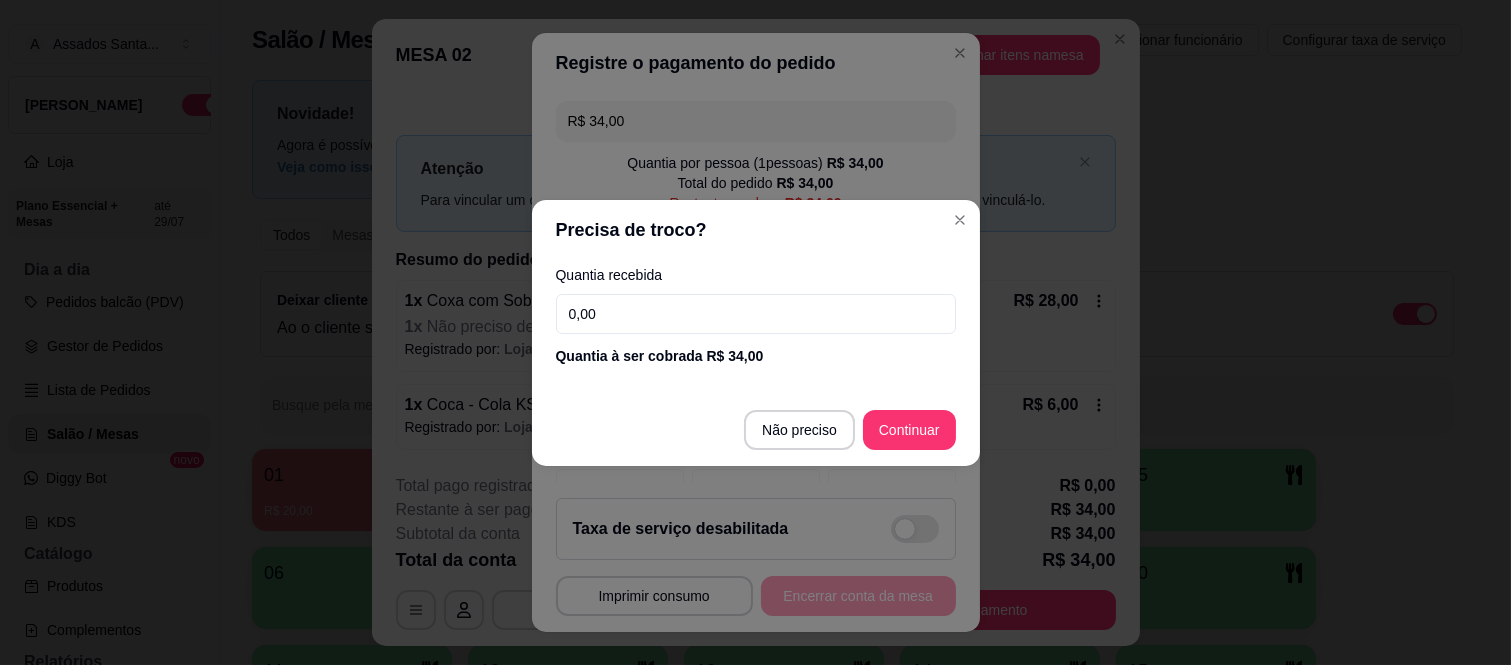 click on "0,00" at bounding box center [756, 314] 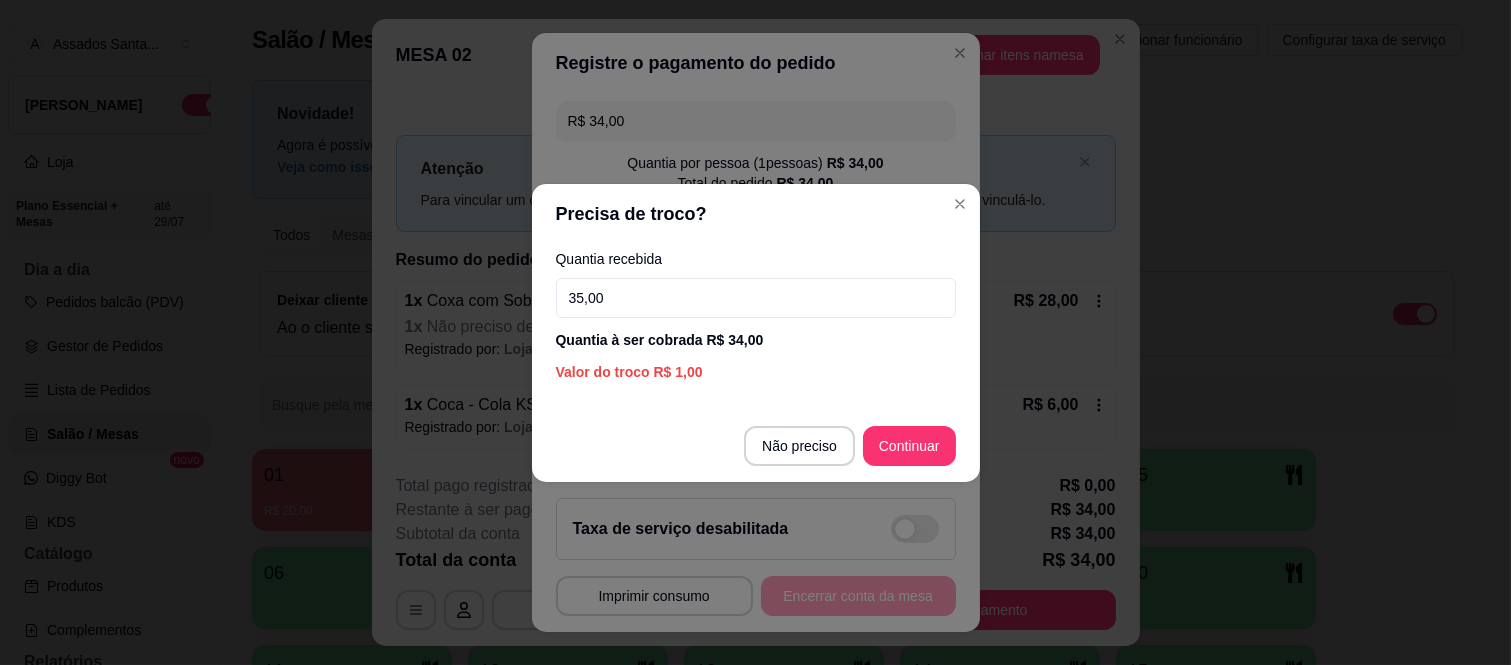 type on "35,00" 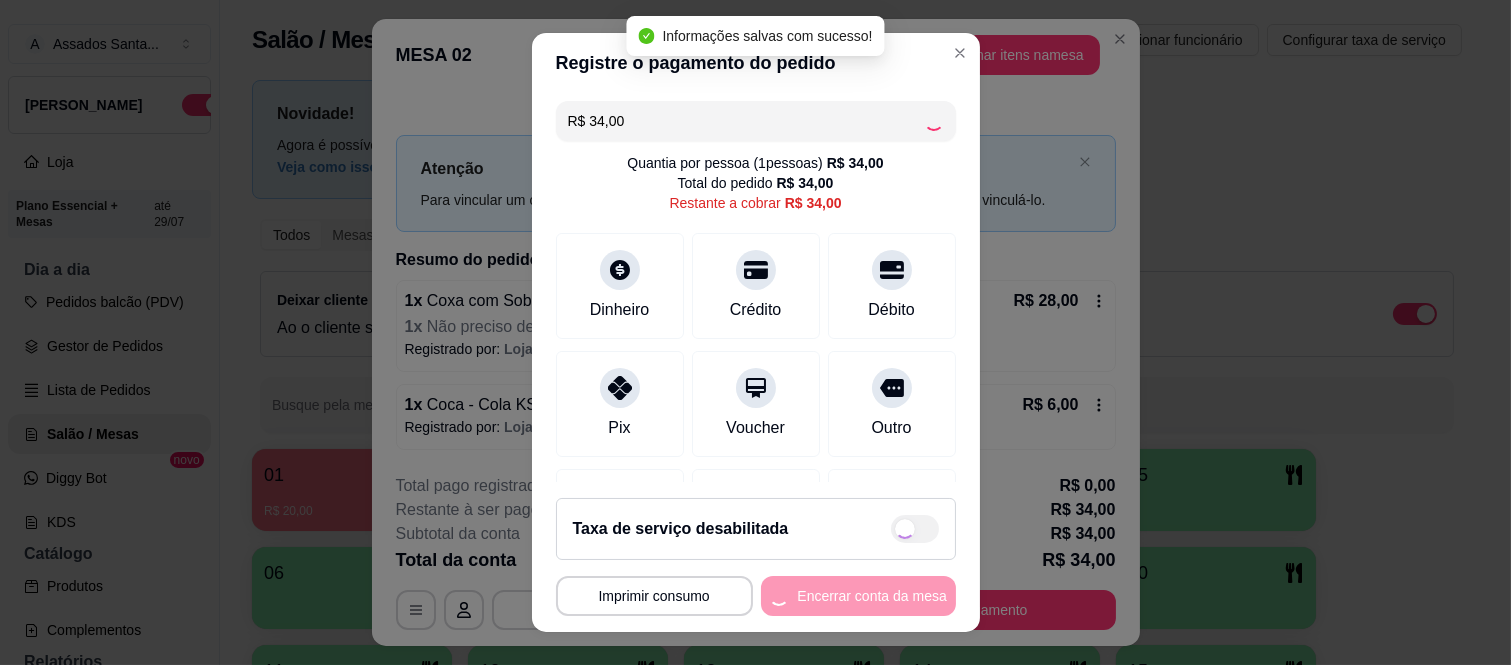 type on "R$ 0,00" 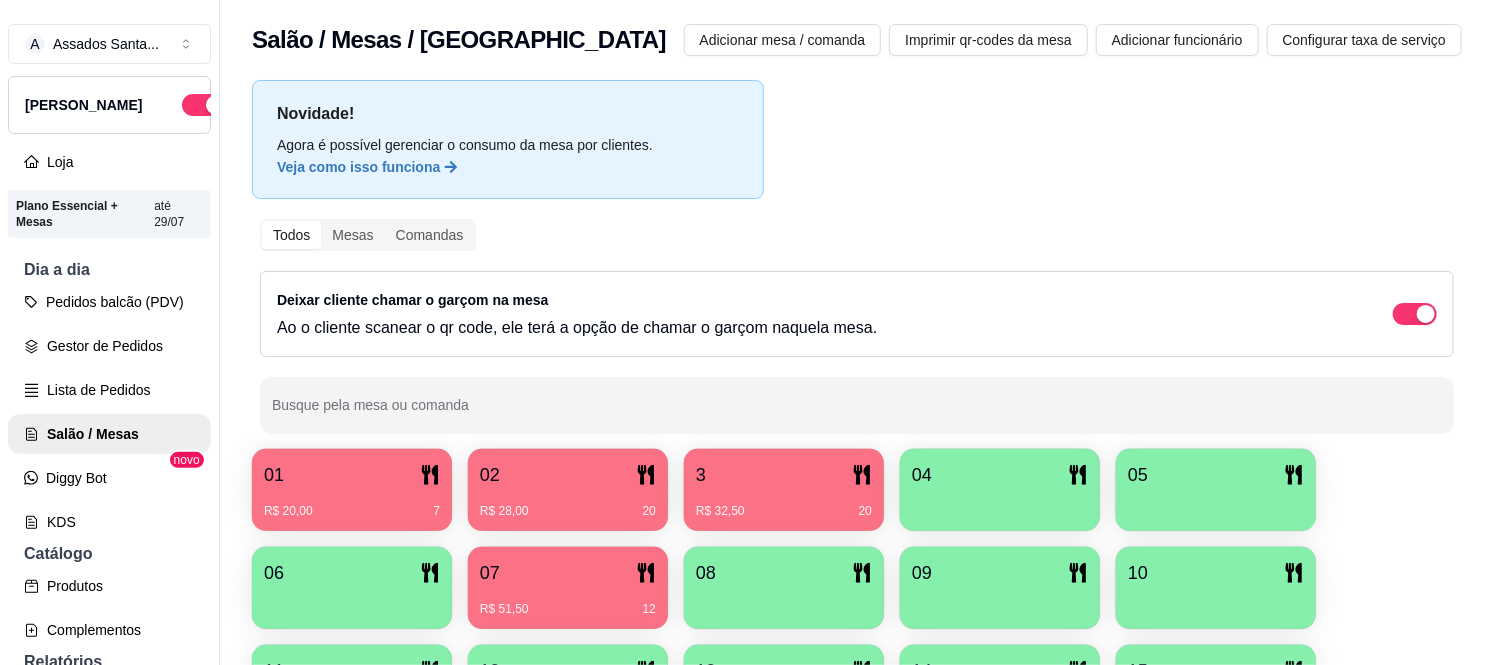 click on "R$ 32,50 20" at bounding box center [784, 511] 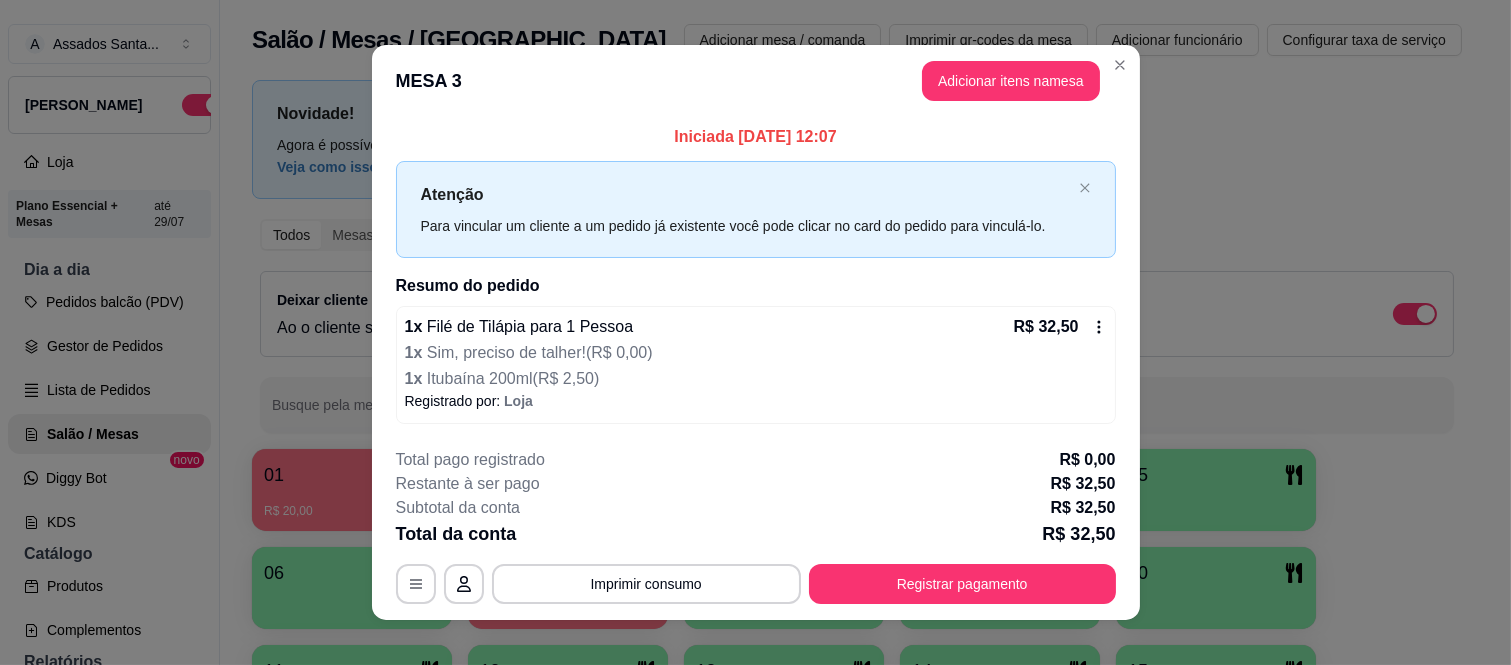 scroll, scrollTop: 18, scrollLeft: 0, axis: vertical 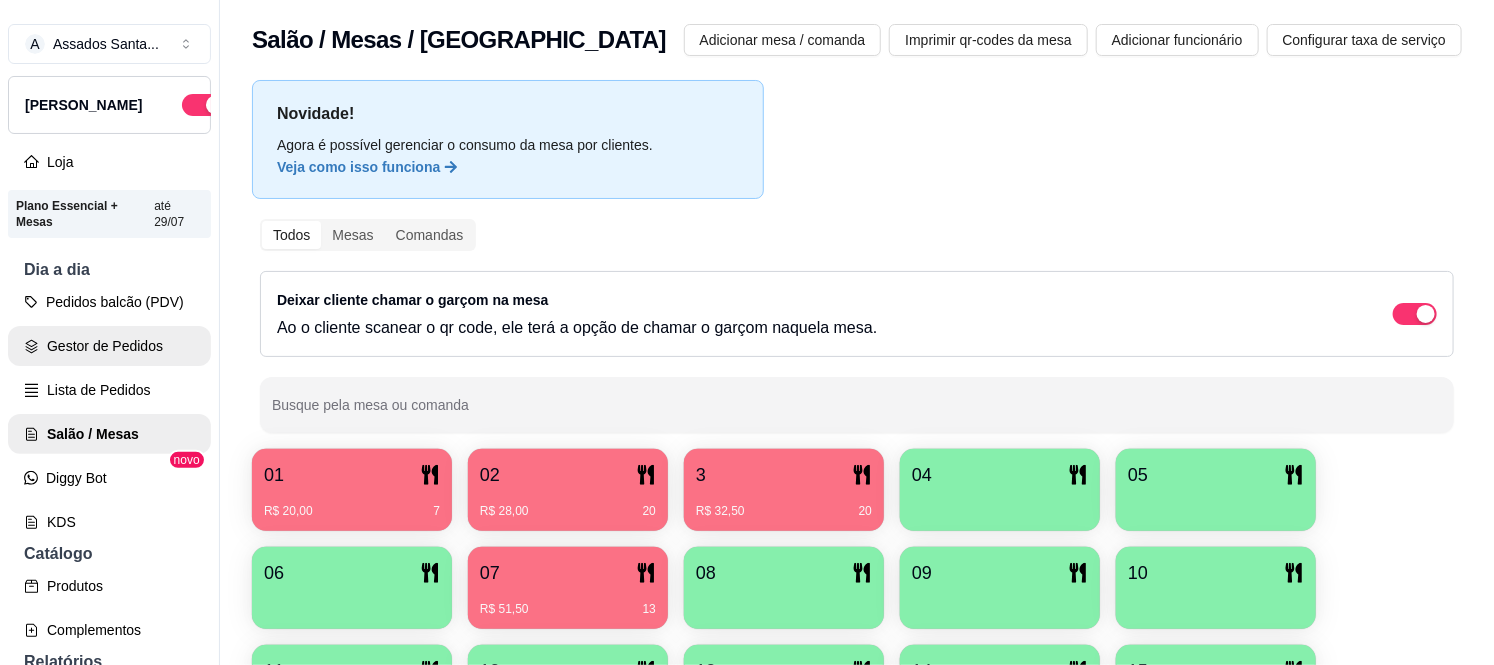 click on "Gestor de Pedidos" at bounding box center [109, 346] 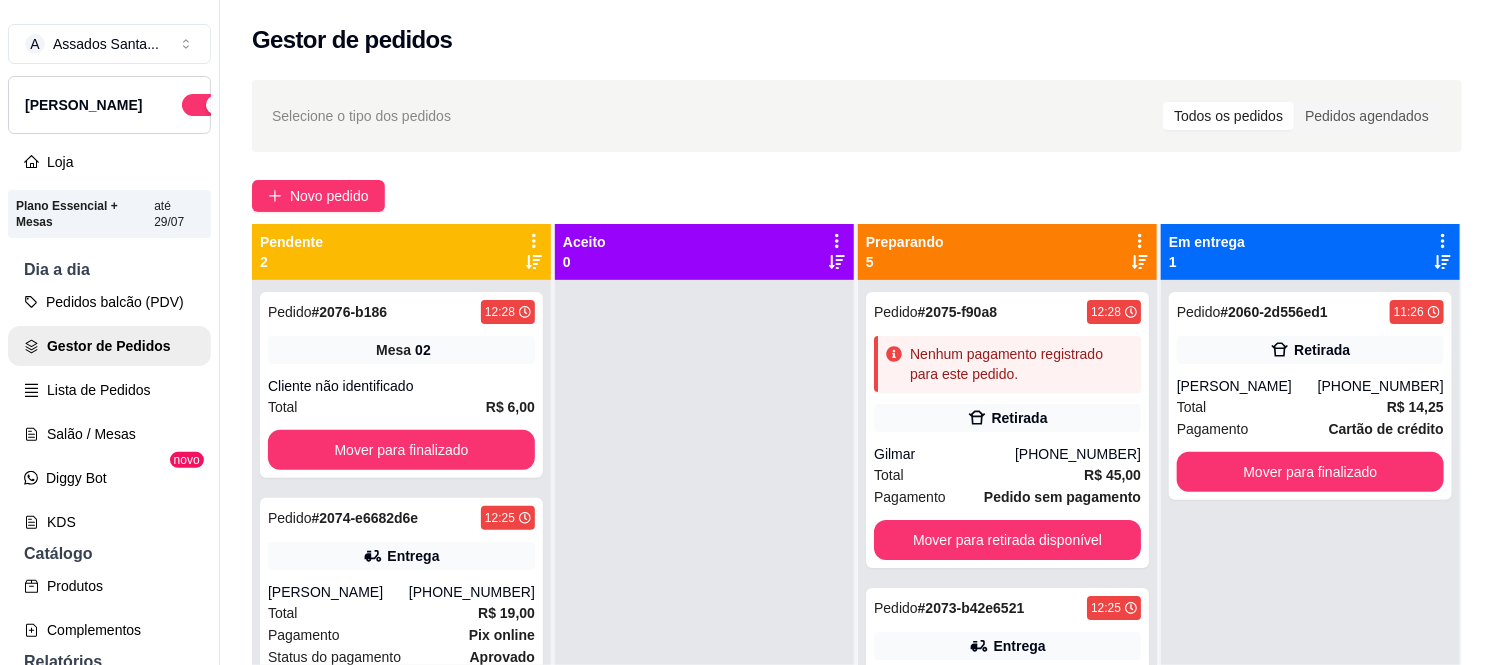 click on "Selecione o tipo dos pedidos Todos os pedidos Pedidos agendados Novo pedido Pendente 2 Pedido  # 2076-b186 12:28 Mesa 02 Cliente não identificado Total R$ 6,00 Mover para finalizado Pedido  # 2074-e6682d6e 12:25 Entrega [PERSON_NAME] [PHONE_NUMBER] Total R$ 19,00 Pagamento Pix online Status do pagamento aprovado Recusar pedido Aceitar pedido Aceito 0 Preparando 5 Pedido  # 2075-f90a8 12:28 Nenhum pagamento registrado para este pedido. Retirada Gilmar [PHONE_NUMBER] Total R$ 45,00 Pagamento Pedido sem pagamento Mover para retirada disponível Pedido  # 2073-b42e6521 12:25 Entrega Lola [PHONE_NUMBER] Total R$ 36,00 Pagamento Pix online Status do pagamento aprovado Mover para entrega Pedido  # 2070-6cfdb233 12:22 Entrega Deise zanquini  [PHONE_NUMBER] Total R$ 19,00 Pagamento Pix online Status do pagamento aprovado Mover para entrega Pedido  # 2069-d0d42 12:21 Retirada Lucimara Total R$ 26,50 Pagamento Cartão de débito Mover para retirada disponível Pedido  # 2066-b2543 12:07 Retirada [PERSON_NAME] Total 1 #" at bounding box center [857, 490] 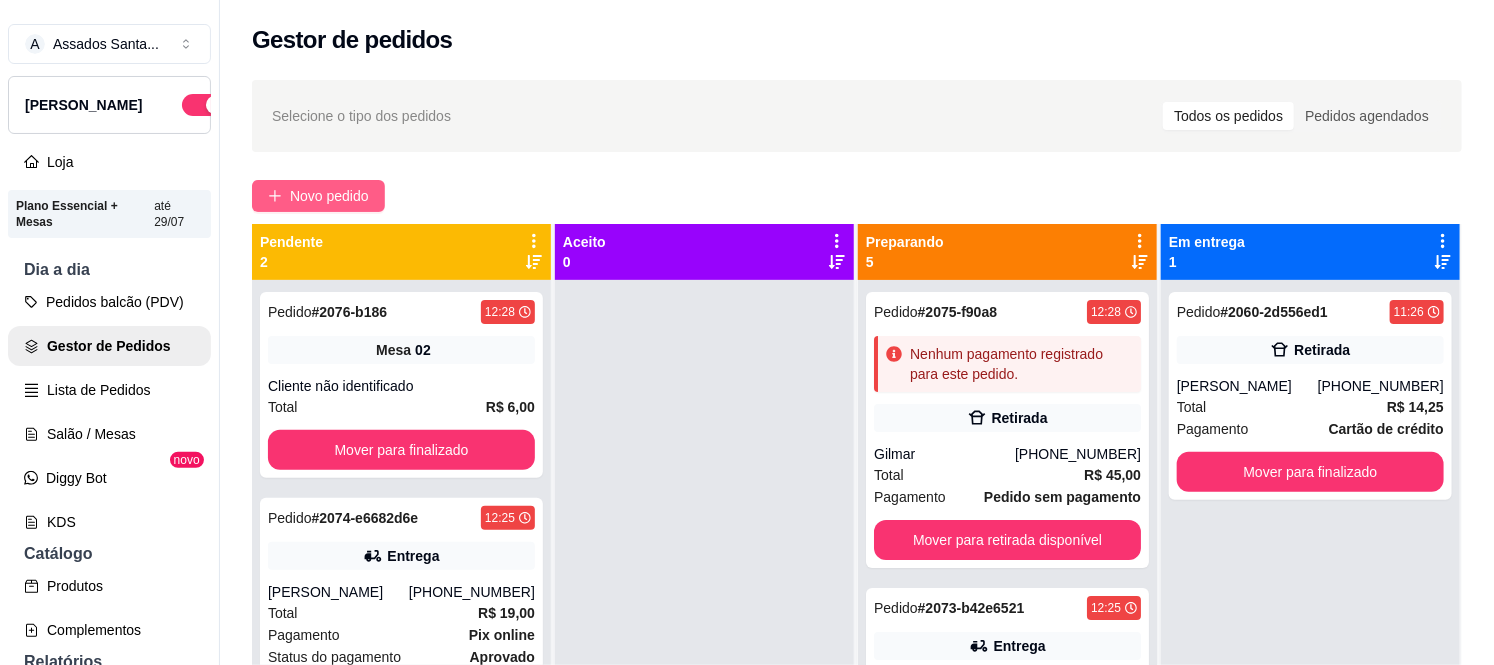 click on "Novo pedido" at bounding box center [329, 196] 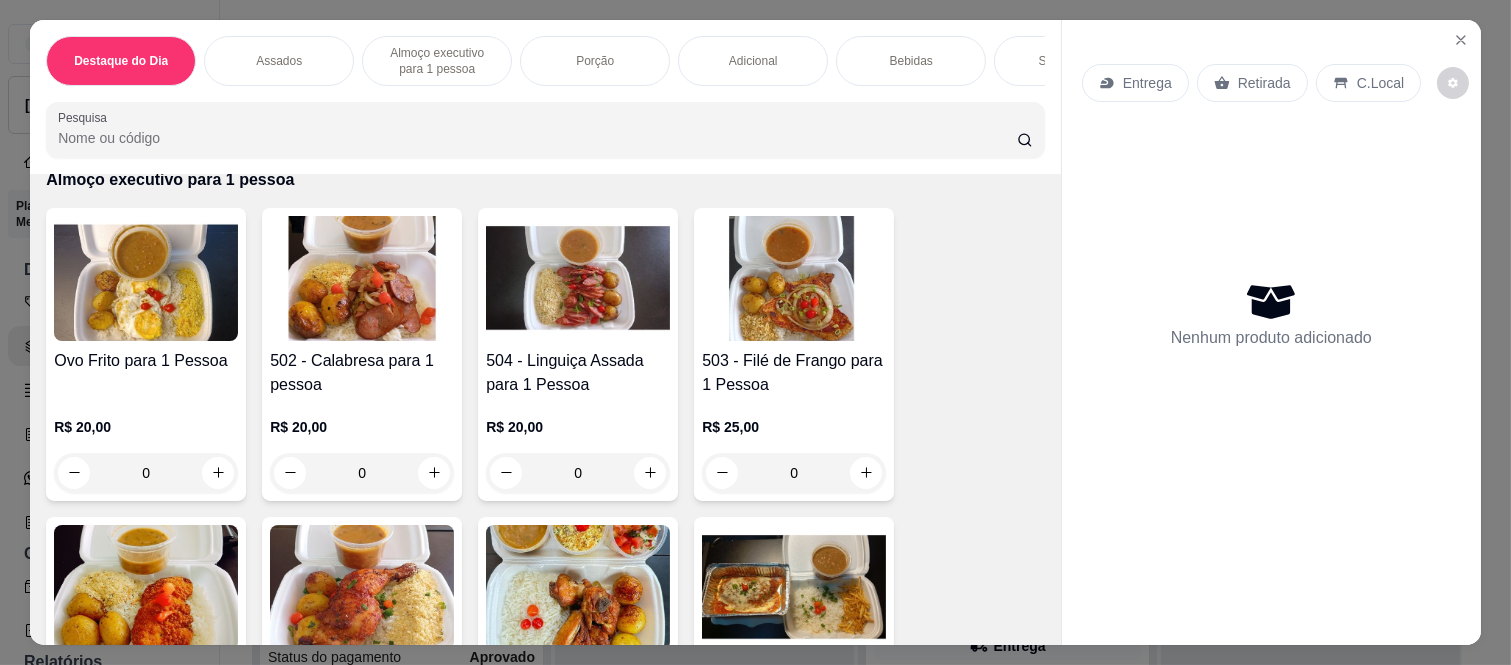 scroll, scrollTop: 777, scrollLeft: 0, axis: vertical 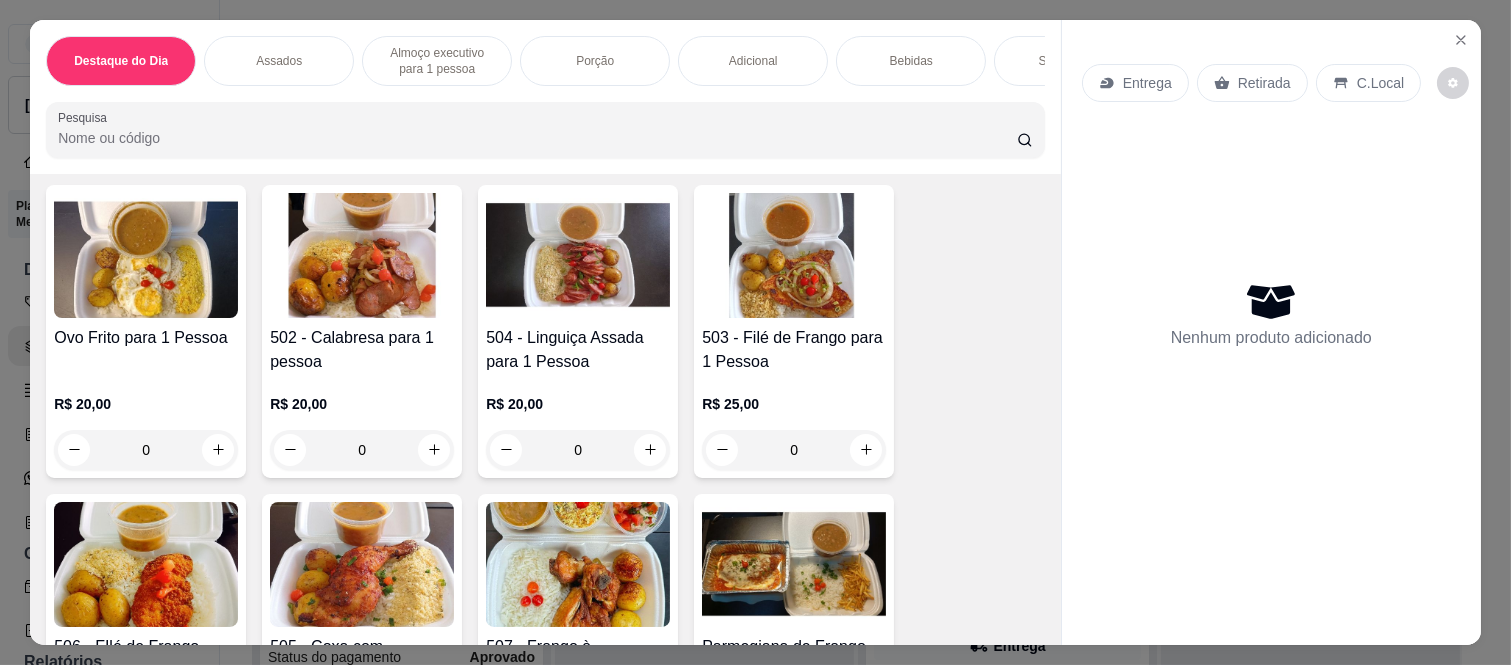 click on "0" at bounding box center [362, 450] 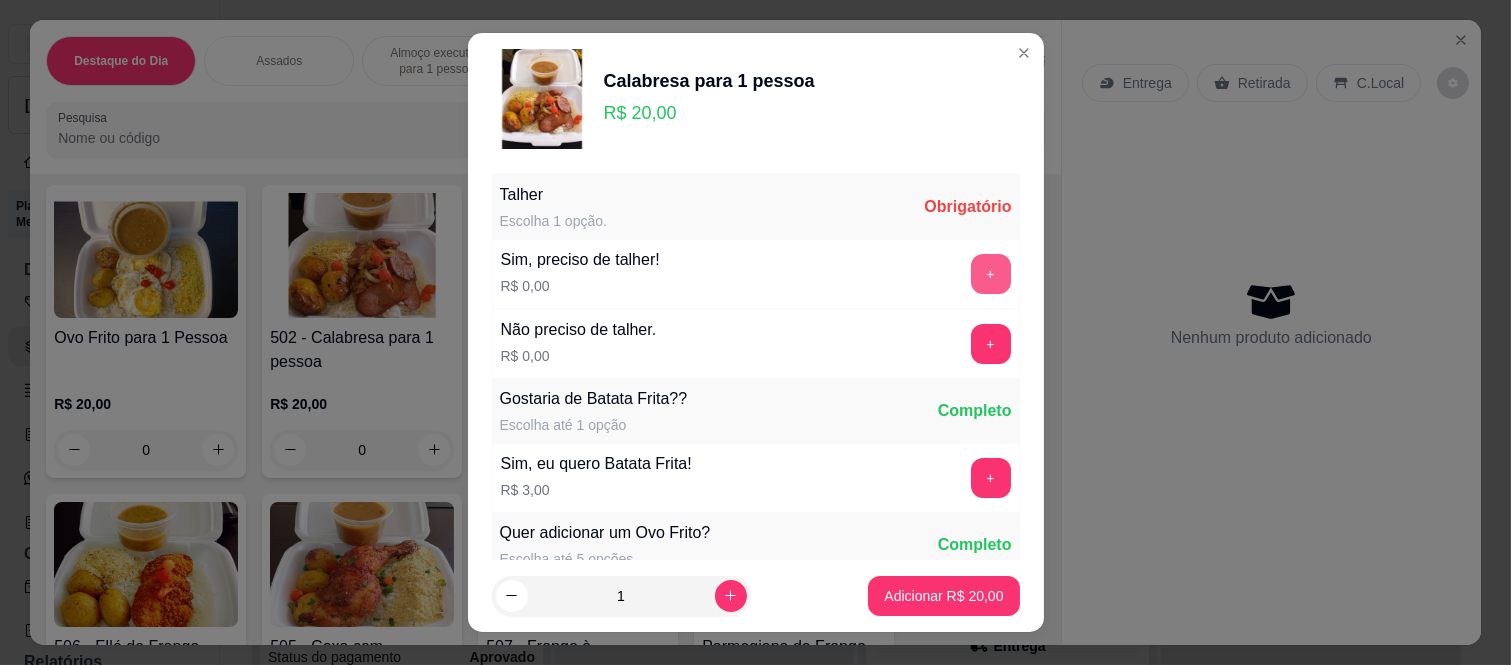 click on "+" at bounding box center (991, 274) 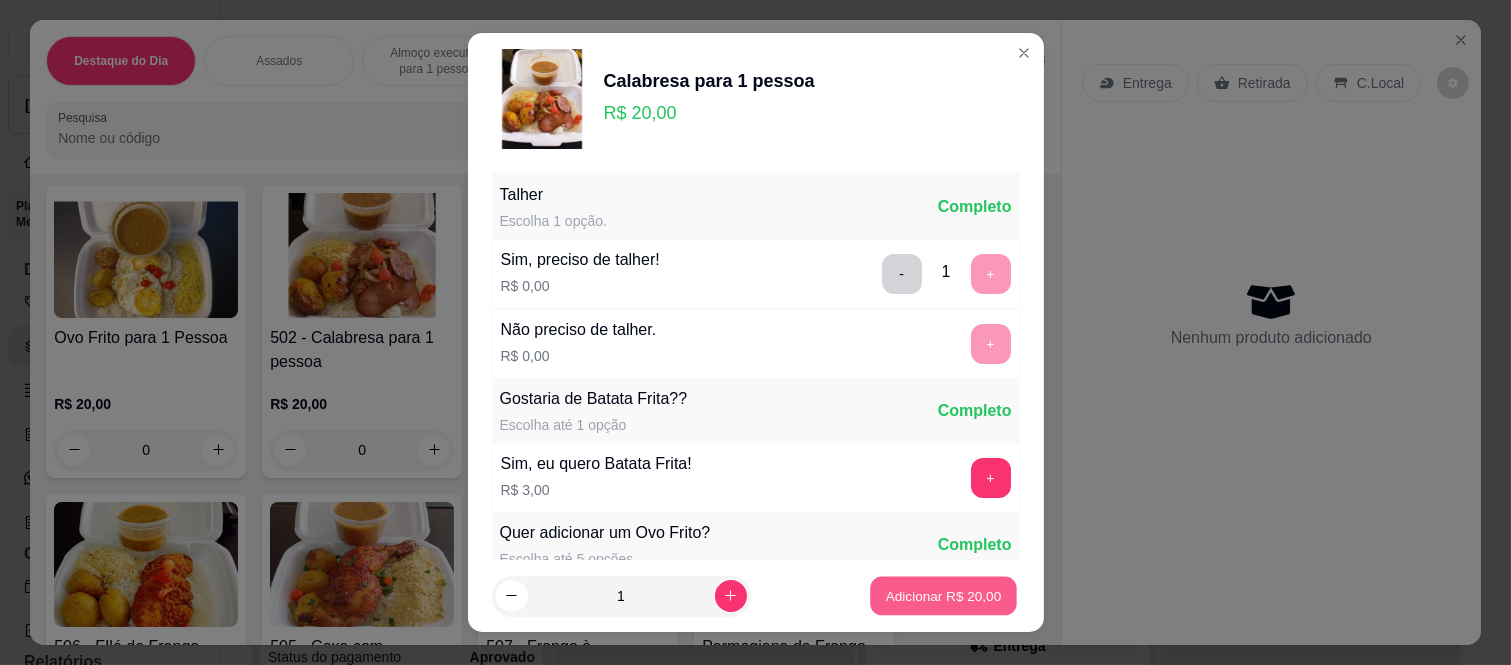 click on "Adicionar   R$ 20,00" at bounding box center [944, 595] 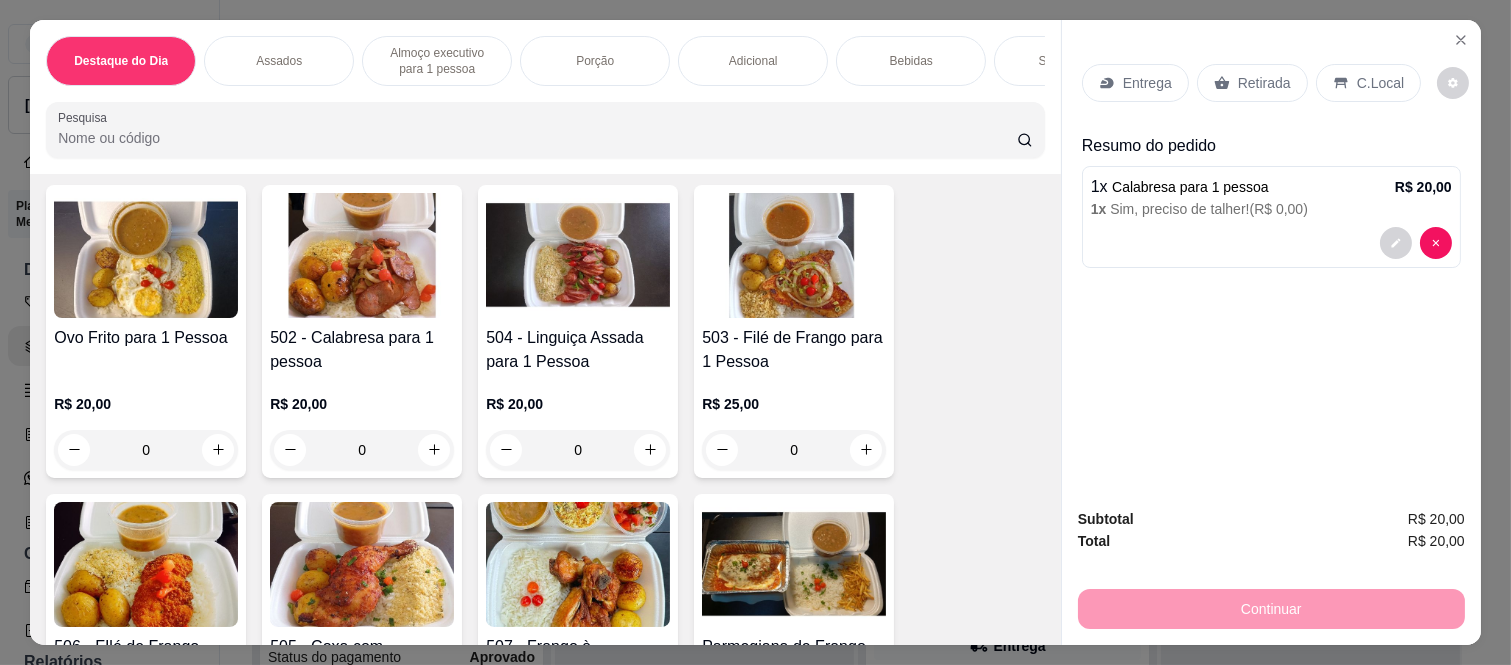 click on "C.Local" at bounding box center [1380, 83] 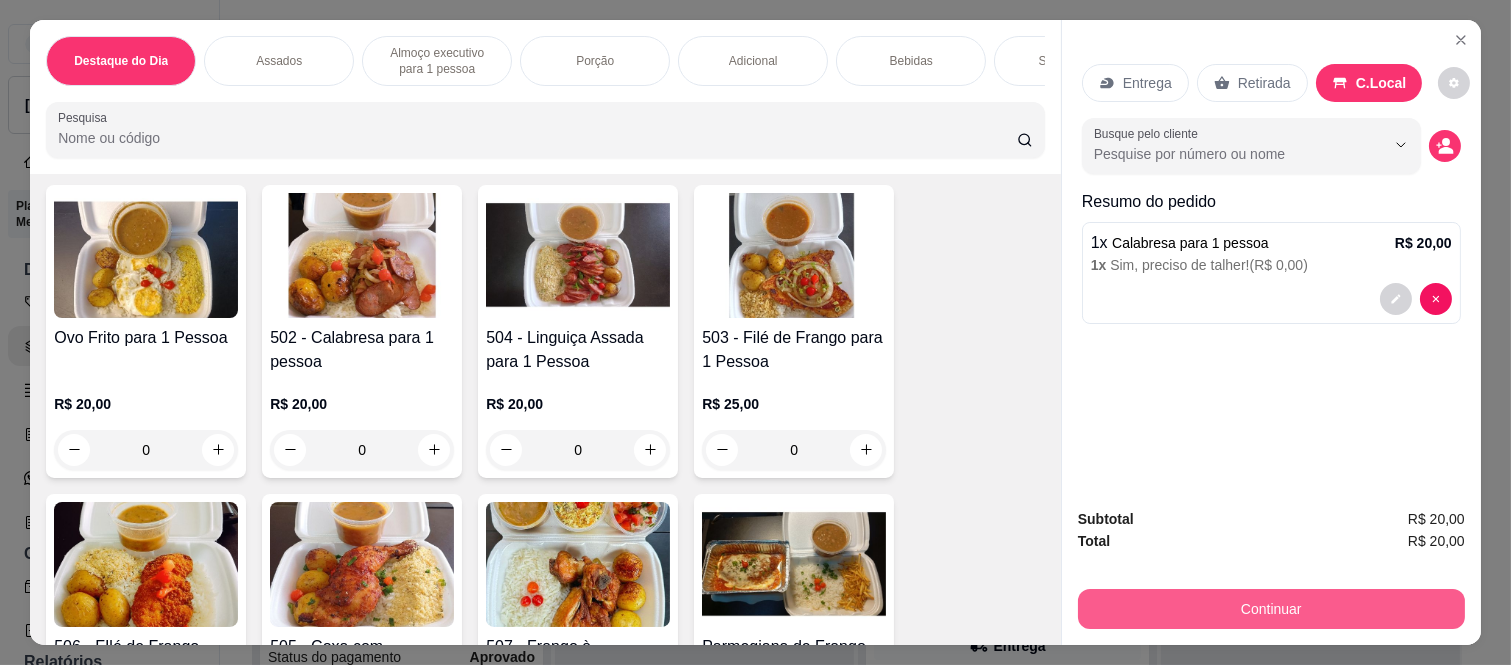 click on "Continuar" at bounding box center (1271, 609) 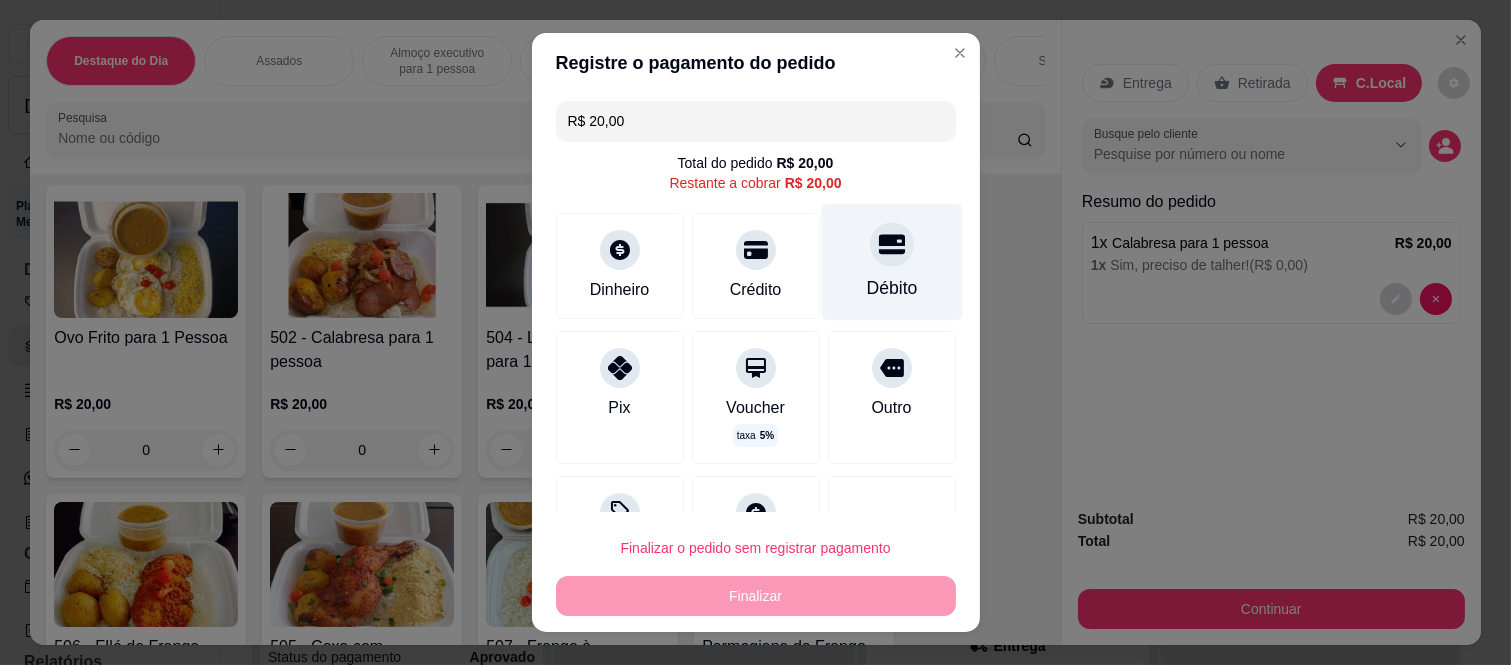 click on "Débito" at bounding box center (891, 288) 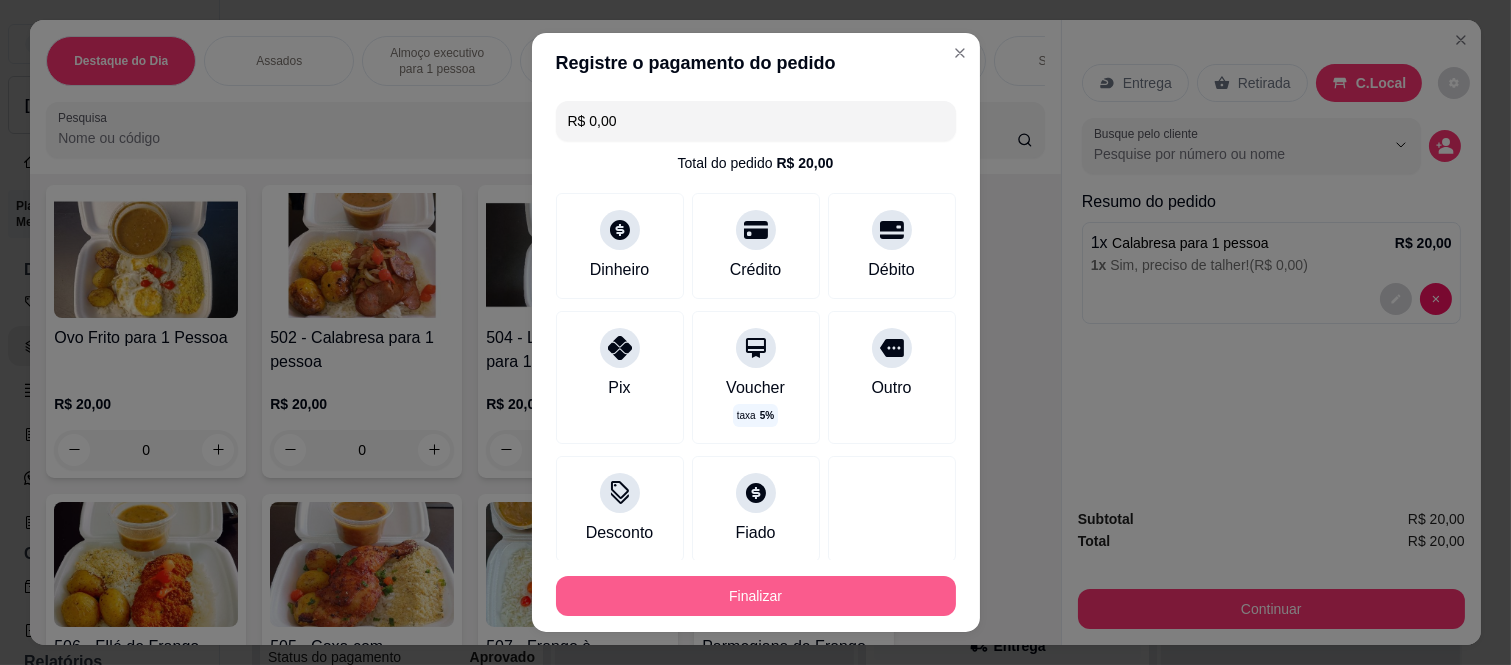 click on "Finalizar" at bounding box center (756, 596) 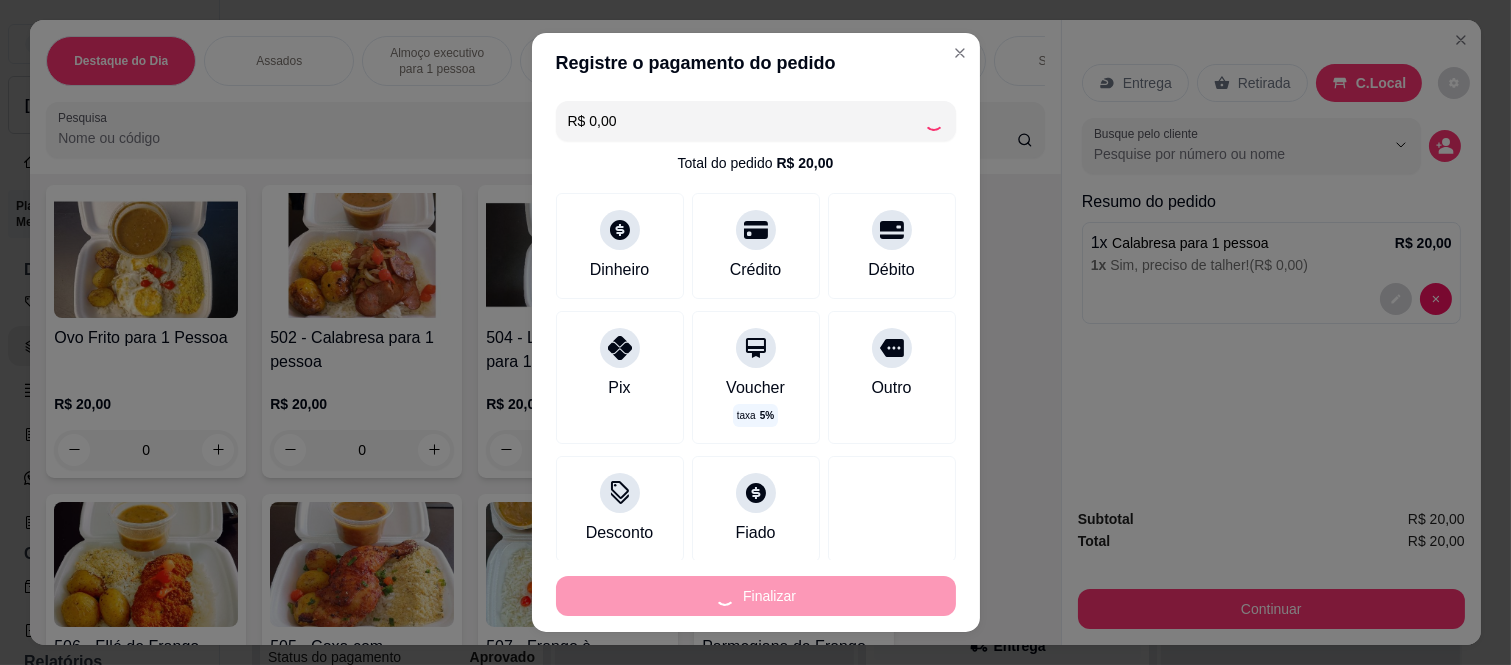 type on "-R$ 20,00" 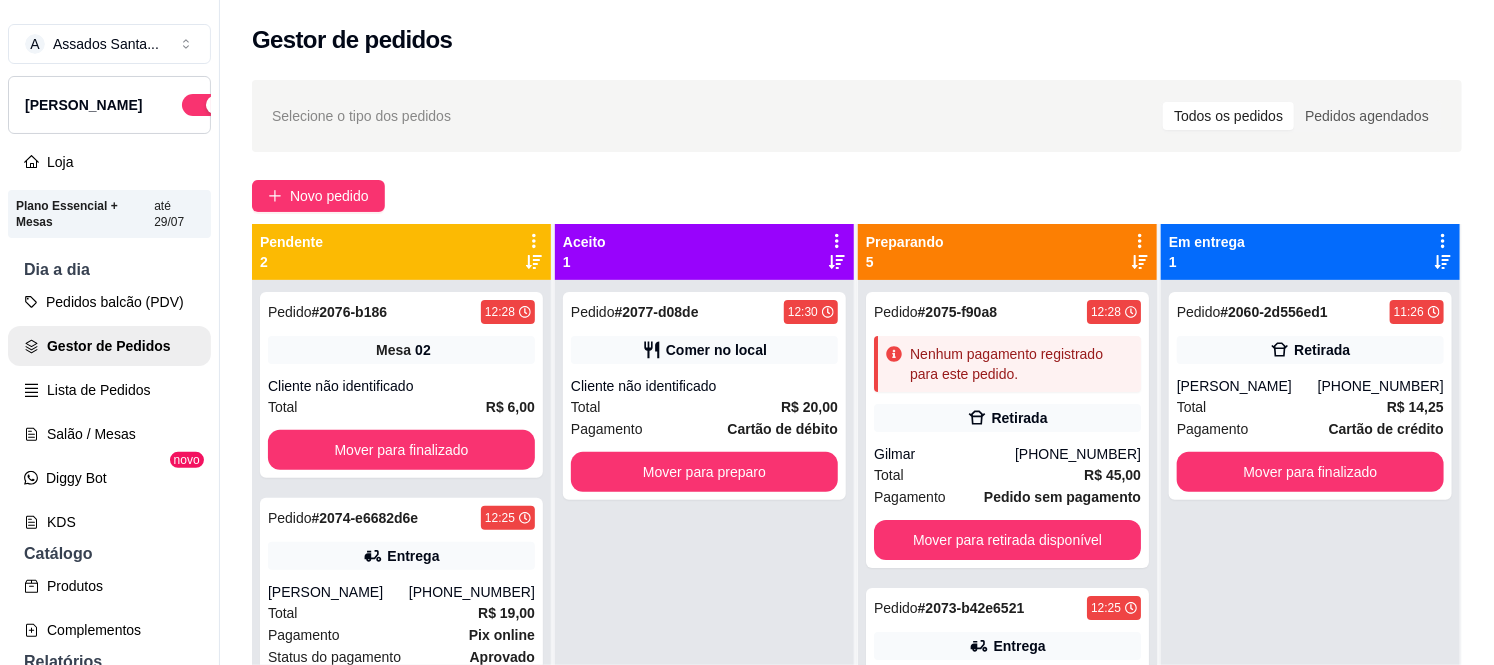 click on "Selecione o tipo dos pedidos Todos os pedidos Pedidos agendados Novo pedido Pendente 2 Pedido  # 2076-b186 12:28 Mesa 02 Cliente não identificado Total R$ 6,00 Mover para finalizado Pedido  # 2074-e6682d6e 12:25 Entrega [PERSON_NAME] [PHONE_NUMBER] Total R$ 19,00 Pagamento Pix online Status do pagamento aprovado Recusar pedido Aceitar pedido Aceito 1 Pedido  # 2077-d08de 12:30 Comer no local Cliente não identificado Total R$ 20,00 Pagamento Cartão de débito Mover para preparo Preparando 5 Pedido  # 2075-f90a8 12:28 Nenhum pagamento registrado para este pedido. Retirada Gilmar [PHONE_NUMBER] Total R$ 45,00 Pagamento Pedido sem pagamento Mover para retirada disponível Pedido  # 2073-b42e6521 12:25 Entrega Lola [PHONE_NUMBER] Total R$ 36,00 Pagamento Pix online Status do pagamento aprovado Mover para entrega Pedido  # 2070-6cfdb233 12:22 Entrega Deise zanquini  [PHONE_NUMBER] Total R$ 19,00 Pagamento Pix online Status do pagamento aprovado Mover para entrega Pedido  # 2069-d0d42 12:21 Retirada Lucimara" at bounding box center (857, 490) 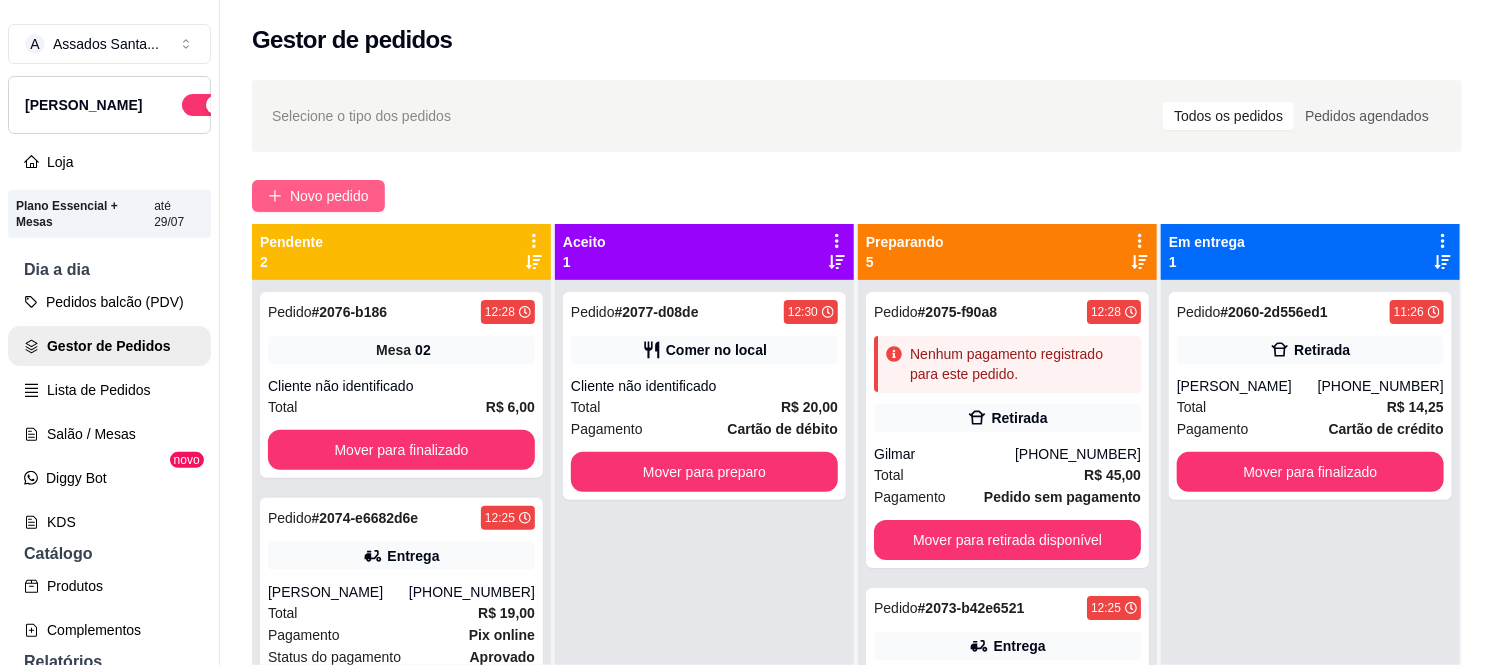 click on "Novo pedido" at bounding box center [329, 196] 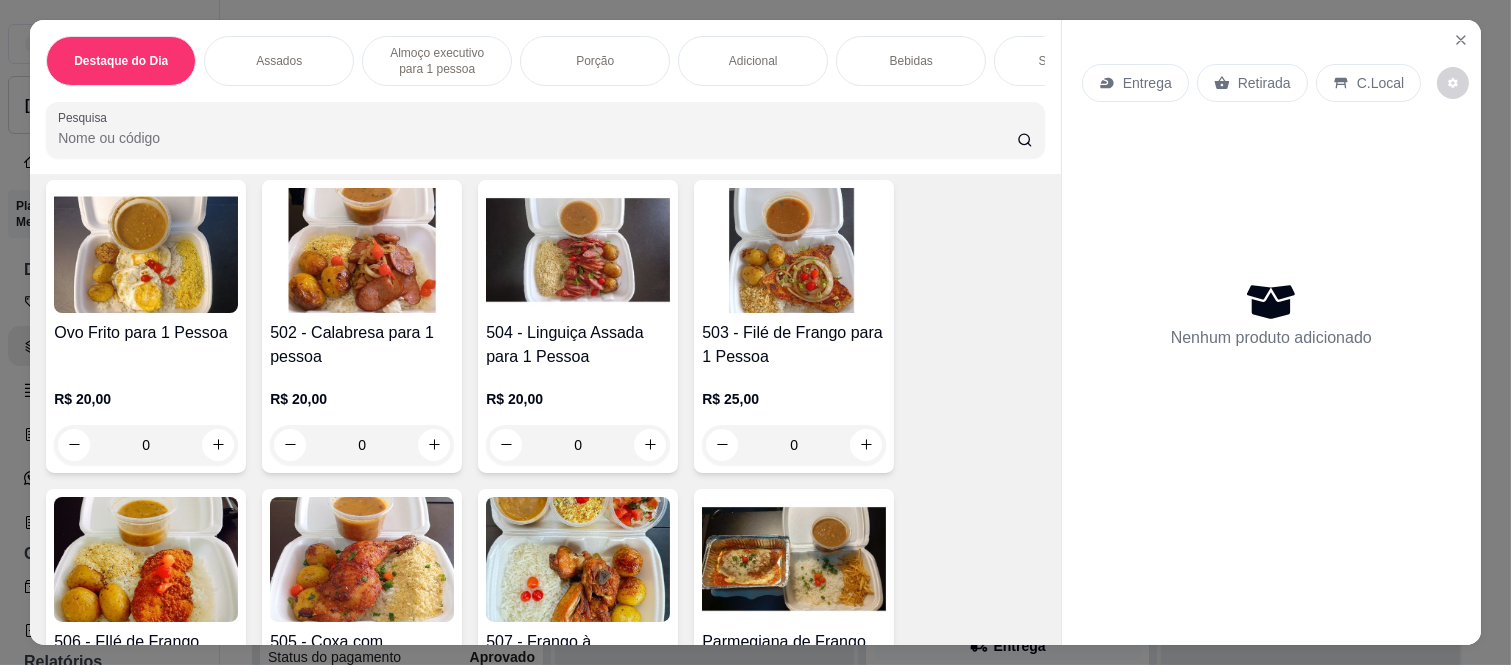 scroll, scrollTop: 777, scrollLeft: 0, axis: vertical 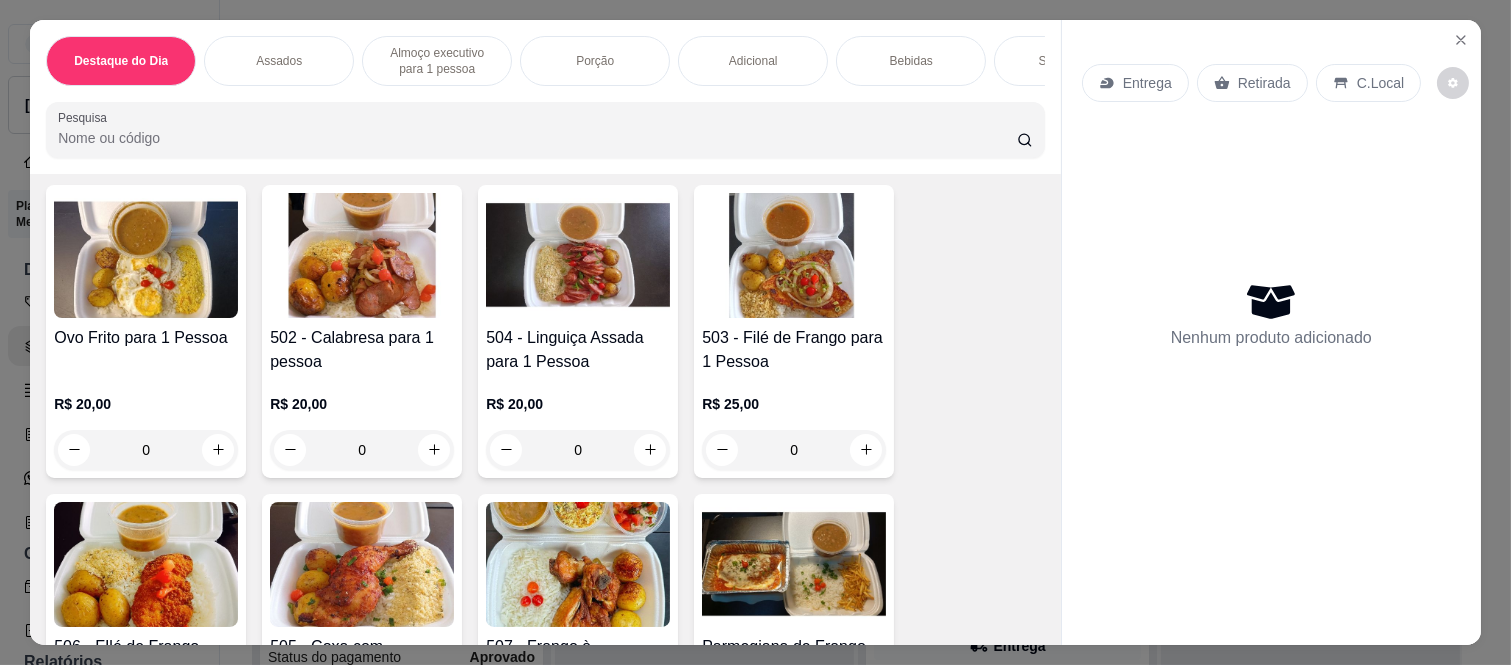 click on "0" at bounding box center (578, 450) 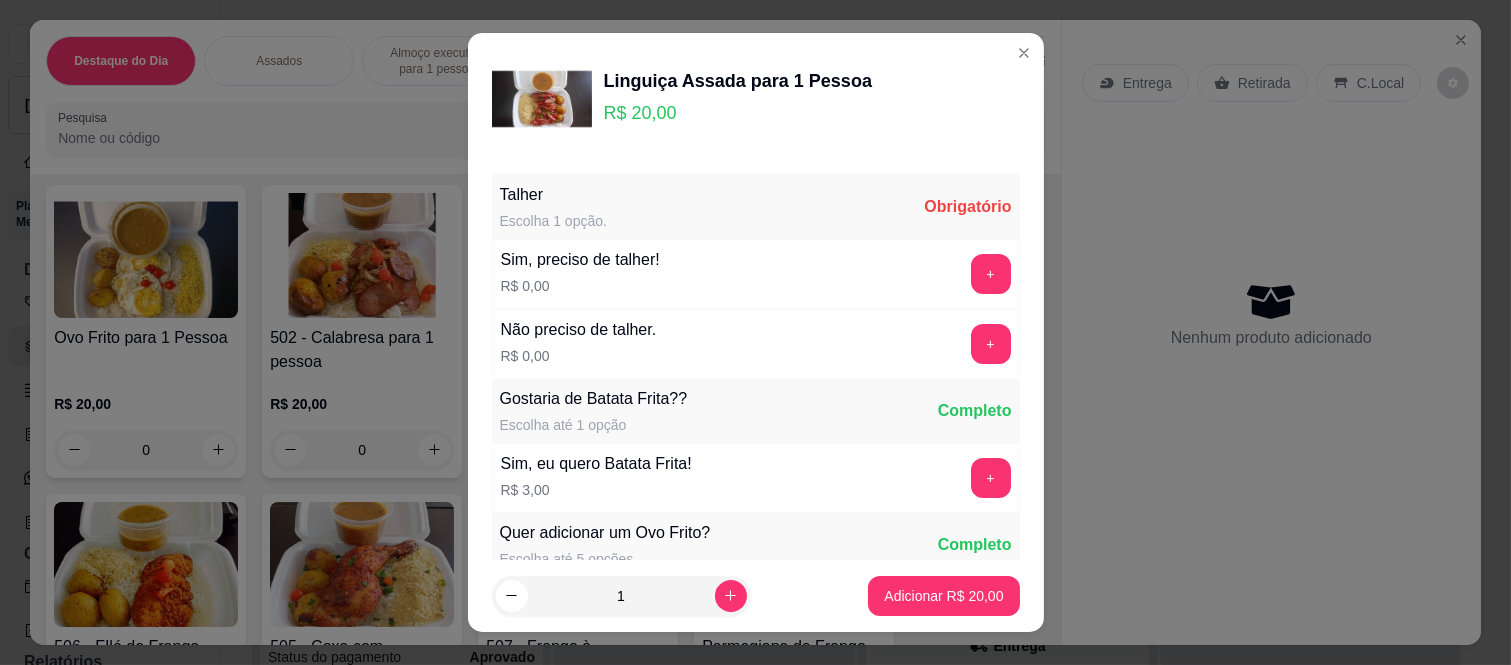 click on "Talher Escolha 1 opção. Obrigatório Sim, preciso de talher! R$ 0,00 + Não preciso de talher. R$ 0,00 + Gostaria de Batata Frita?? Escolha até 1 opção Completo Sim, eu quero Batata Frita! R$ 3,00 + Quer adicionar um Ovo Frito?  Escolha até 5 opções Completo Sim, eu quero um ovo frito! R$ 3,00 + Bebida Escolha até 6 opções Completo Itubaína 200ml R$ 2,50 + Coca - Cola 200ml R$ 3,50 + Coca - Cola Lata 350ml R$ 6,00 + Guaraná Lata 350ml R$ 6,00 + Sprite 350ml R$ 6,00 + Fanta Uva 350ml R$ 6,00 + Fanta Laranja 350ml R$ 6,00 + Coca - Cola Zero 350ml R$ 6,50 + H2O Limão 500ml R$ 7,00 + Suco Del Valle Maracujá 290ml R$ 7,00 + Suco Del Valle Pêssego 290ml R$ 7,00 + Suco Dell Valle Uva  R$ 7,00 + Itubaína Long Neck R$ 7,00 + Coca Cola 600ml R$ 8,00 + Tubaína 2l R$ 10,00 + Sprite 2l R$ 13,00 + Coca - Cola 2l R$ 15,00 + Observações do cliente" at bounding box center [756, 362] 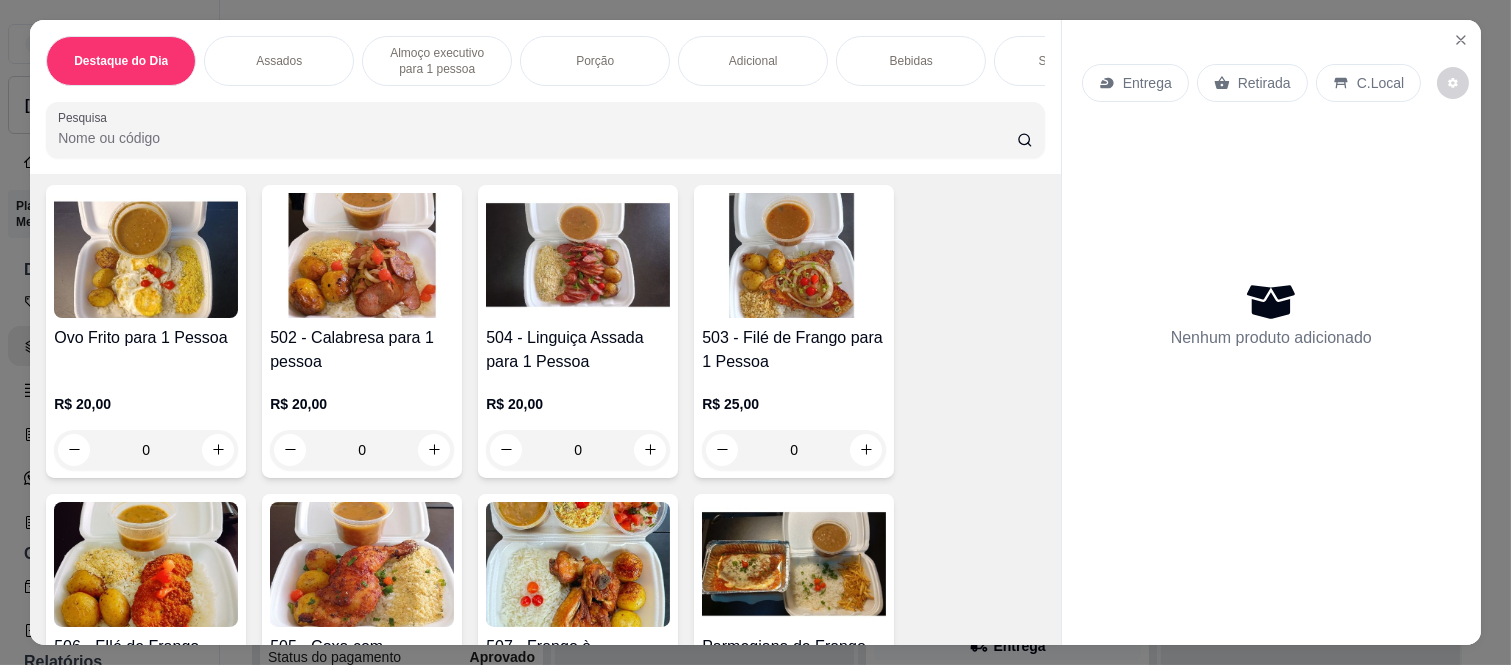 click on "0" at bounding box center (362, 450) 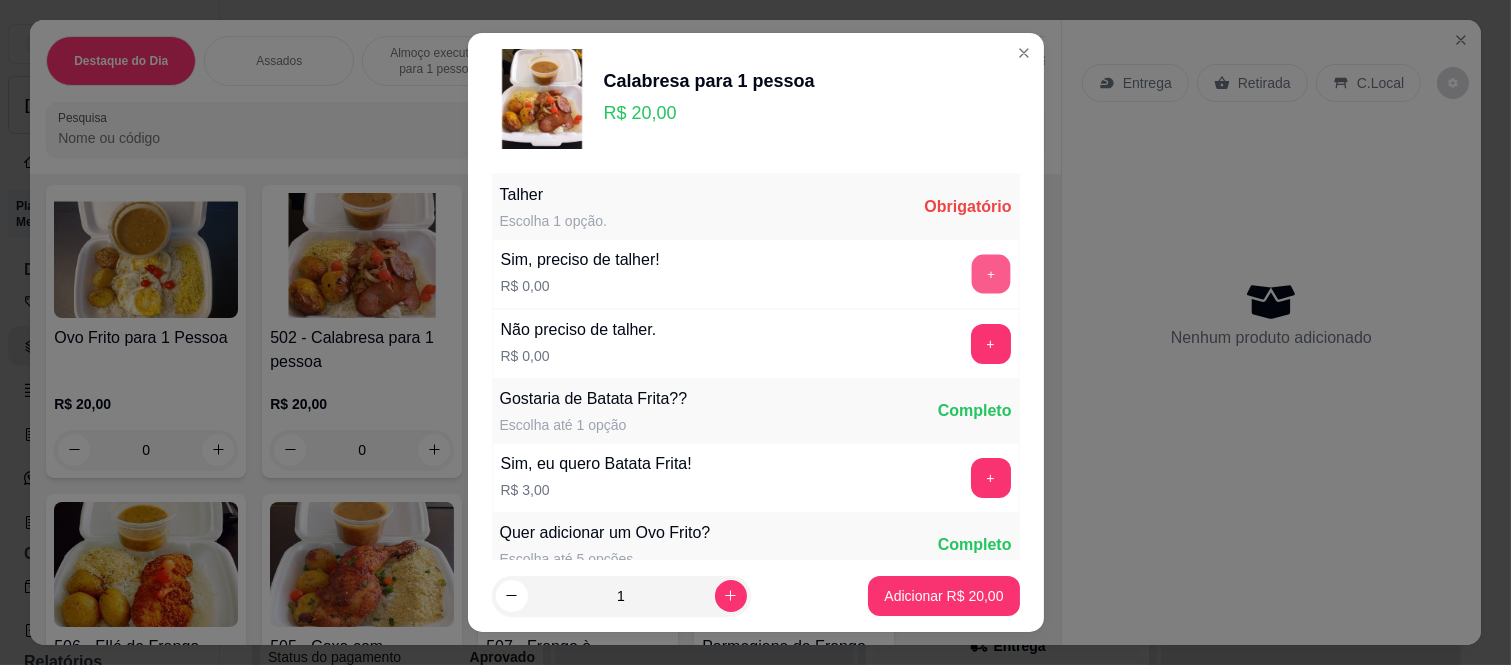 click on "+" at bounding box center (990, 274) 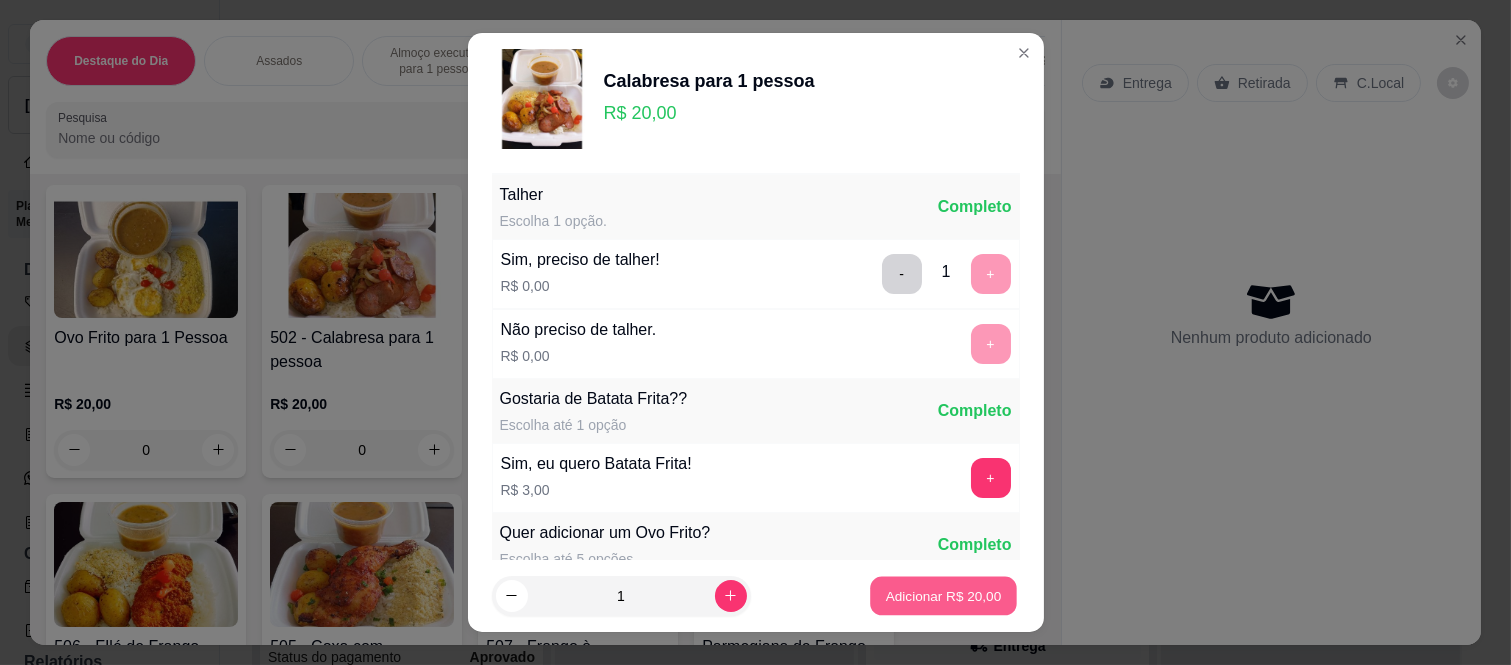 click on "Adicionar   R$ 20,00" at bounding box center (944, 595) 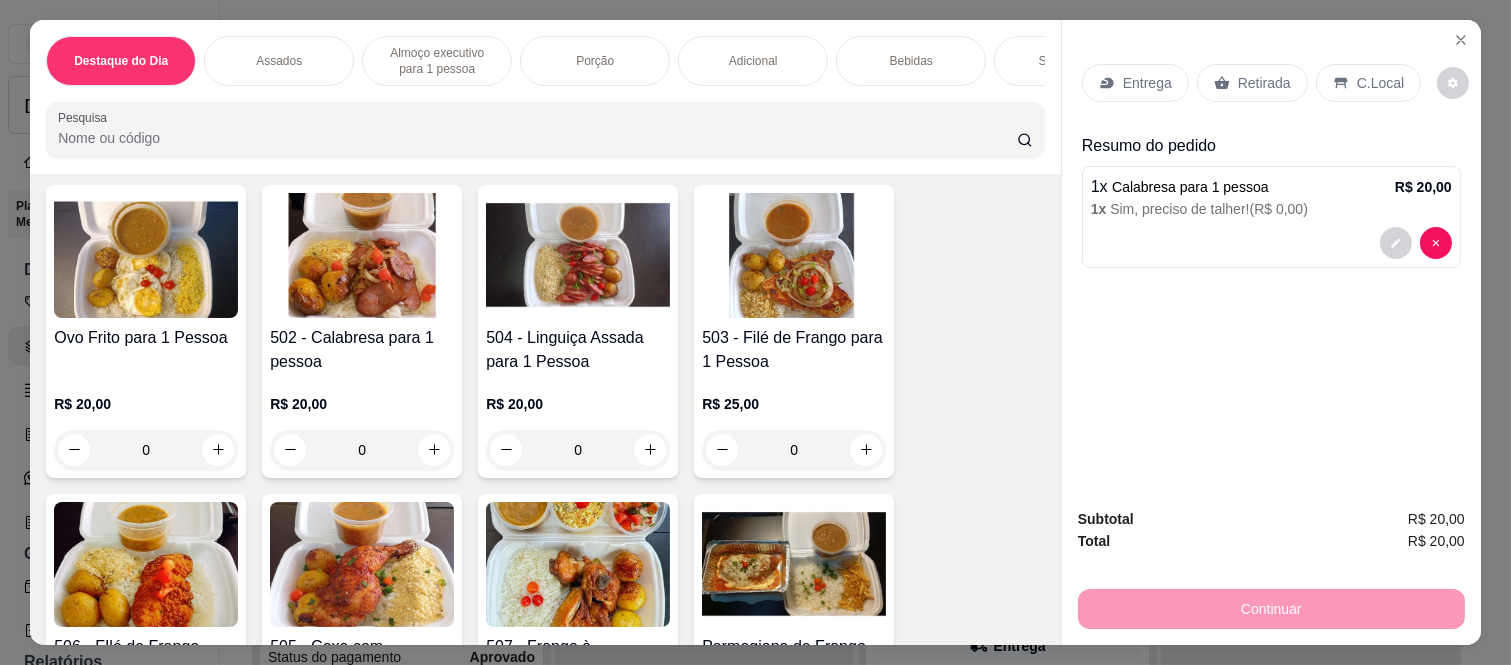click on "Retirada" at bounding box center (1264, 83) 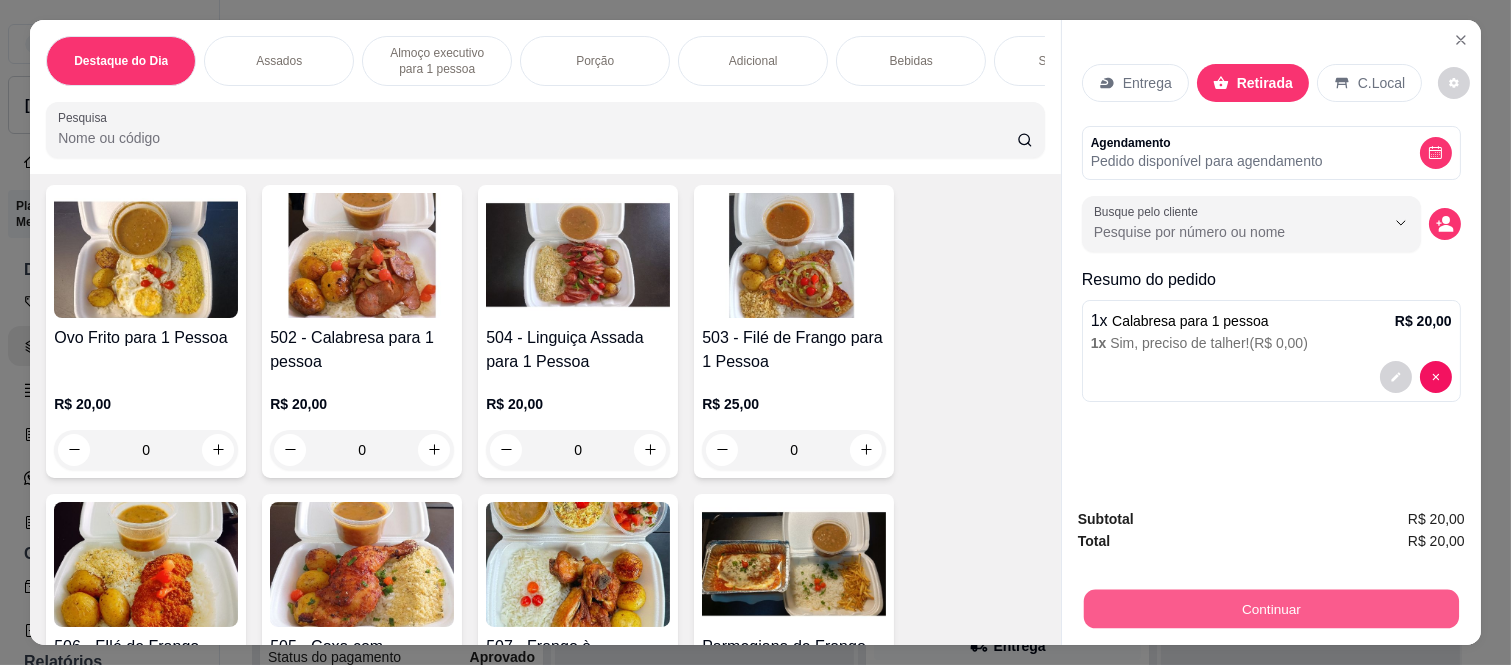 click on "Continuar" at bounding box center [1271, 609] 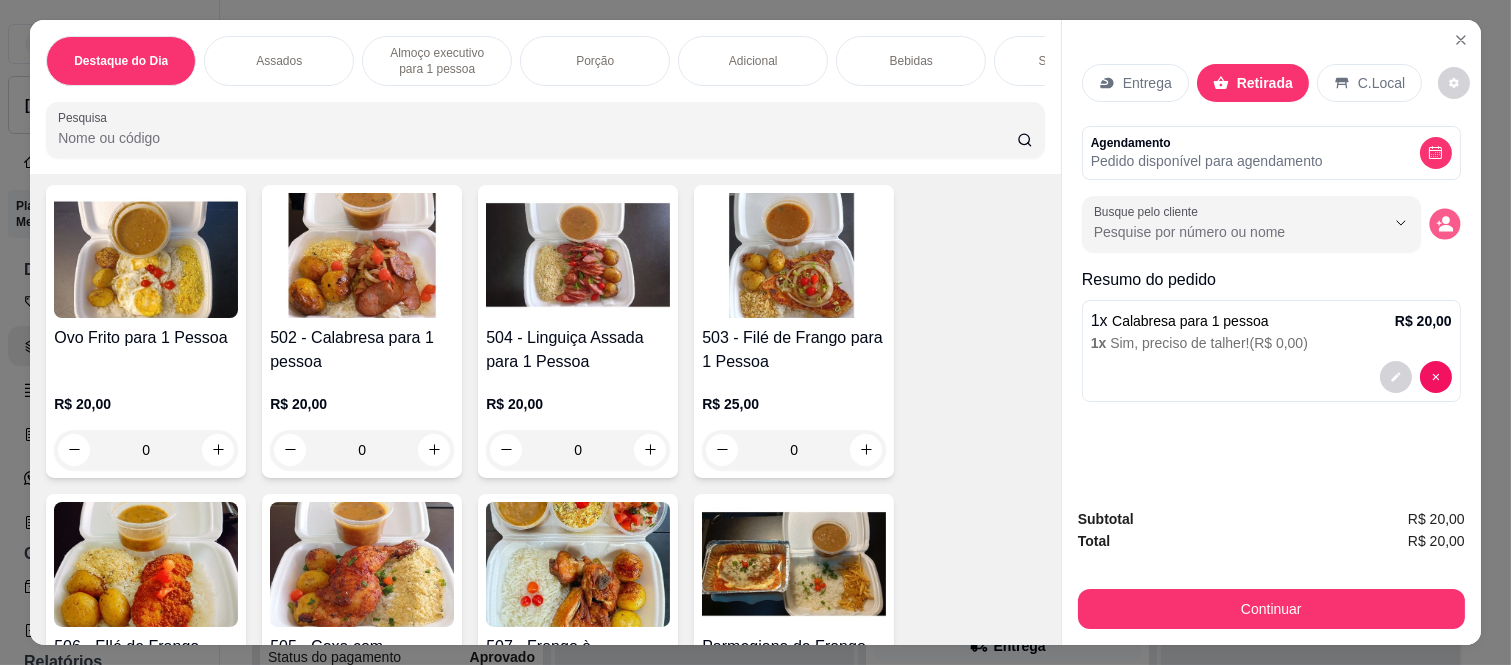 click 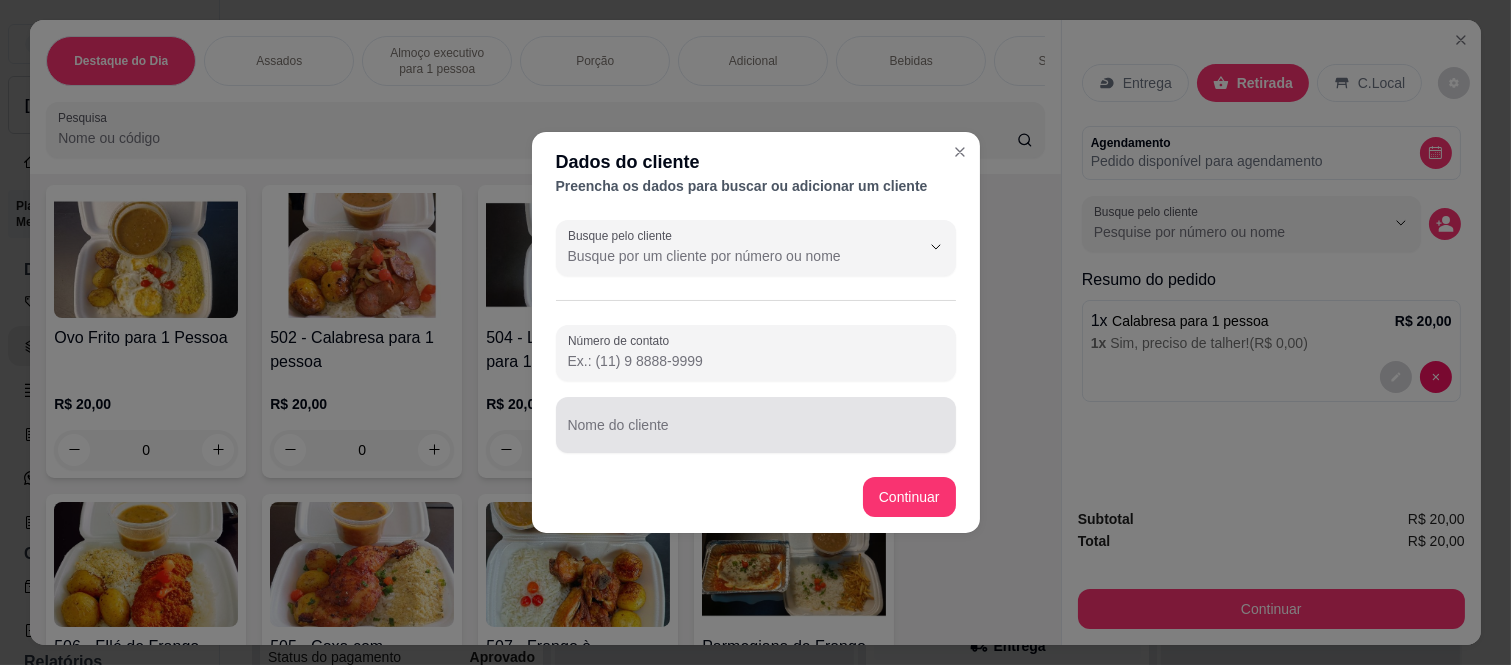 click on "Nome do cliente" at bounding box center [756, 433] 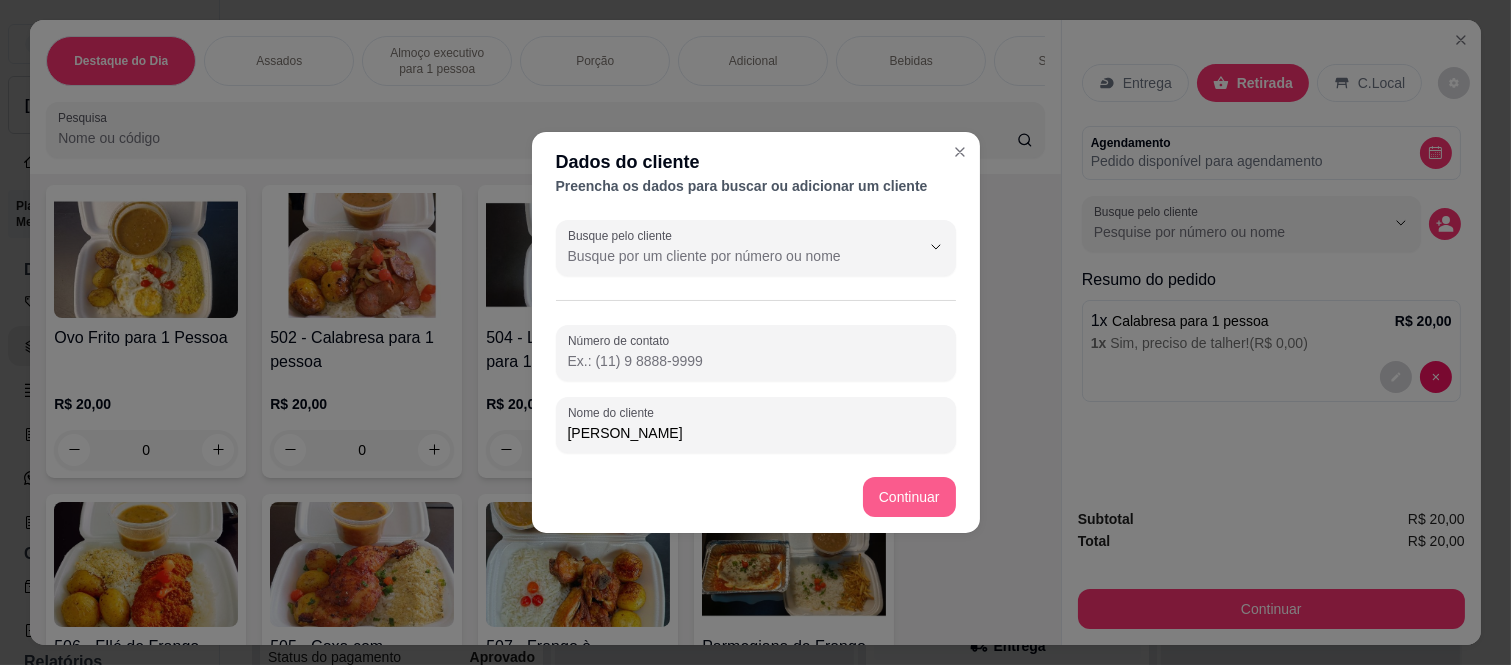 type on "[PERSON_NAME]" 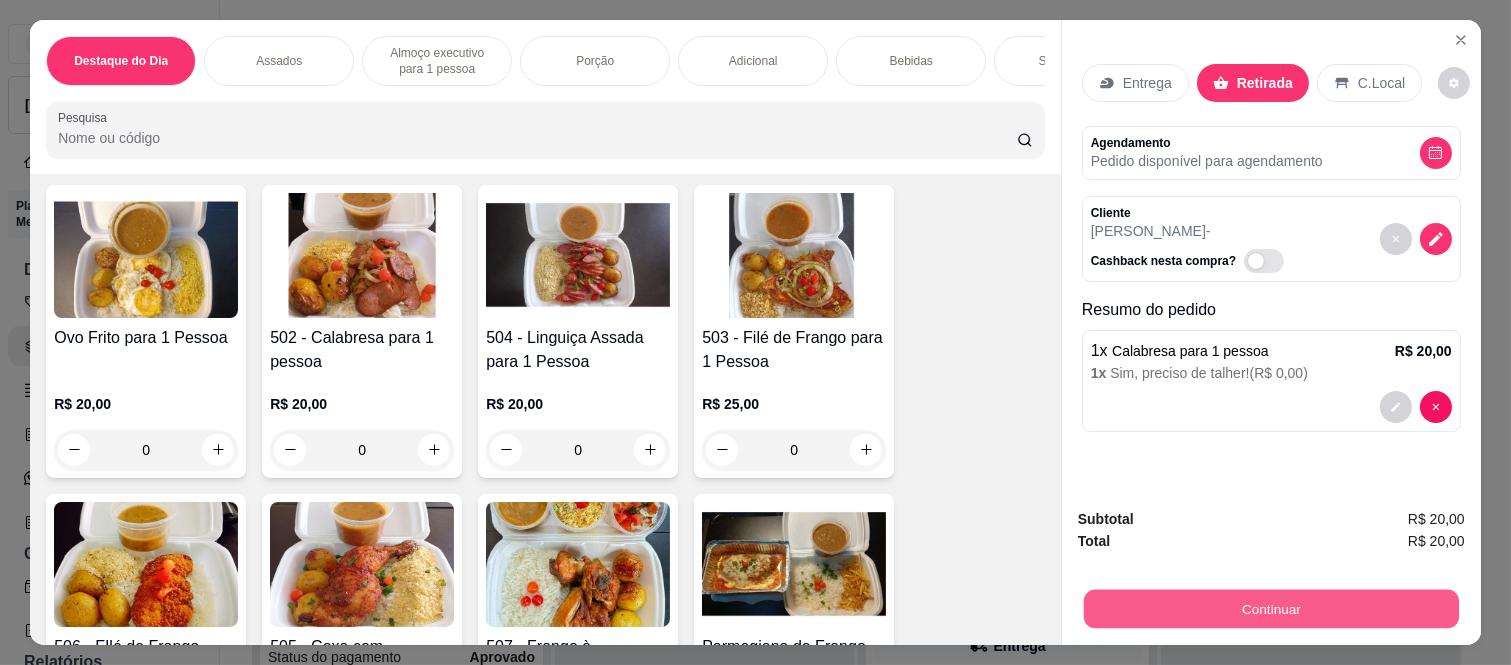 click on "Continuar" at bounding box center (1271, 609) 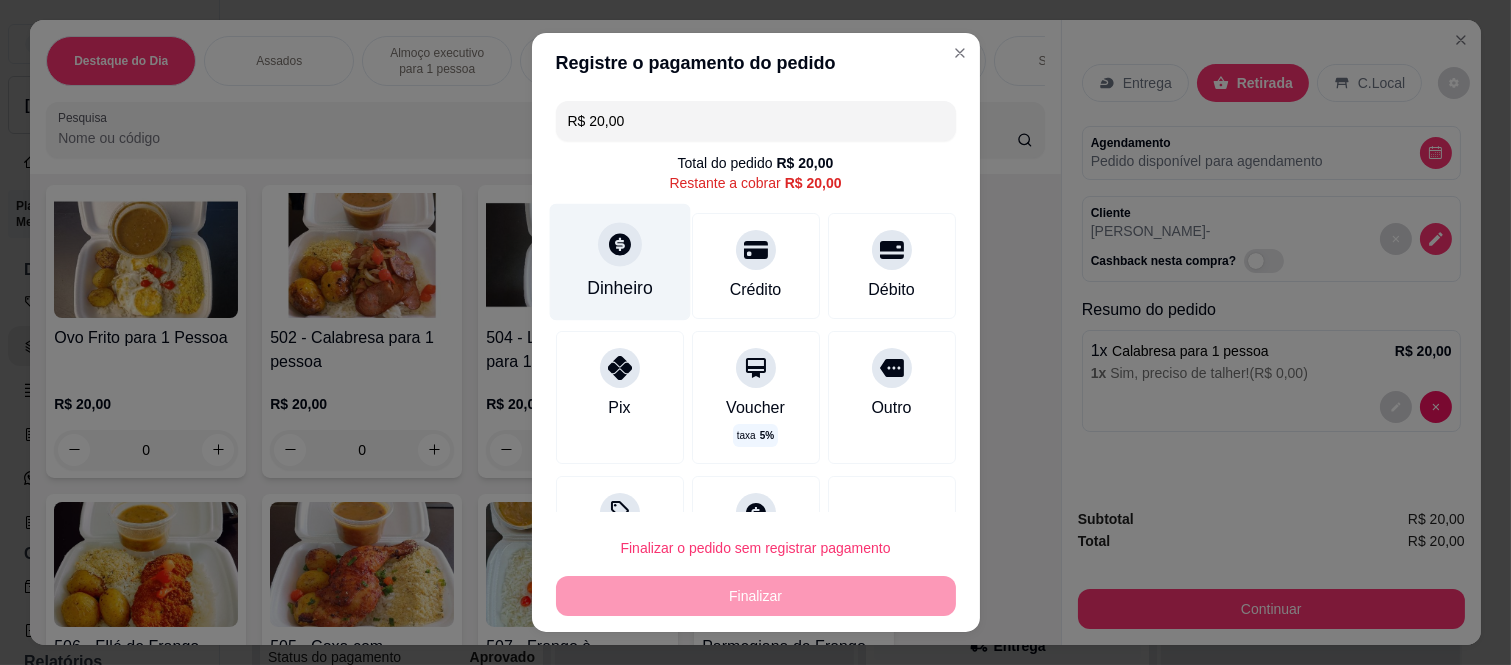 click on "Dinheiro" at bounding box center [619, 262] 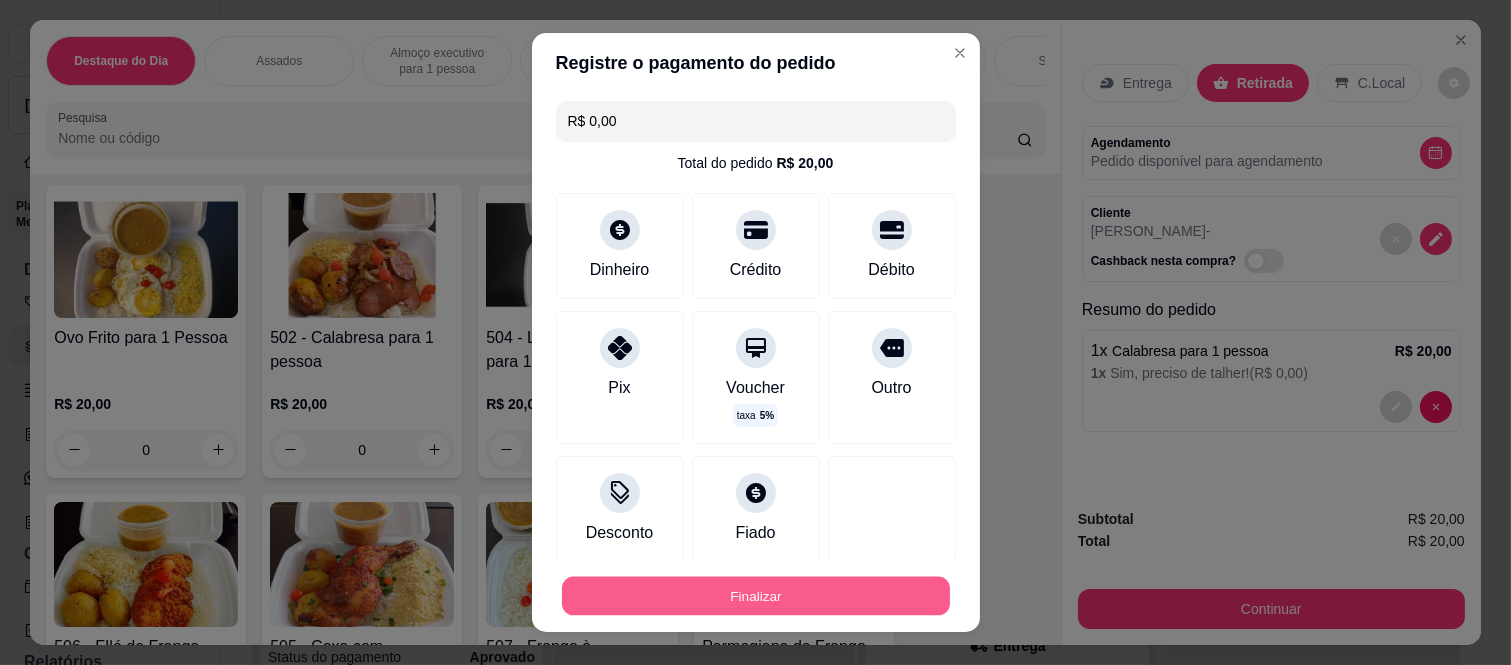 click on "Finalizar" at bounding box center (756, 595) 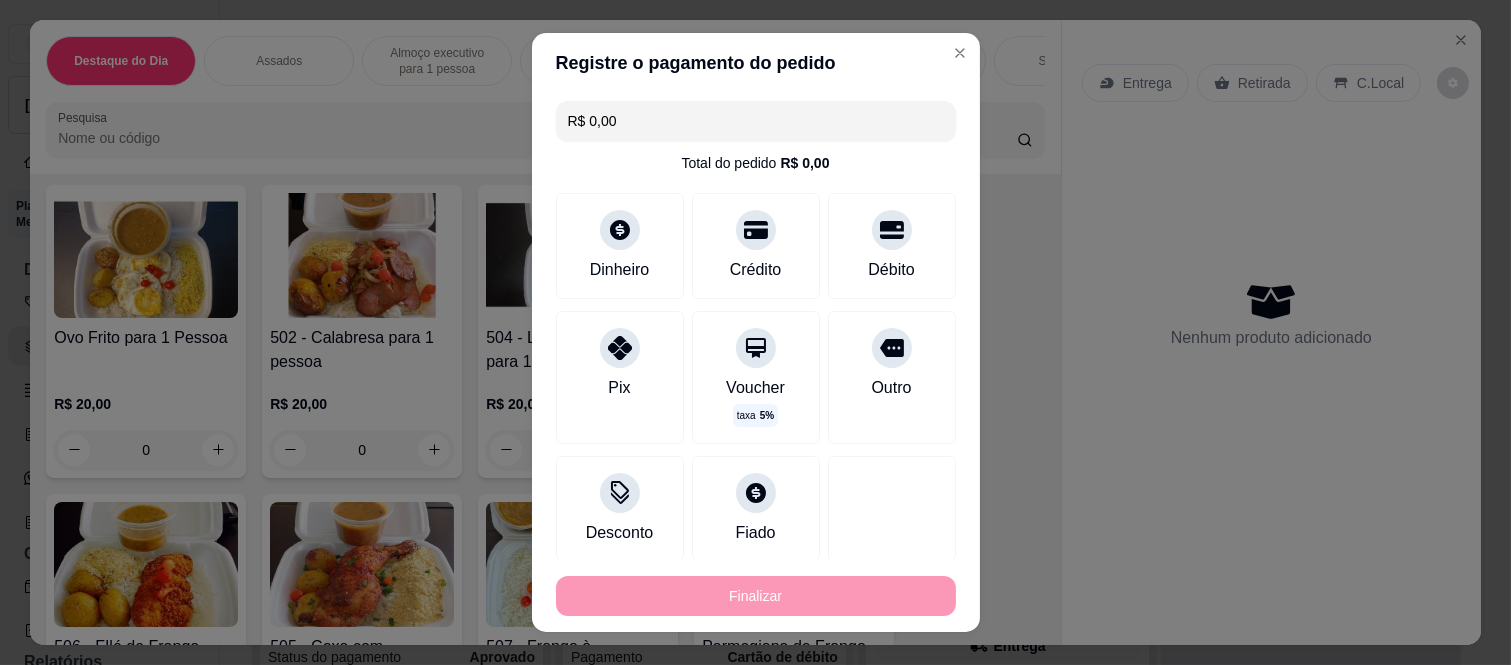 type on "-R$ 20,00" 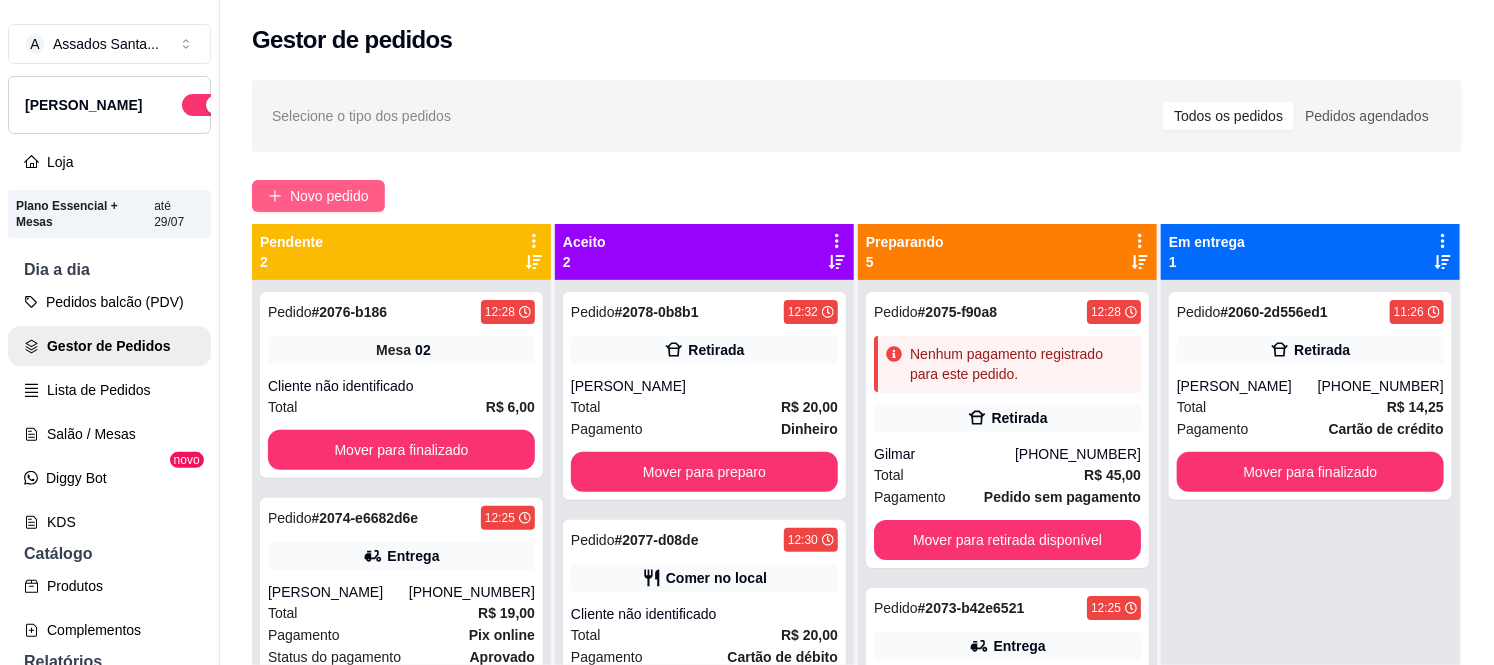 click on "Novo pedido" at bounding box center [318, 196] 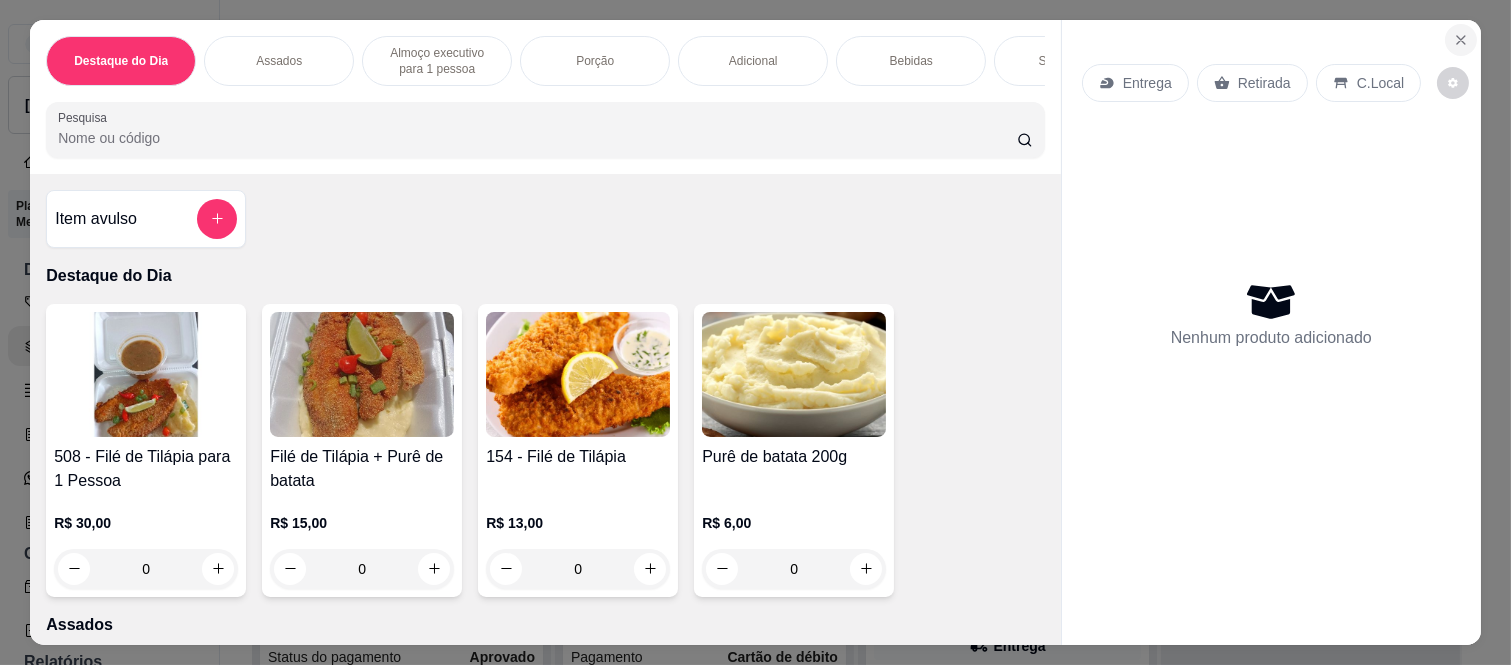 click at bounding box center [1461, 40] 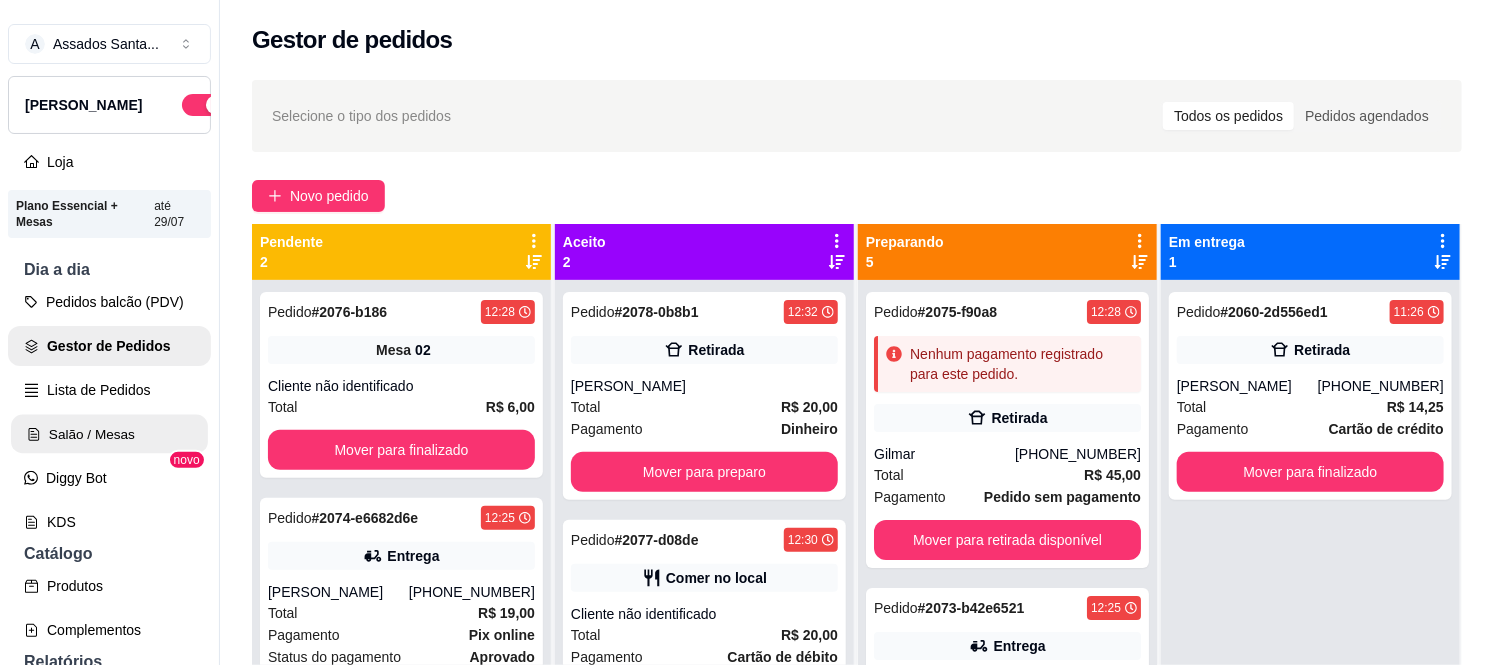 click on "Salão / Mesas" at bounding box center [109, 434] 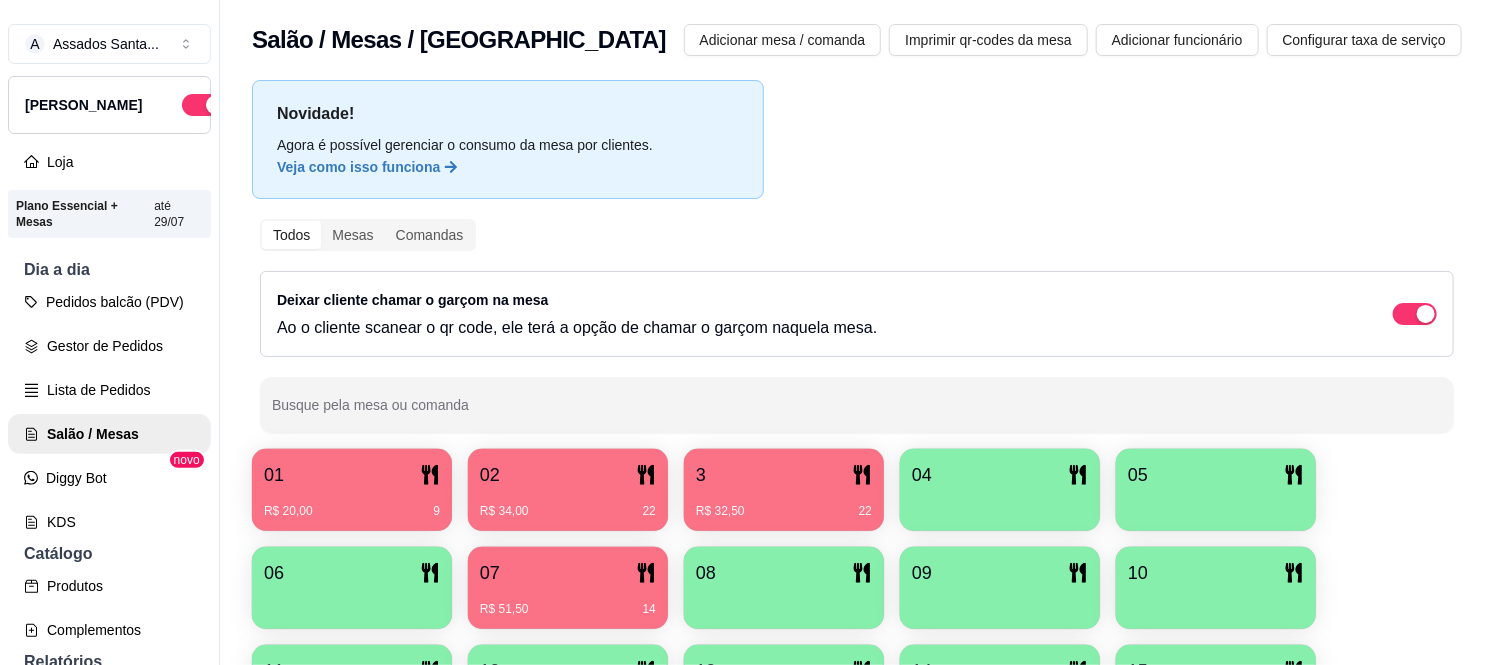 click on "3" at bounding box center [784, 475] 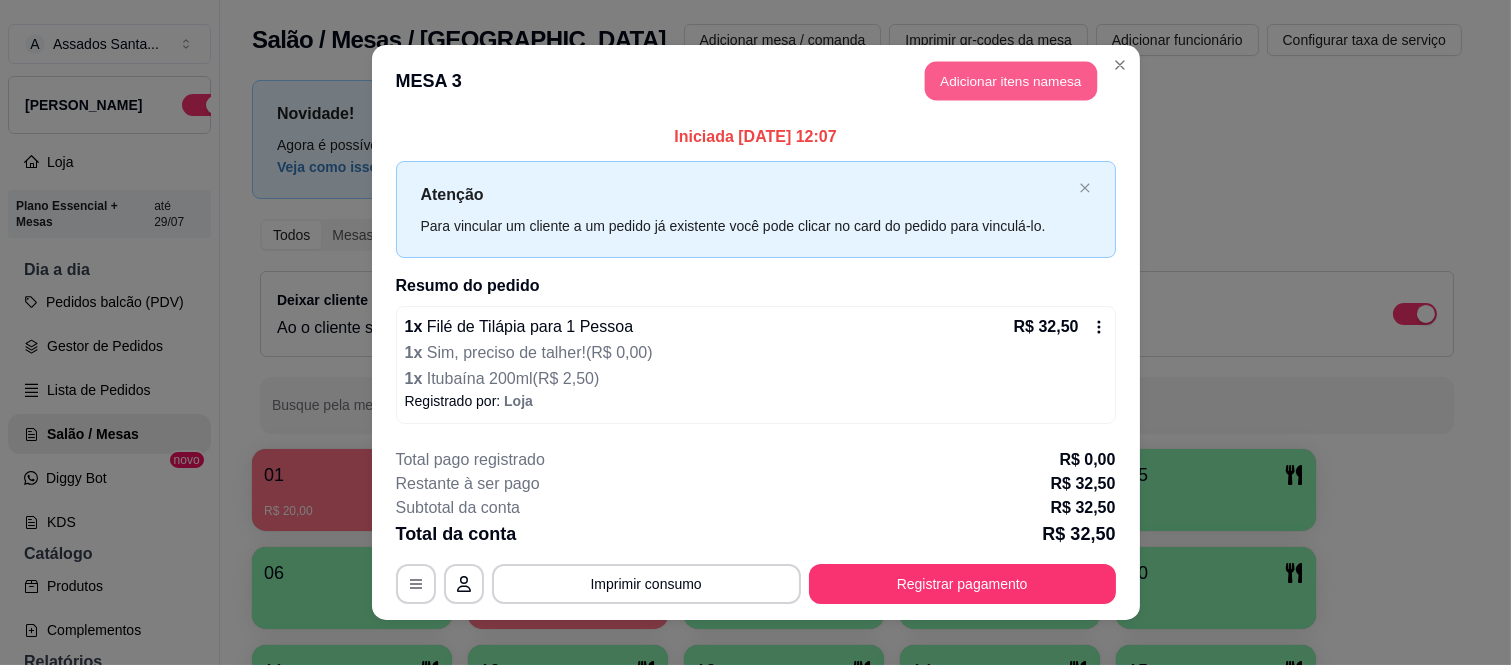 click on "Adicionar itens na  mesa" at bounding box center (1011, 81) 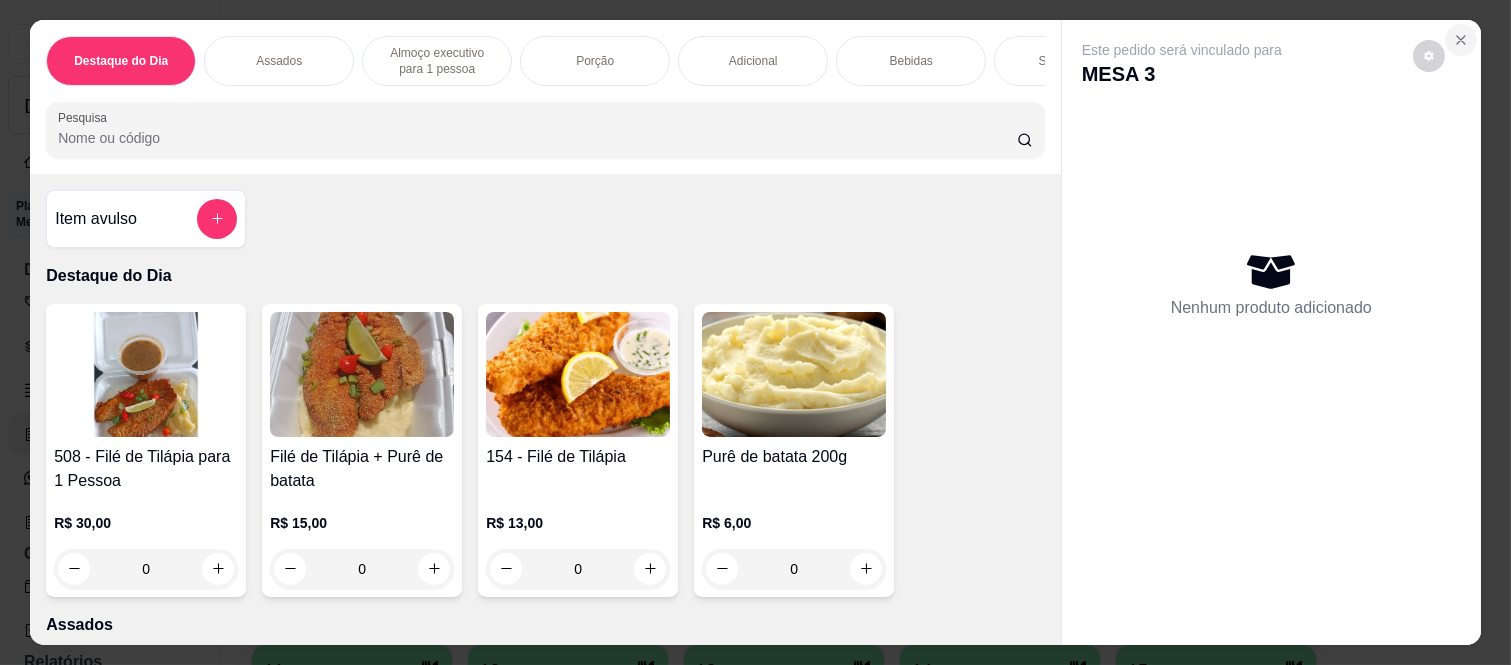 click 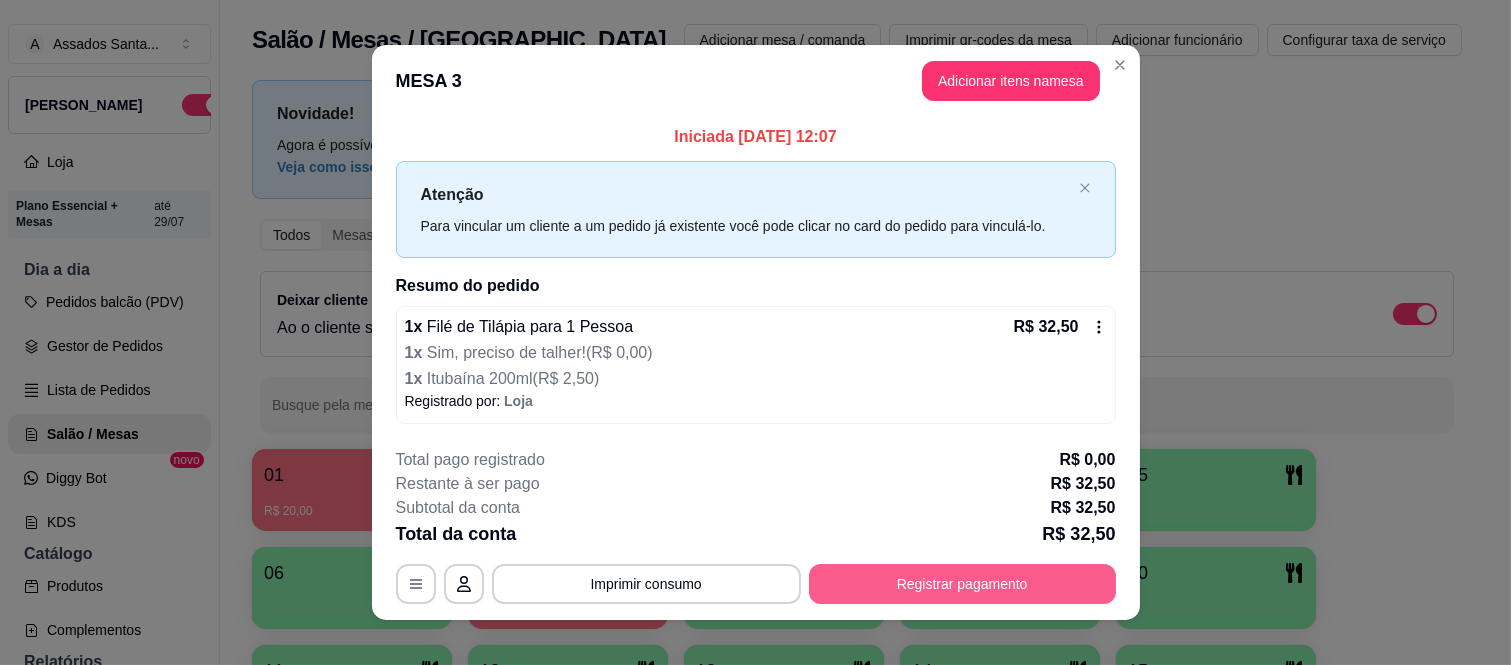 click on "Registrar pagamento" at bounding box center (962, 584) 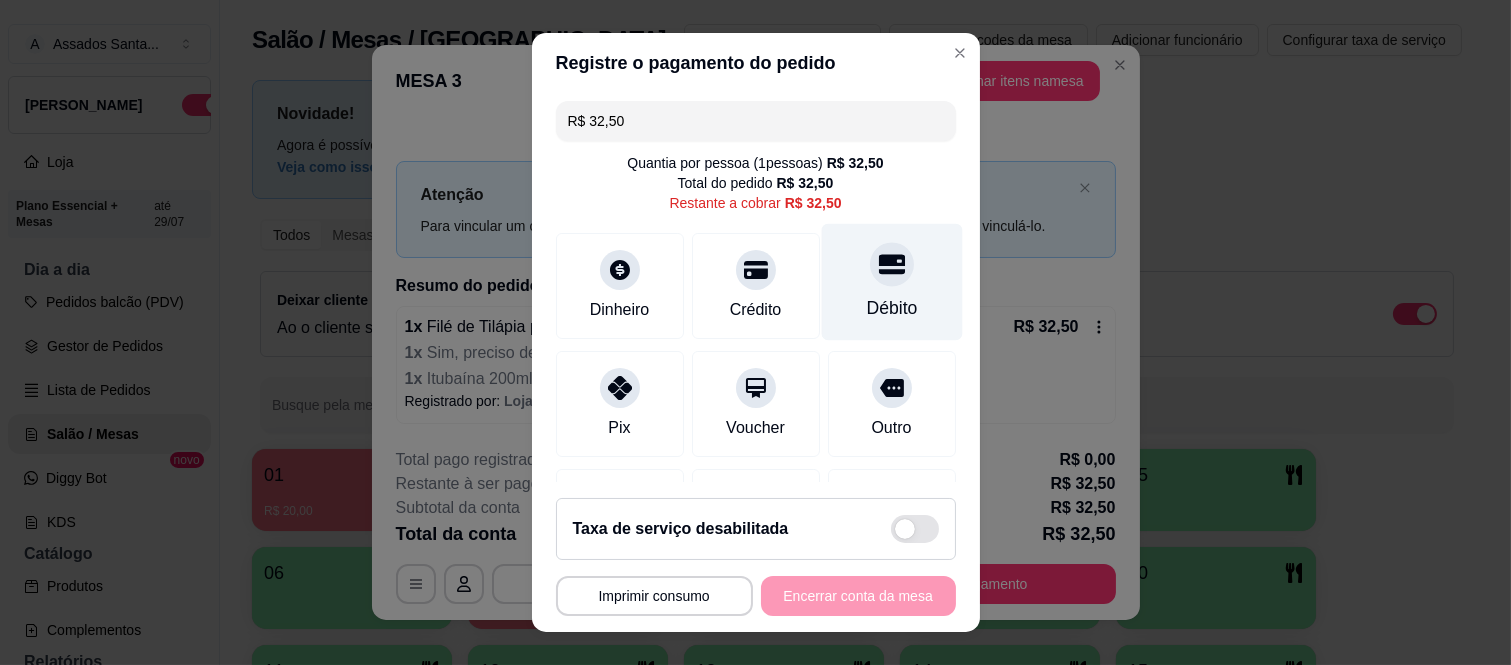 click 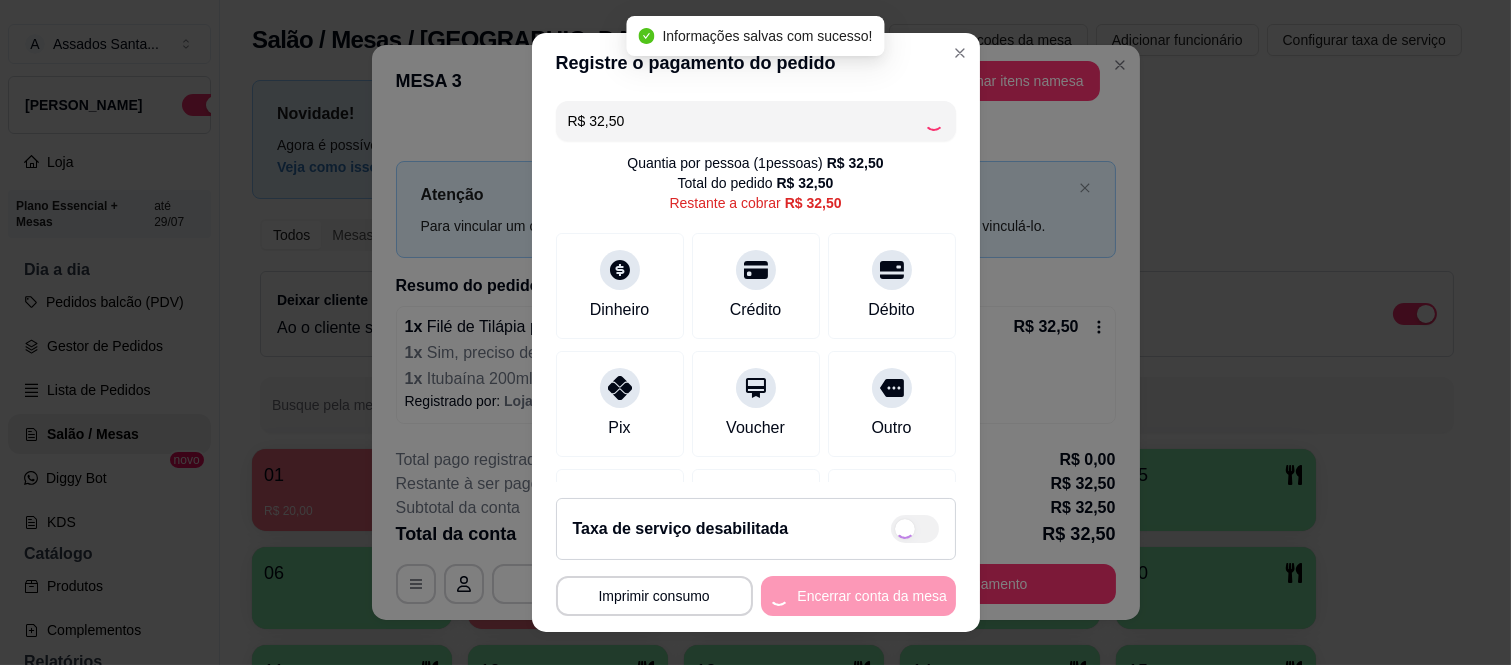type on "R$ 0,00" 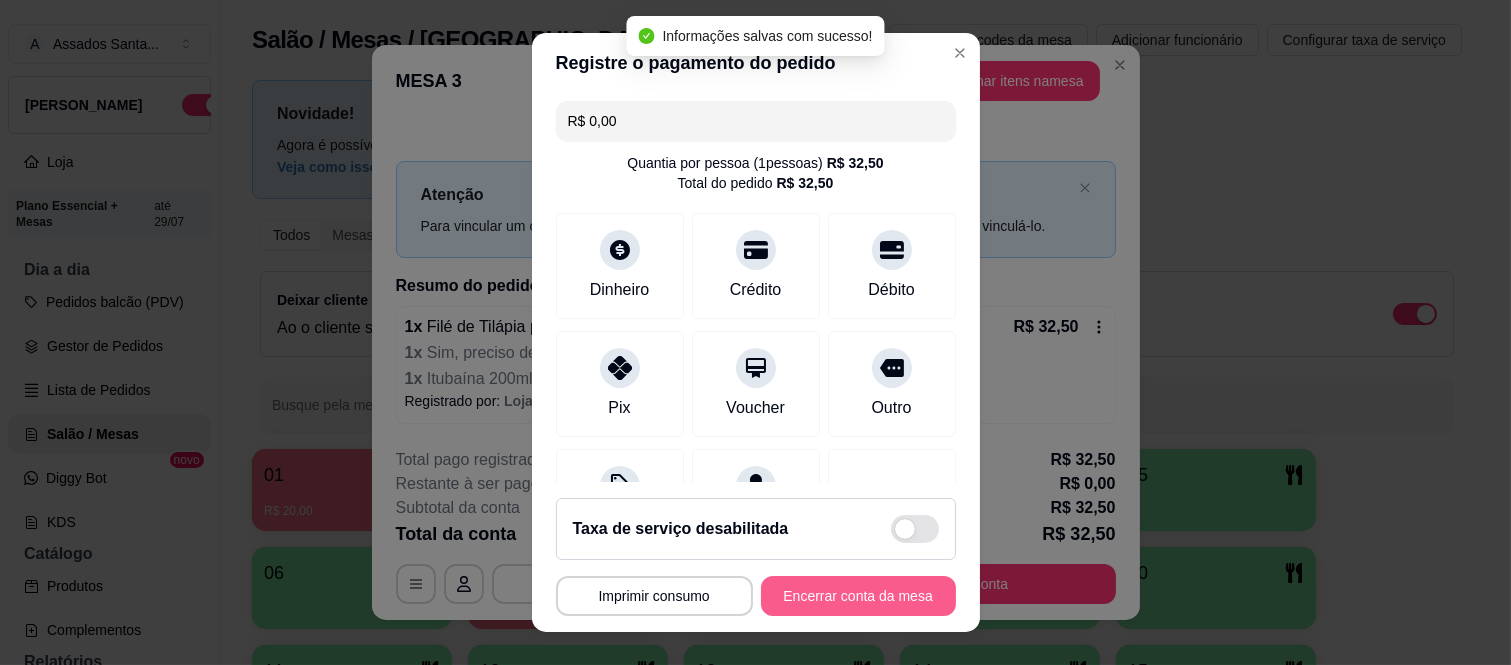 click on "Encerrar conta da mesa" at bounding box center (858, 596) 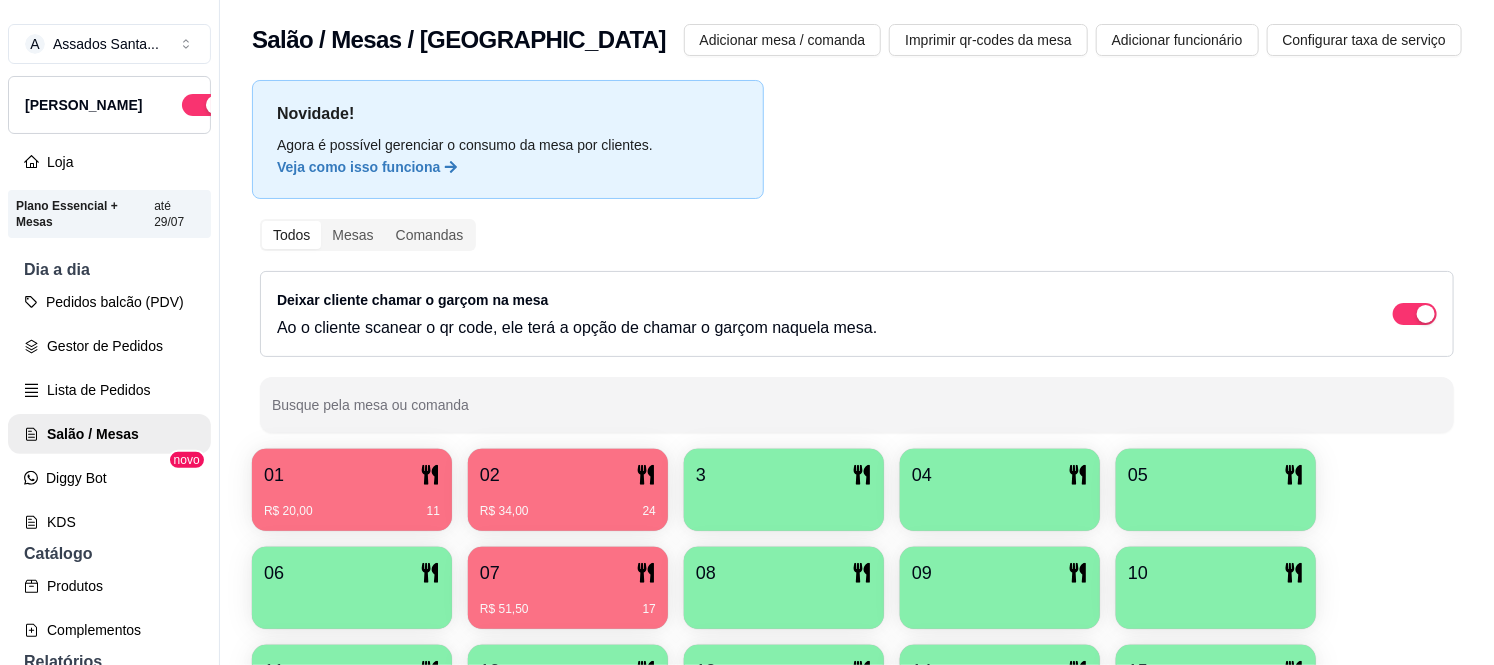 click on "07" at bounding box center [568, 573] 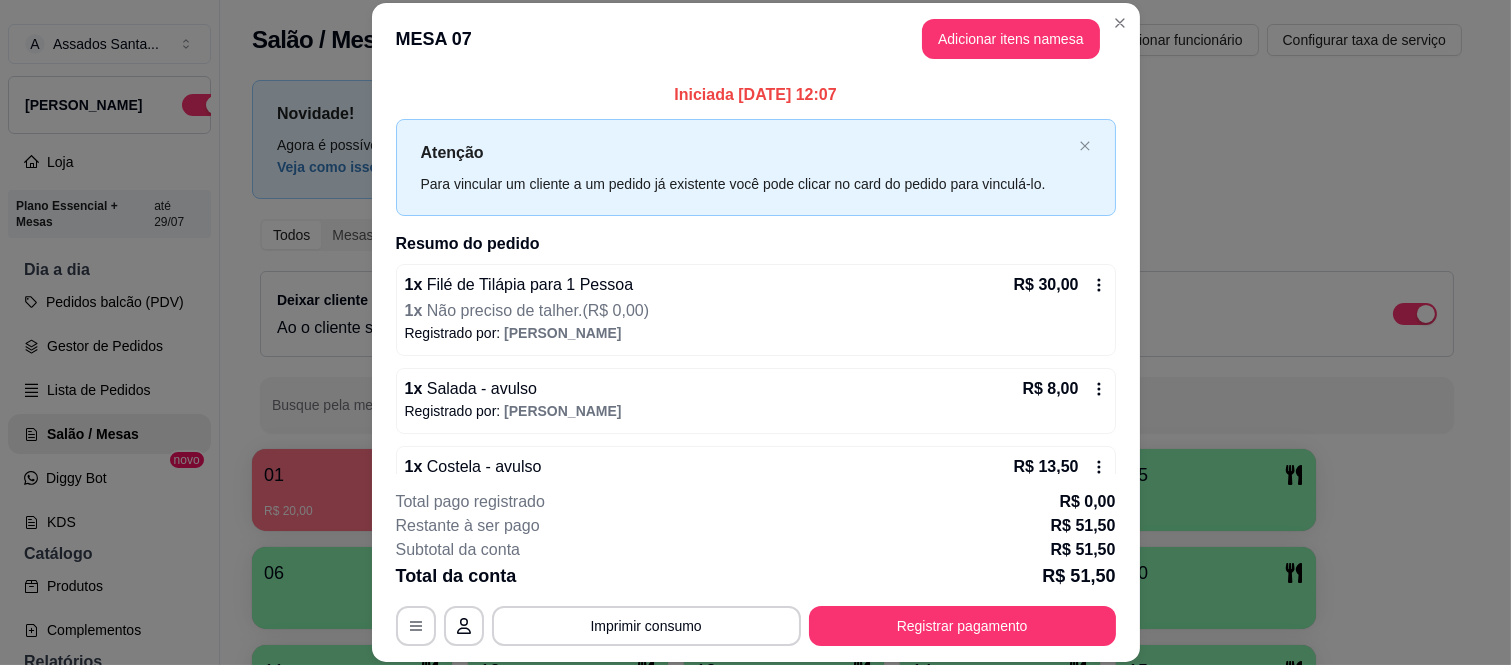 scroll, scrollTop: 46, scrollLeft: 0, axis: vertical 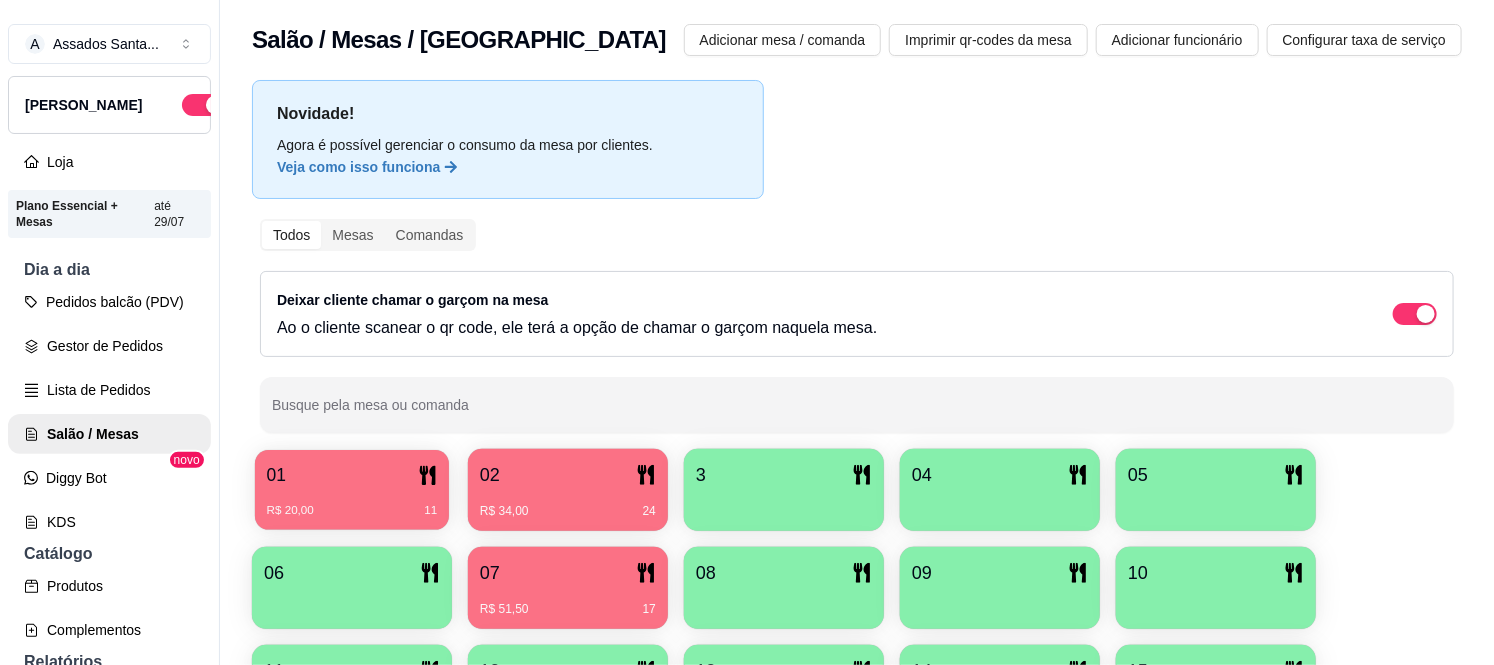 click on "R$ 20,00 11" at bounding box center (352, 503) 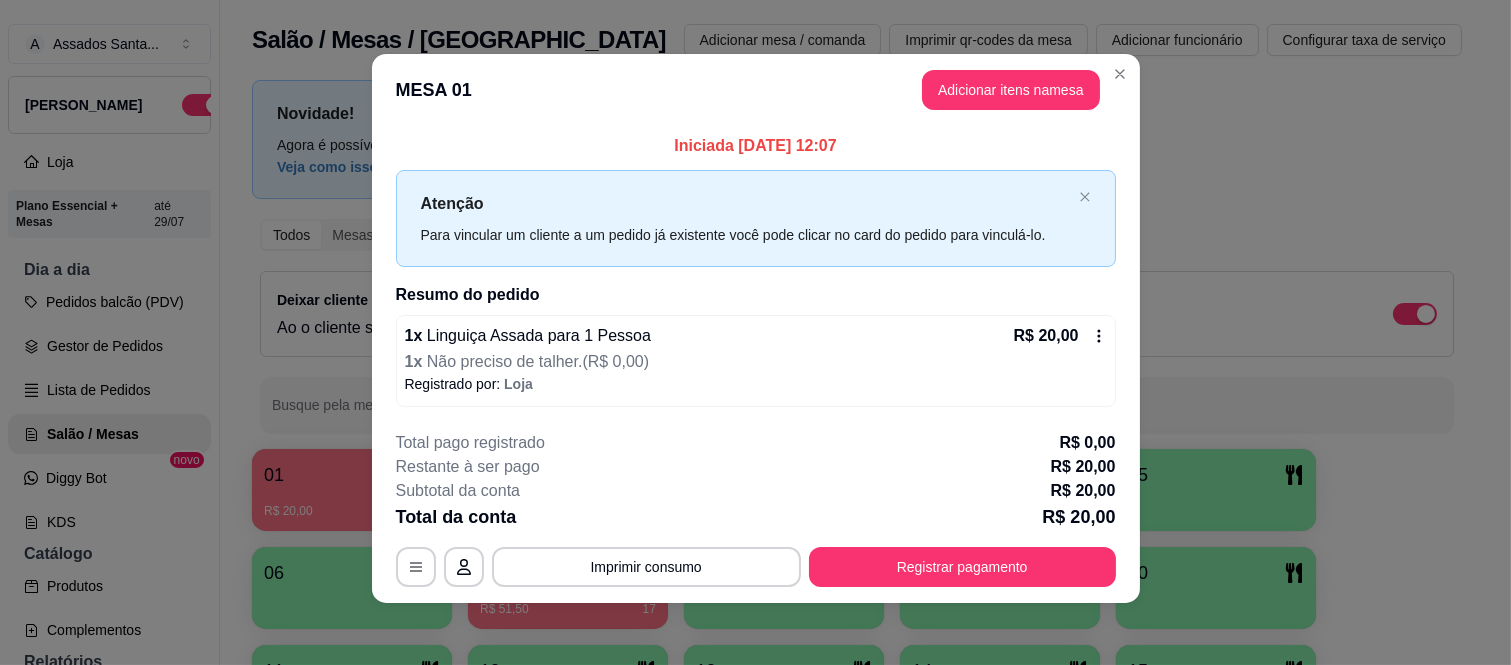 scroll, scrollTop: 5, scrollLeft: 0, axis: vertical 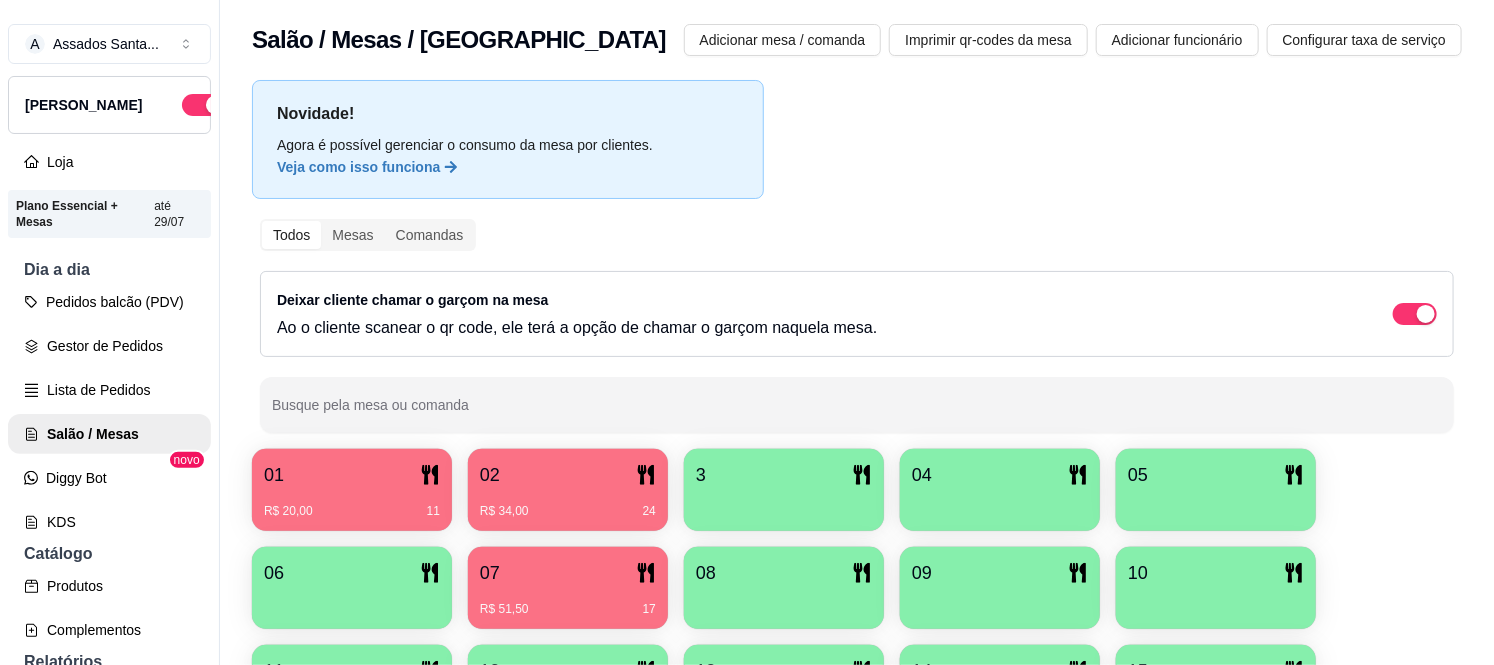 click on "R$ 34,00 24" at bounding box center [568, 504] 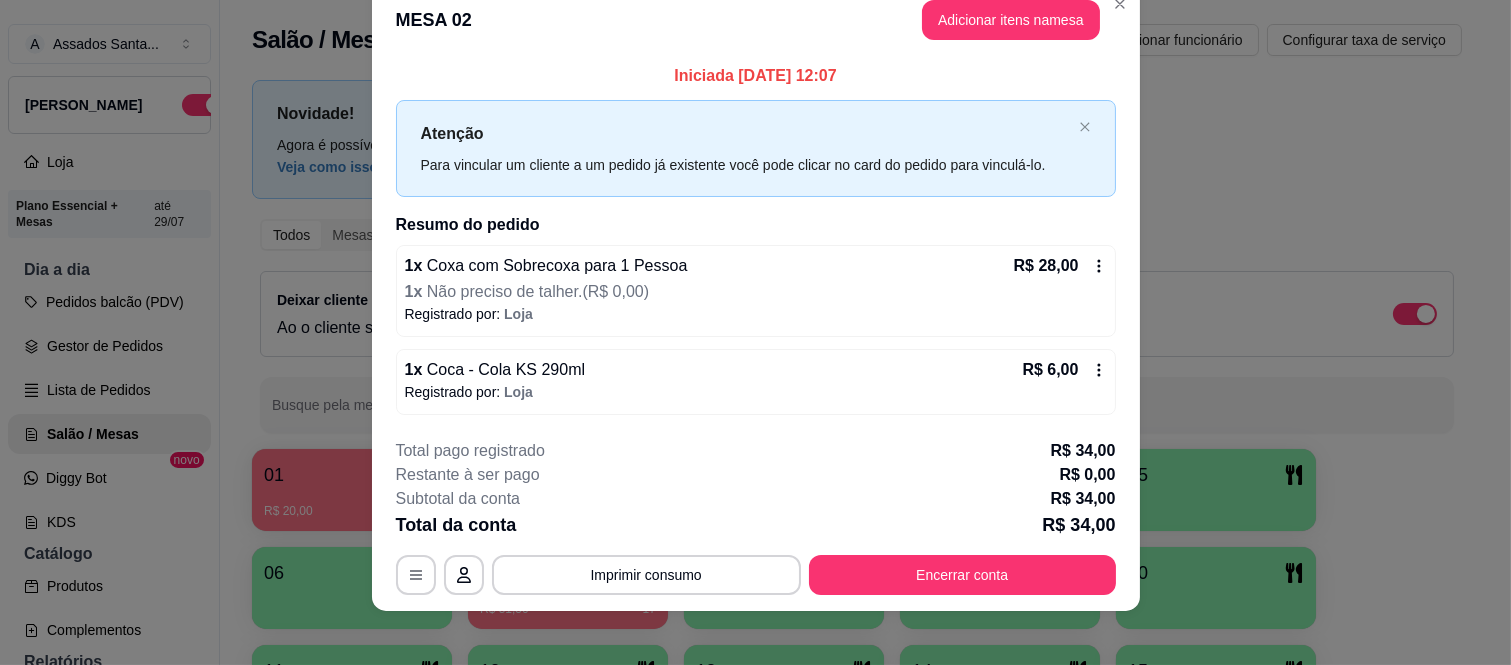 scroll, scrollTop: 45, scrollLeft: 0, axis: vertical 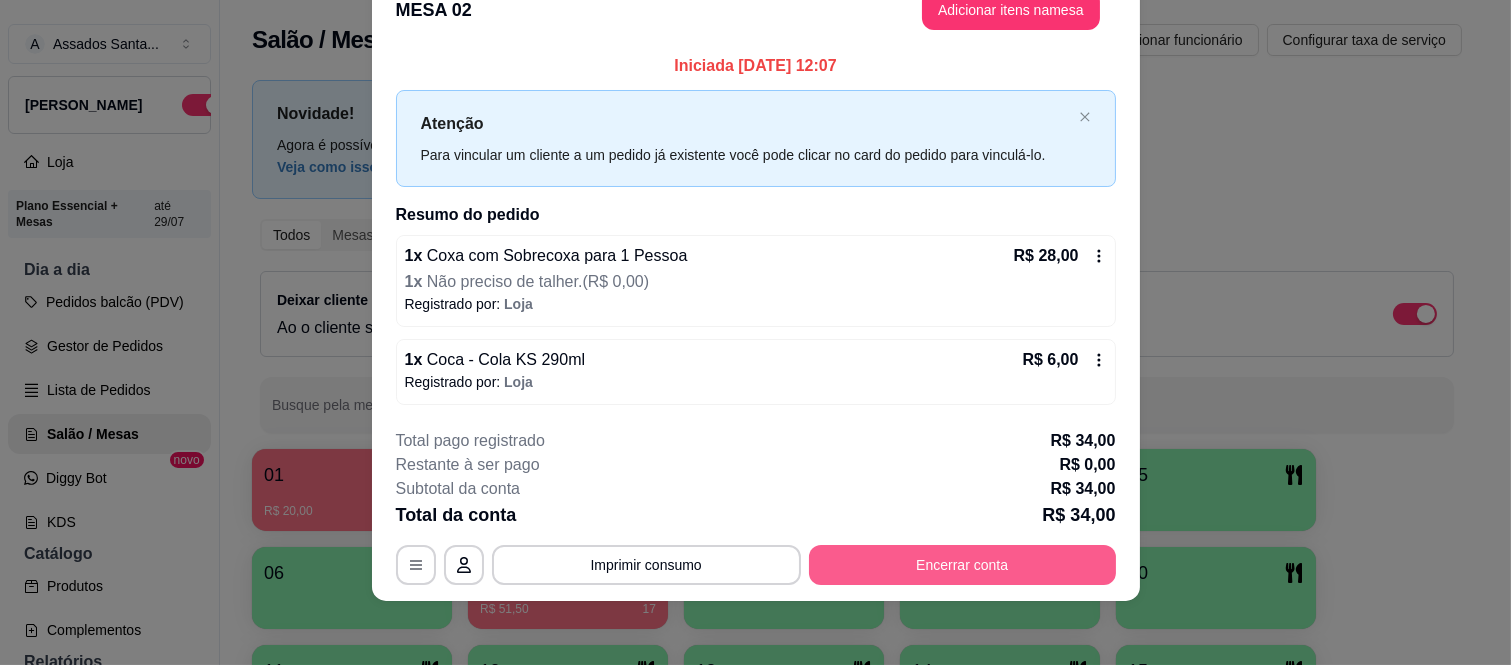 click on "Encerrar conta" at bounding box center (962, 565) 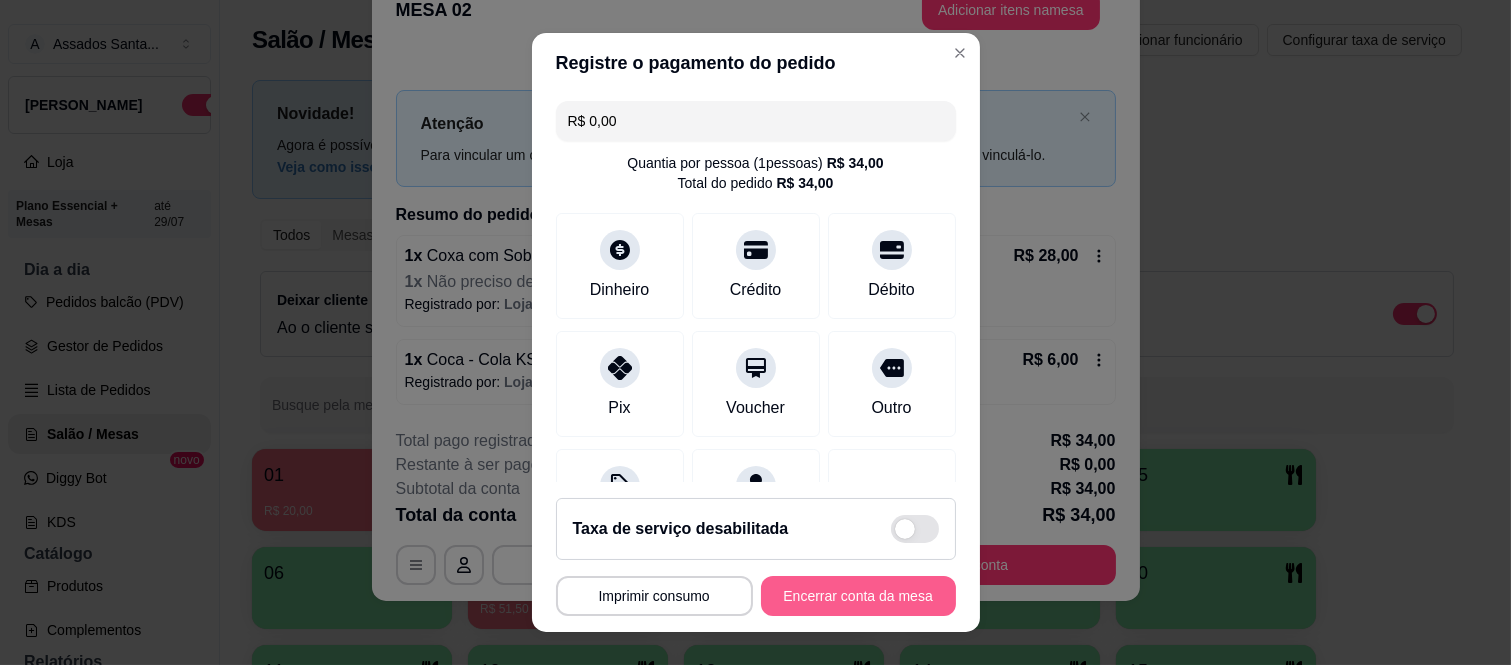 click on "Encerrar conta da mesa" at bounding box center (858, 596) 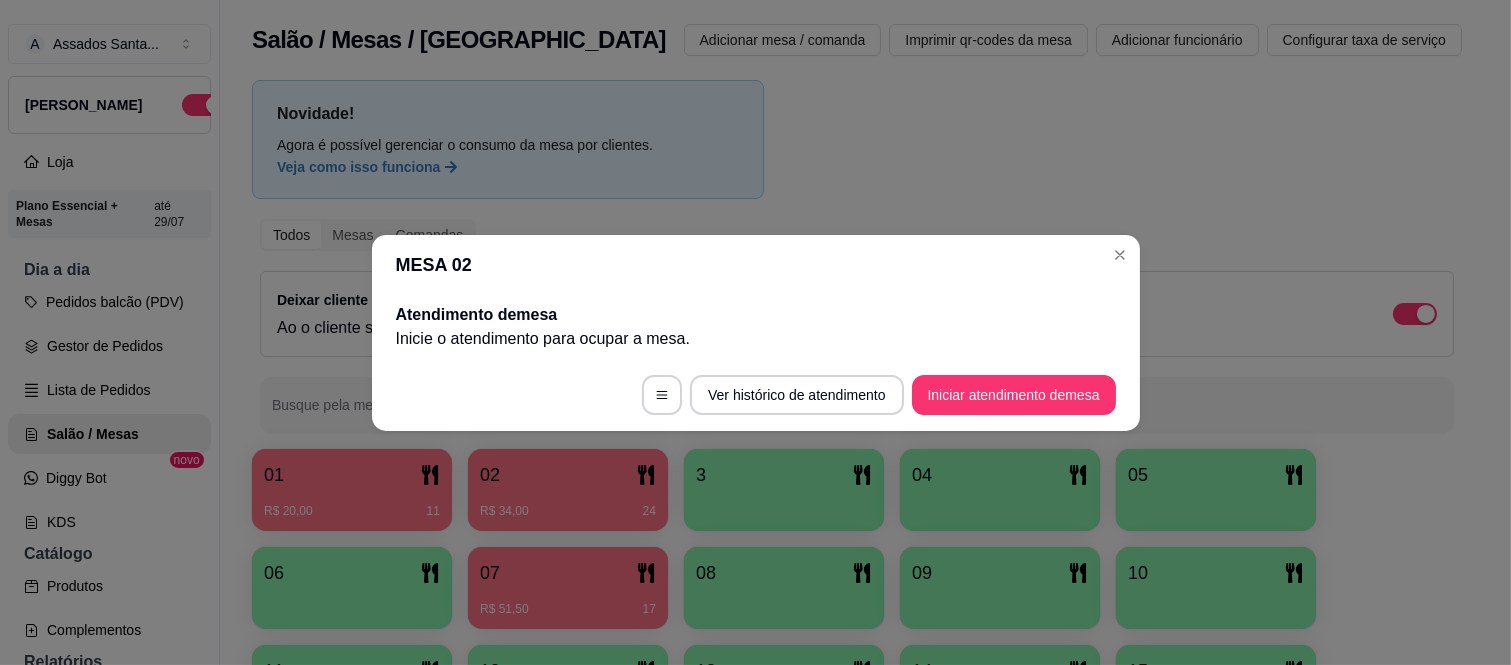 scroll, scrollTop: 0, scrollLeft: 0, axis: both 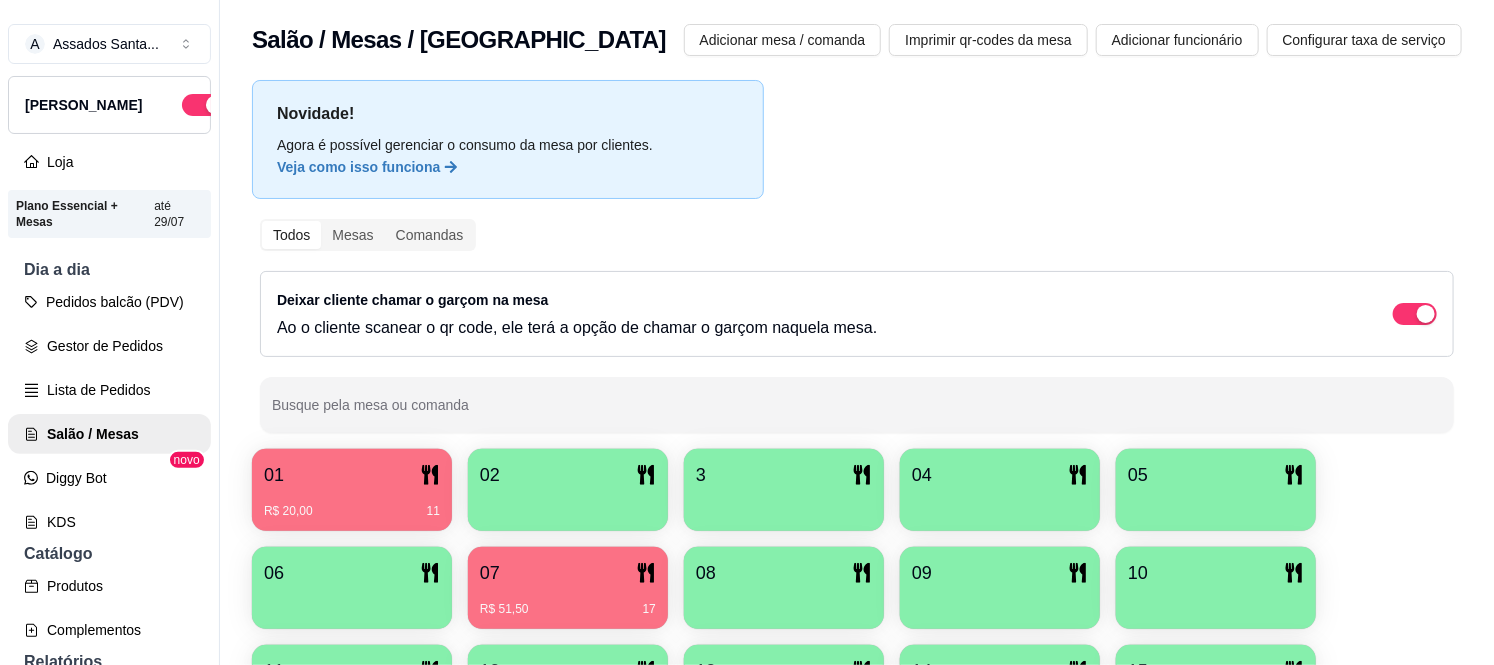 click on "3" at bounding box center [784, 475] 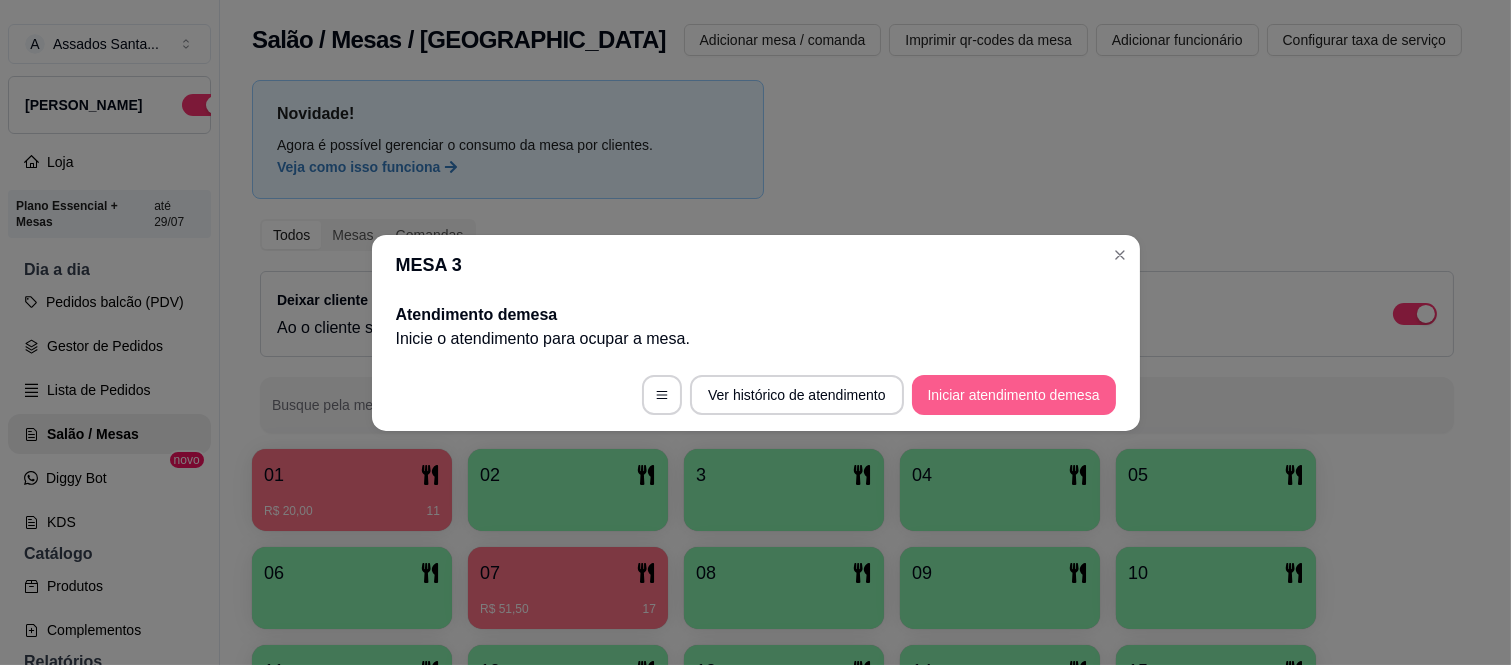 click on "Iniciar atendimento de  mesa" at bounding box center [1014, 395] 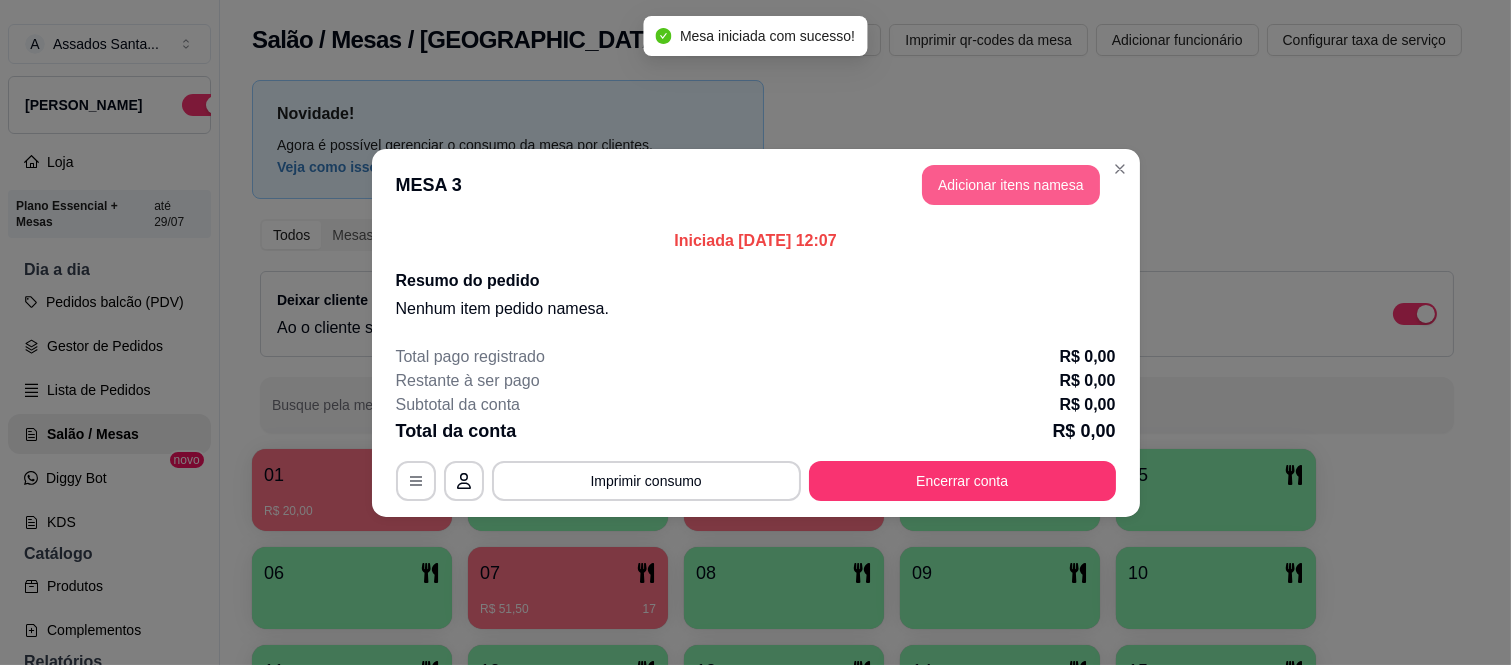 click on "Adicionar itens na  mesa" at bounding box center (1011, 185) 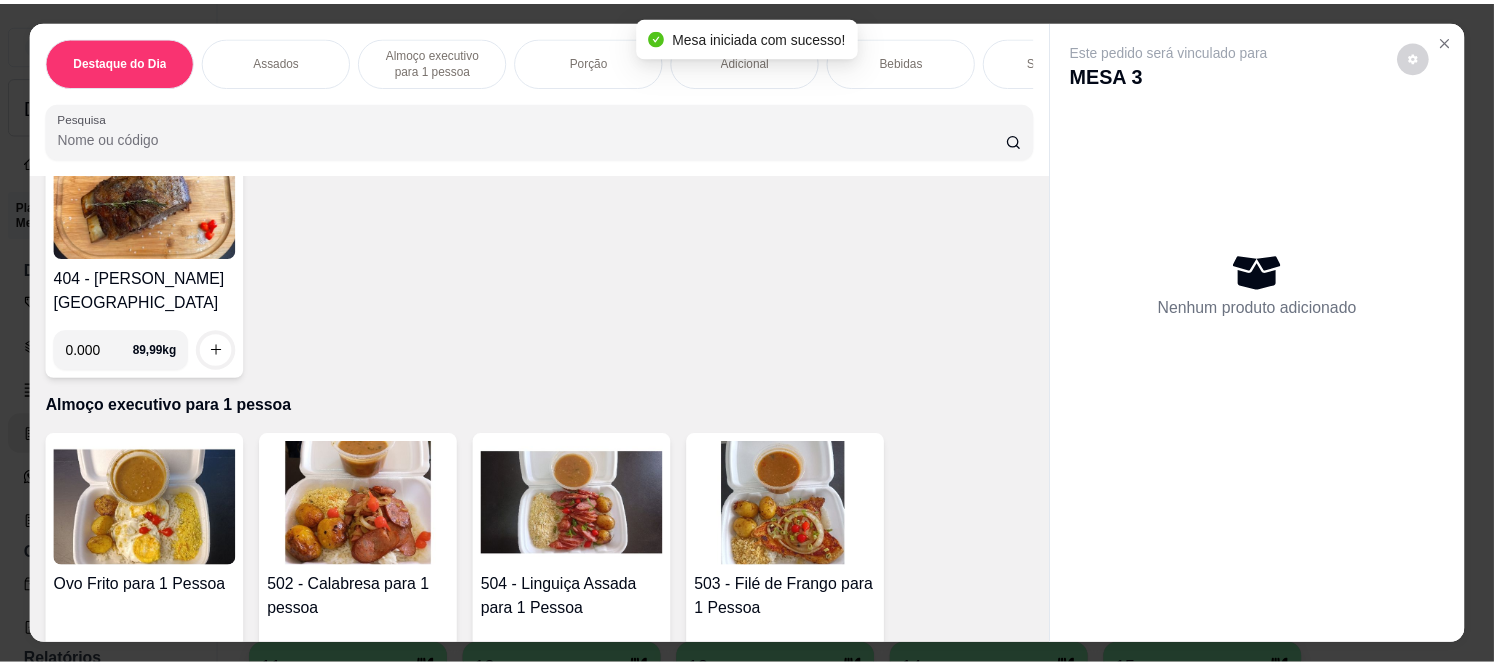 scroll, scrollTop: 666, scrollLeft: 0, axis: vertical 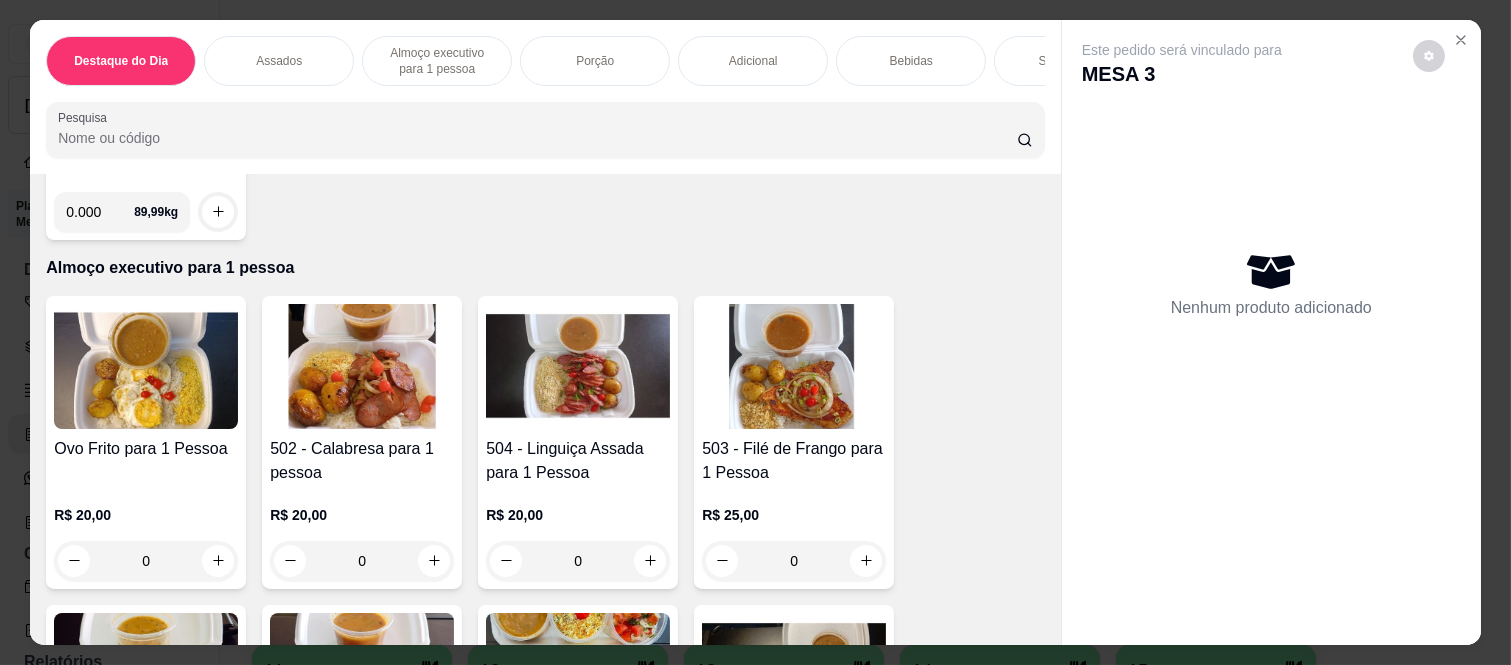 click on "0" at bounding box center [578, 561] 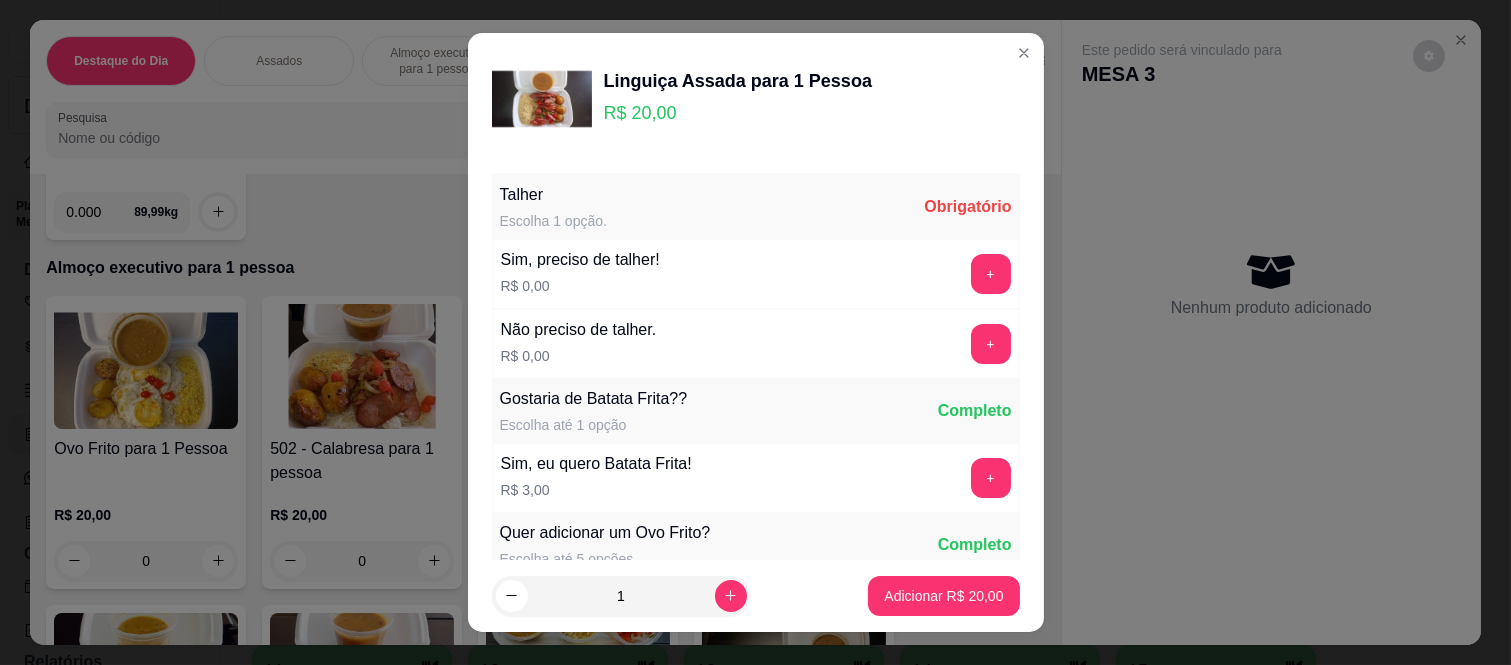 click on "Sim, preciso de talher! R$ 0,00 +" at bounding box center (756, 274) 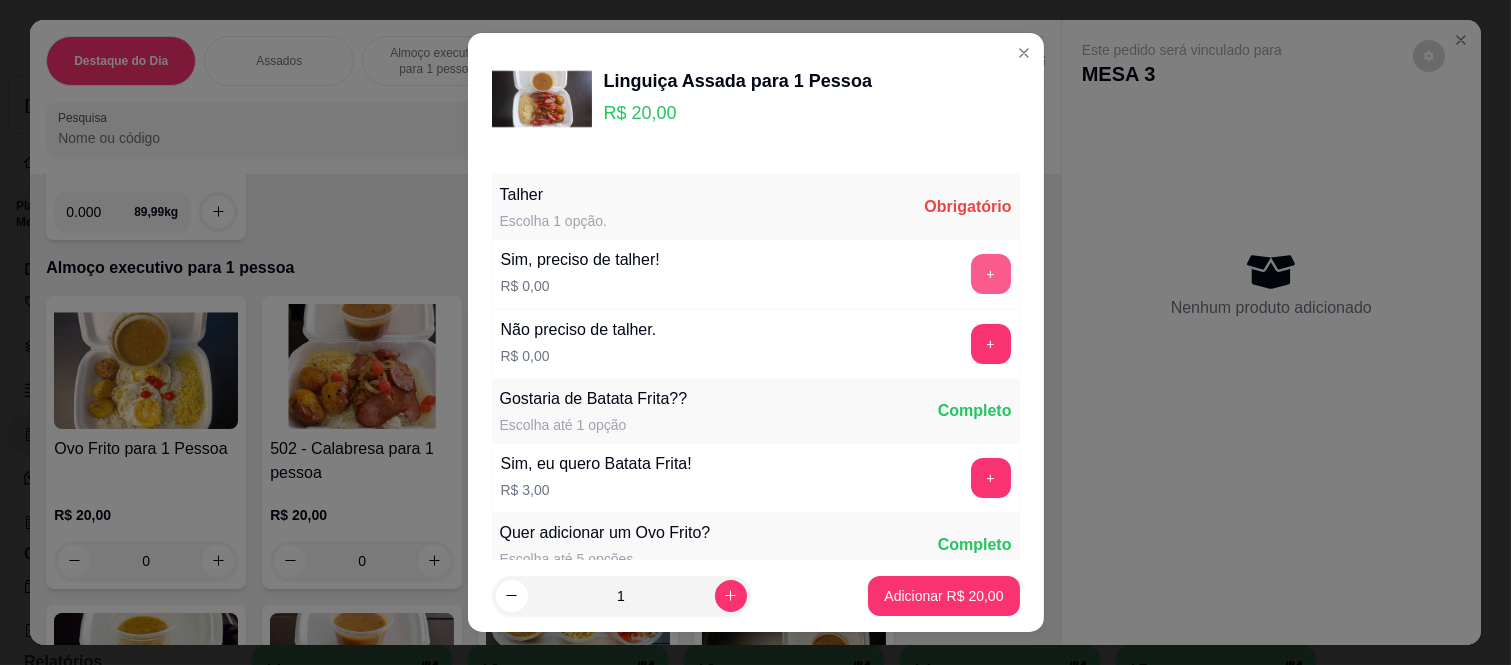 click on "+" at bounding box center [991, 274] 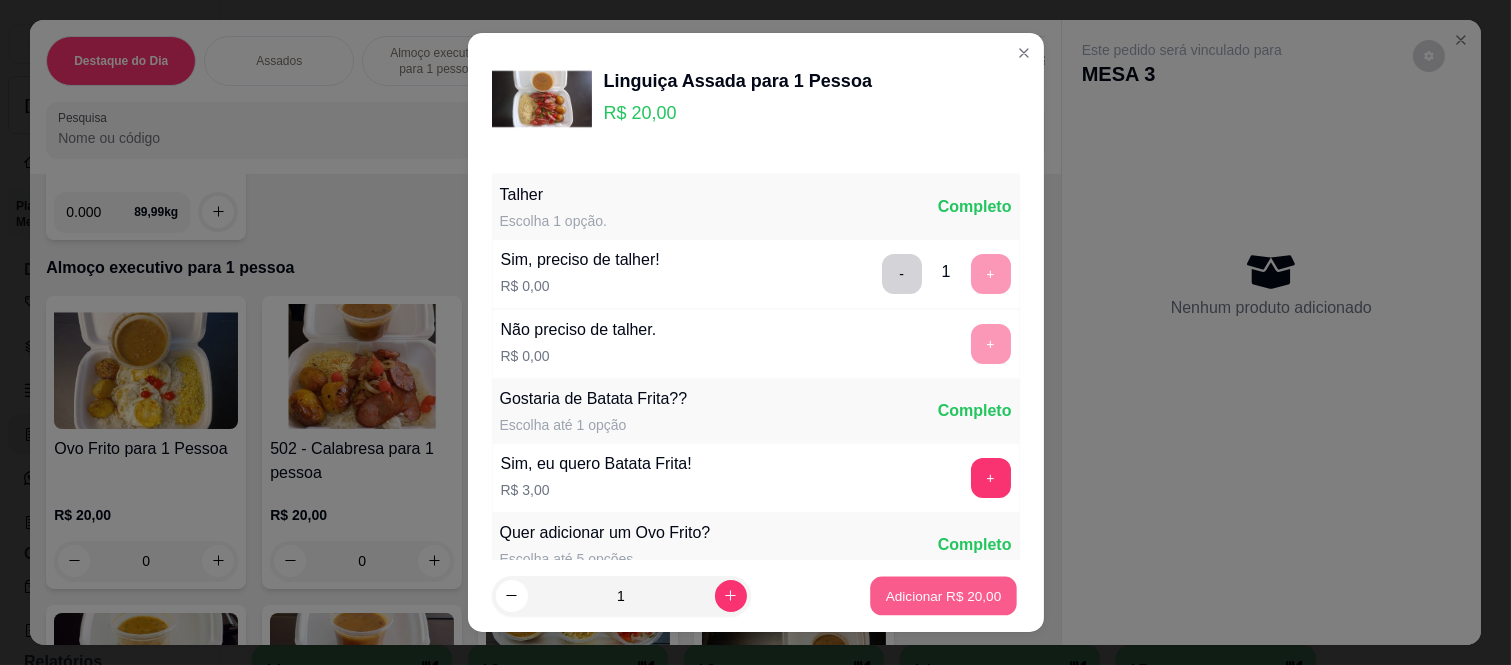 click on "Adicionar   R$ 20,00" at bounding box center [944, 595] 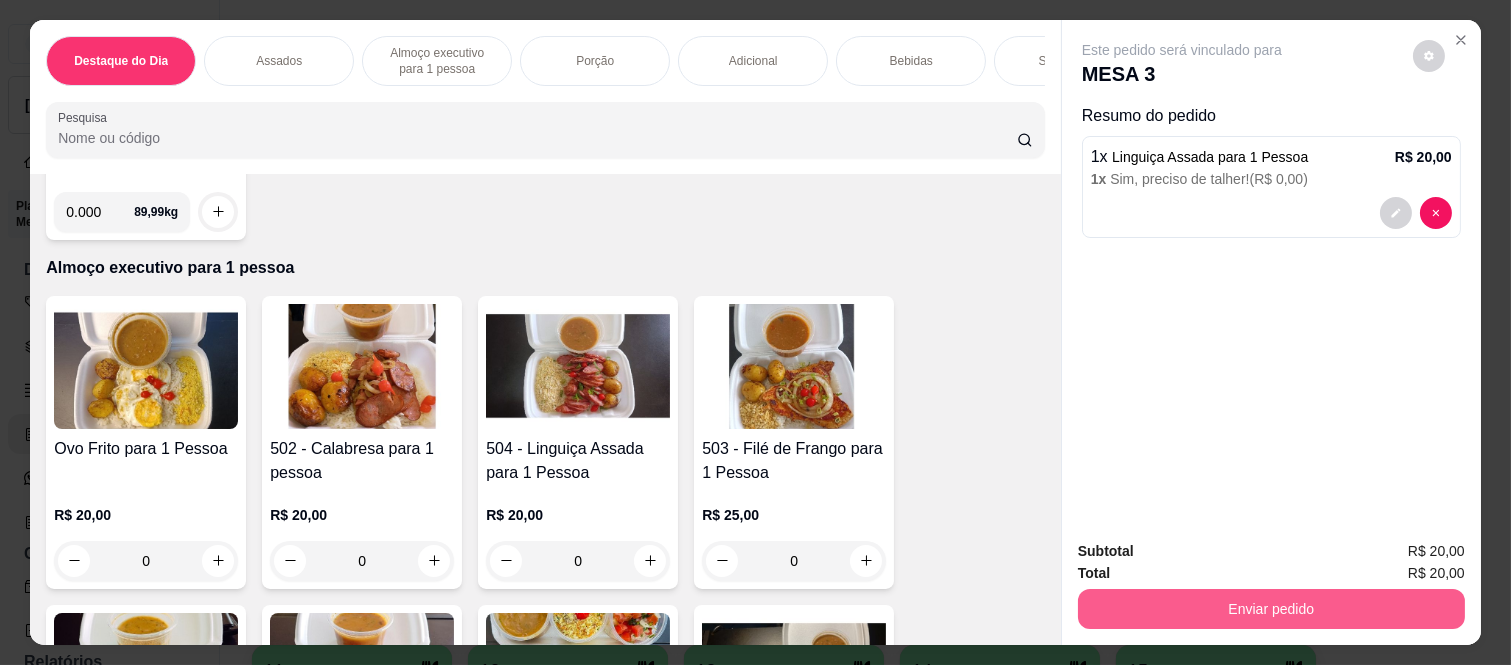 click on "Enviar pedido" at bounding box center [1271, 609] 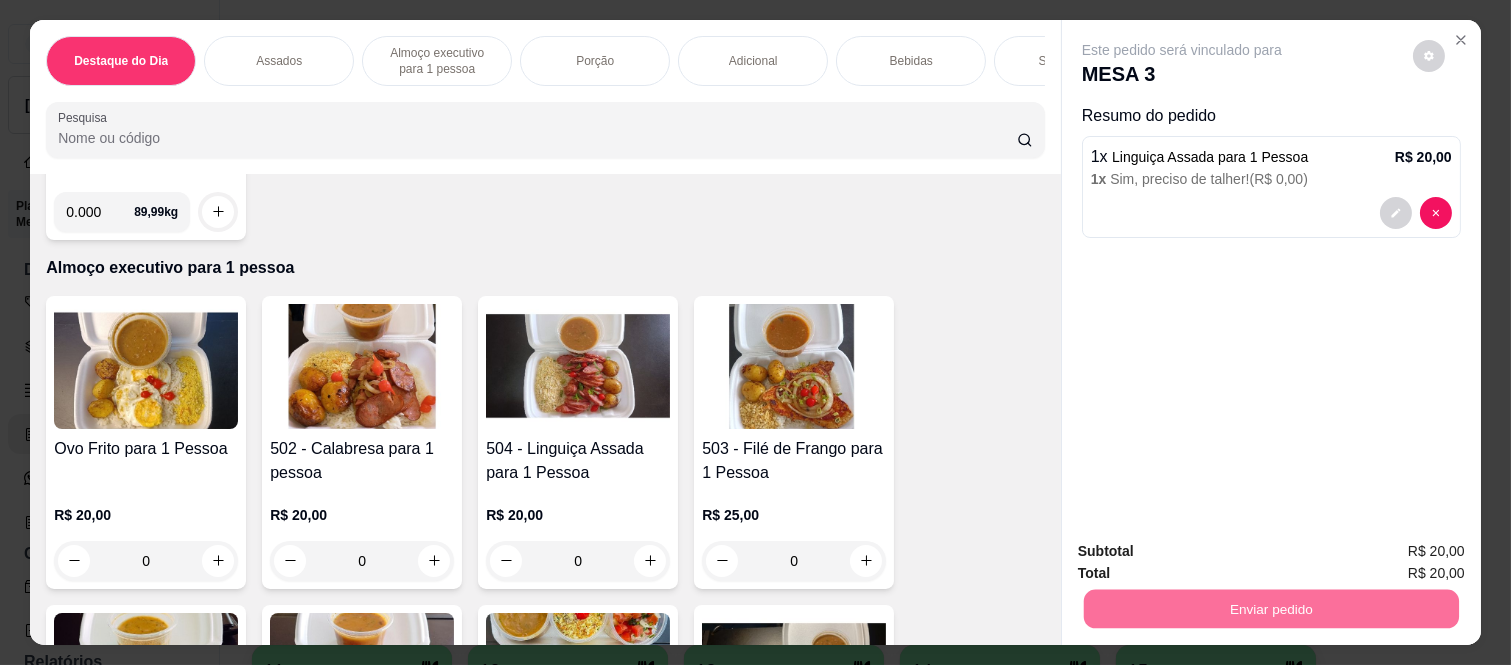 click on "Não registrar e enviar pedido" at bounding box center (1204, 552) 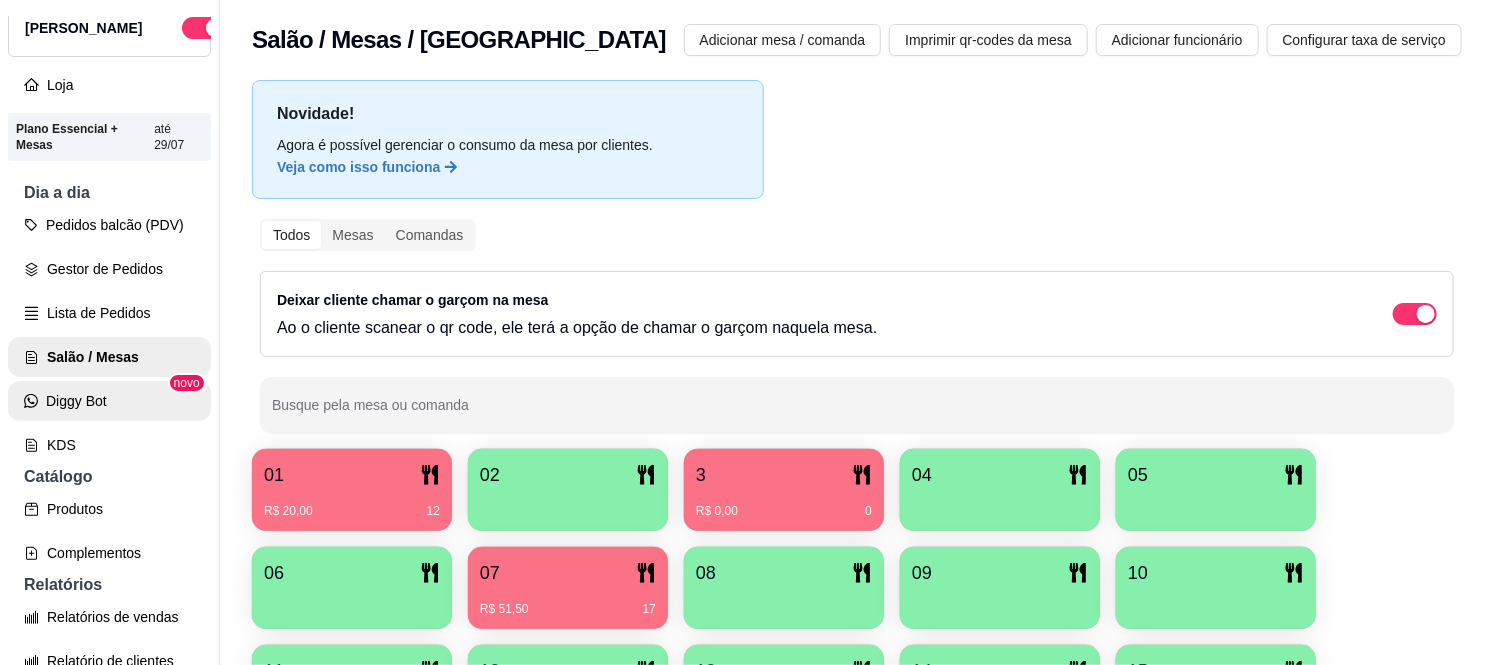 scroll, scrollTop: 222, scrollLeft: 0, axis: vertical 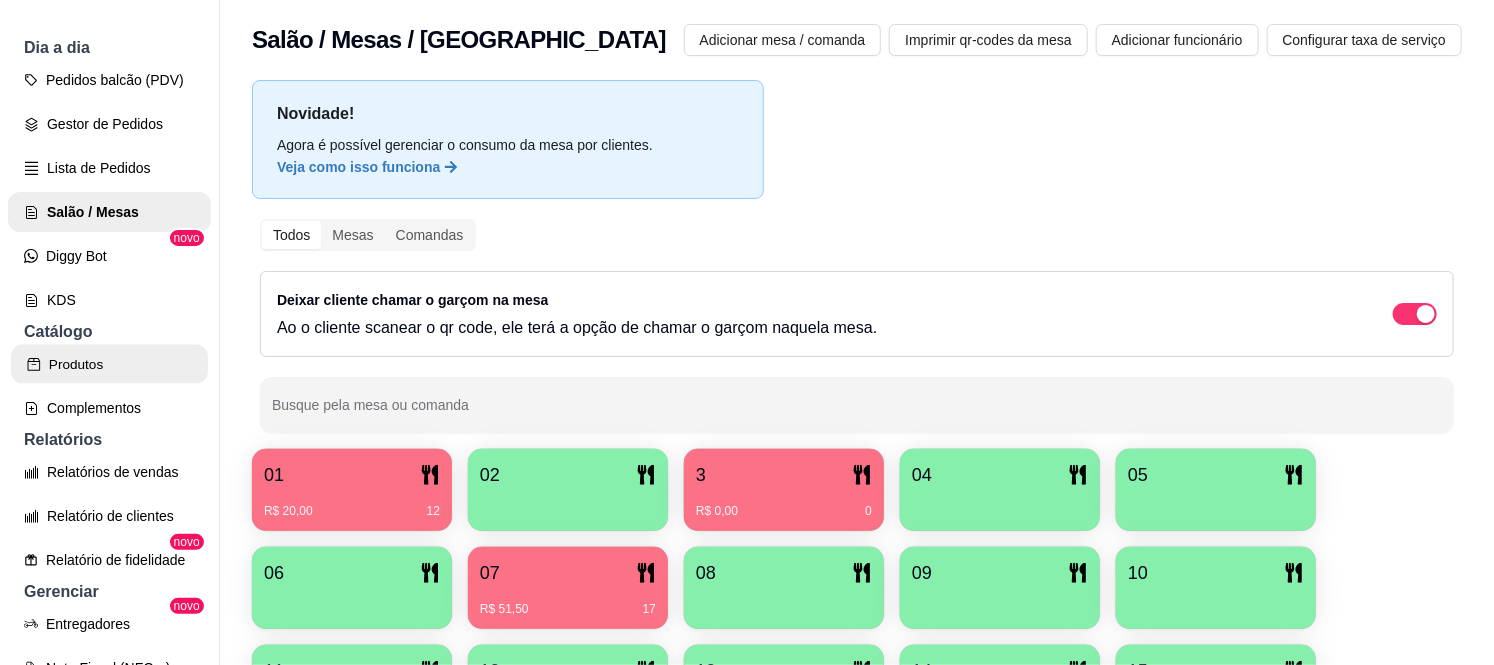 click on "Produtos" at bounding box center (109, 364) 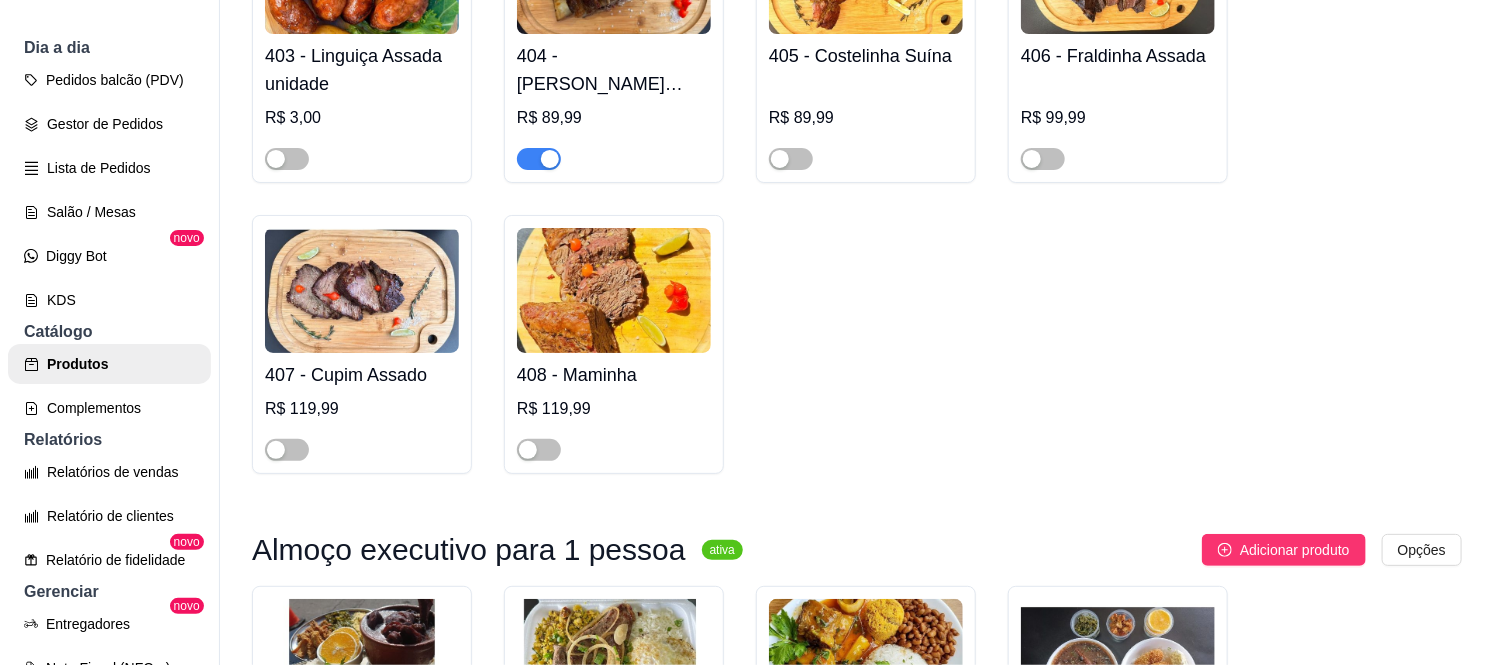 scroll, scrollTop: 777, scrollLeft: 0, axis: vertical 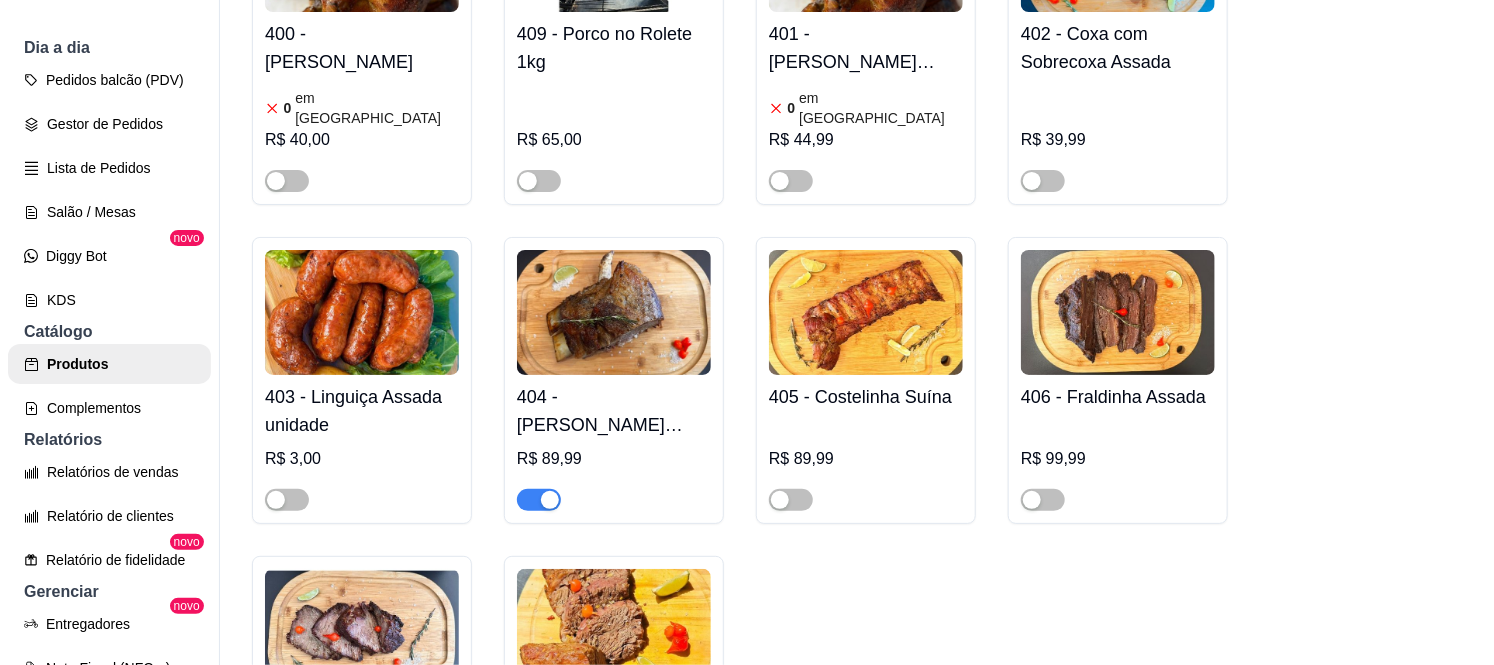 click at bounding box center (550, 500) 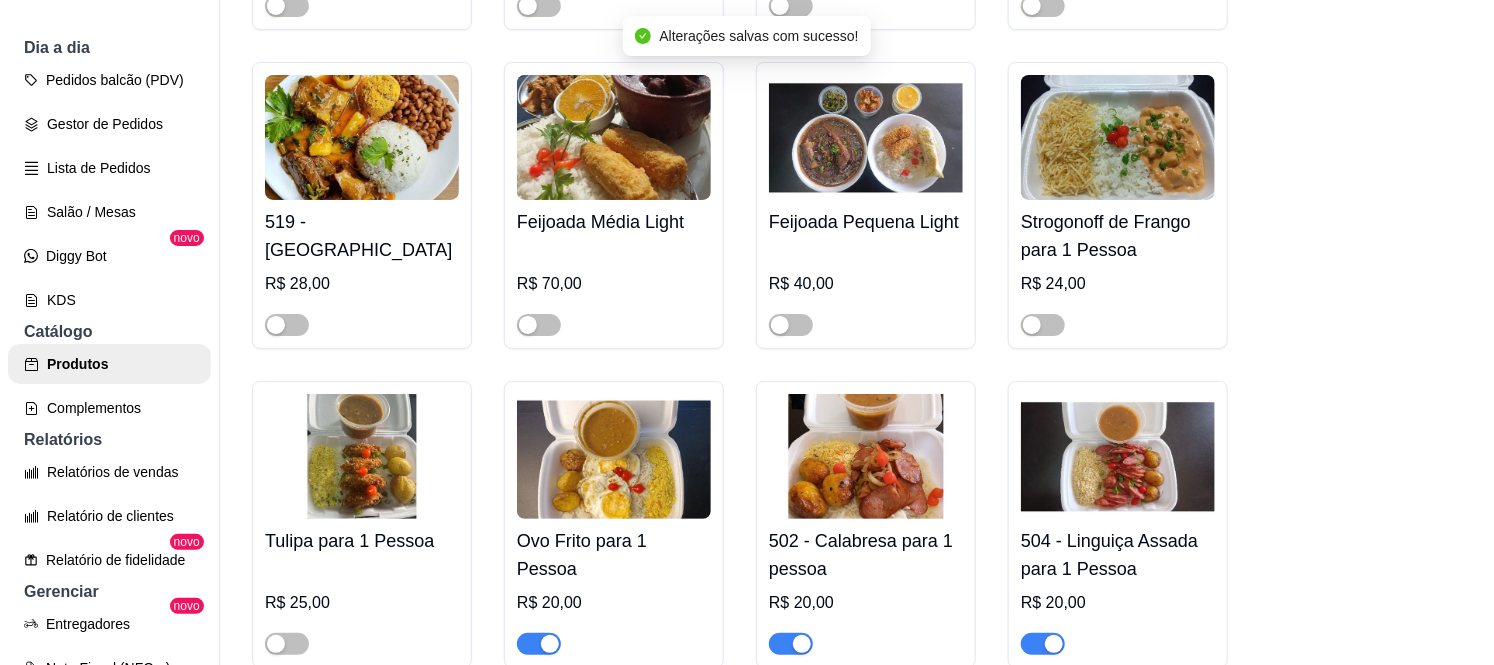 scroll, scrollTop: 2013, scrollLeft: 0, axis: vertical 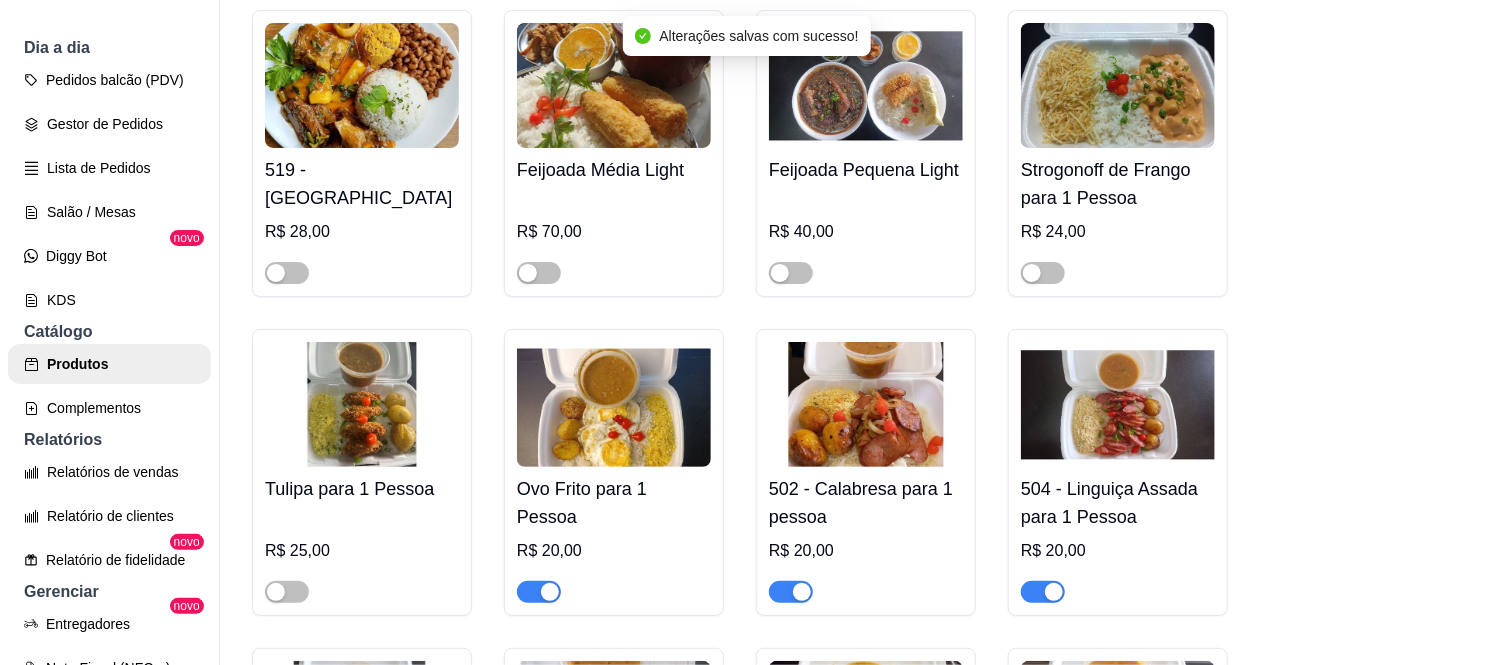 click at bounding box center (1054, 592) 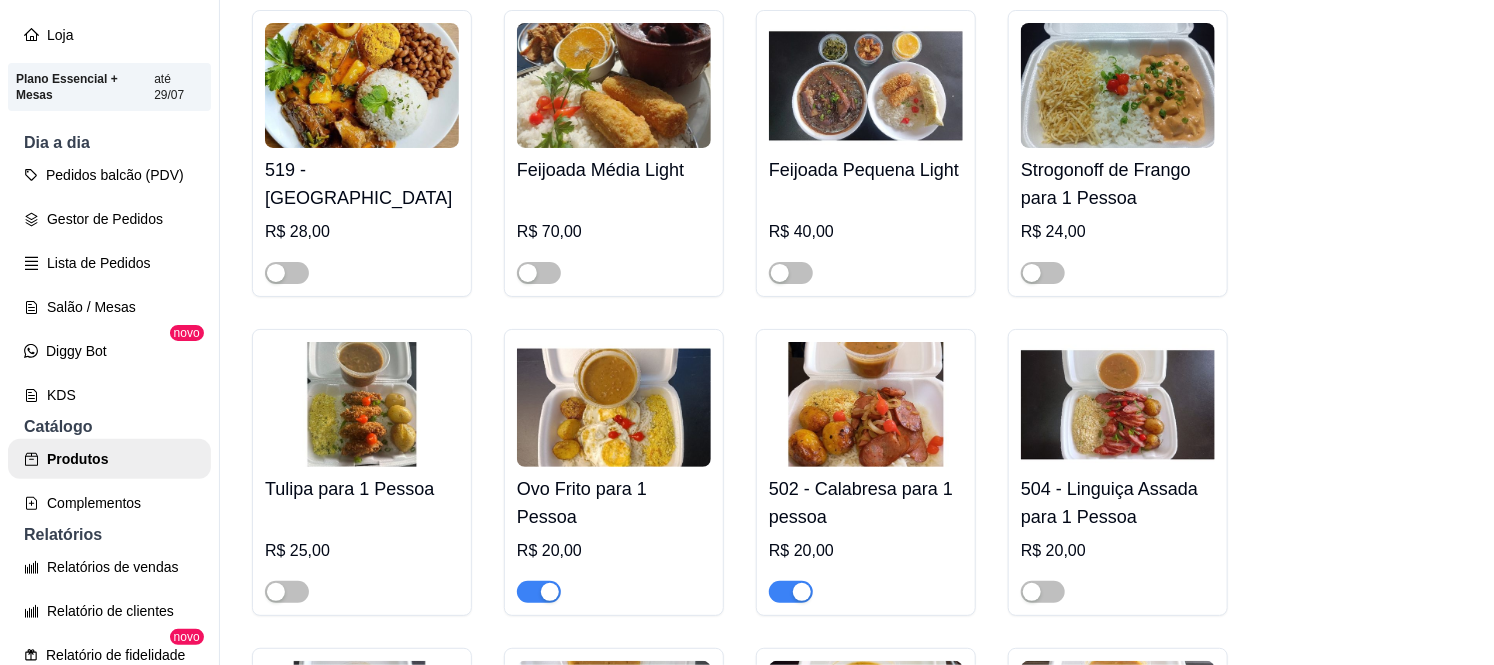 scroll, scrollTop: 0, scrollLeft: 0, axis: both 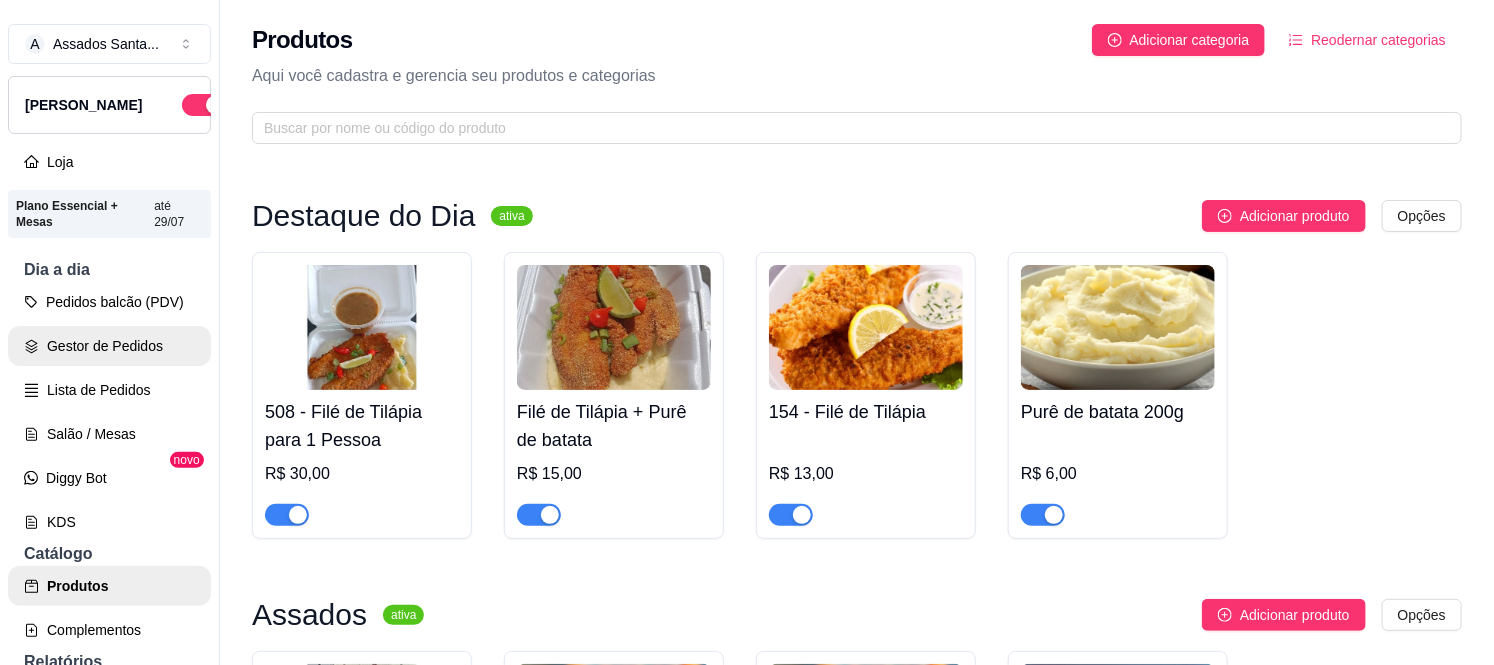 click on "Gestor de Pedidos" at bounding box center (109, 346) 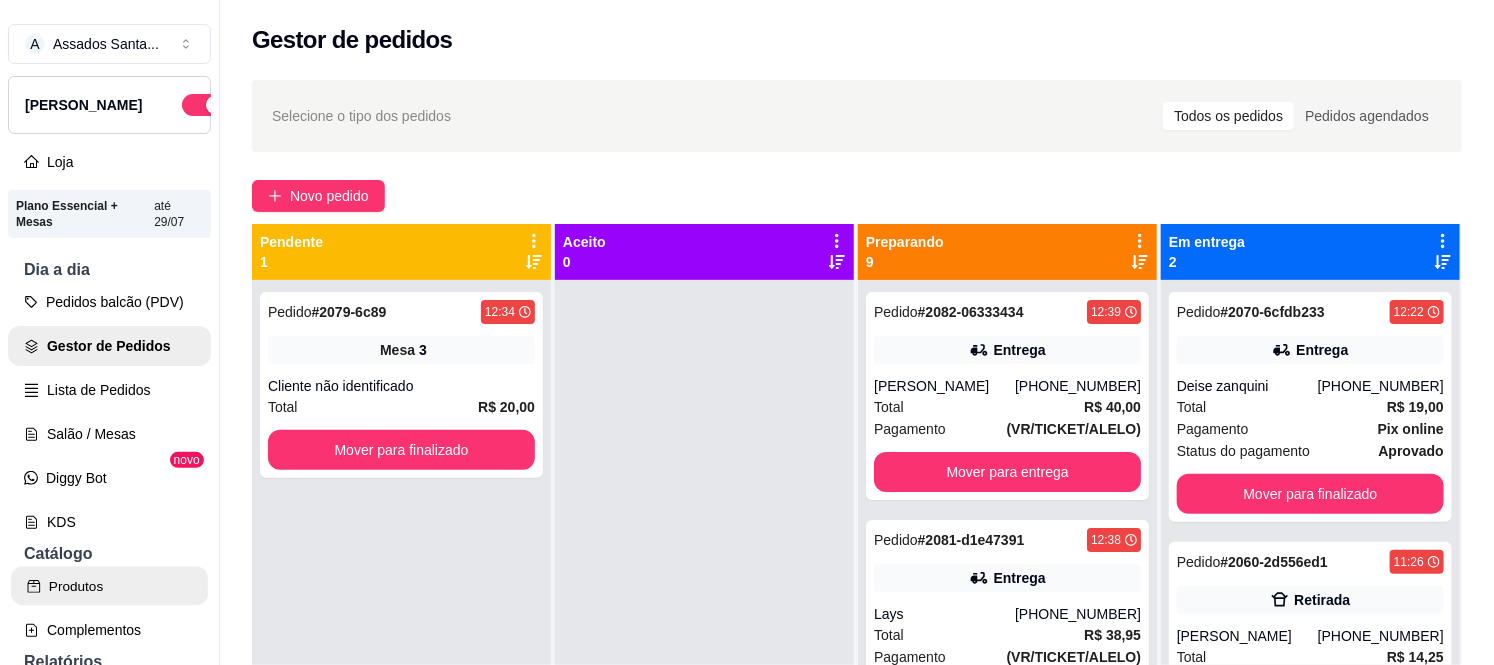 click on "Produtos" at bounding box center (109, 586) 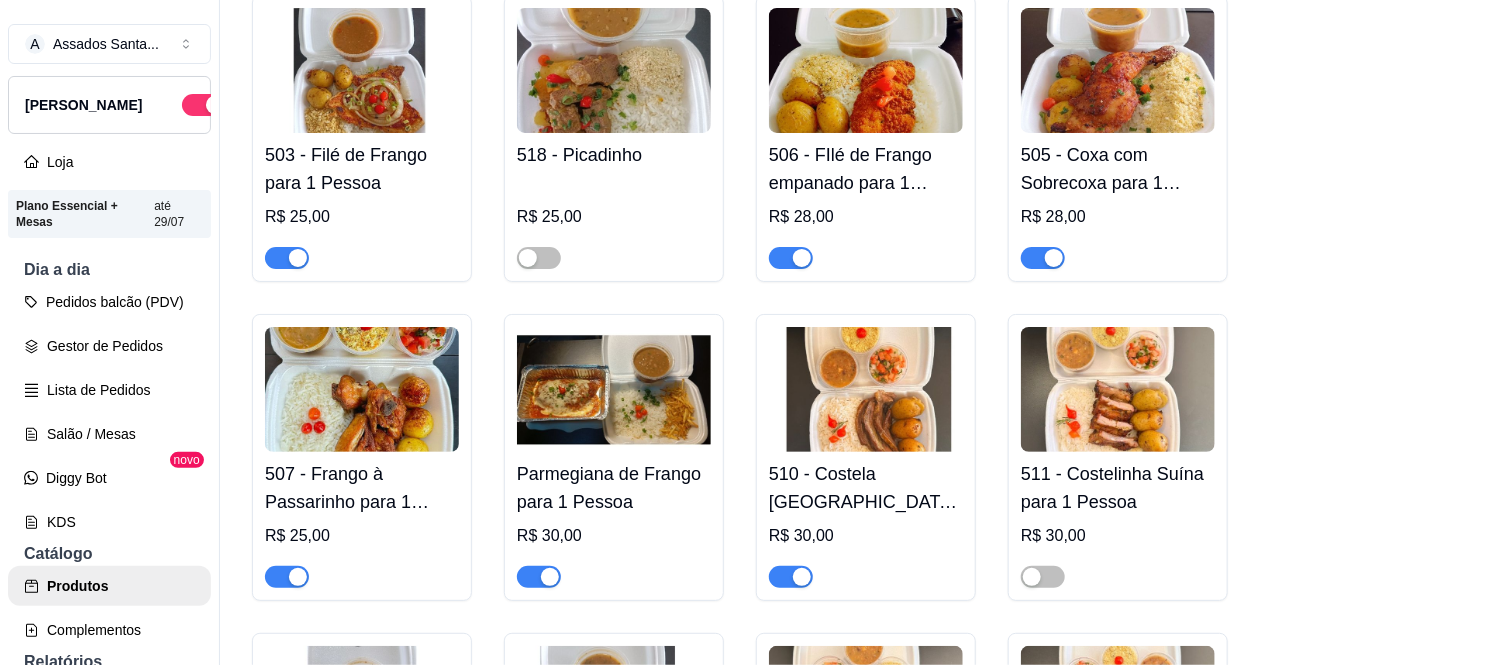 scroll, scrollTop: 2555, scrollLeft: 0, axis: vertical 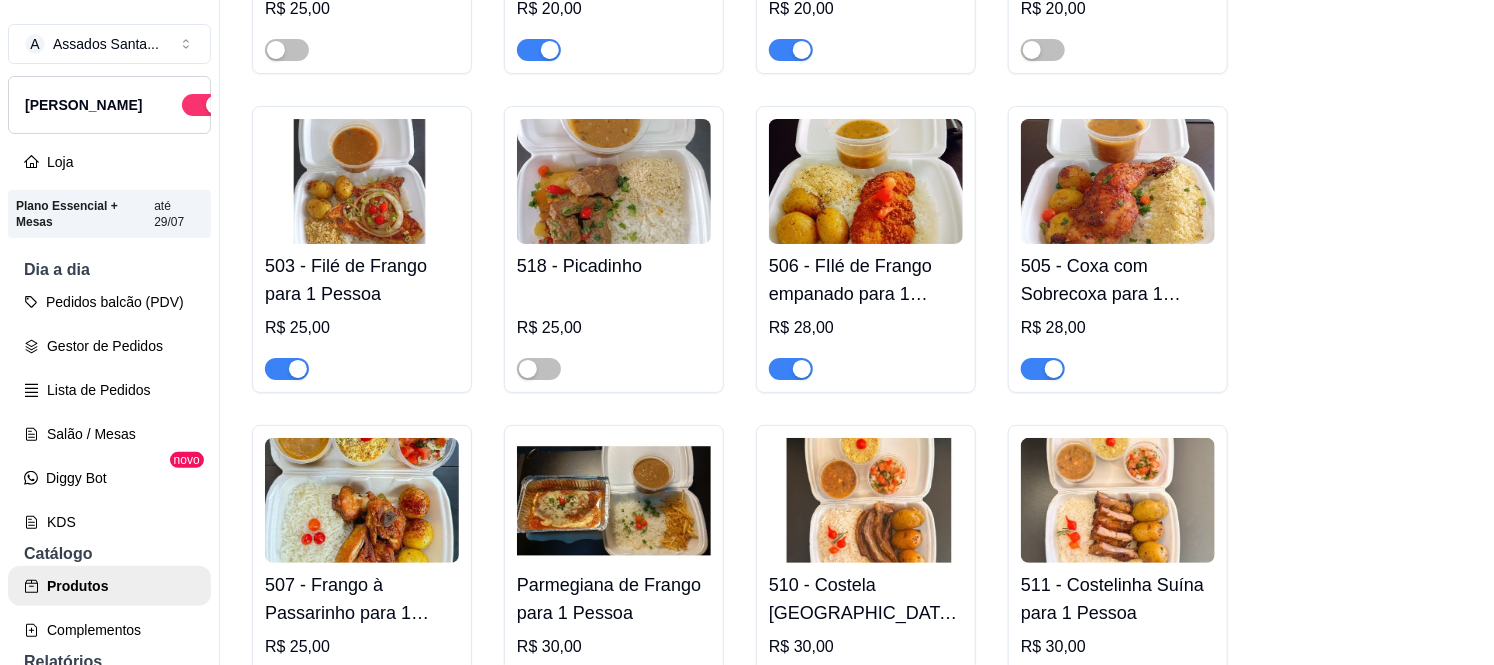 click at bounding box center (1043, 369) 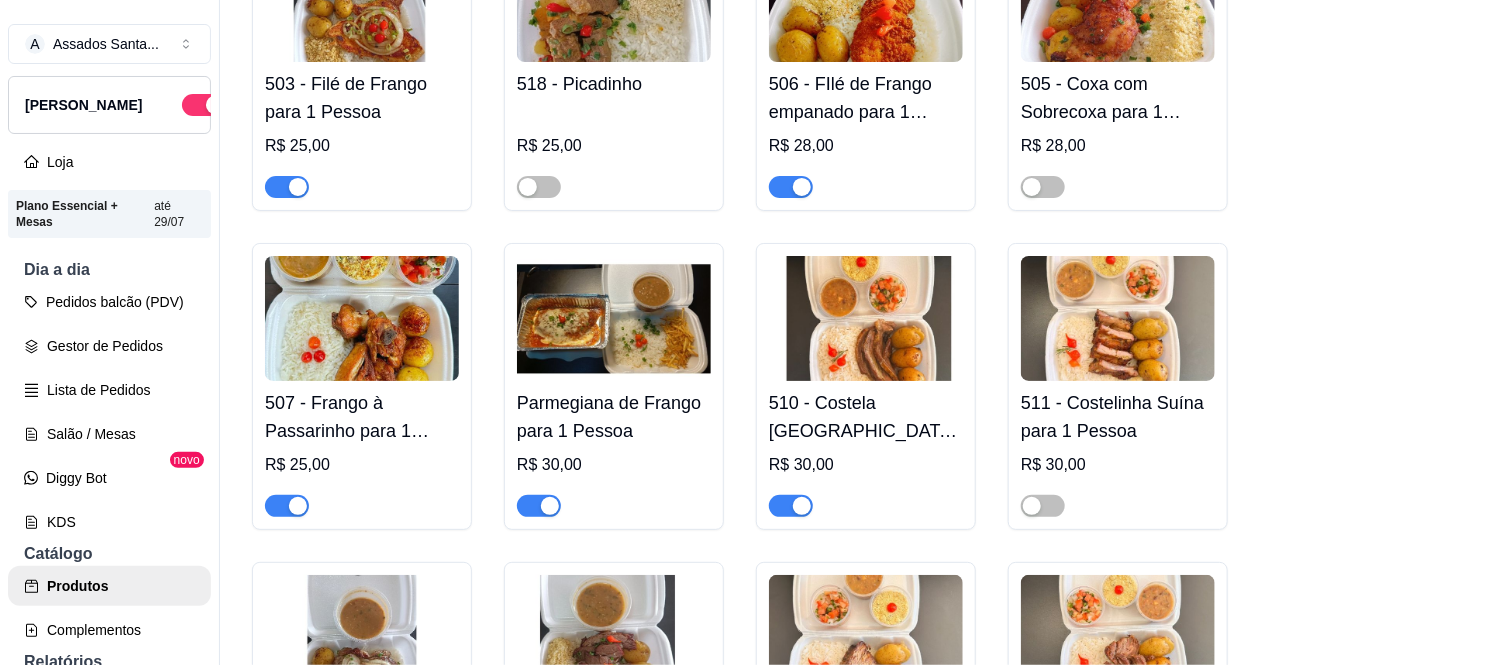 scroll, scrollTop: 2666, scrollLeft: 0, axis: vertical 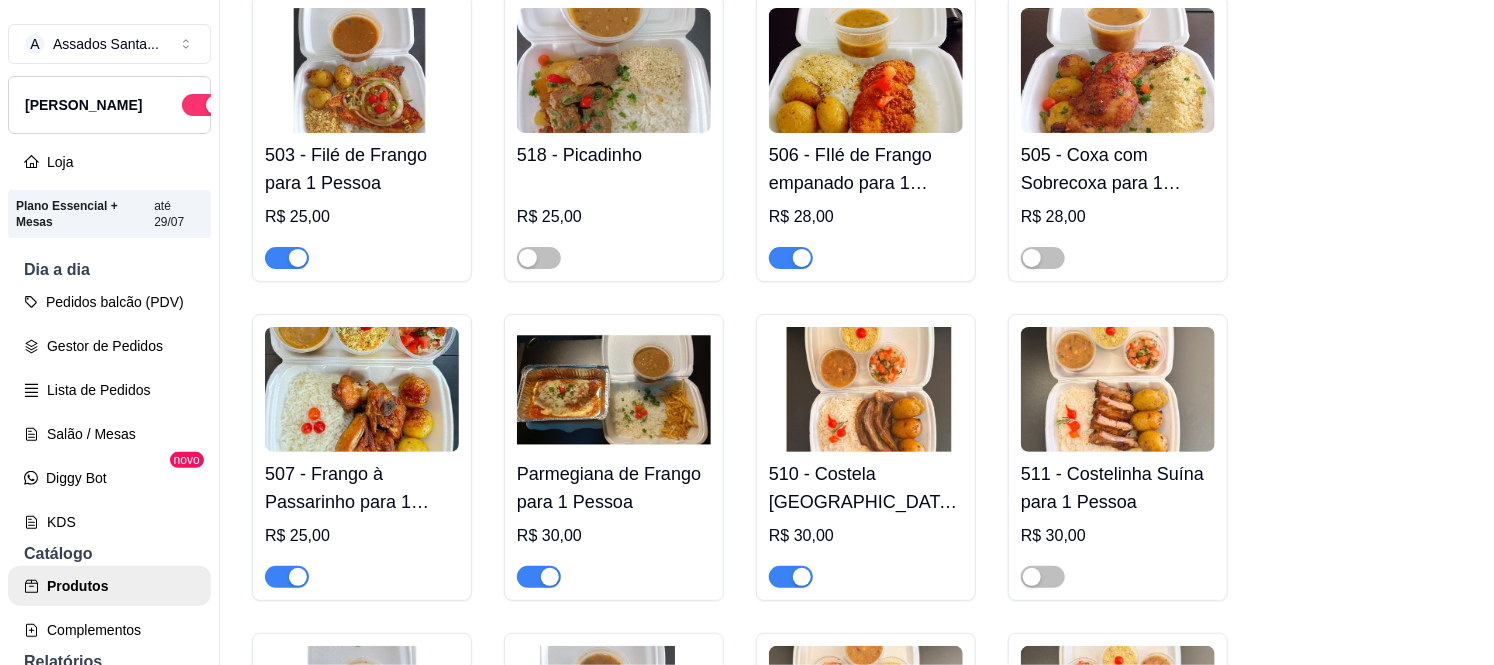 click on "Pedidos balcão (PDV) Gestor de Pedidos Lista de Pedidos Salão / Mesas Diggy Bot novo KDS" at bounding box center [109, 412] 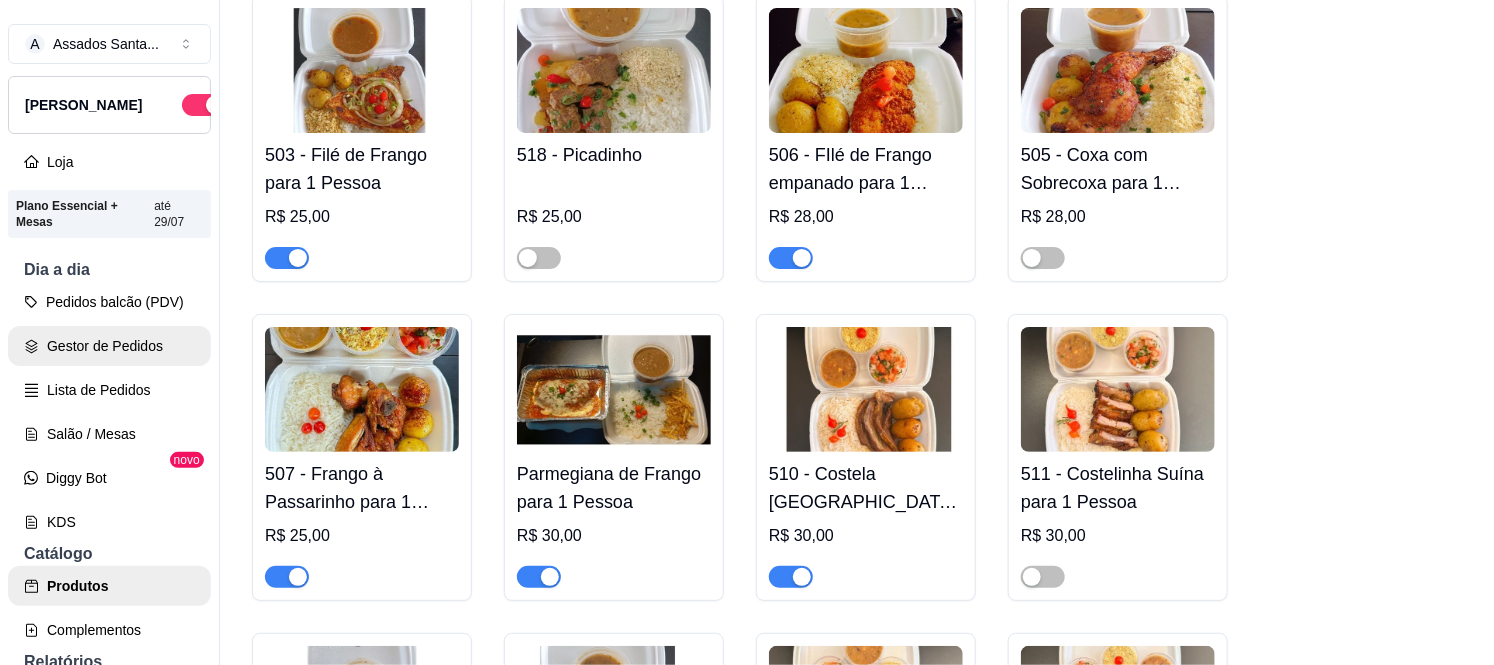 click on "Gestor de Pedidos" at bounding box center [109, 346] 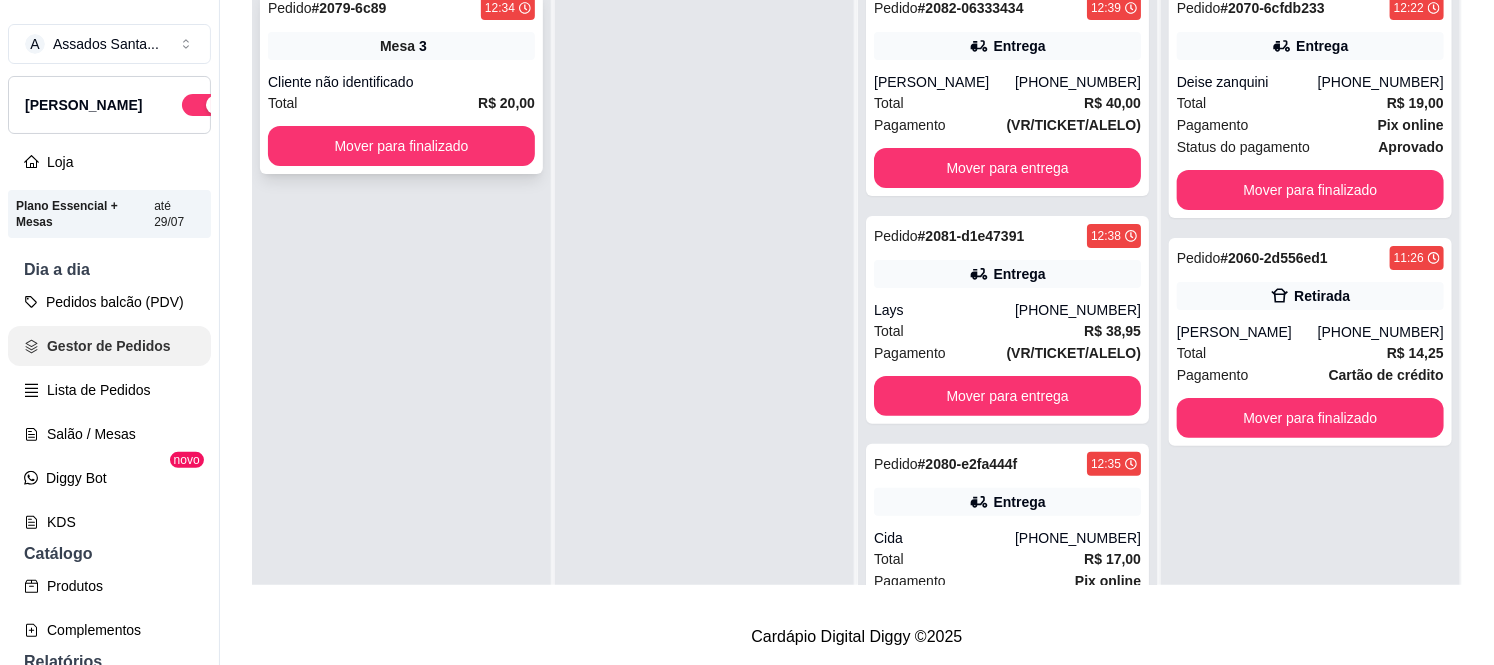 scroll, scrollTop: 0, scrollLeft: 0, axis: both 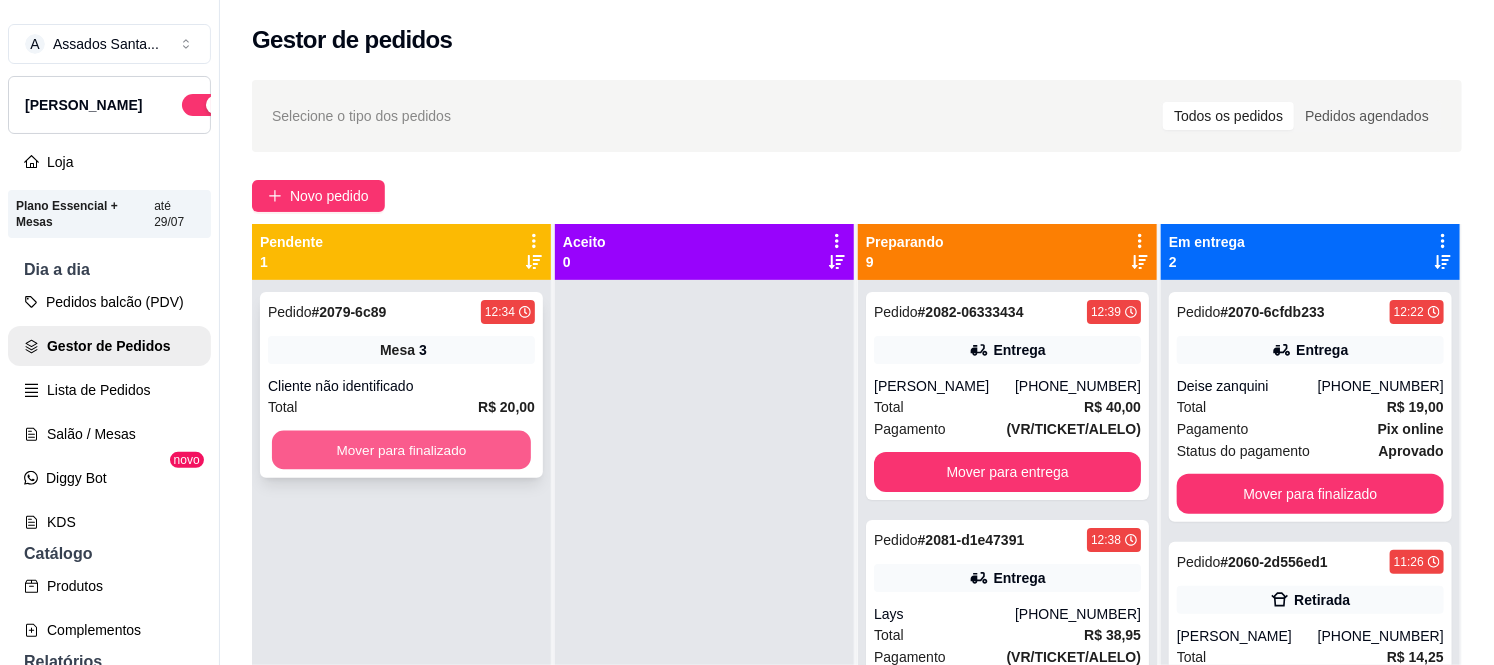 click on "Mover para finalizado" at bounding box center (401, 450) 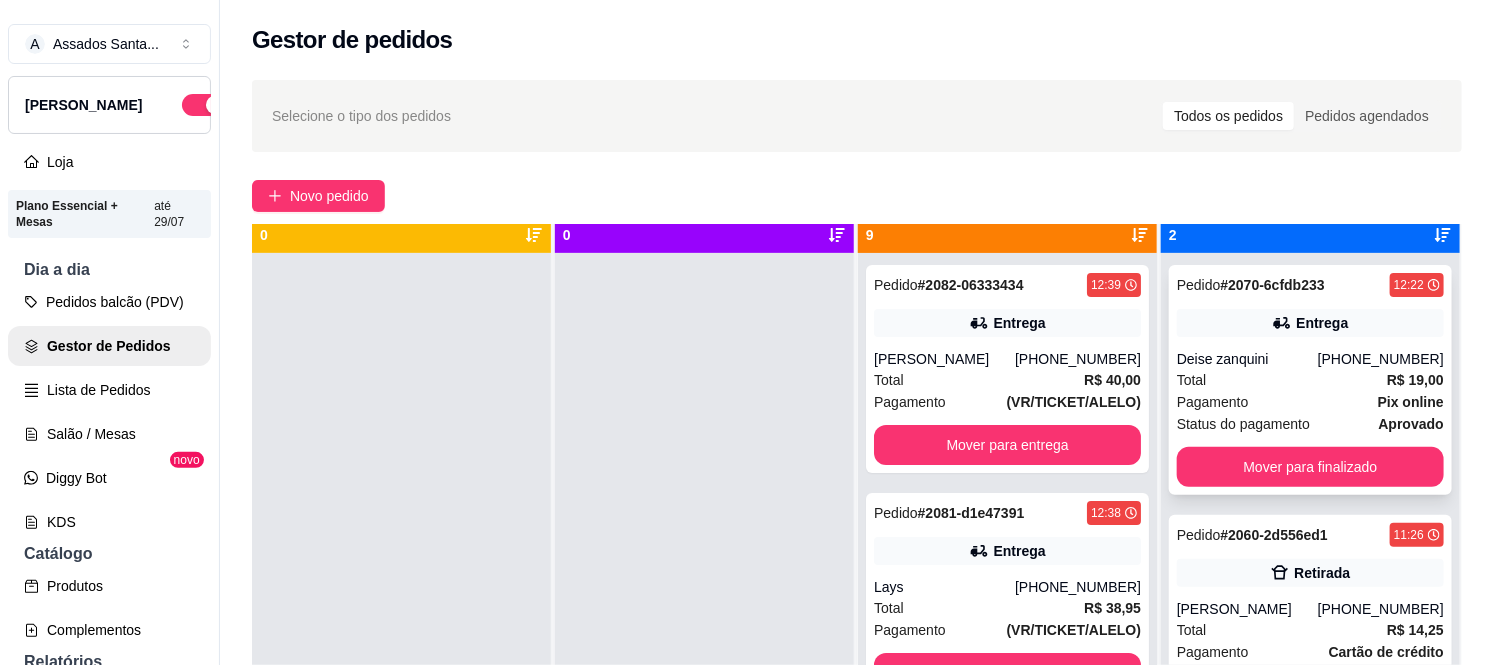 scroll, scrollTop: 55, scrollLeft: 0, axis: vertical 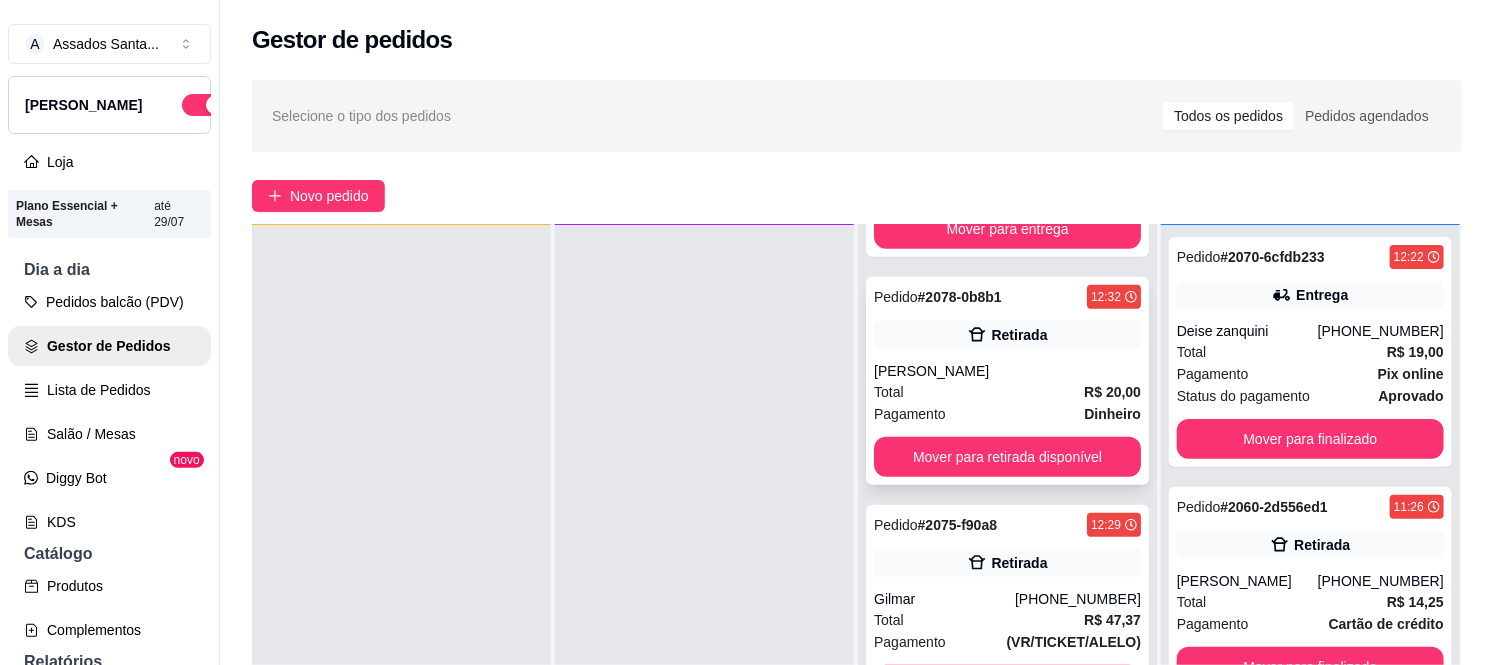 click on "[PERSON_NAME]" at bounding box center [1007, 371] 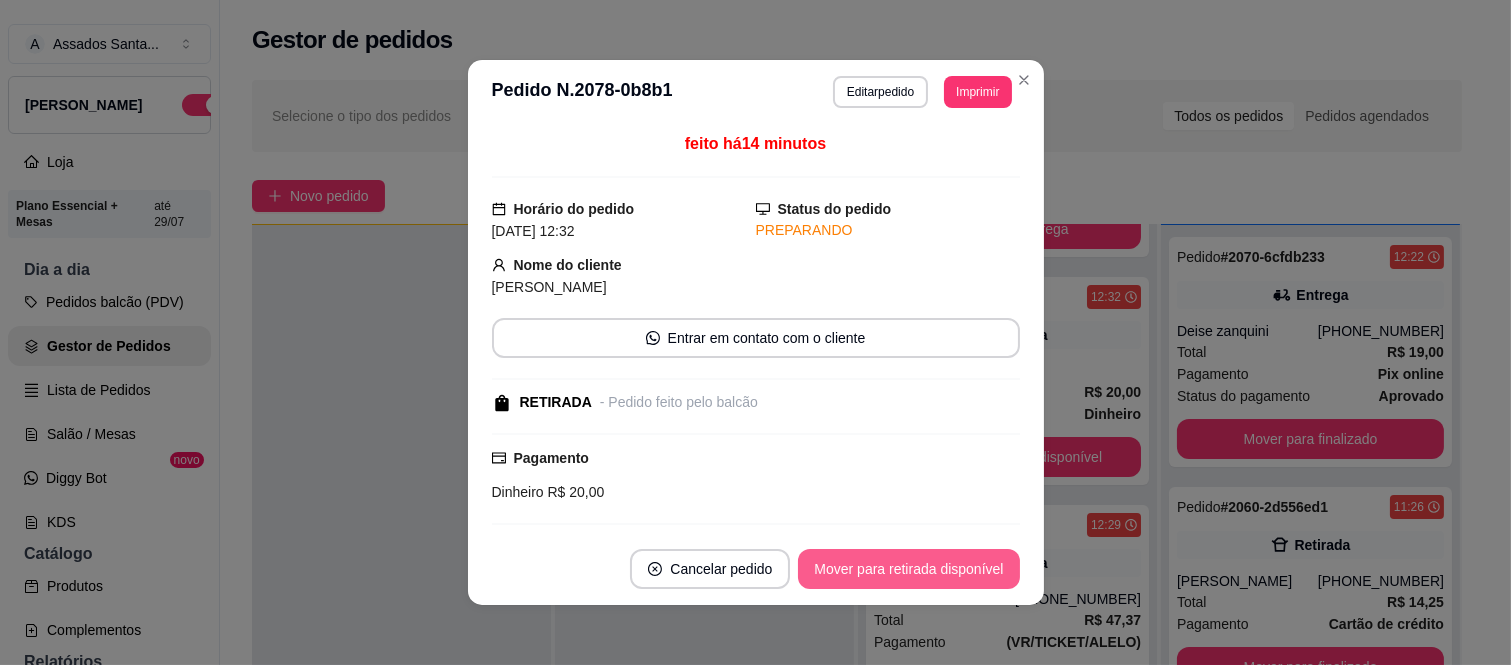 click on "Mover para retirada disponível" at bounding box center [908, 569] 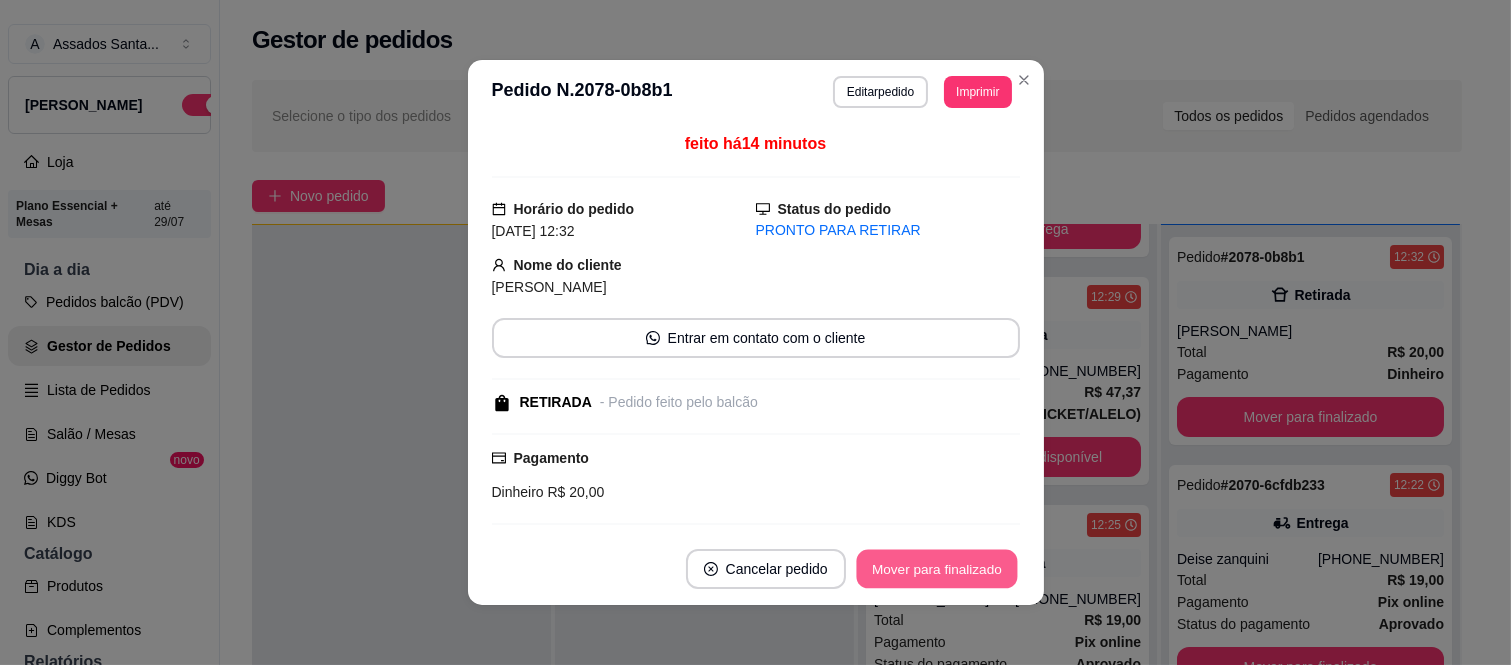 click on "Mover para finalizado" at bounding box center [936, 569] 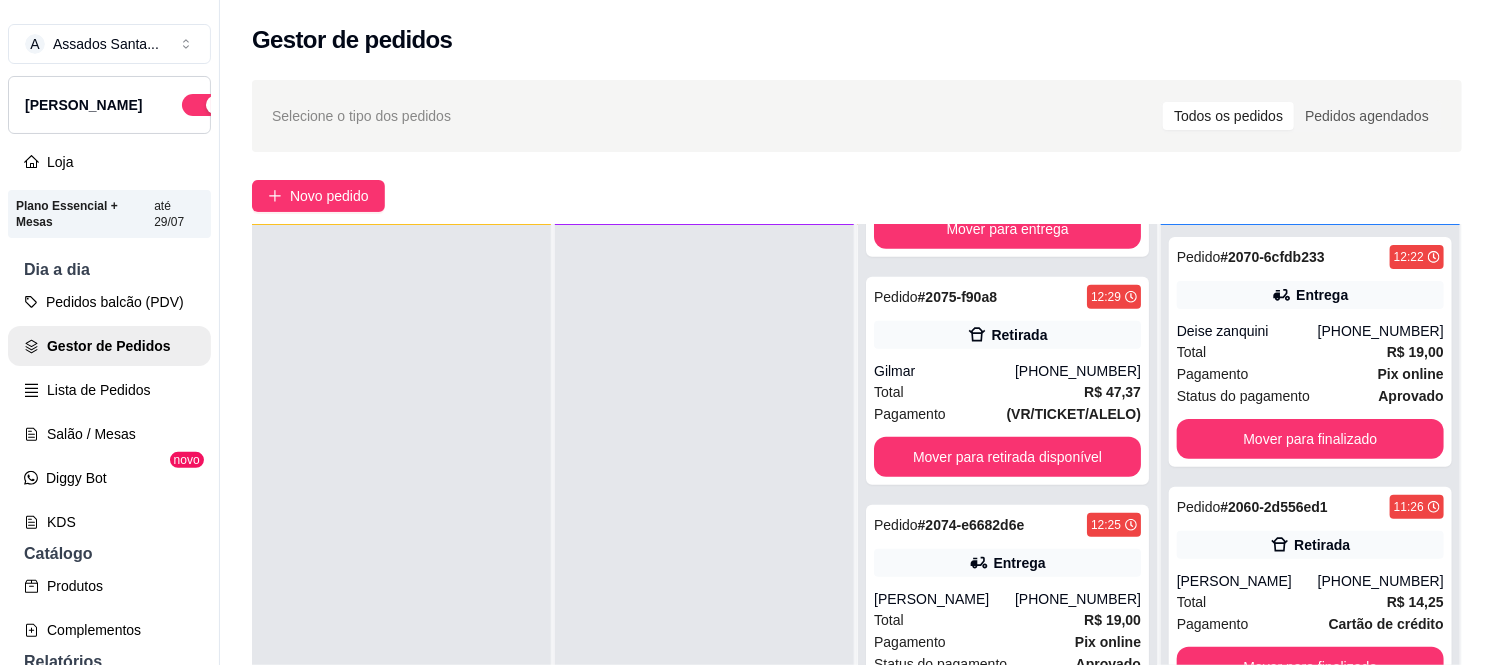 click on "R$ 47,37" at bounding box center (1112, 392) 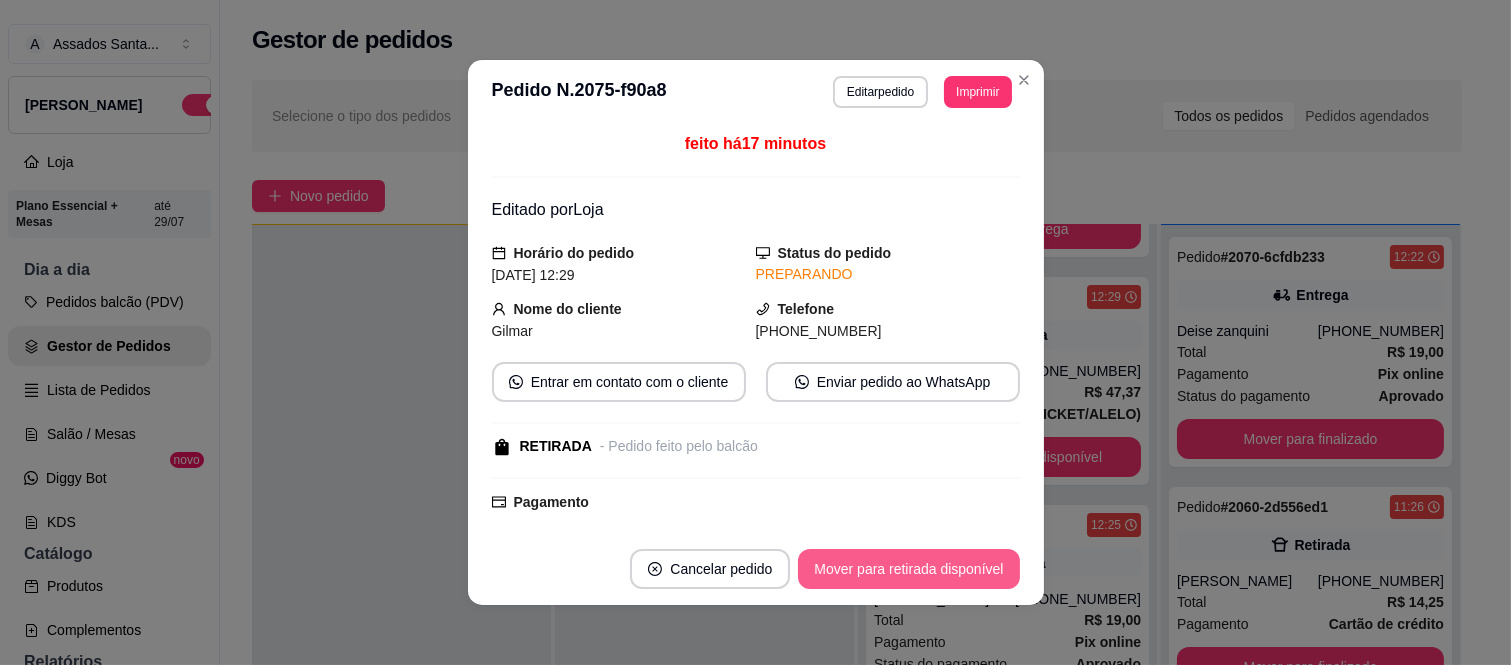 click on "Mover para retirada disponível" at bounding box center [908, 569] 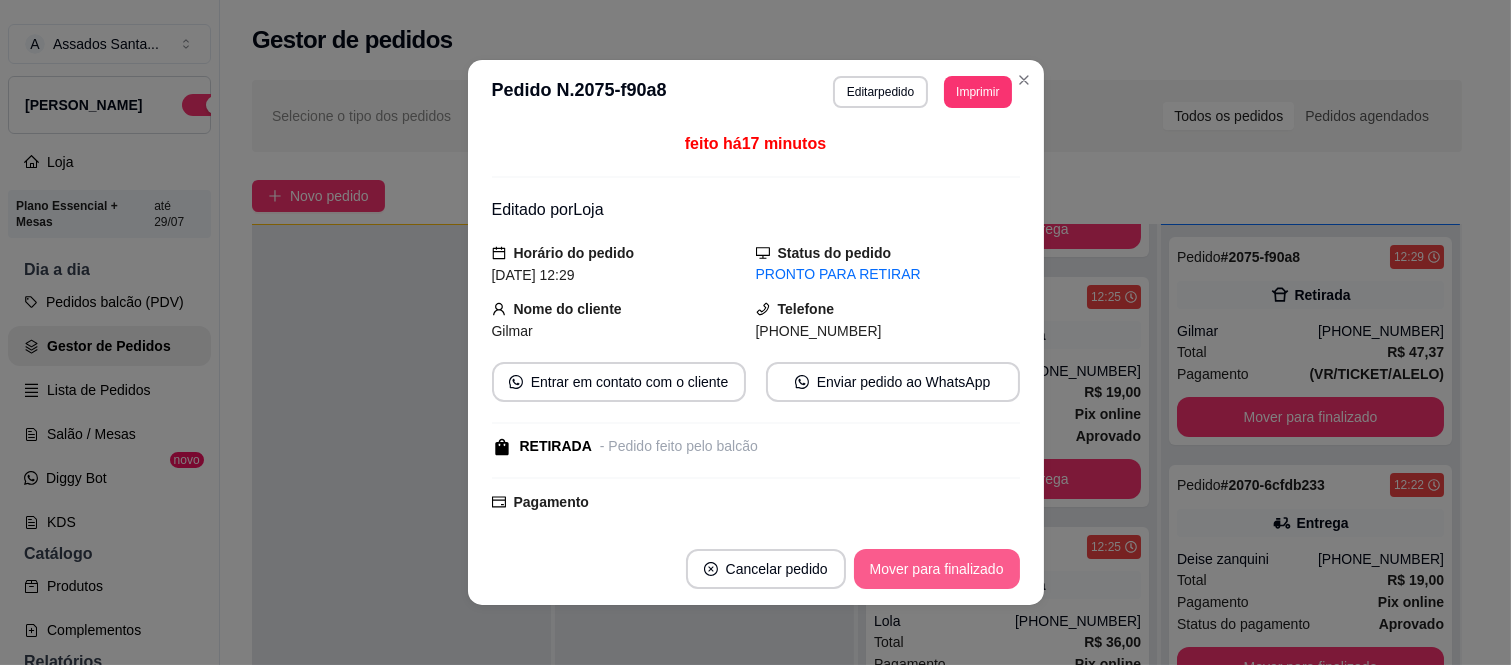 click on "Mover para finalizado" at bounding box center [937, 569] 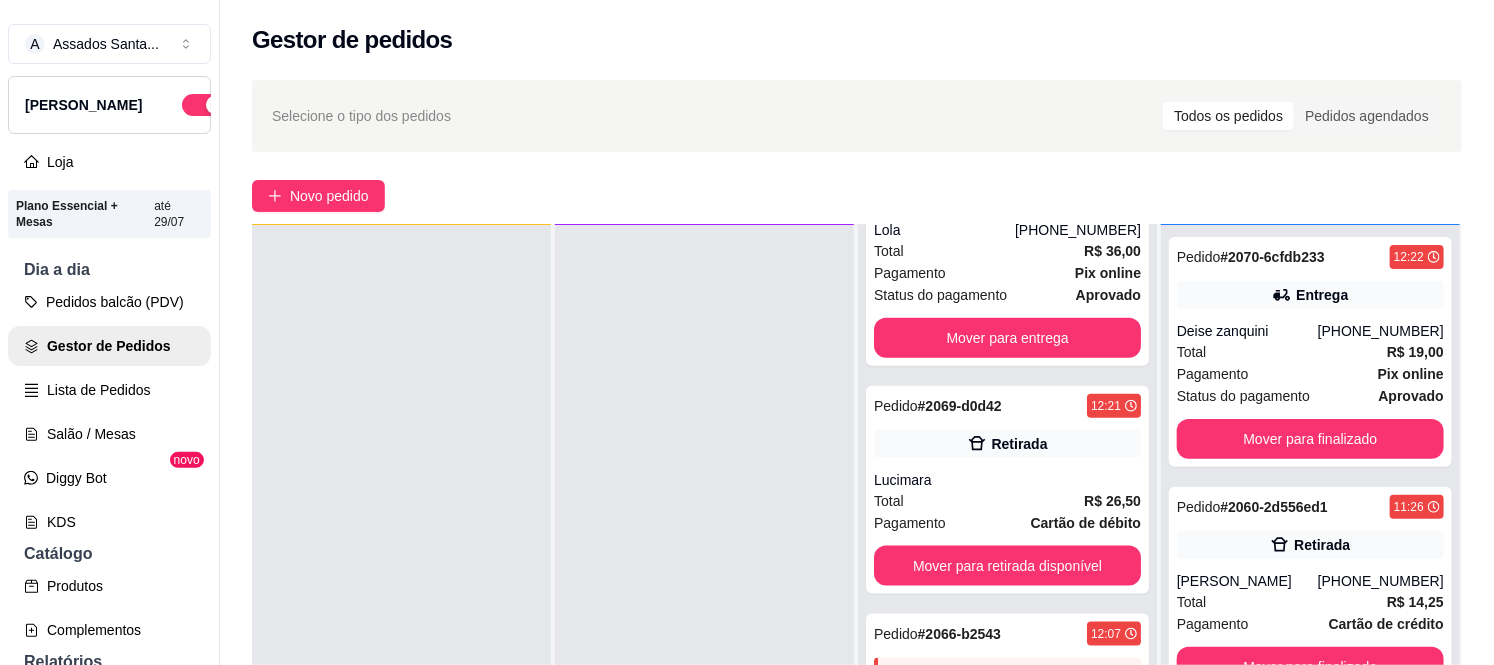 scroll, scrollTop: 1083, scrollLeft: 0, axis: vertical 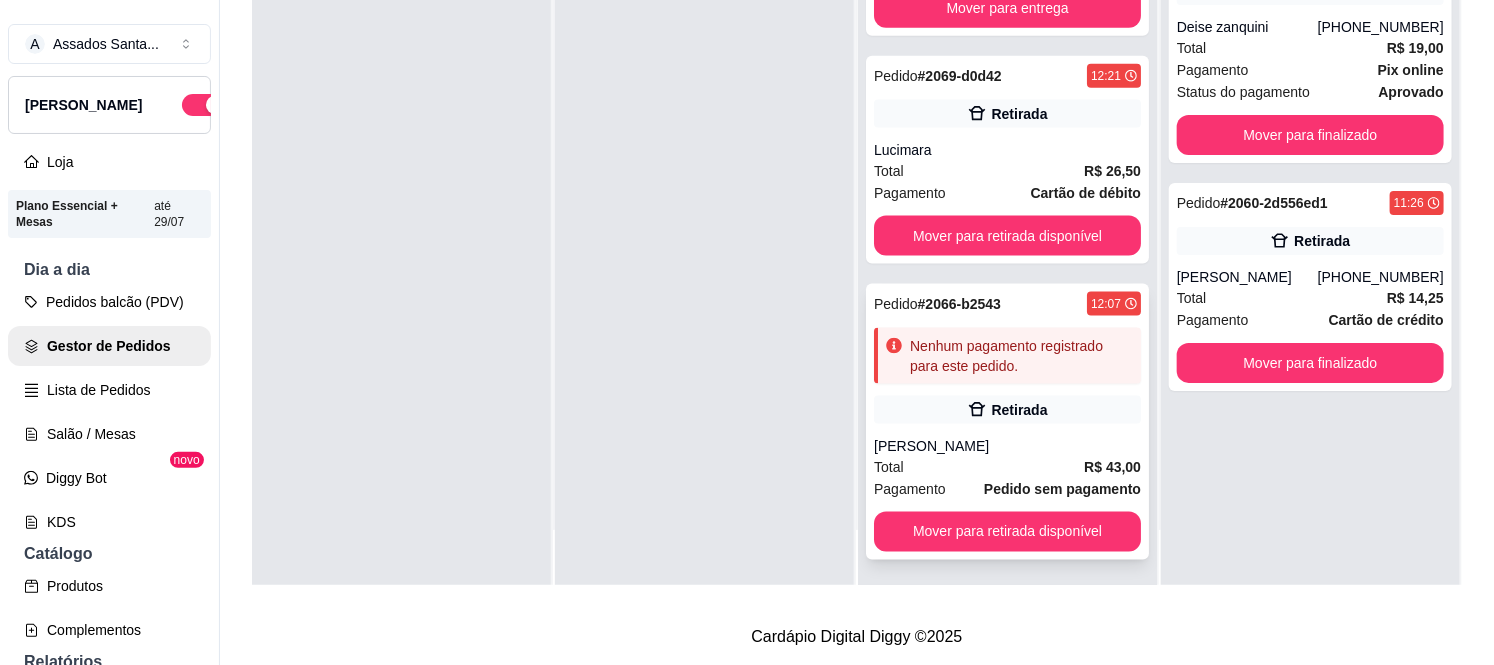 click on "Retirada" at bounding box center (1007, 410) 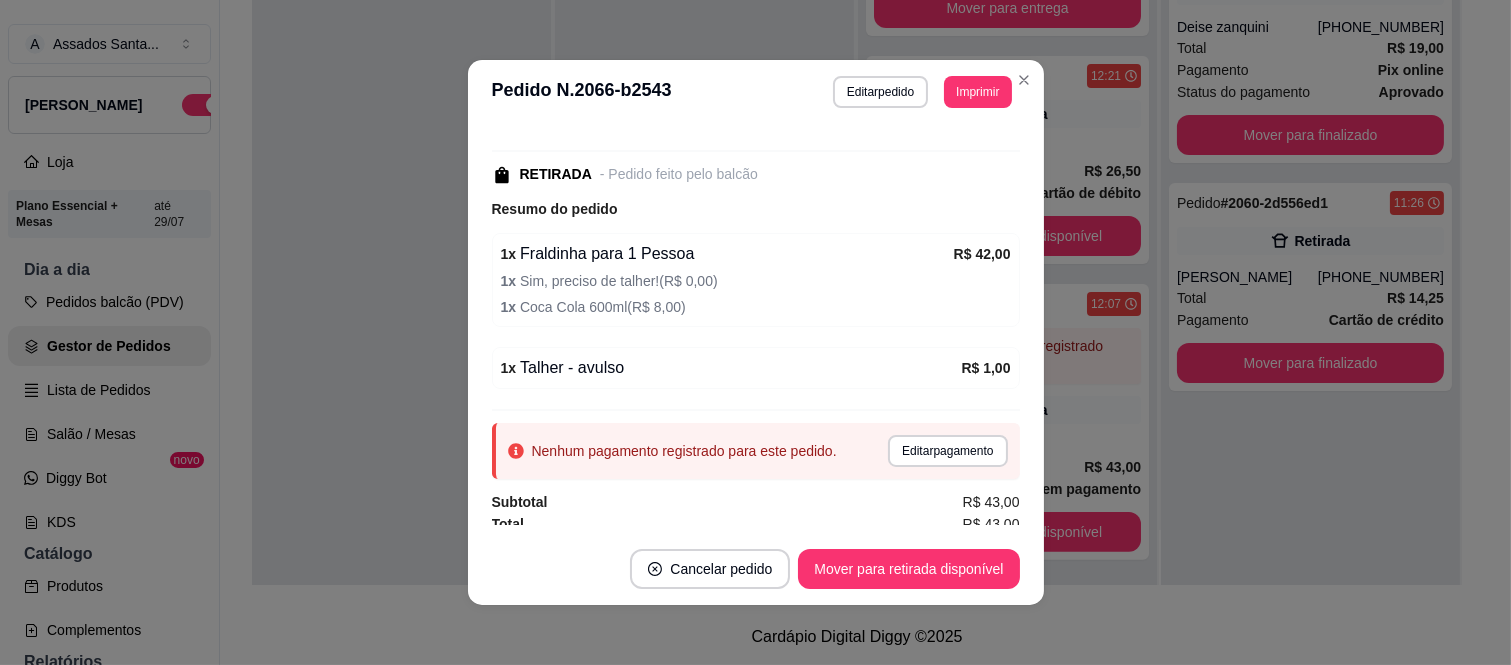 scroll, scrollTop: 240, scrollLeft: 0, axis: vertical 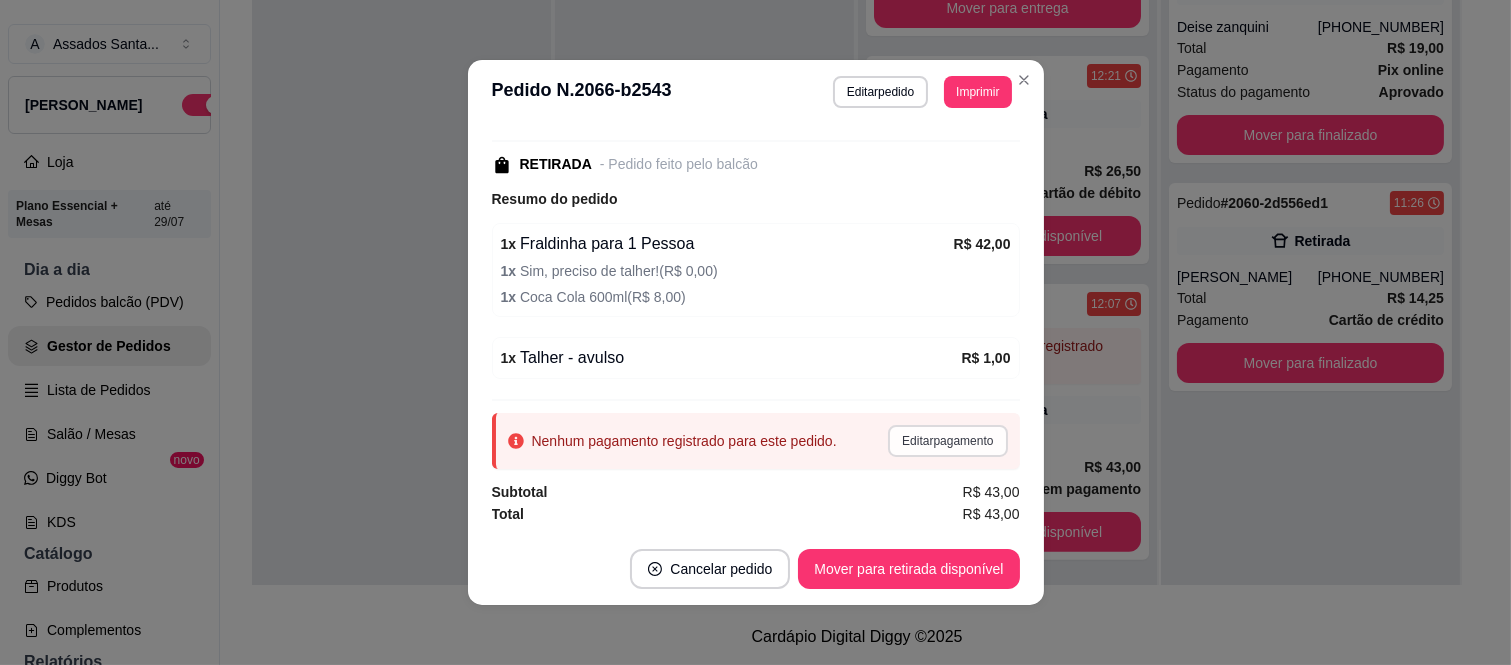 click on "Editar  pagamento" at bounding box center (947, 441) 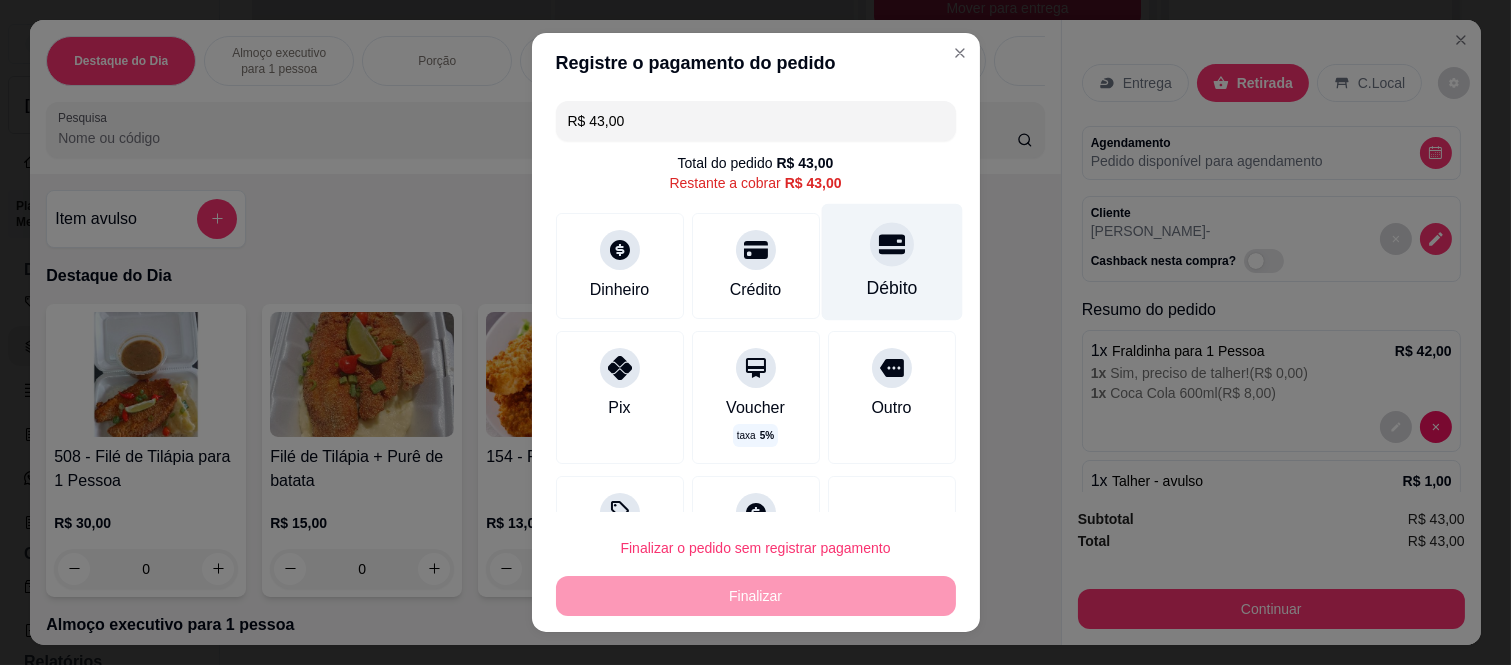 click at bounding box center (892, 245) 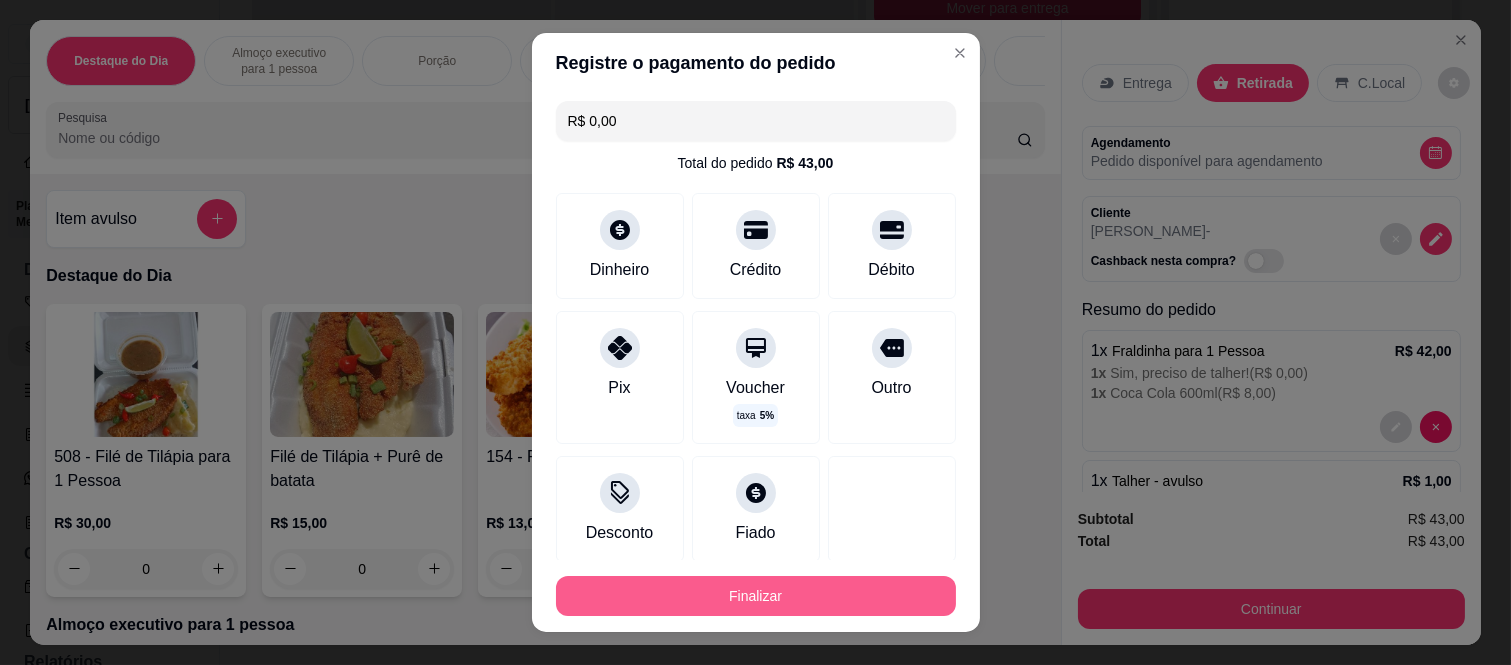 click on "Finalizar" at bounding box center (756, 596) 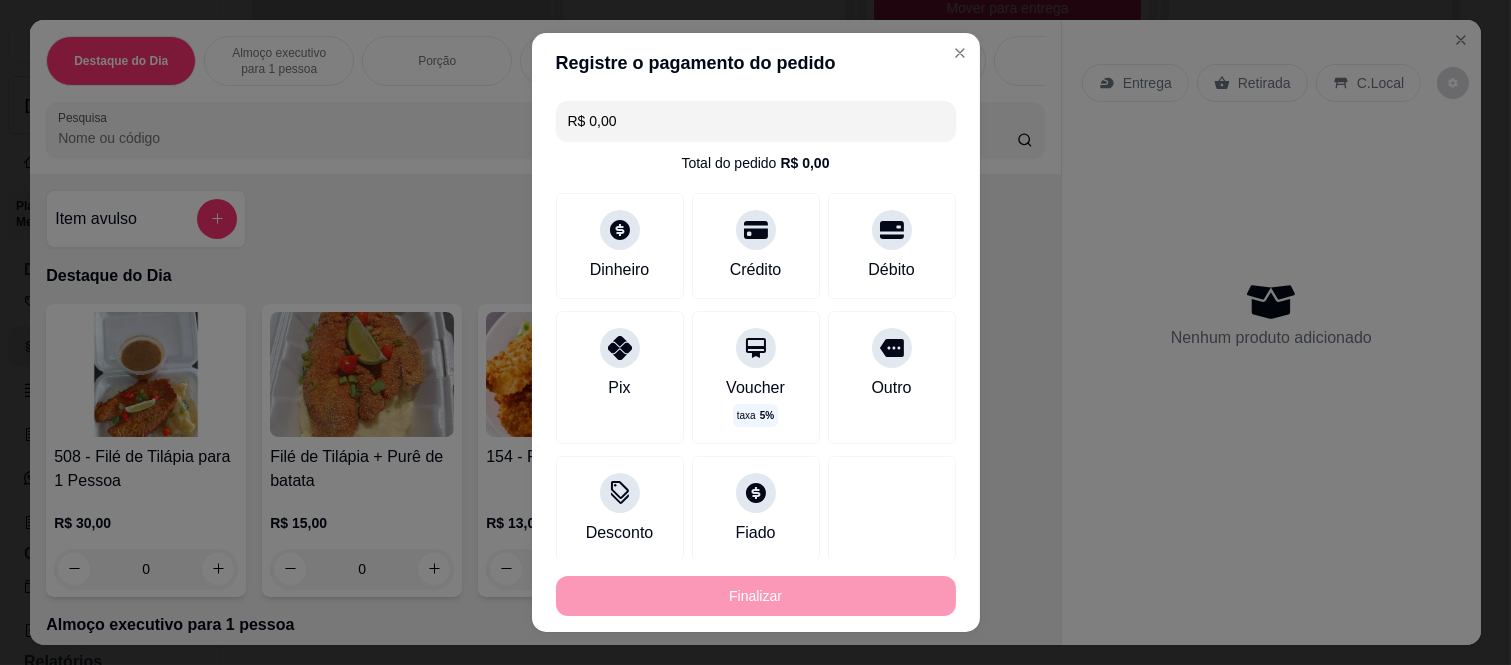 type on "-R$ 43,00" 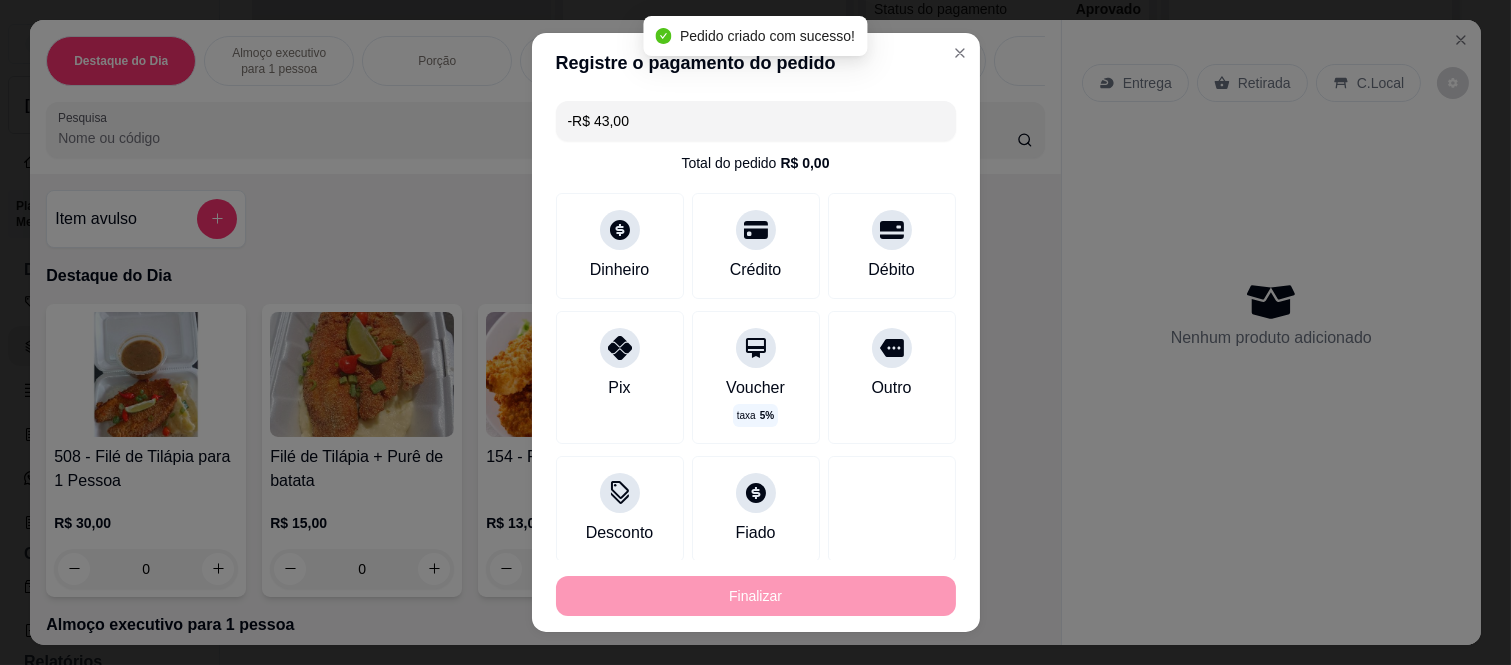scroll, scrollTop: 787, scrollLeft: 0, axis: vertical 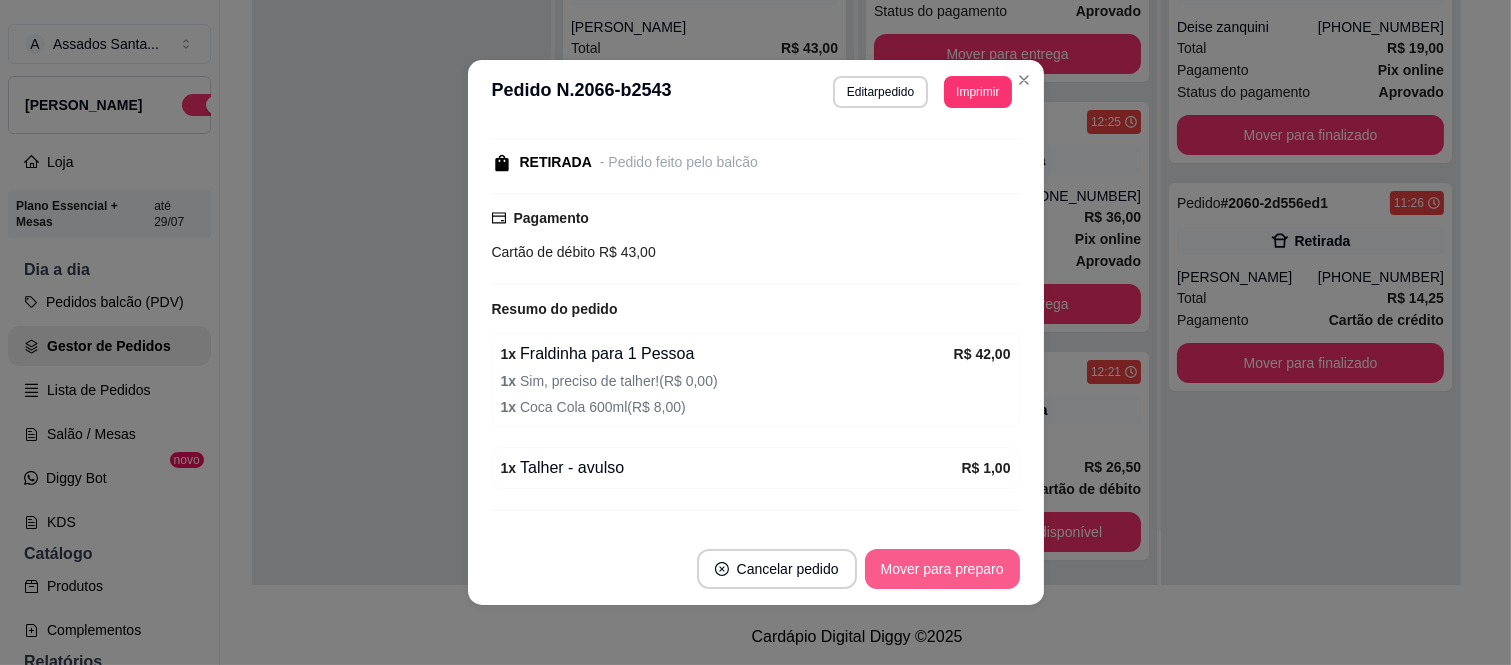 click on "Mover para preparo" at bounding box center [942, 569] 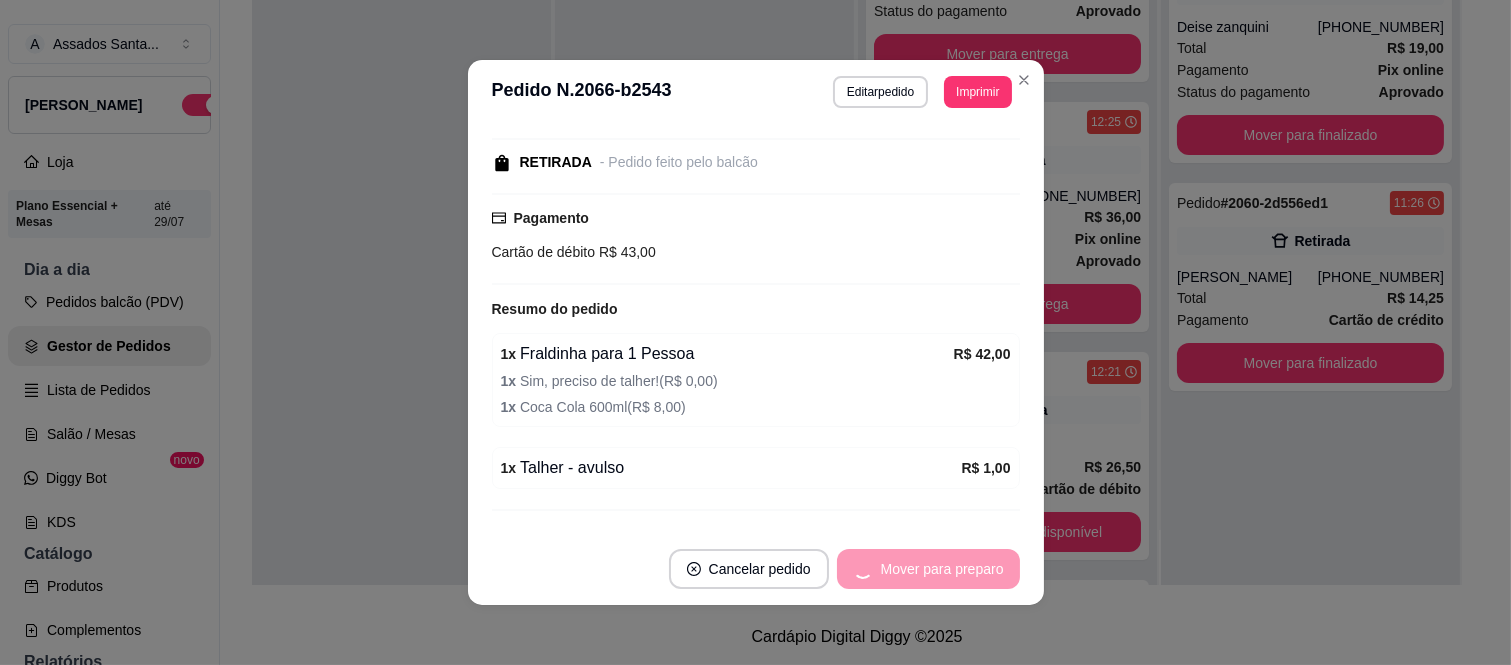scroll, scrollTop: 1015, scrollLeft: 0, axis: vertical 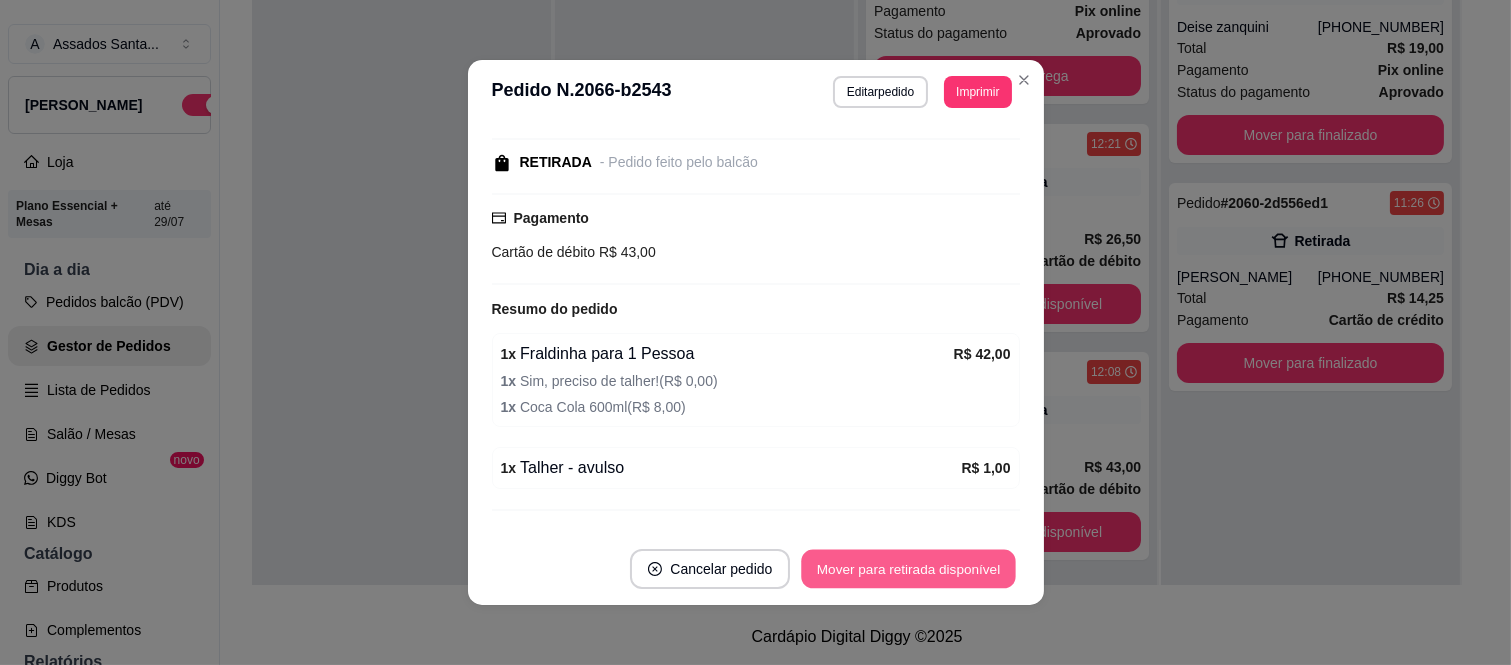 click on "Mover para retirada disponível" at bounding box center (909, 569) 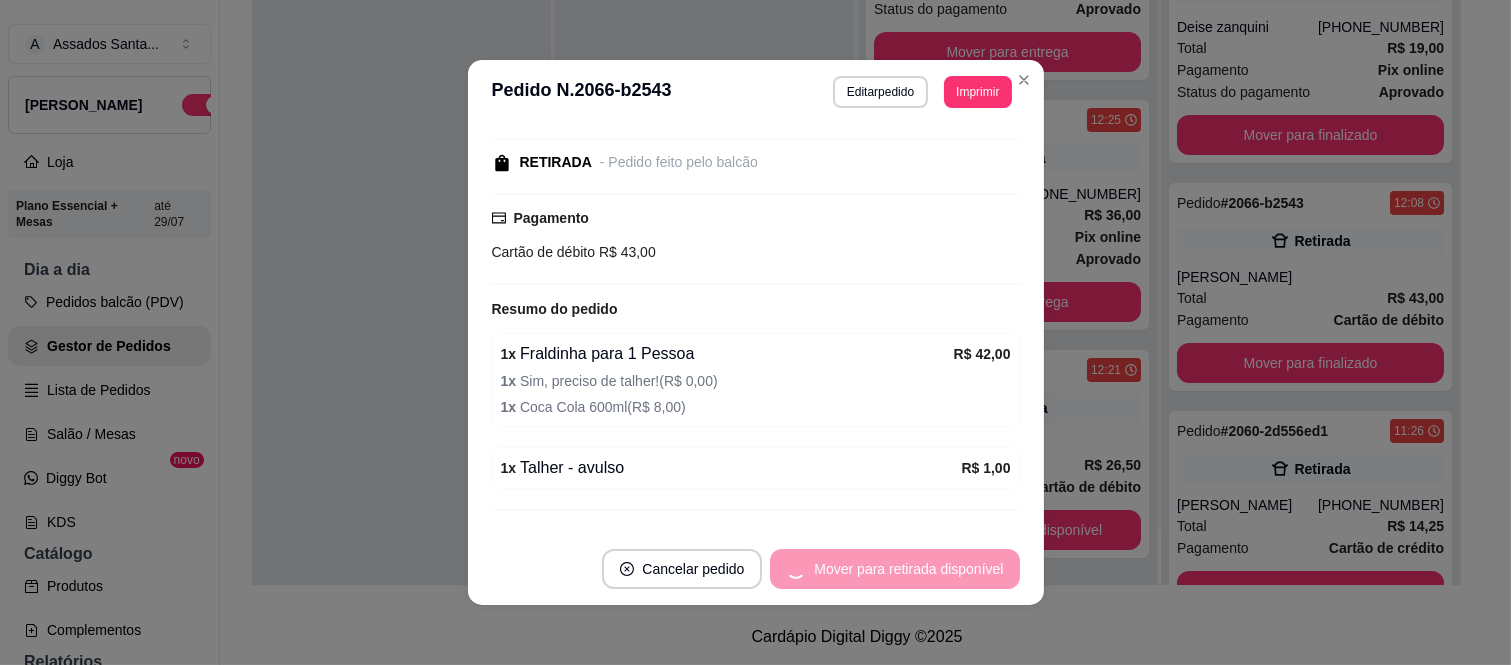 scroll, scrollTop: 787, scrollLeft: 0, axis: vertical 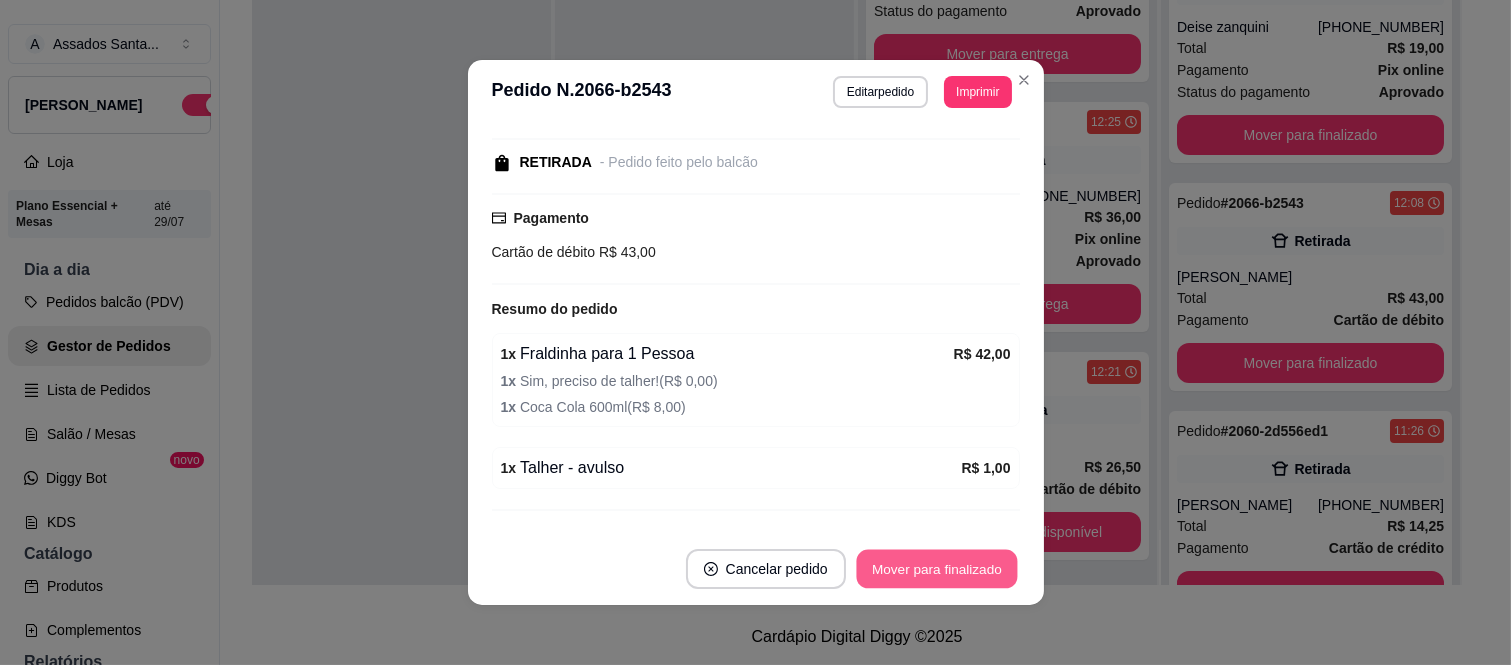 click on "Mover para finalizado" at bounding box center [936, 569] 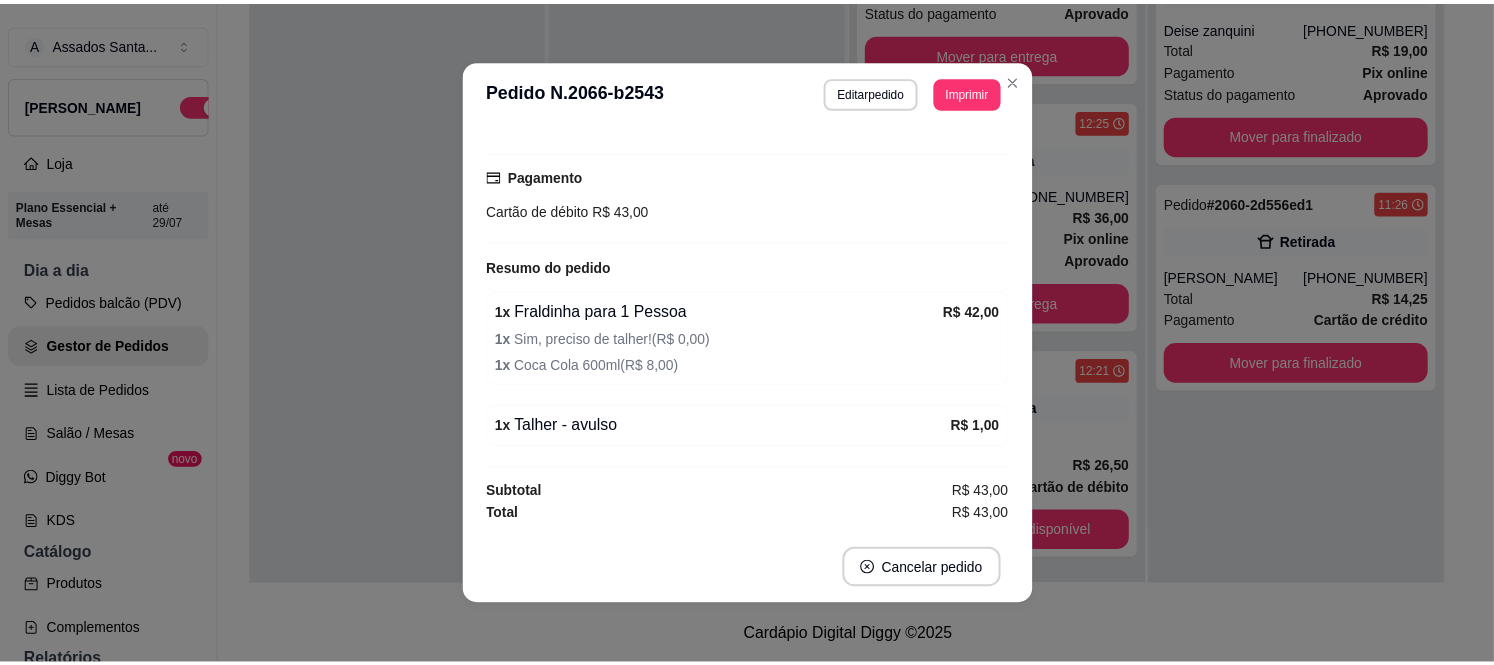 scroll, scrollTop: 177, scrollLeft: 0, axis: vertical 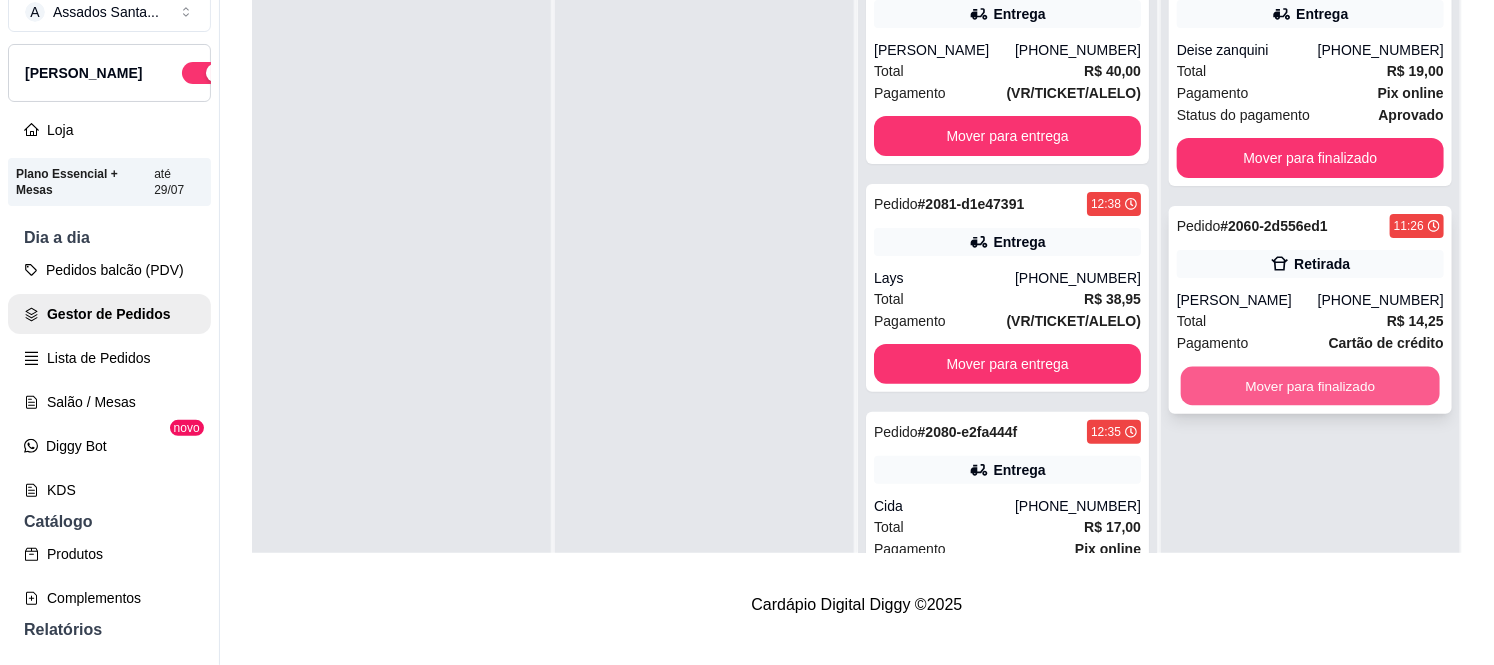 click on "Mover para finalizado" at bounding box center [1310, 386] 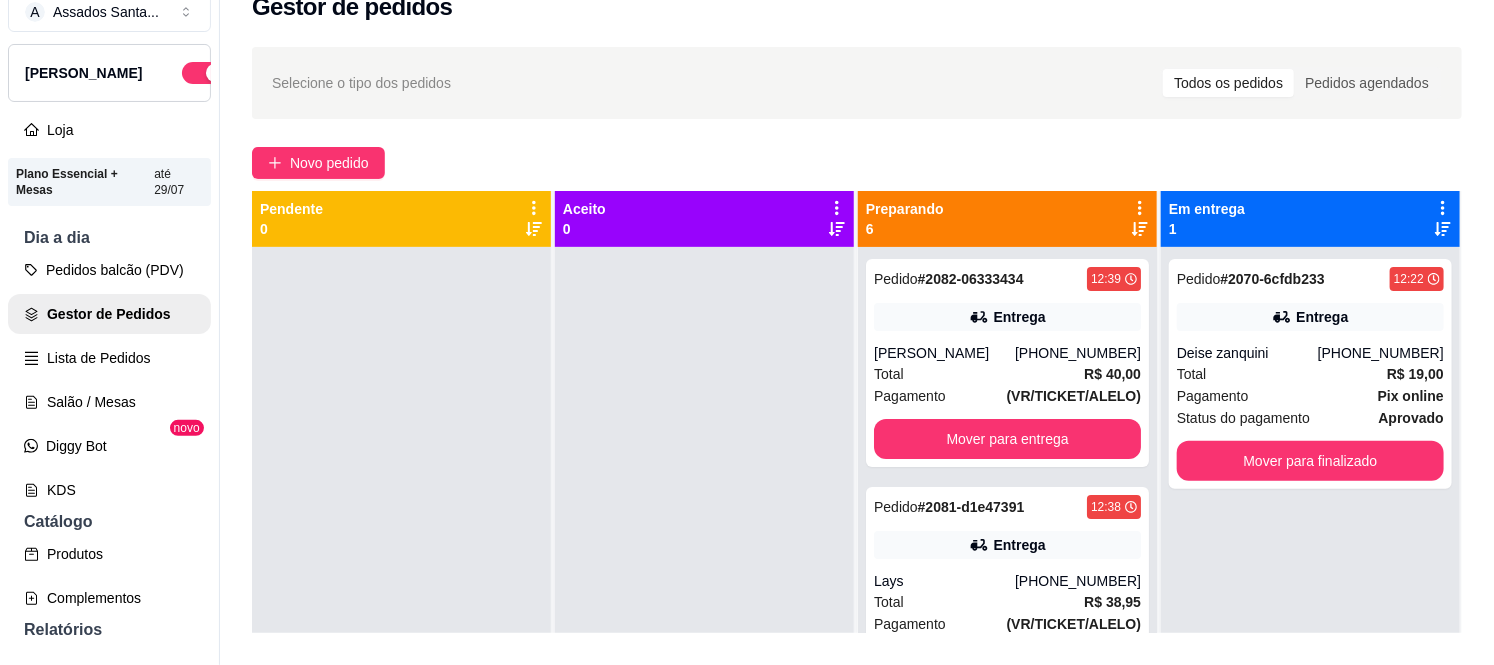 scroll, scrollTop: 0, scrollLeft: 0, axis: both 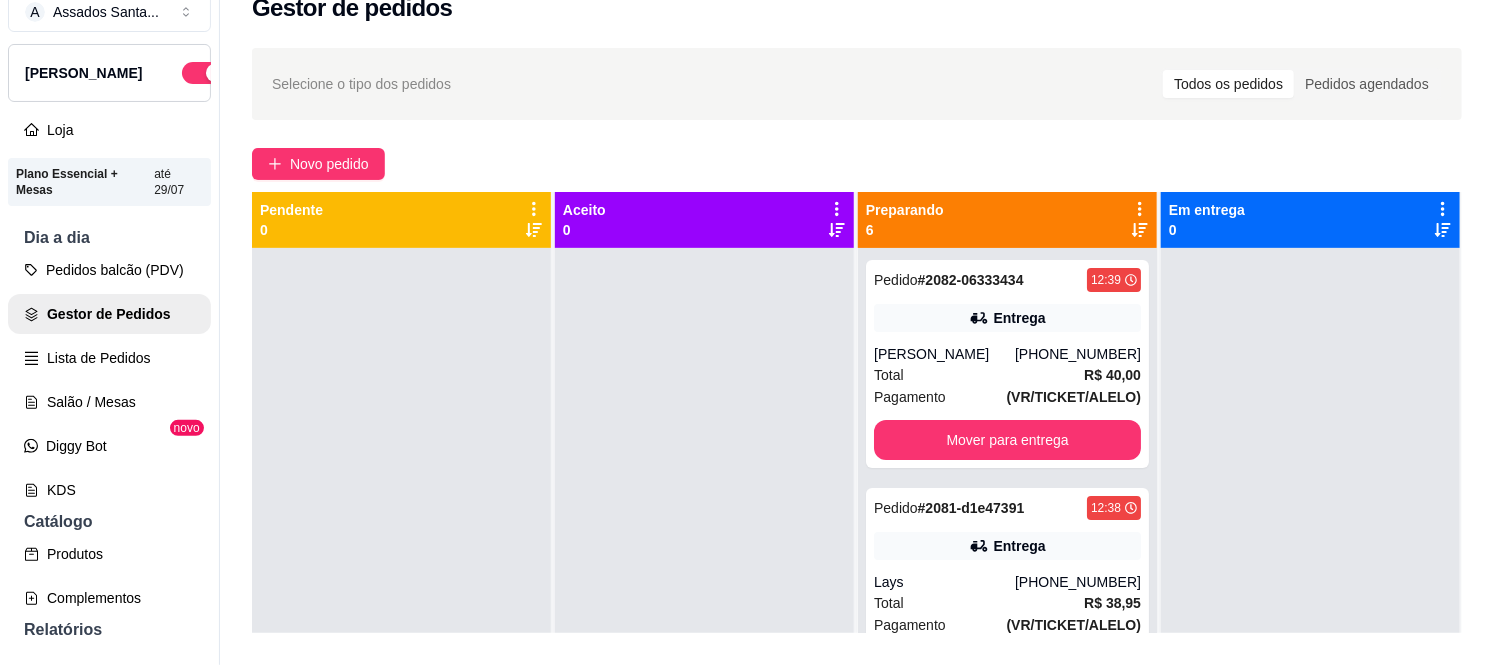click on "Novo pedido" at bounding box center [857, 164] 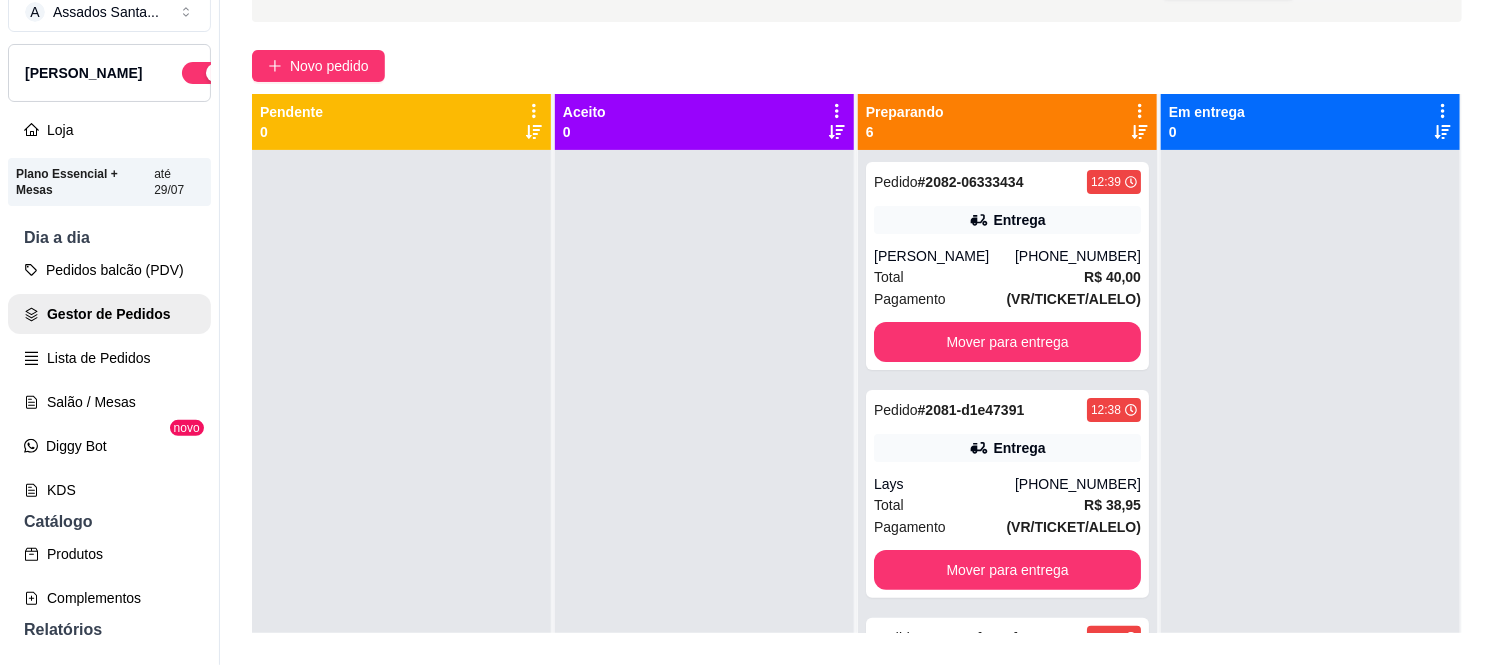 scroll, scrollTop: 321, scrollLeft: 0, axis: vertical 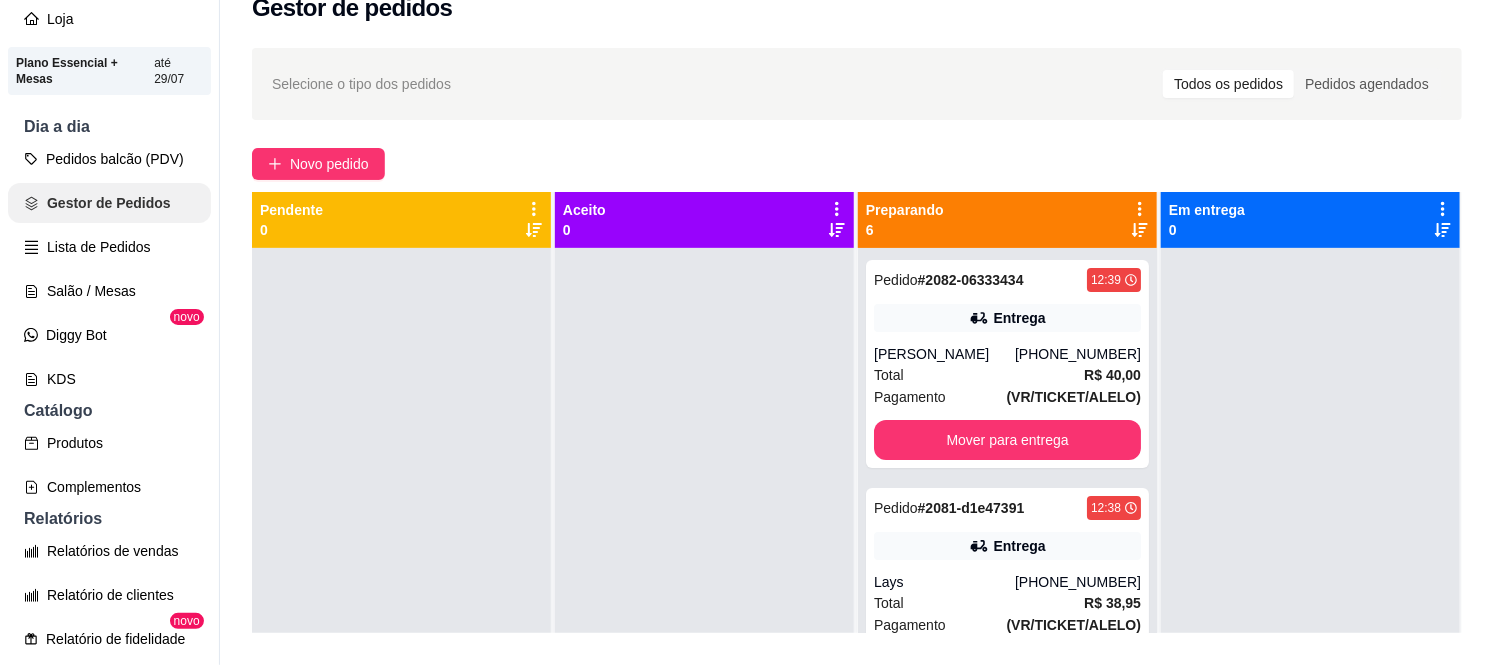 click on "Gestor de Pedidos" at bounding box center (109, 203) 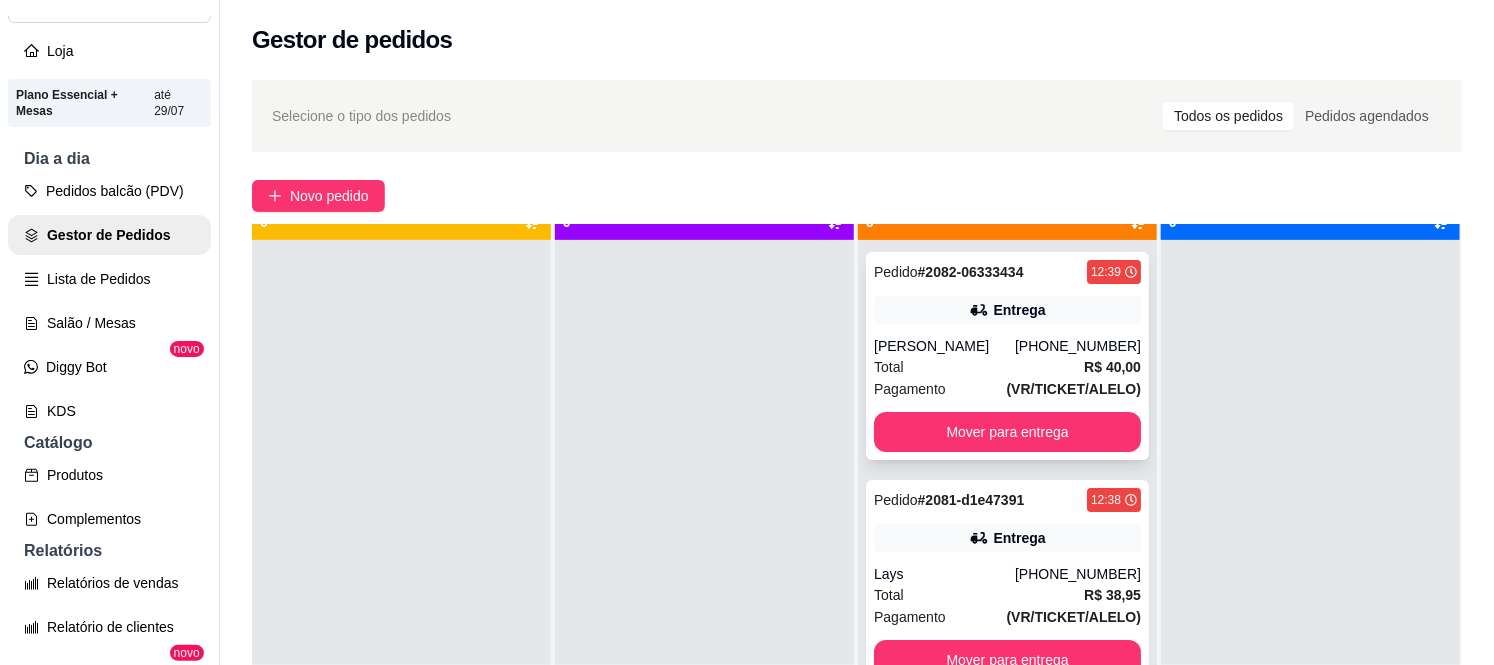 scroll, scrollTop: 55, scrollLeft: 0, axis: vertical 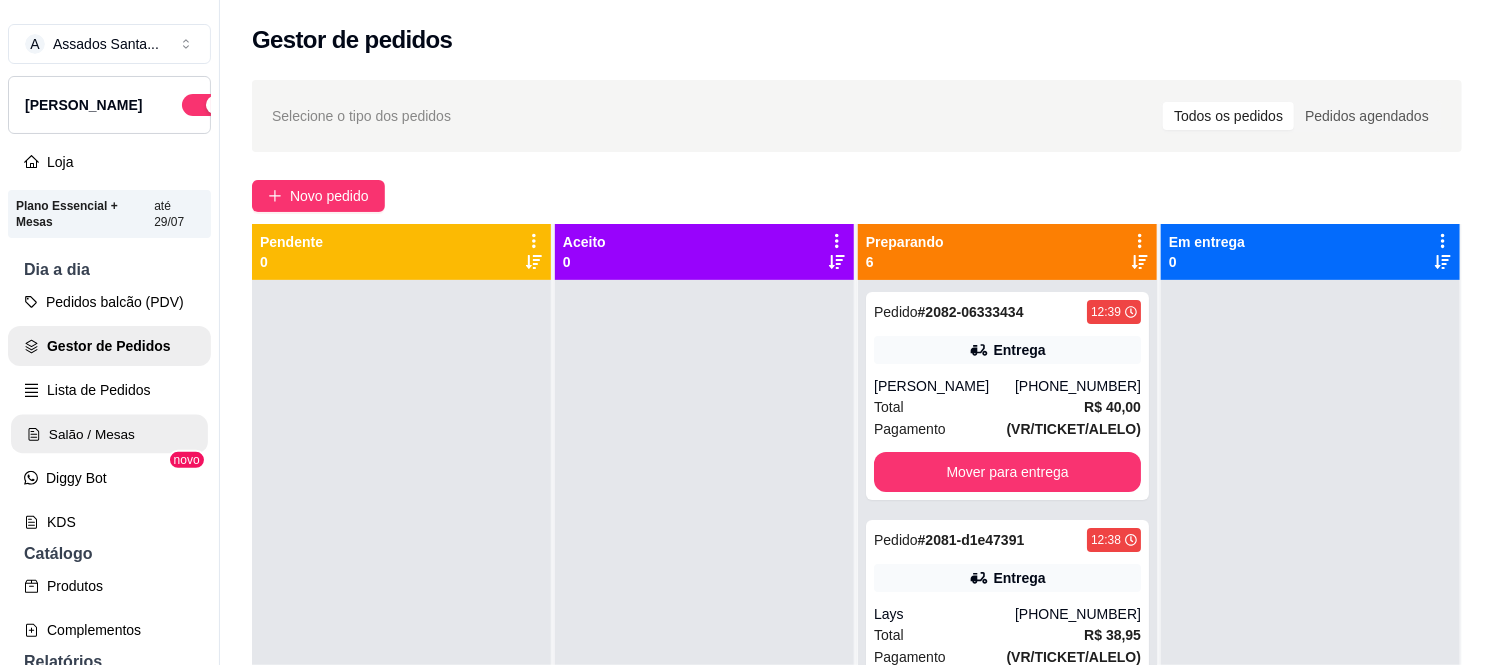 click on "Salão / Mesas" at bounding box center [109, 434] 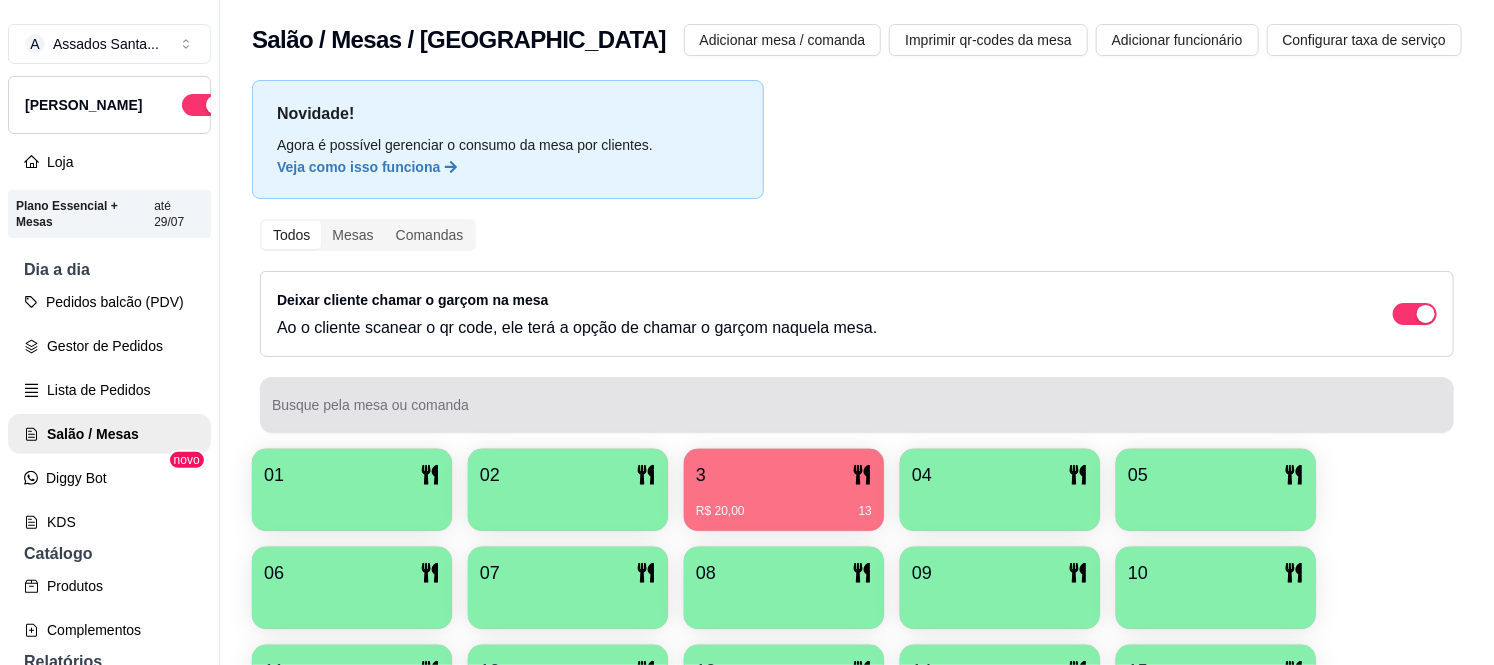 scroll, scrollTop: 256, scrollLeft: 0, axis: vertical 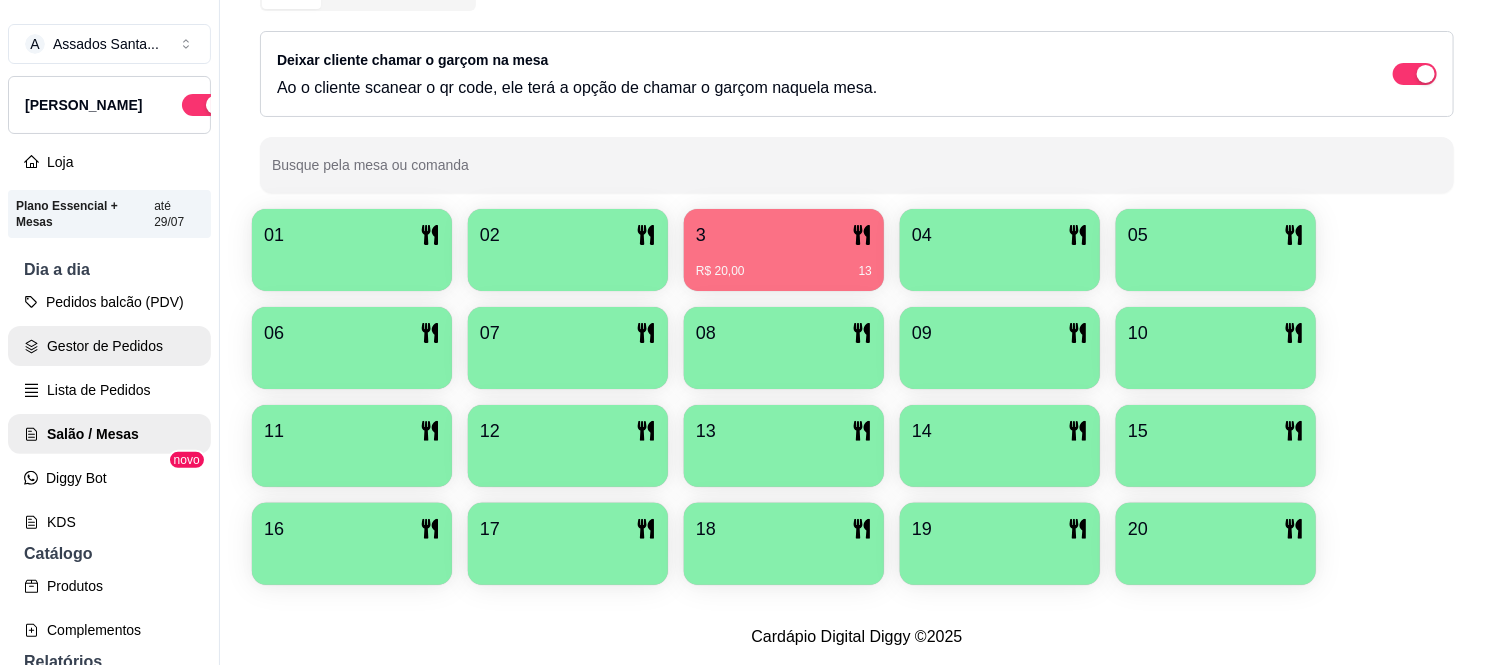 click on "Gestor de Pedidos" at bounding box center [109, 346] 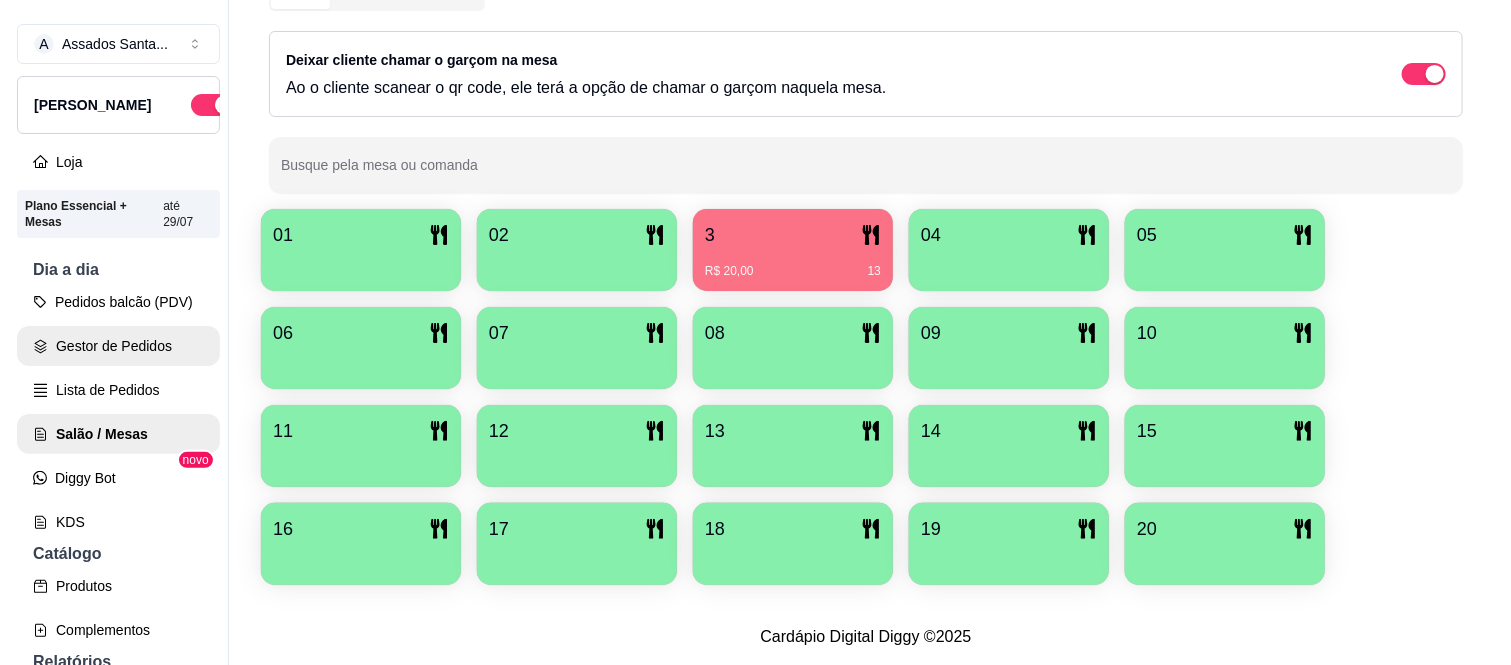 scroll, scrollTop: 0, scrollLeft: 0, axis: both 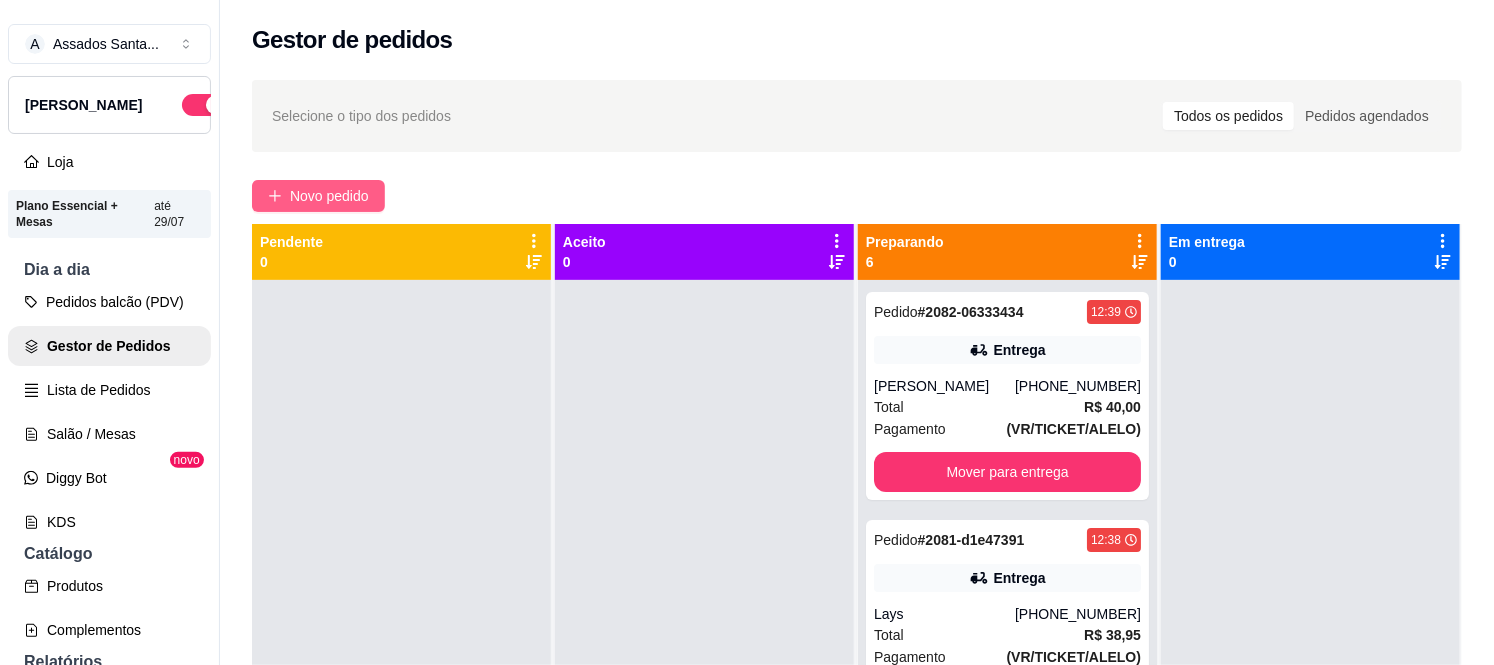 click on "Novo pedido" at bounding box center (318, 196) 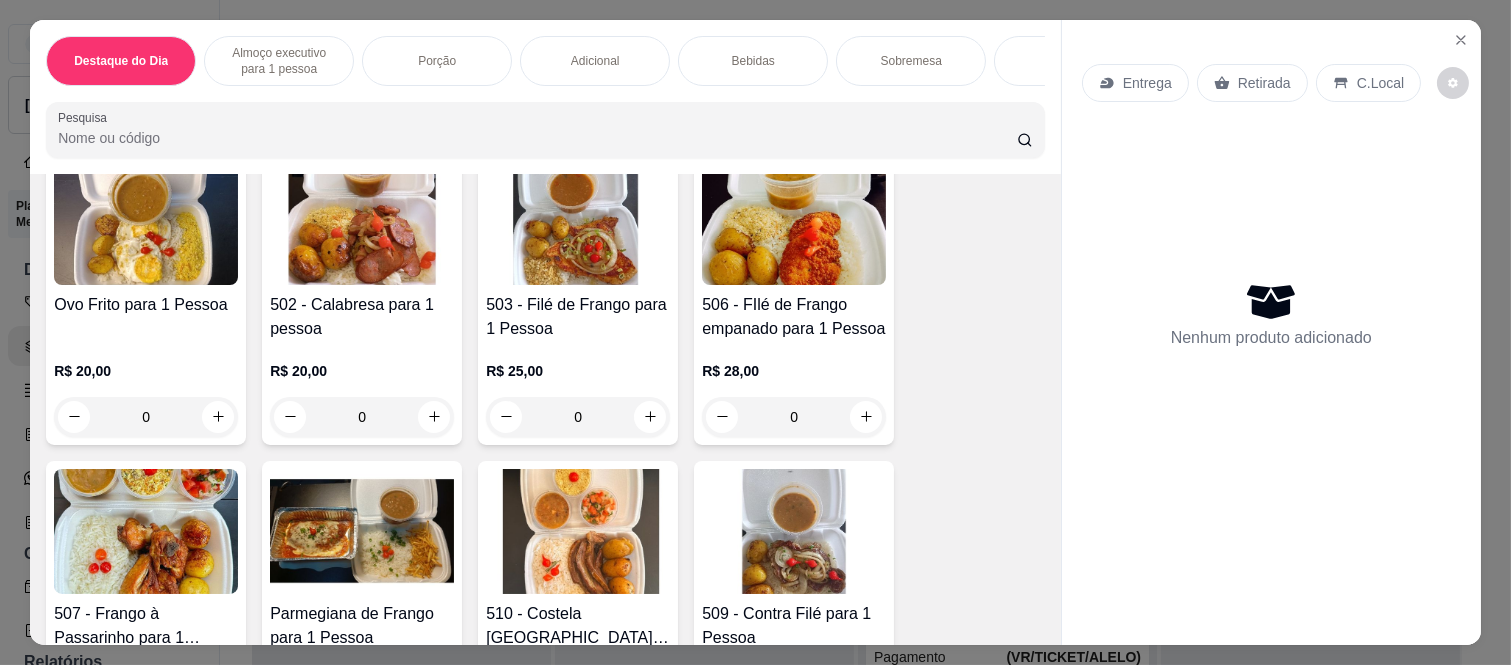 scroll, scrollTop: 777, scrollLeft: 0, axis: vertical 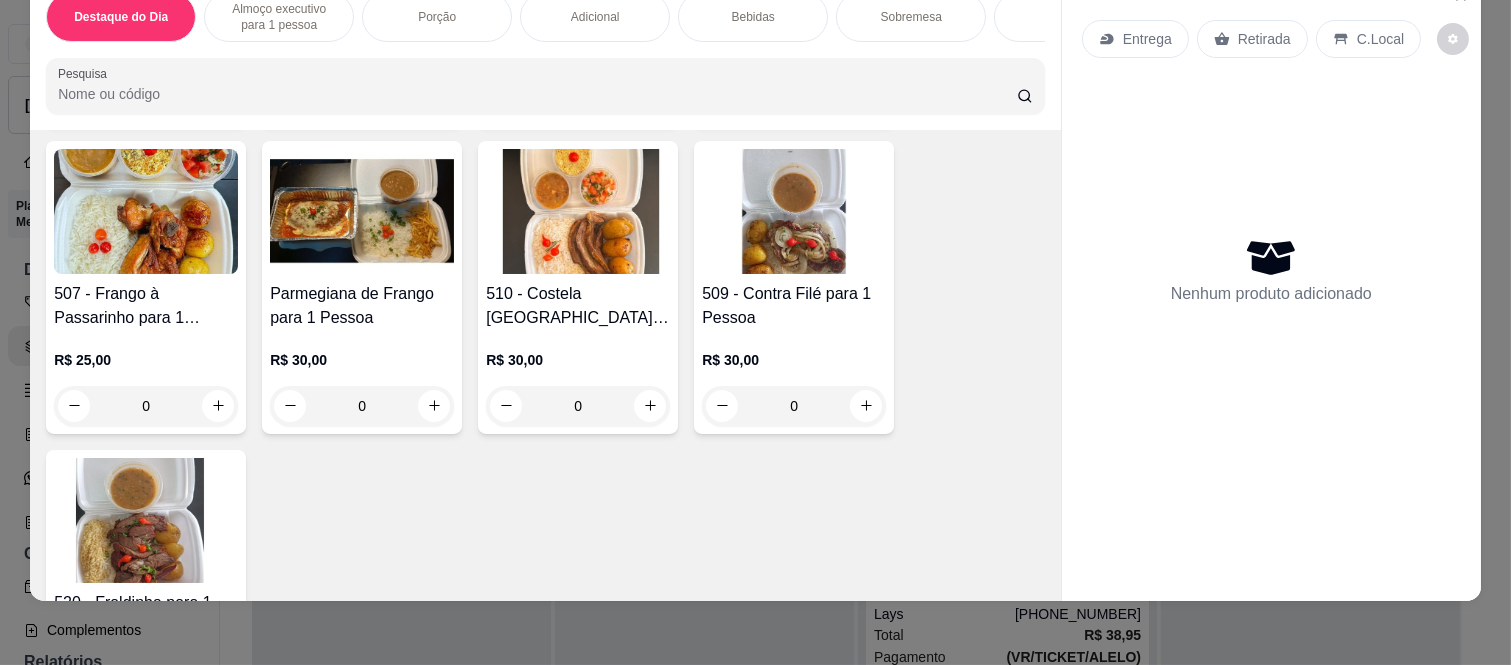 click on "0" at bounding box center [578, 406] 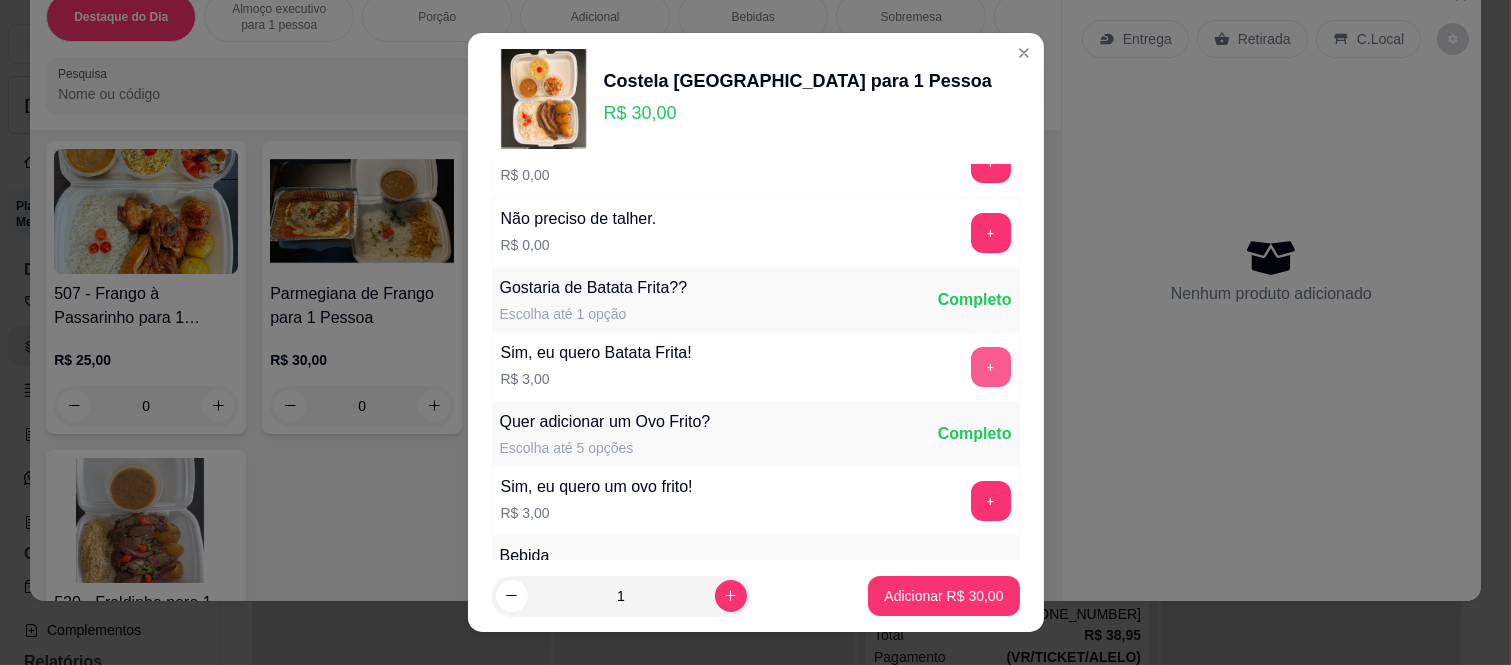 scroll, scrollTop: 0, scrollLeft: 0, axis: both 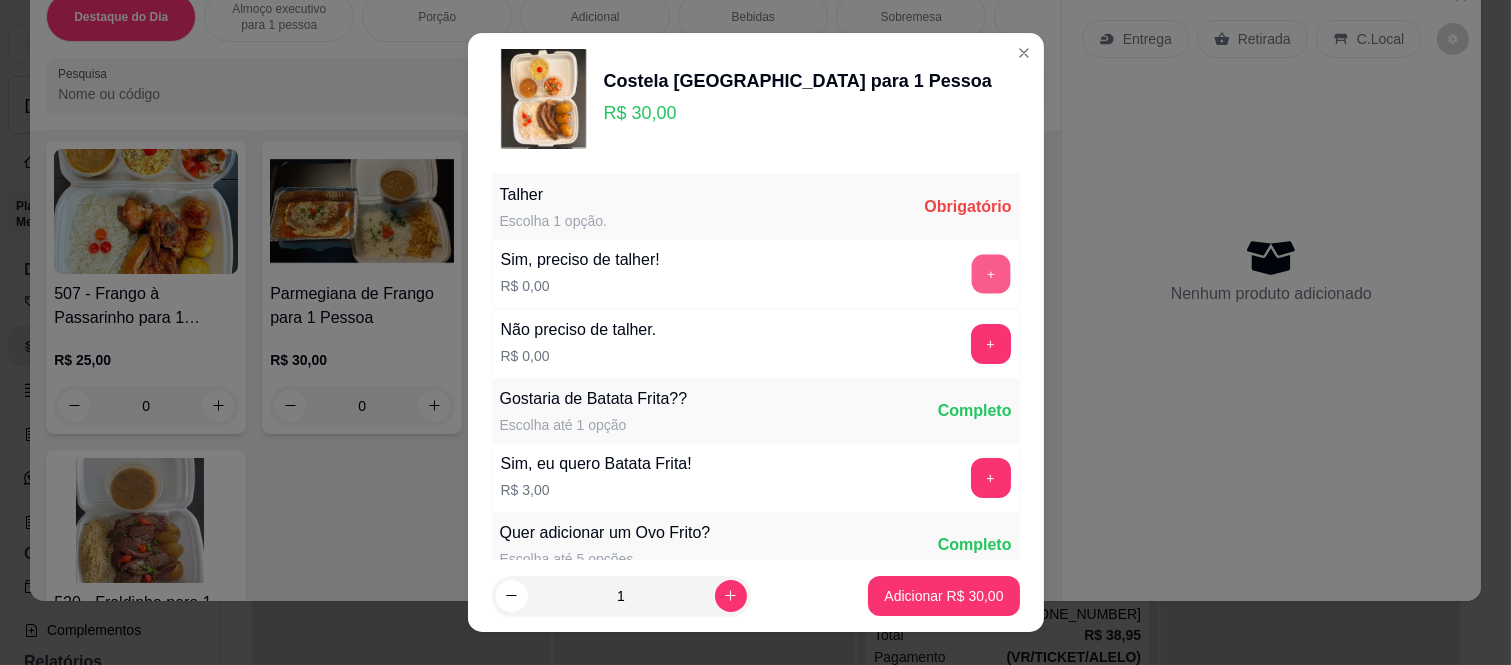 click on "+" at bounding box center (990, 274) 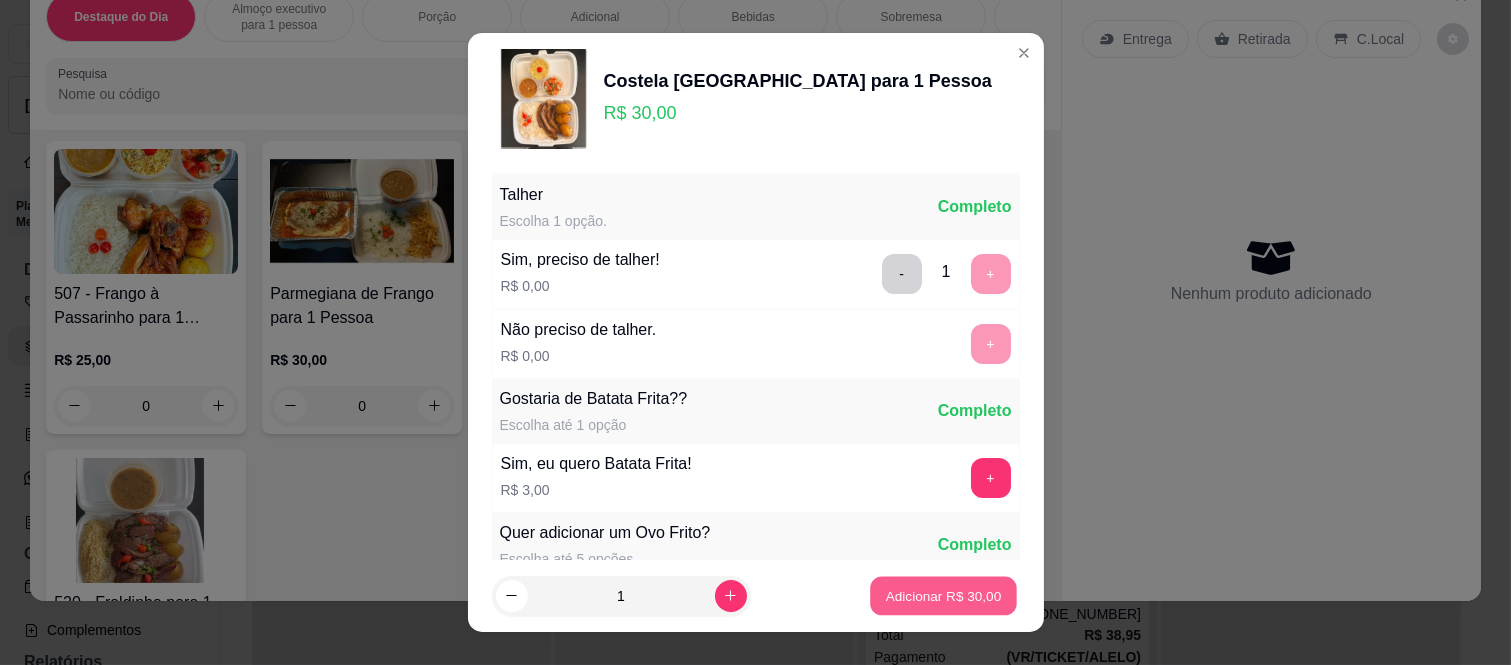 click on "Adicionar   R$ 30,00" at bounding box center (944, 595) 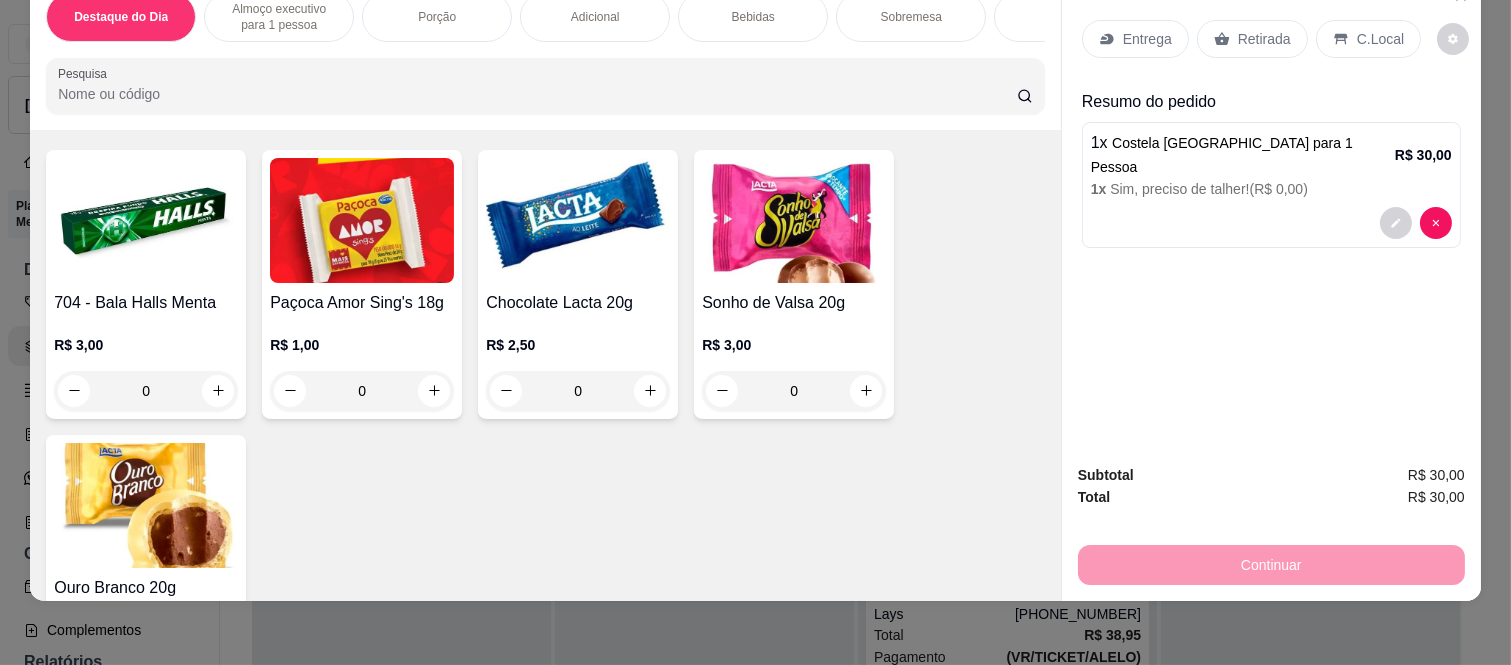 scroll, scrollTop: 5664, scrollLeft: 0, axis: vertical 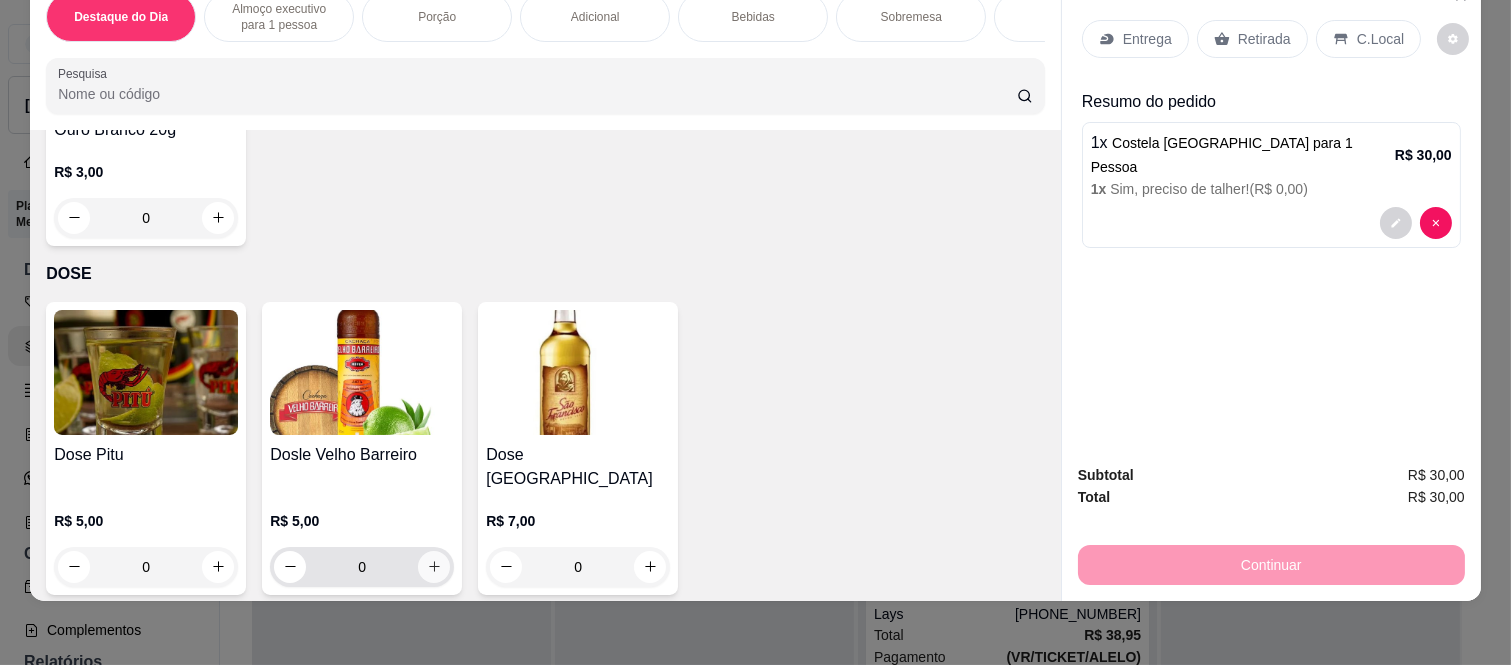 click 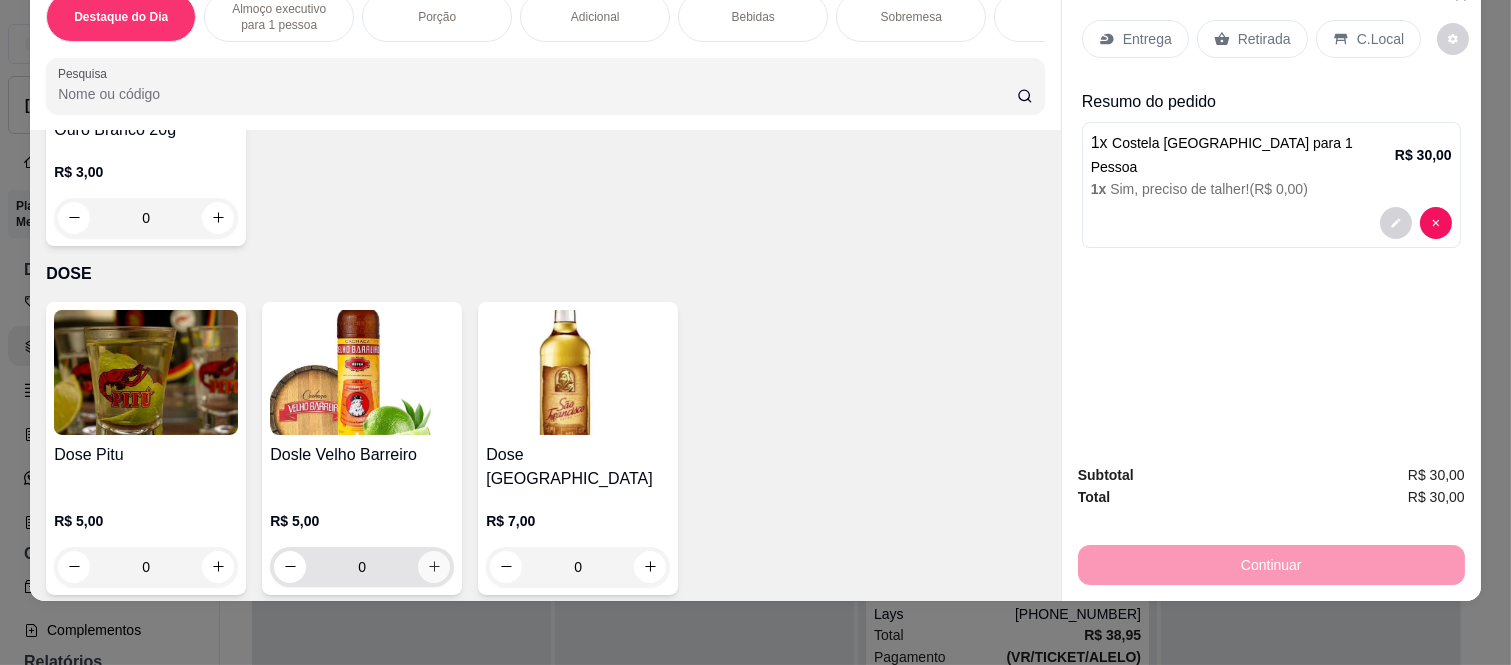 type on "1" 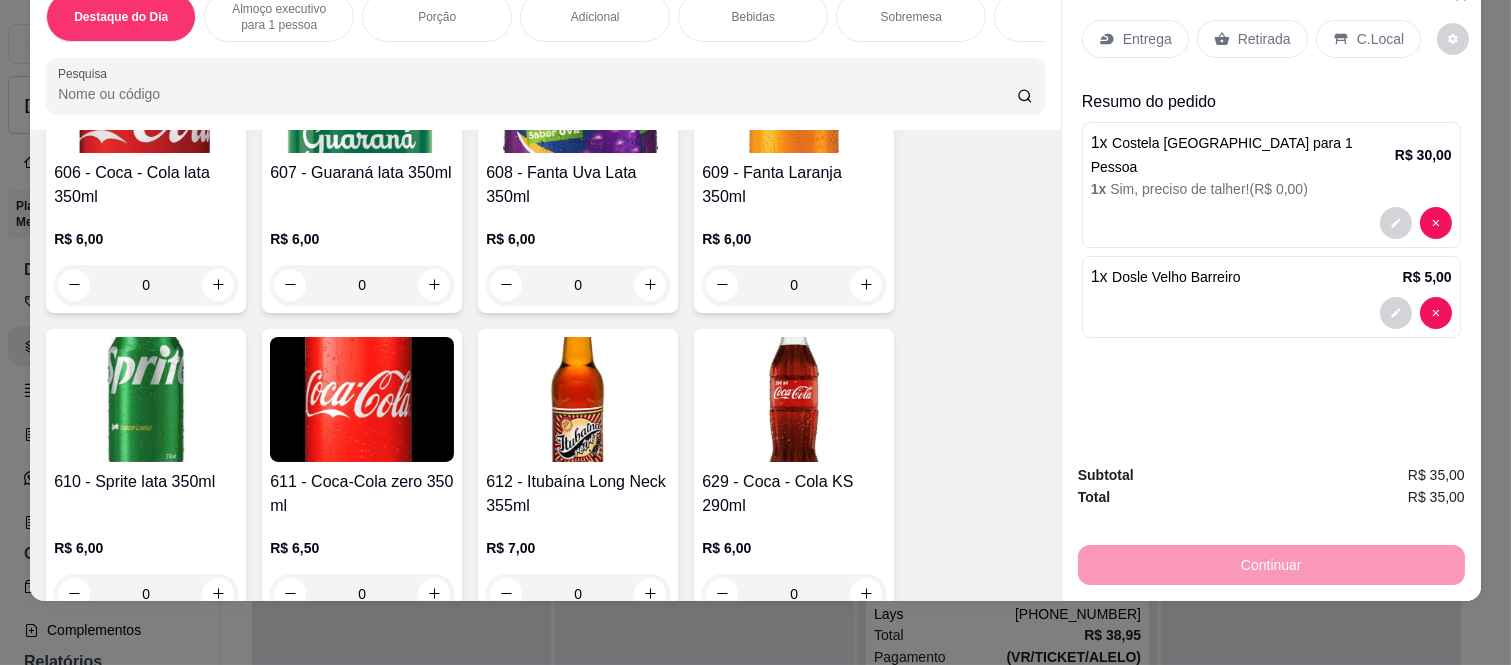 scroll, scrollTop: 3997, scrollLeft: 0, axis: vertical 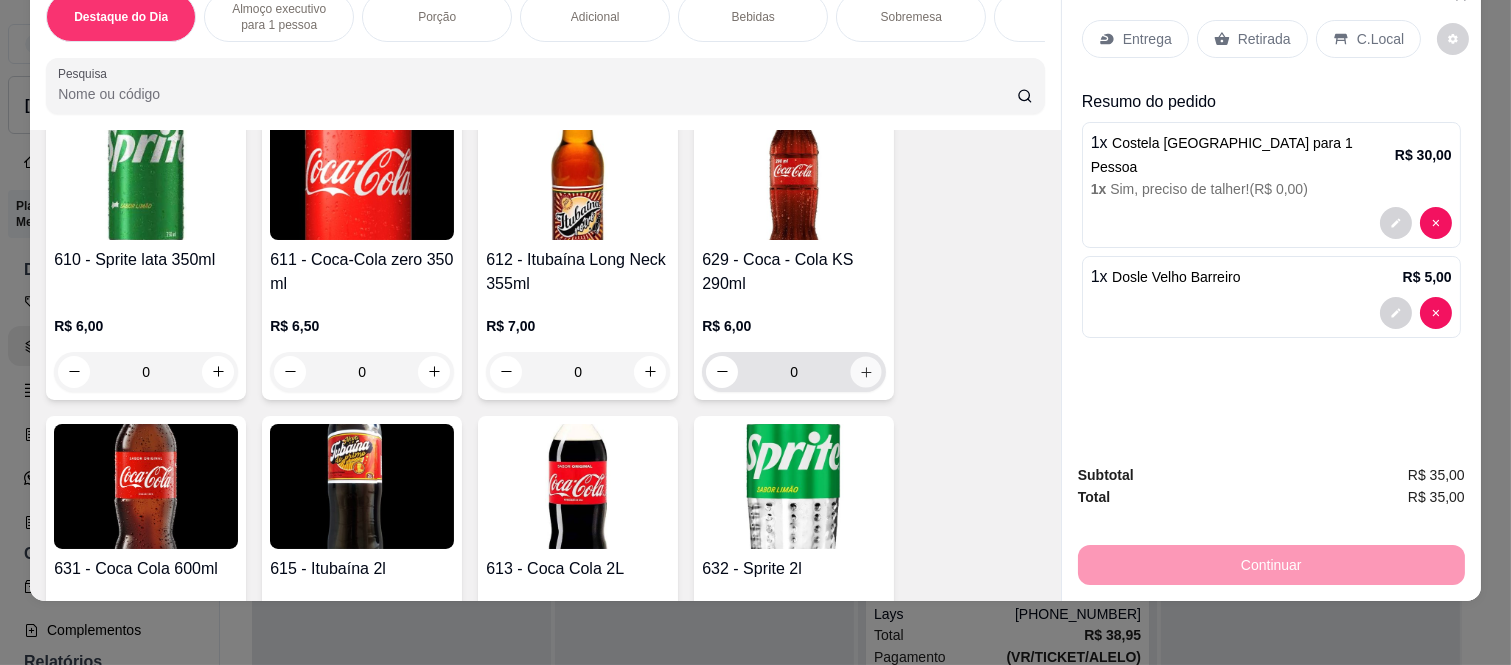 click 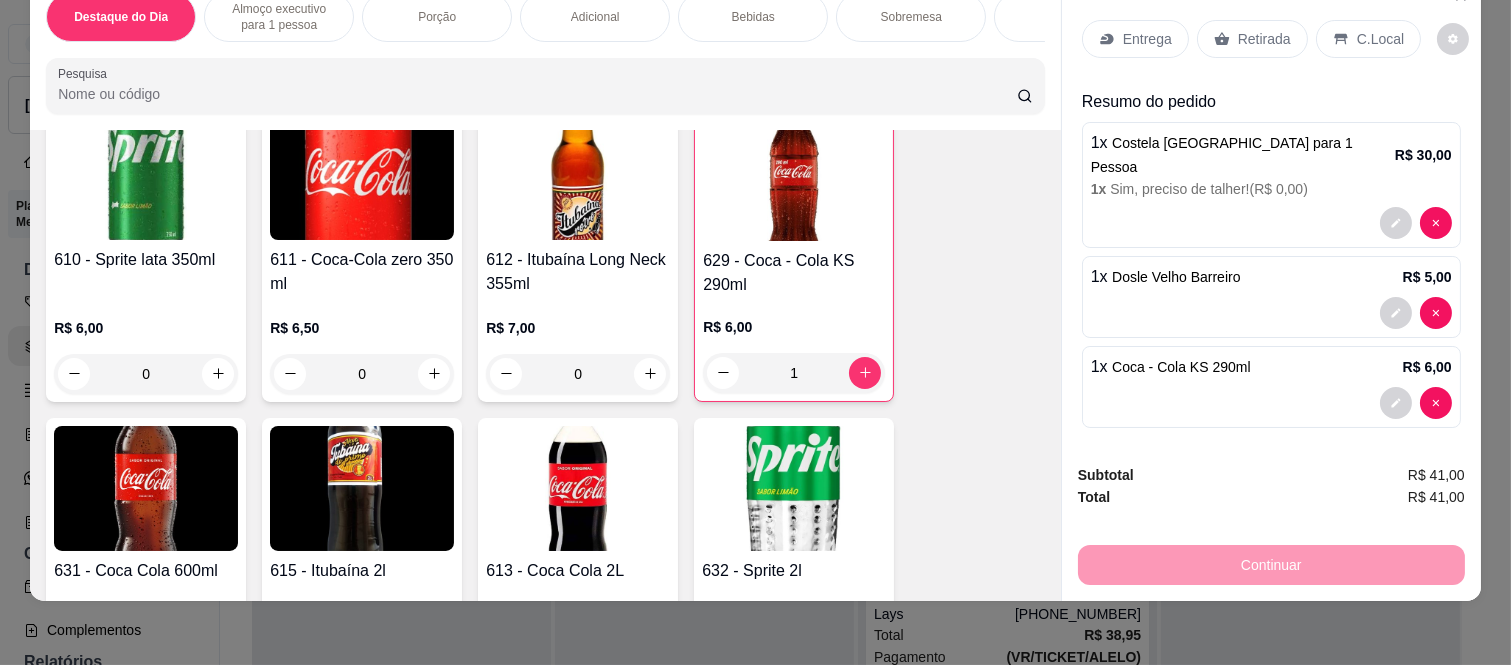 click on "Entrega Retirada C.Local" at bounding box center (1271, 39) 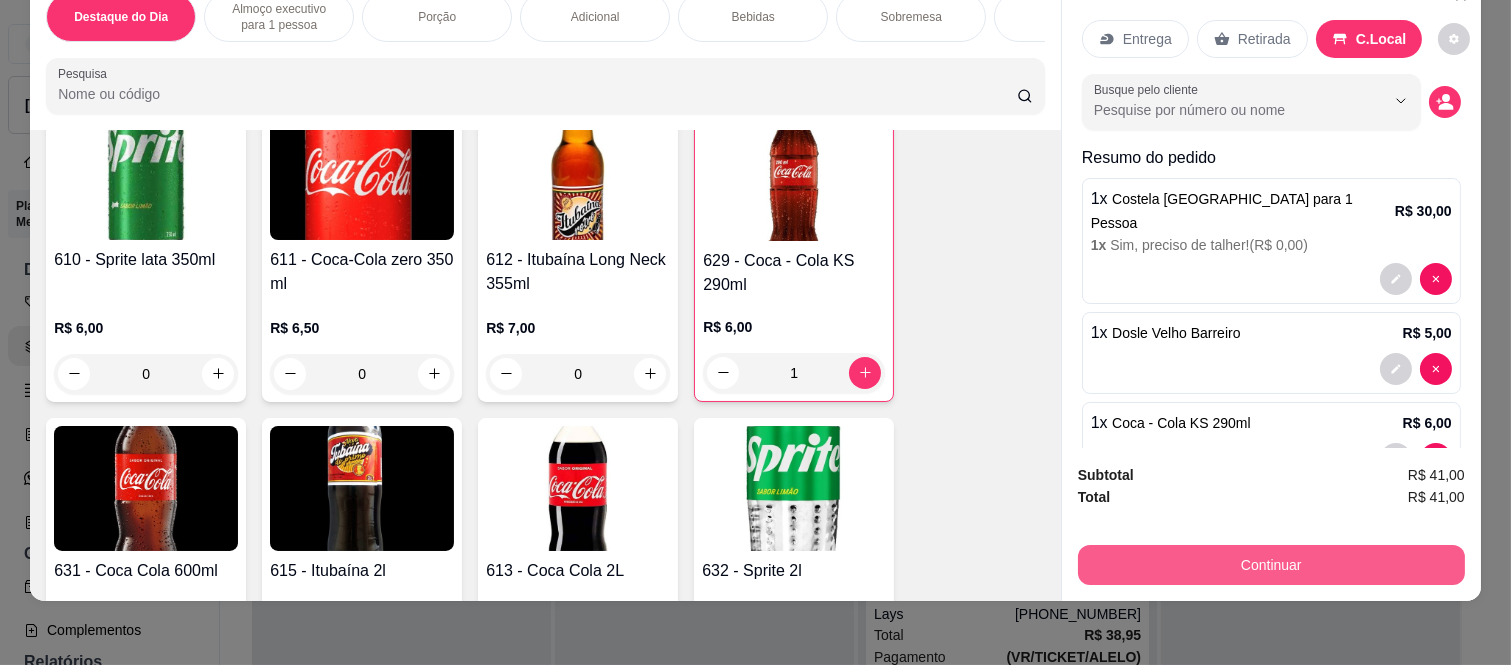 click on "Continuar" at bounding box center (1271, 565) 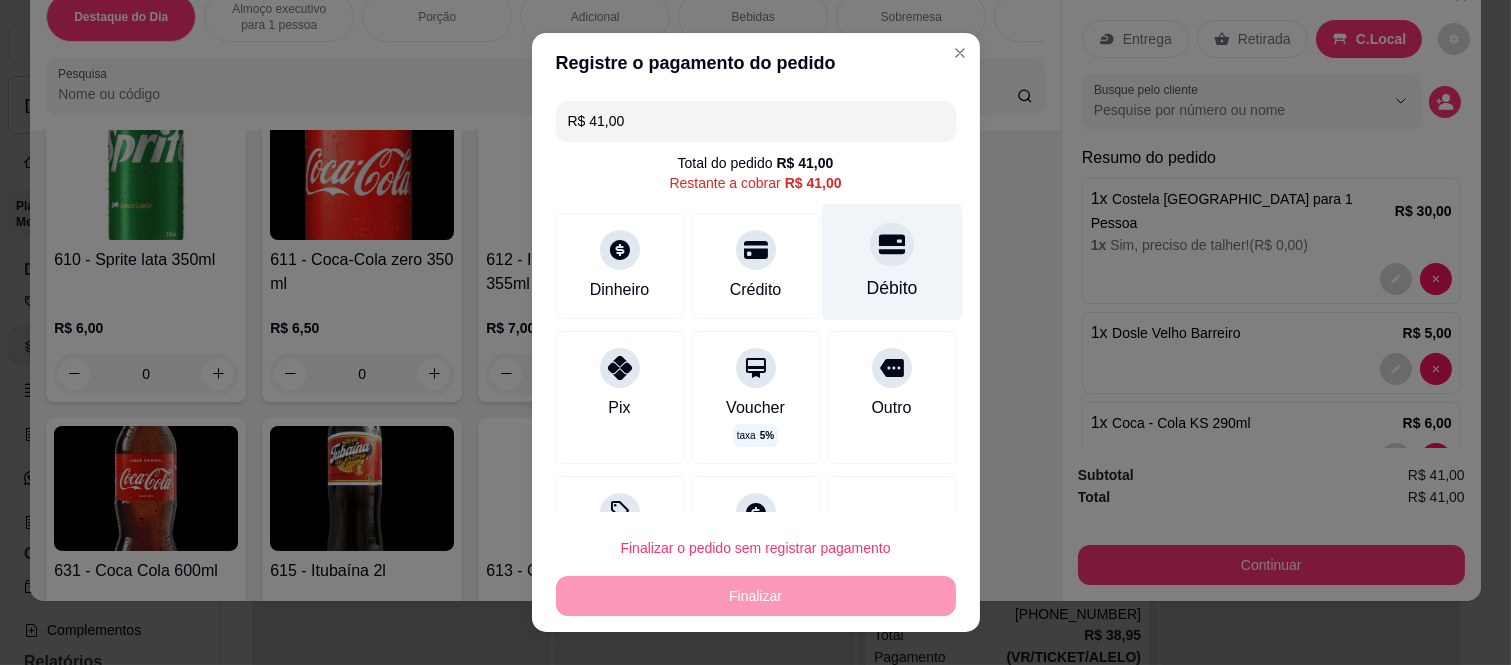click 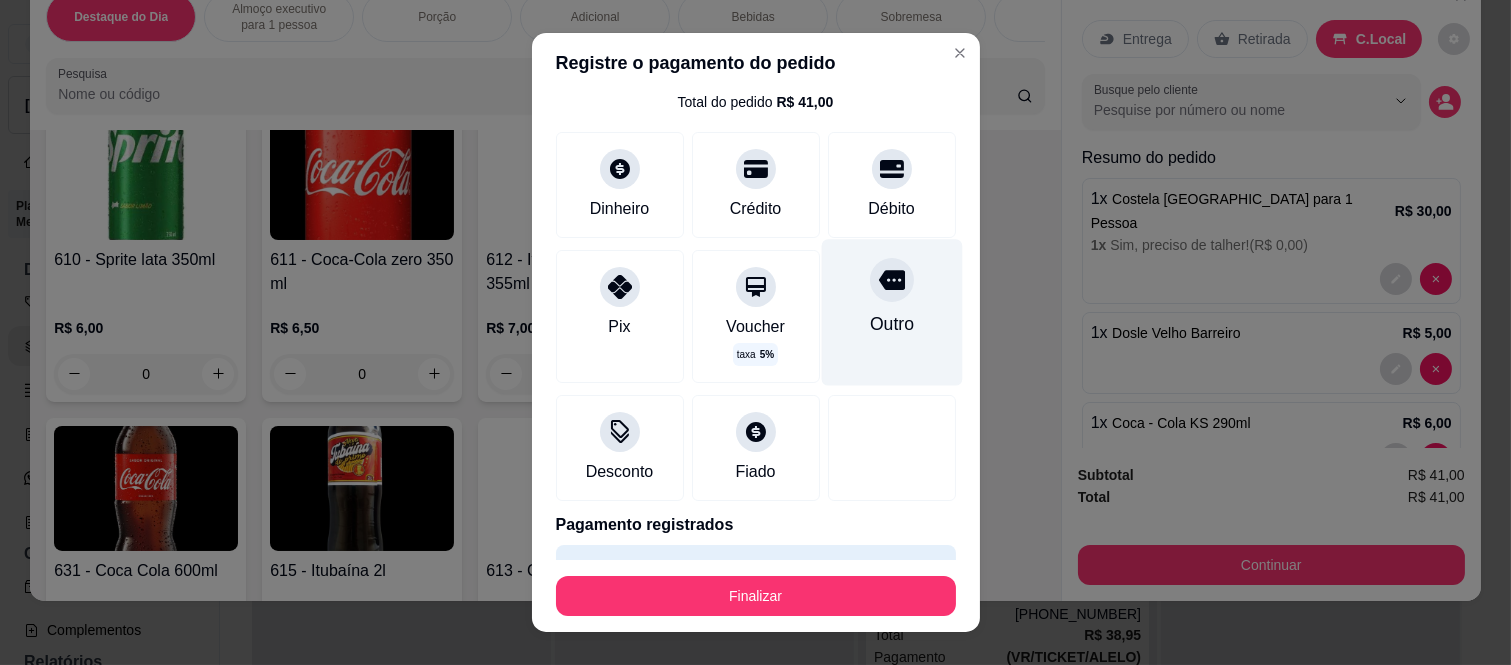 scroll, scrollTop: 114, scrollLeft: 0, axis: vertical 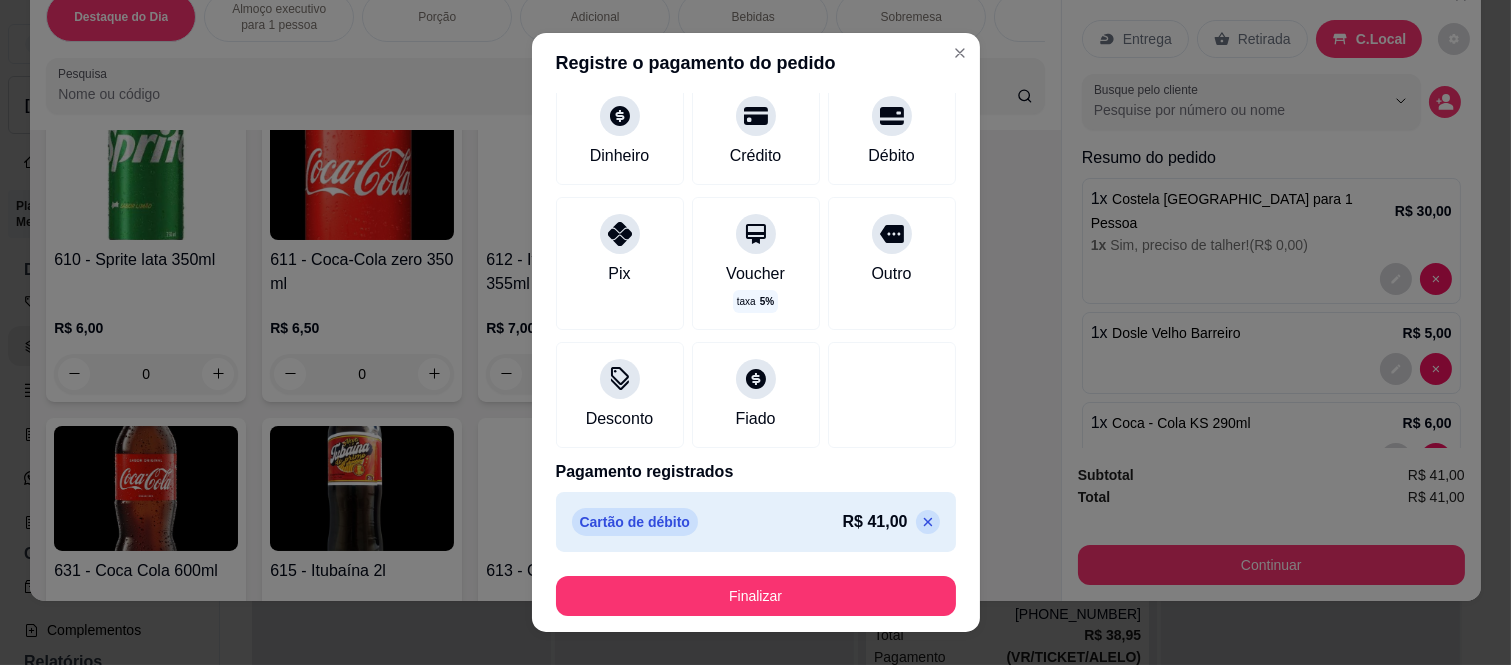 click 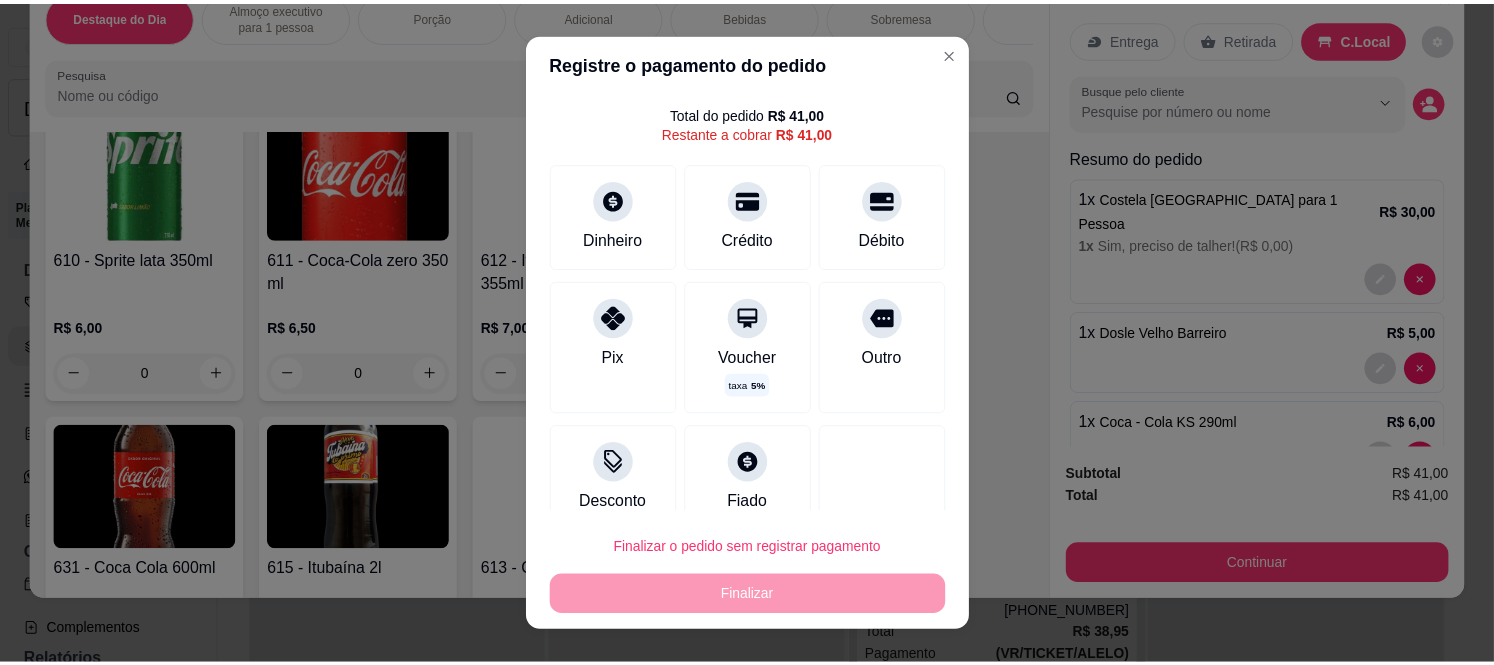 scroll, scrollTop: 0, scrollLeft: 0, axis: both 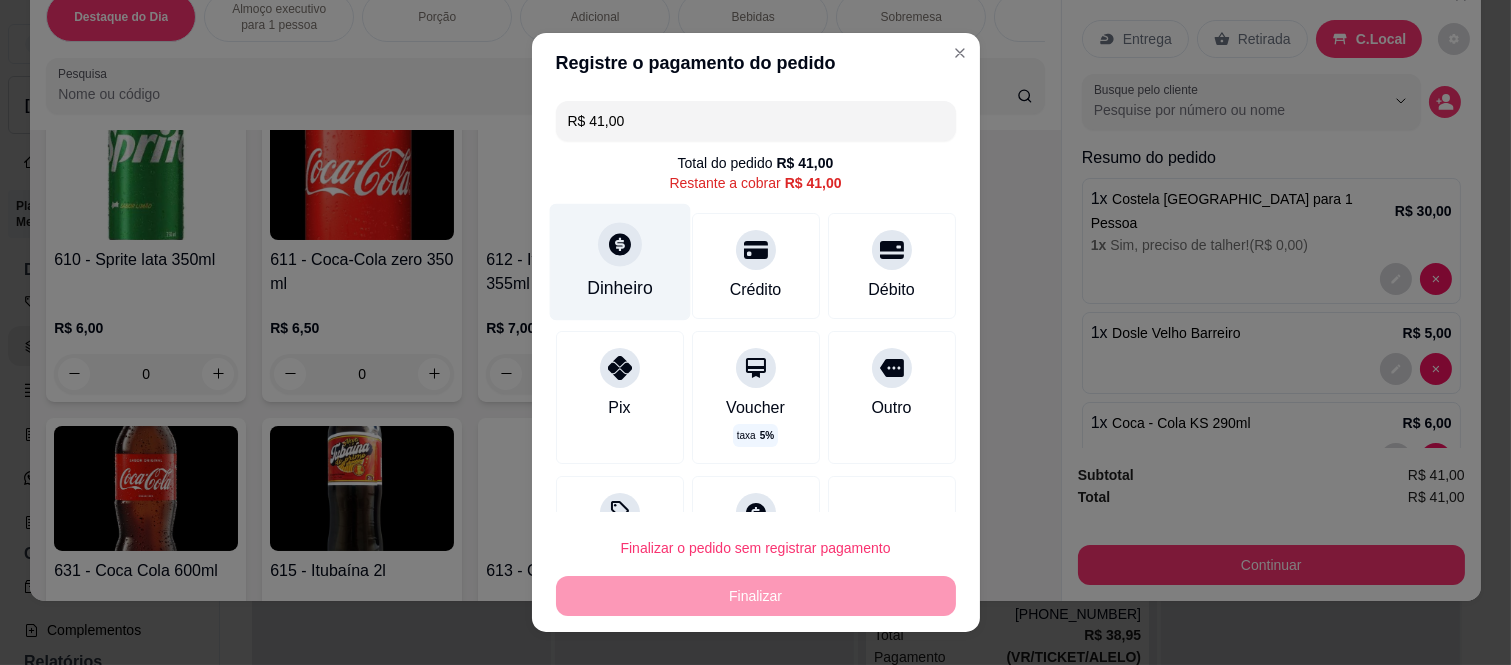click on "Dinheiro" at bounding box center (620, 288) 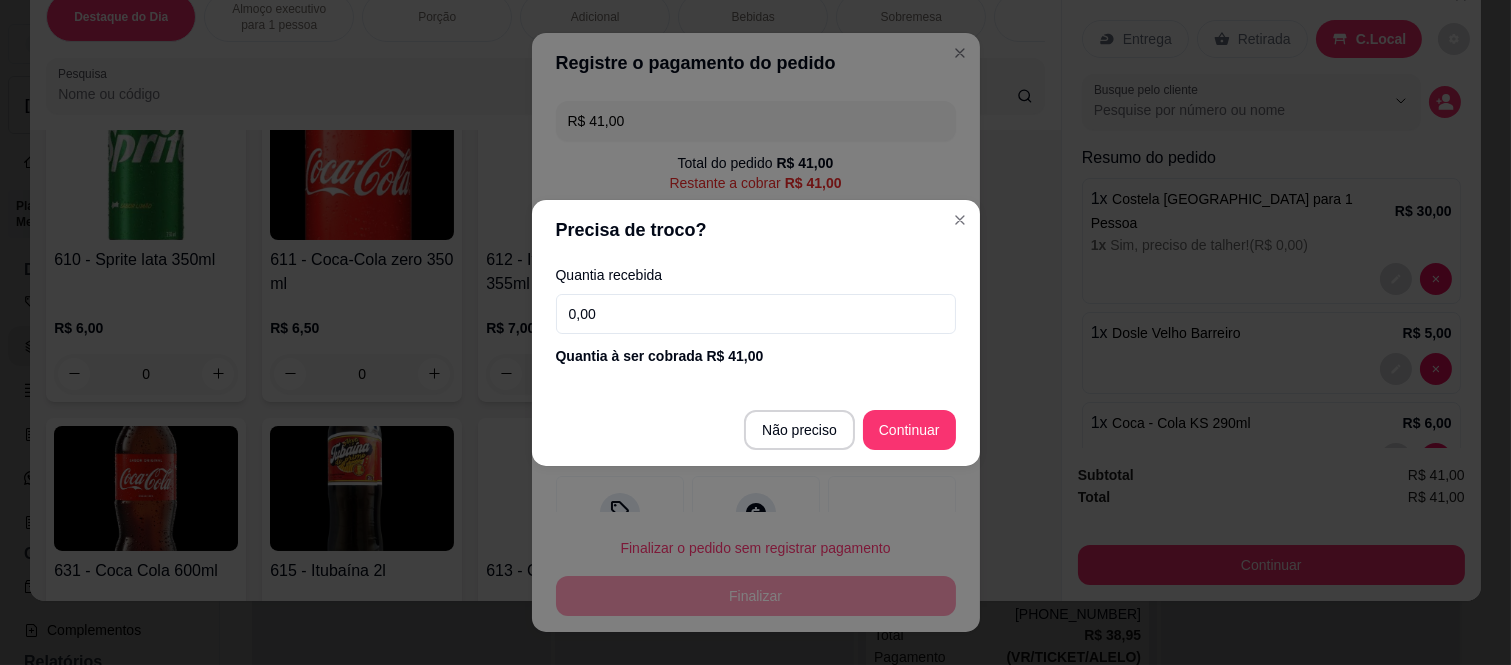 click on "0,00" at bounding box center [756, 314] 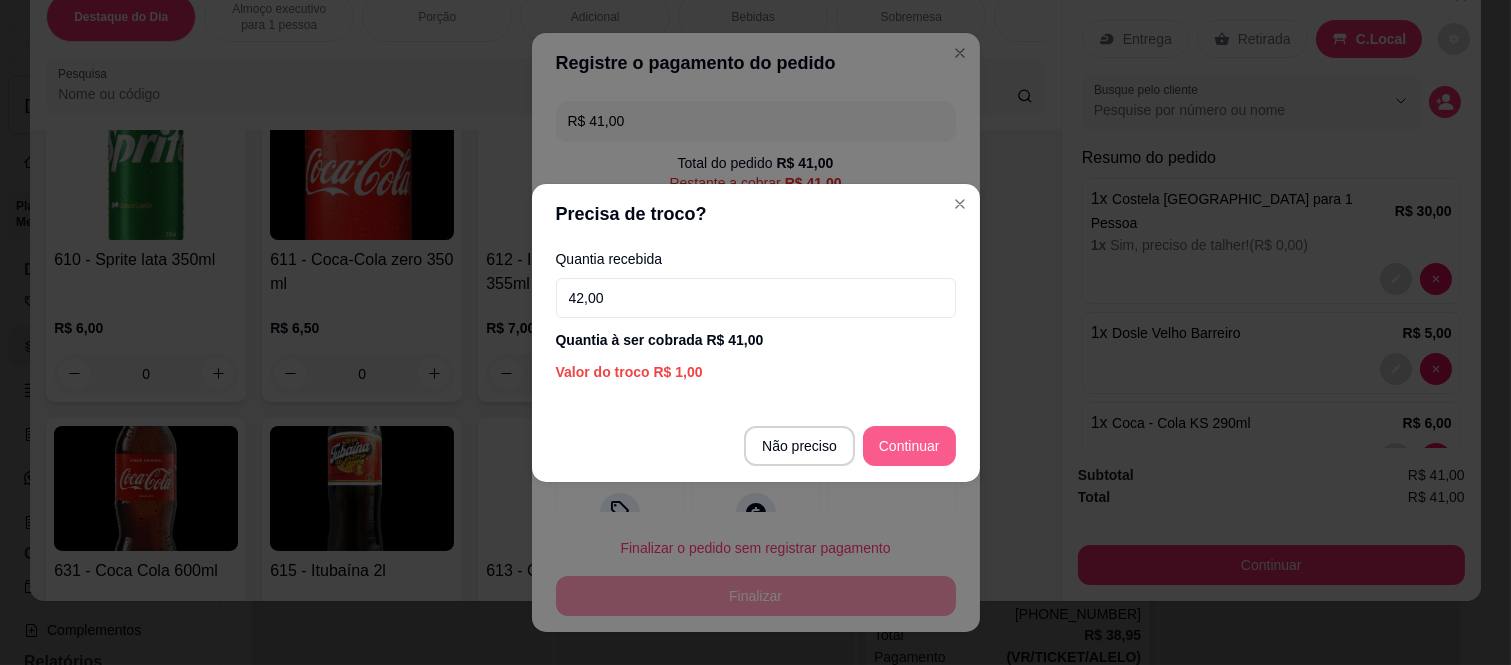 type on "42,00" 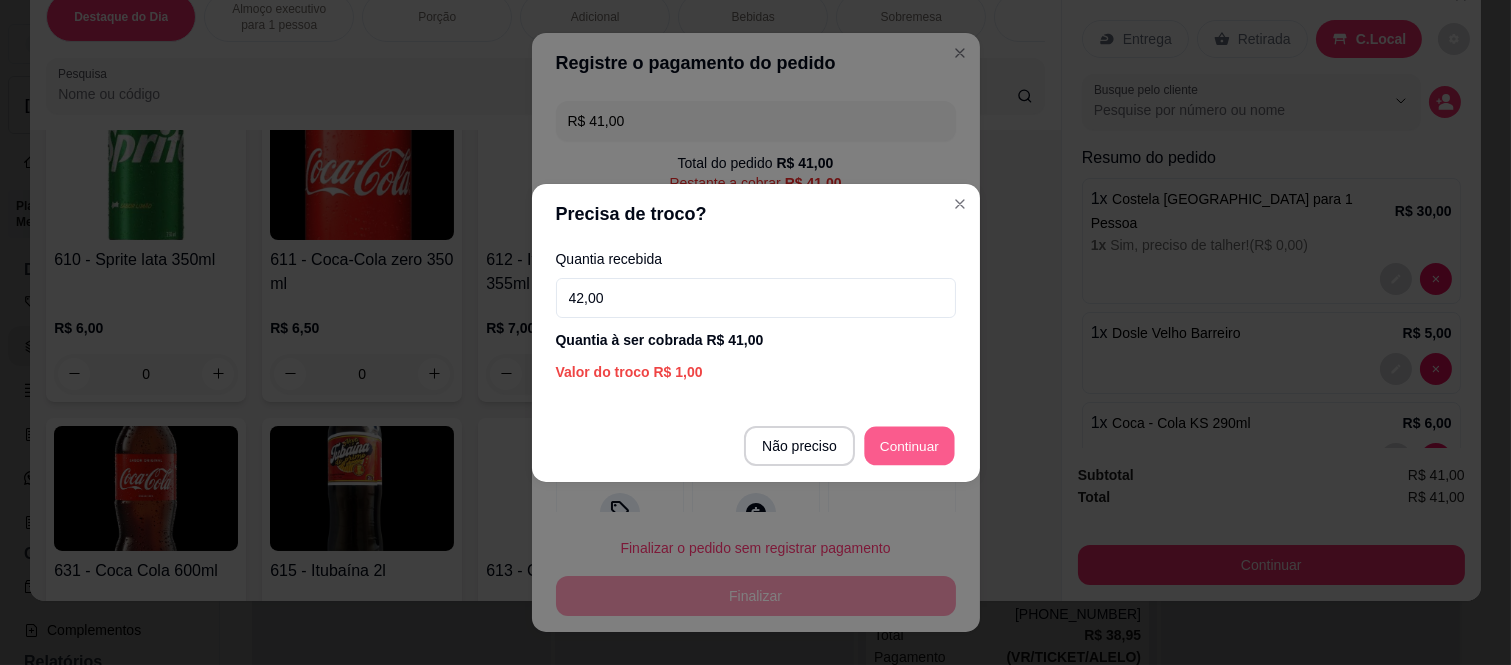 type on "R$ 0,00" 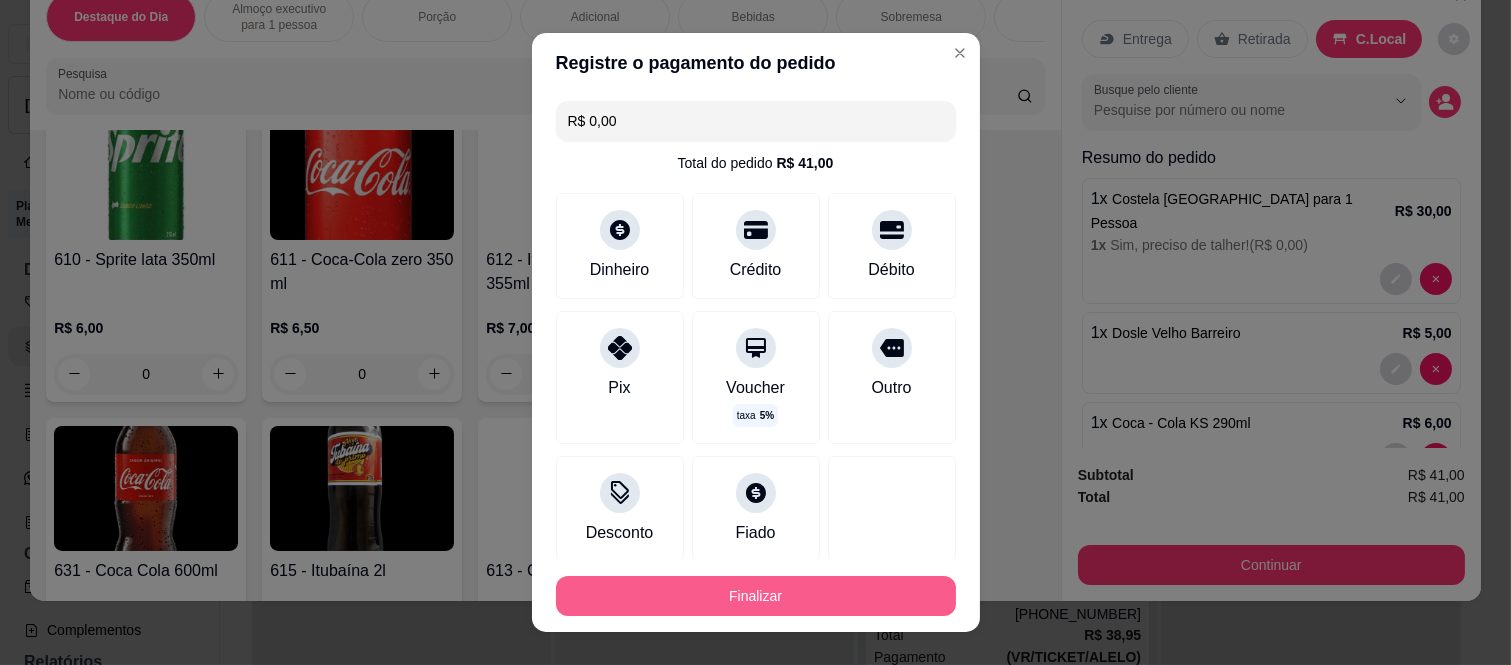 click on "Finalizar" at bounding box center (756, 596) 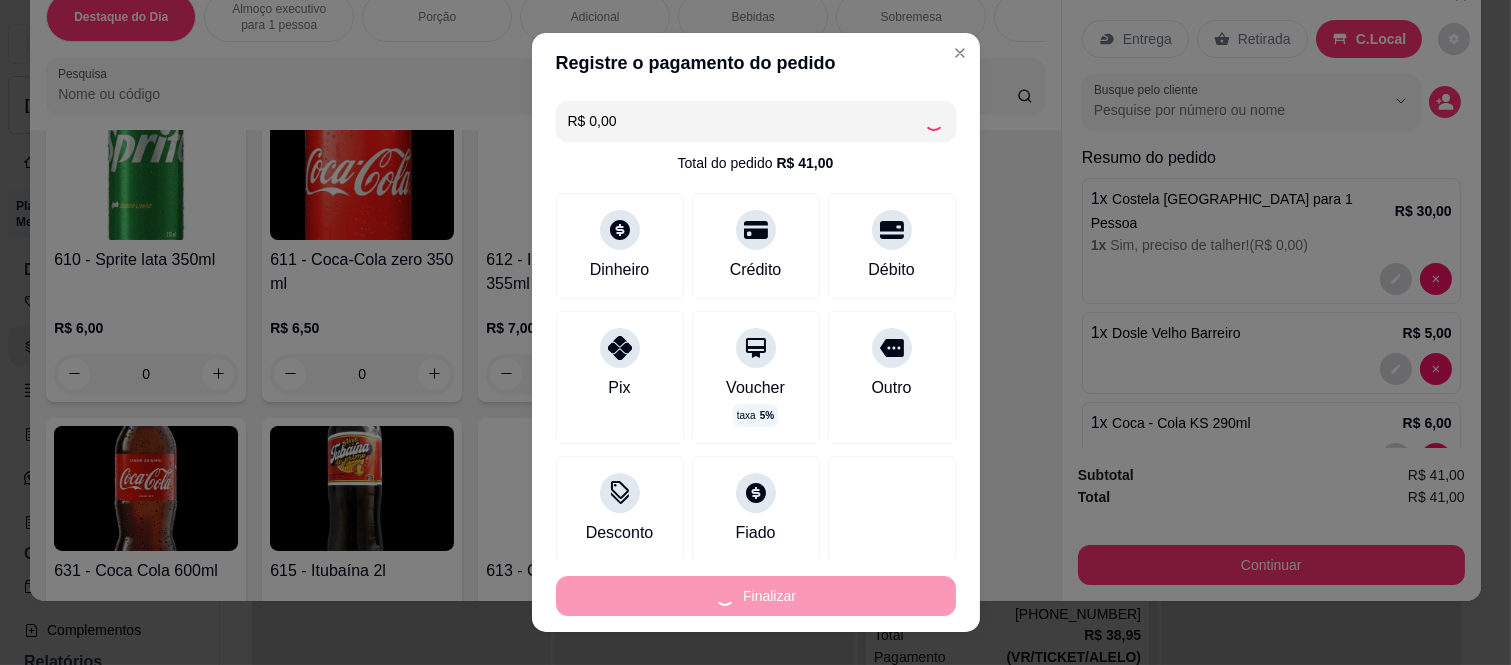 type on "0" 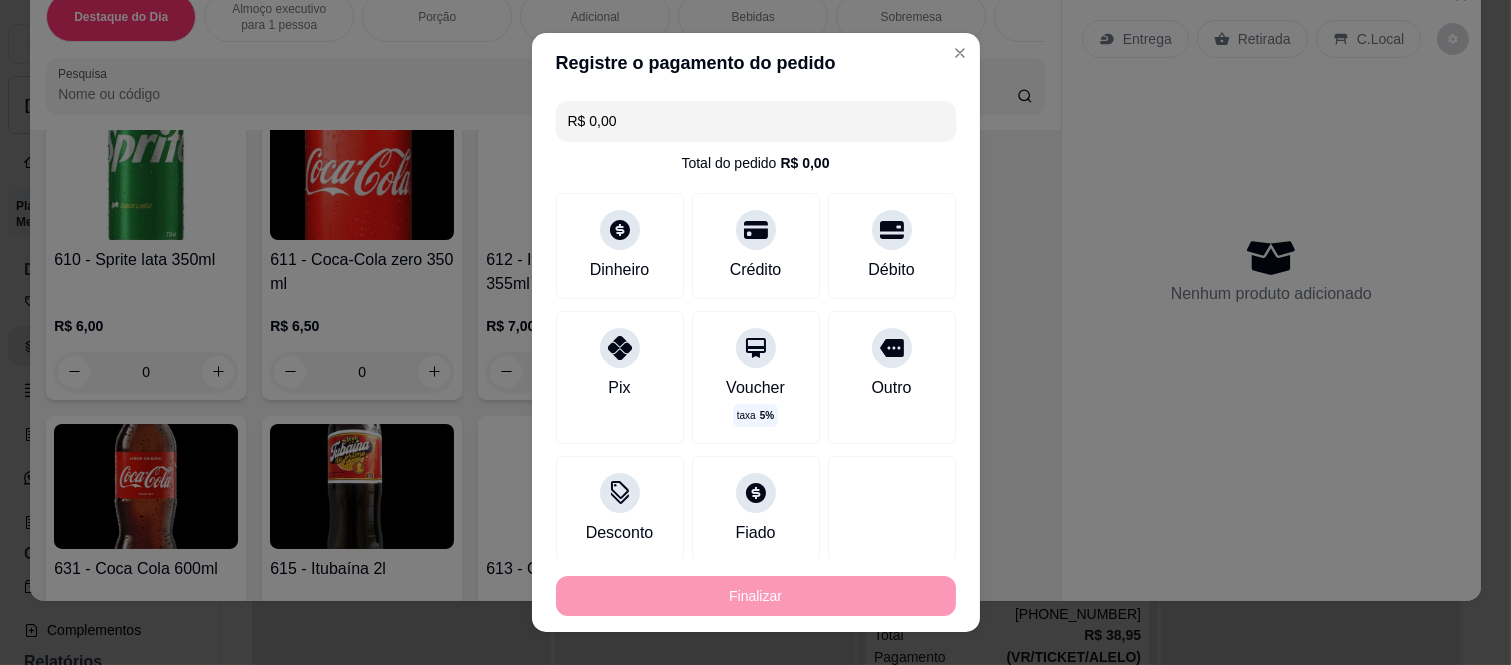 type on "-R$ 41,00" 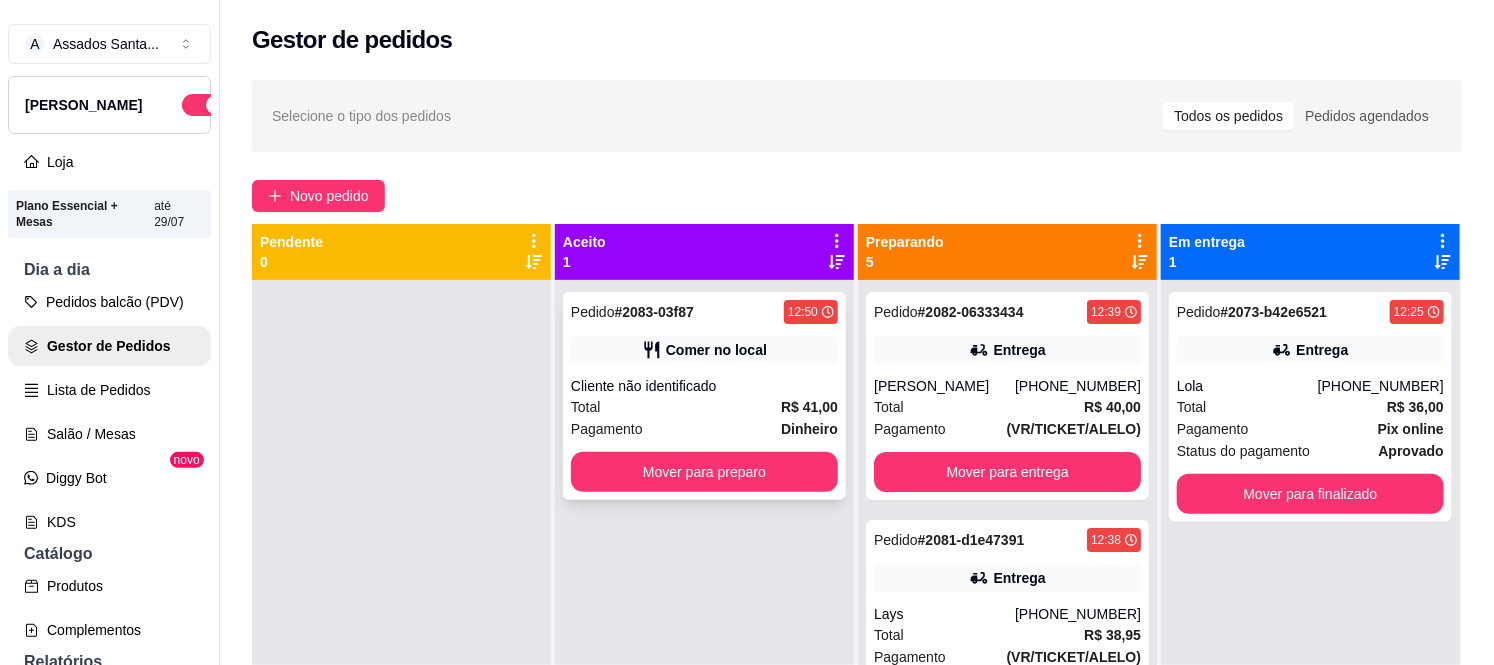 click on "Total R$ 41,00" at bounding box center [704, 407] 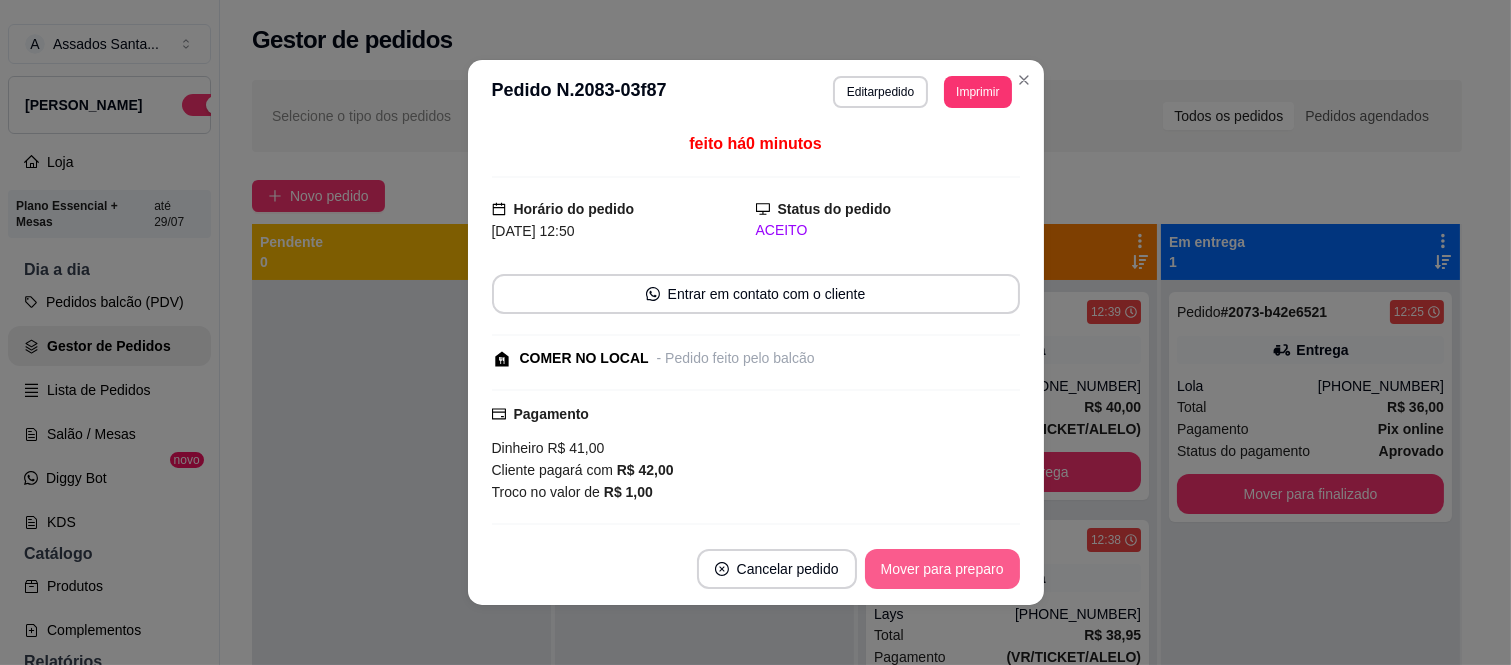 click on "Mover para preparo" at bounding box center (942, 569) 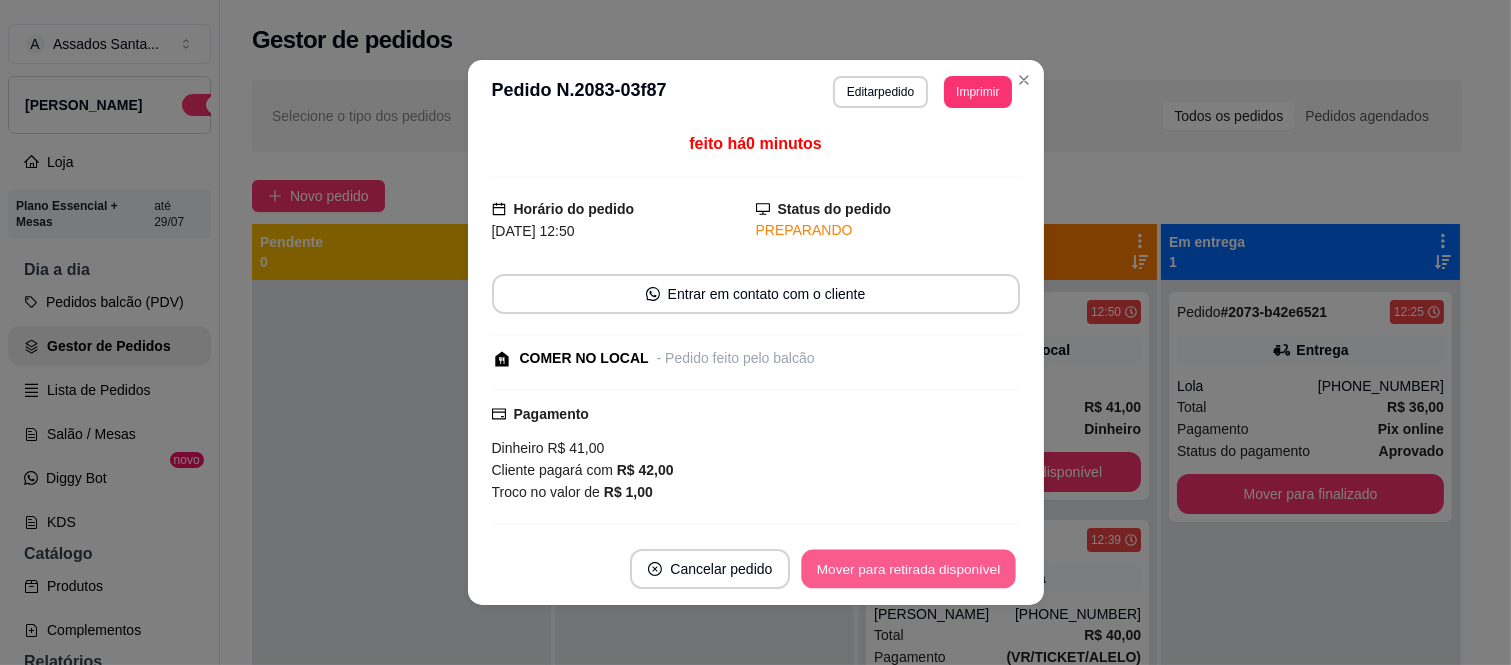 click on "Mover para retirada disponível" at bounding box center (909, 569) 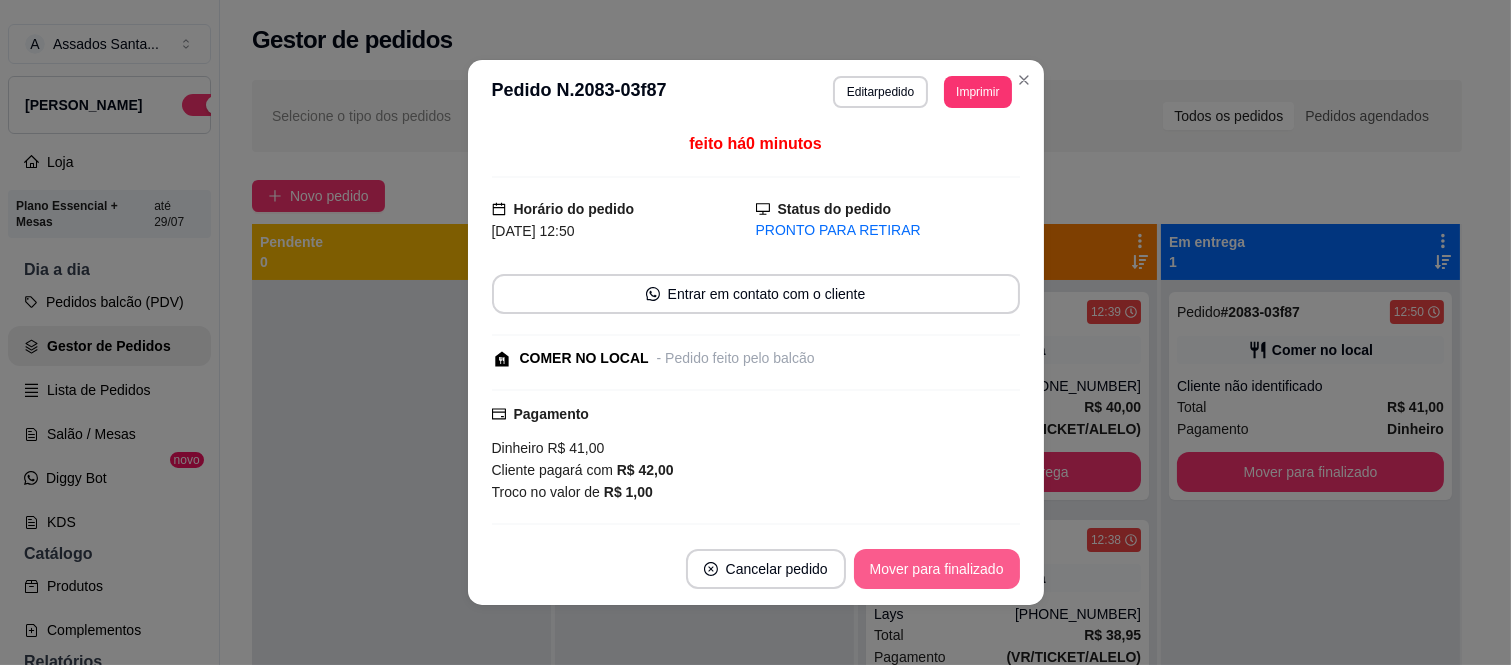 click on "Mover para finalizado" at bounding box center (937, 569) 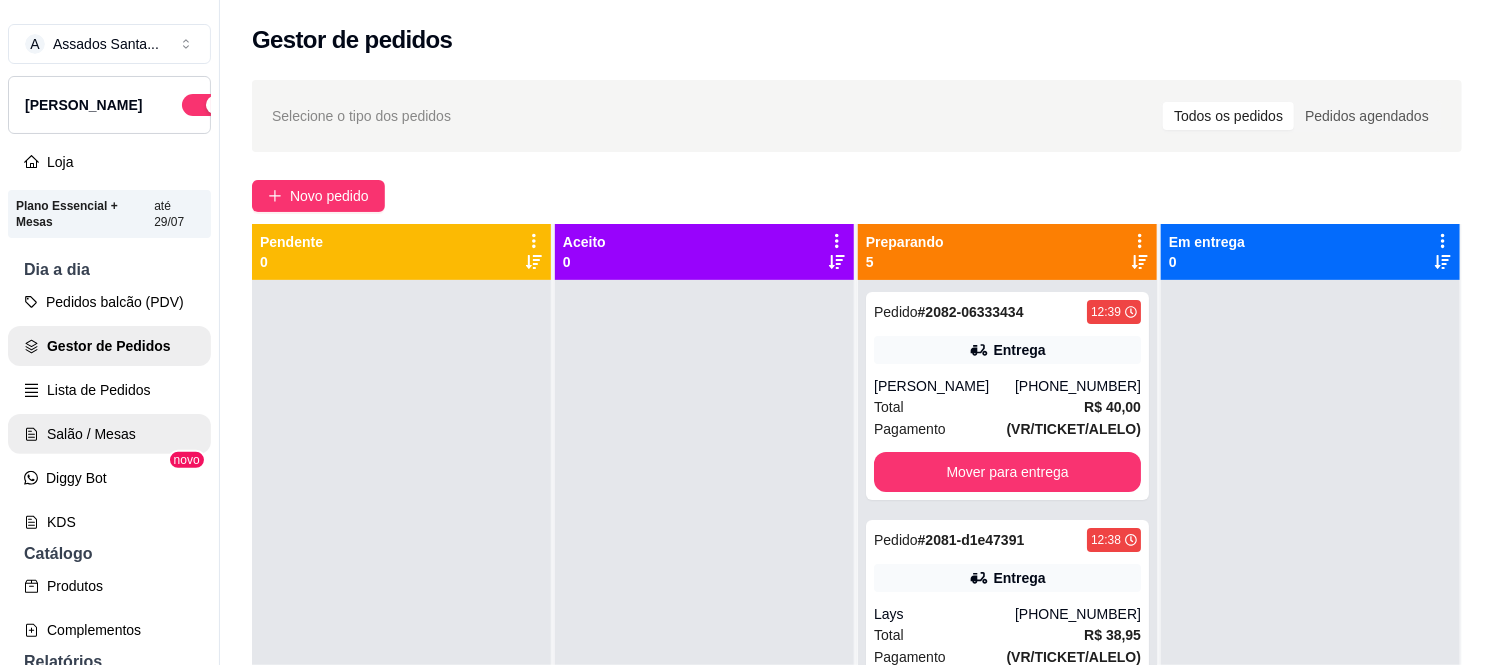 click on "Salão / Mesas" at bounding box center [109, 434] 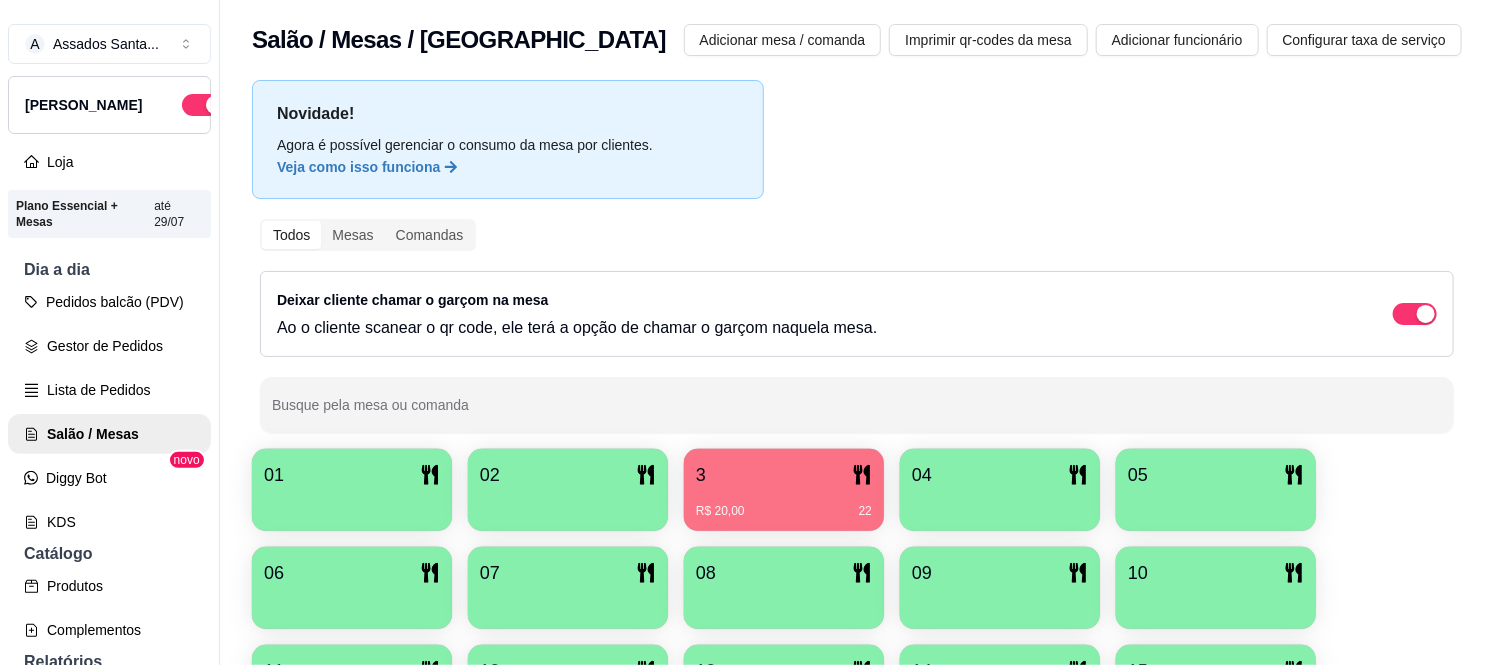 click on "3" at bounding box center (784, 475) 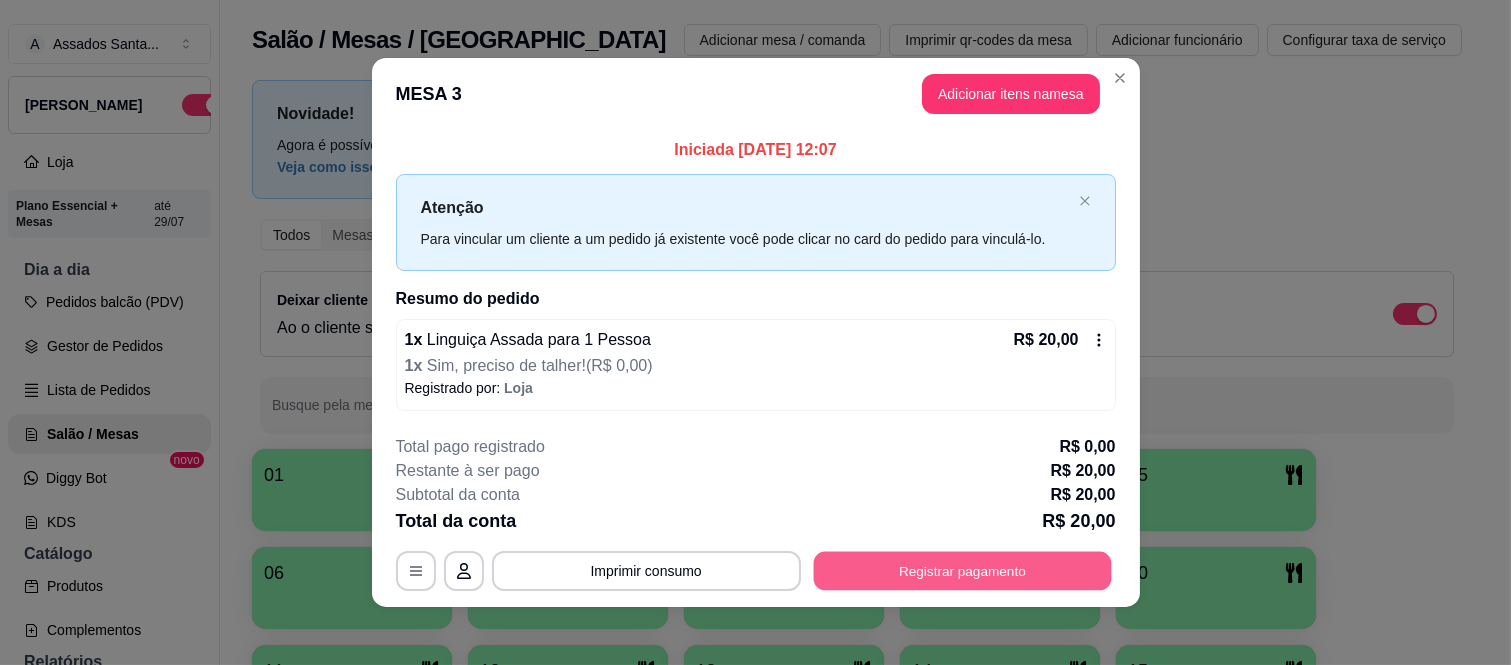 click on "Registrar pagamento" at bounding box center (962, 571) 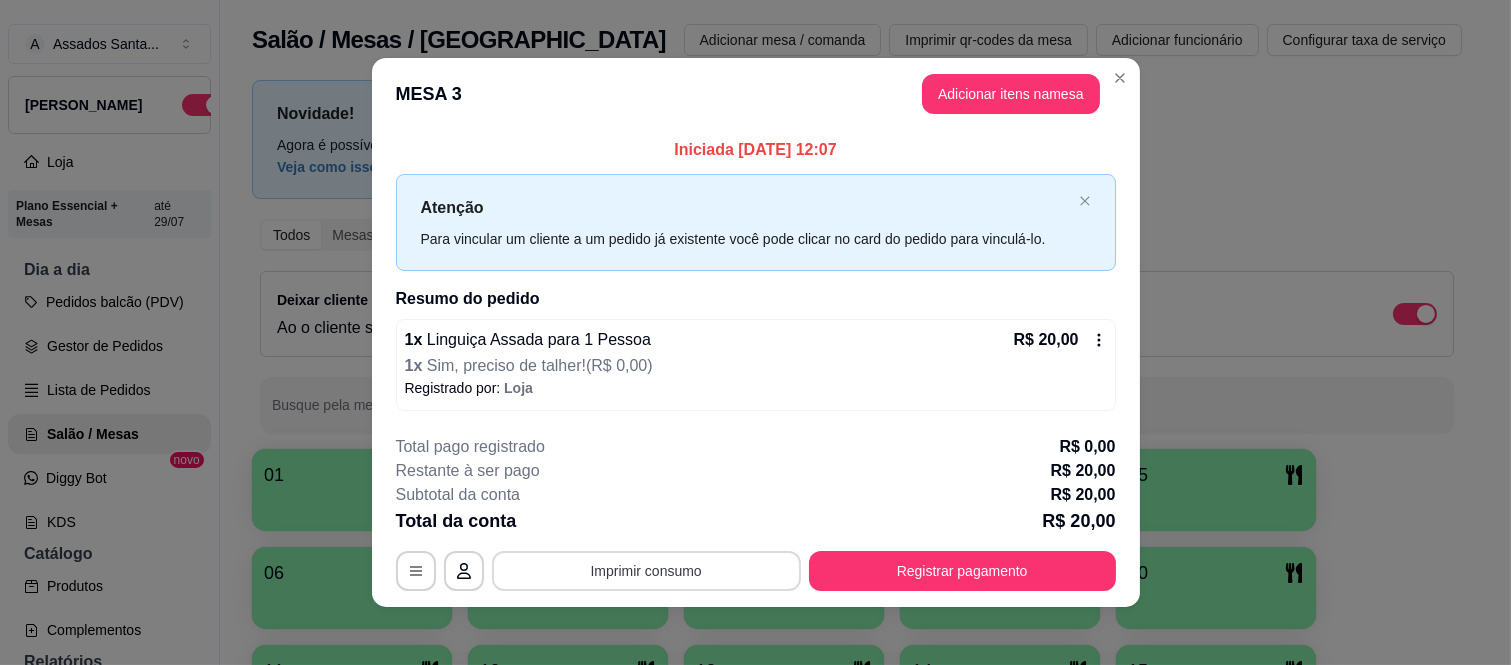 click on "Imprimir consumo" at bounding box center (646, 571) 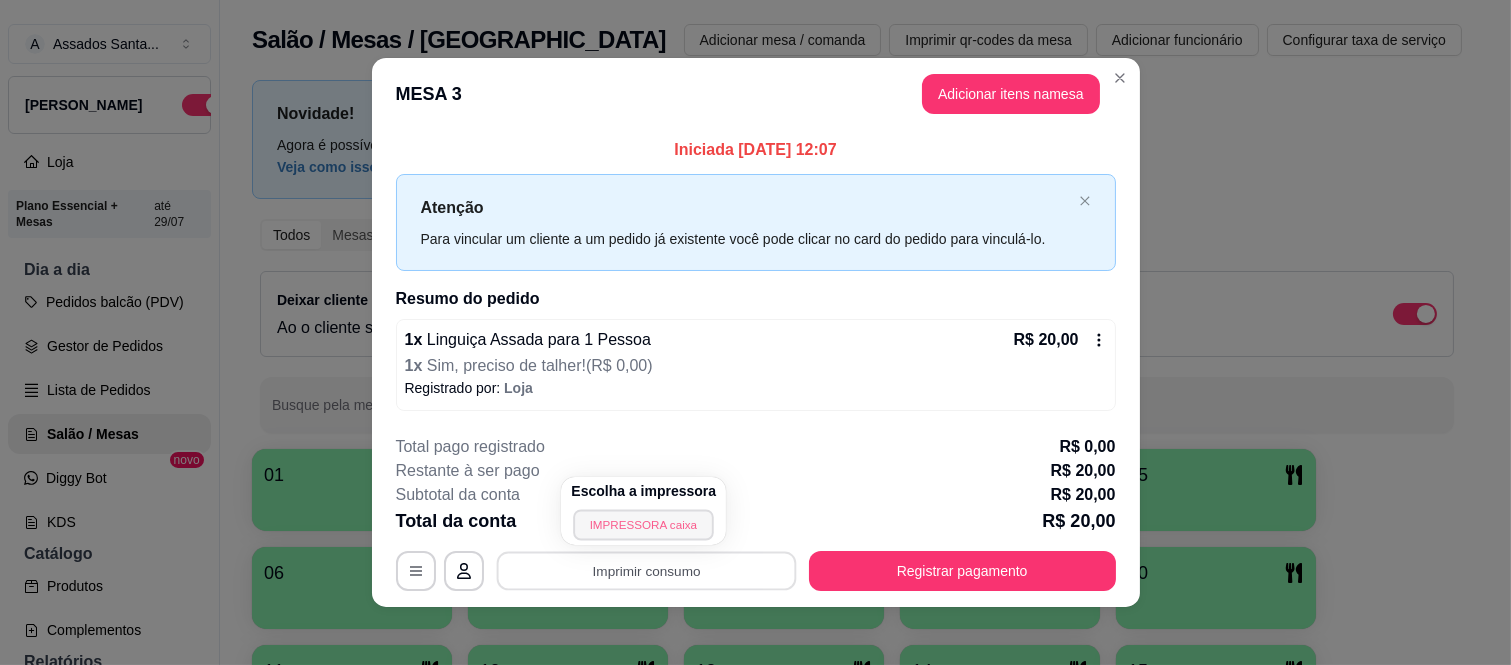 click on "IMPRESSORA caixa" at bounding box center (644, 524) 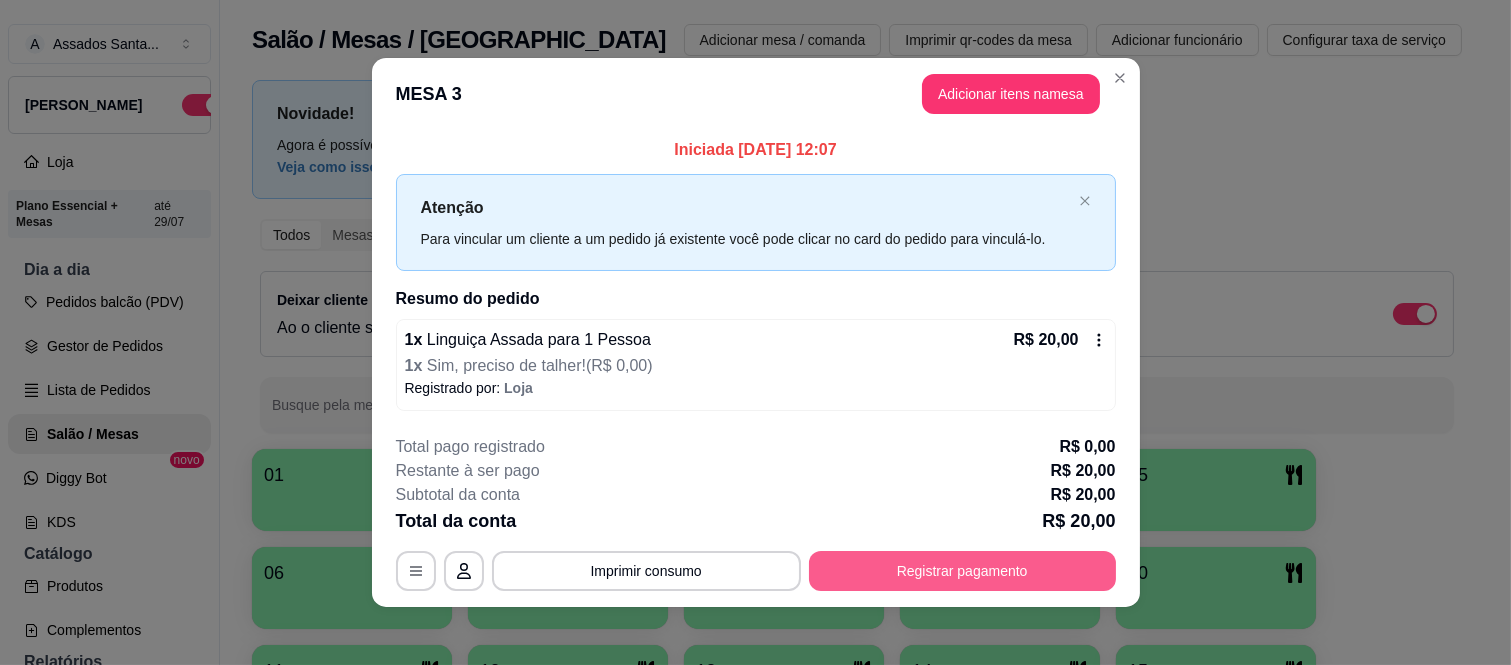 click on "Registrar pagamento" at bounding box center [962, 571] 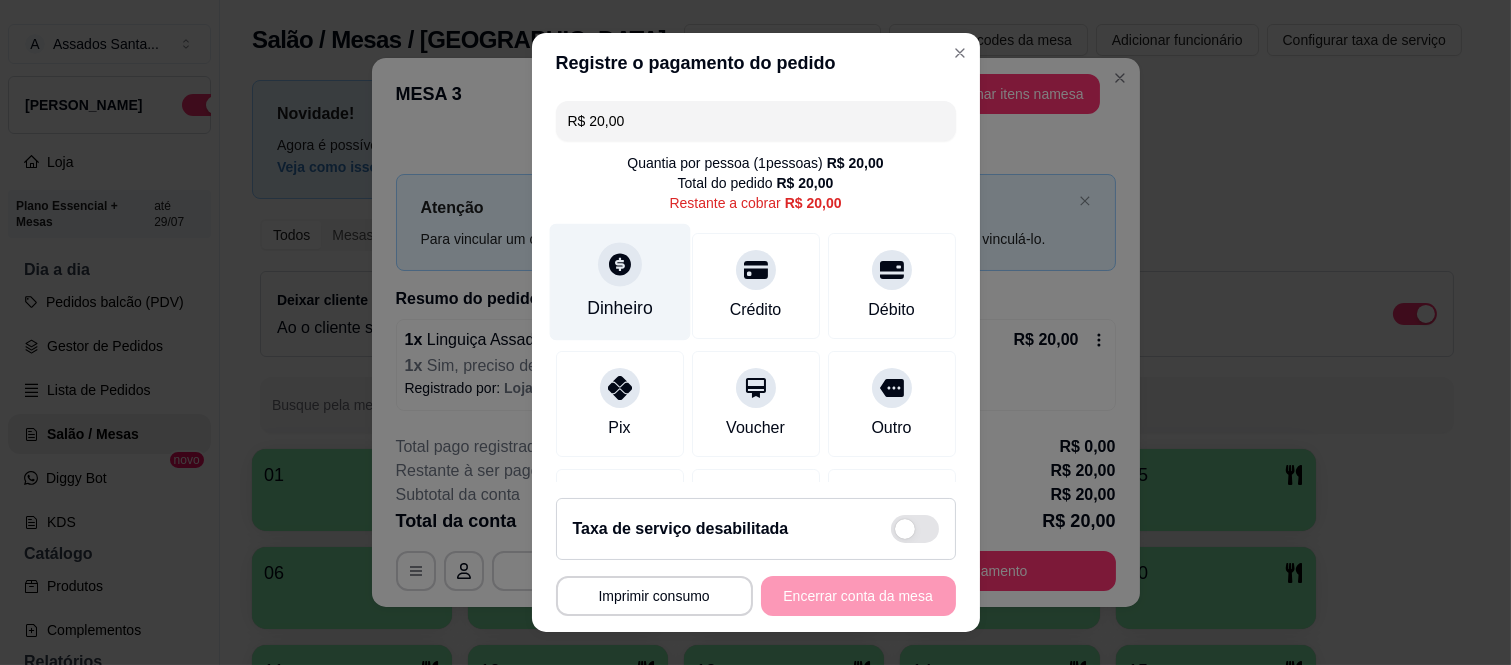 click on "Dinheiro" at bounding box center [619, 282] 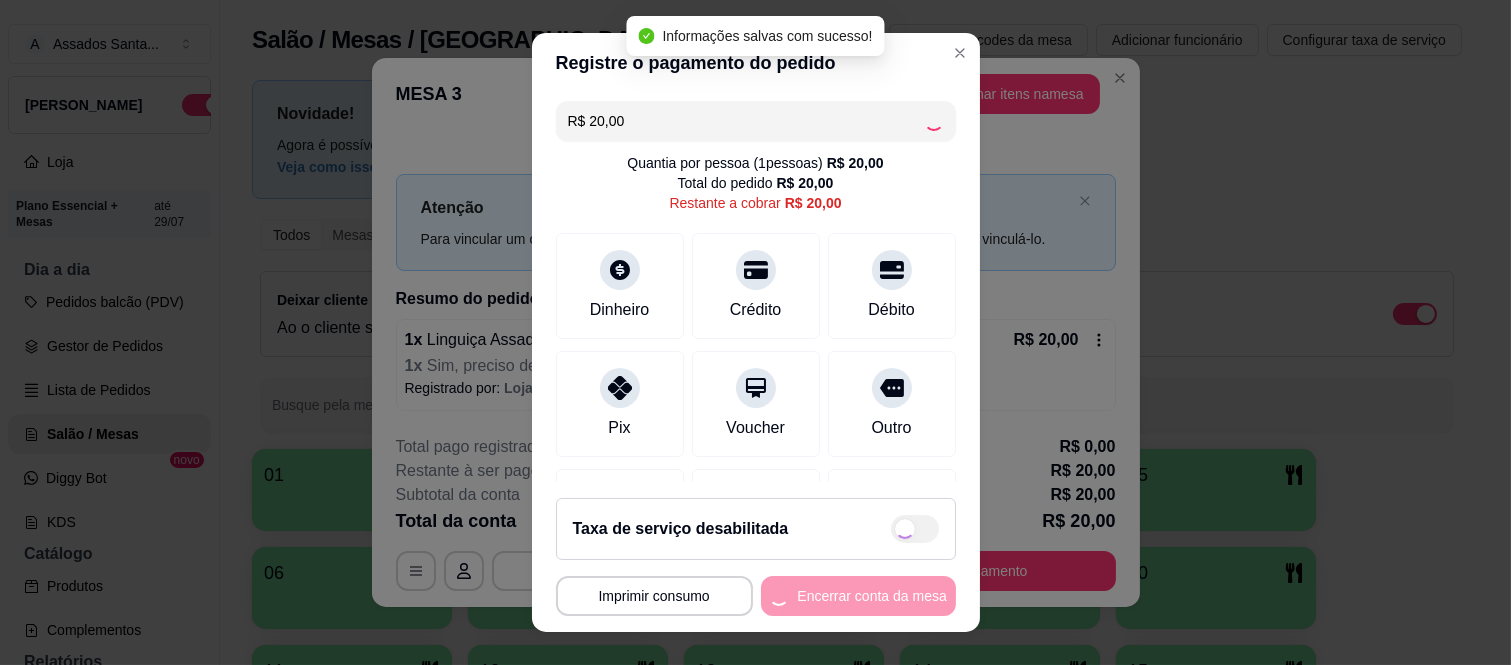 type on "R$ 0,00" 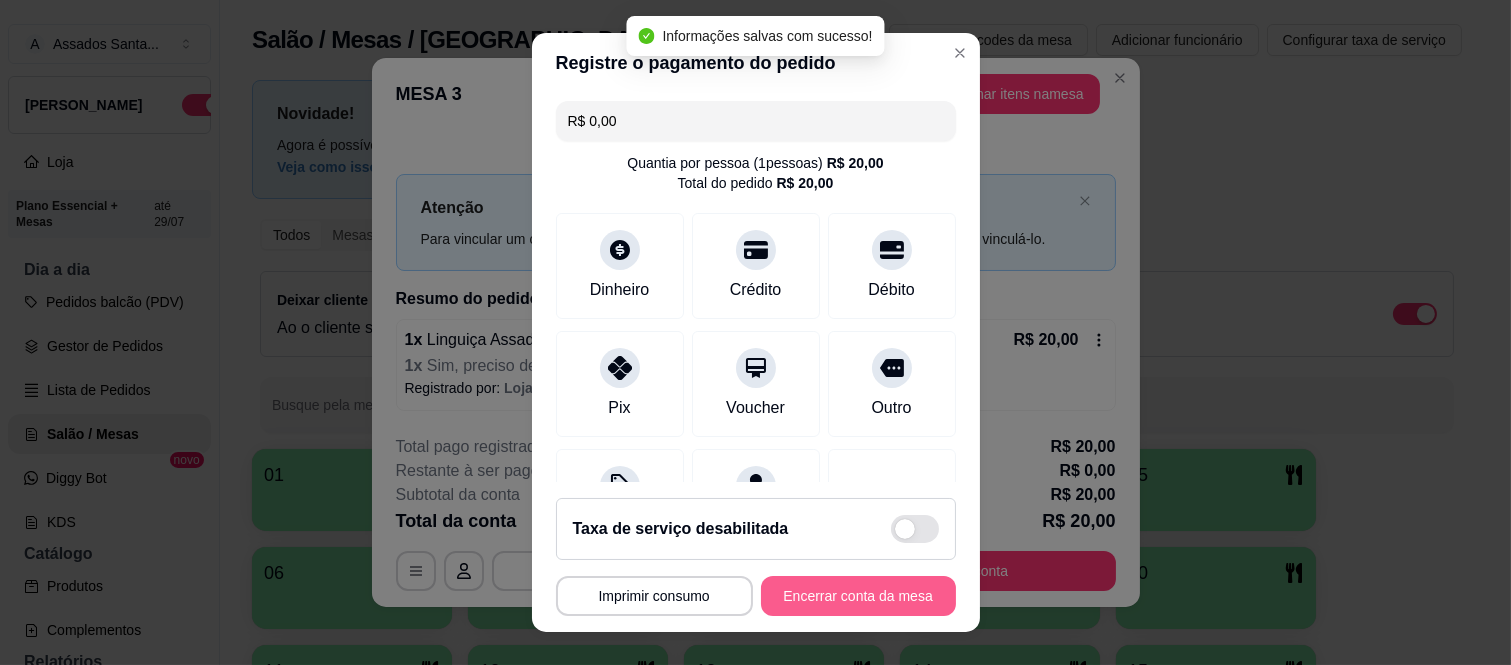 click on "Encerrar conta da mesa" at bounding box center [858, 596] 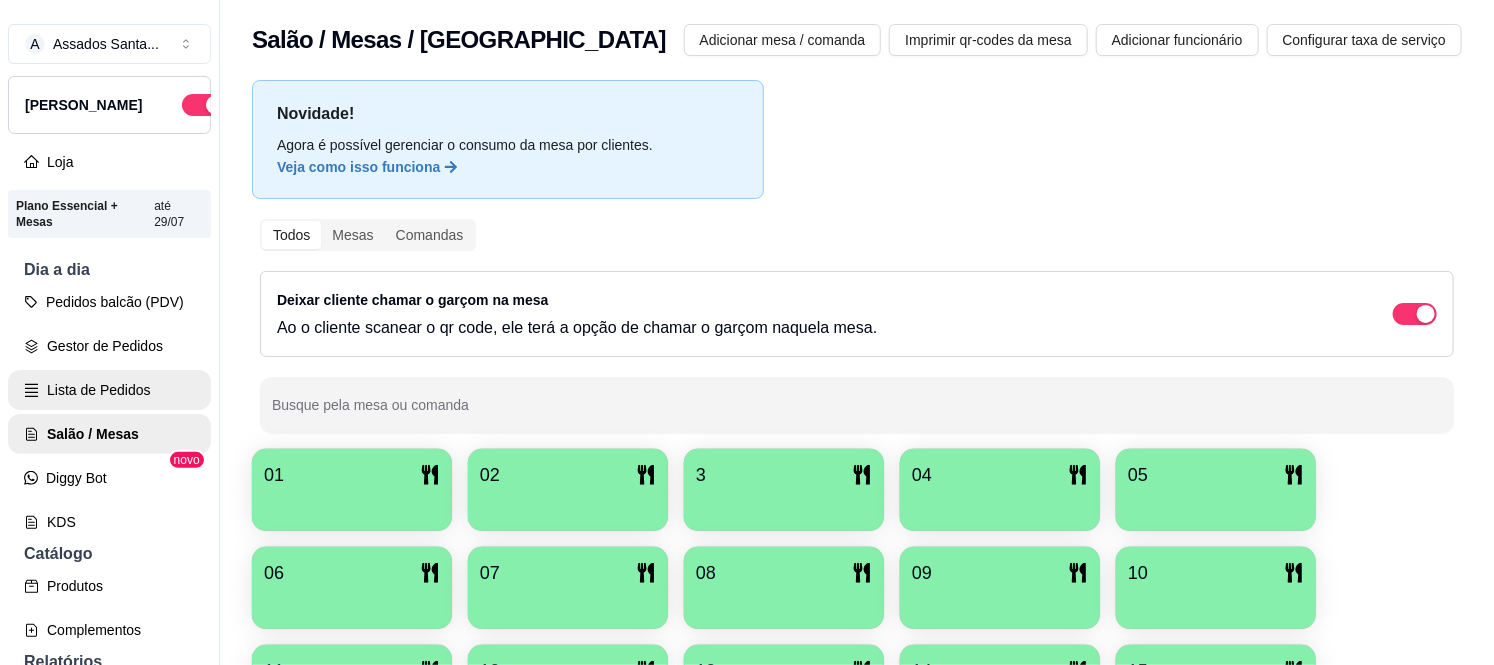 click on "Lista de Pedidos" at bounding box center (109, 390) 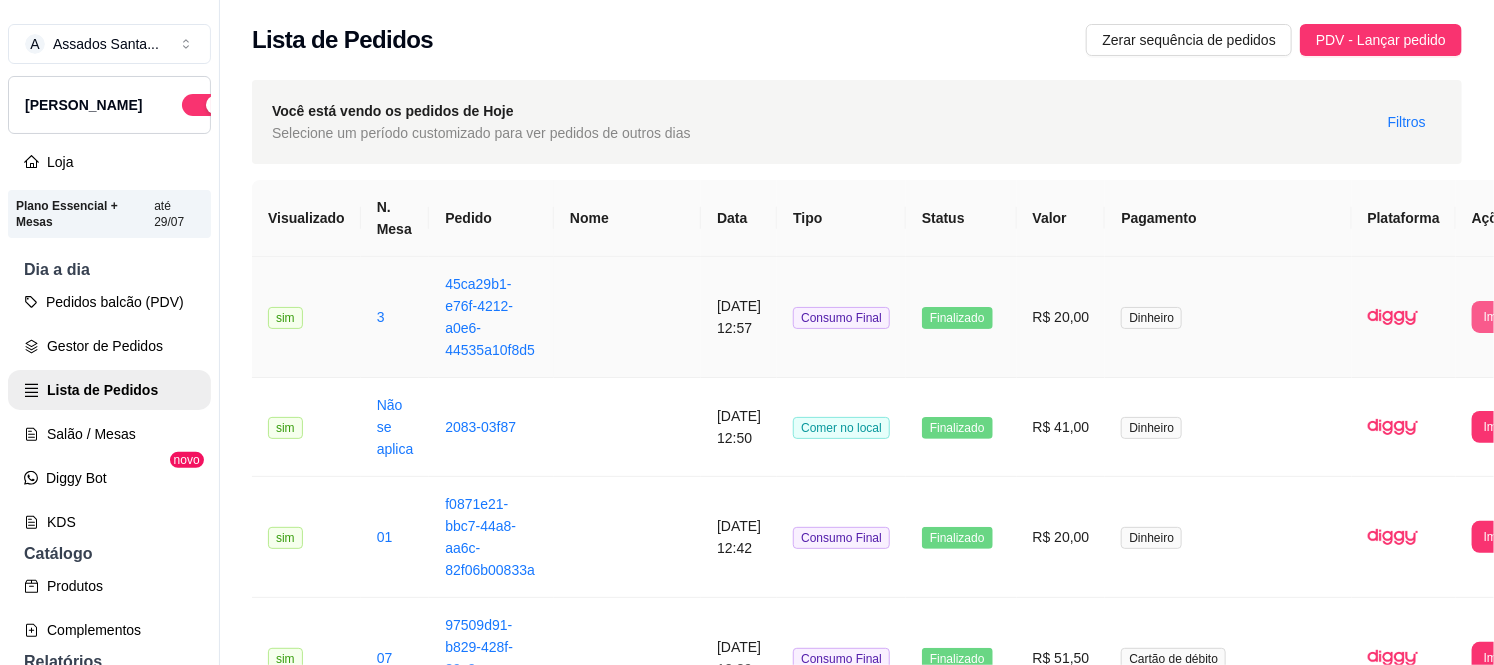 click on "Imprimir" at bounding box center [1505, 317] 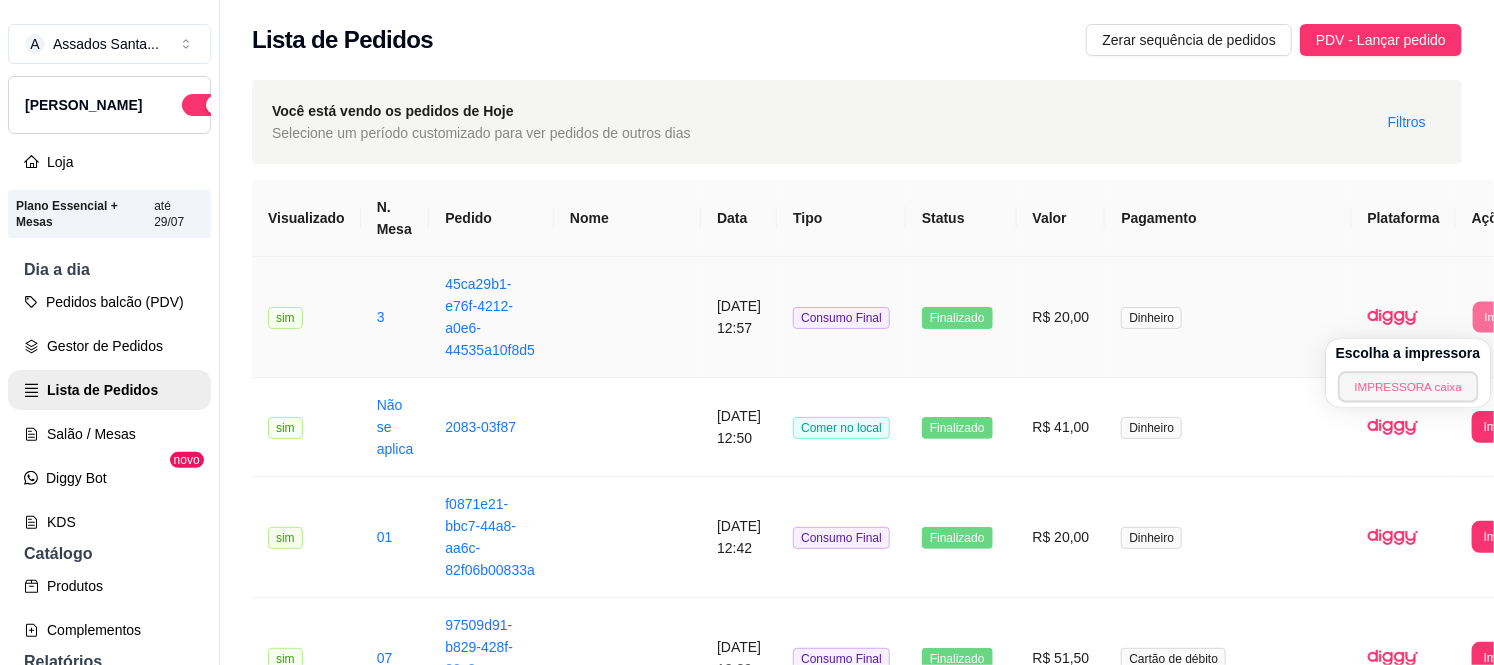 click on "IMPRESSORA caixa" at bounding box center [1408, 386] 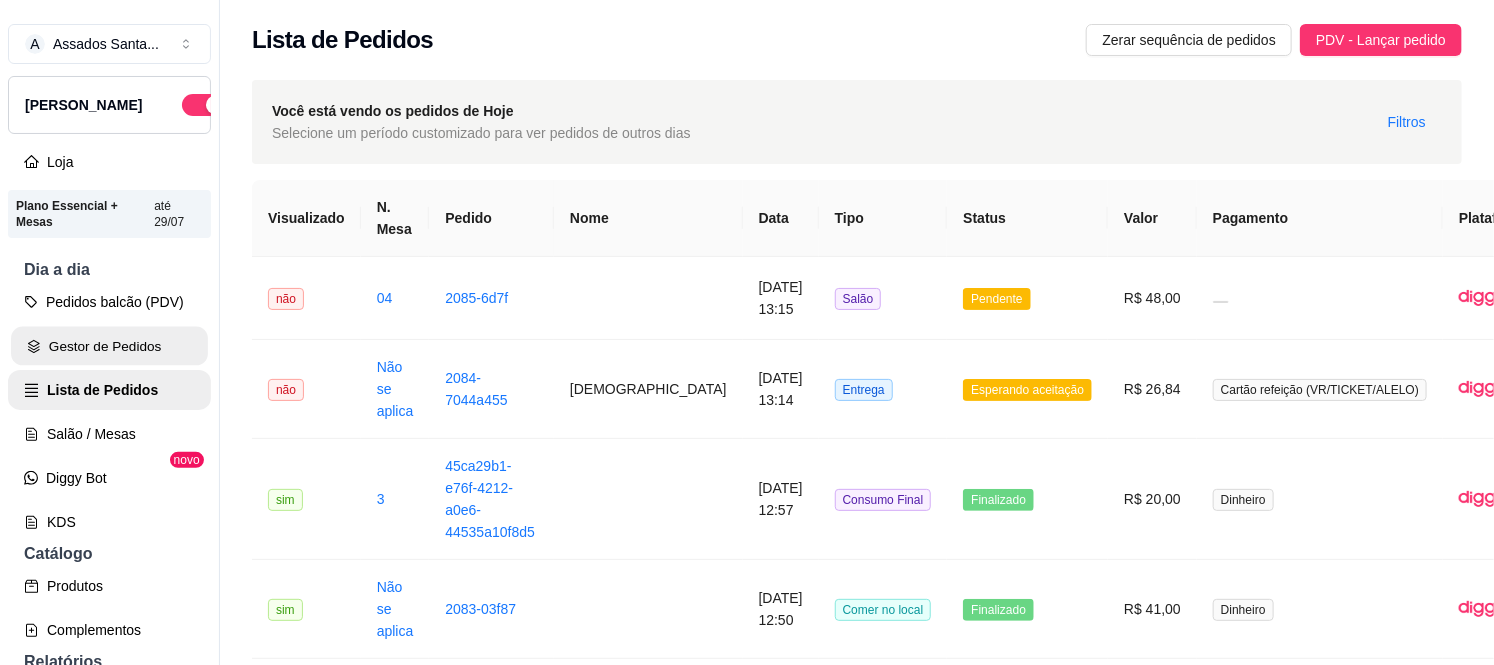 click on "Gestor de Pedidos" at bounding box center [109, 346] 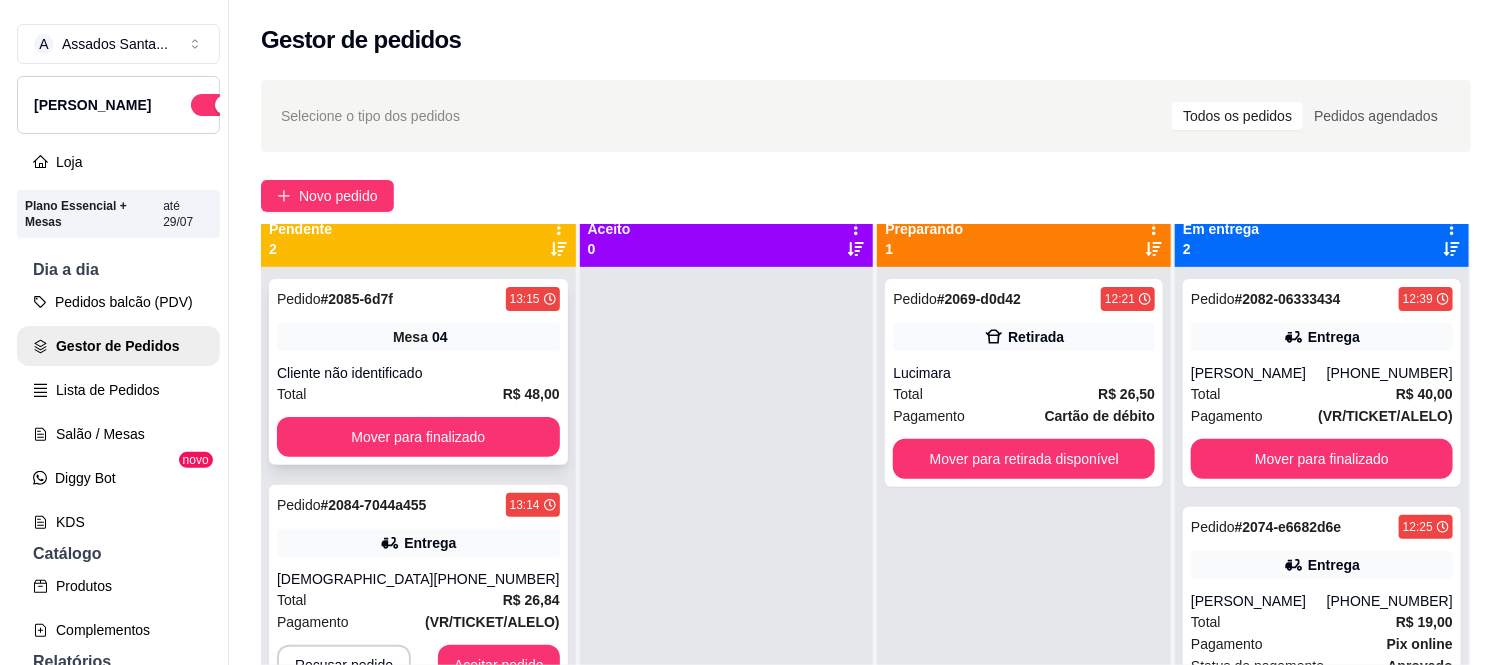 scroll, scrollTop: 55, scrollLeft: 0, axis: vertical 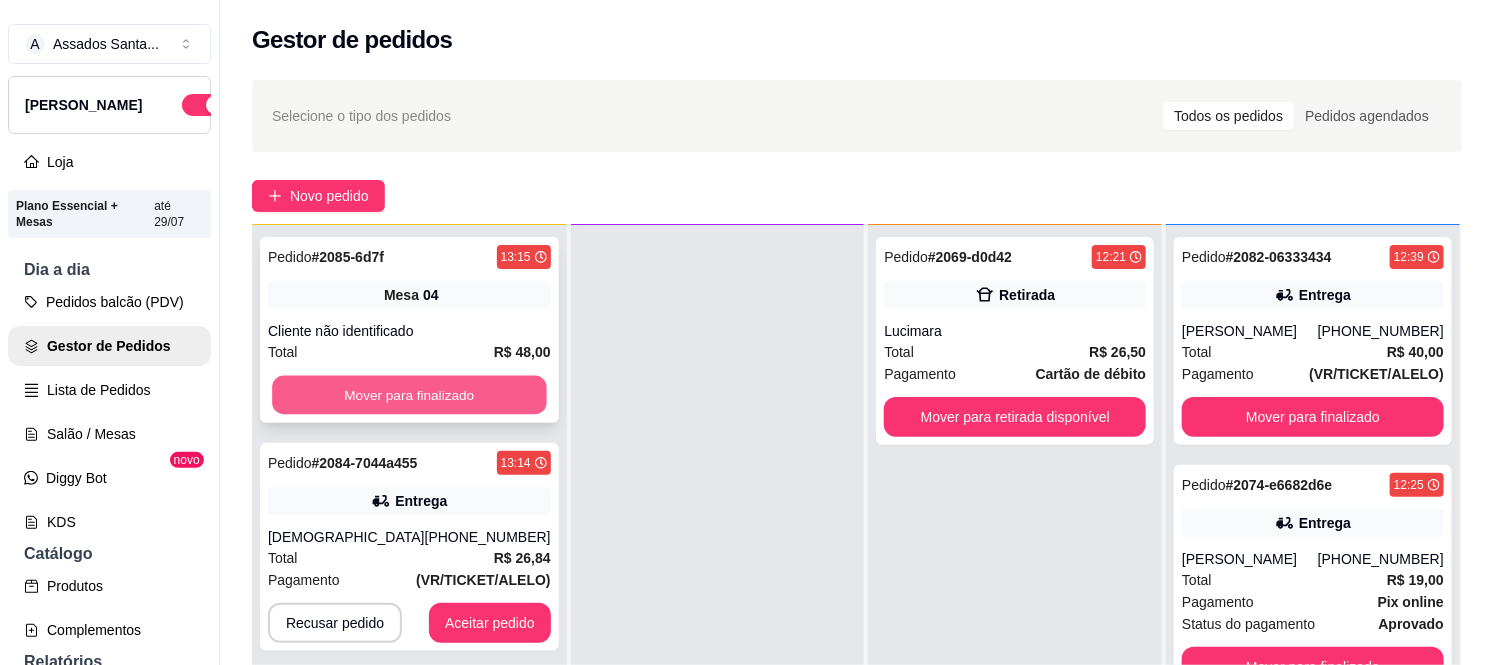 click on "Mover para finalizado" at bounding box center [409, 395] 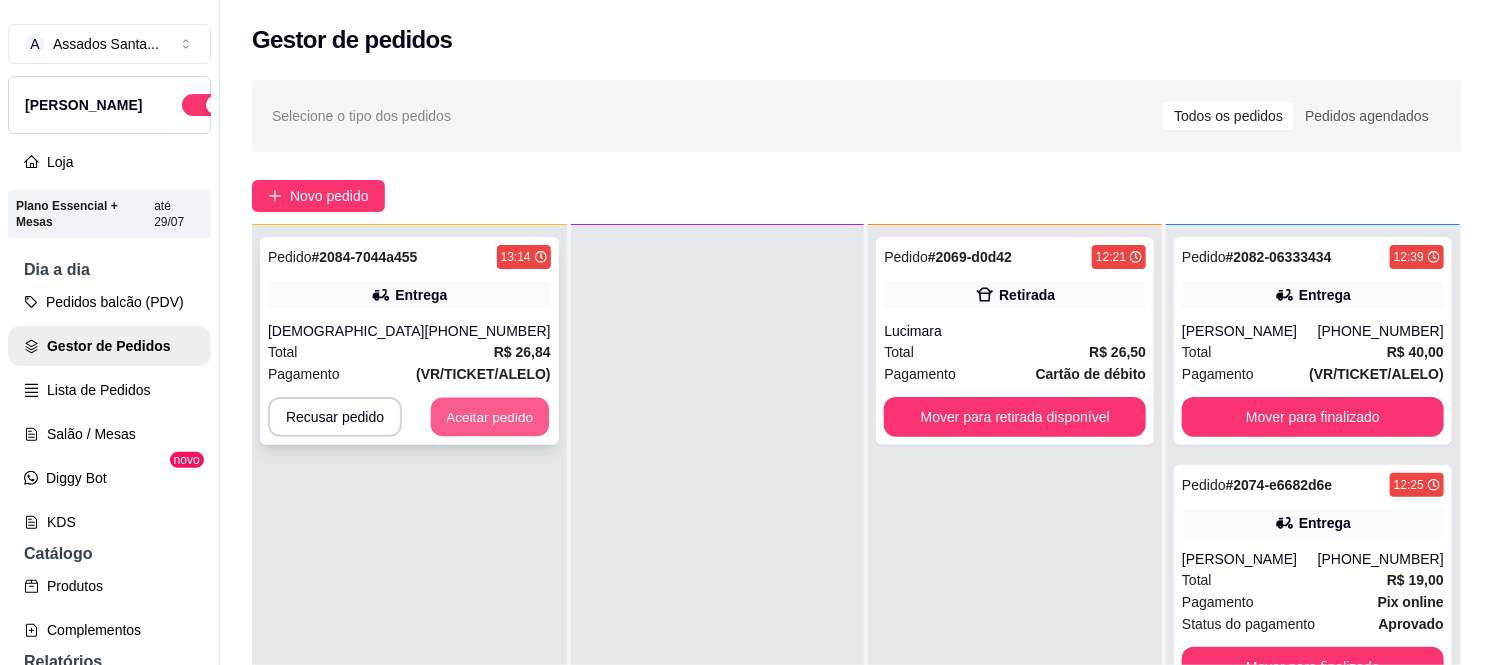 click on "Aceitar pedido" at bounding box center (490, 417) 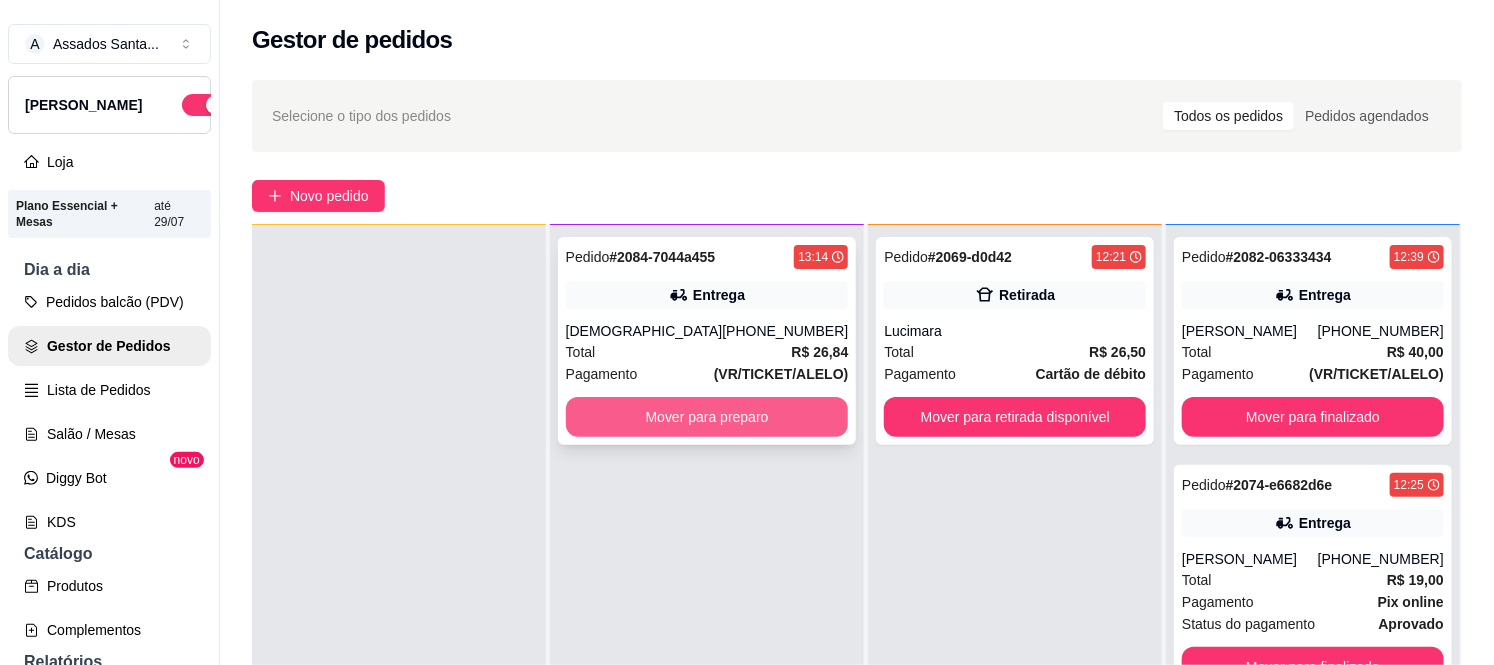 click on "Mover para preparo" at bounding box center (707, 417) 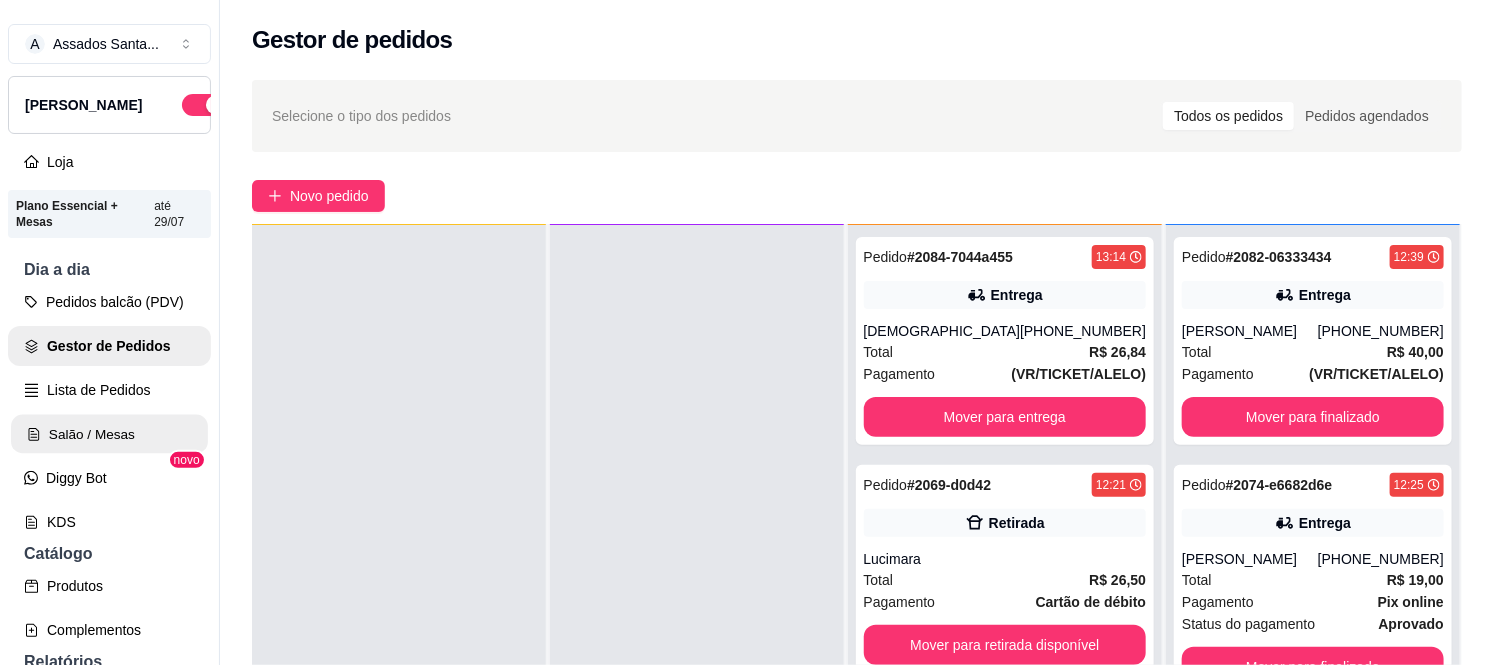 click on "Salão / Mesas" at bounding box center (109, 434) 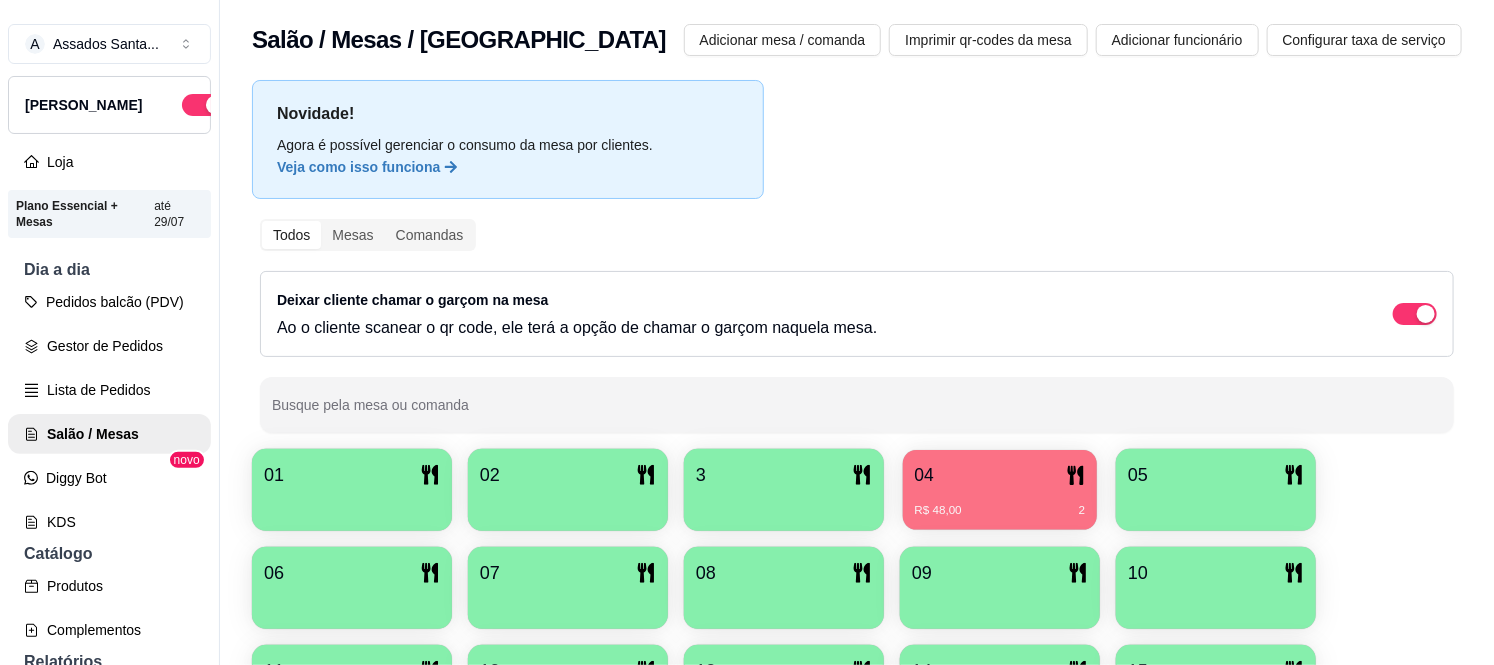 click on "04 R$ 48,00 2" at bounding box center [1000, 490] 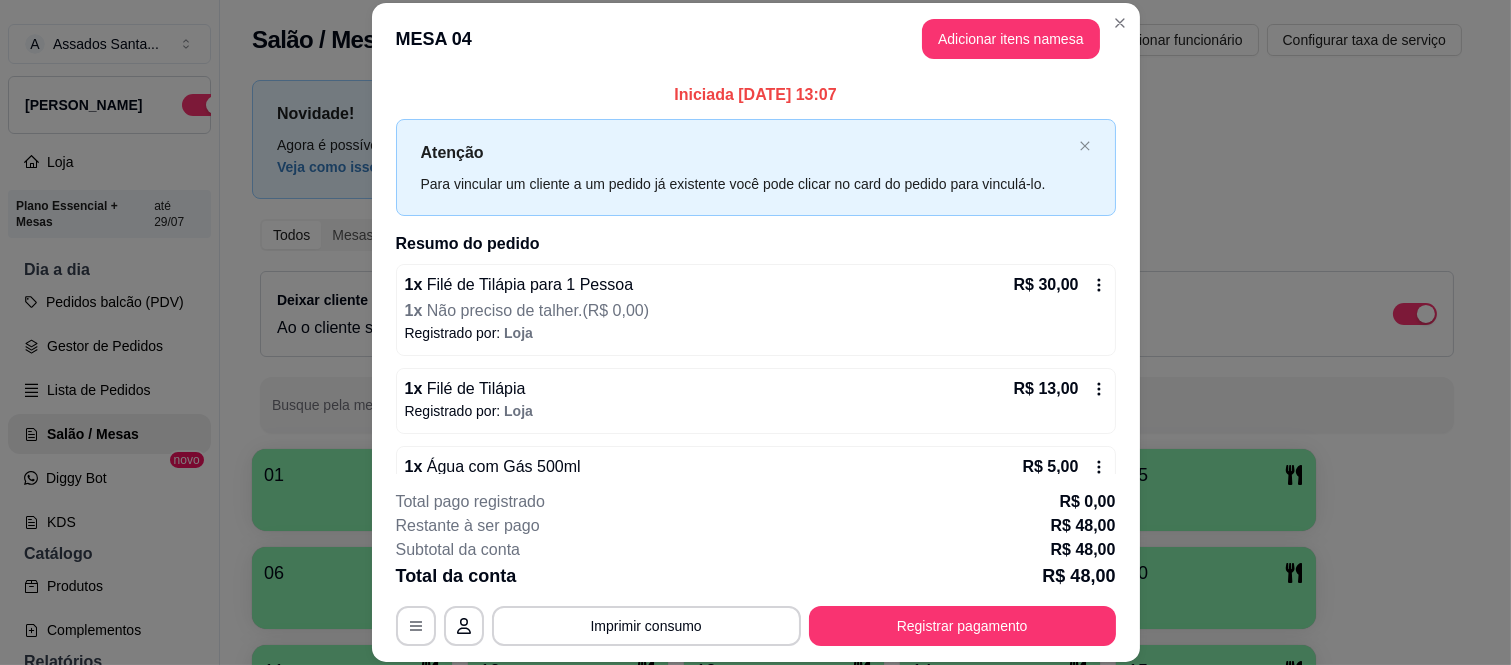 click 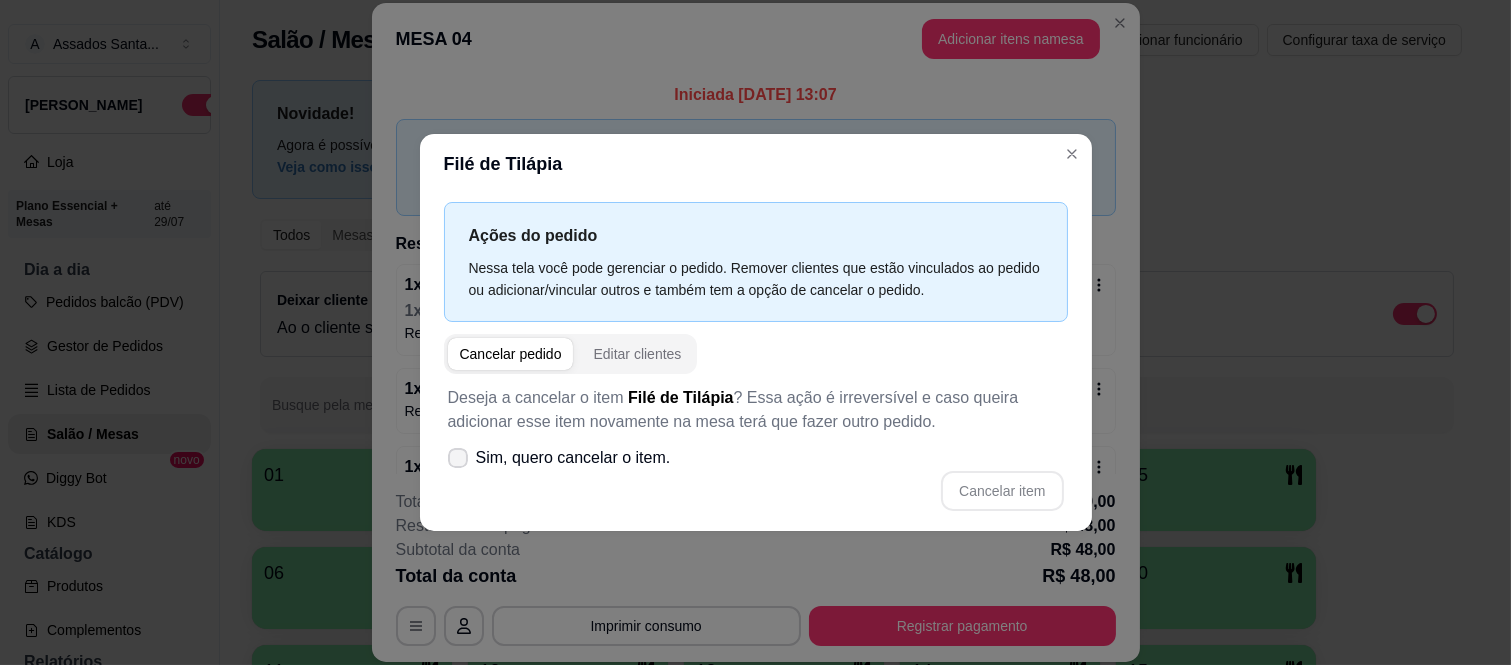 click 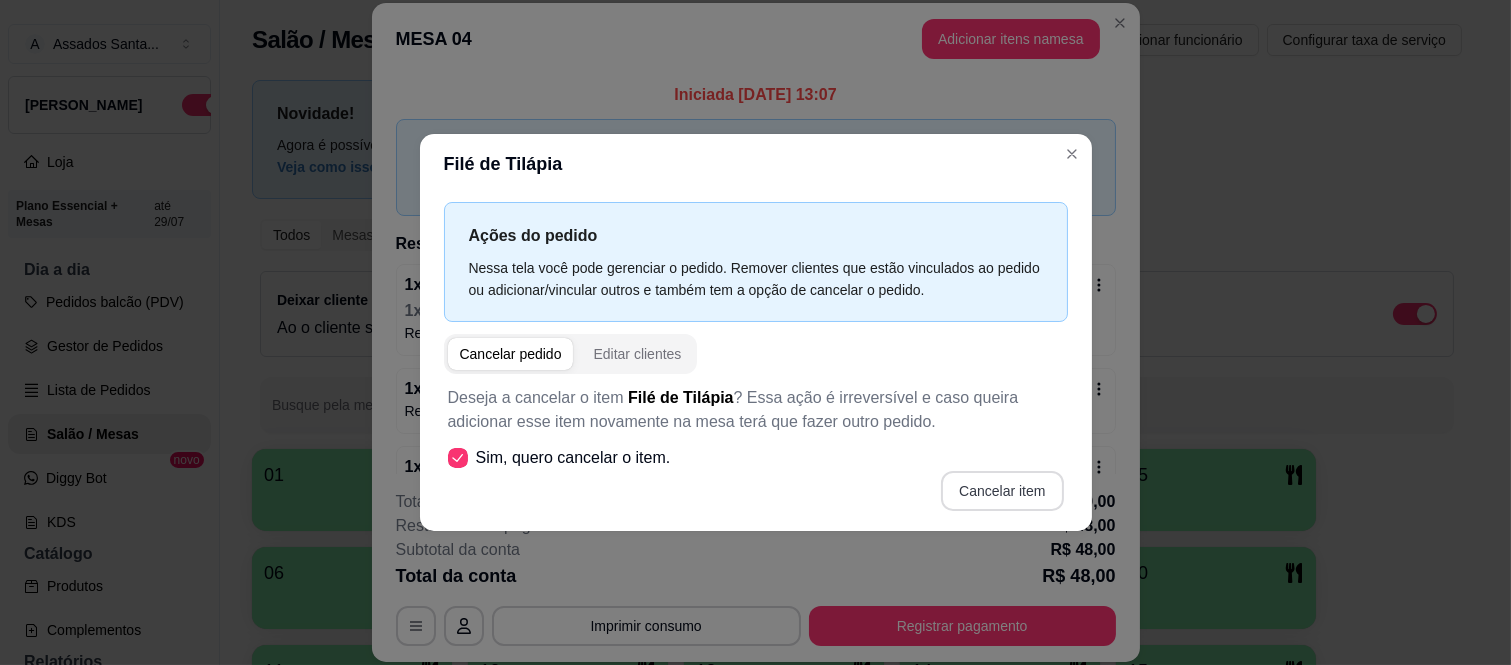click on "Cancelar item" at bounding box center [1002, 491] 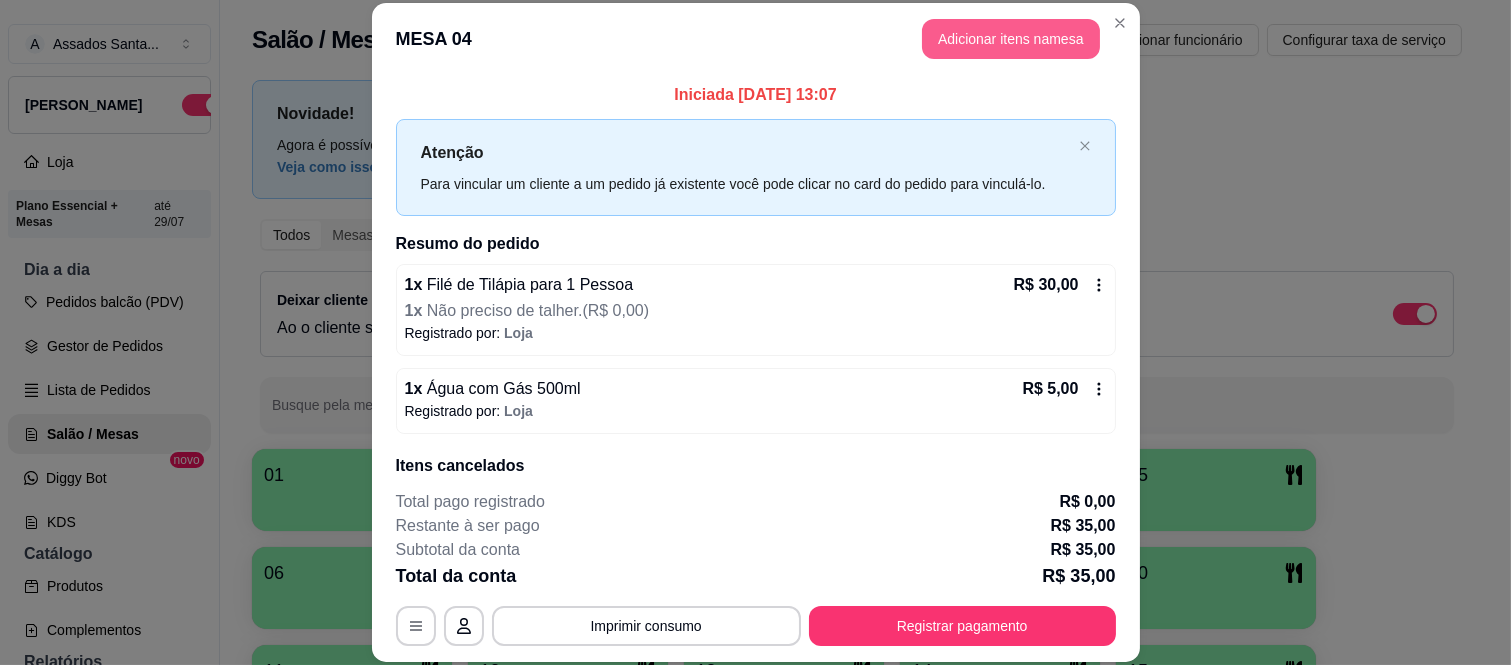 click on "Adicionar itens na  mesa" at bounding box center [1011, 39] 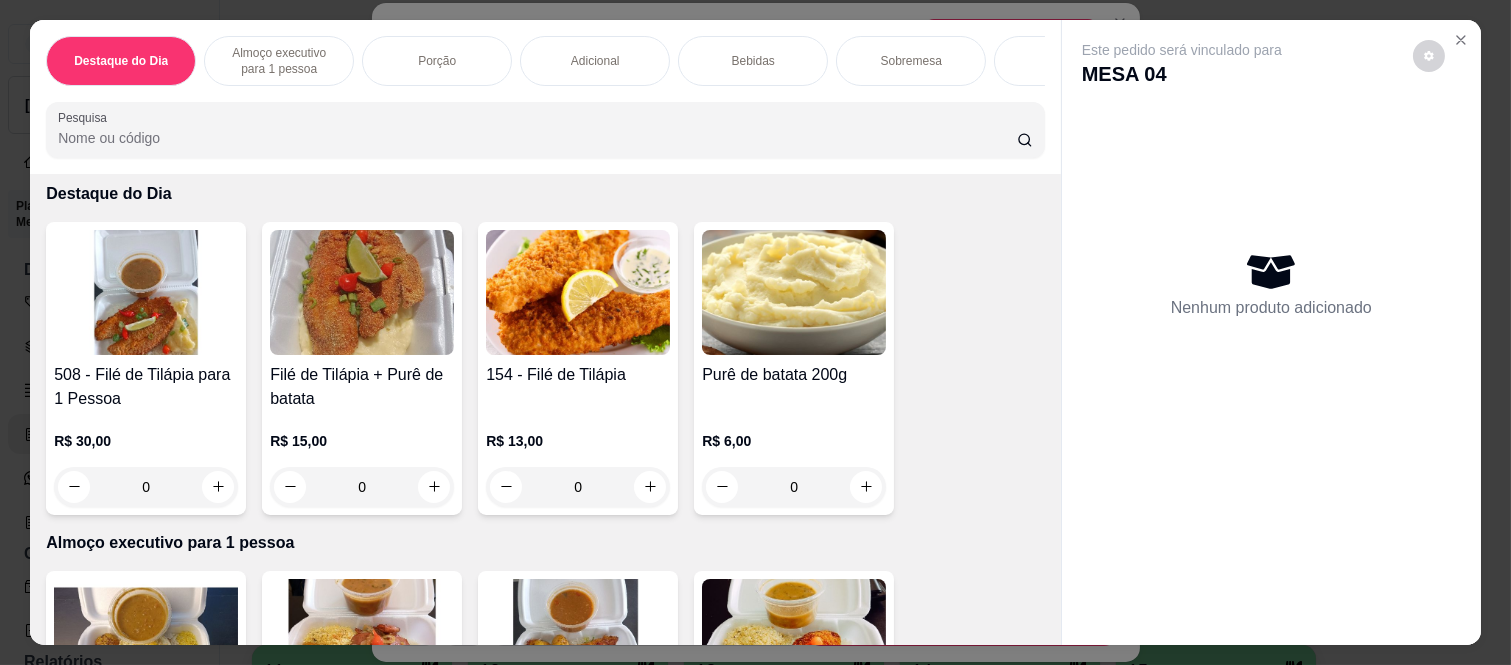 scroll, scrollTop: 111, scrollLeft: 0, axis: vertical 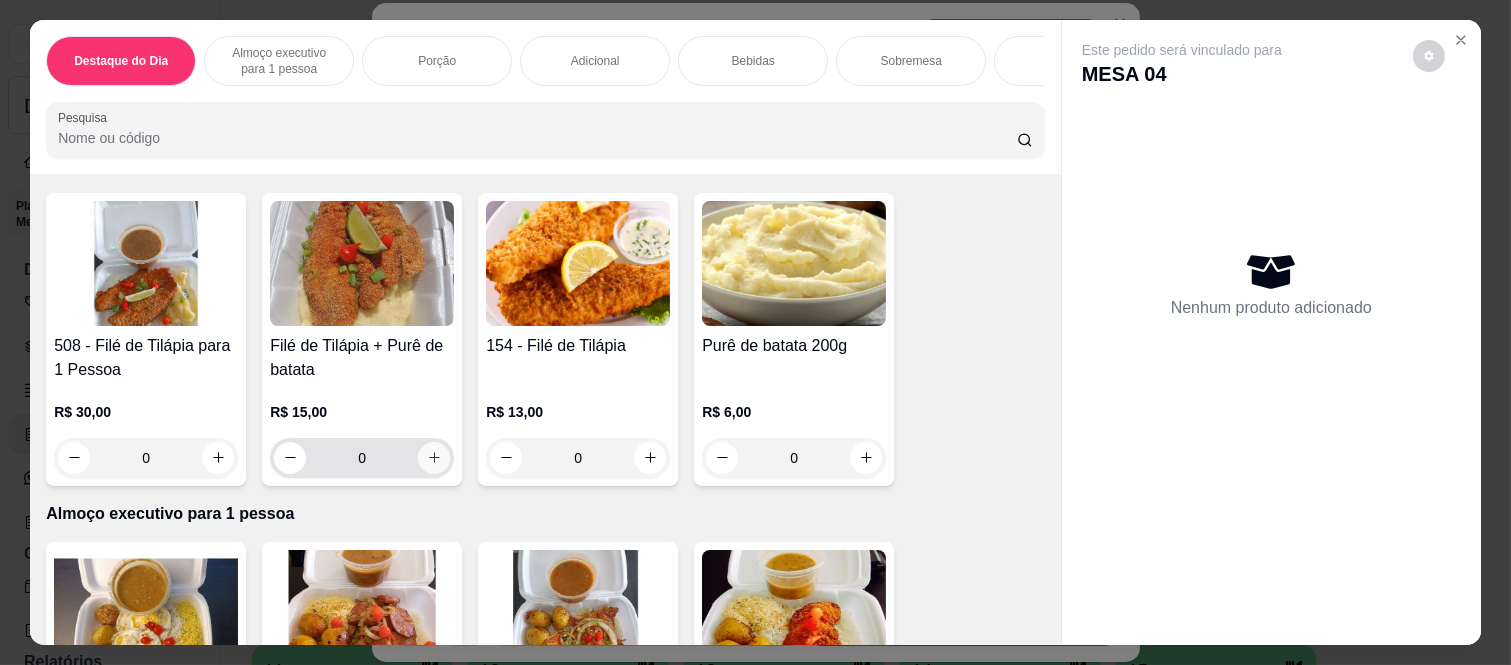 click 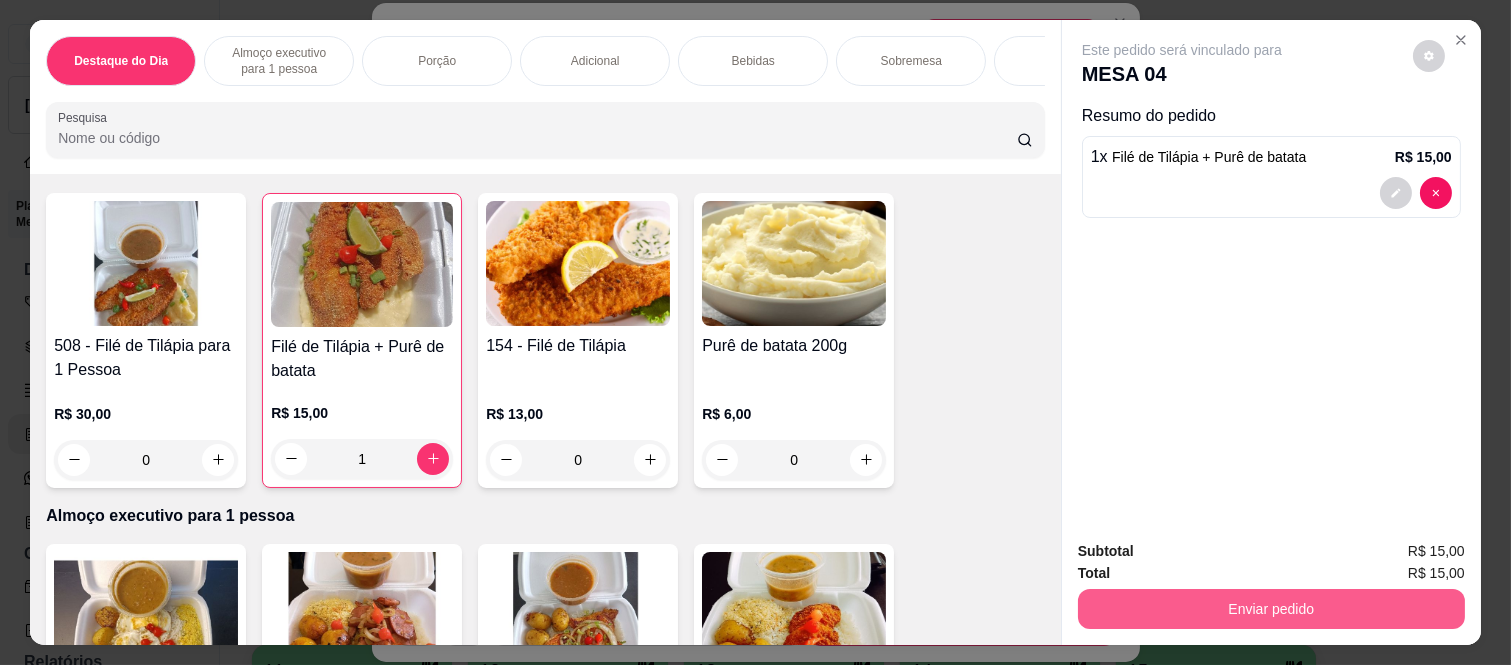 click on "Enviar pedido" at bounding box center (1271, 609) 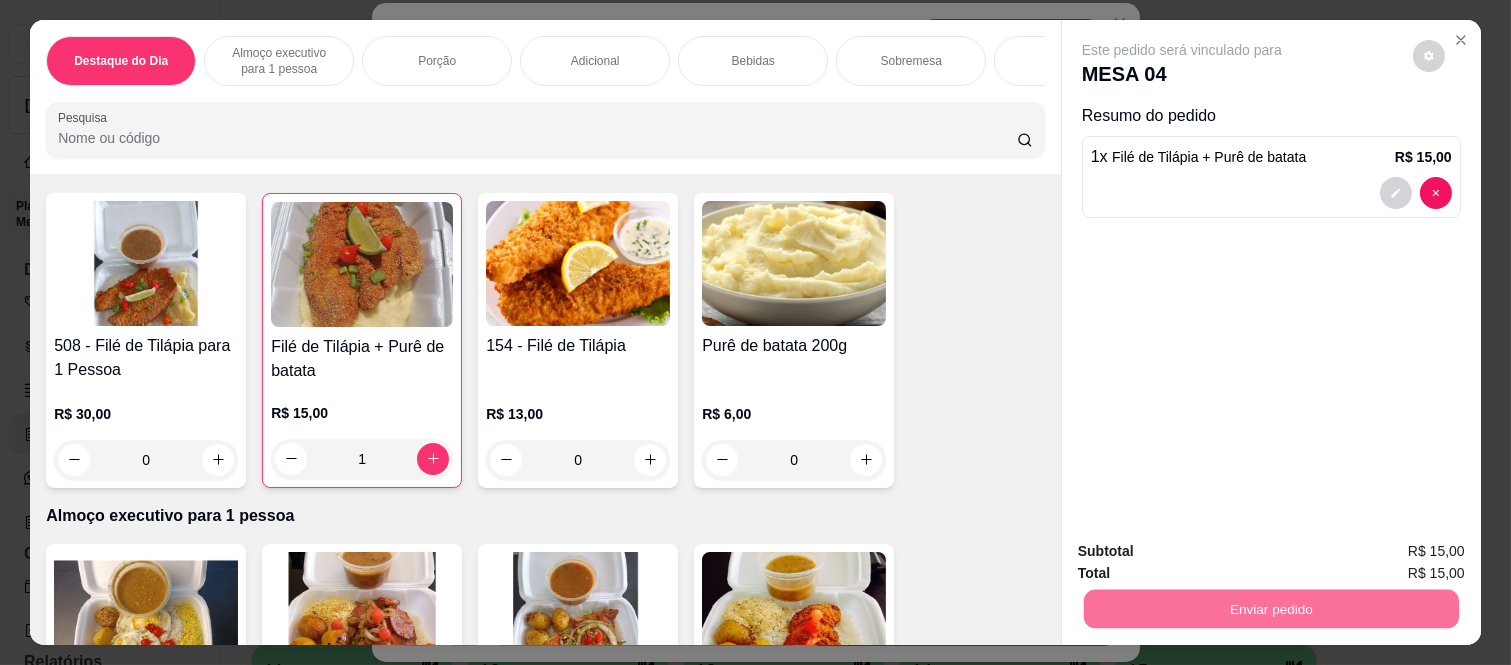 click on "Não registrar e enviar pedido" at bounding box center [1204, 552] 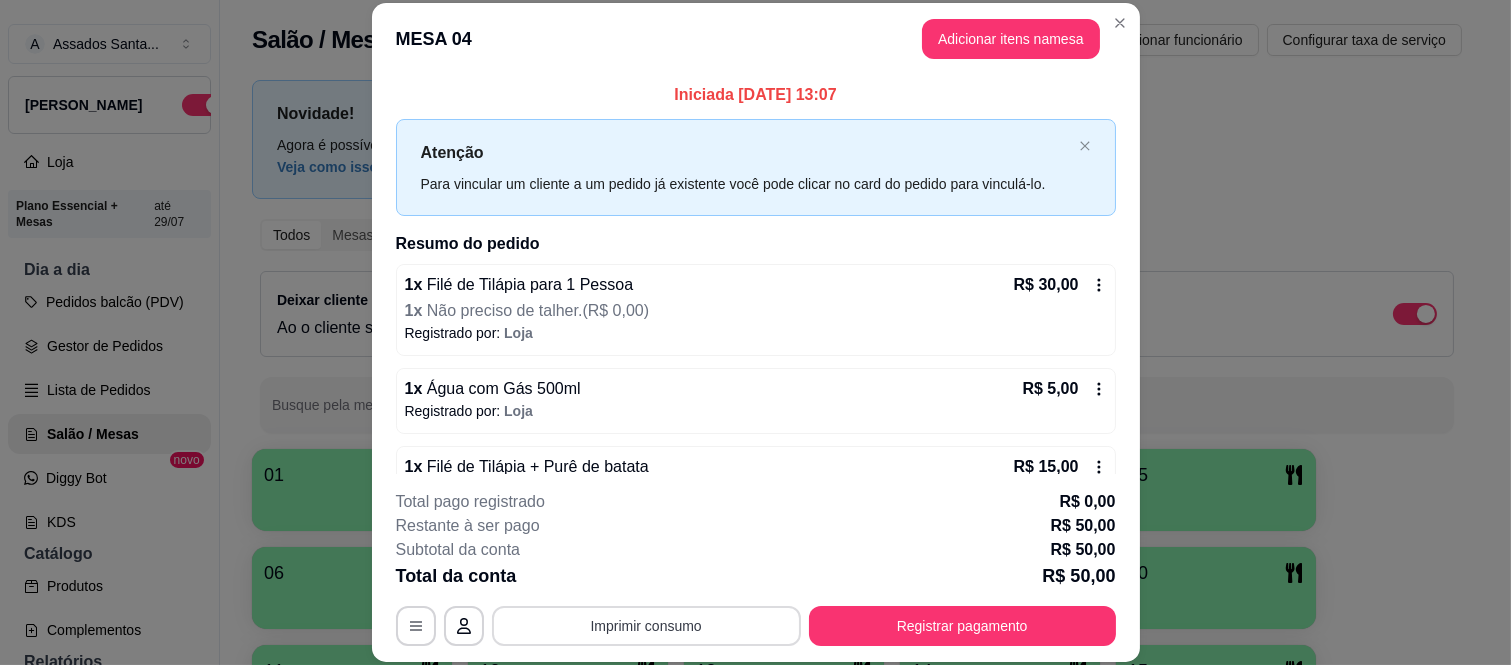 click on "Imprimir consumo" at bounding box center (646, 626) 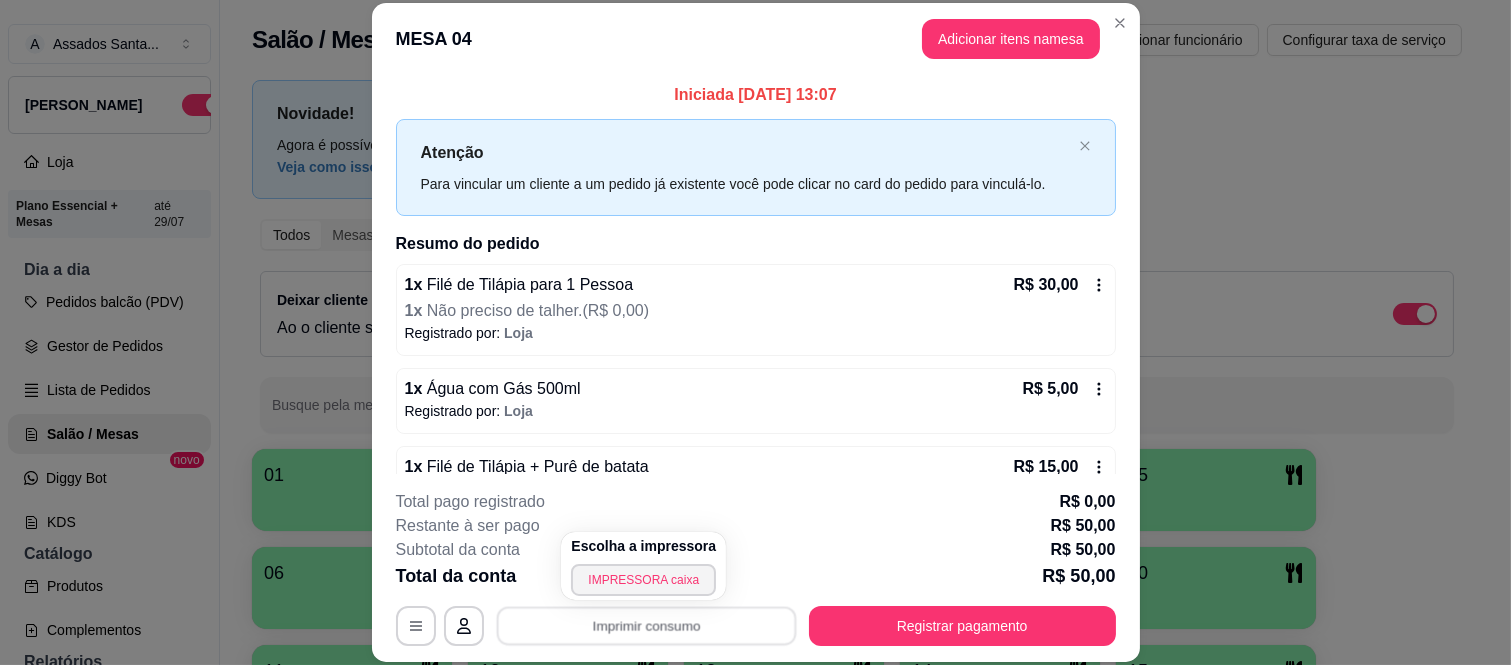 click on "Escolha a impressora IMPRESSORA caixa" at bounding box center [643, 566] 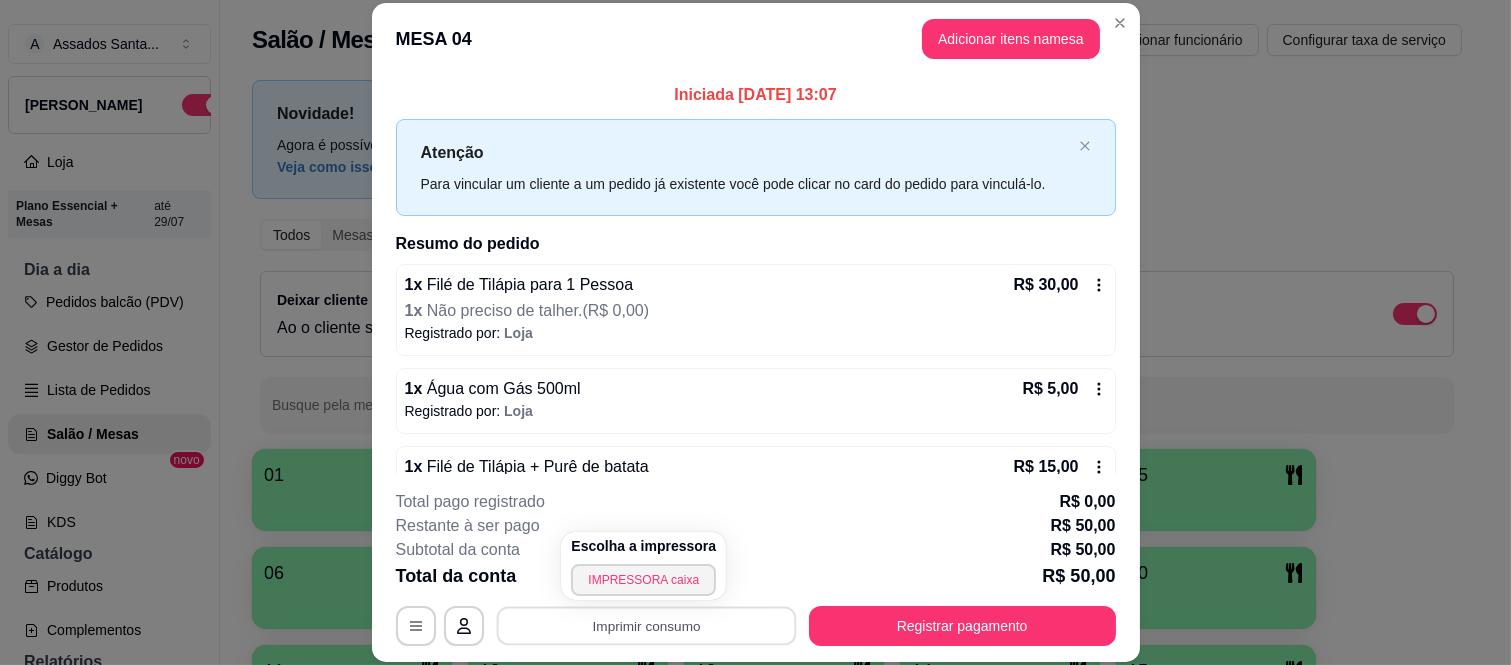 click on "Escolha a impressora IMPRESSORA caixa" at bounding box center (643, 566) 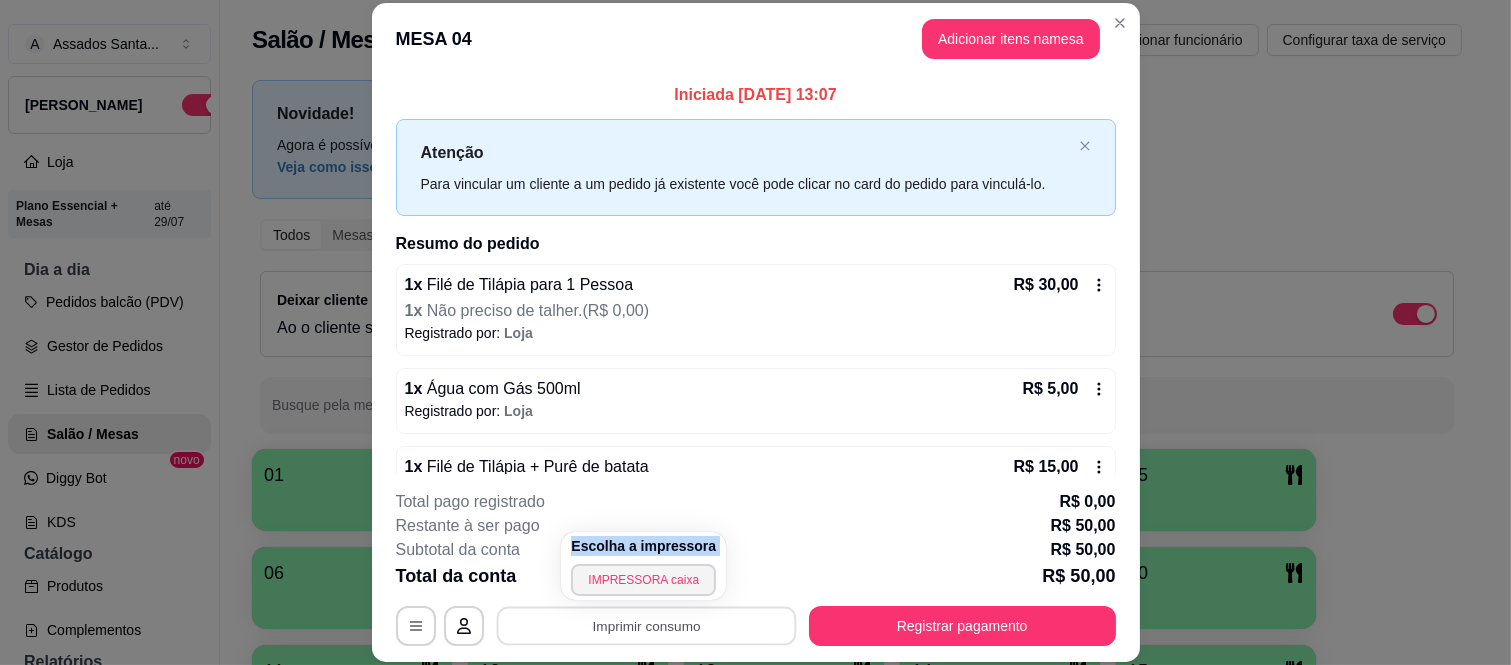 click on "Escolha a impressora IMPRESSORA caixa" at bounding box center [643, 566] 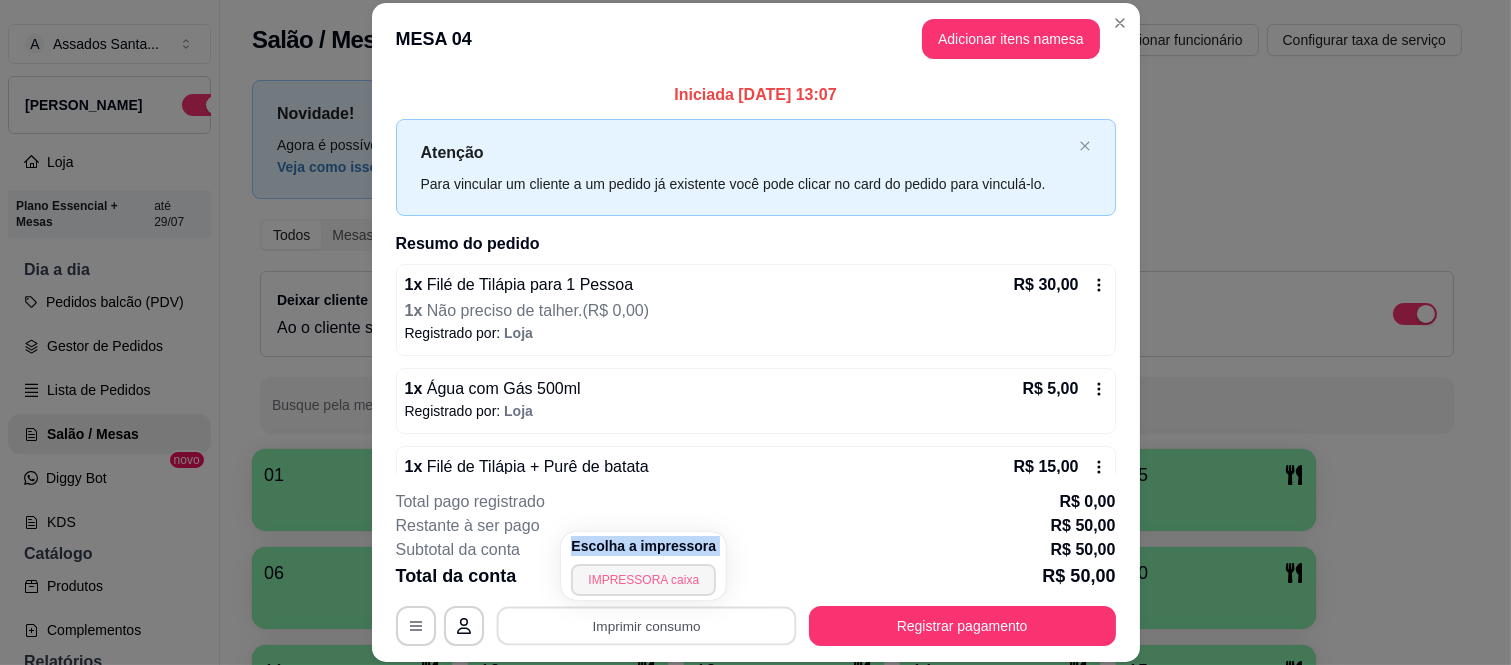 click on "IMPRESSORA caixa" at bounding box center (643, 580) 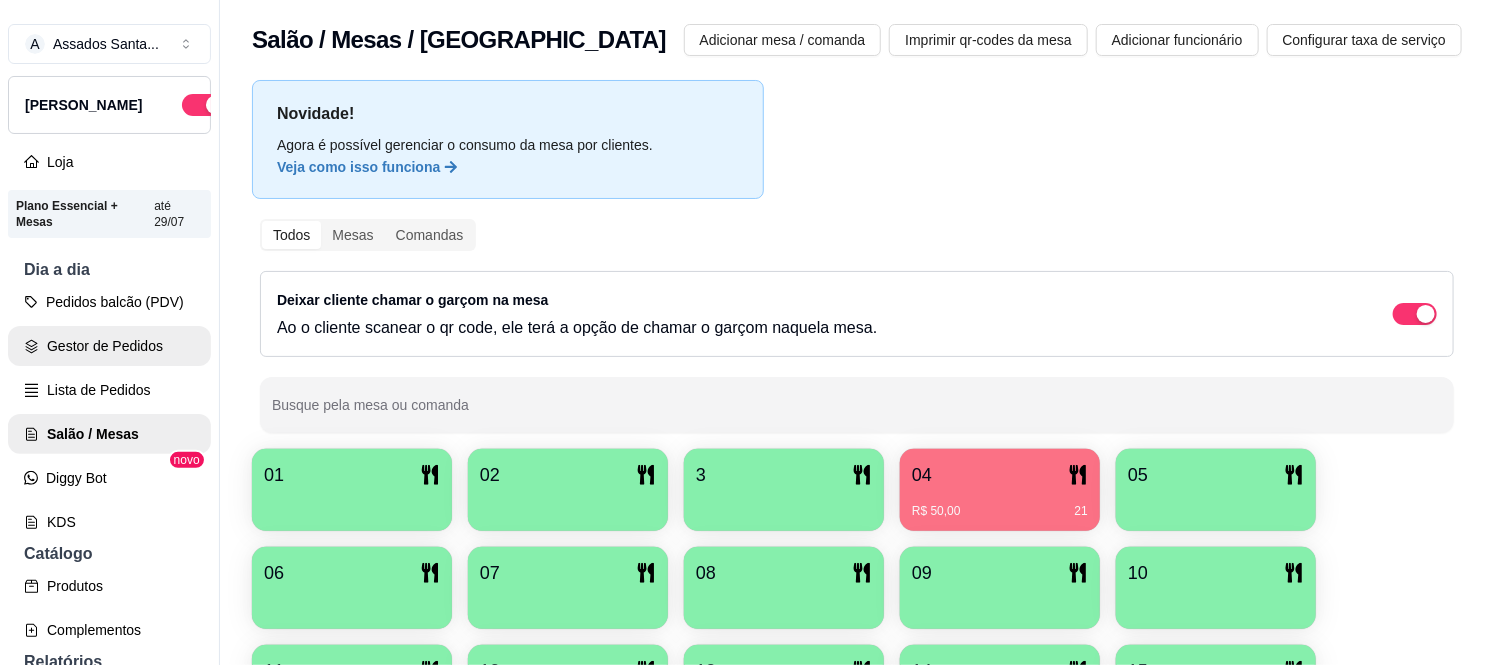 click on "Gestor de Pedidos" at bounding box center (109, 346) 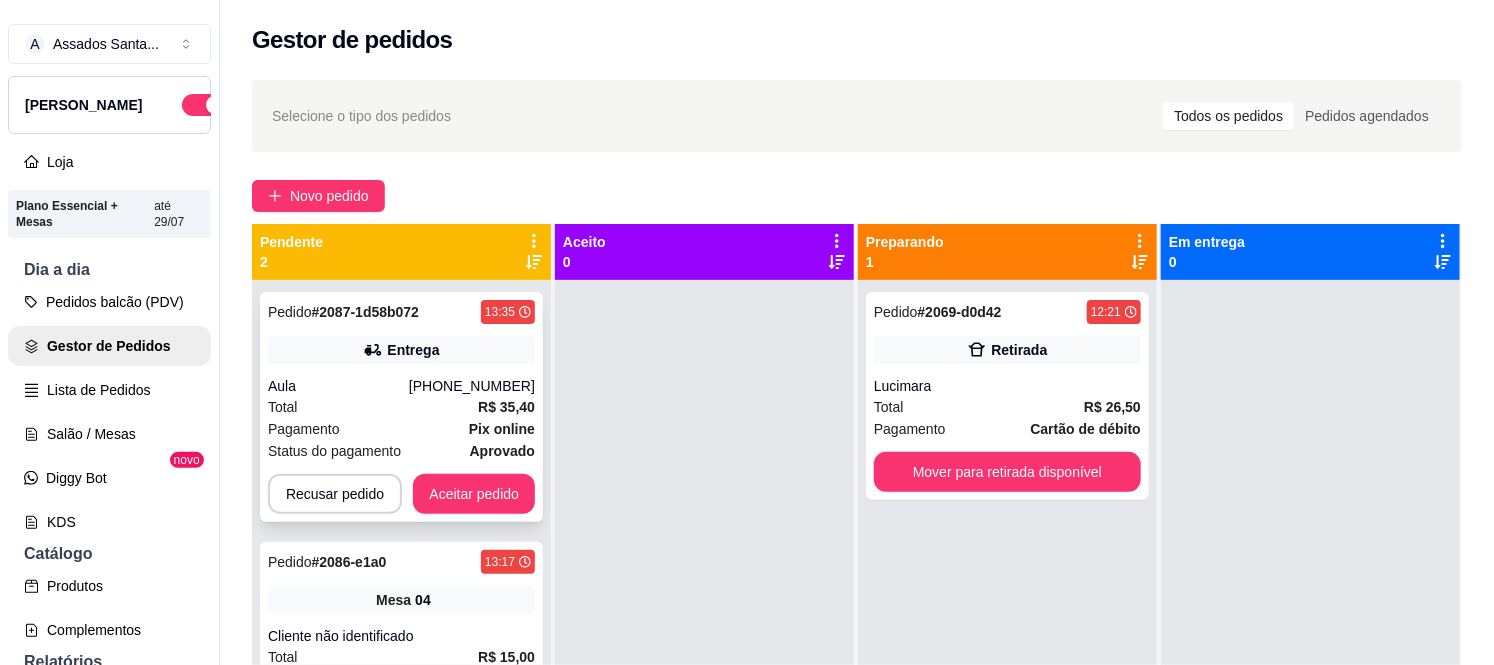 click on "Aula" at bounding box center [338, 386] 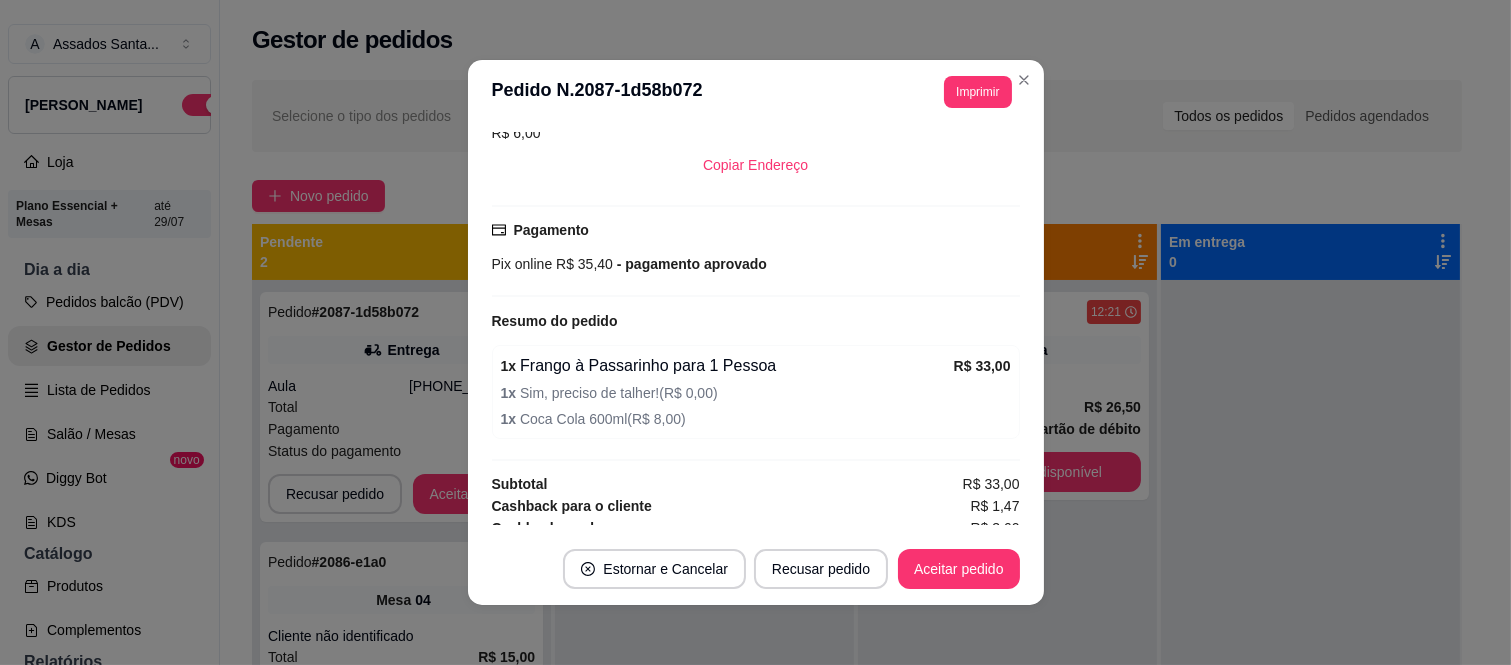 scroll, scrollTop: 482, scrollLeft: 0, axis: vertical 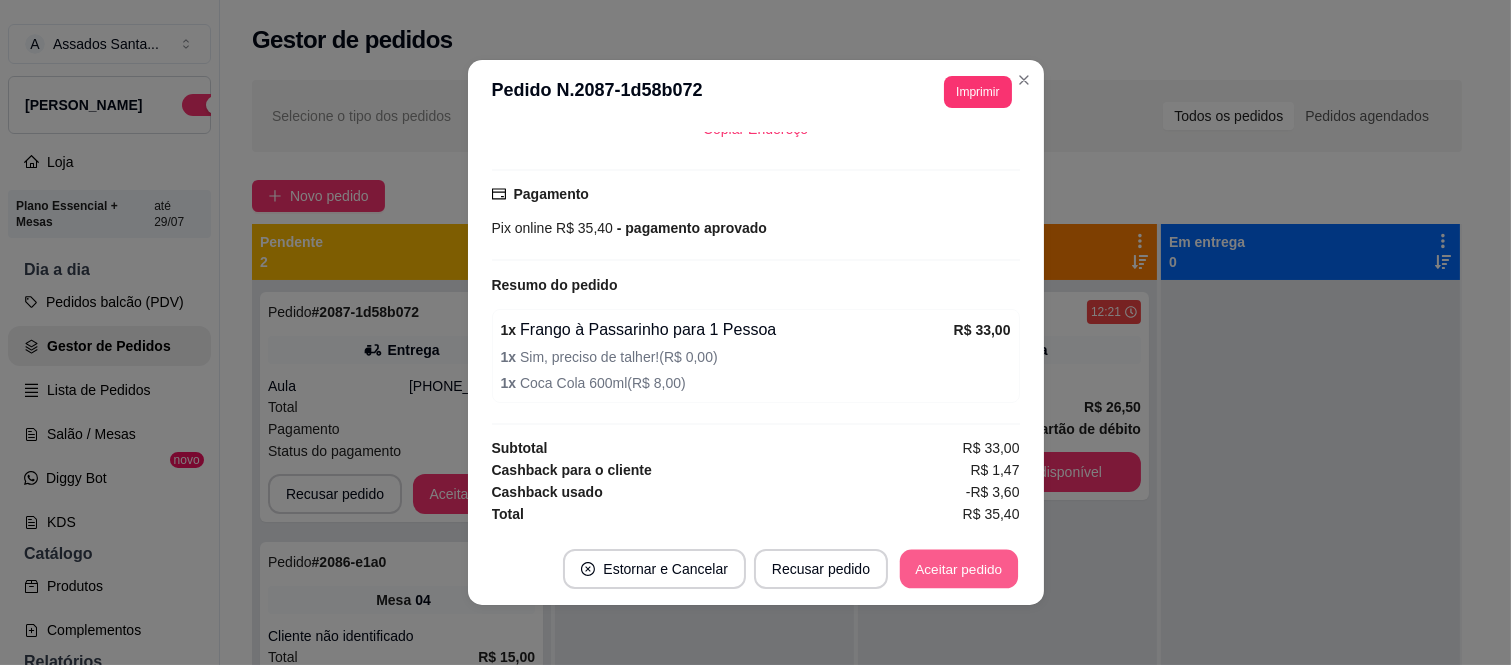 click on "Aceitar pedido" at bounding box center [959, 569] 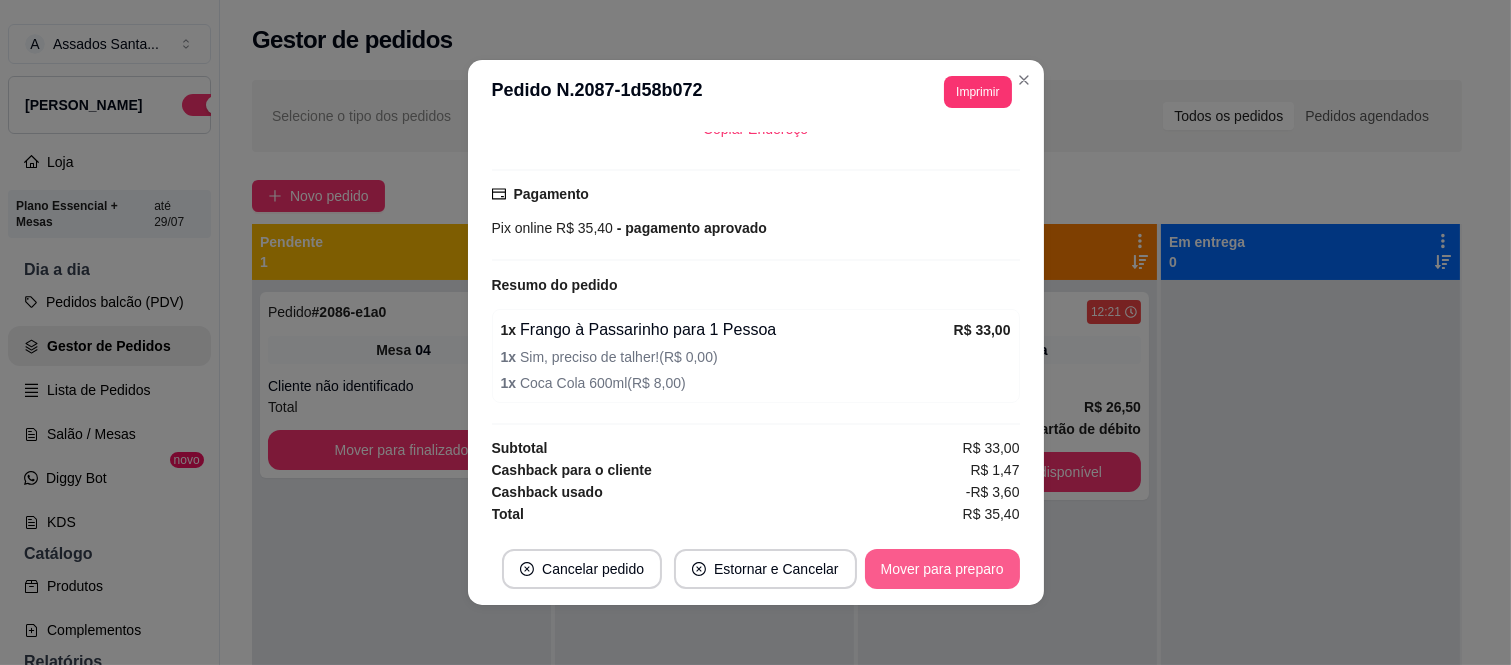 click on "Mover para preparo" at bounding box center [942, 569] 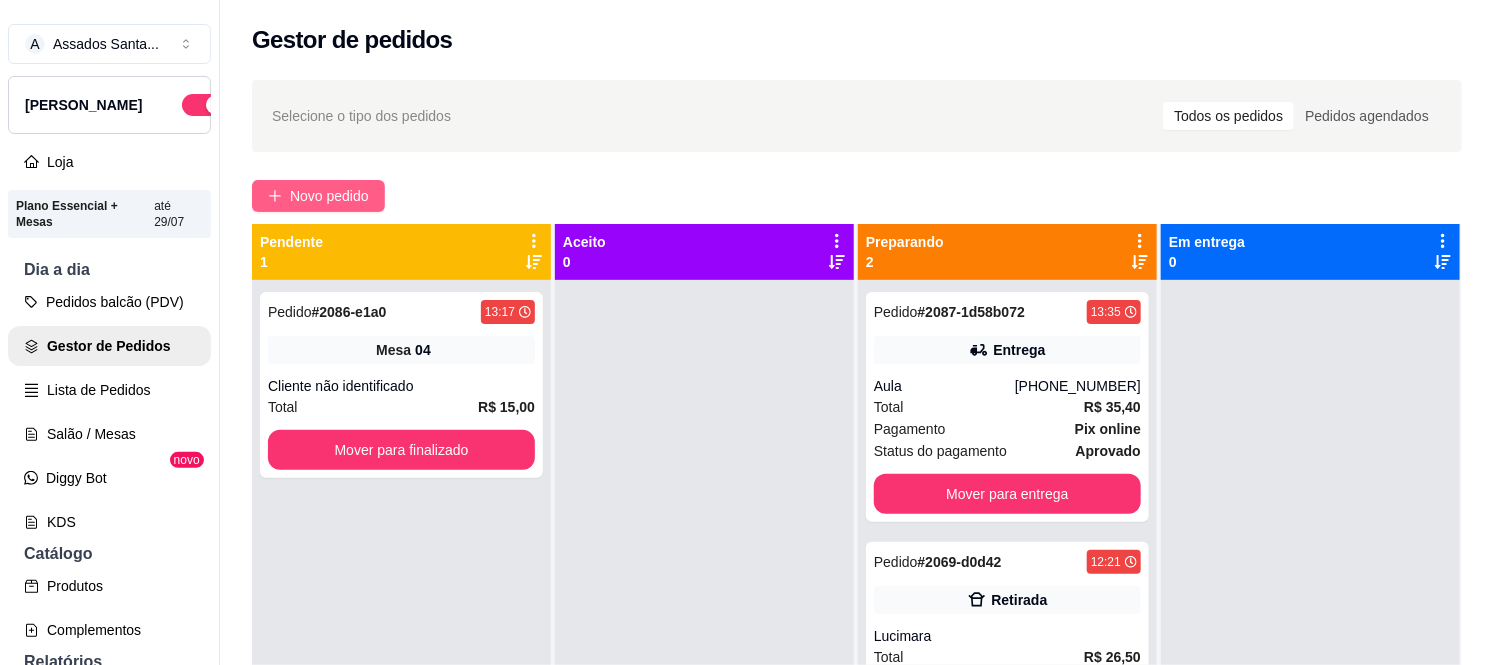 click on "Novo pedido" at bounding box center [329, 196] 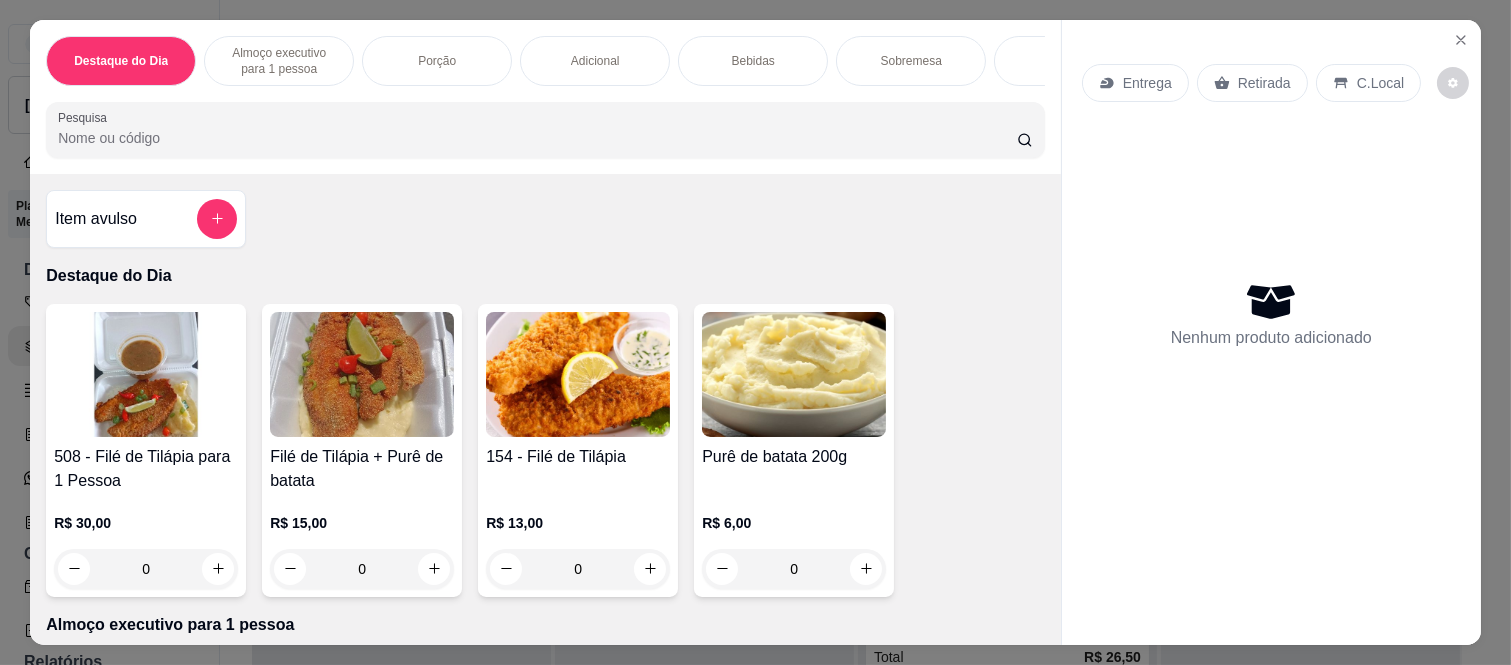 click on "Entrega" at bounding box center [1147, 83] 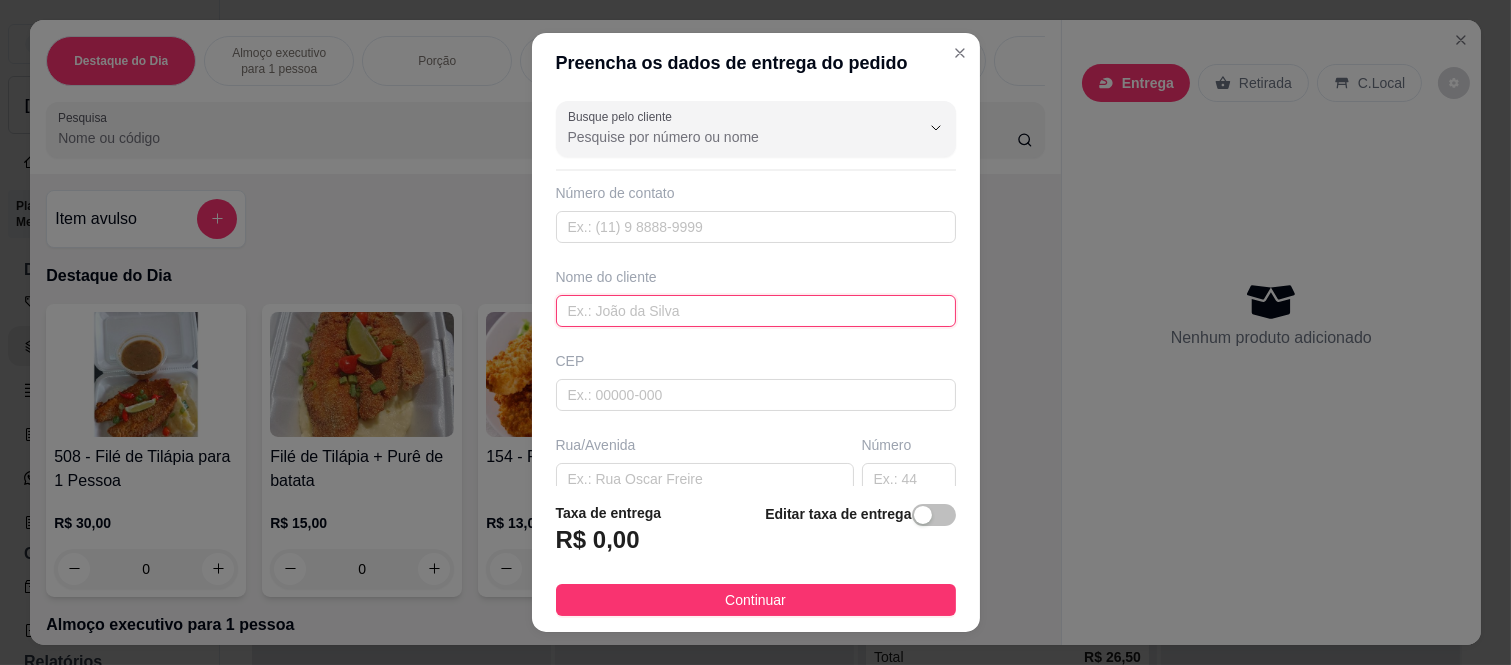 click at bounding box center (756, 311) 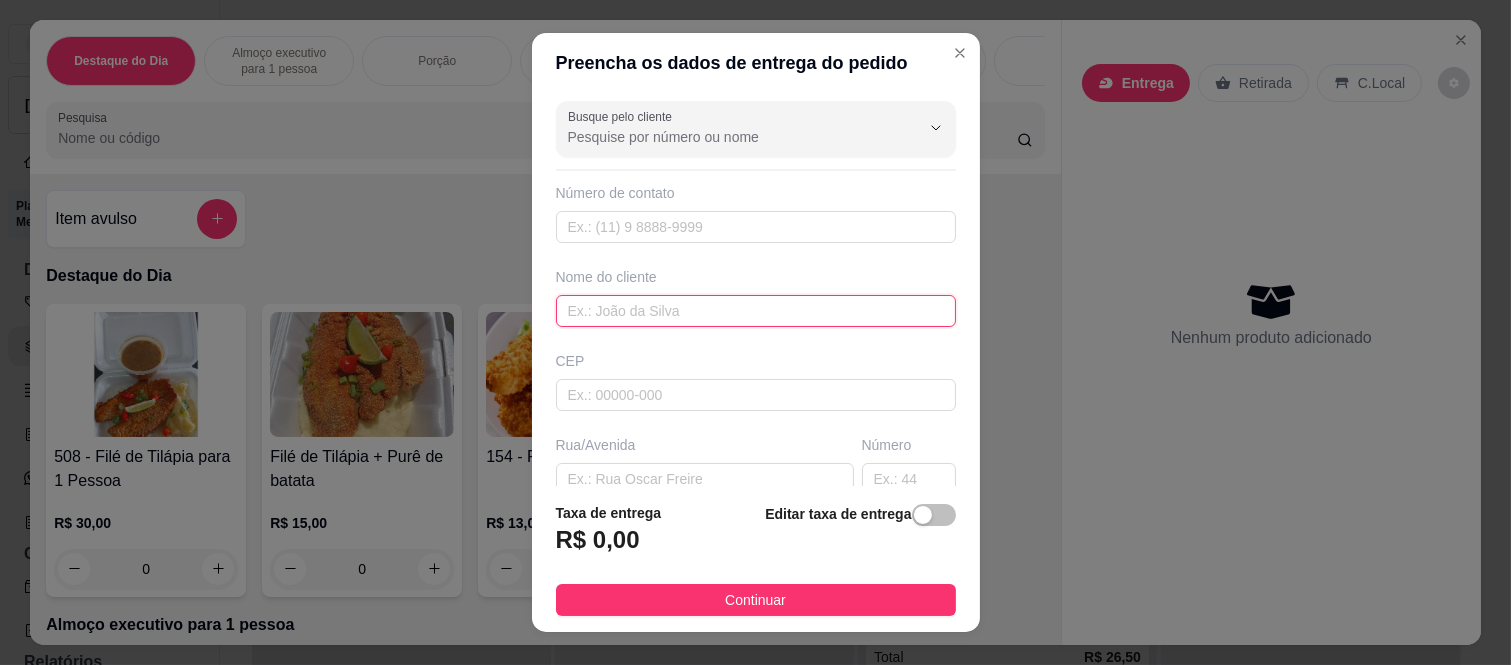 paste on "11 98996-8382" 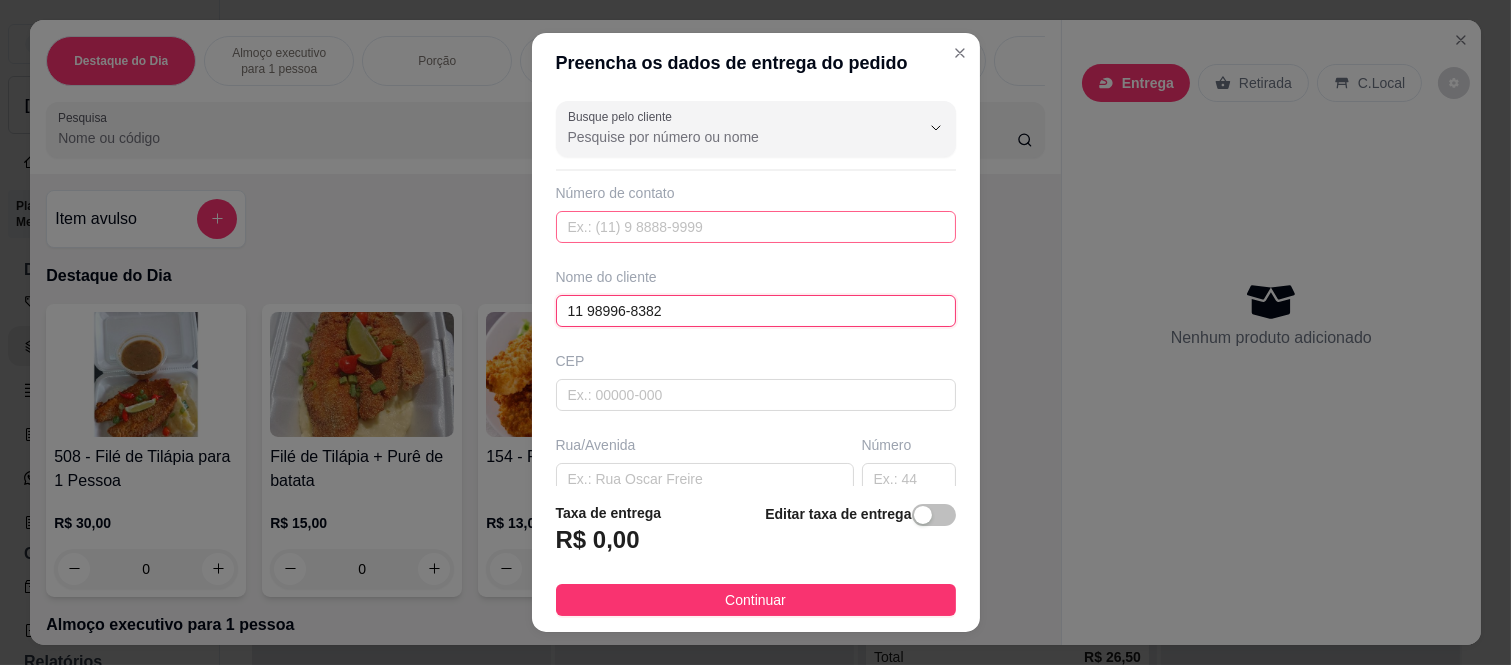 type on "11 98996-8382" 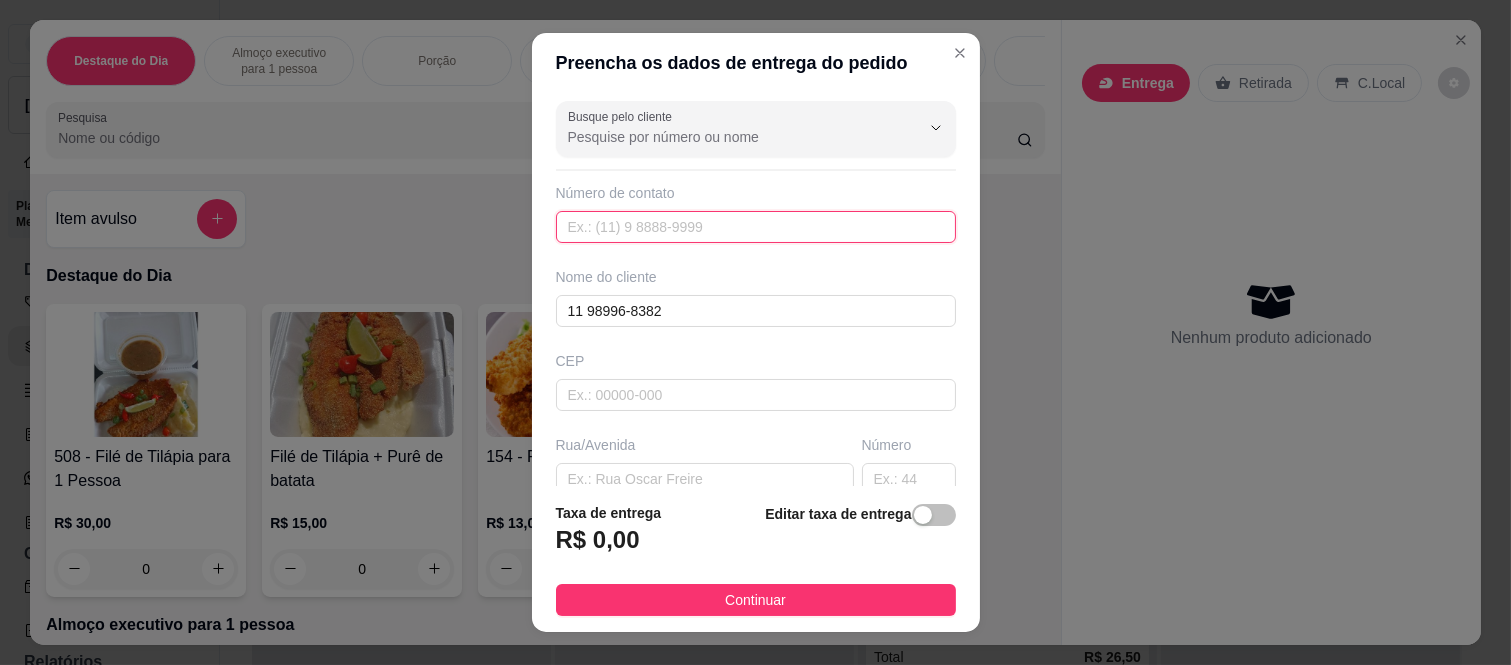 click at bounding box center (756, 227) 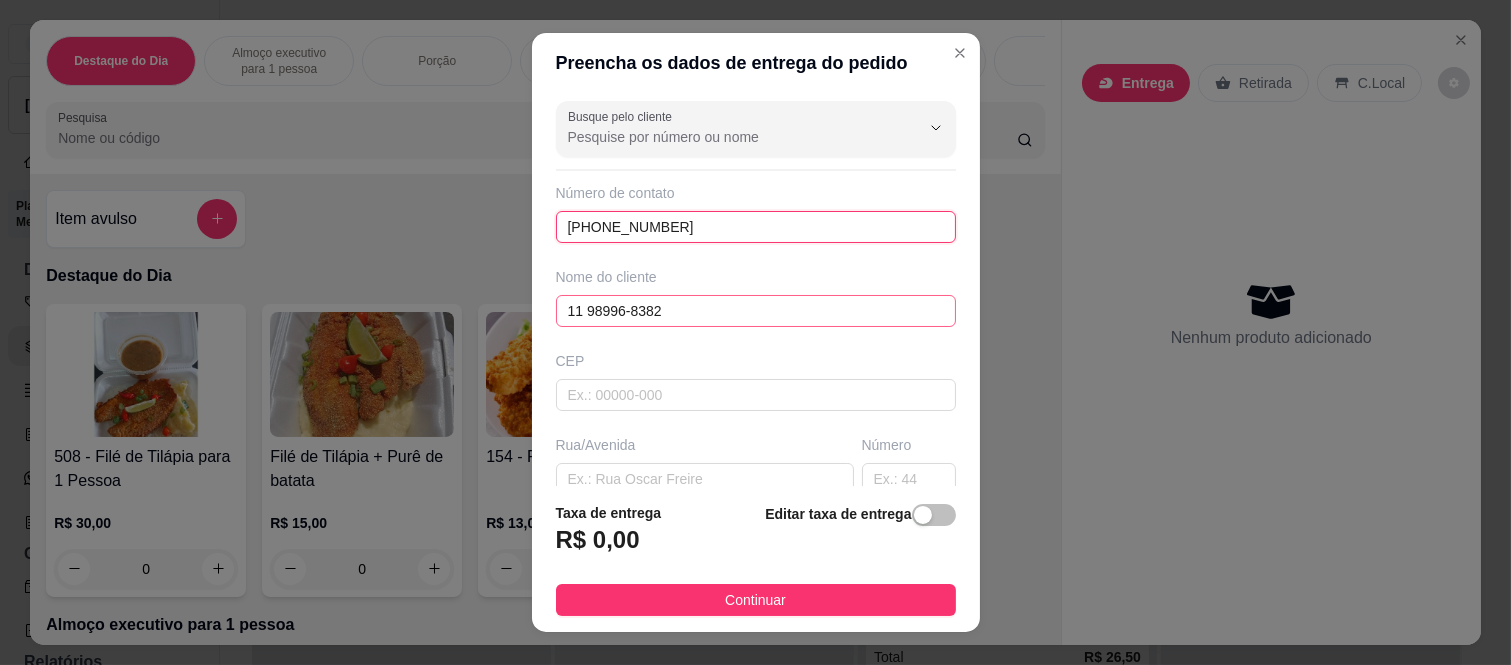 type on "[PHONE_NUMBER]" 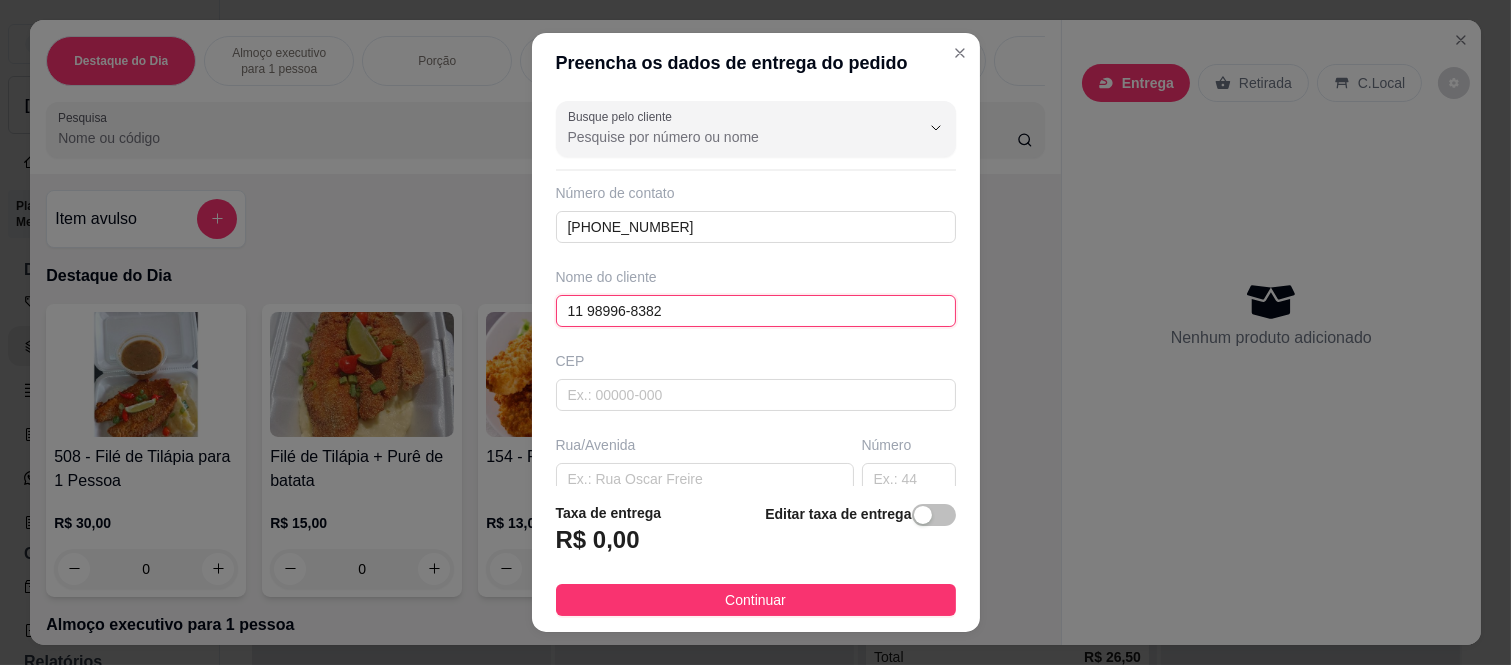 drag, startPoint x: 673, startPoint y: 316, endPoint x: 561, endPoint y: 316, distance: 112 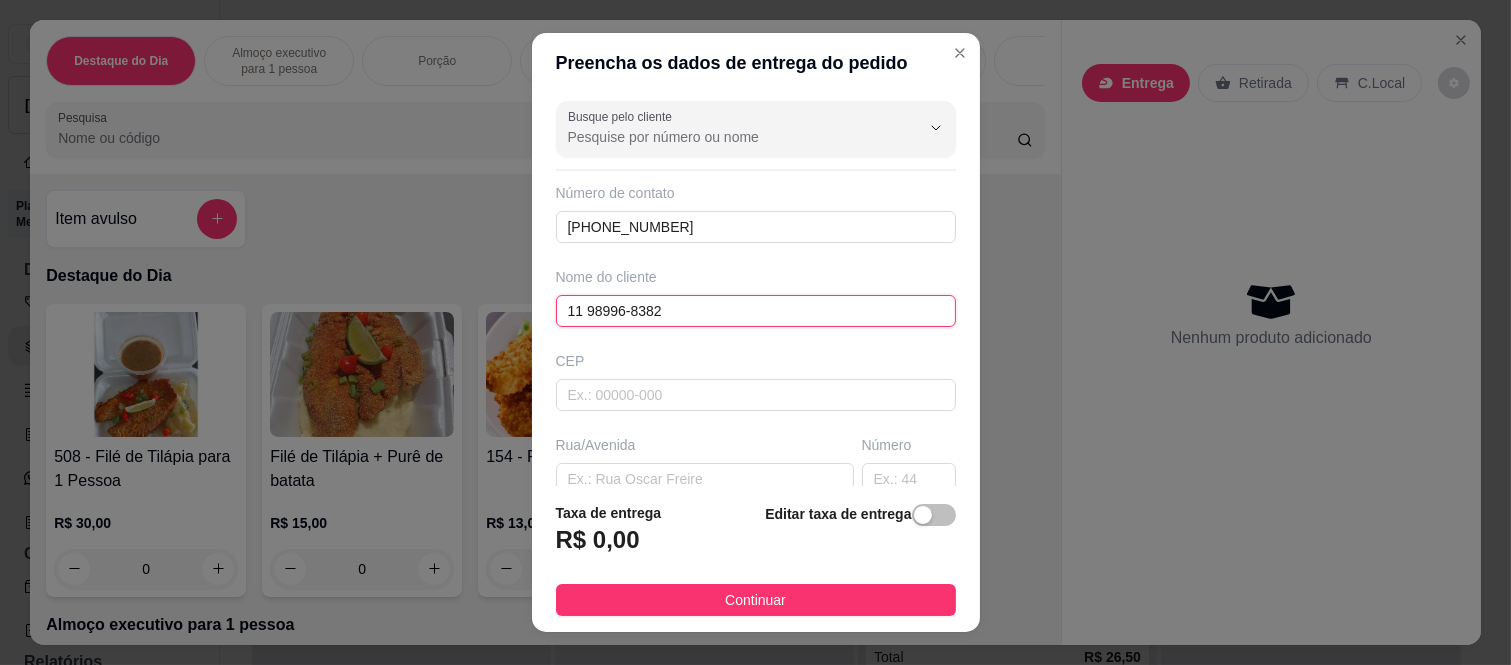 click on "11 98996-8382" at bounding box center [756, 311] 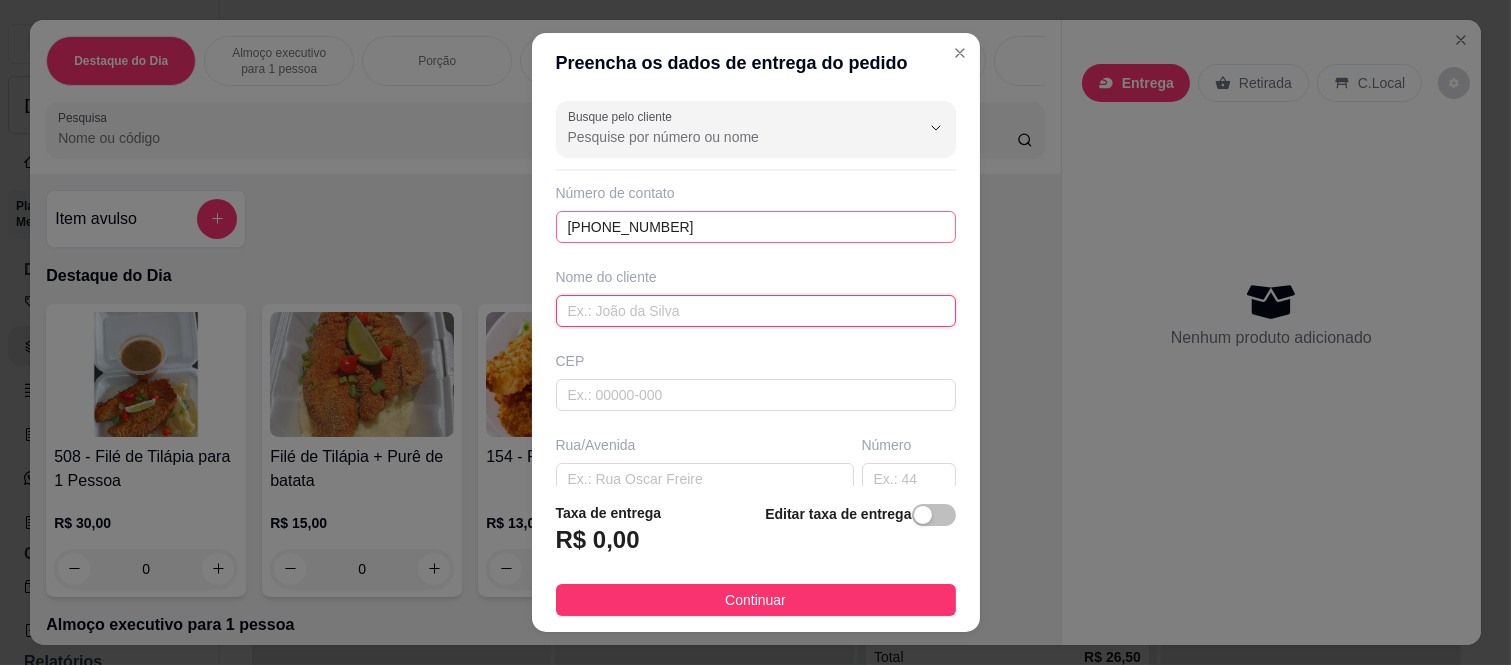 type 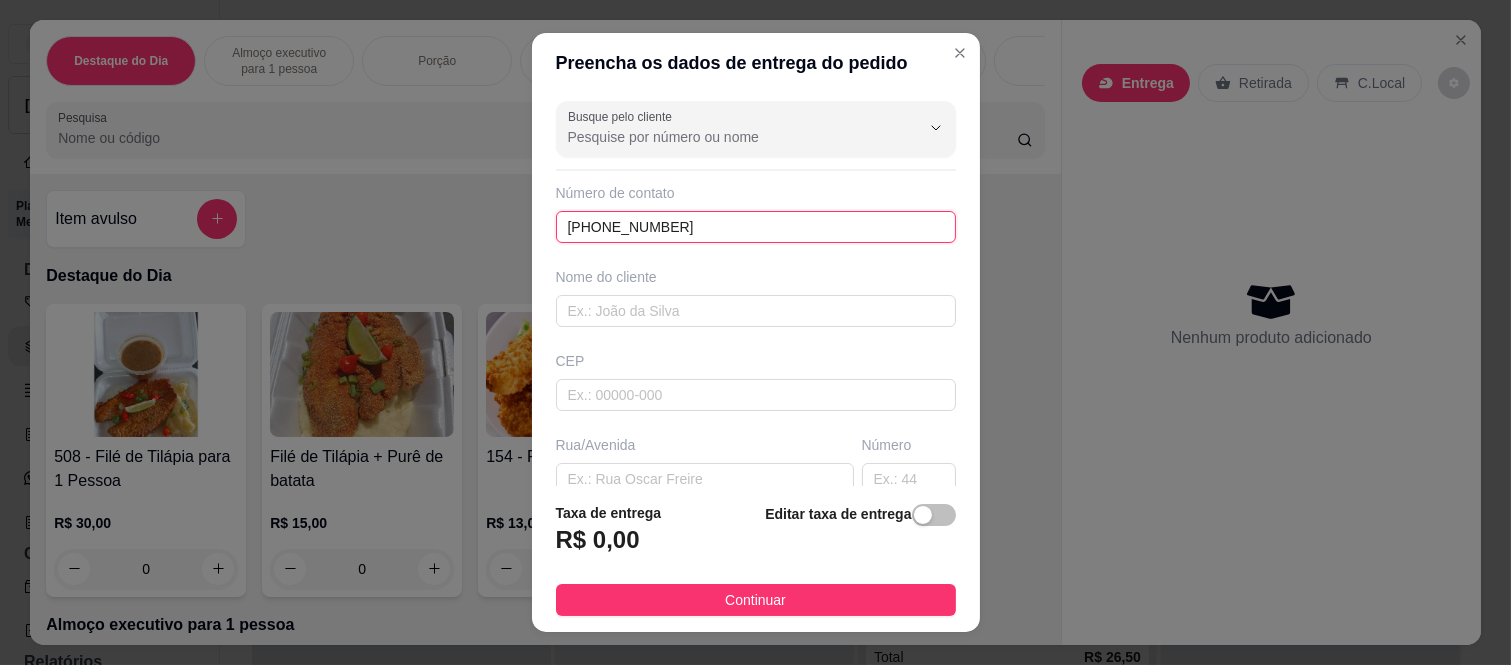 drag, startPoint x: 714, startPoint y: 218, endPoint x: 498, endPoint y: 221, distance: 216.02083 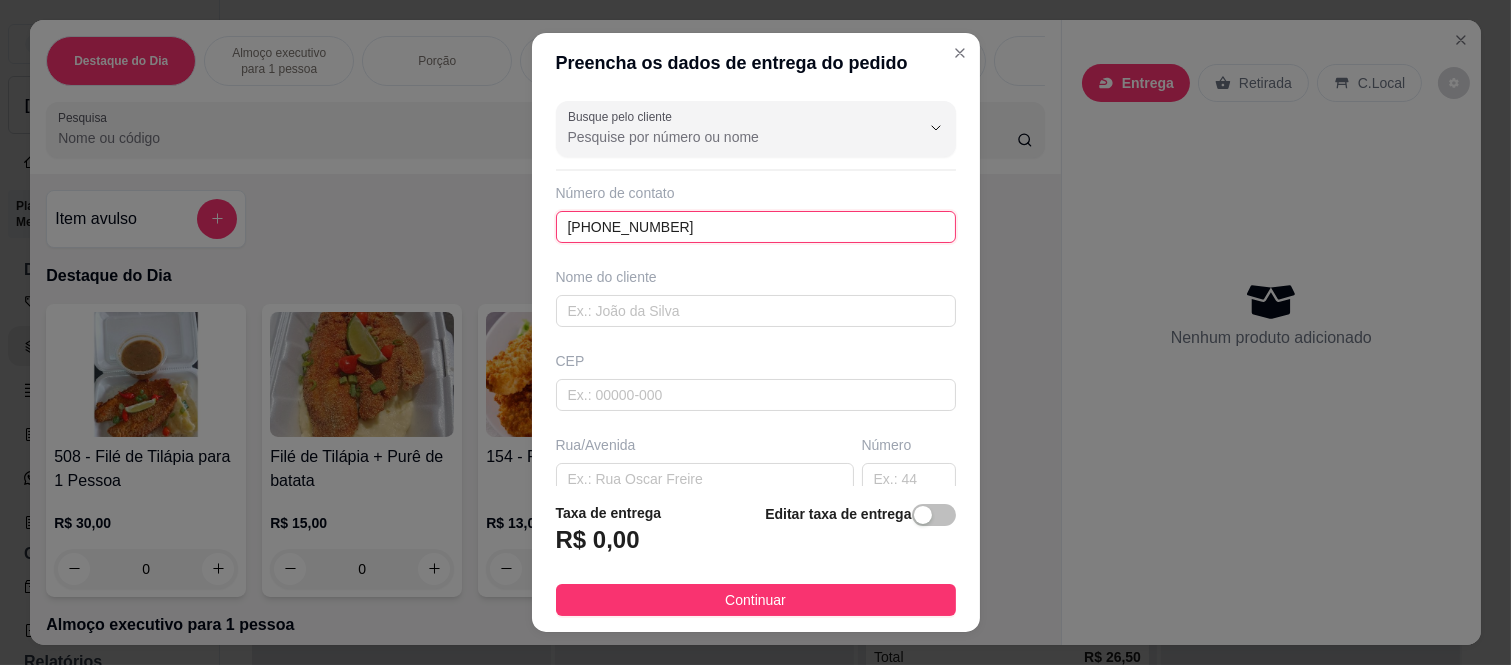 click on "Preencha os dados de entrega do pedido Busque pelo cliente Número de contato [PHONE_NUMBER] Nome do cliente CEP Rua/[GEOGRAPHIC_DATA] Taxa de entrega R$ 0,00 Editar taxa de entrega  Continuar" at bounding box center [755, 332] 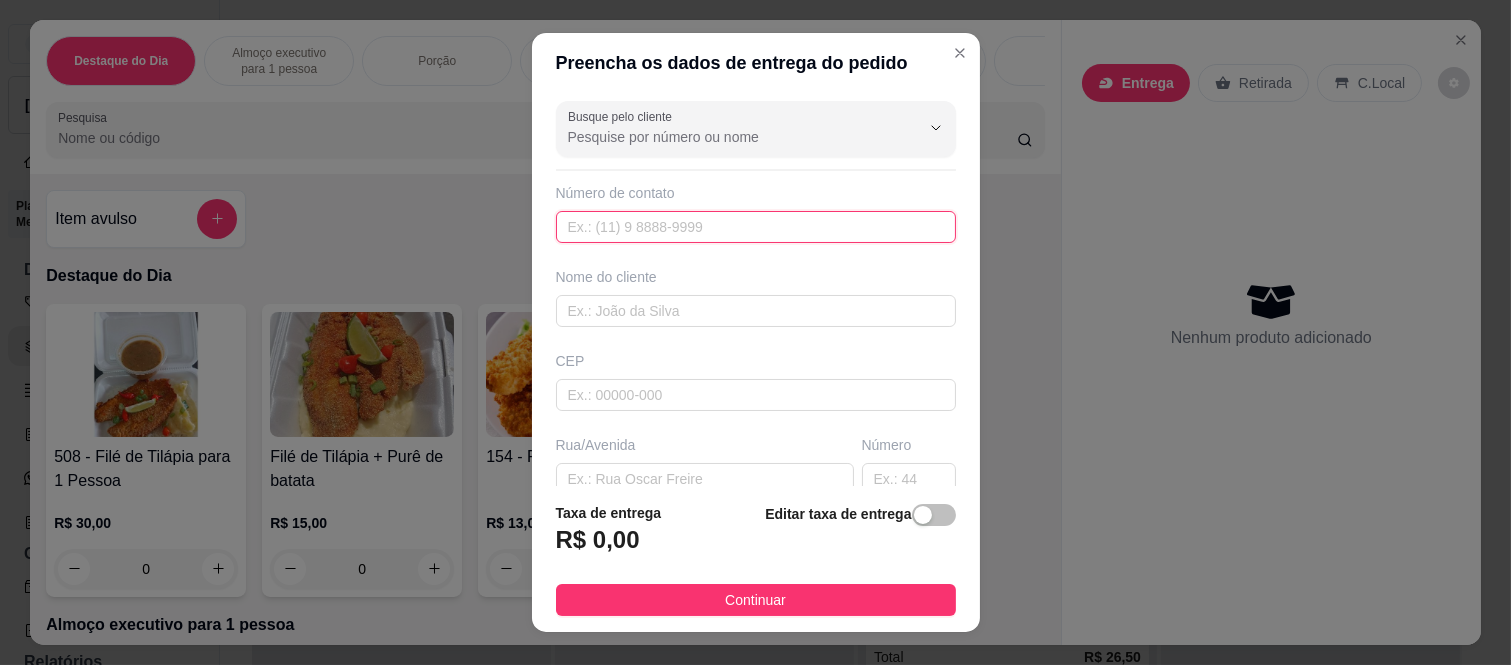 click at bounding box center [756, 227] 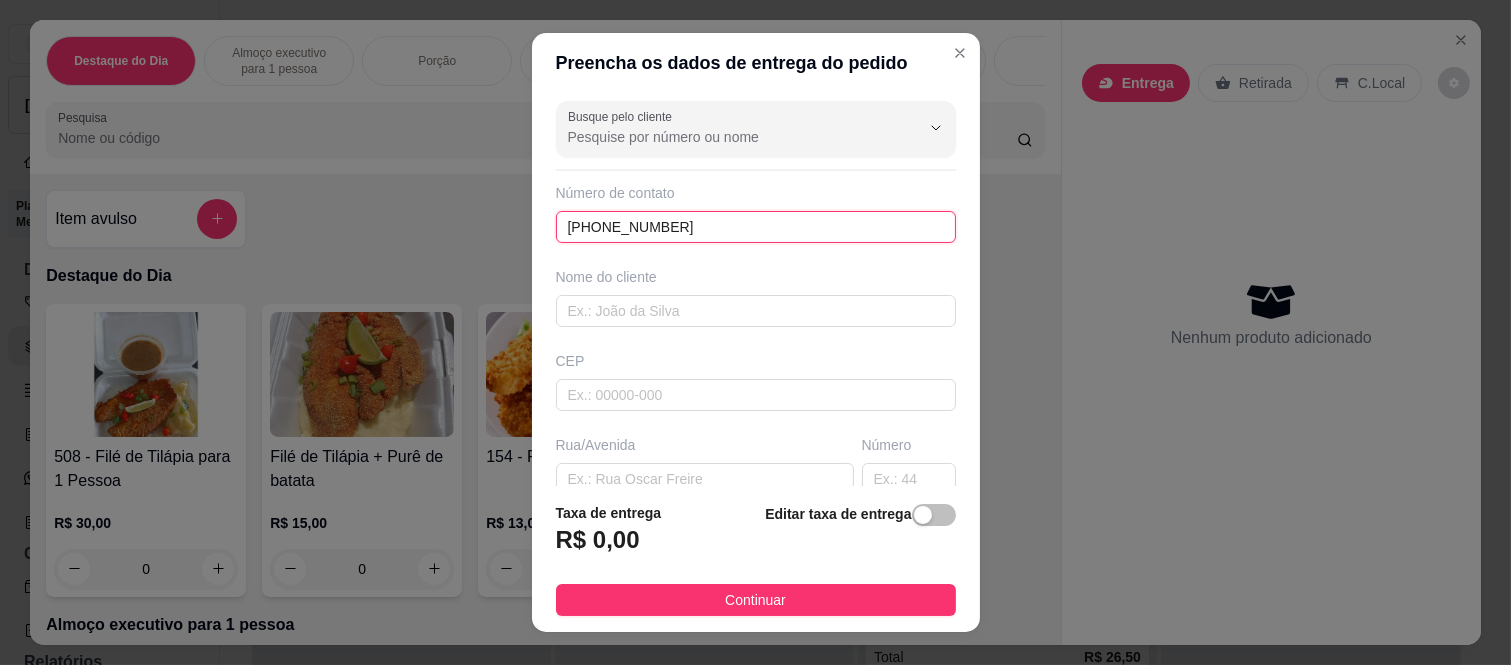 type on "[PHONE_NUMBER]" 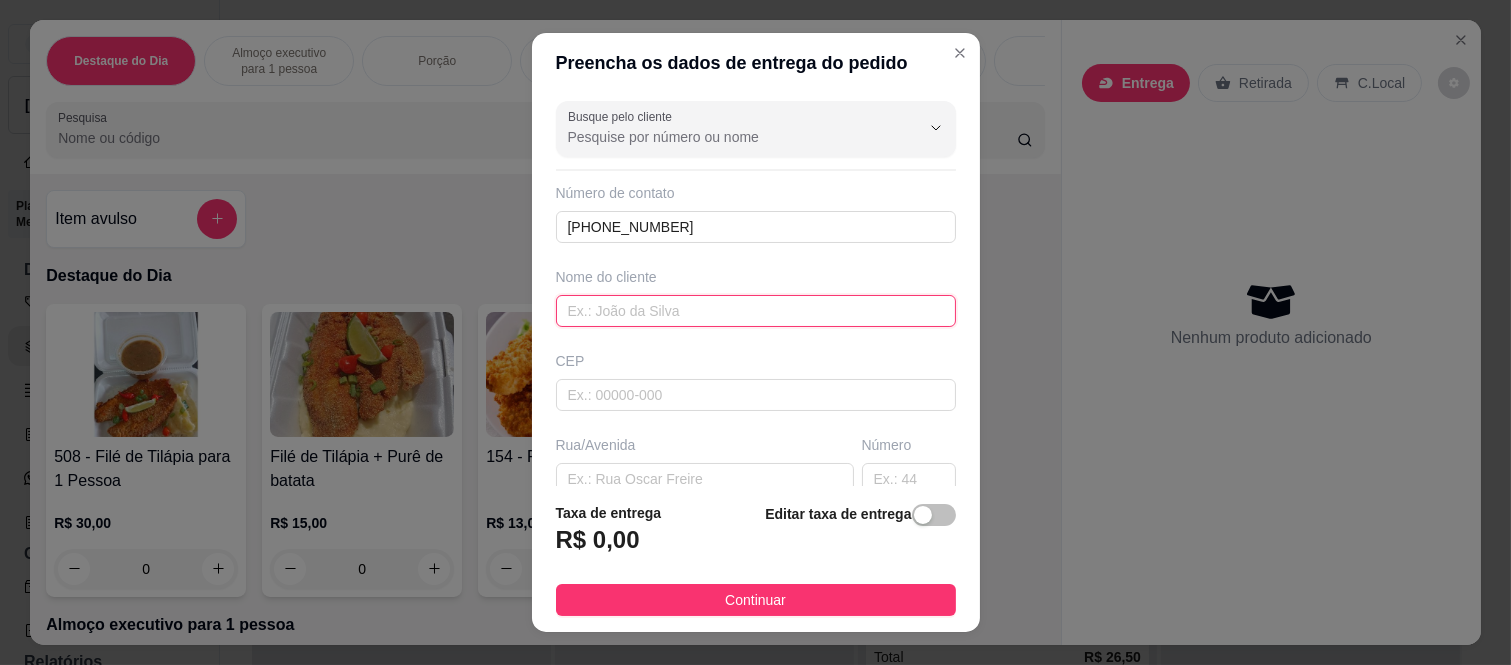 click at bounding box center [756, 311] 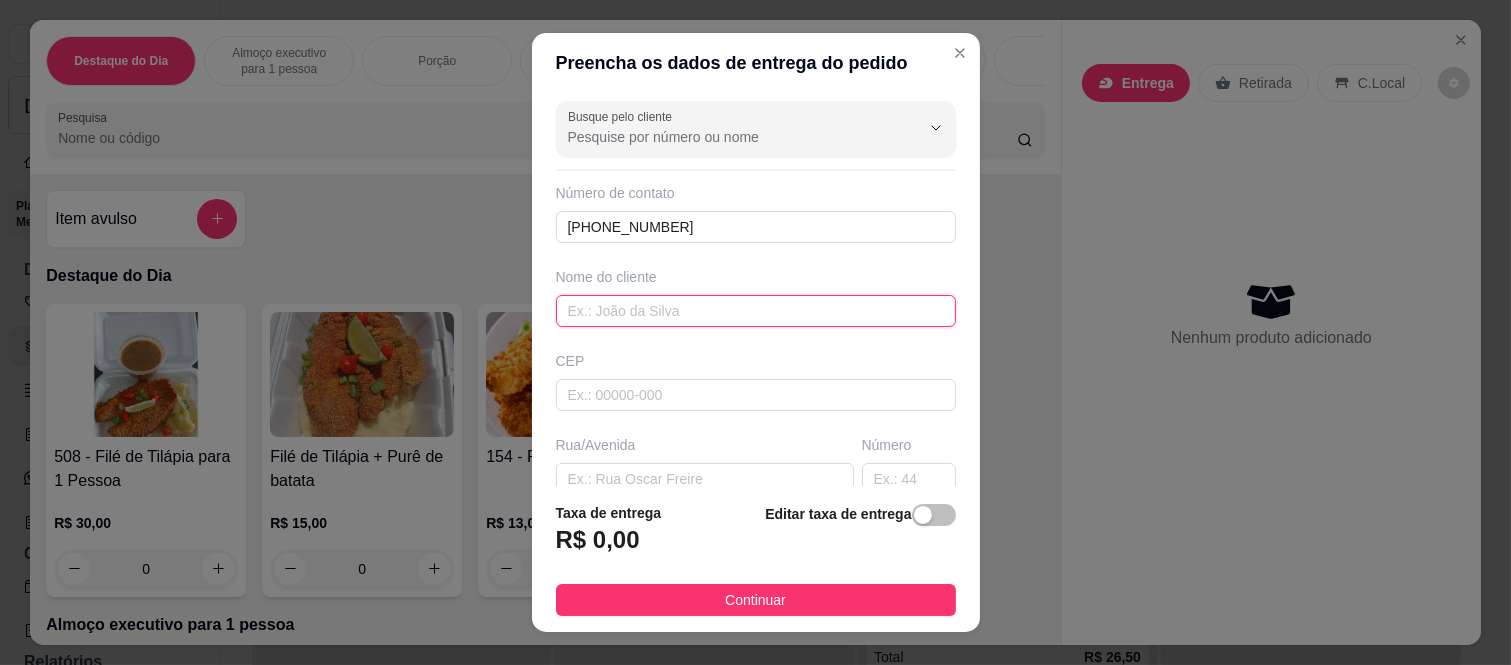 paste on "[PERSON_NAME]" 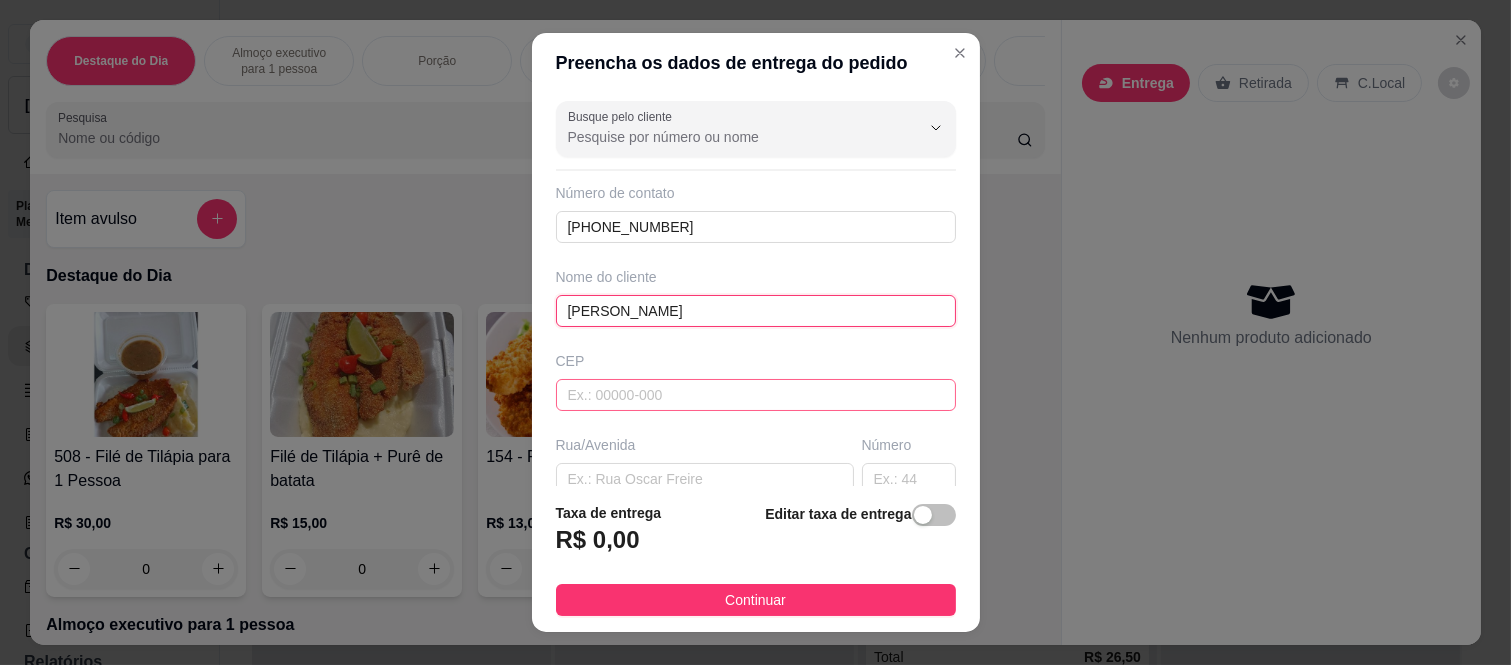 type on "[PERSON_NAME]" 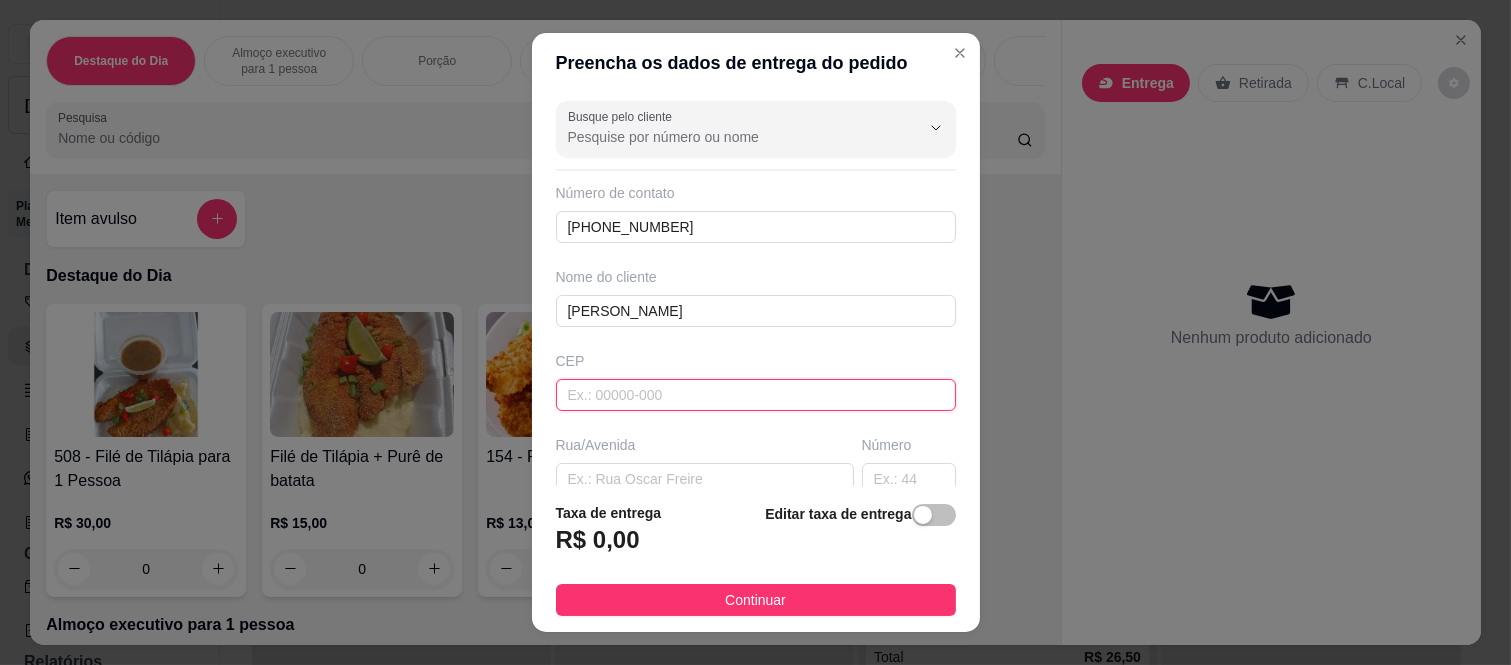 click at bounding box center (756, 395) 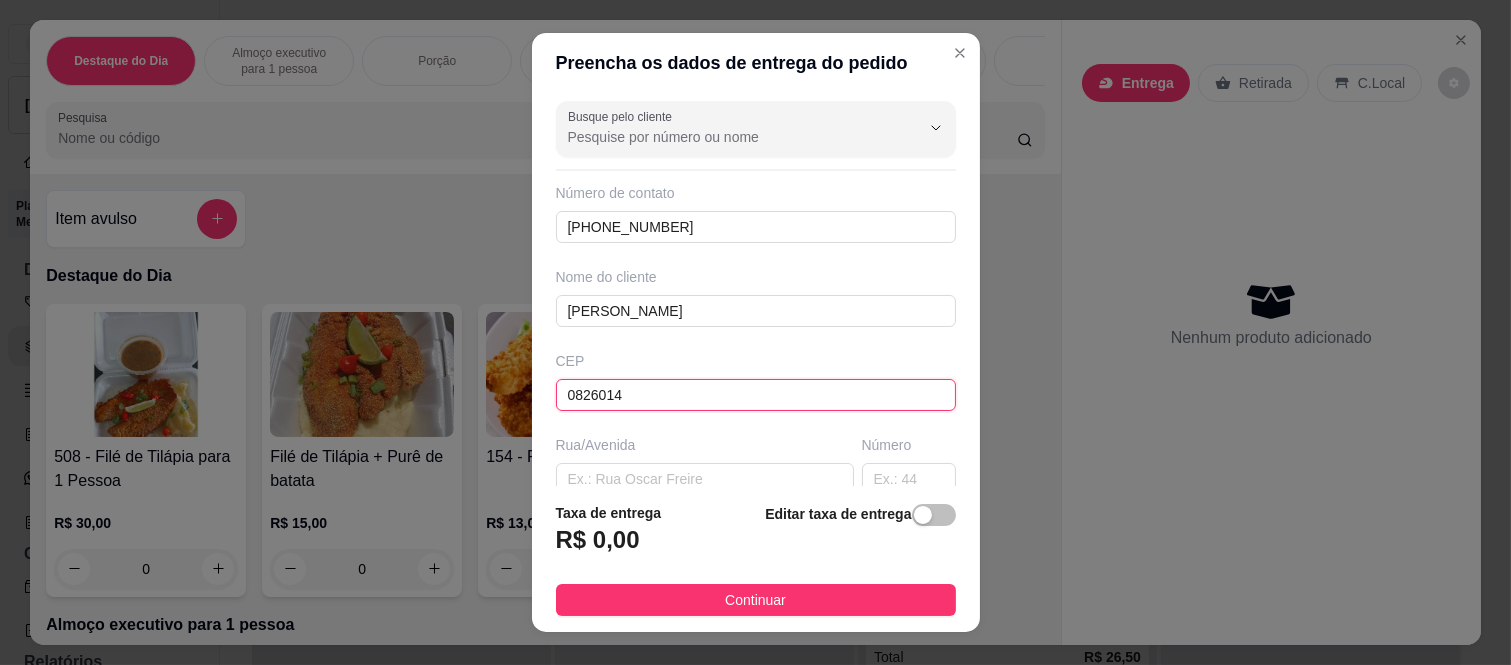 type on "08260140" 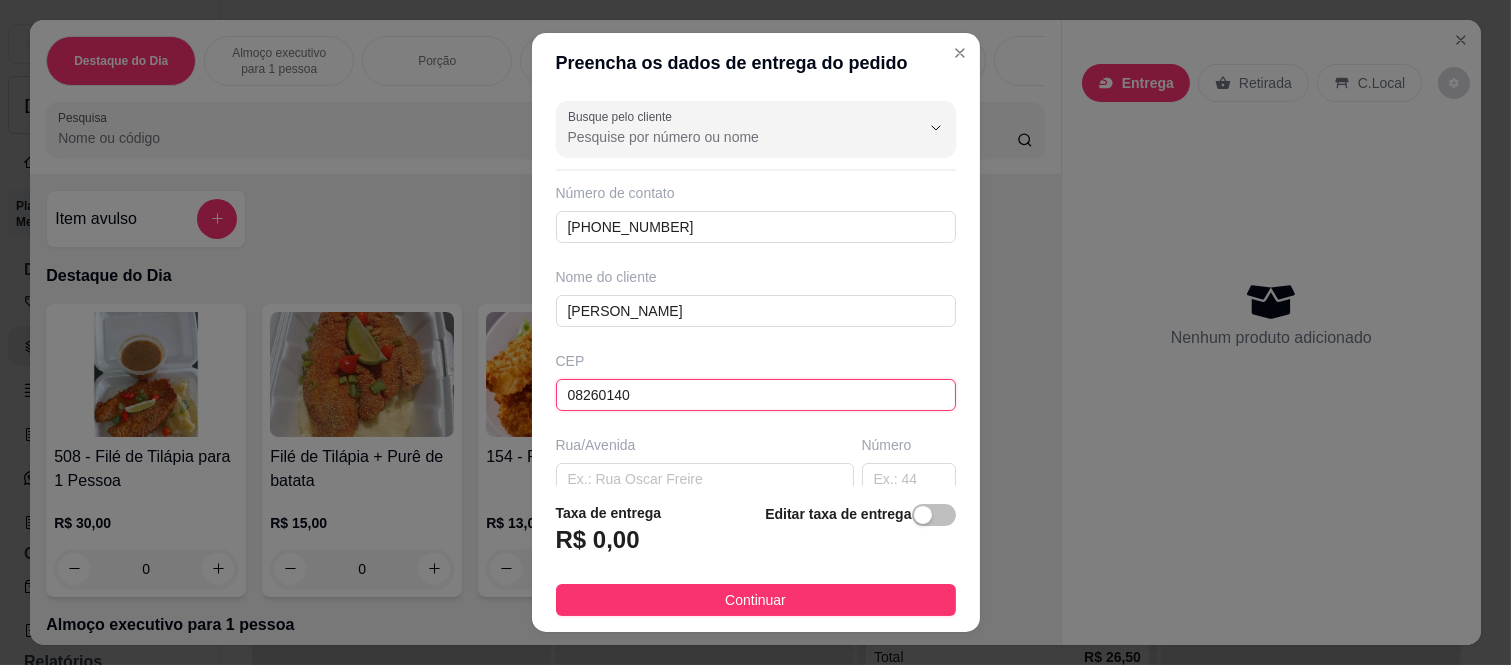 type on "Rua [PERSON_NAME]" 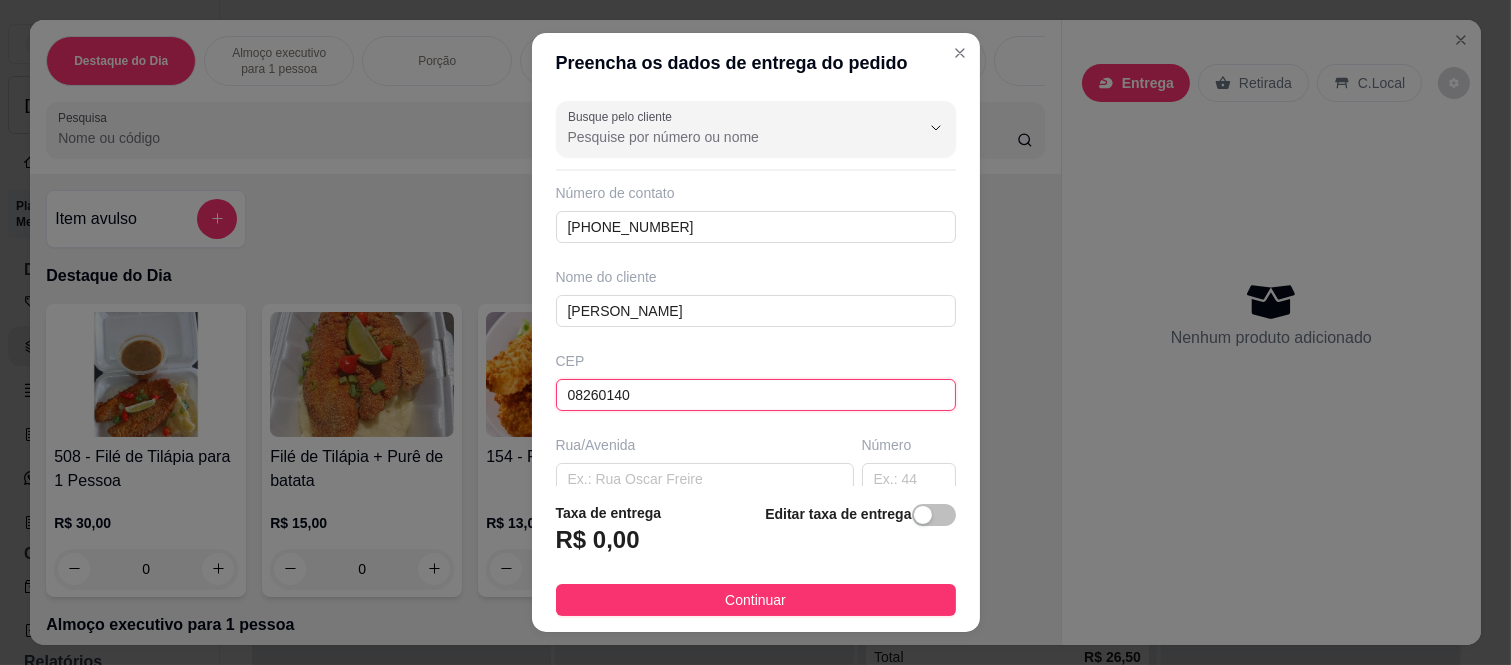 type on "[GEOGRAPHIC_DATA] ([GEOGRAPHIC_DATA])" 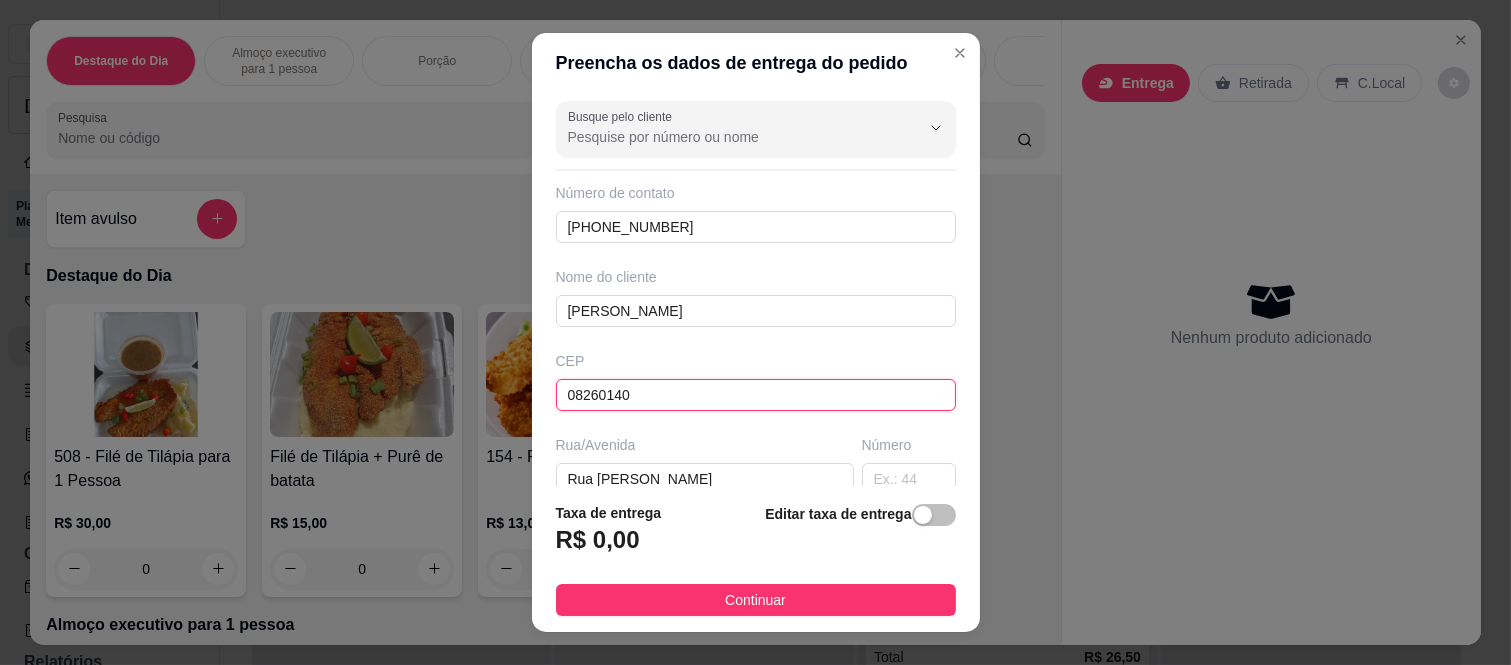 scroll, scrollTop: 111, scrollLeft: 0, axis: vertical 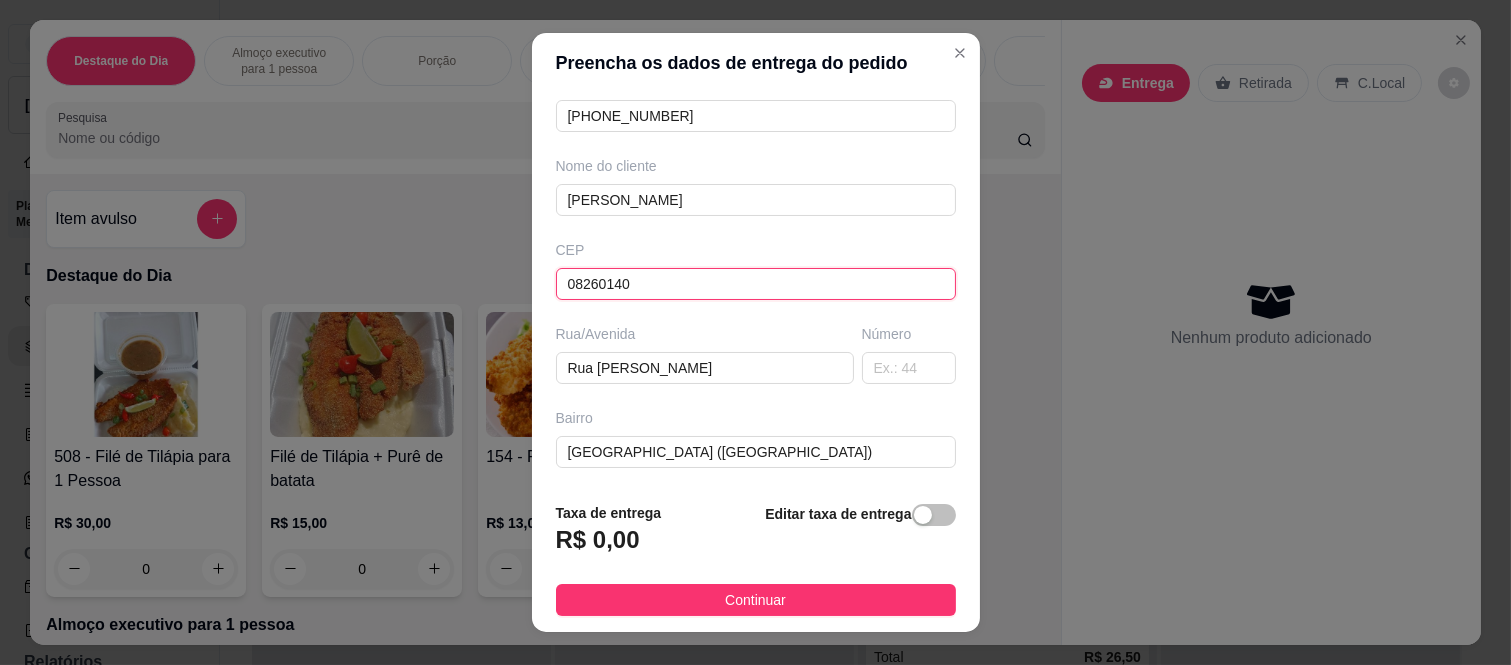 type on "08260140" 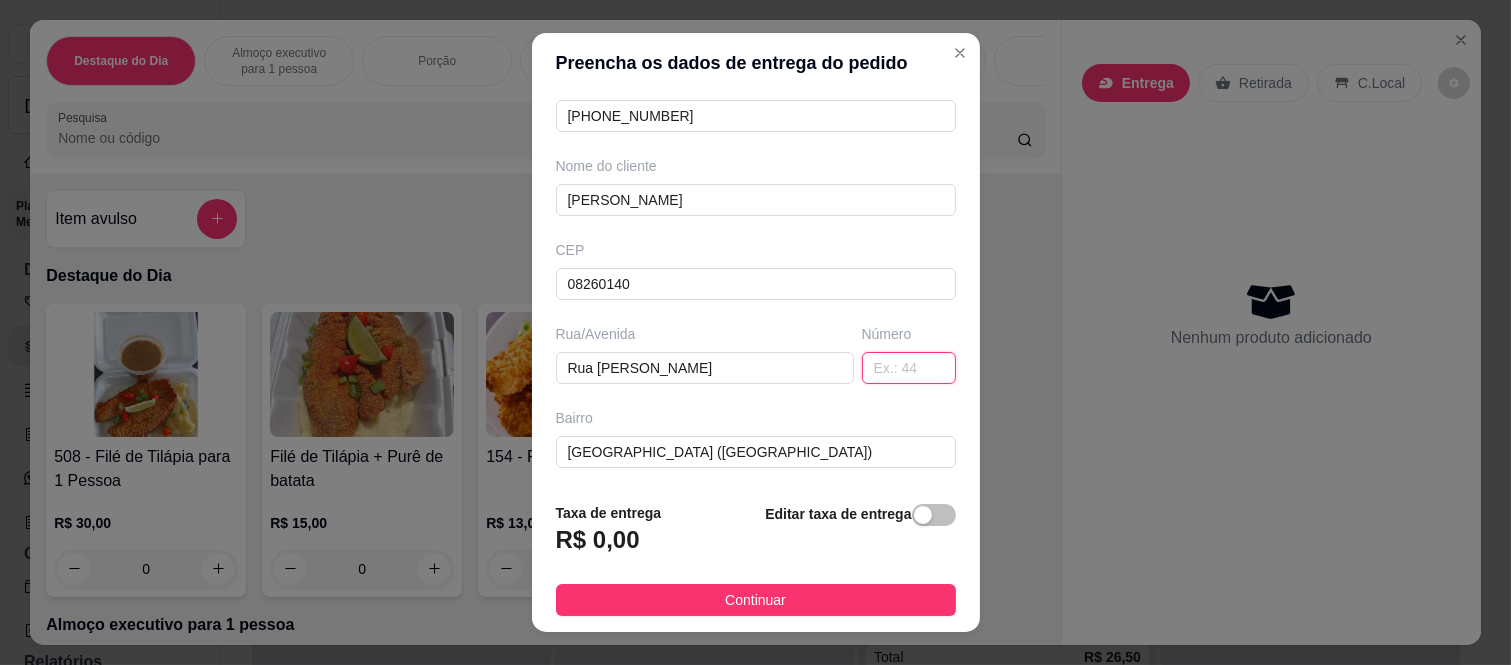 click at bounding box center (909, 368) 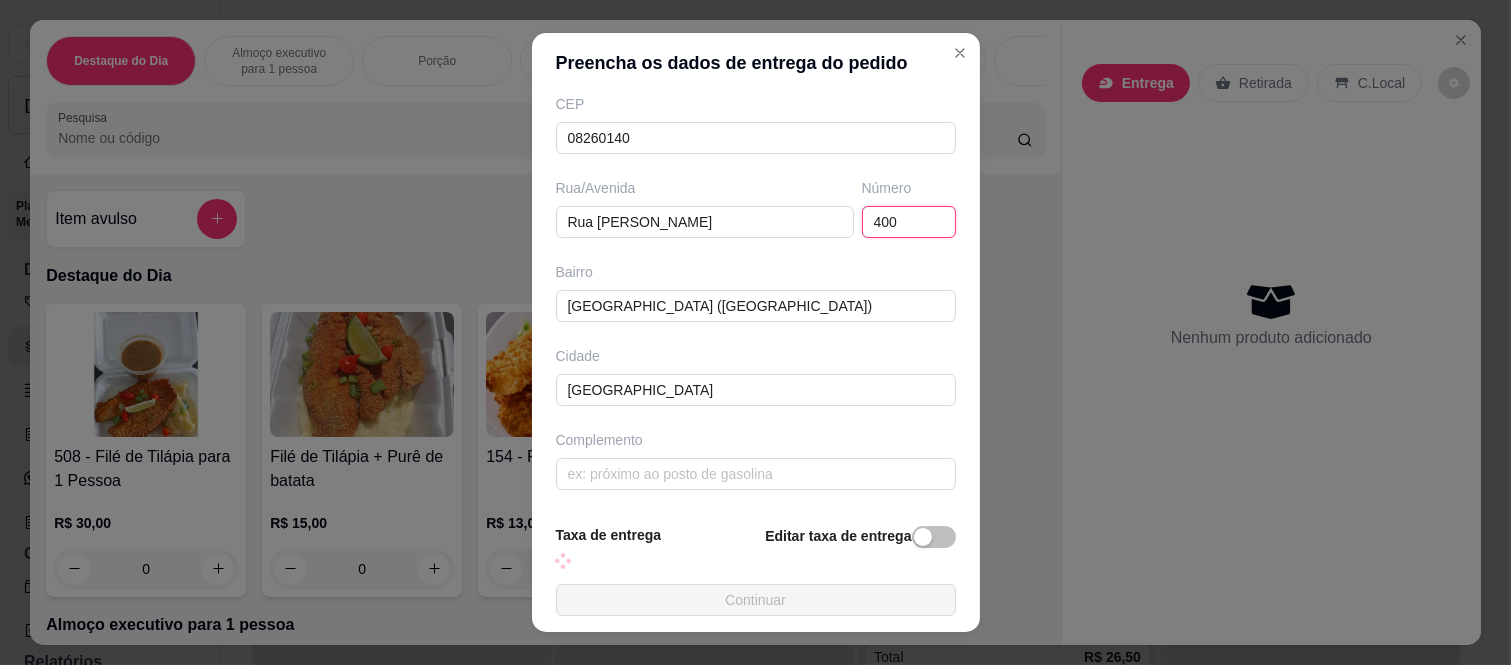 scroll, scrollTop: 260, scrollLeft: 0, axis: vertical 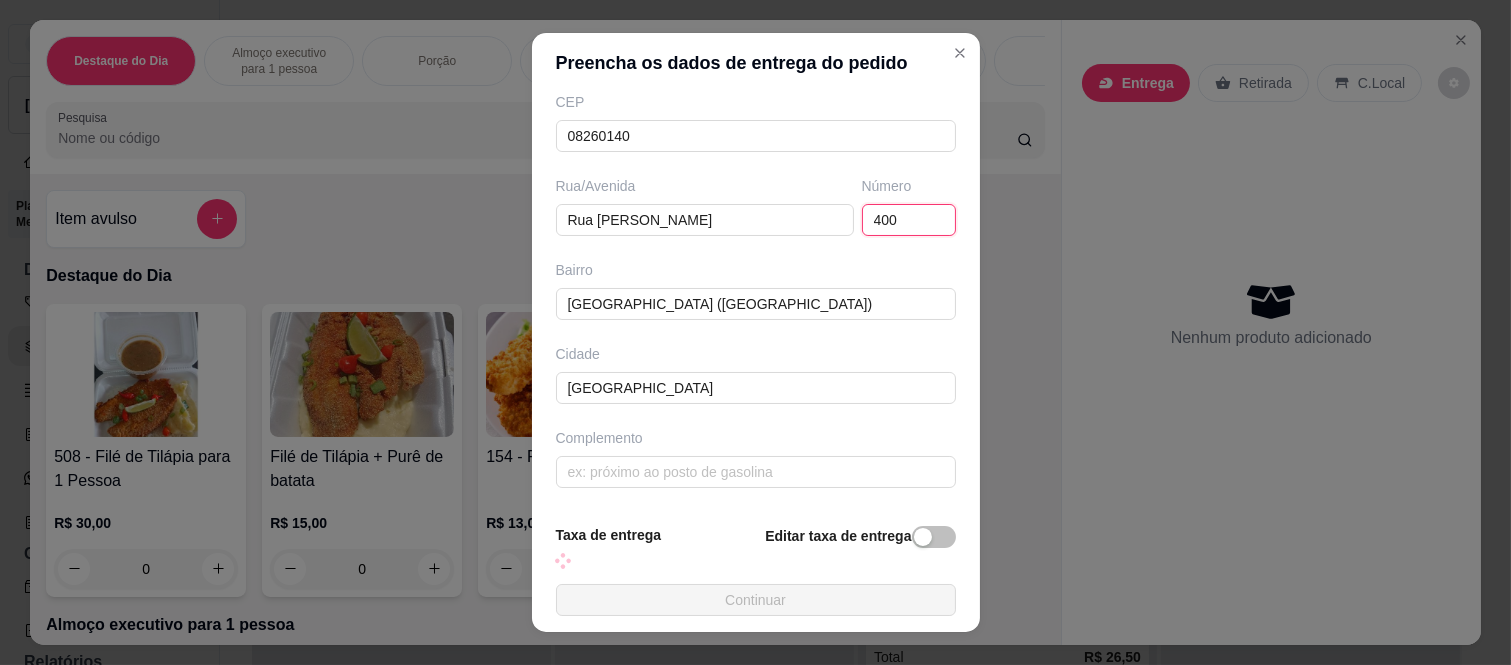 type on "400" 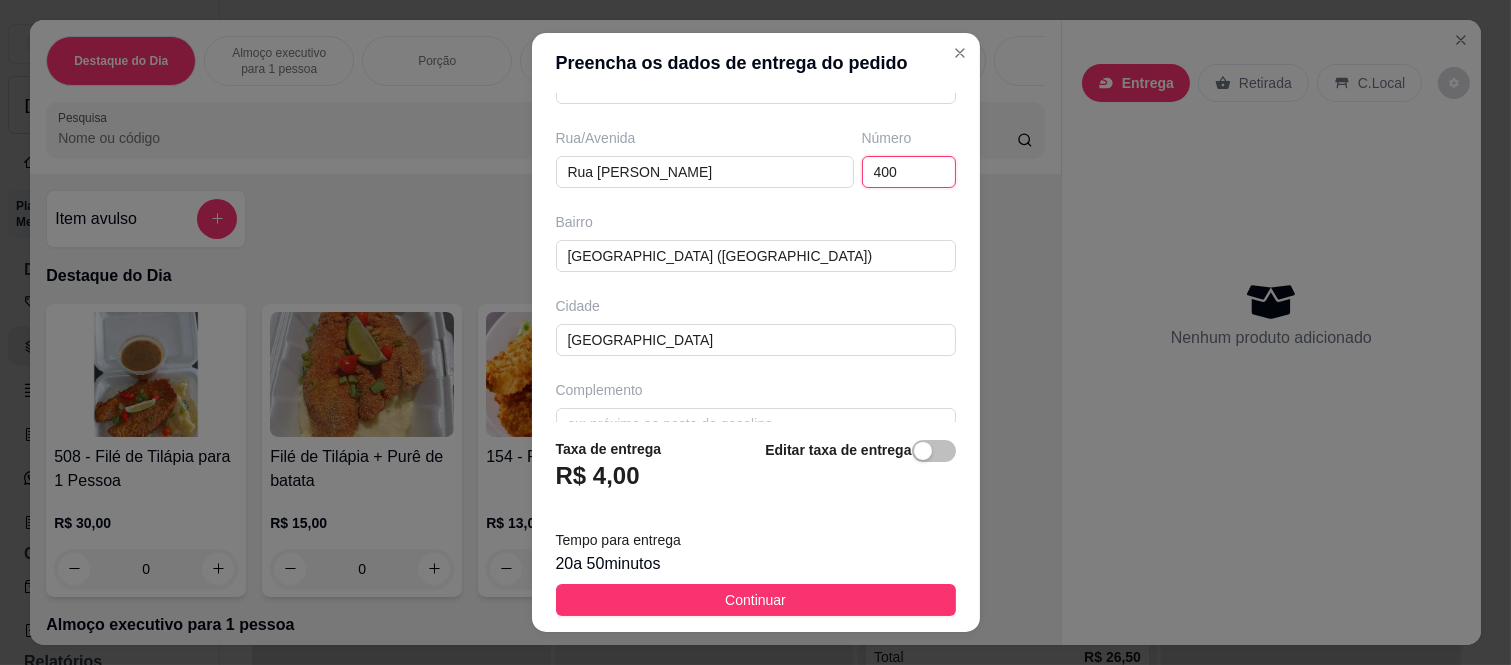 scroll, scrollTop: 346, scrollLeft: 0, axis: vertical 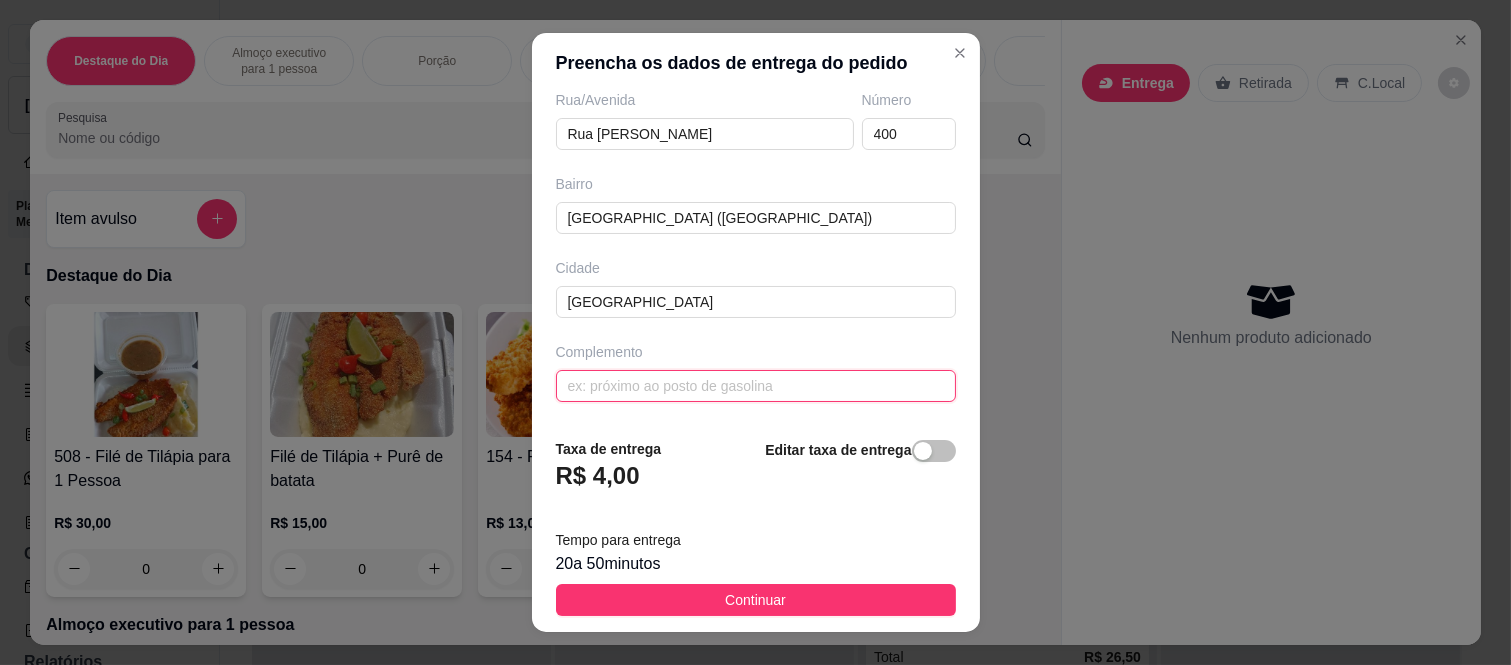 click at bounding box center [756, 386] 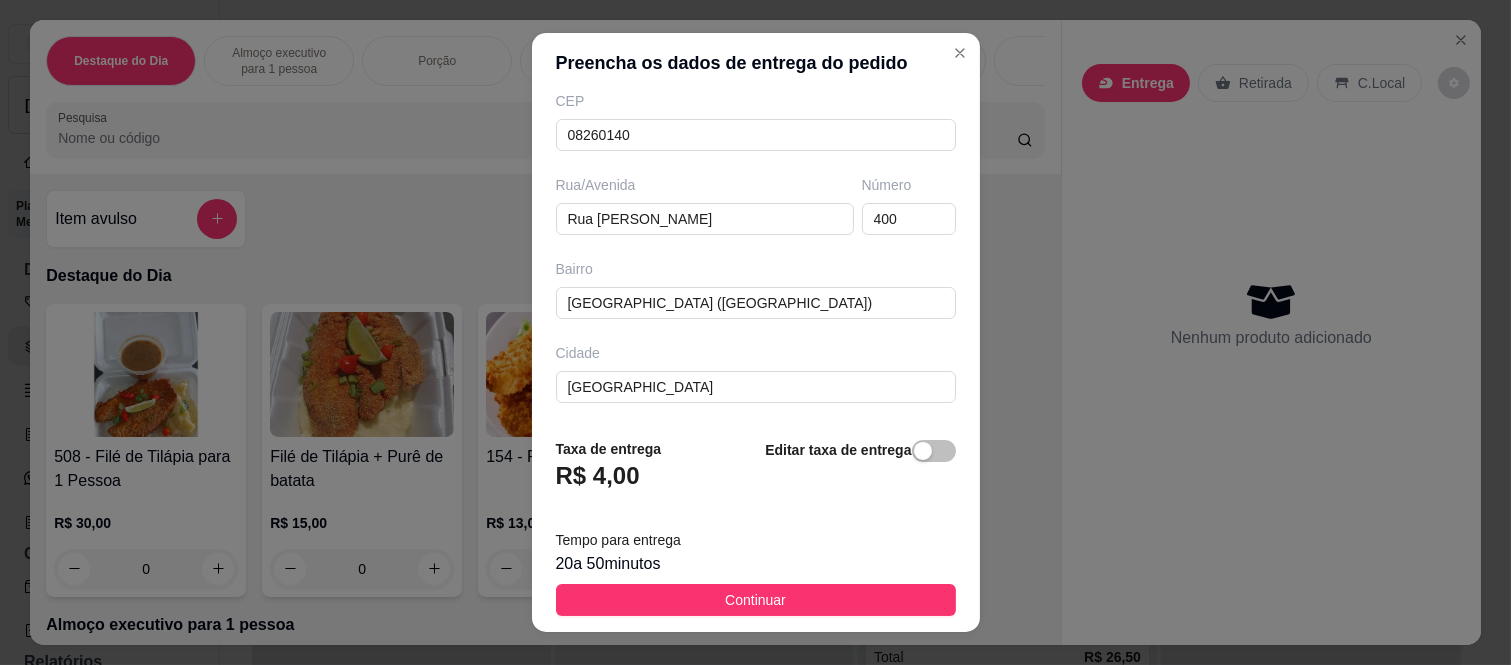 scroll, scrollTop: 346, scrollLeft: 0, axis: vertical 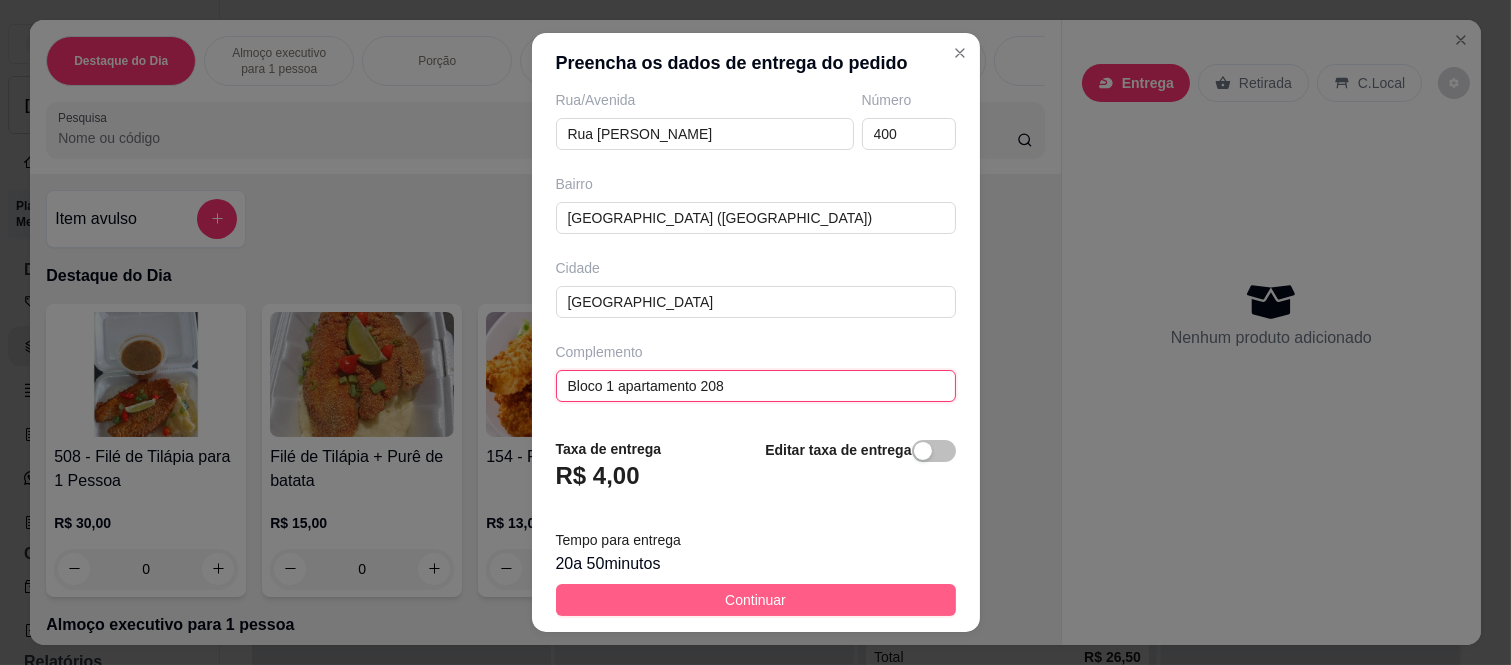 type on "Bloco 1 apartamento 208" 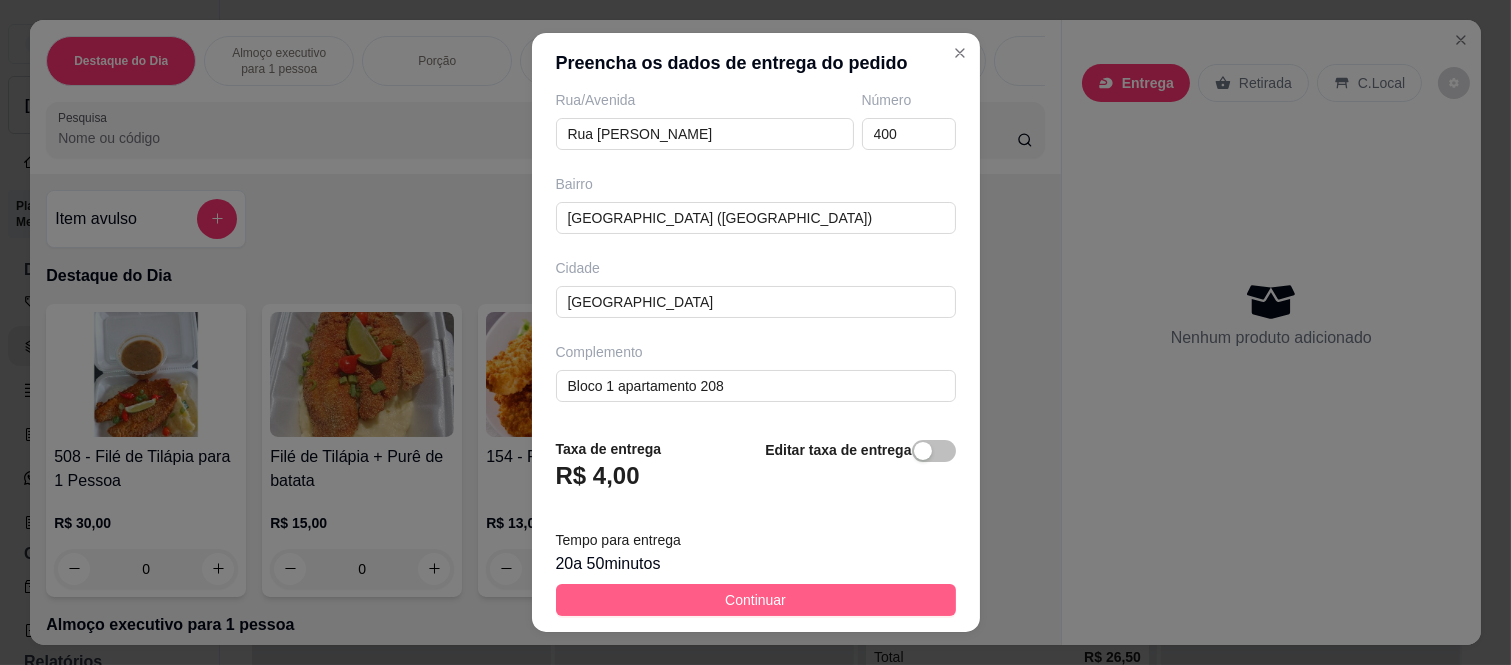 click on "Continuar" at bounding box center [755, 600] 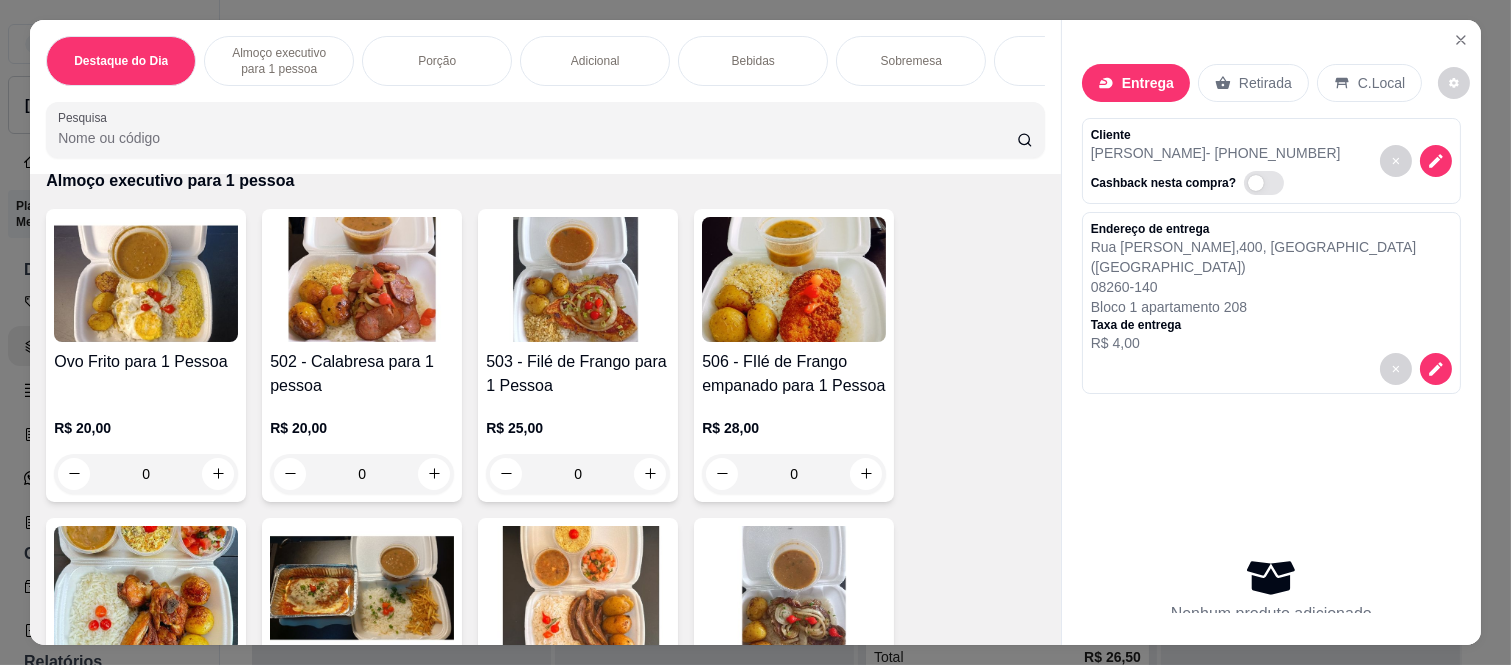 scroll, scrollTop: 555, scrollLeft: 0, axis: vertical 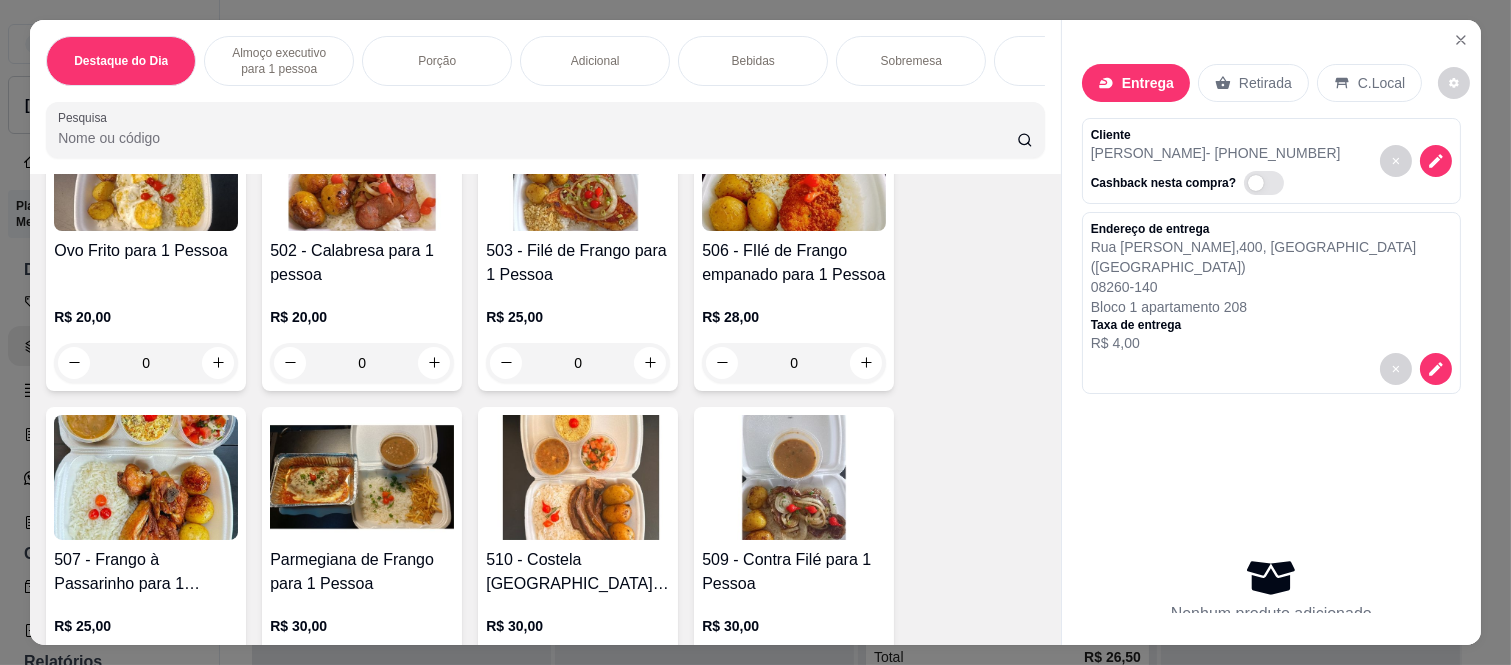 click on "0" at bounding box center (794, 363) 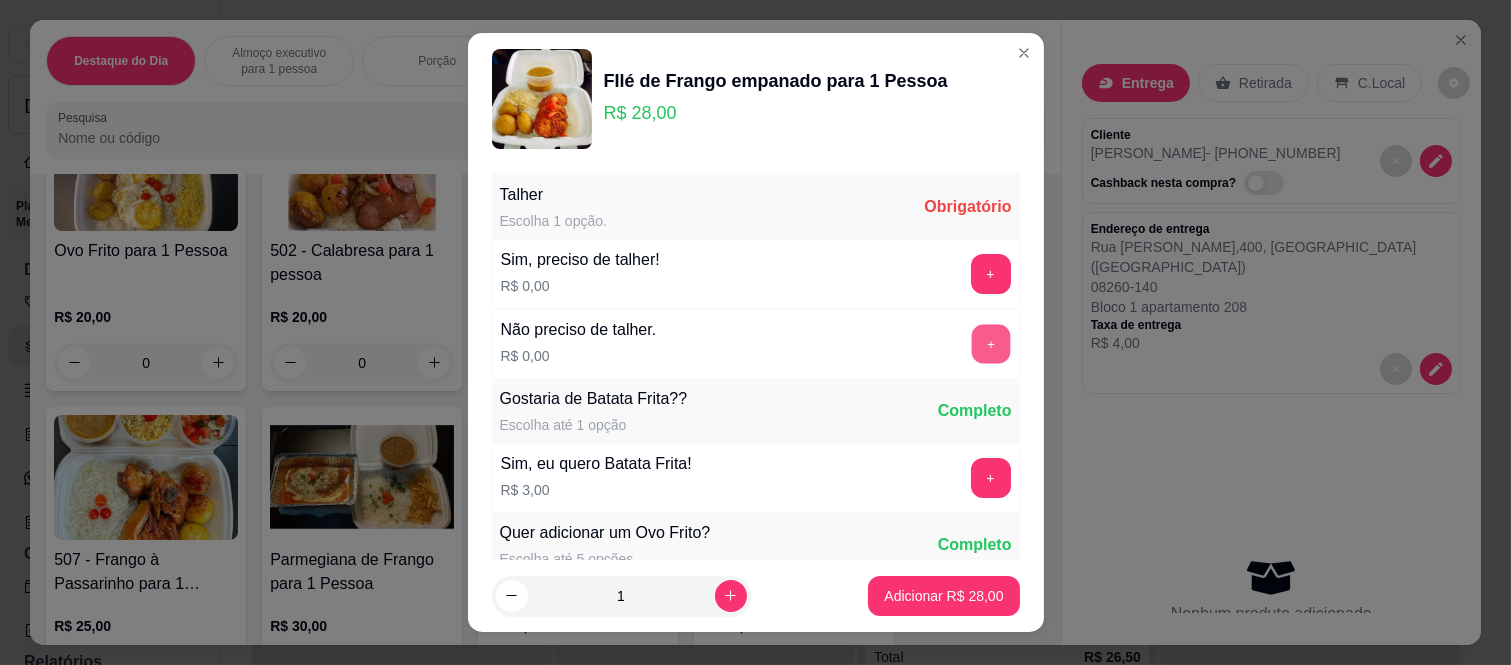 click on "+" at bounding box center (990, 344) 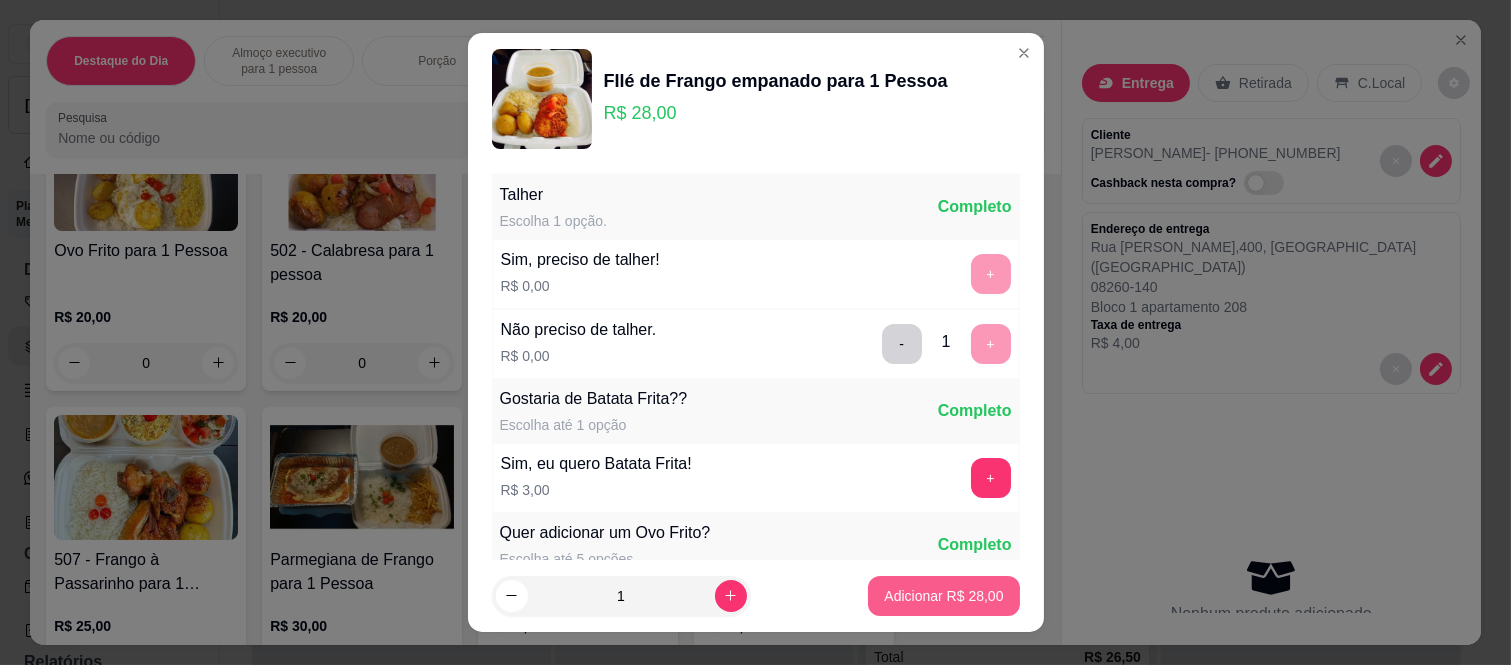 click on "Adicionar   R$ 28,00" at bounding box center (943, 596) 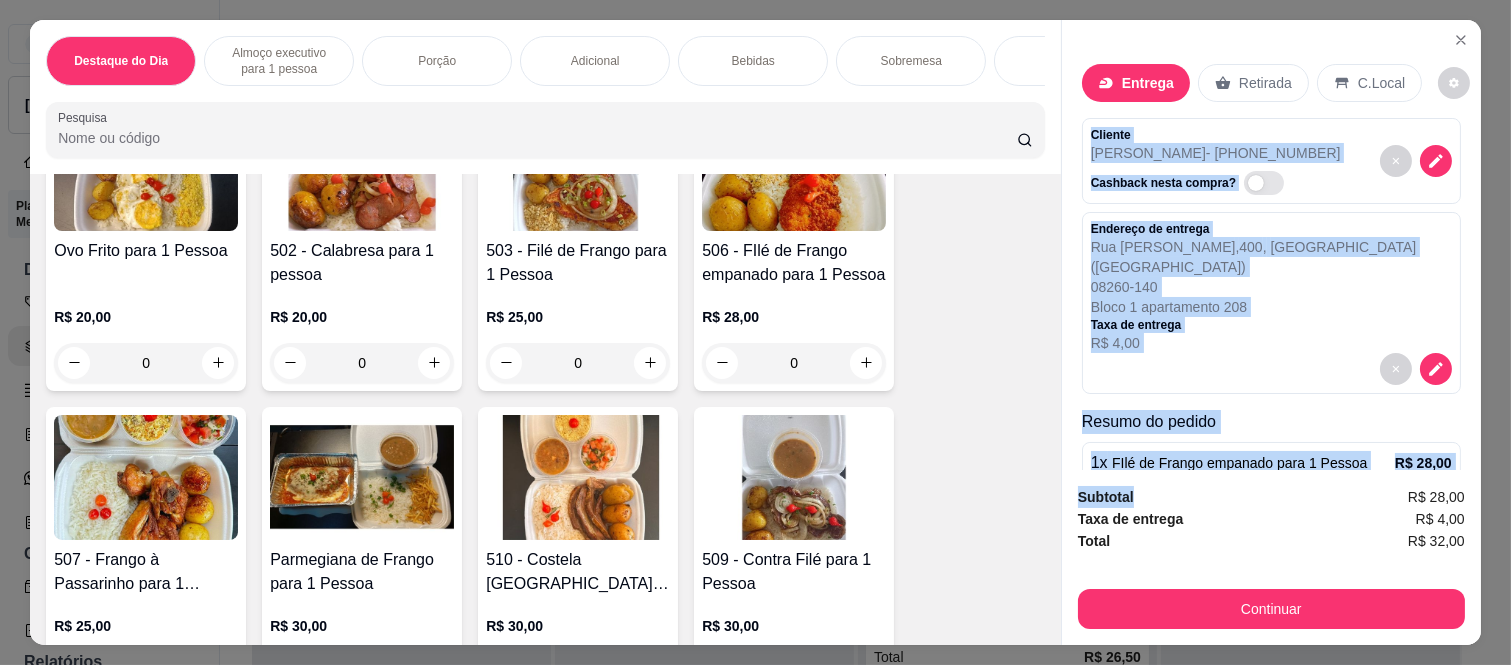scroll, scrollTop: 81, scrollLeft: 0, axis: vertical 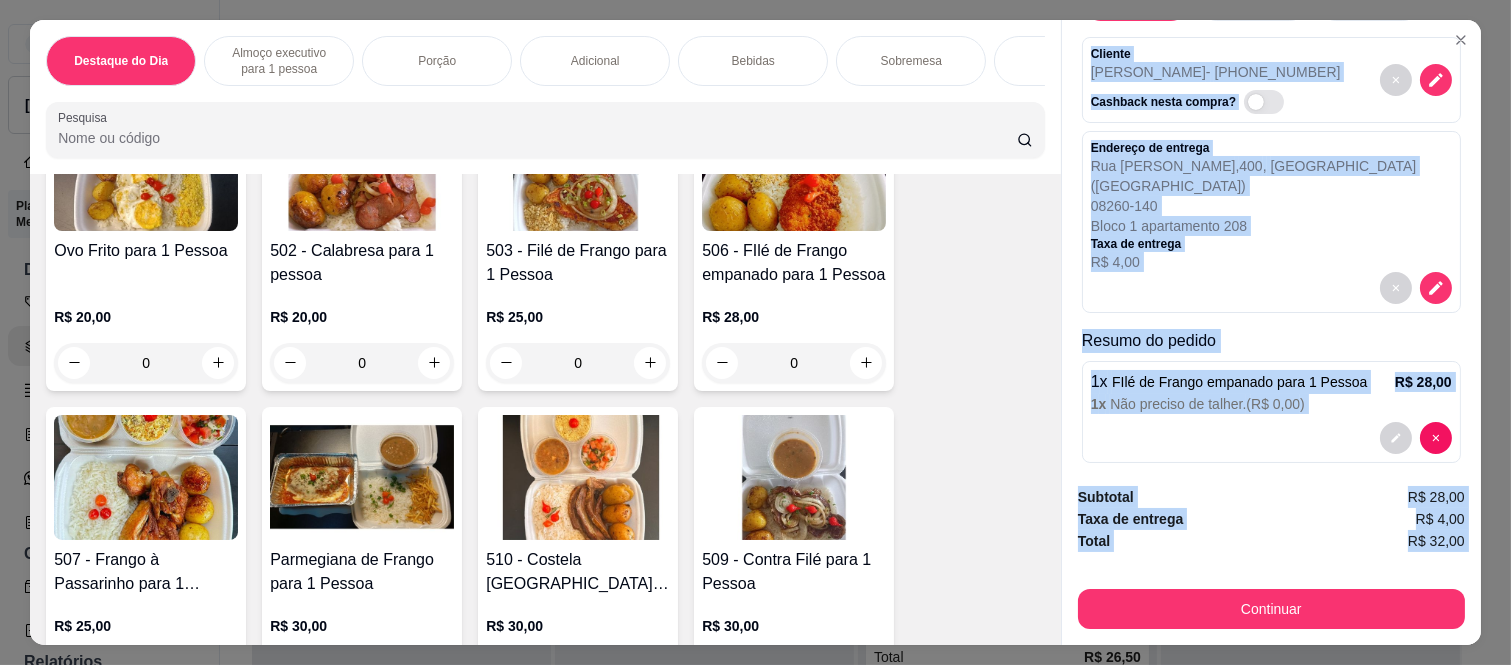 drag, startPoint x: 1077, startPoint y: 115, endPoint x: 1173, endPoint y: 560, distance: 455.2373 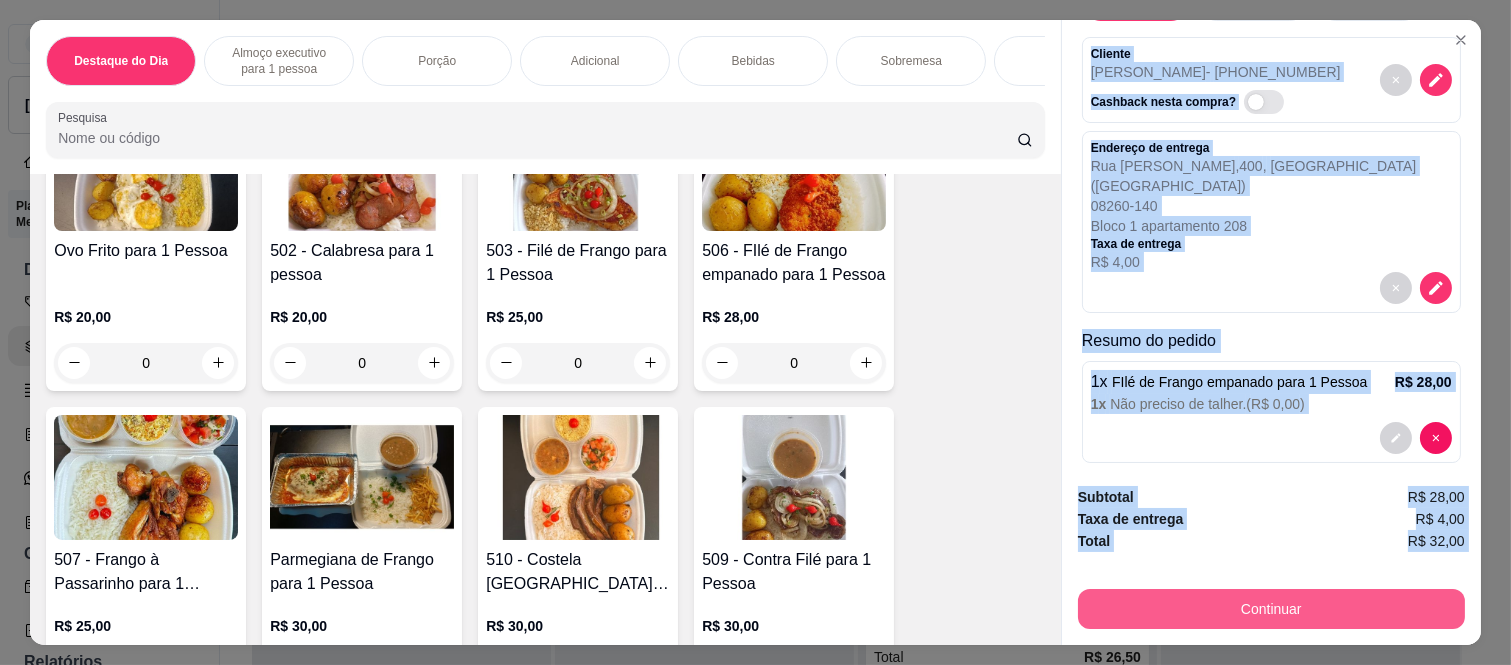 click on "Continuar" at bounding box center (1271, 609) 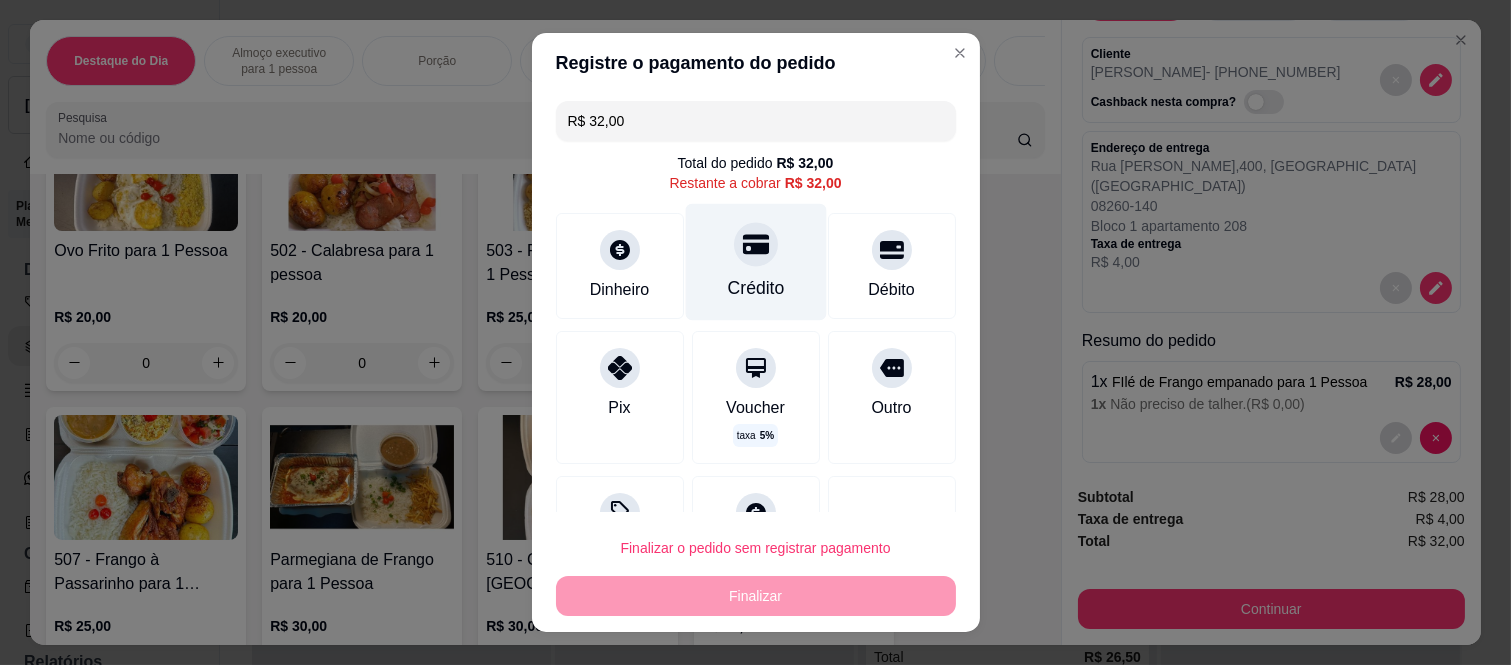 click on "Crédito" at bounding box center [755, 262] 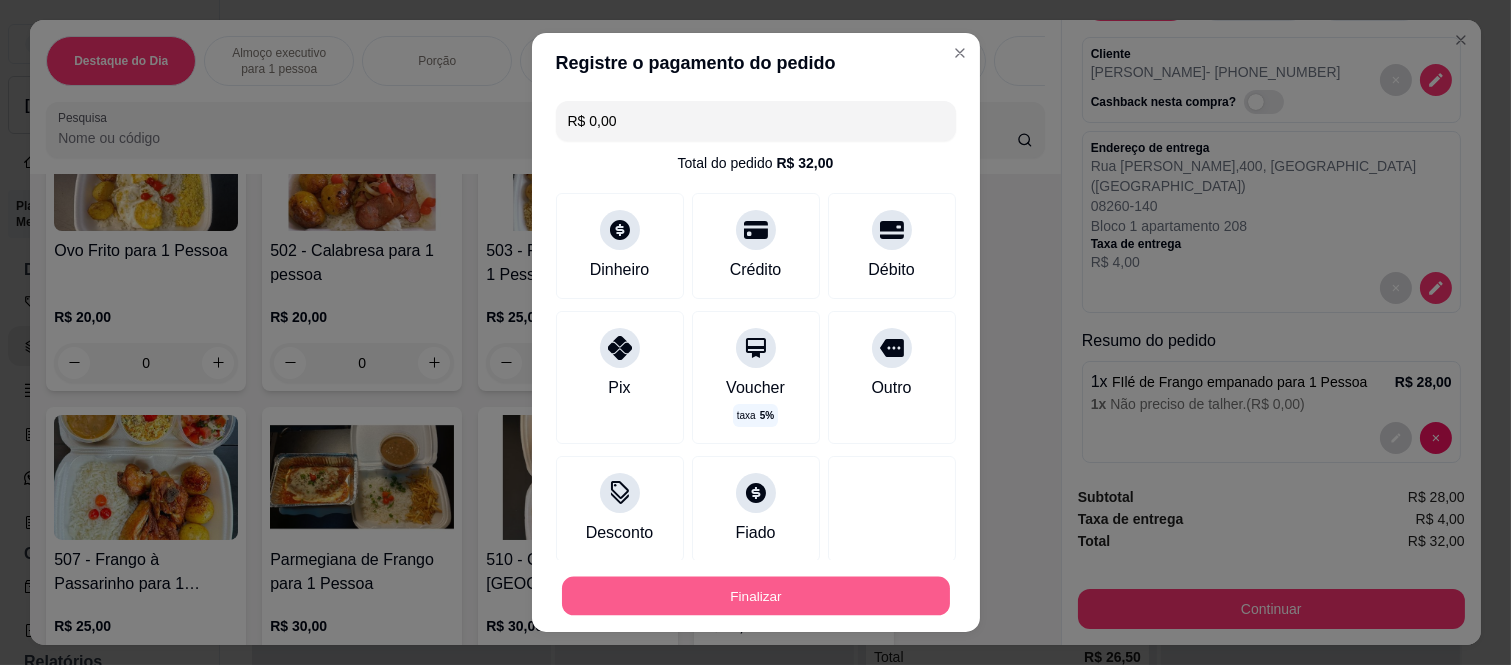 click on "Finalizar" at bounding box center (756, 595) 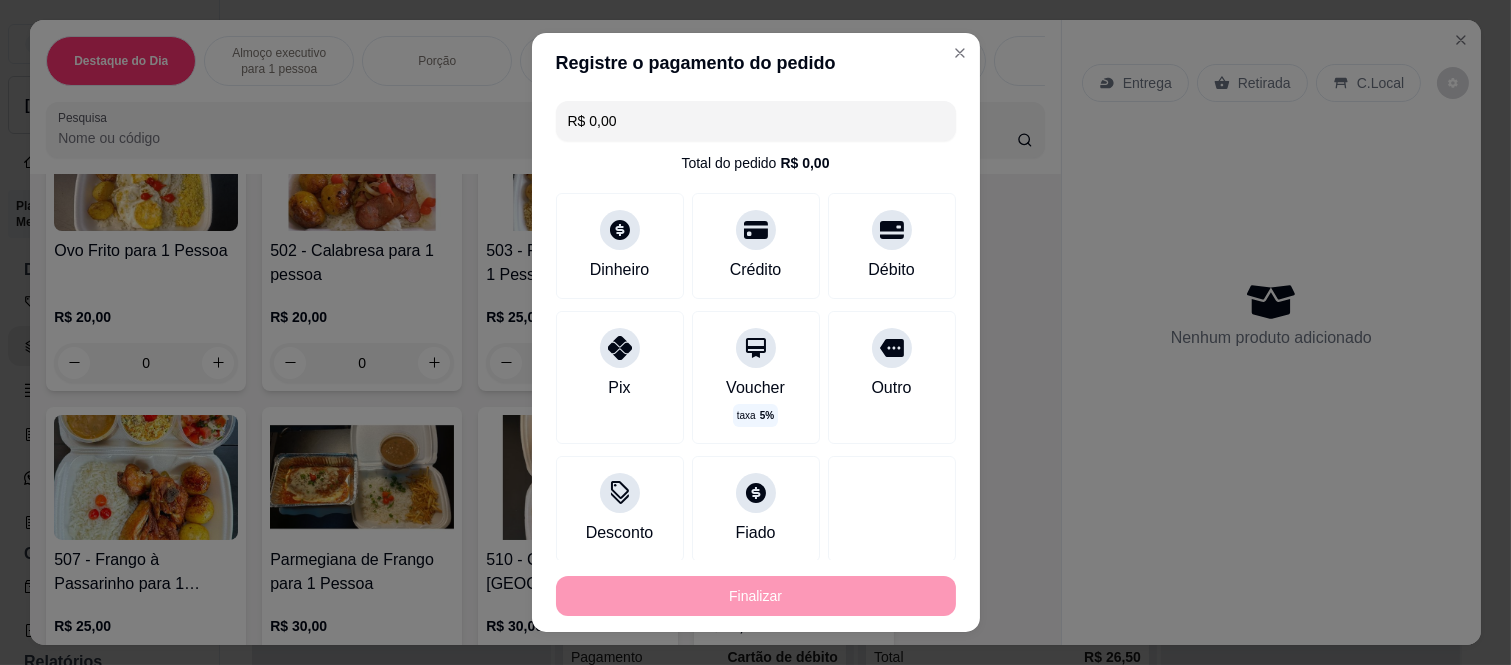 type on "-R$ 32,00" 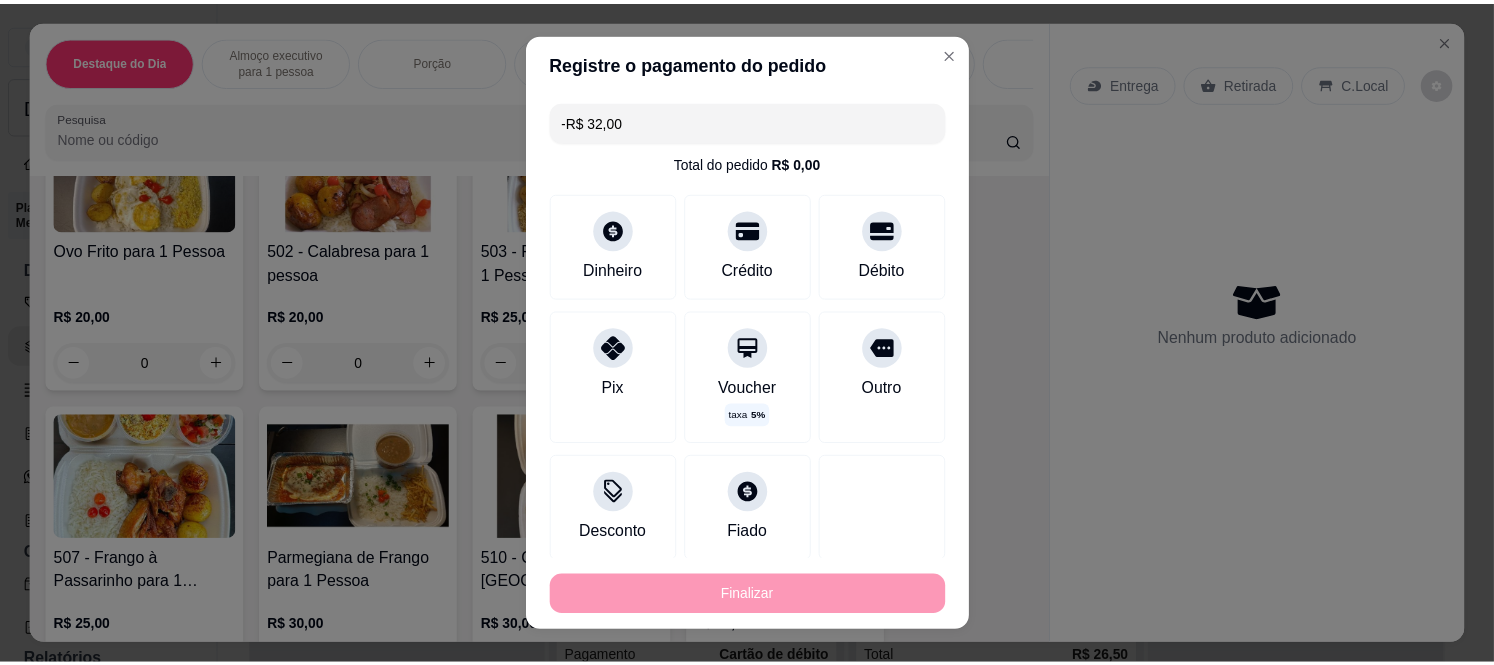 scroll, scrollTop: 0, scrollLeft: 0, axis: both 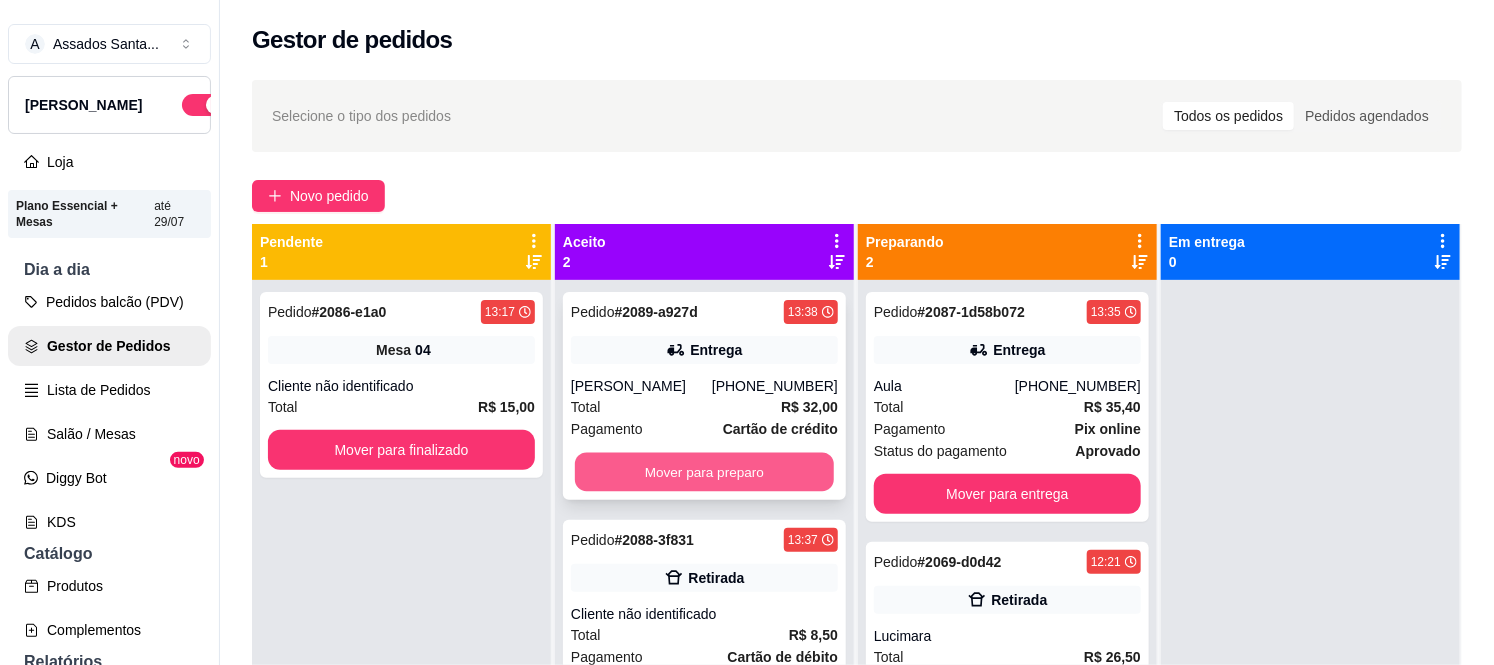 click on "Mover para preparo" at bounding box center (704, 472) 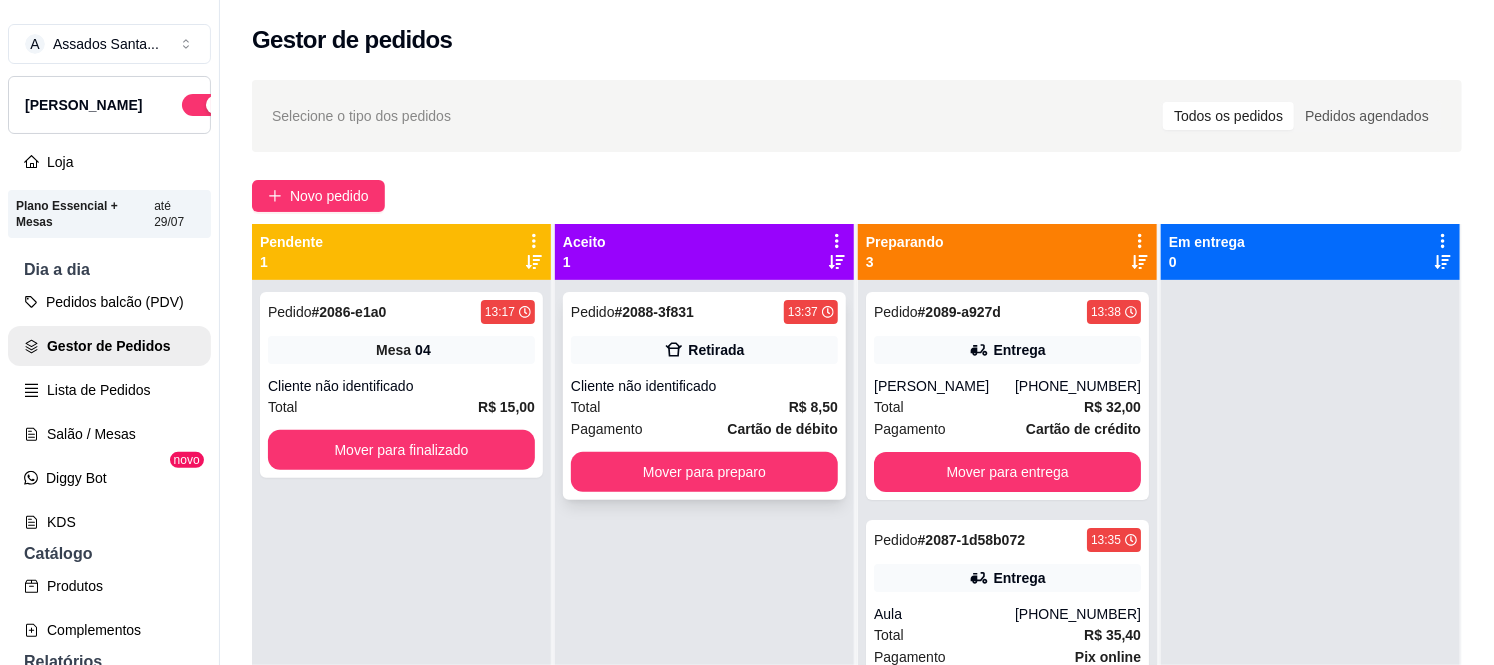 click on "Total R$ 8,50" at bounding box center [704, 407] 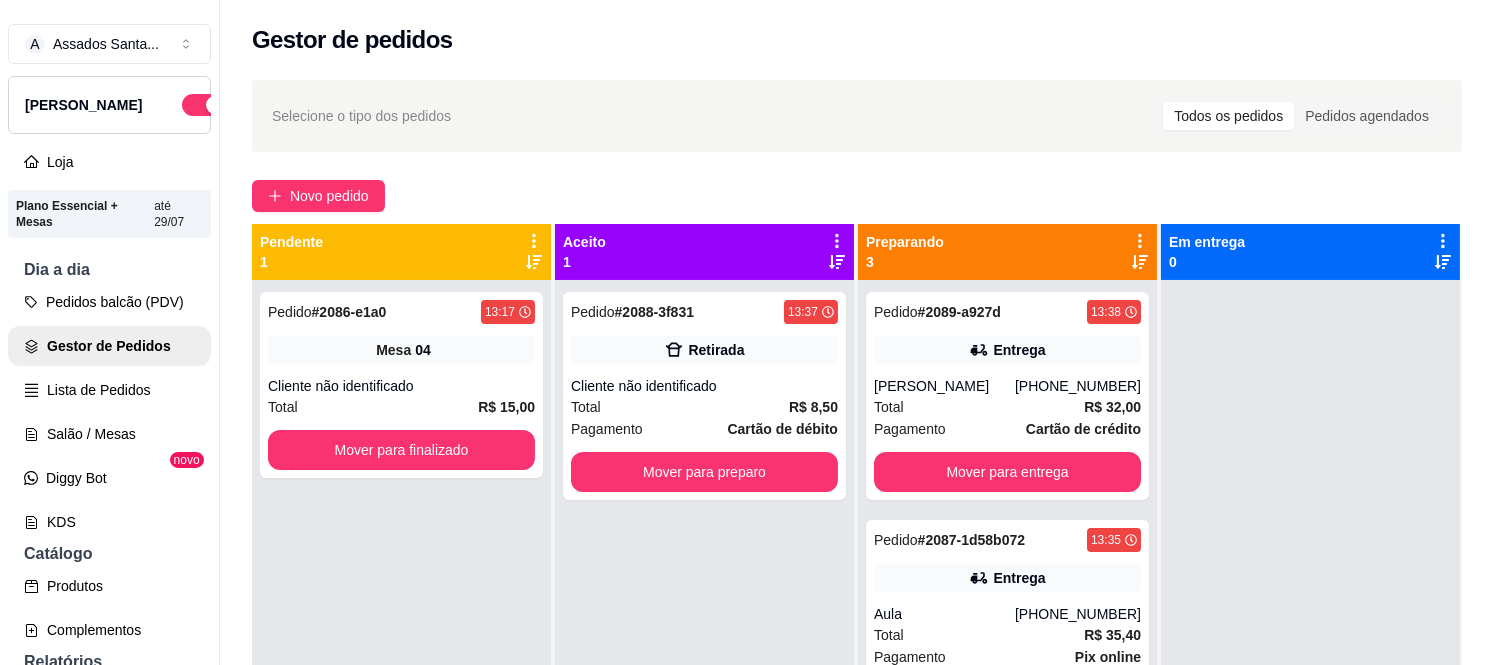 click on "Mover para preparo" at bounding box center (942, 569) 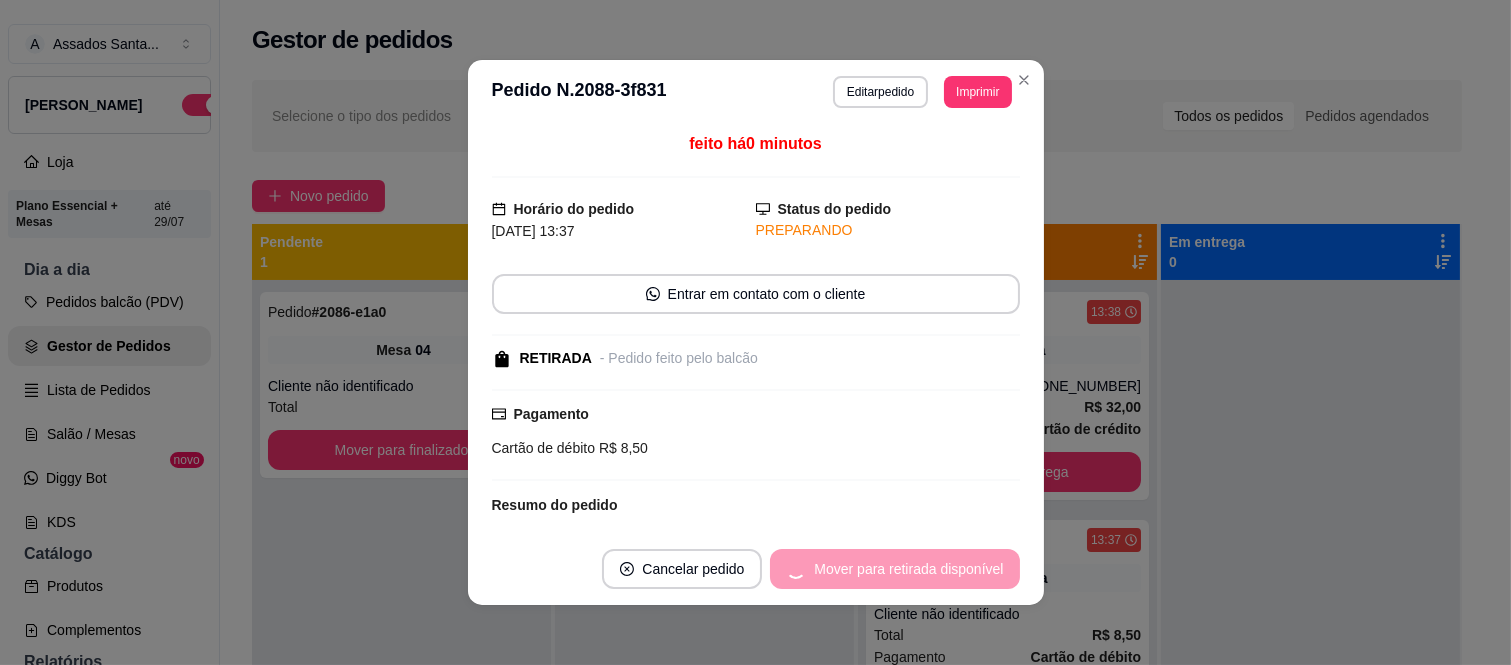 click on "Mover para retirada disponível" at bounding box center [894, 569] 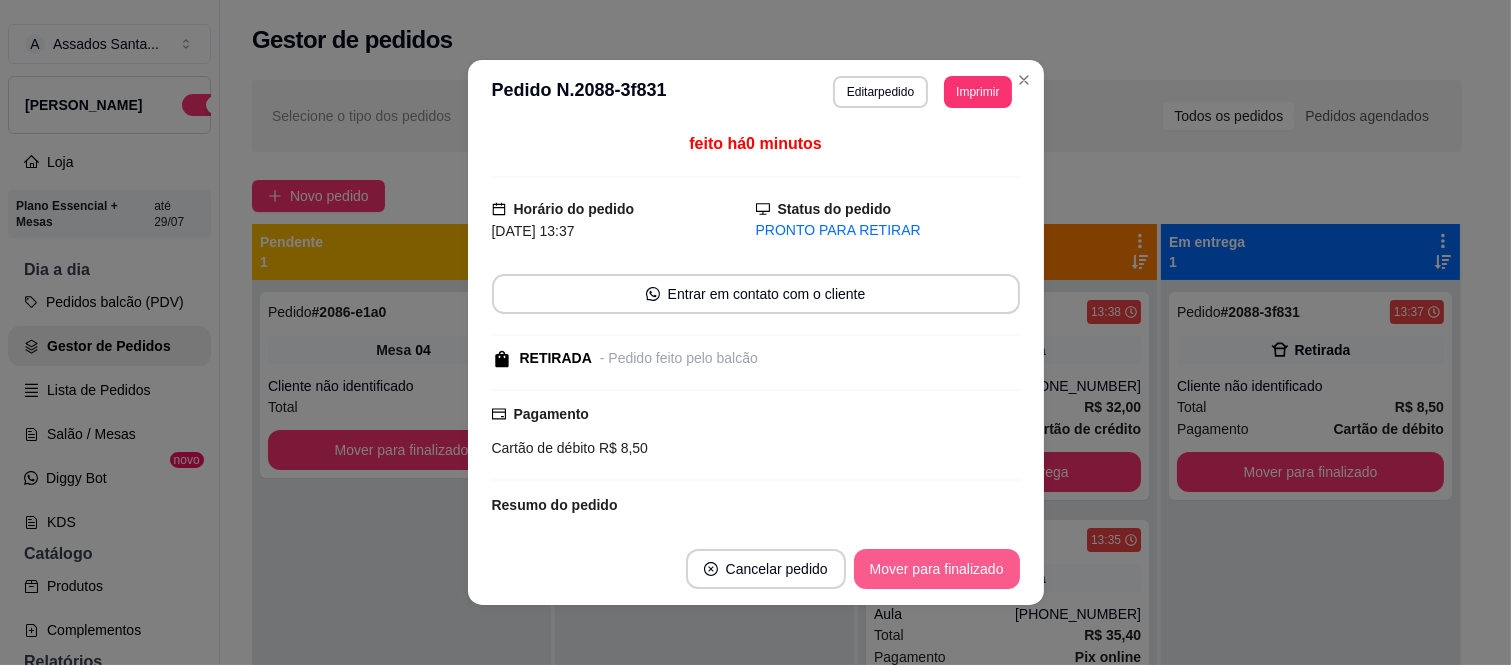 click on "Mover para finalizado" at bounding box center [937, 569] 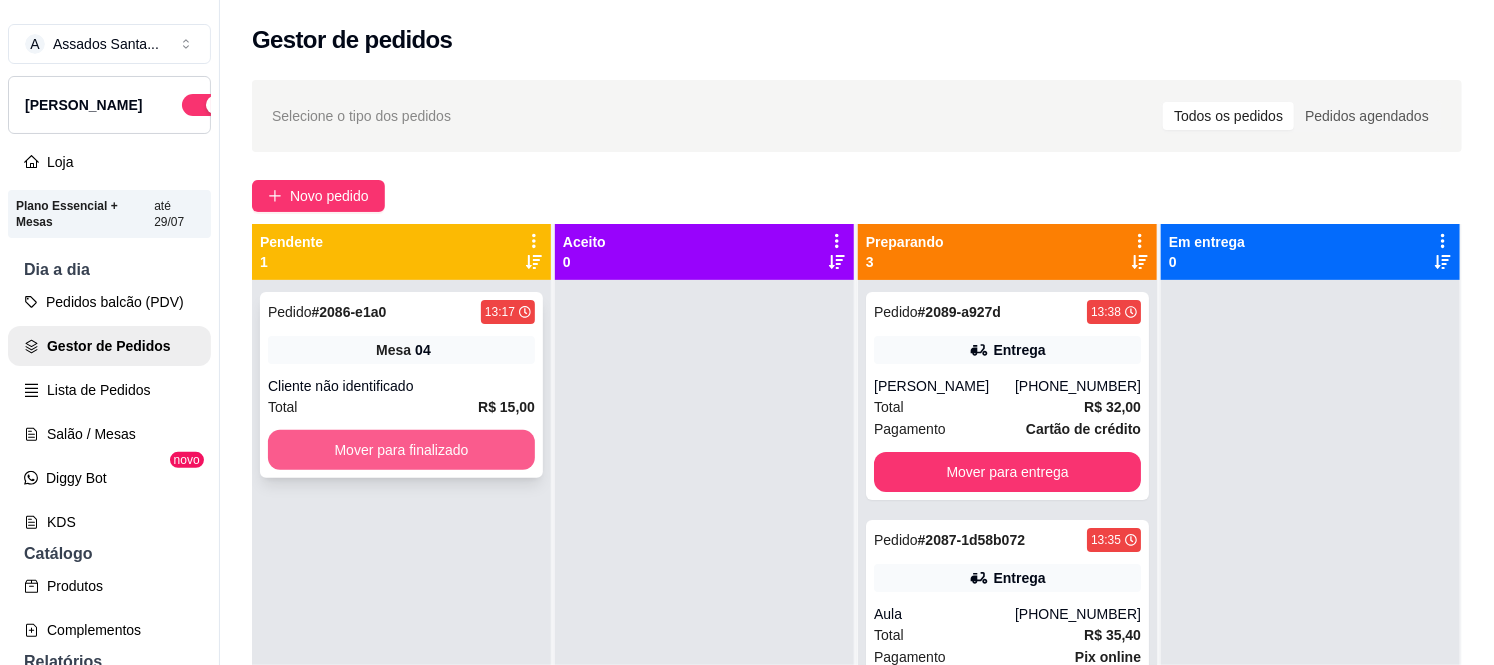 click on "Mover para finalizado" at bounding box center (401, 450) 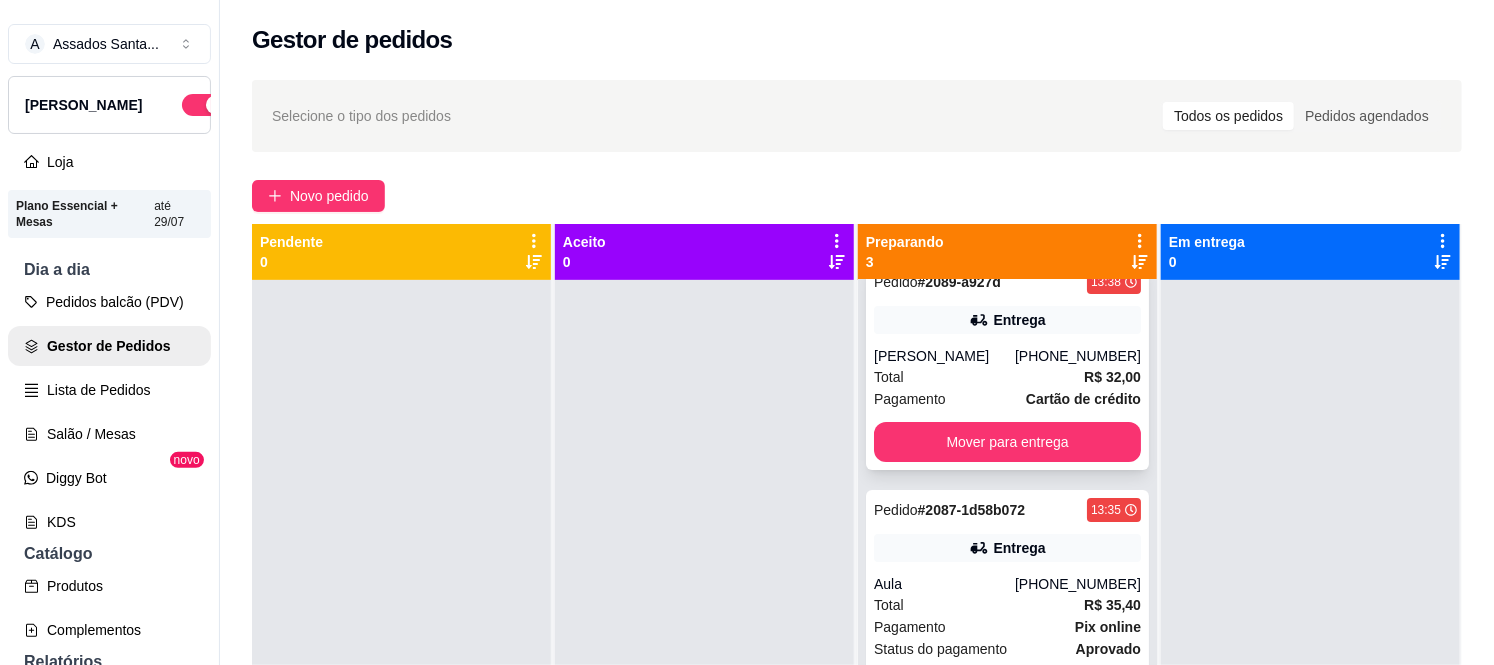 scroll, scrollTop: 60, scrollLeft: 0, axis: vertical 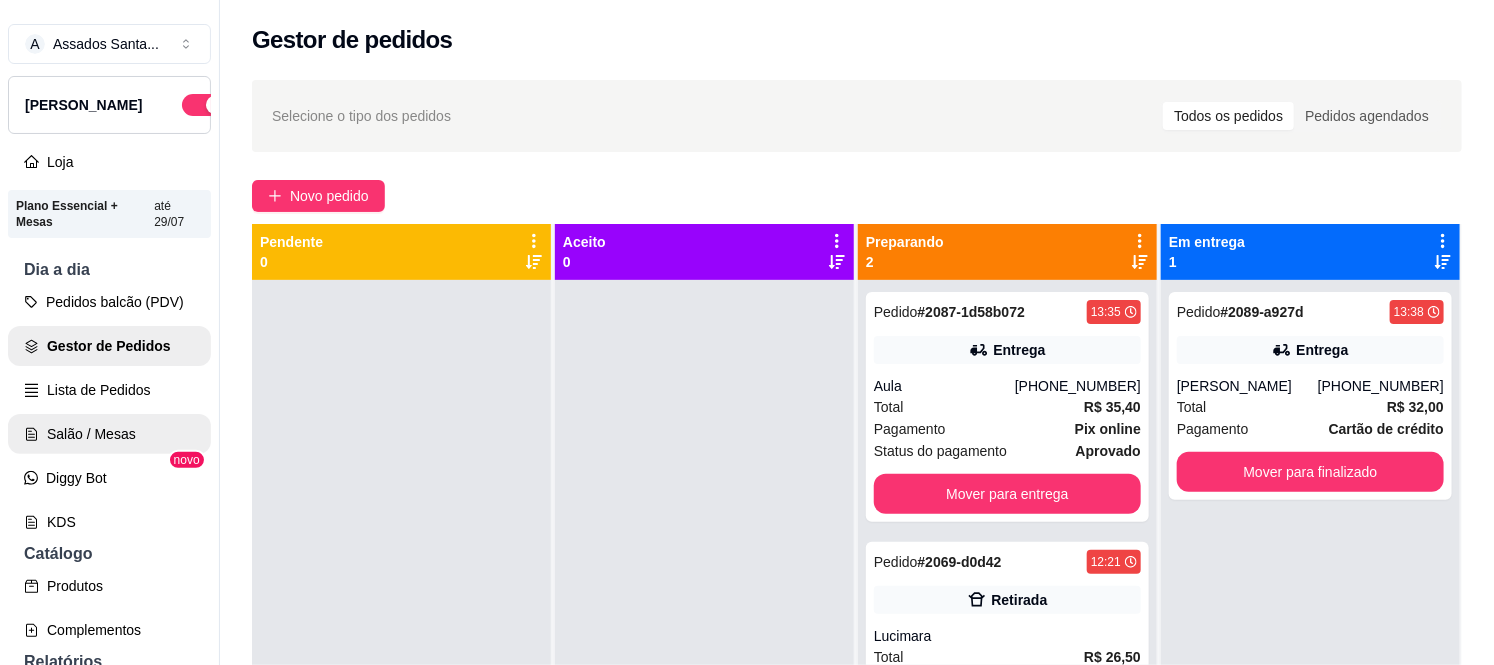 click on "Salão / Mesas" at bounding box center (109, 434) 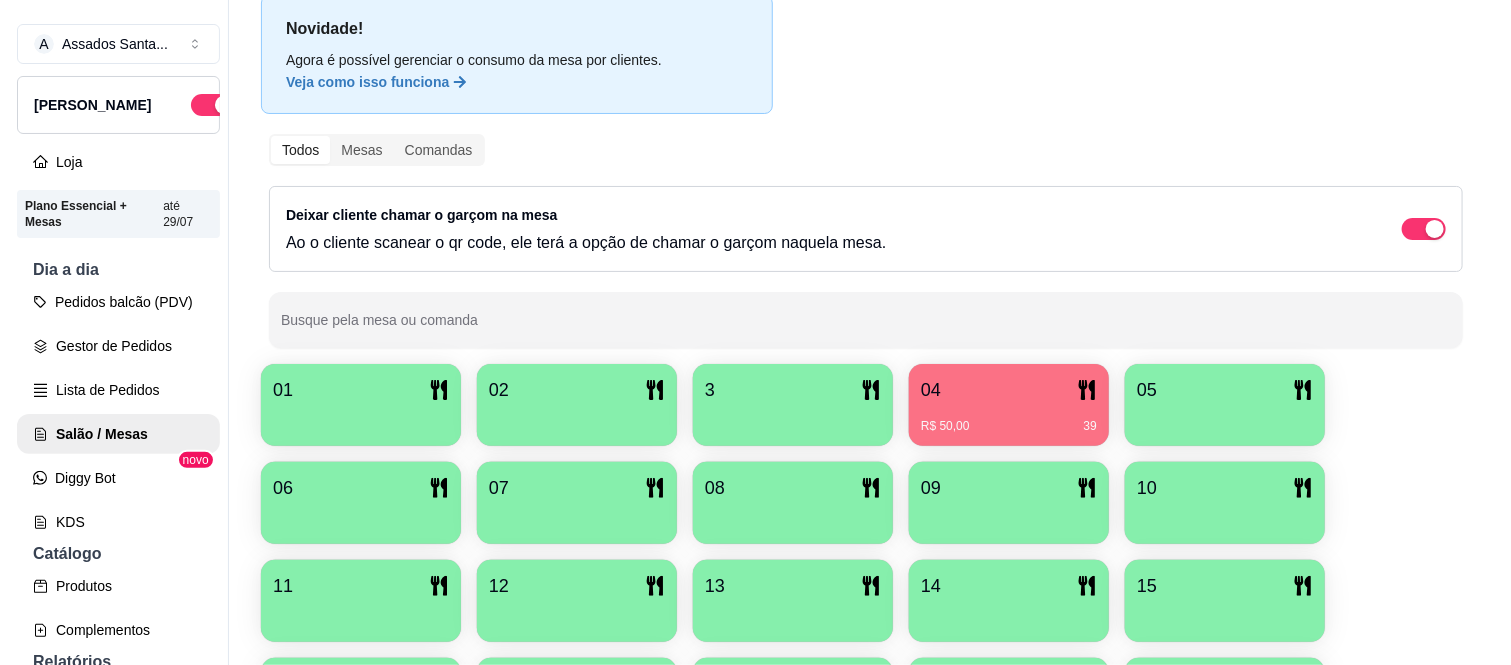 scroll, scrollTop: 111, scrollLeft: 0, axis: vertical 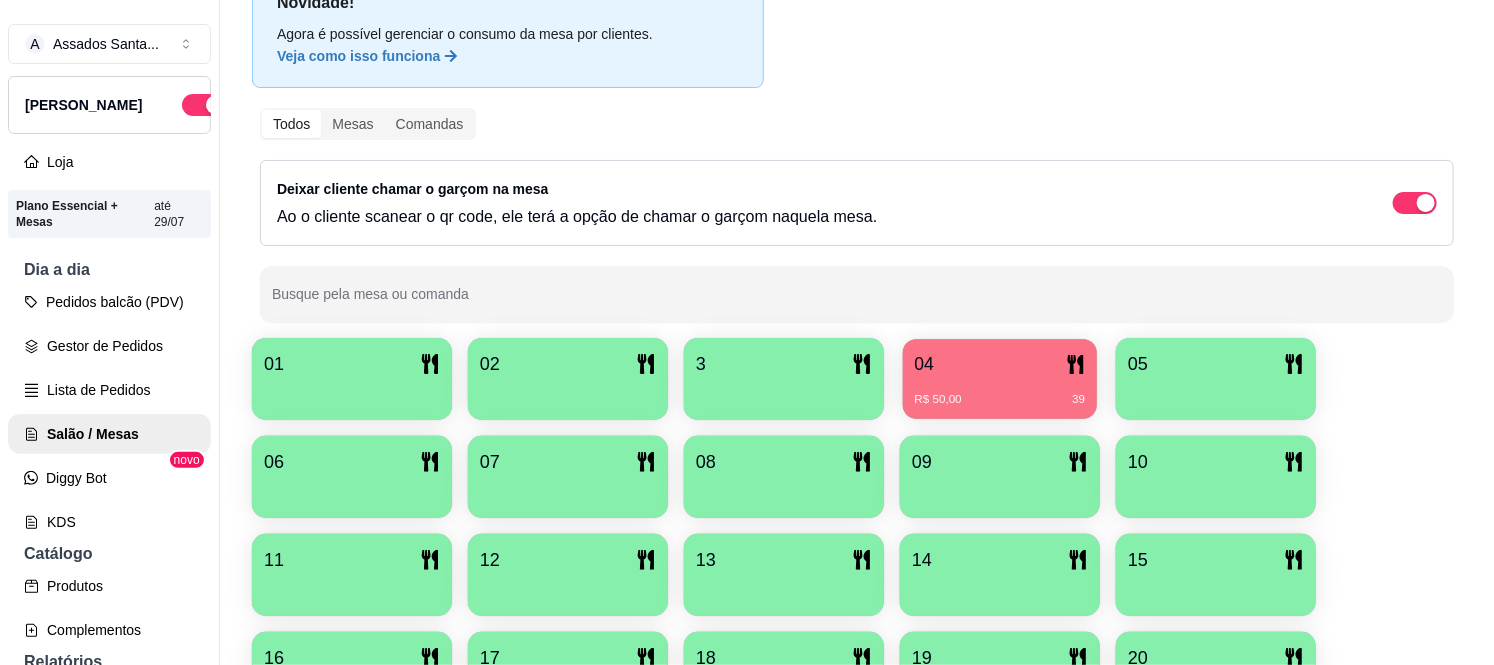 click on "04" at bounding box center [1000, 364] 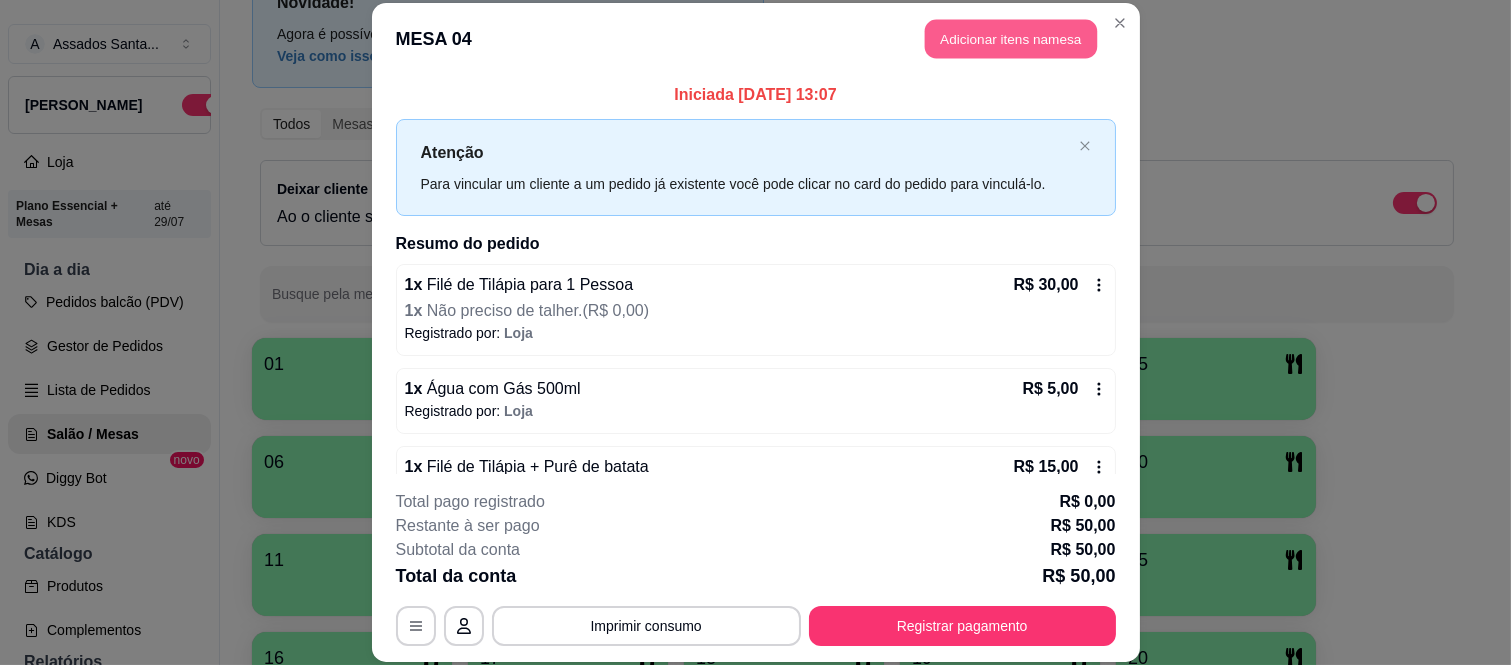 click on "Adicionar itens na  mesa" at bounding box center (1011, 39) 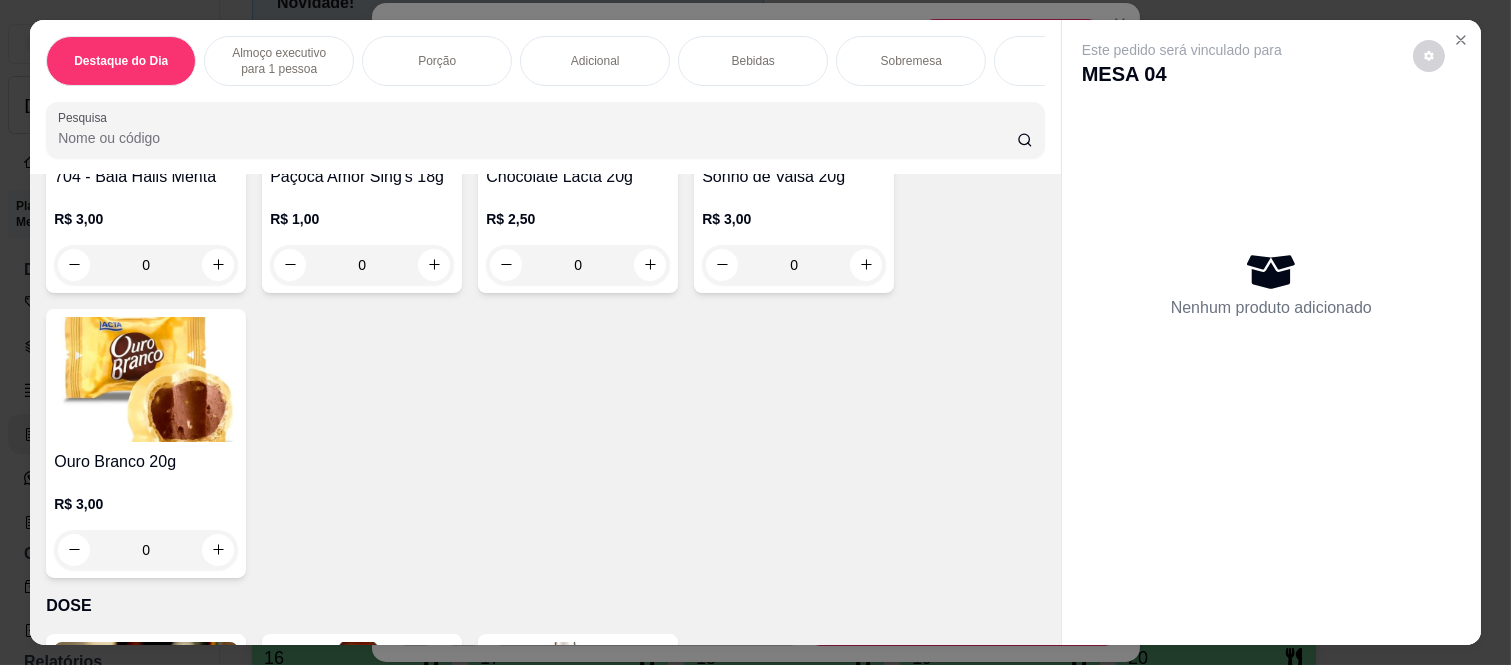 scroll, scrollTop: 5220, scrollLeft: 0, axis: vertical 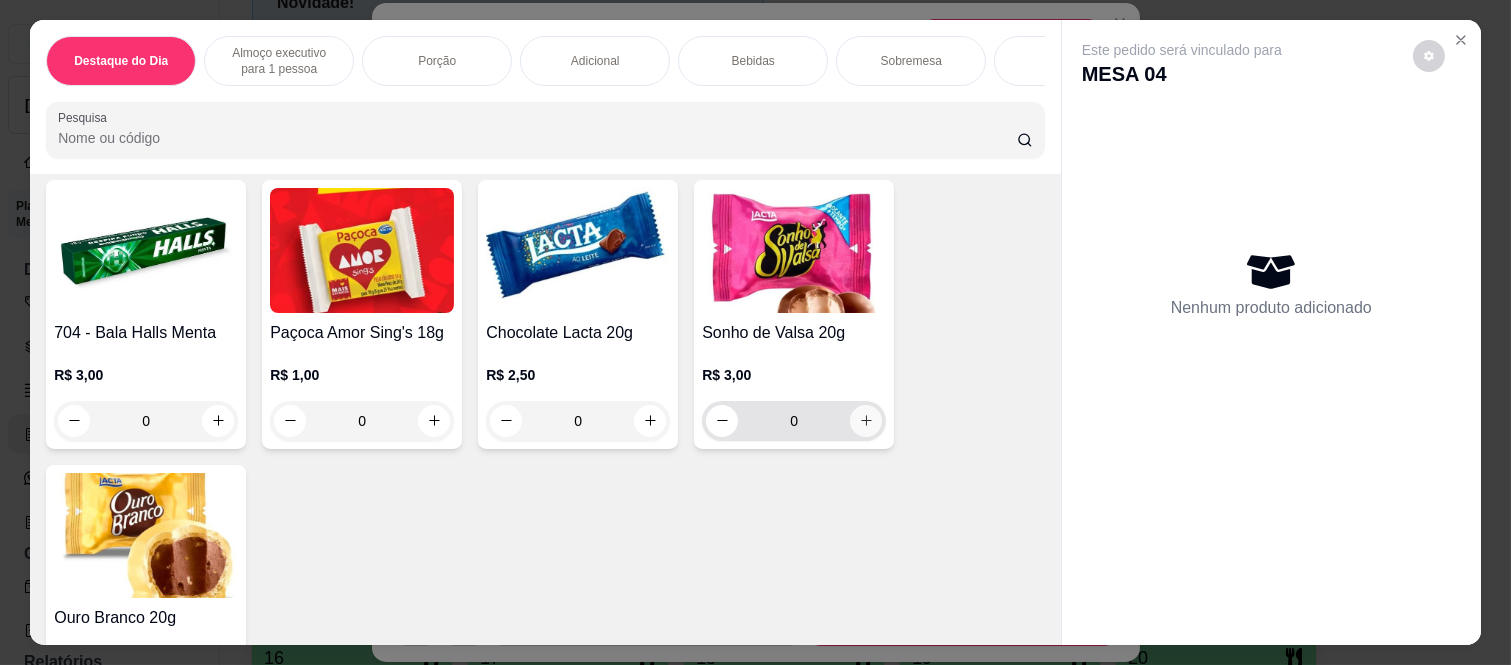 click 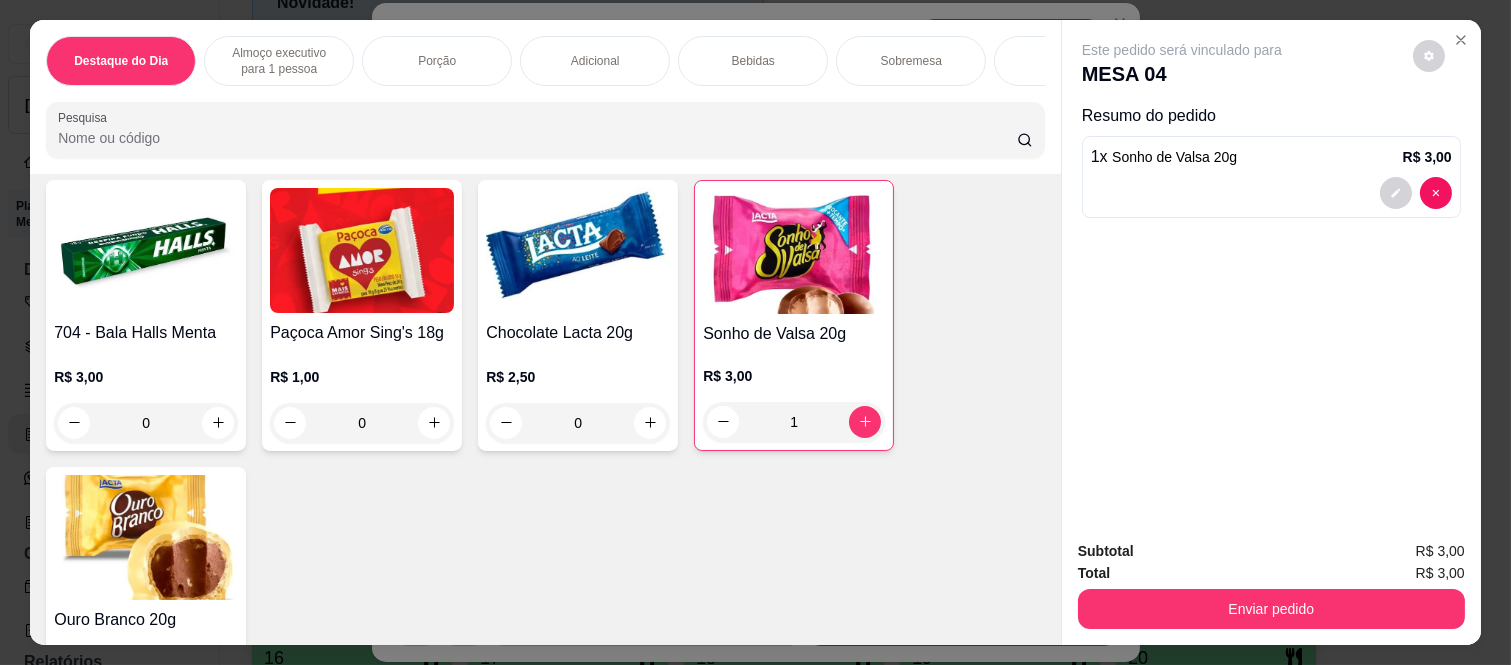 click on "Enviar pedido" at bounding box center (1271, 609) 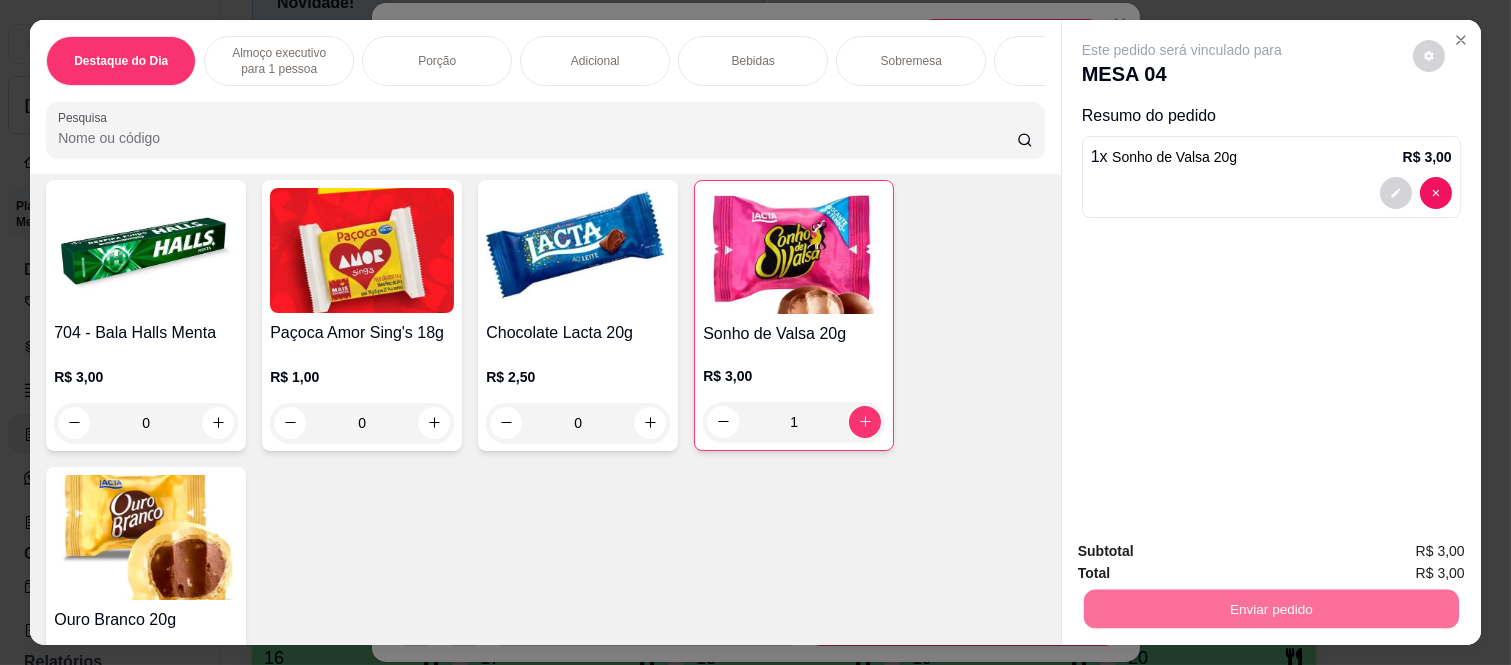 click on "Não registrar e enviar pedido" at bounding box center [1205, 551] 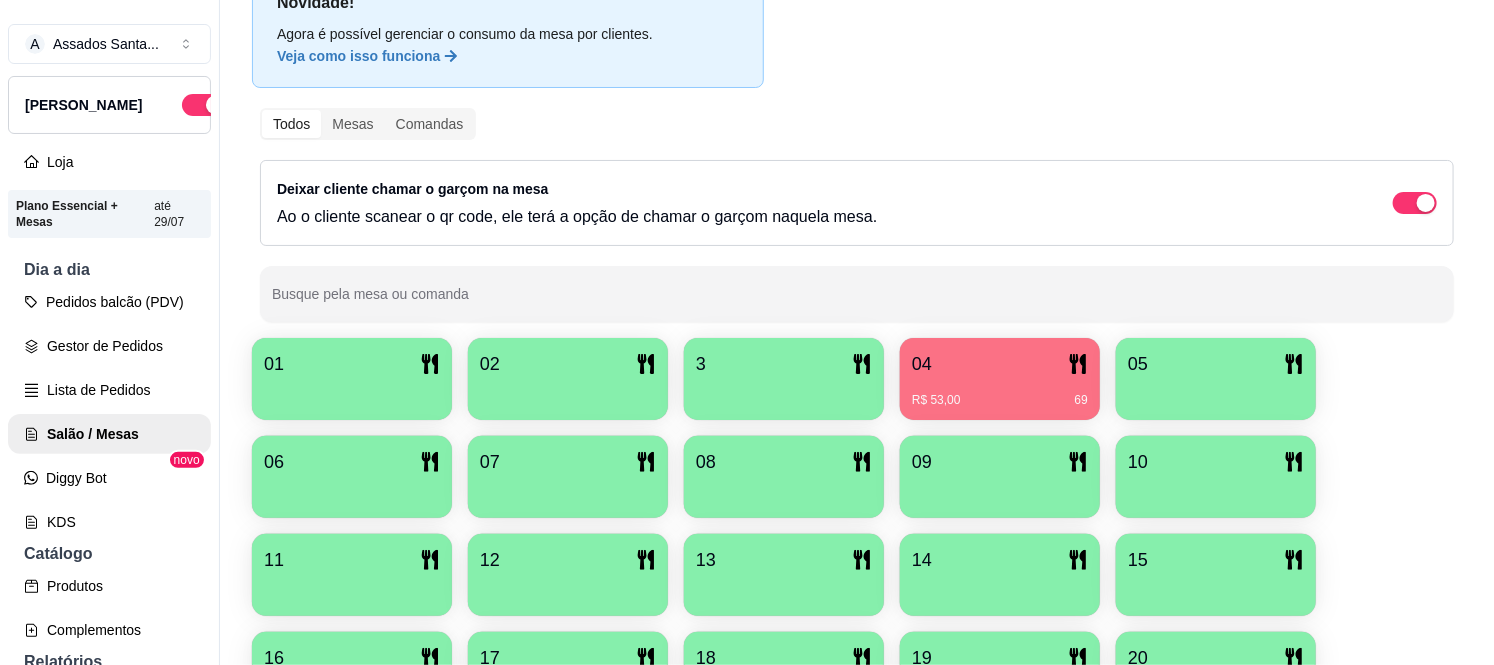 click on "04" at bounding box center (1000, 364) 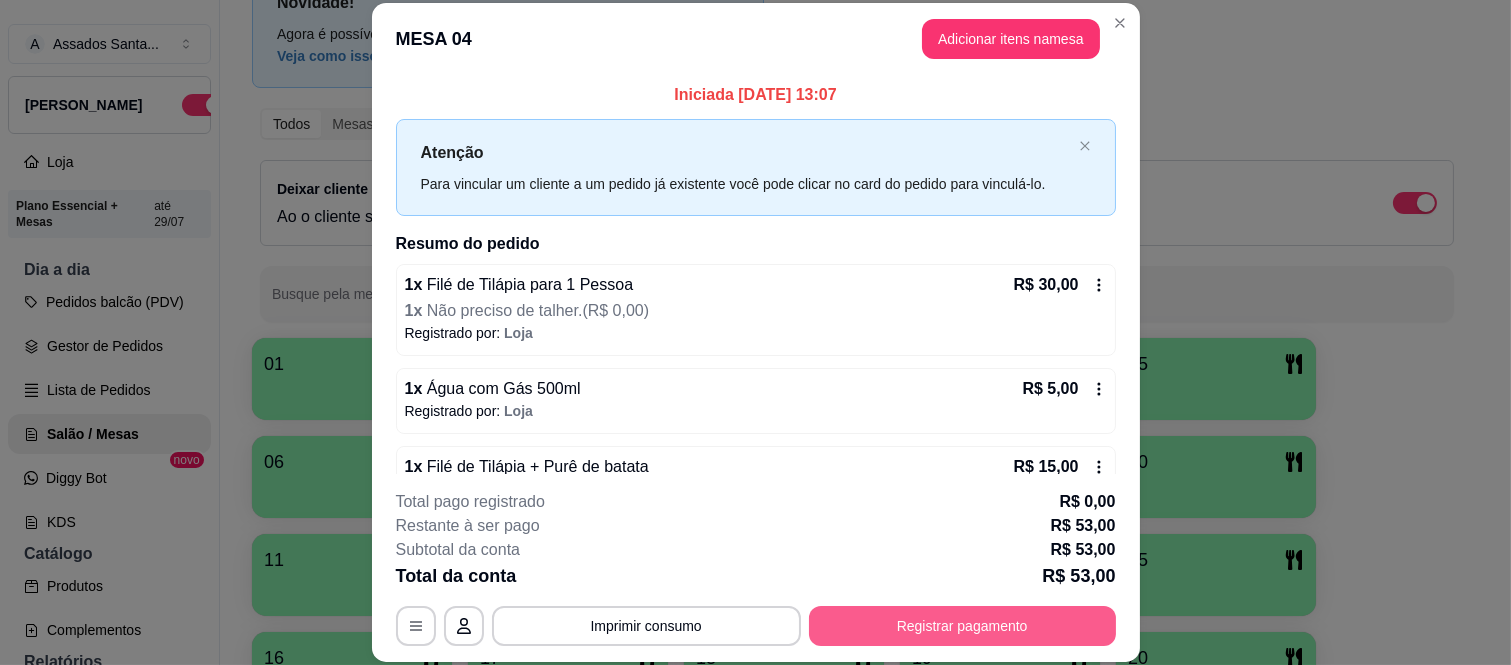 click on "Registrar pagamento" at bounding box center [962, 626] 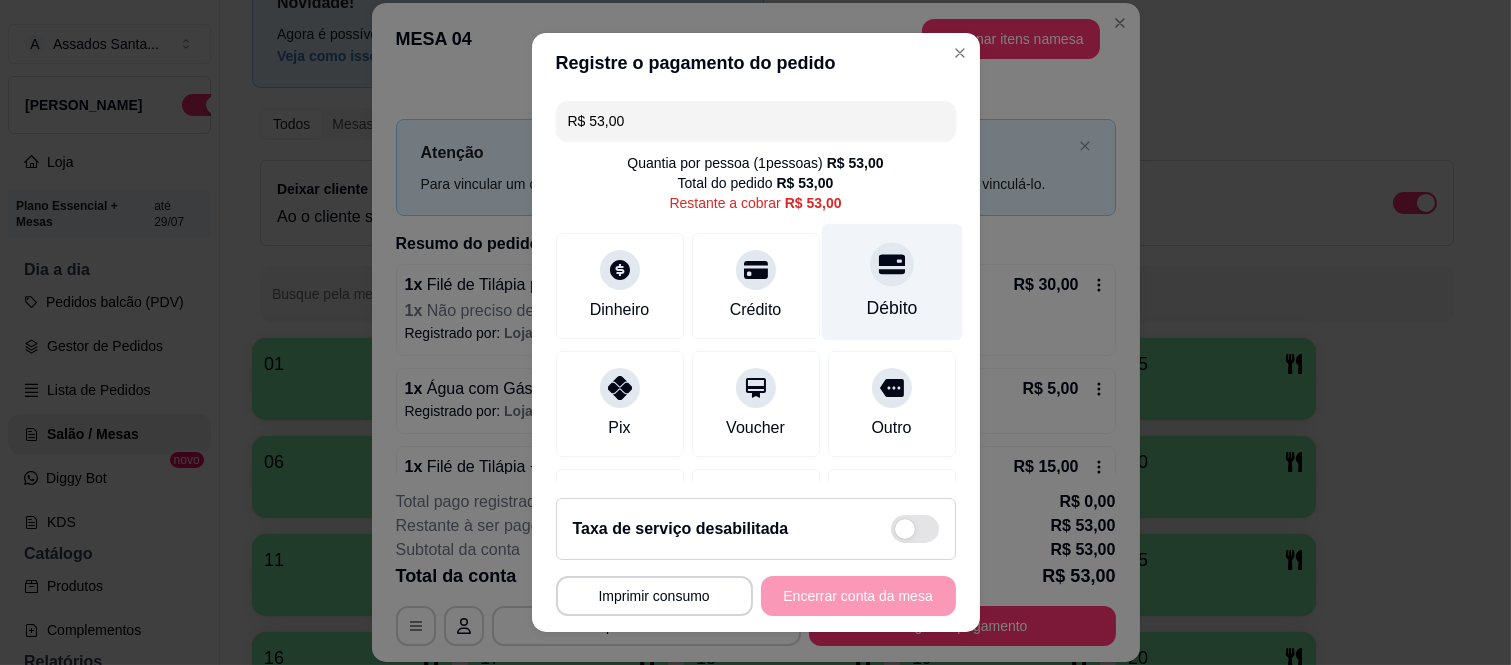 click on "Débito" at bounding box center [891, 308] 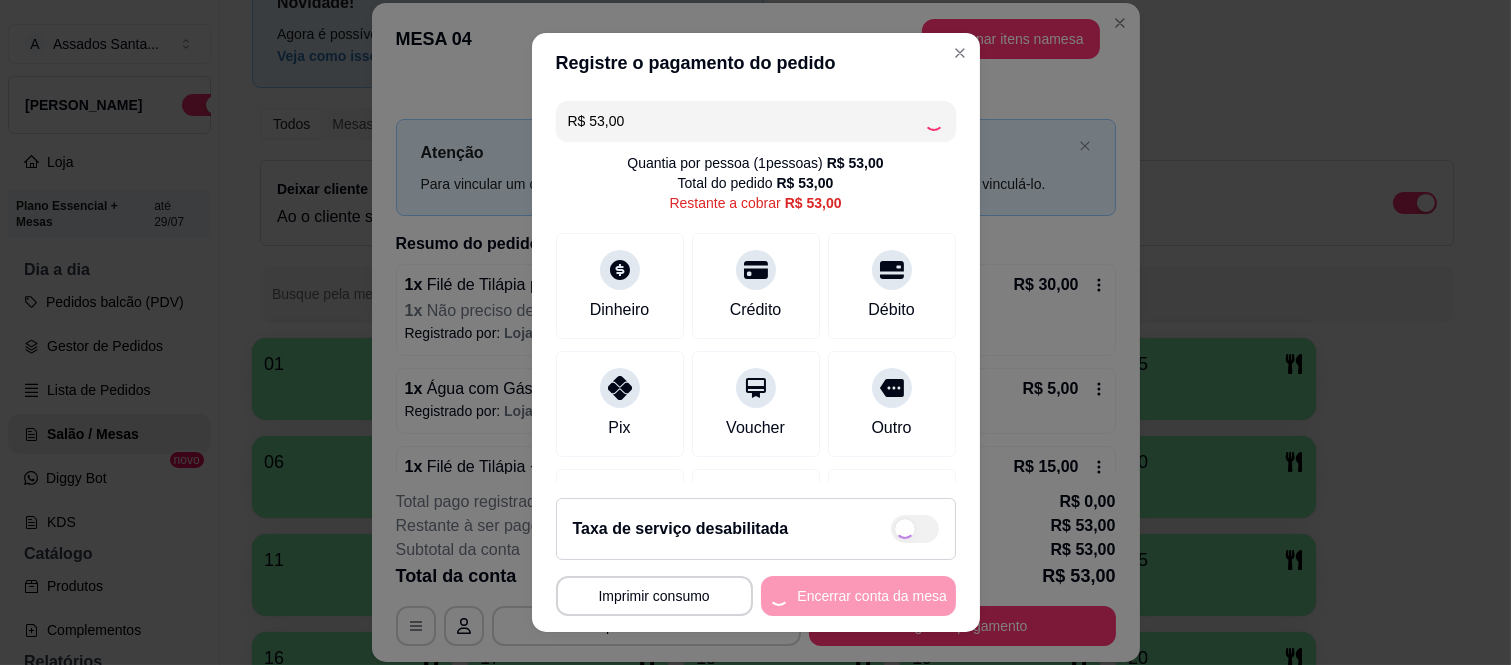 click on "**********" at bounding box center [756, 596] 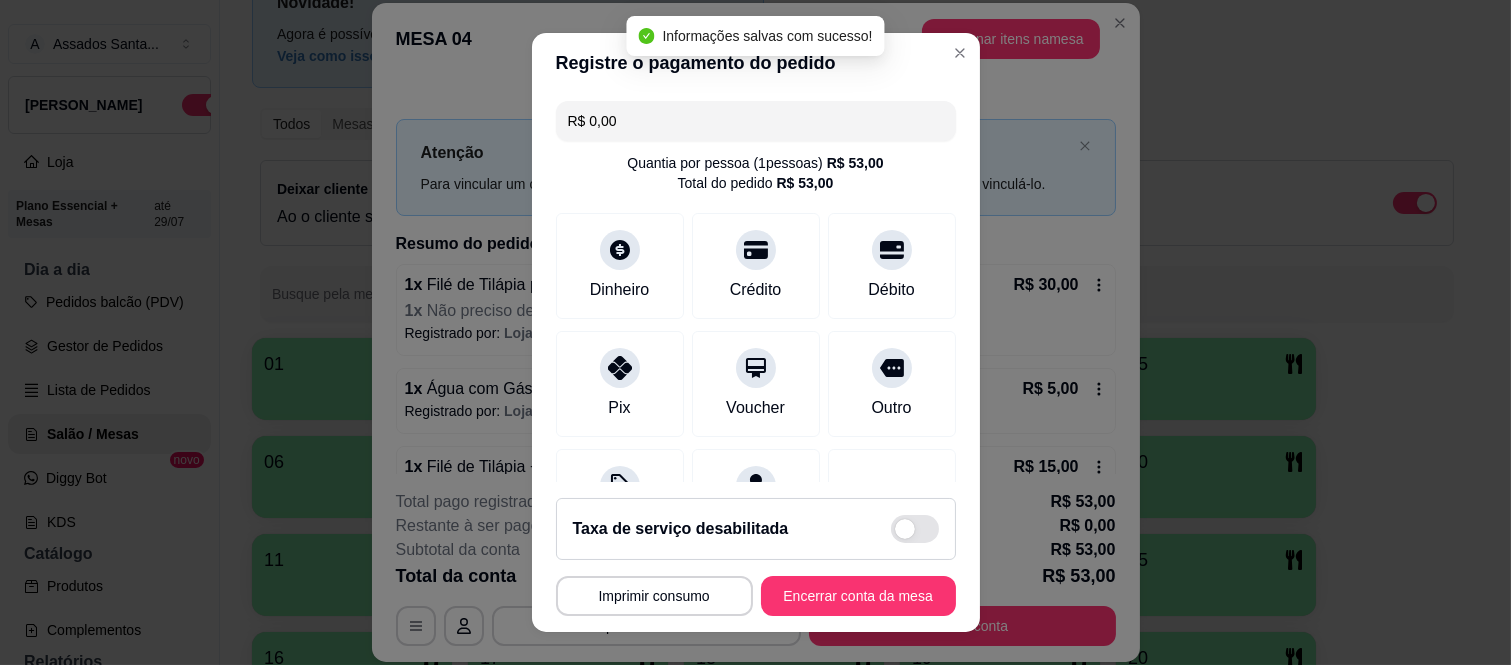 type on "R$ 0,00" 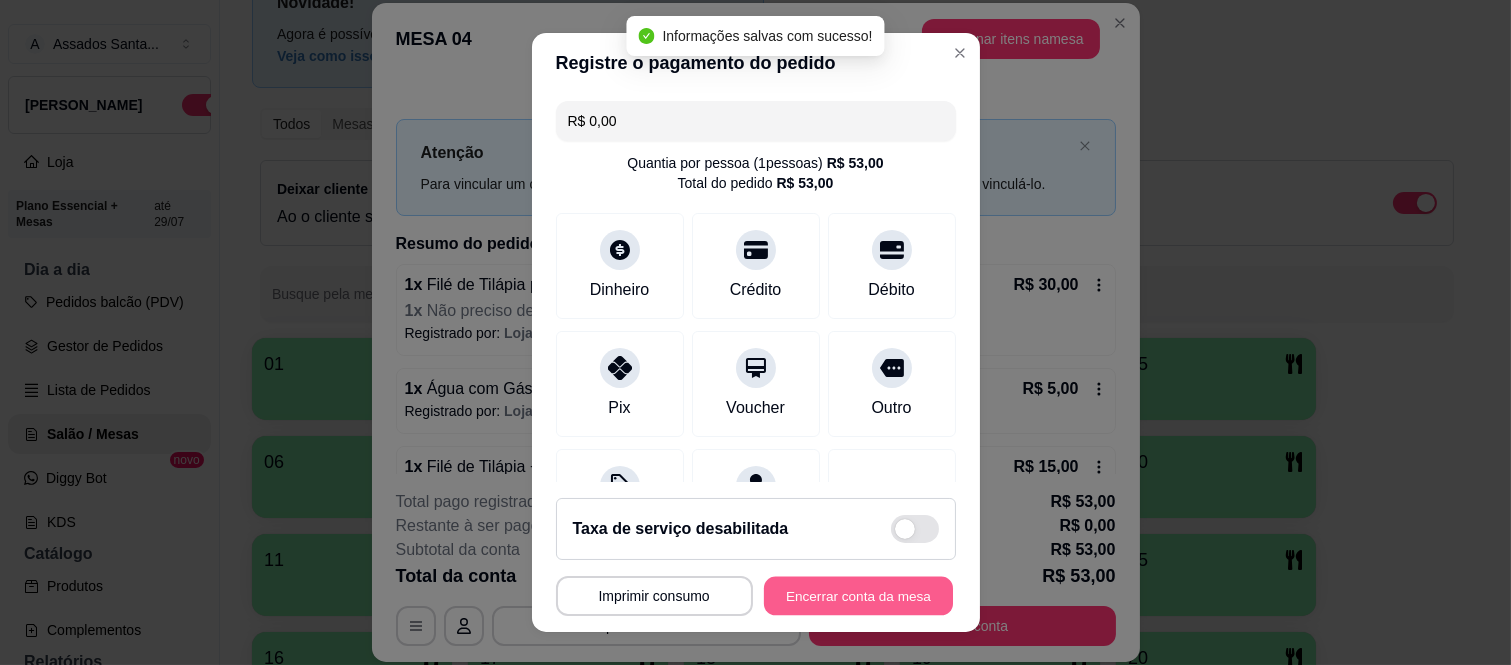 click on "Encerrar conta da mesa" at bounding box center [858, 595] 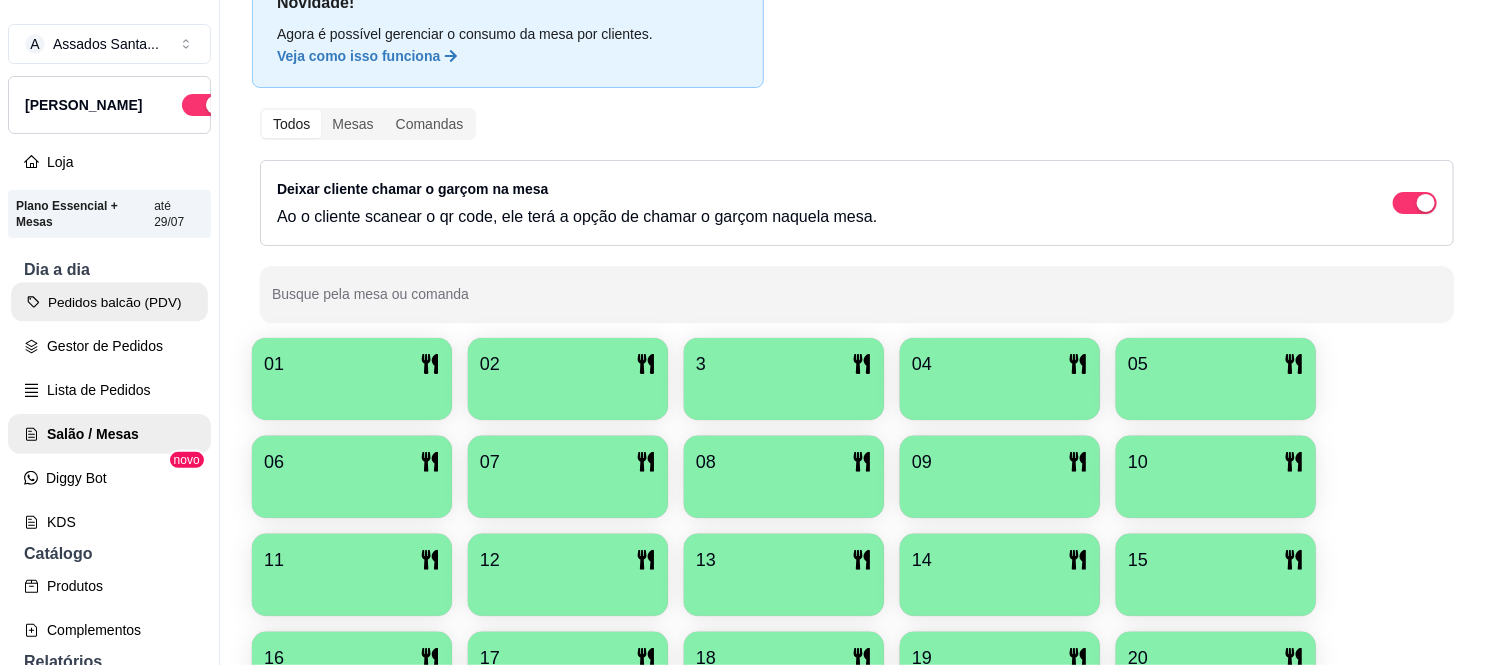 click on "Pedidos balcão (PDV)" at bounding box center [109, 302] 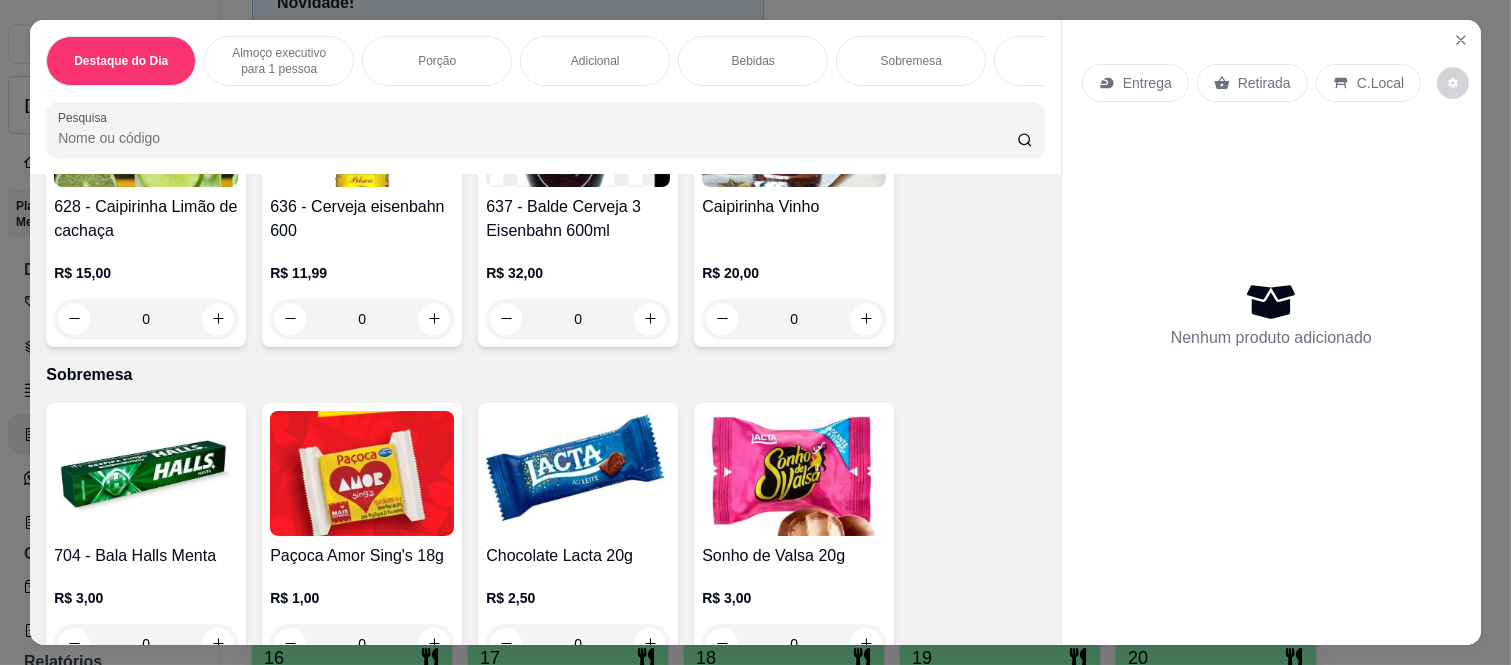 scroll, scrollTop: 5108, scrollLeft: 0, axis: vertical 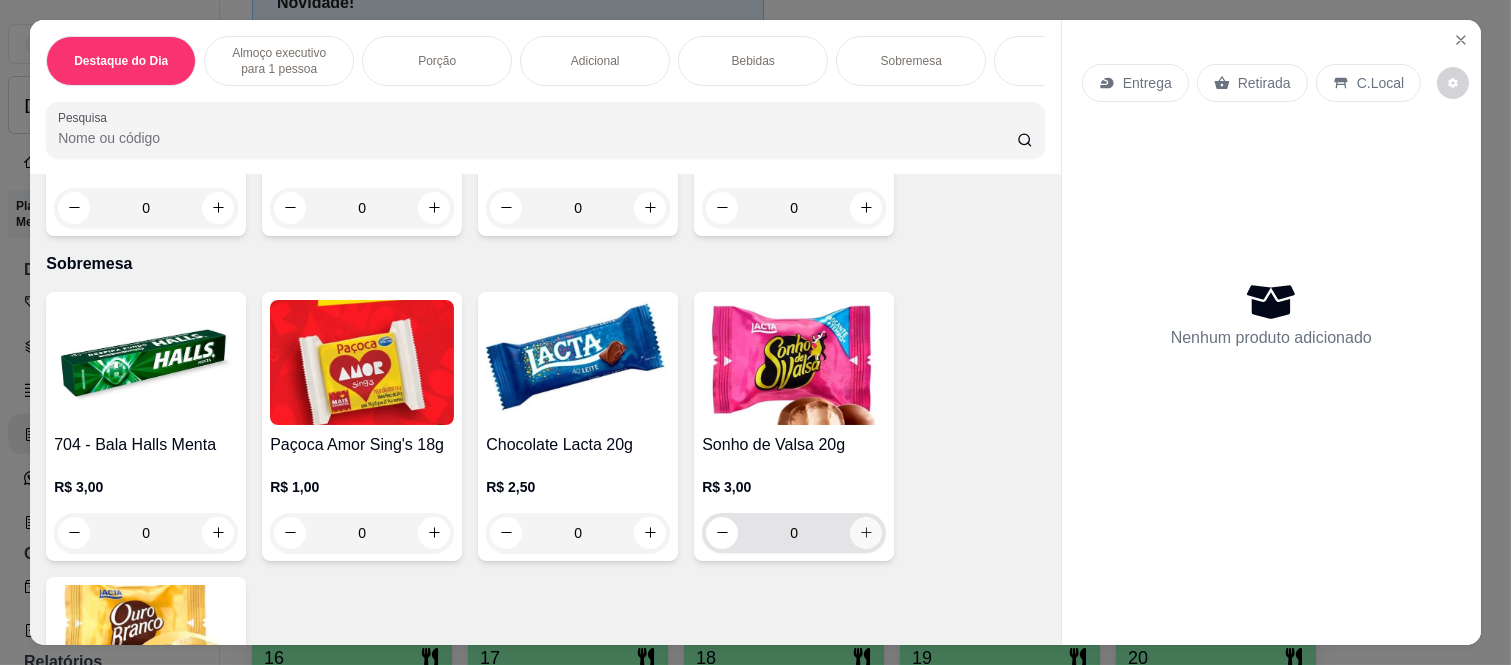 click at bounding box center [866, 533] 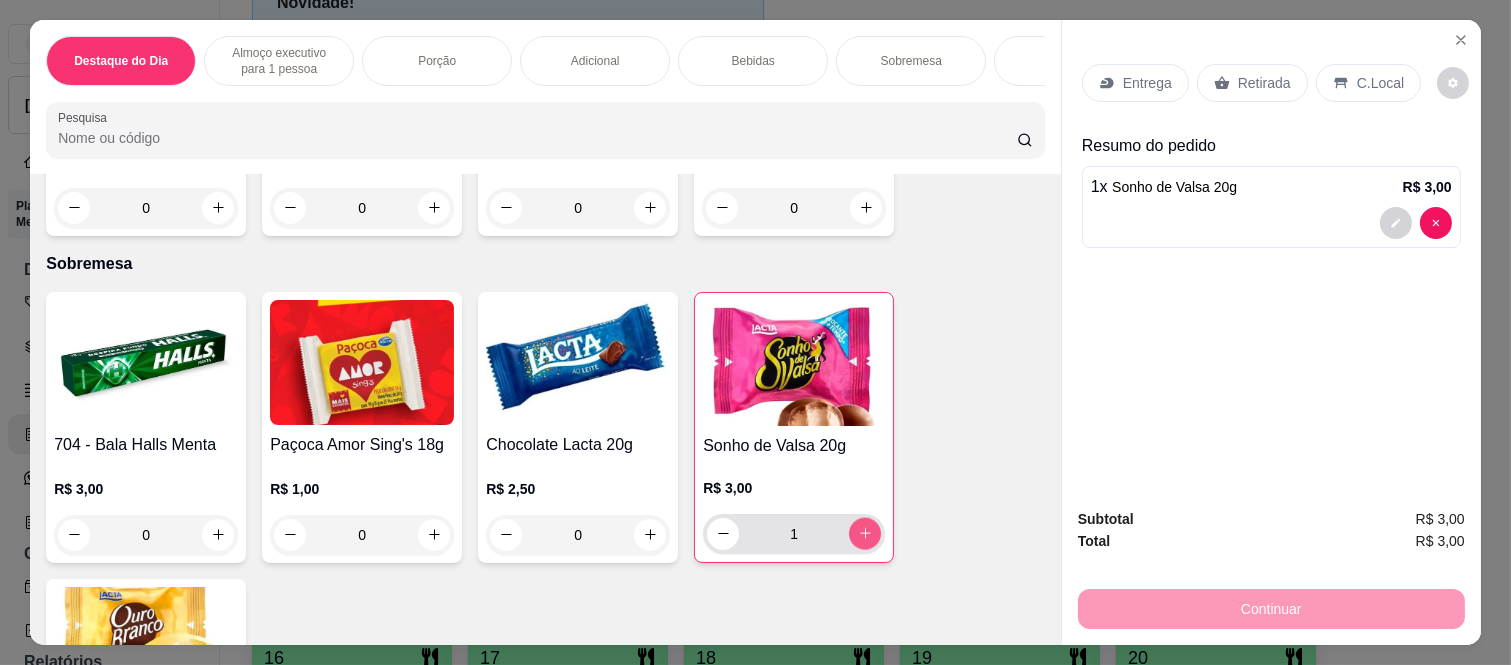 click at bounding box center (865, 534) 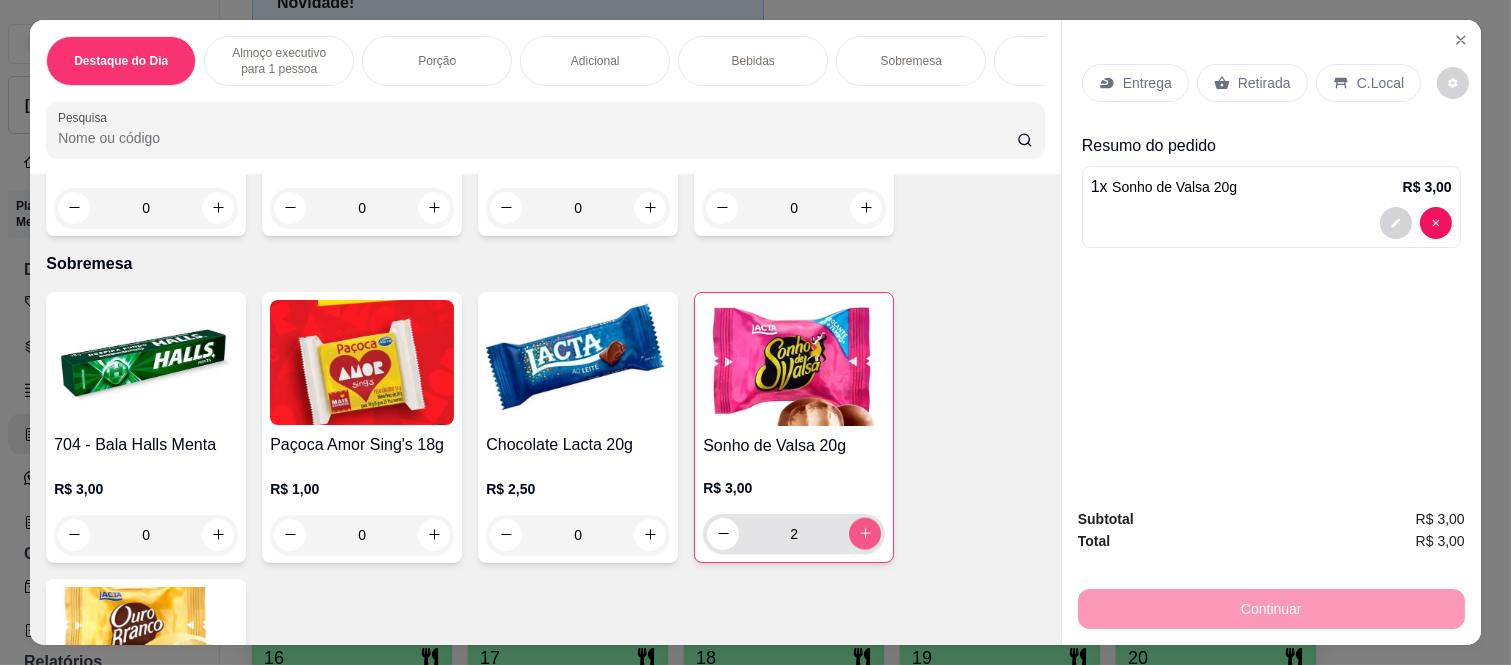 click at bounding box center [865, 534] 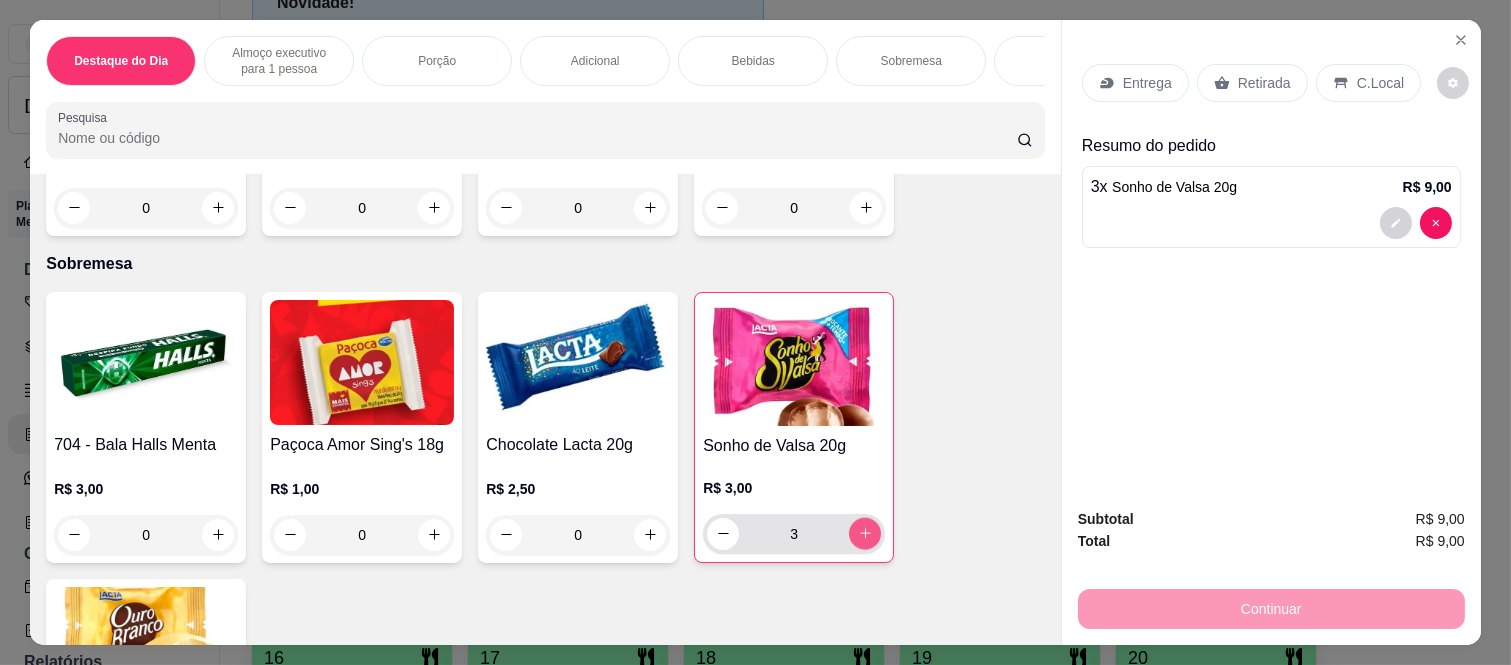 click at bounding box center [865, 534] 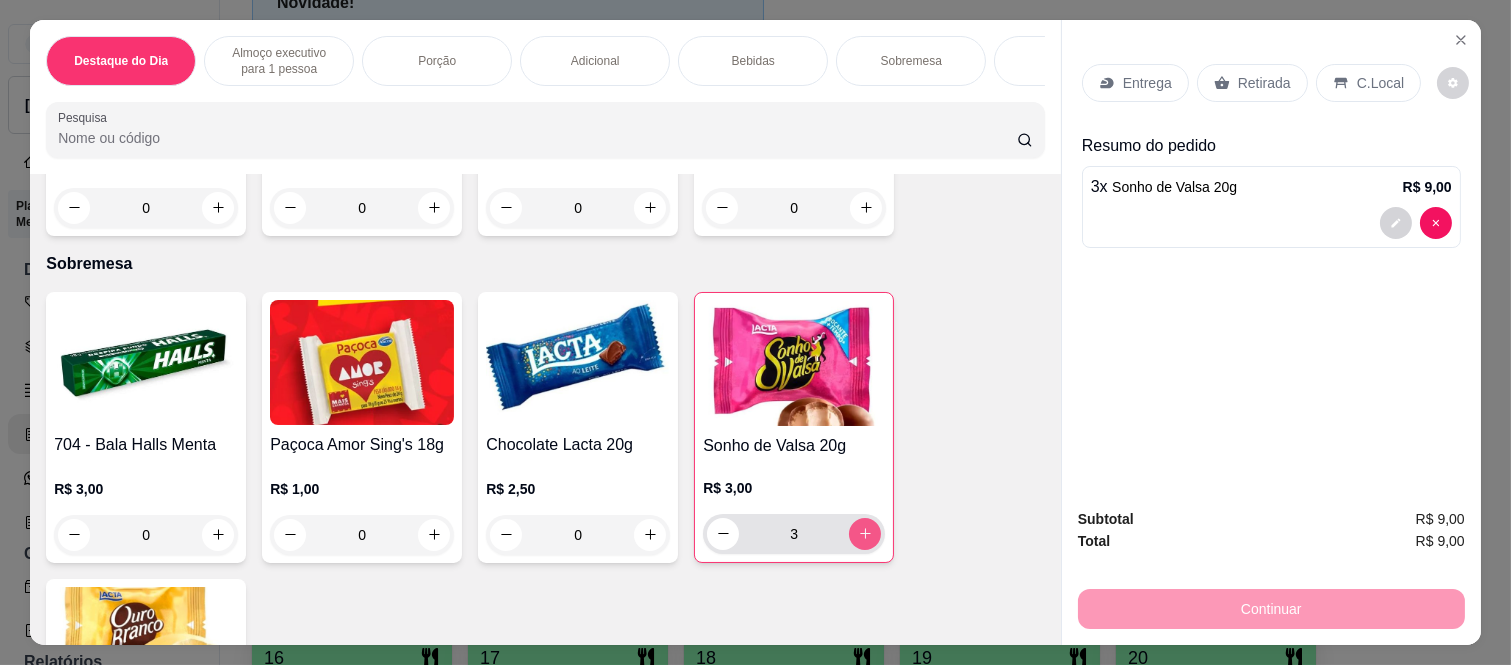 type on "4" 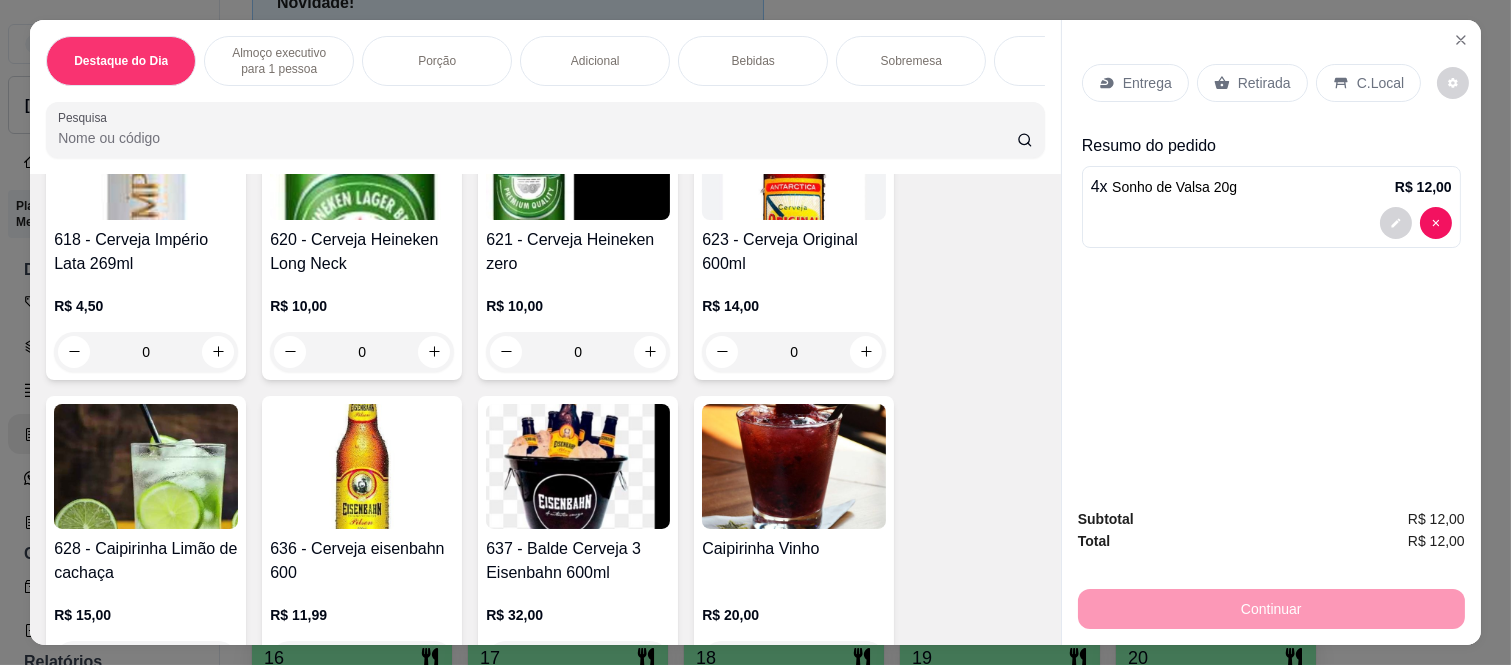 scroll, scrollTop: 4664, scrollLeft: 0, axis: vertical 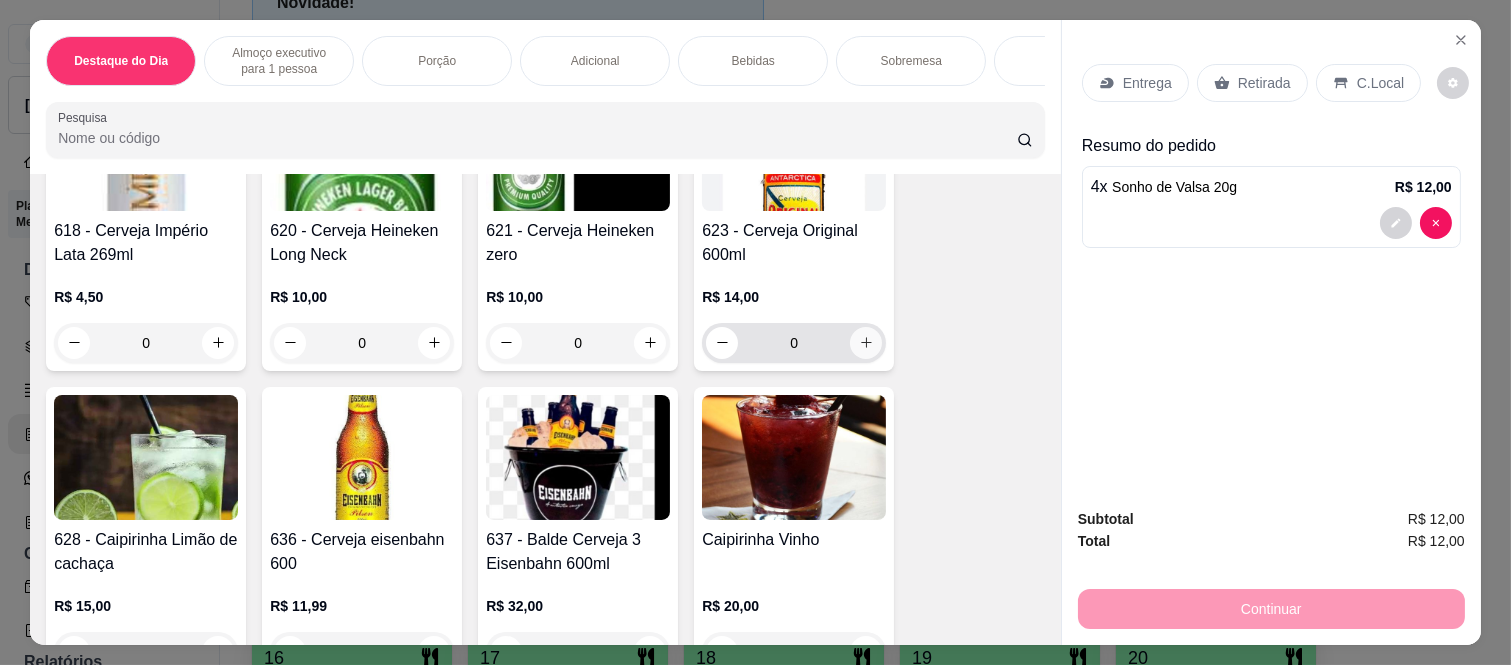 click at bounding box center (866, 343) 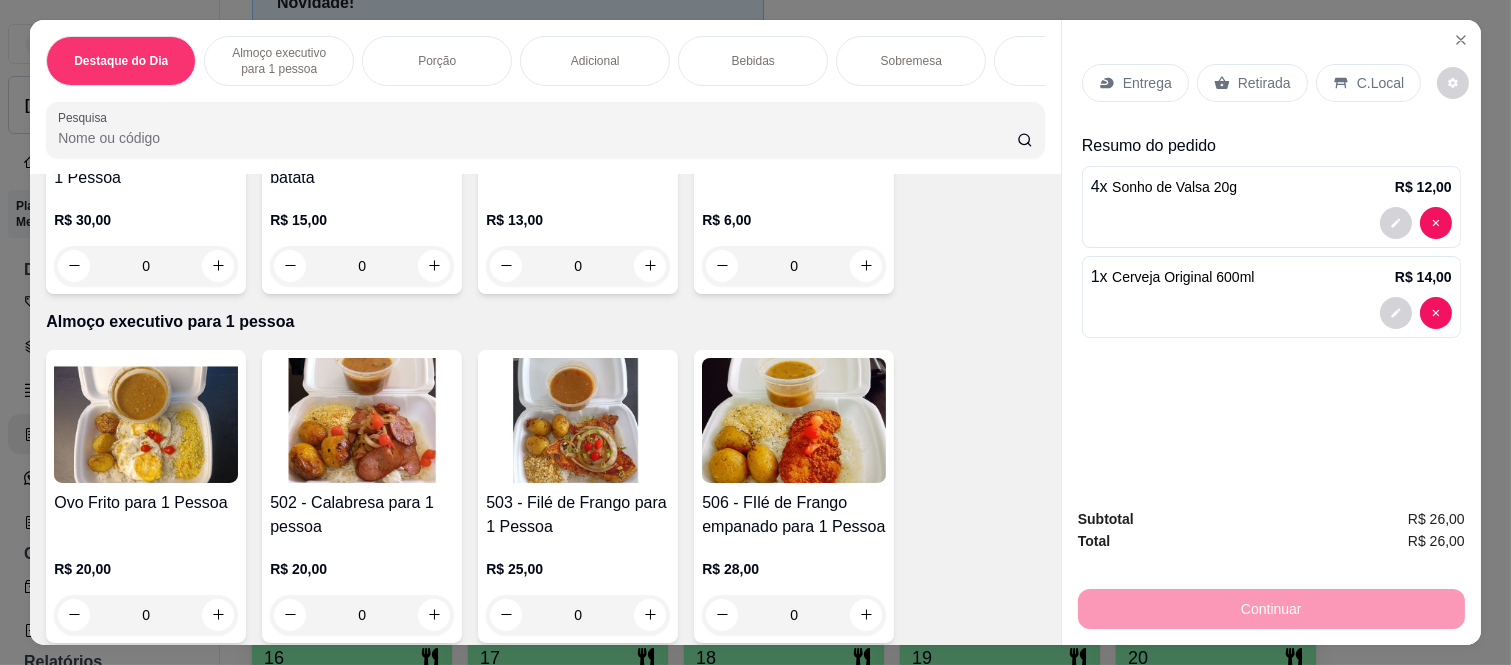 scroll, scrollTop: 442, scrollLeft: 0, axis: vertical 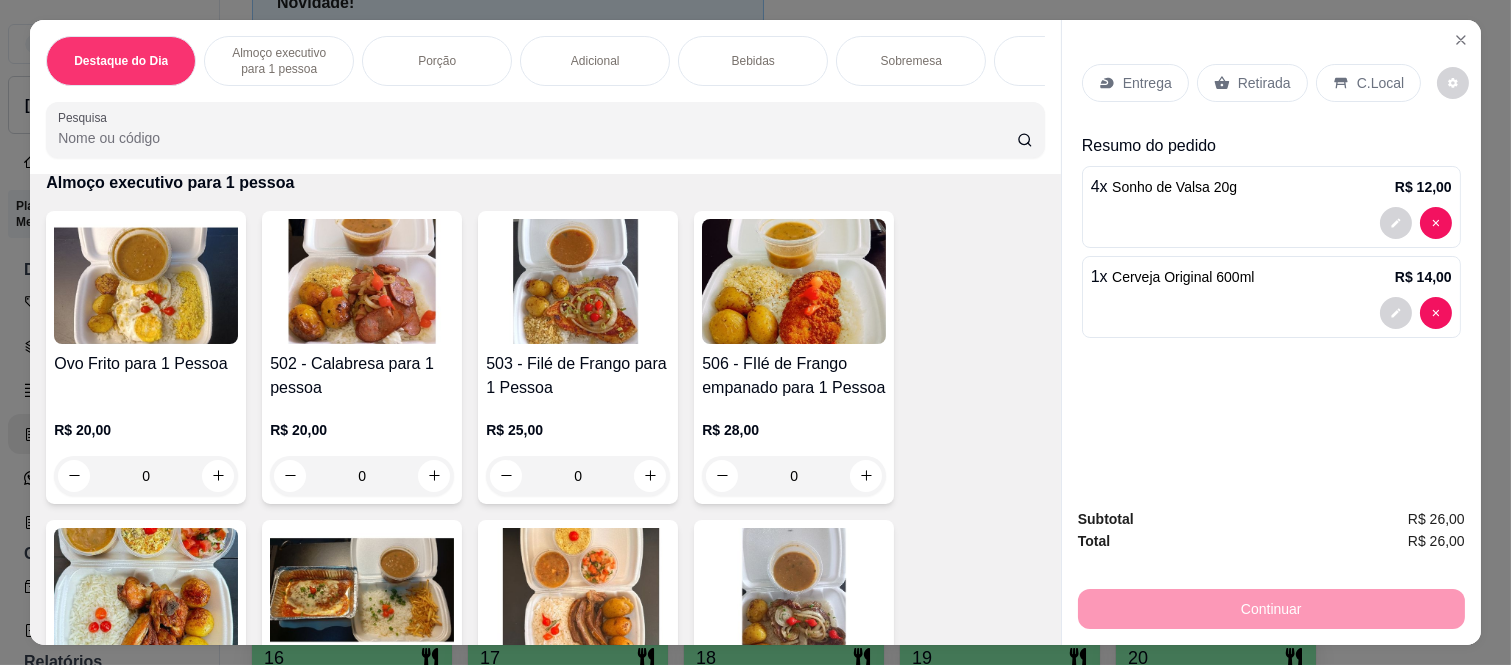 click on "0" at bounding box center [362, 476] 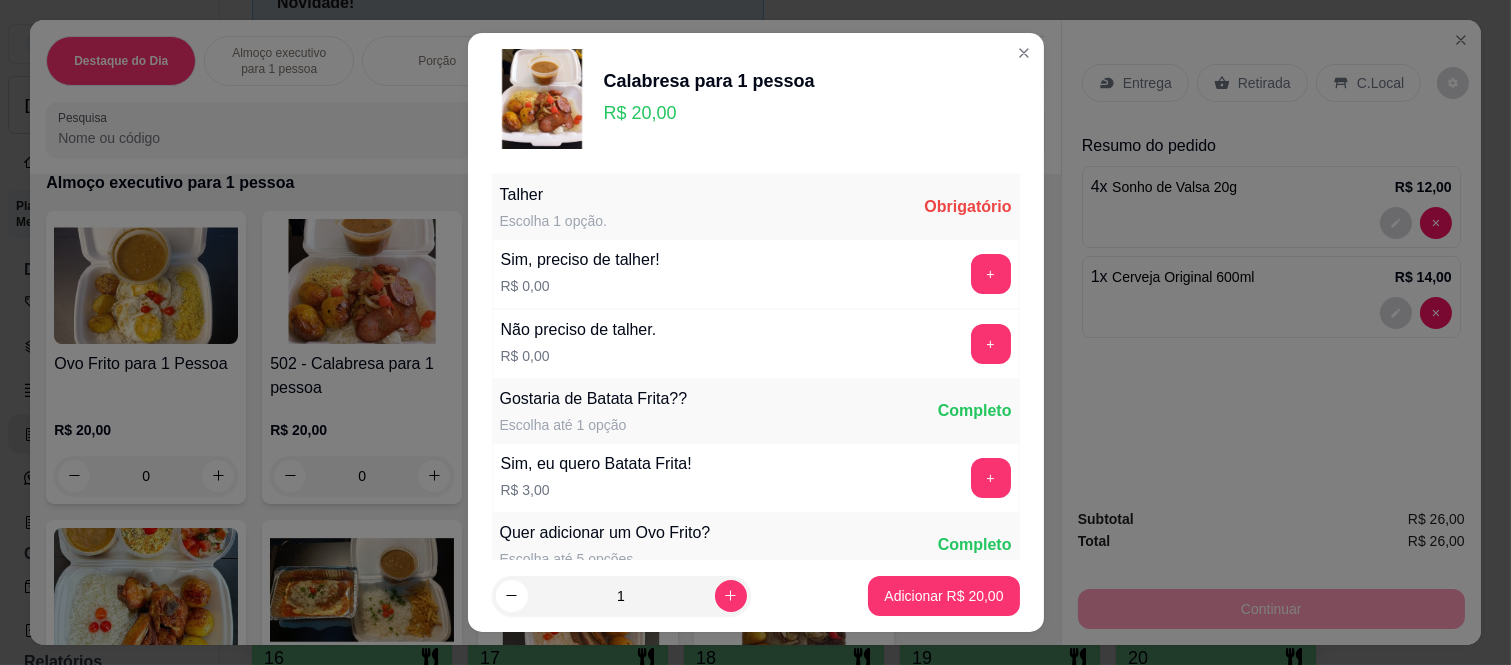 click on "+" at bounding box center [991, 344] 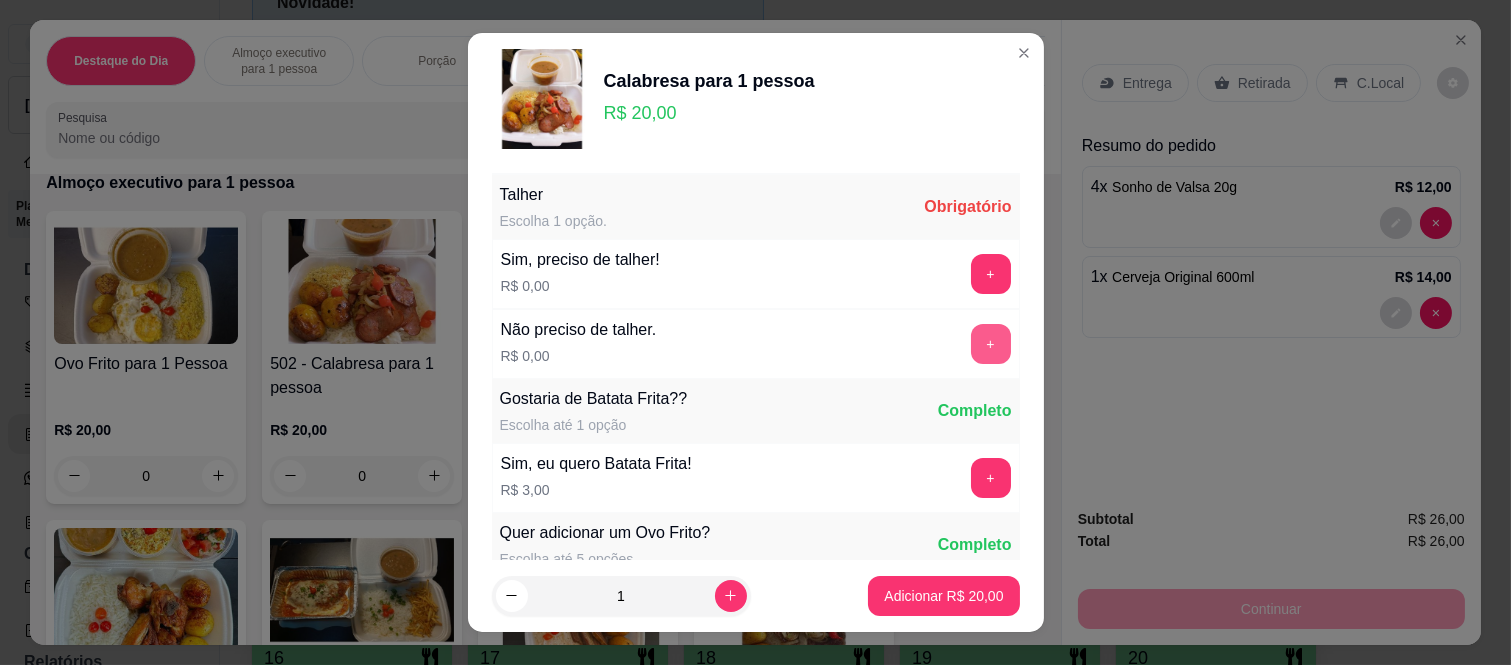 click on "+" at bounding box center (991, 344) 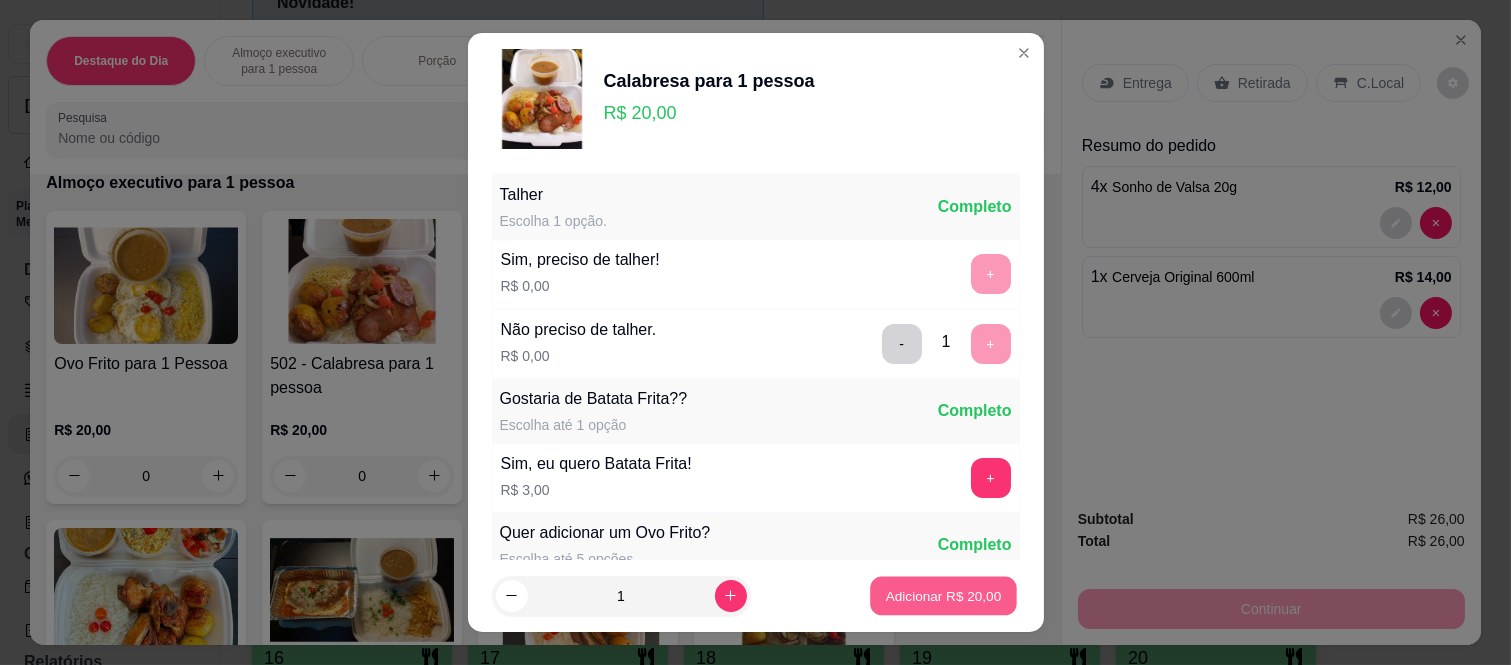 click on "Adicionar   R$ 20,00" at bounding box center (944, 595) 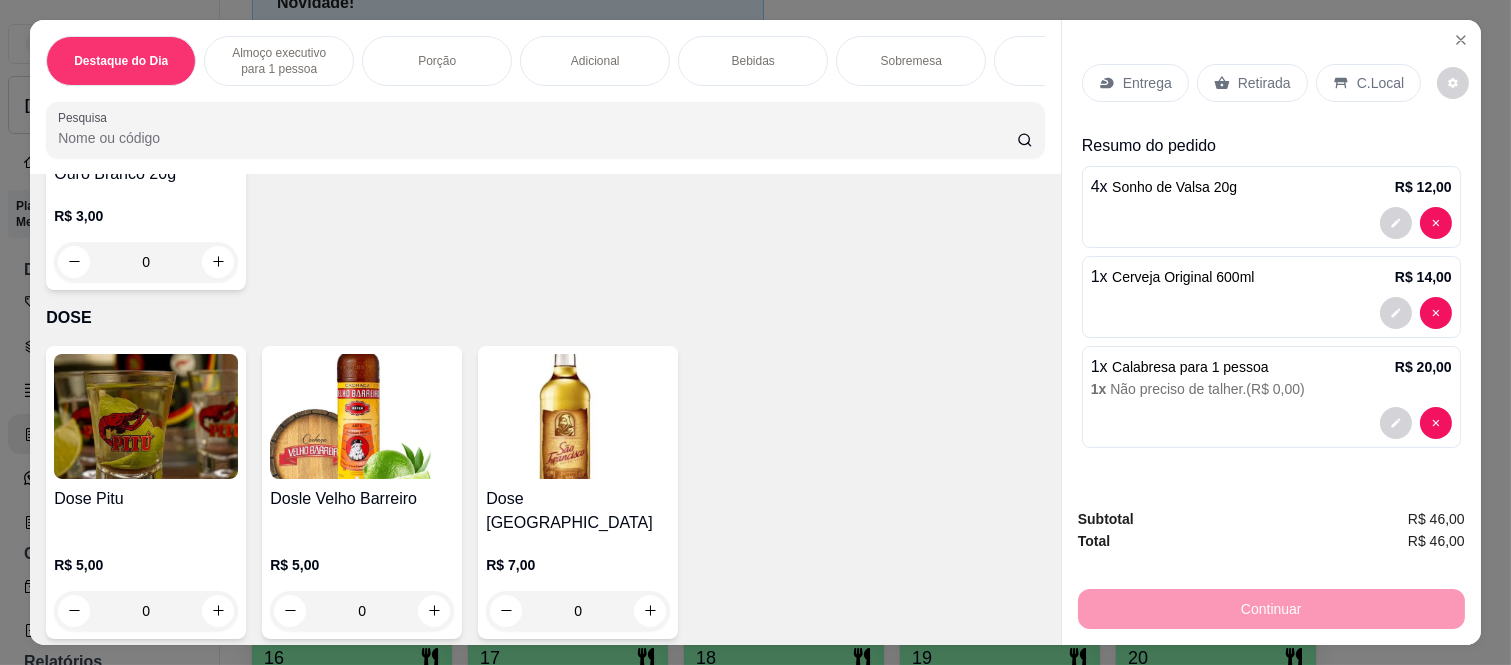 scroll, scrollTop: 5224, scrollLeft: 0, axis: vertical 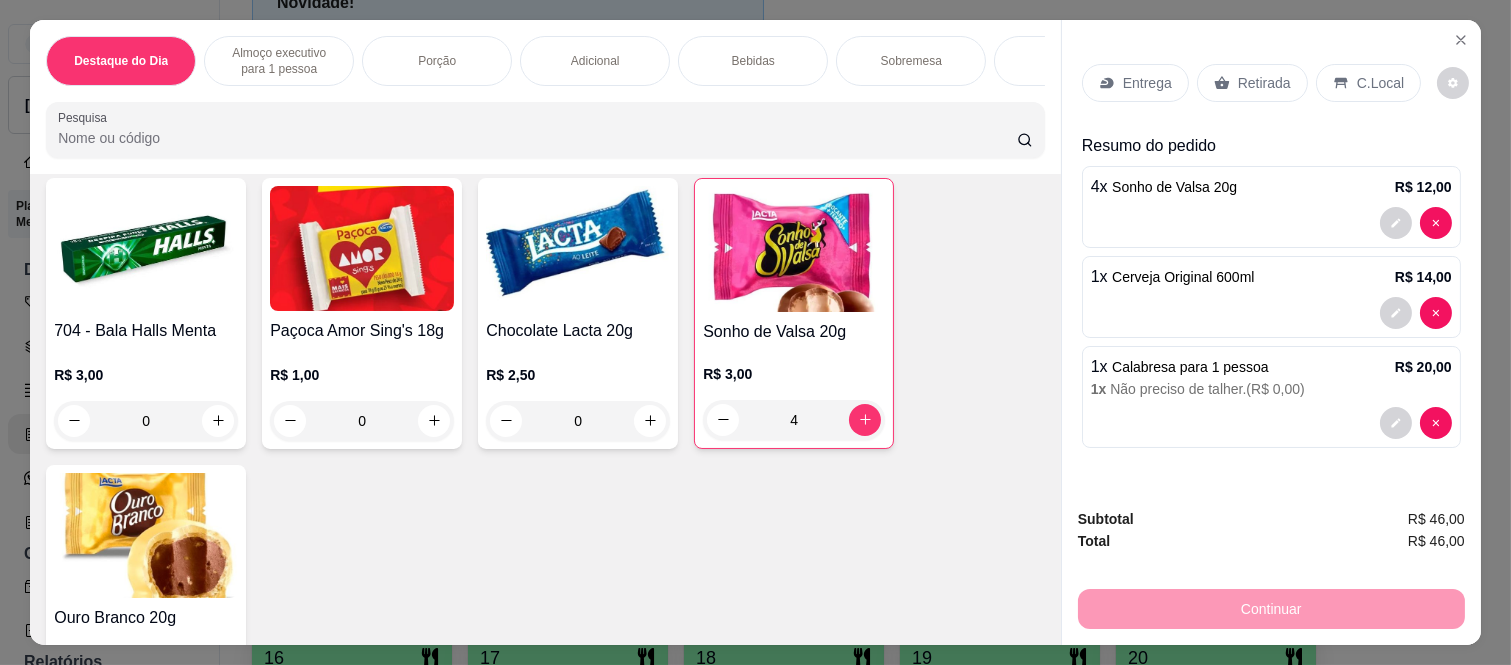 click on "C.Local" at bounding box center [1380, 83] 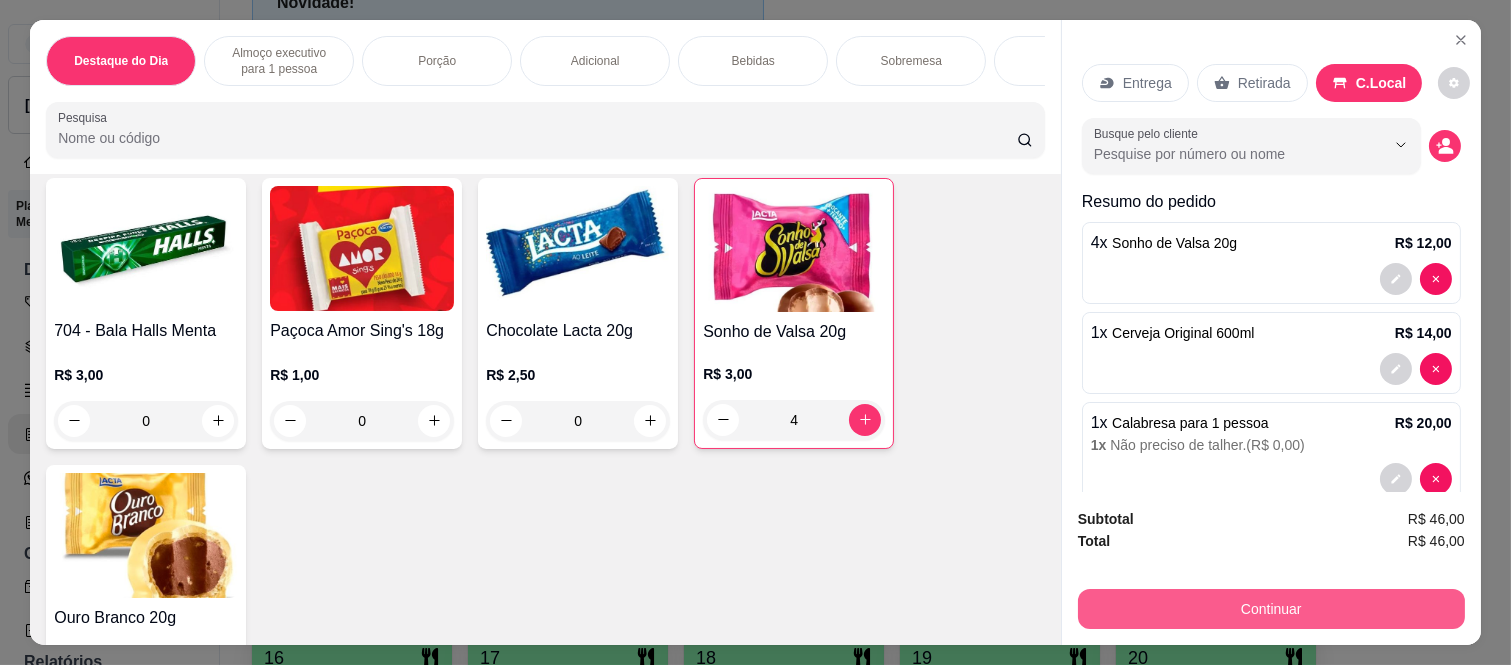 click on "Continuar" at bounding box center (1271, 609) 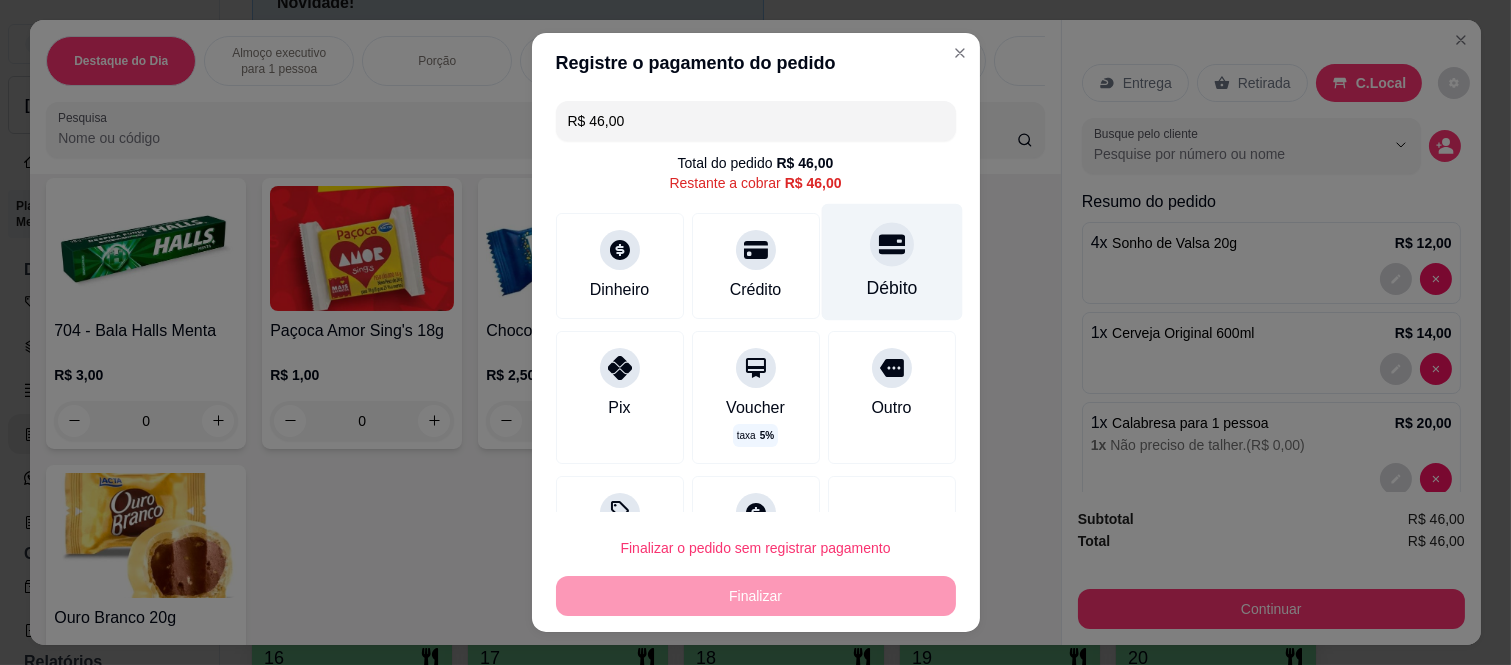 click on "Débito" at bounding box center [891, 288] 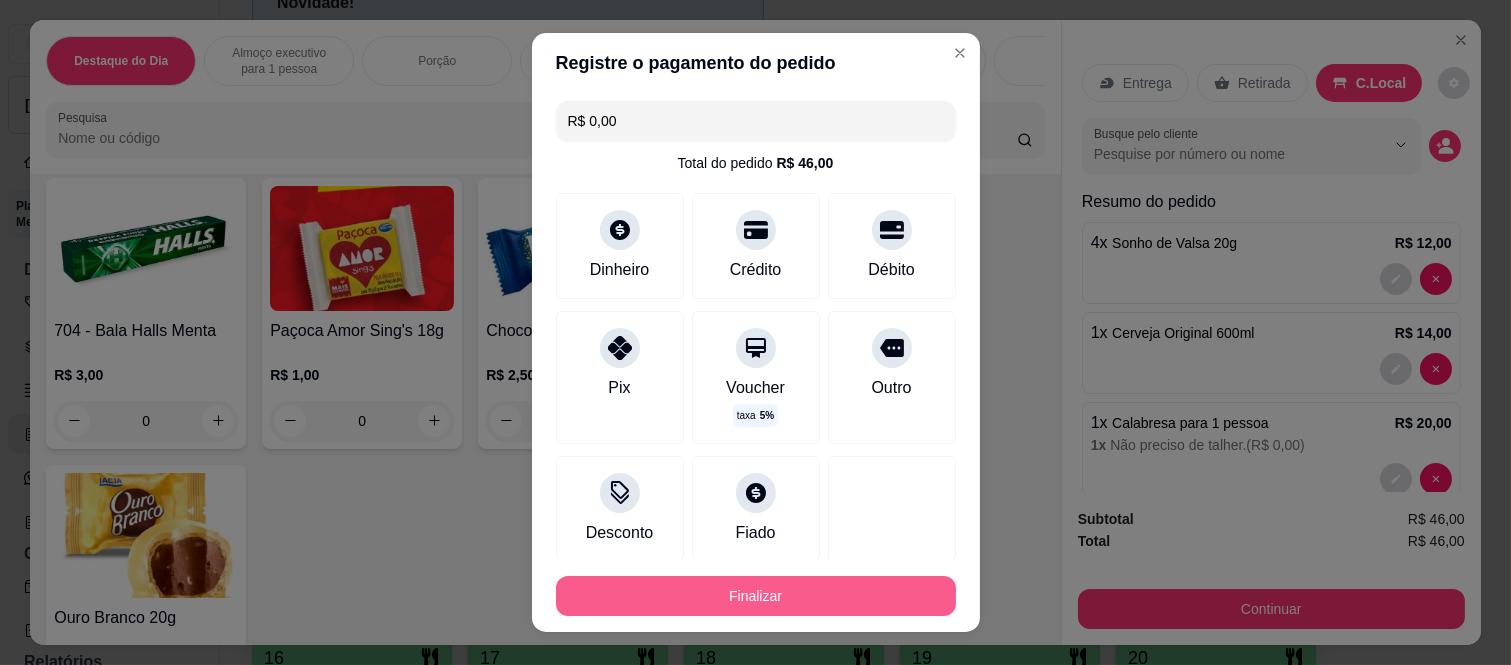 click on "Finalizar" at bounding box center (756, 596) 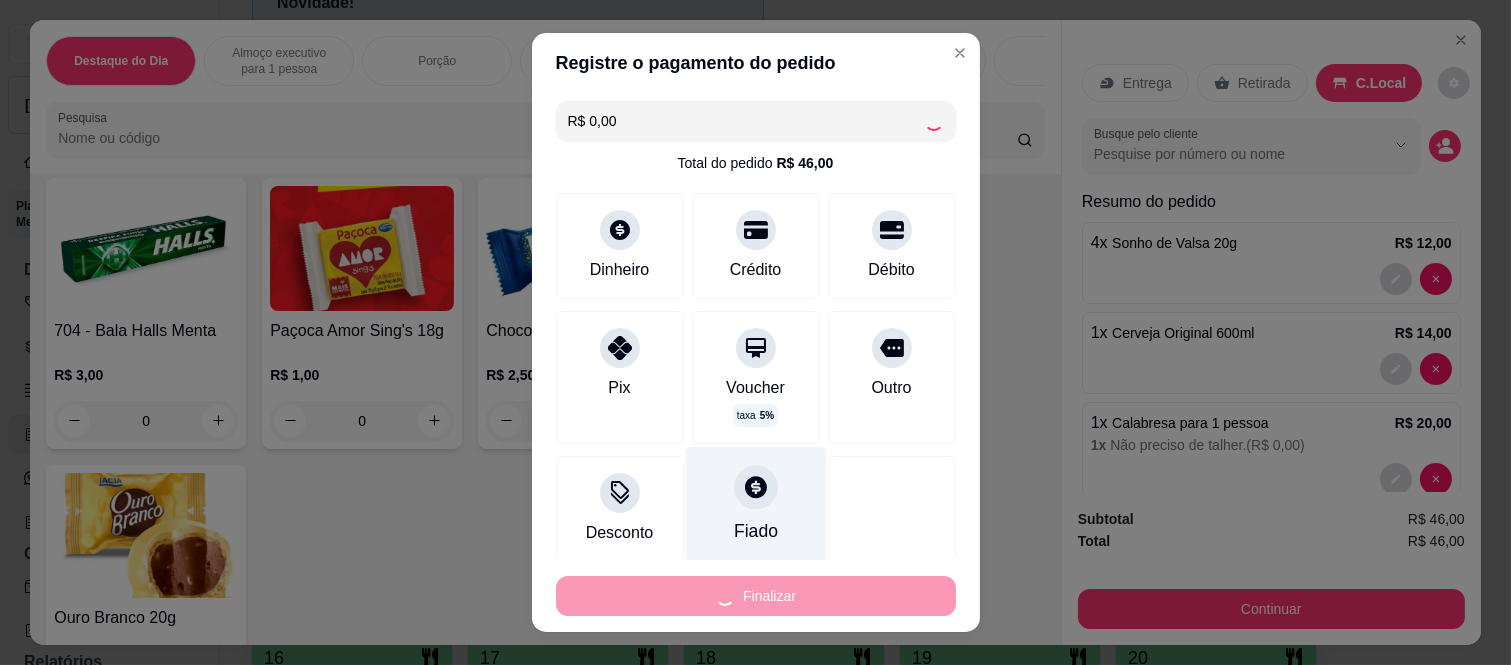 type on "0" 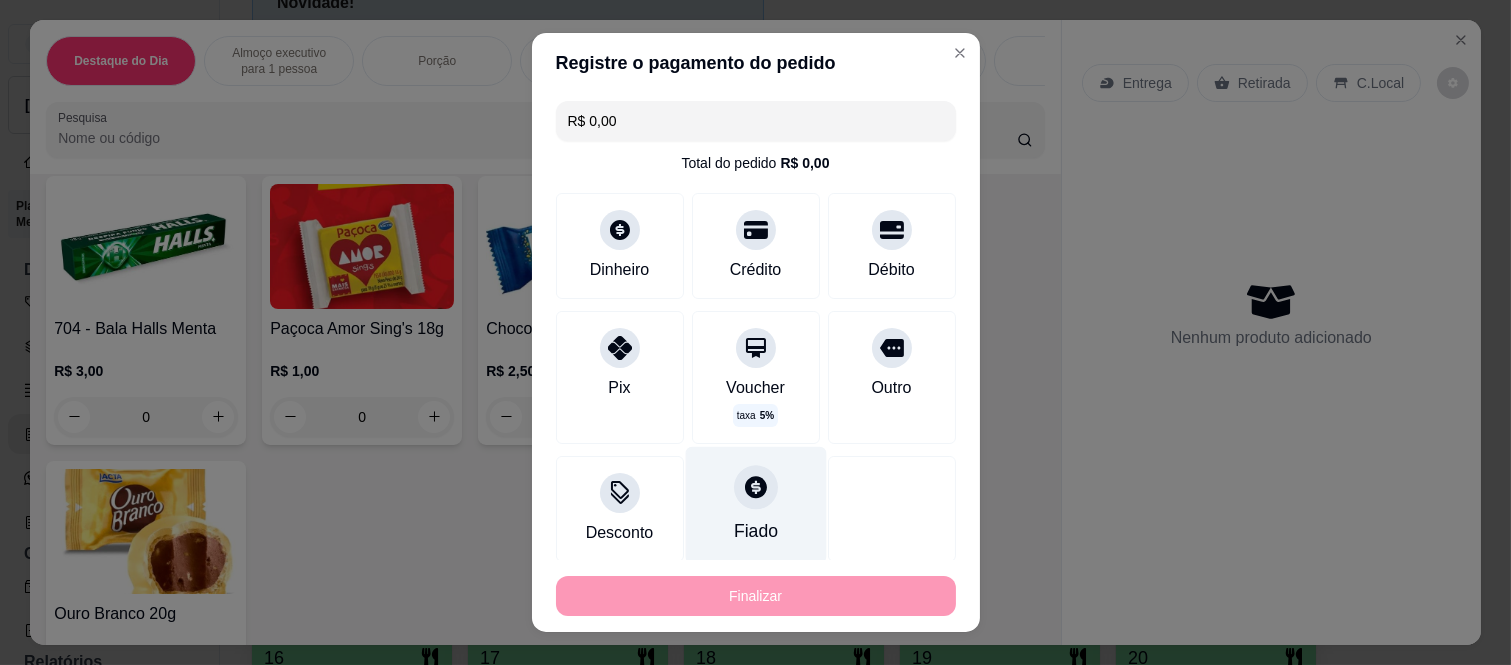type on "-R$ 46,00" 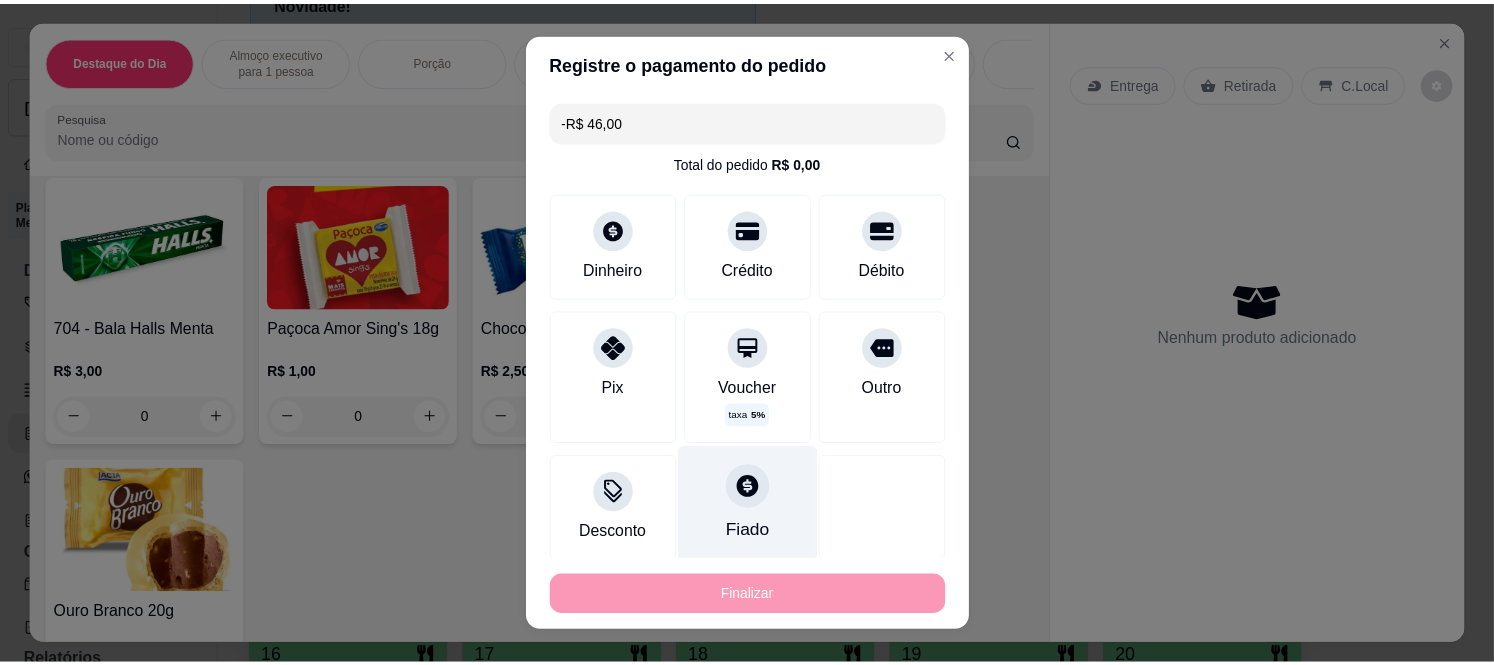 scroll, scrollTop: 5222, scrollLeft: 0, axis: vertical 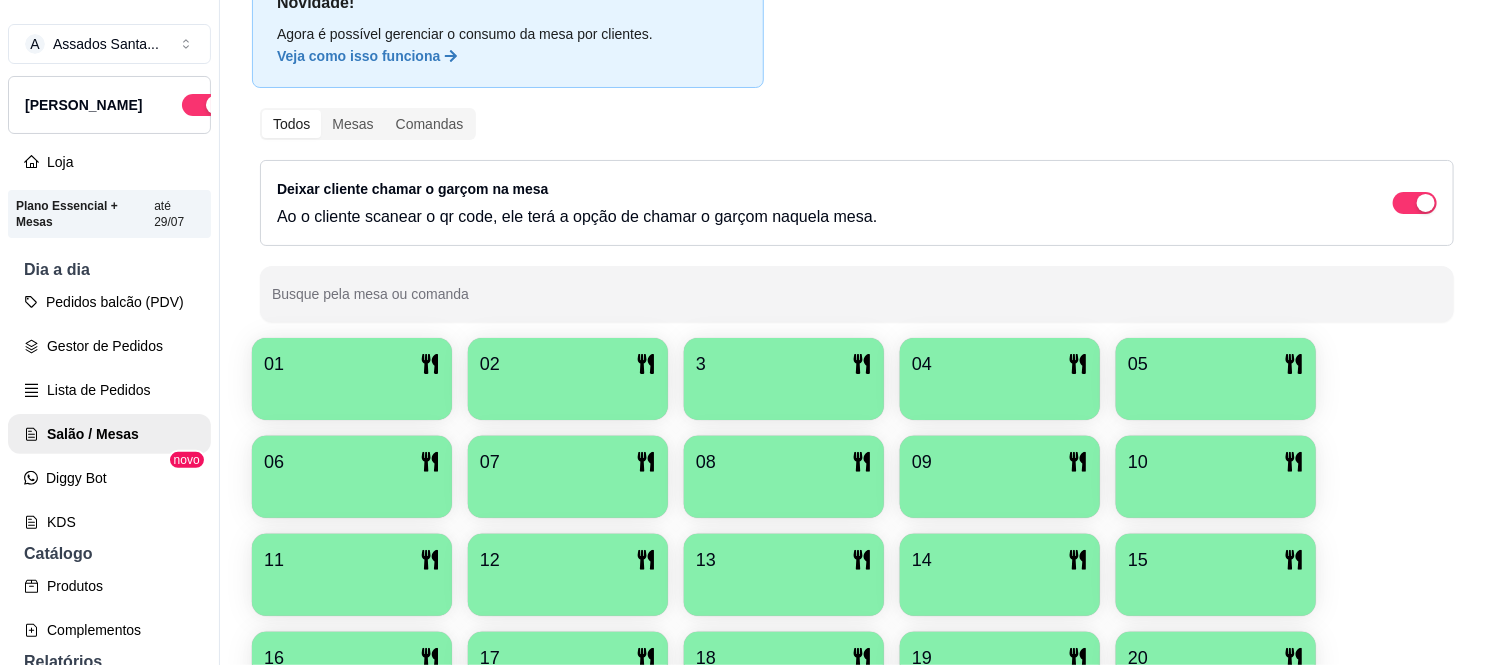 click on "05" at bounding box center (1216, 364) 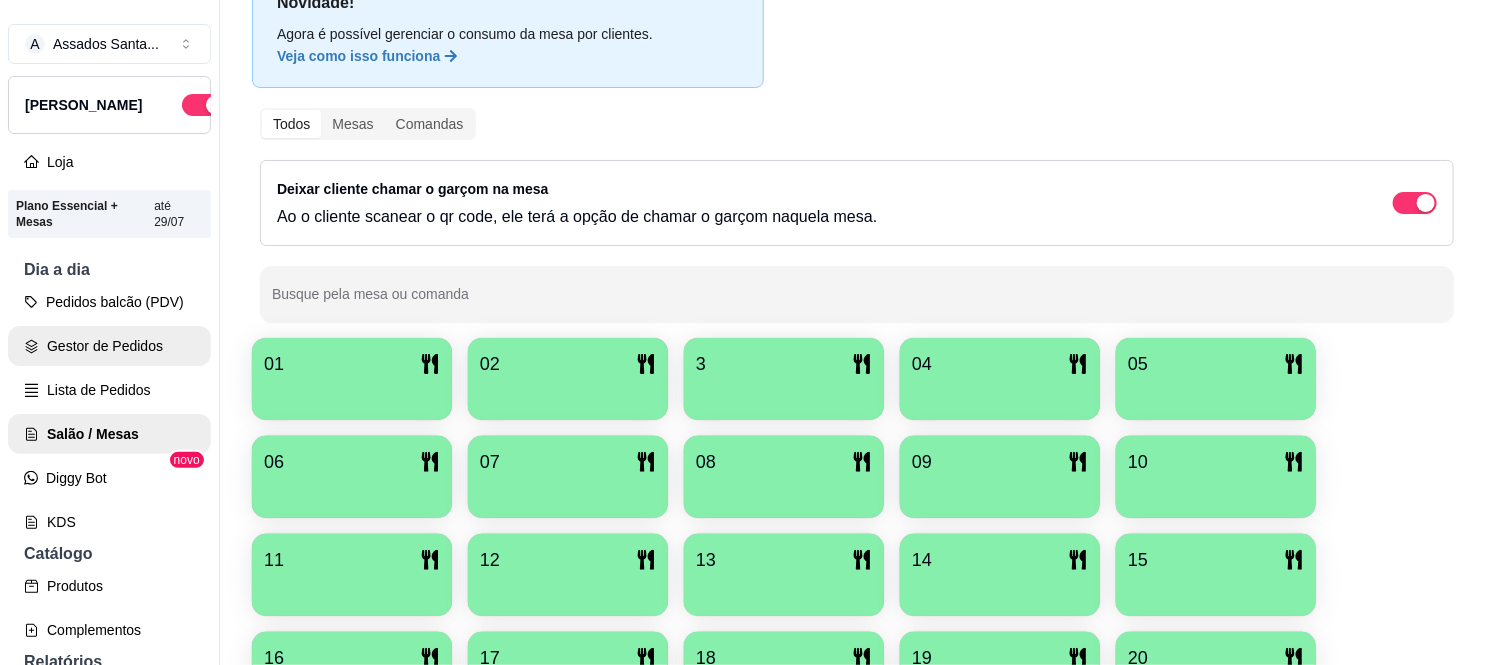 click on "Gestor de Pedidos" at bounding box center (109, 346) 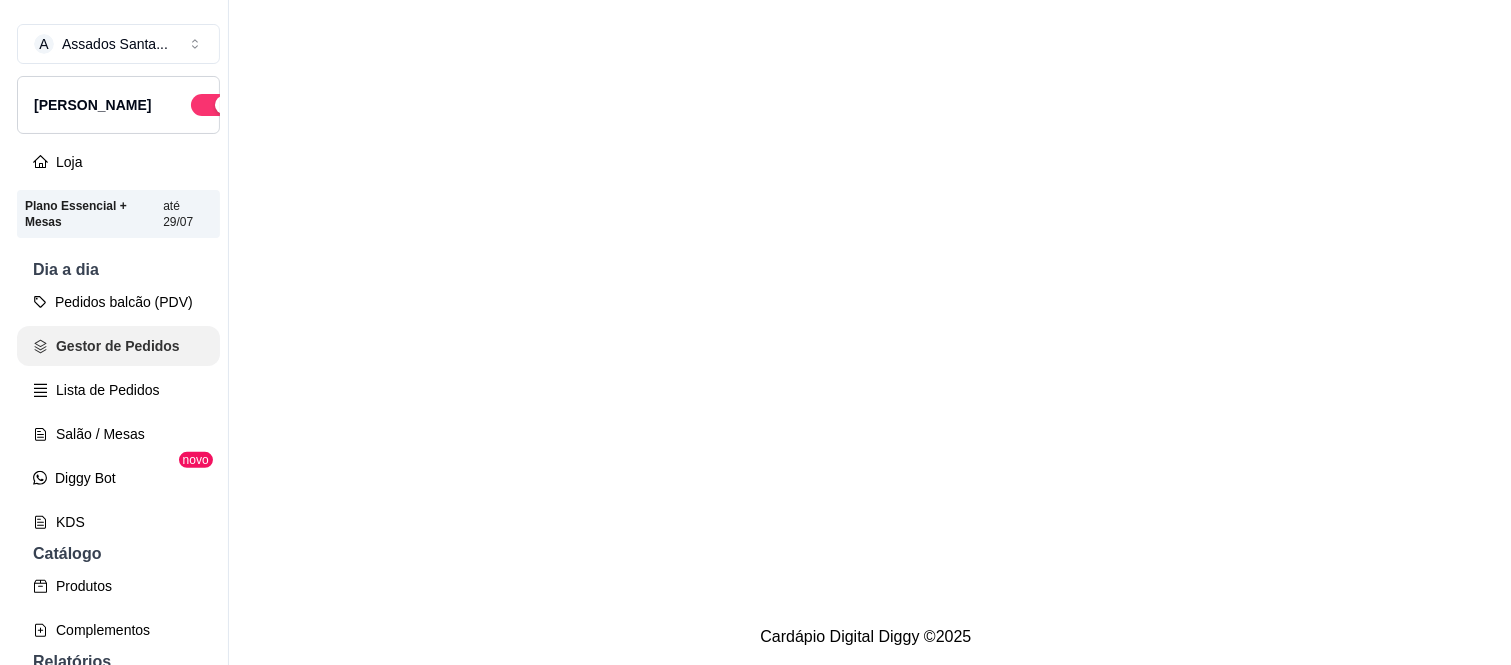 scroll, scrollTop: 0, scrollLeft: 0, axis: both 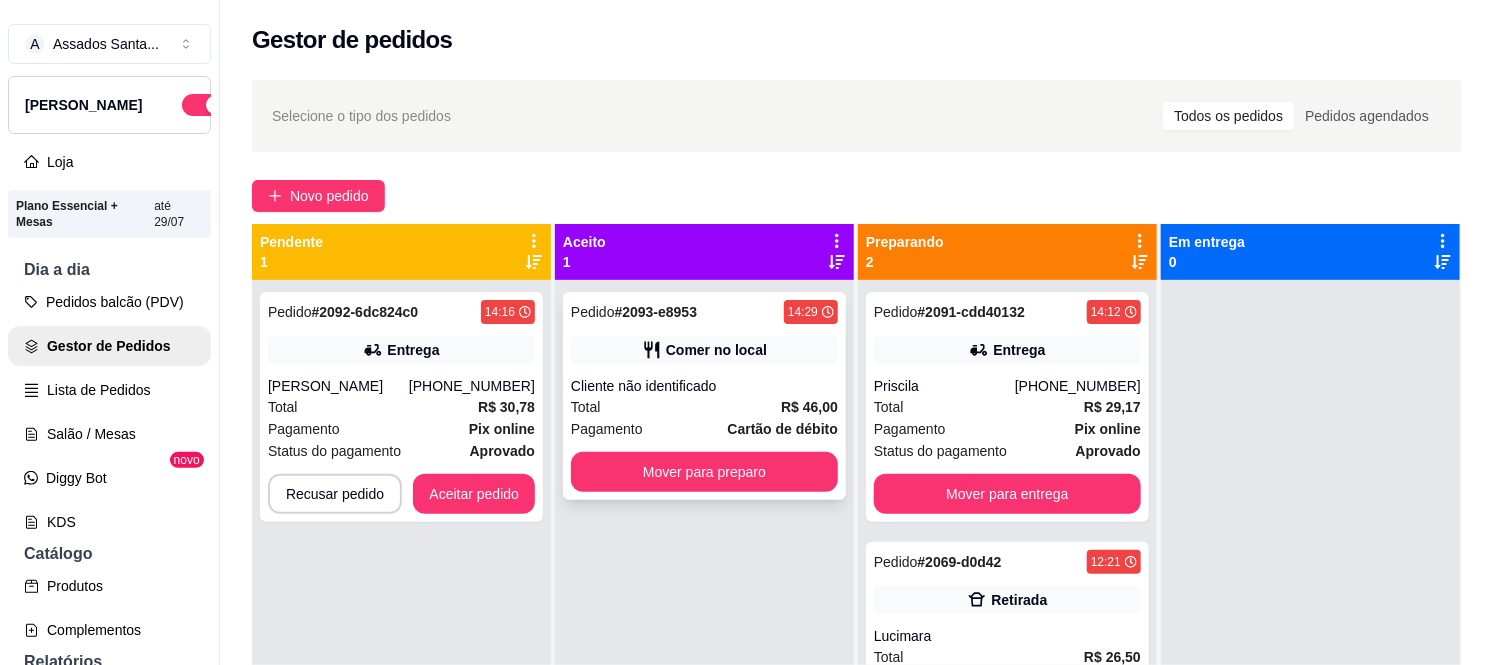 click on "Cliente não identificado" at bounding box center [704, 386] 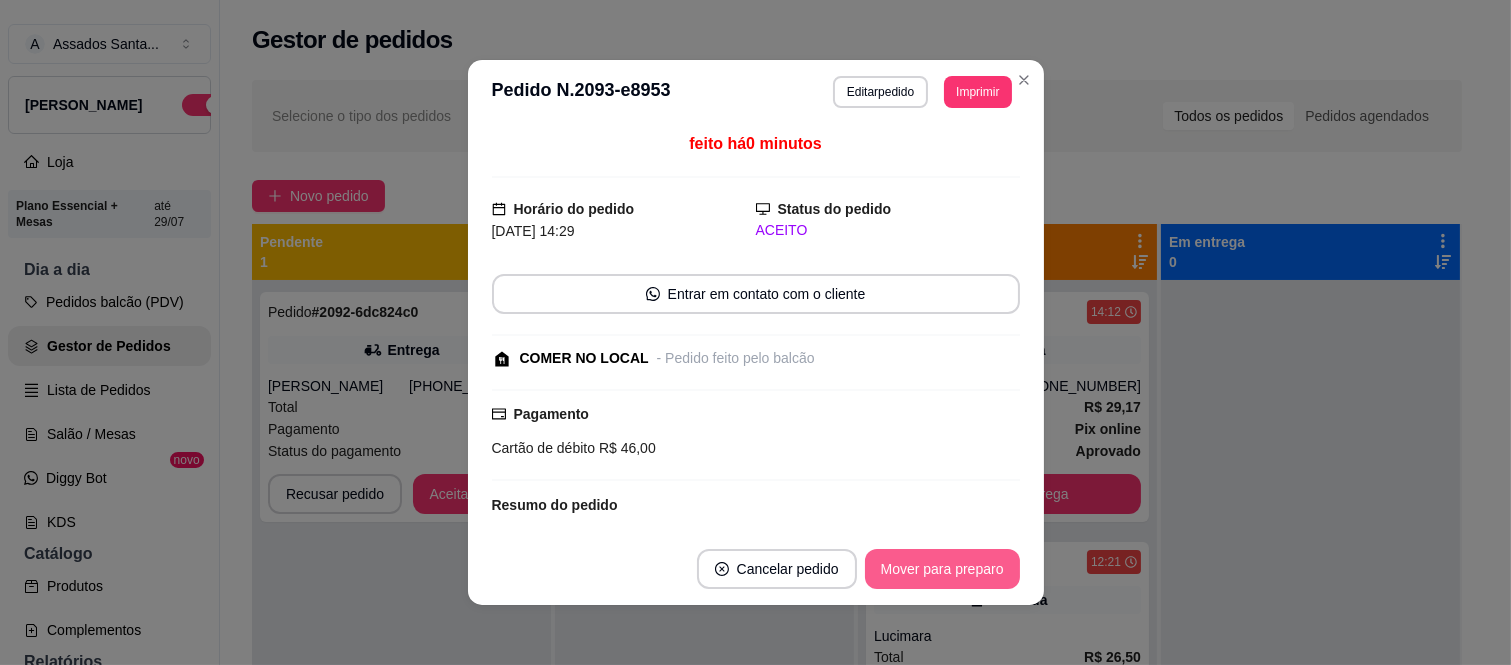 click on "Mover para preparo" at bounding box center (942, 569) 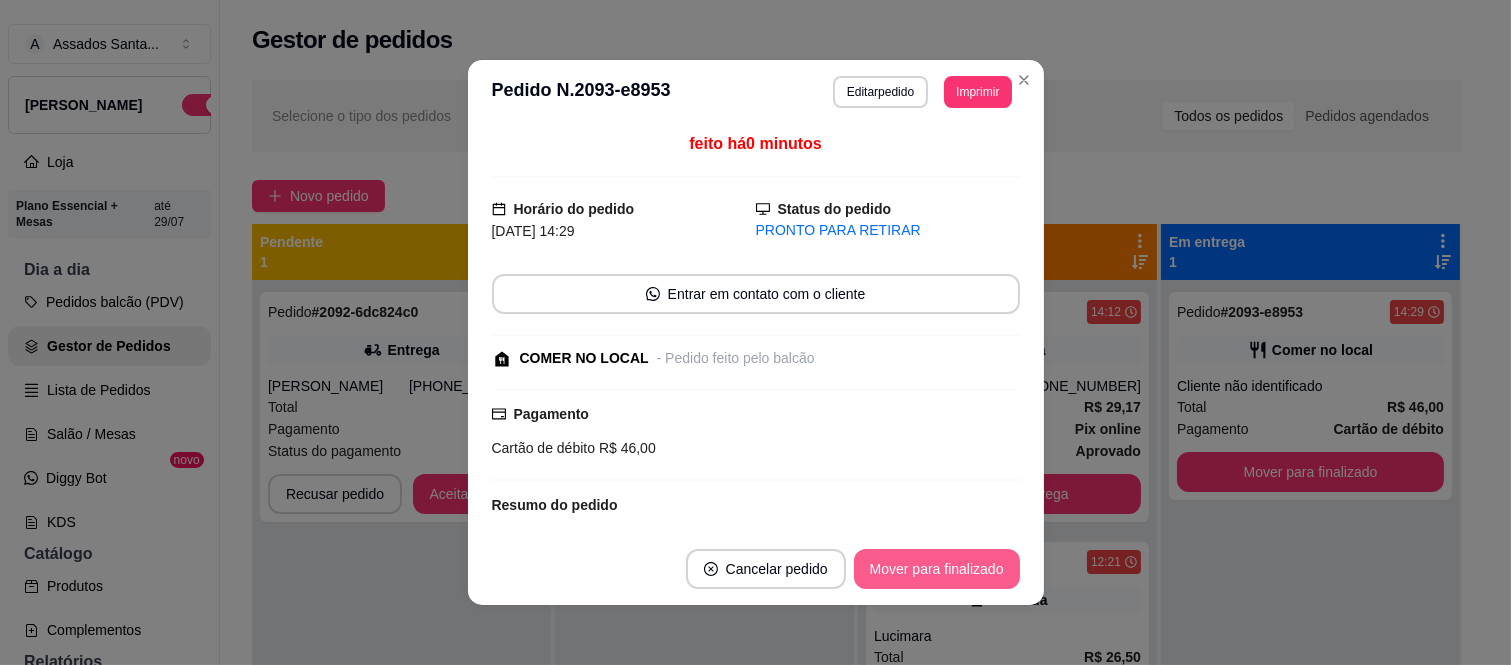 click on "Mover para finalizado" at bounding box center (937, 569) 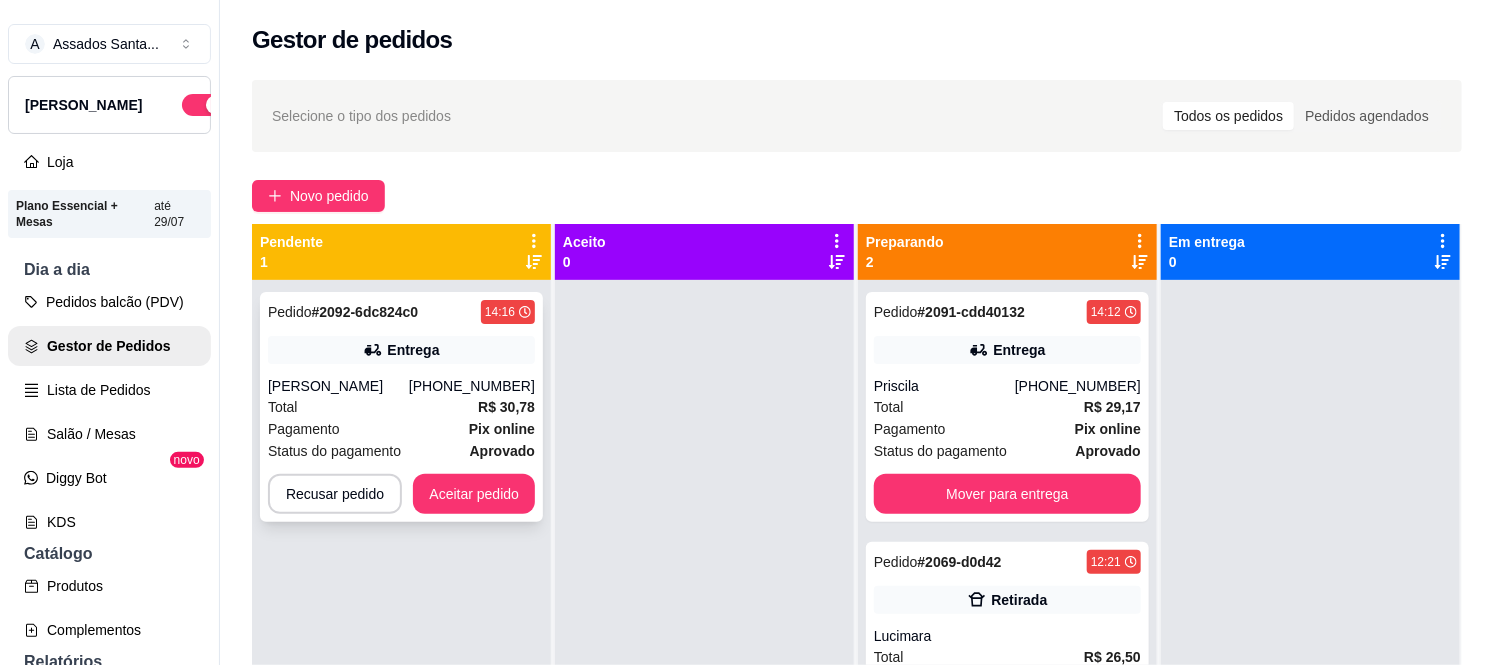 click on "R$ 30,78" at bounding box center [506, 407] 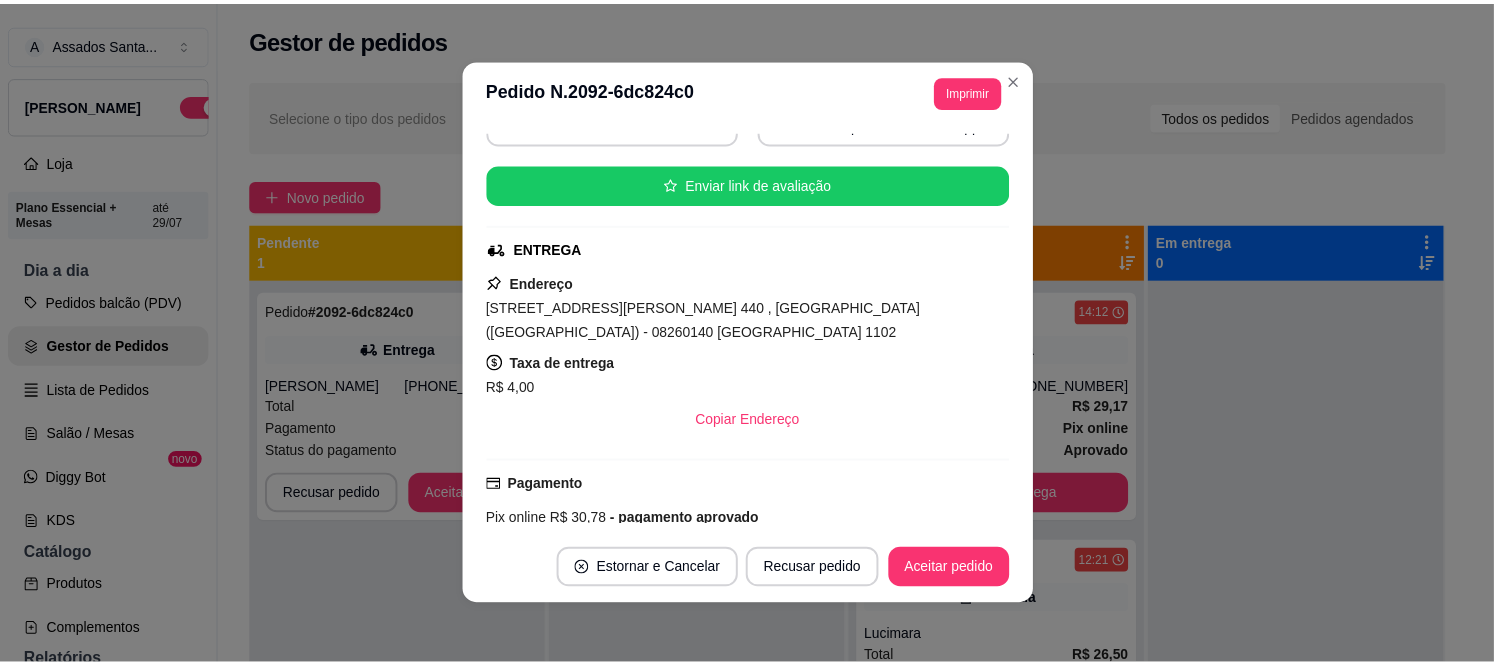 scroll, scrollTop: 456, scrollLeft: 0, axis: vertical 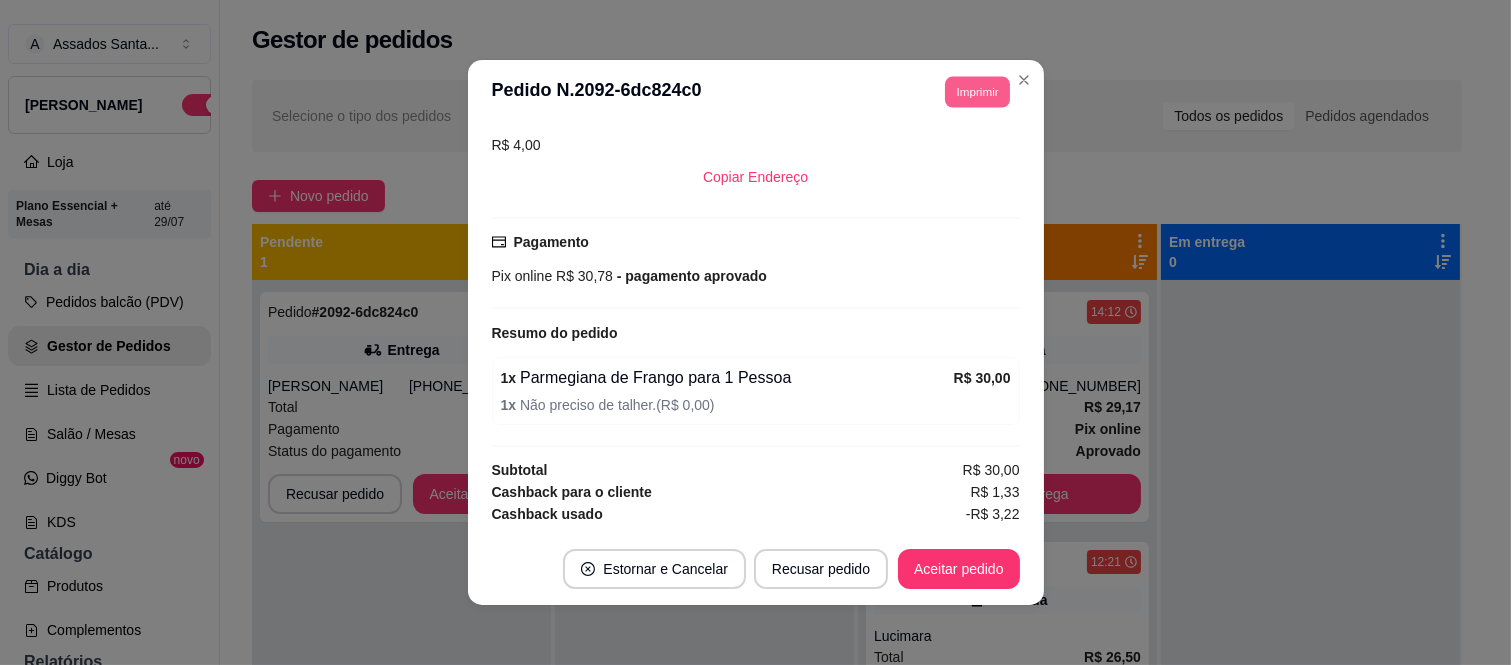 click on "Imprimir" at bounding box center (977, 91) 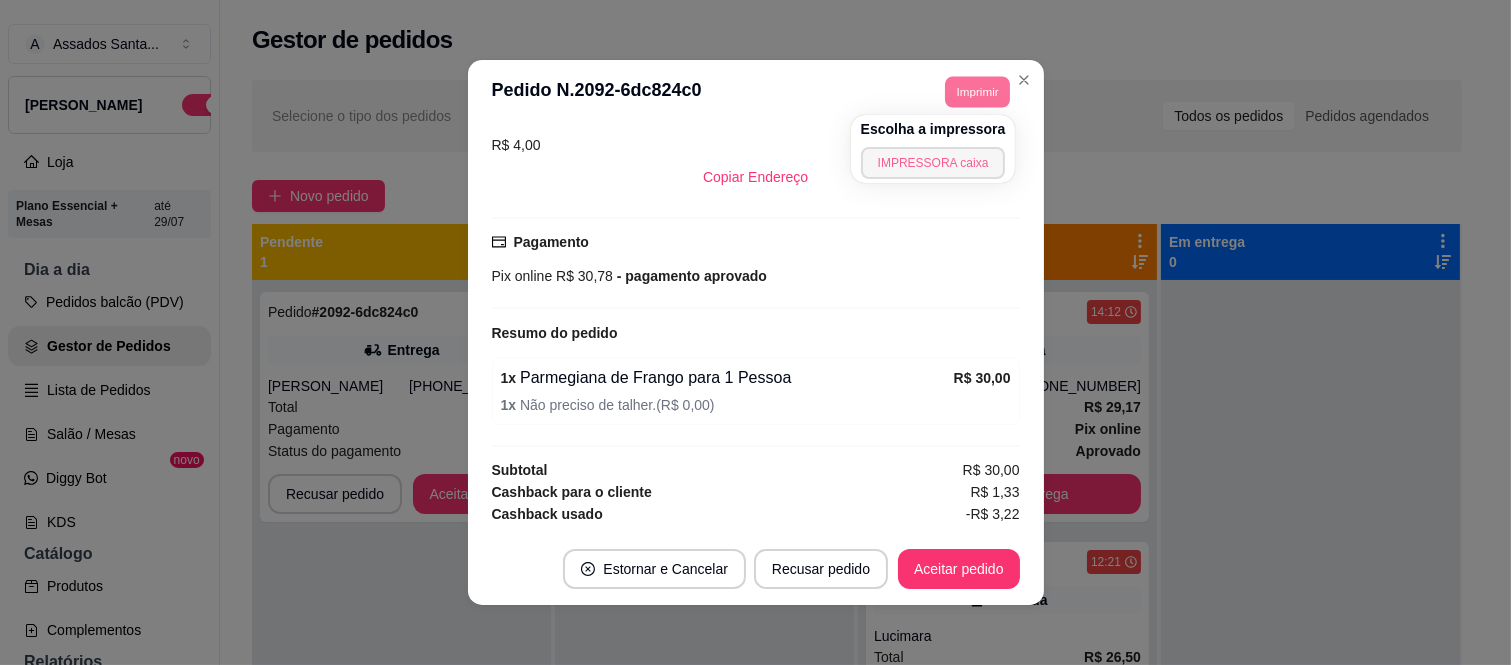 click on "IMPRESSORA caixa" at bounding box center [933, 163] 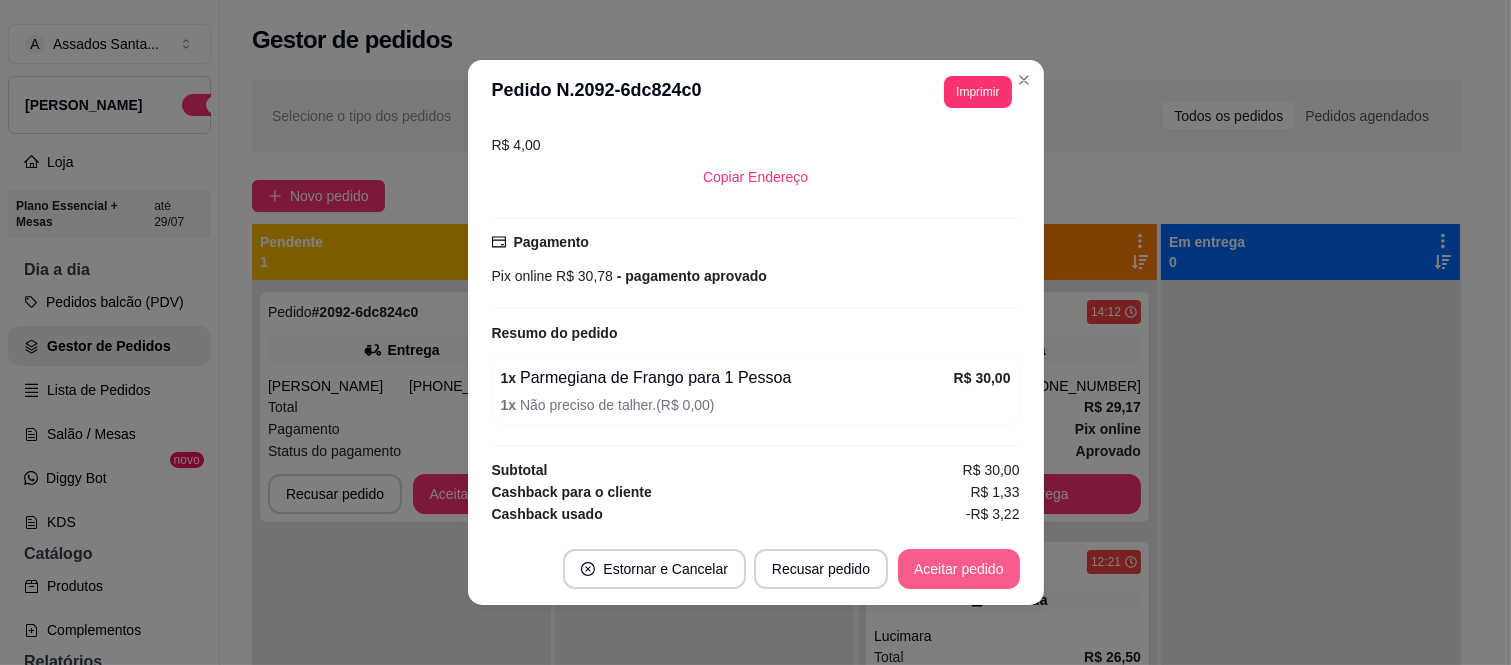 click on "Aceitar pedido" at bounding box center (959, 569) 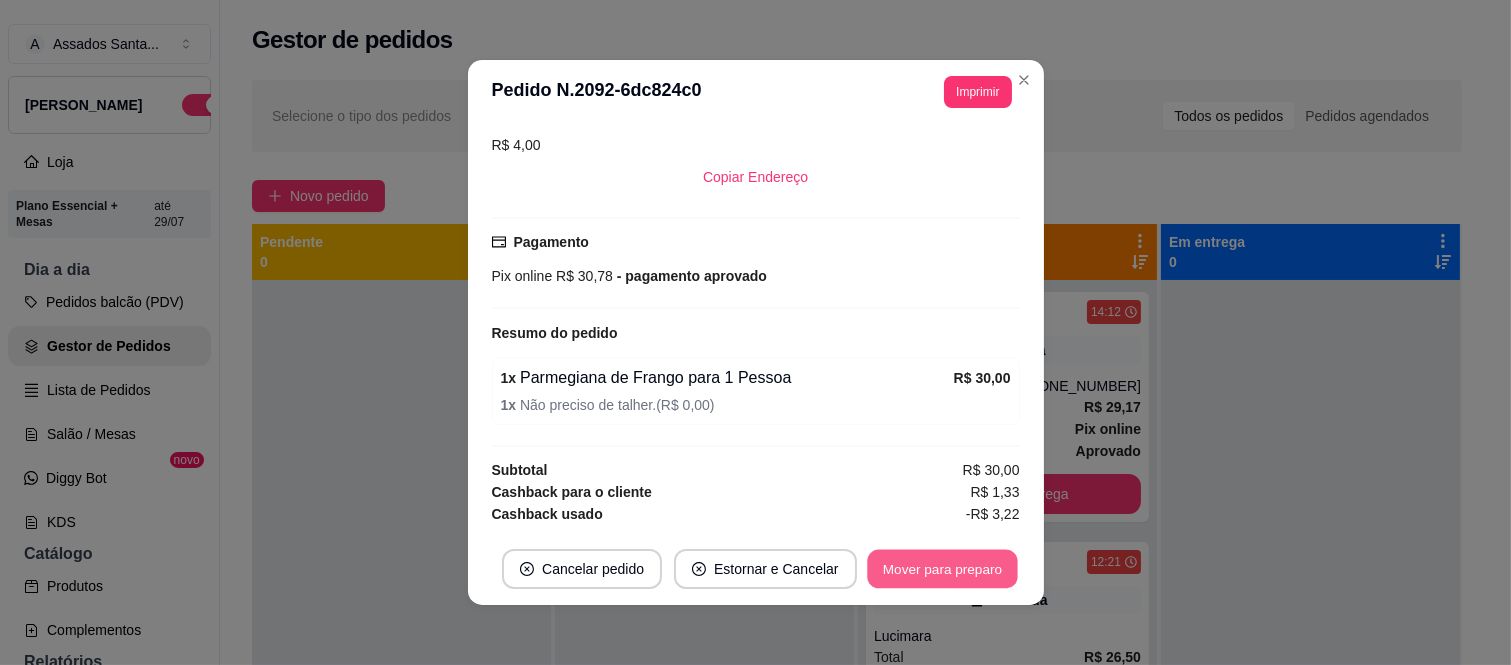 click on "Mover para preparo" at bounding box center (942, 569) 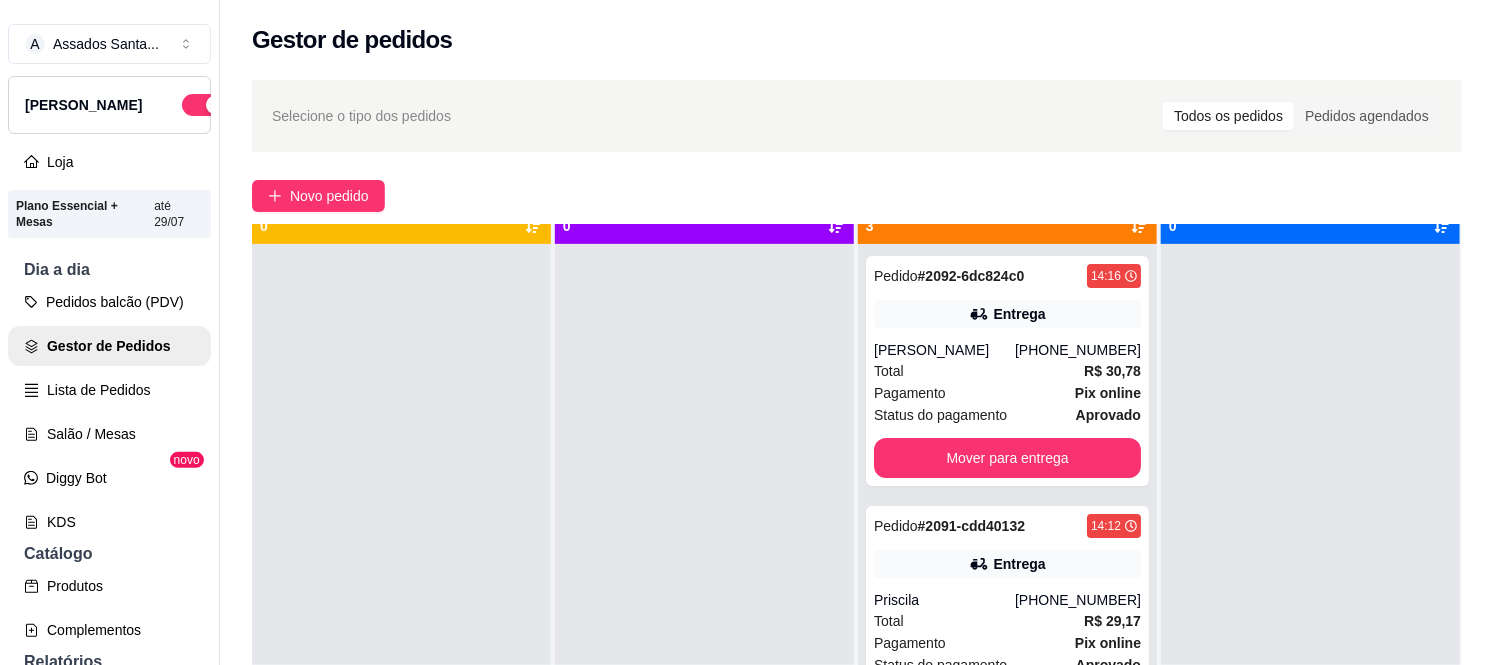 scroll, scrollTop: 55, scrollLeft: 0, axis: vertical 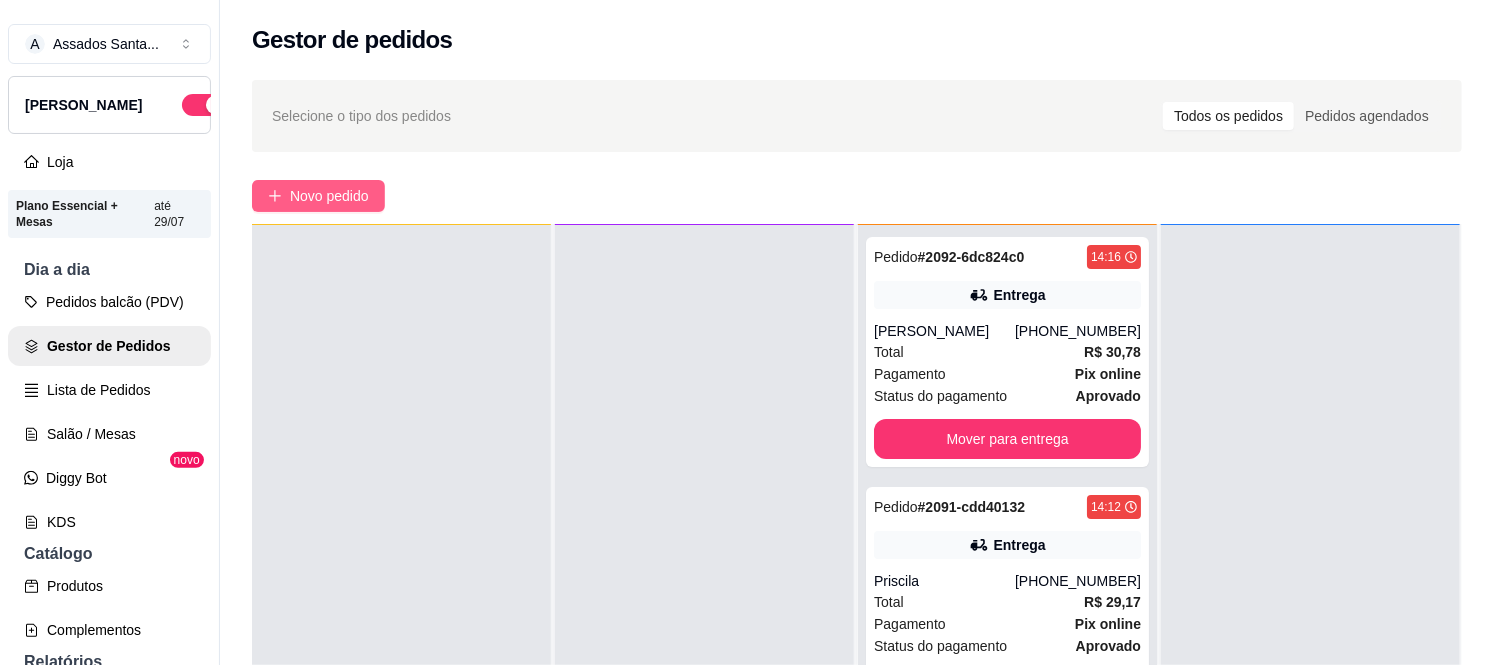 click on "Novo pedido" at bounding box center [329, 196] 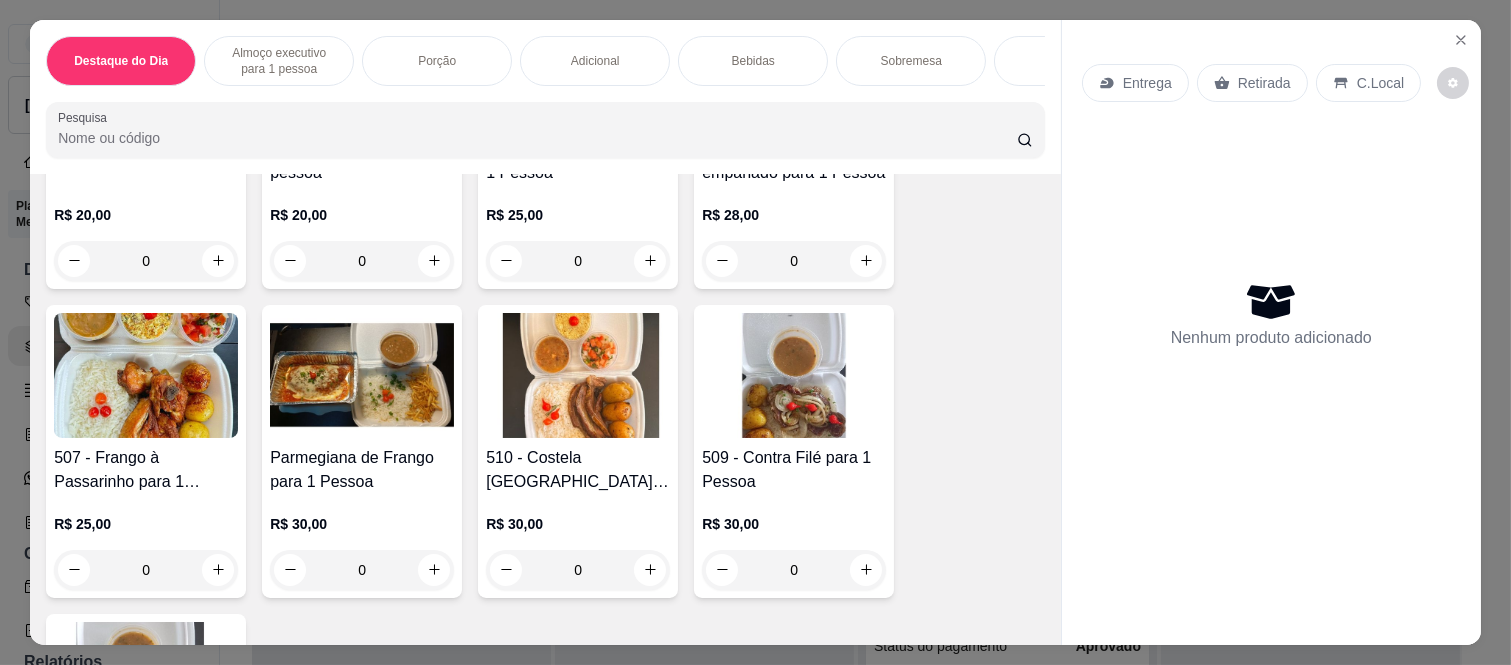 scroll, scrollTop: 666, scrollLeft: 0, axis: vertical 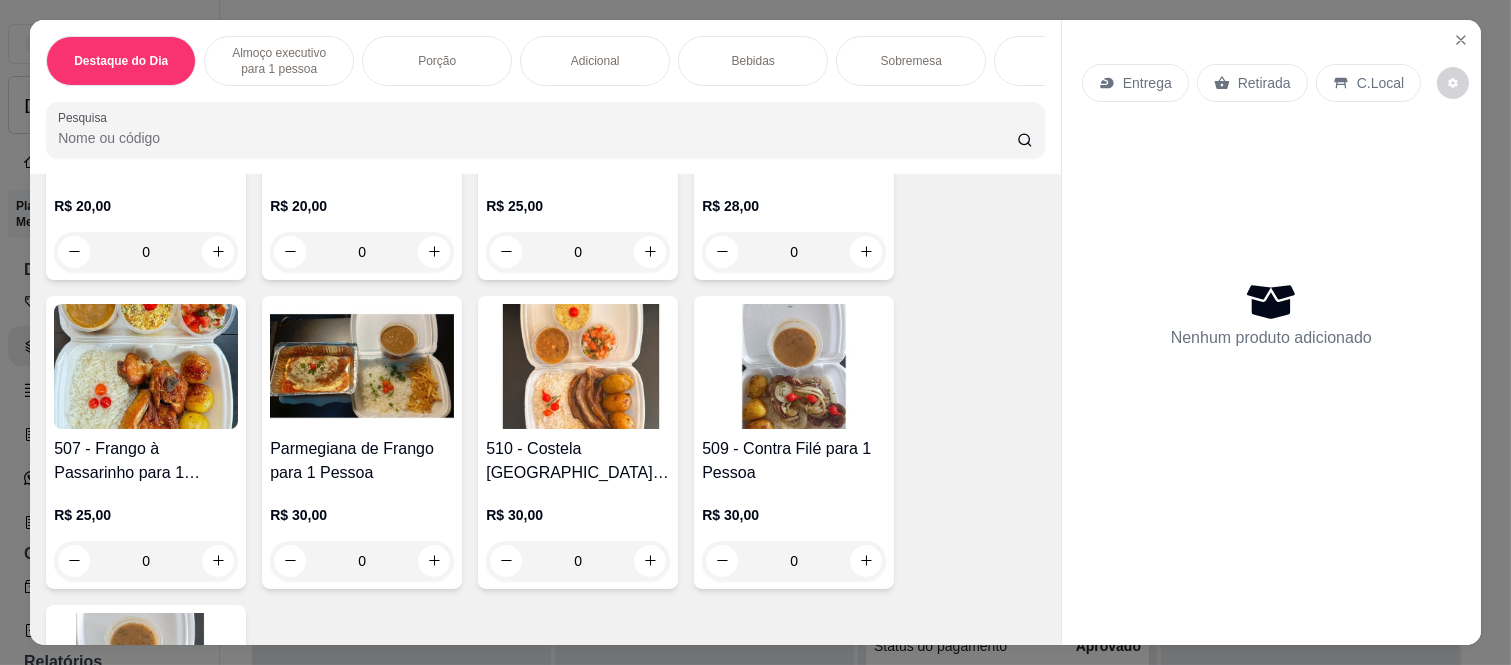 click on "0" at bounding box center (578, 561) 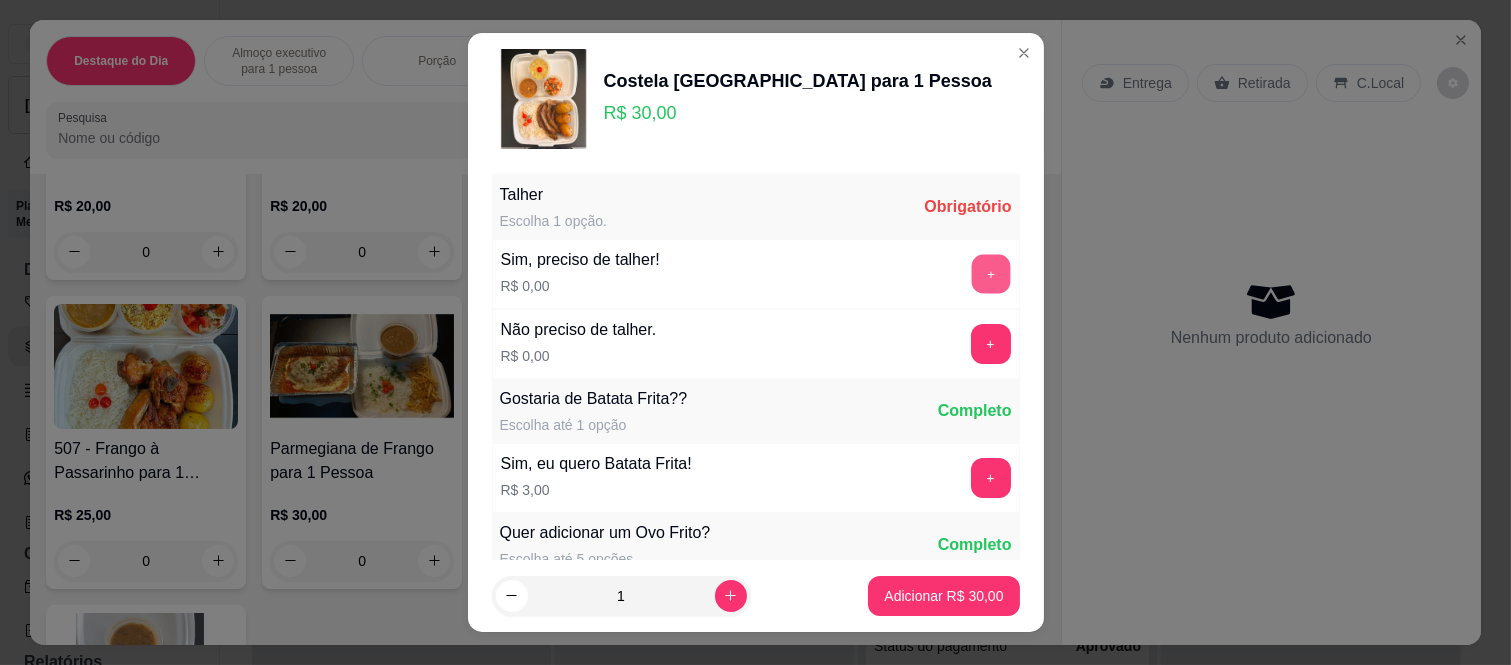 click on "+" at bounding box center [990, 274] 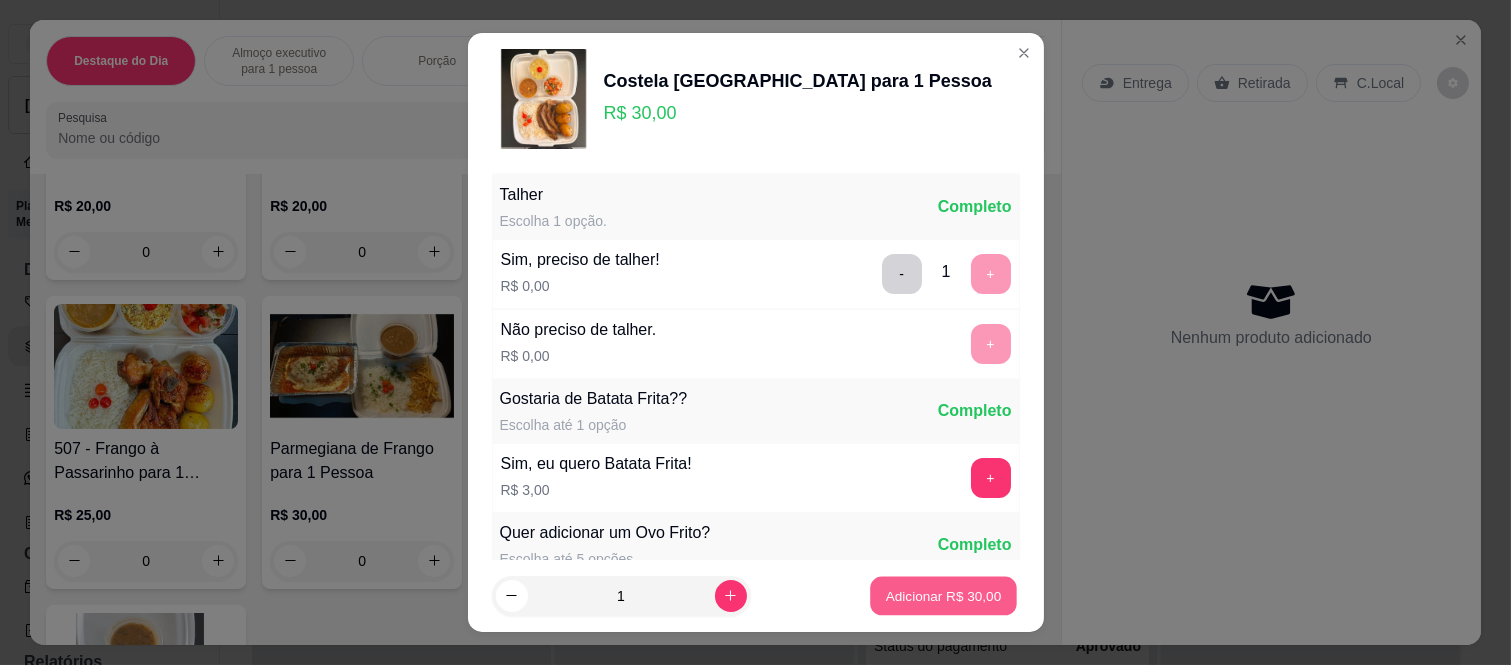 click on "Adicionar   R$ 30,00" at bounding box center (944, 595) 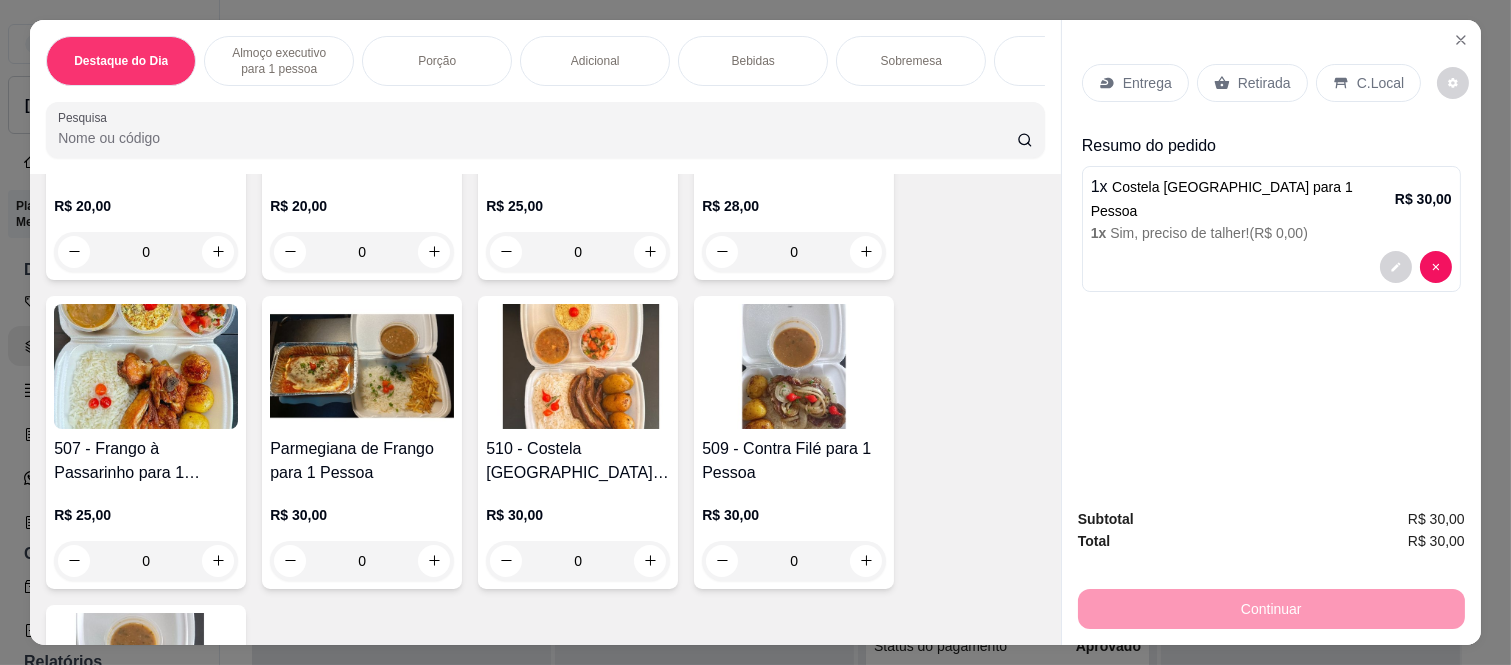 click on "Retirada" at bounding box center (1264, 83) 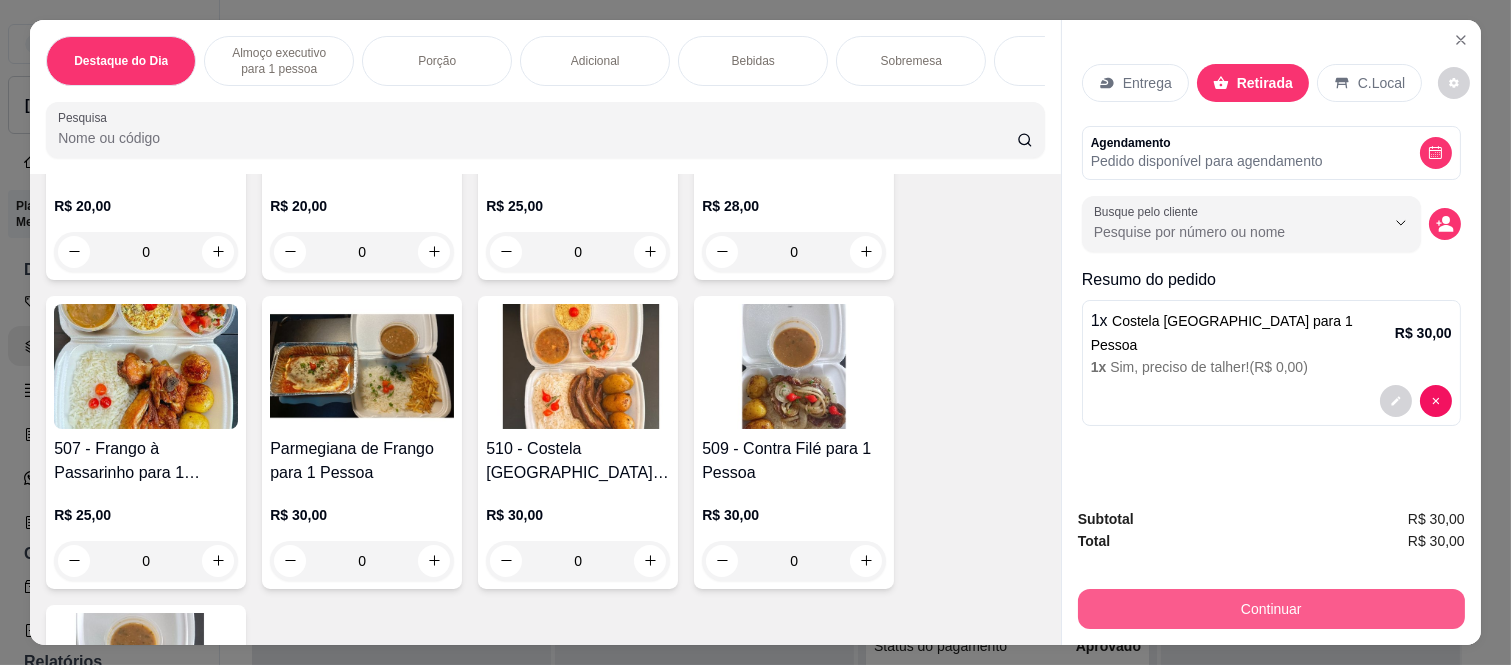 click on "Continuar" at bounding box center (1271, 609) 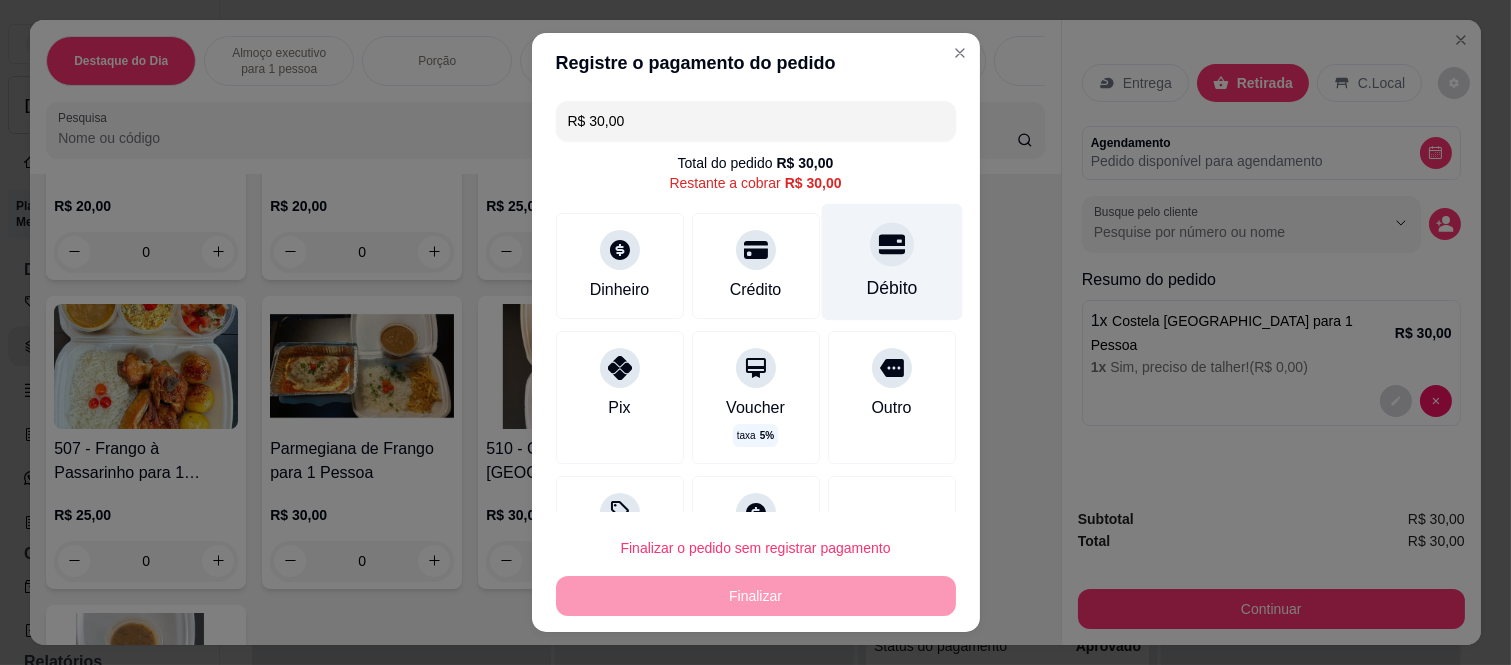 click on "Débito" at bounding box center (891, 288) 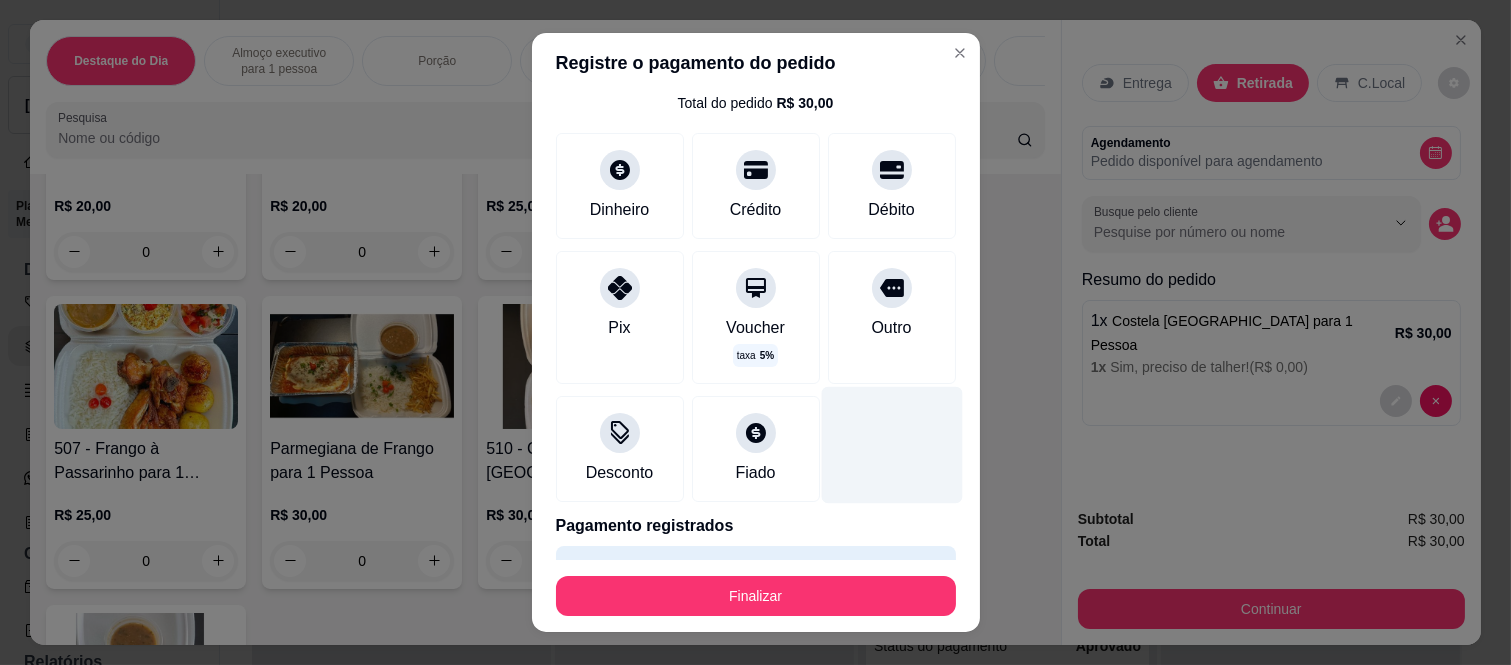scroll, scrollTop: 114, scrollLeft: 0, axis: vertical 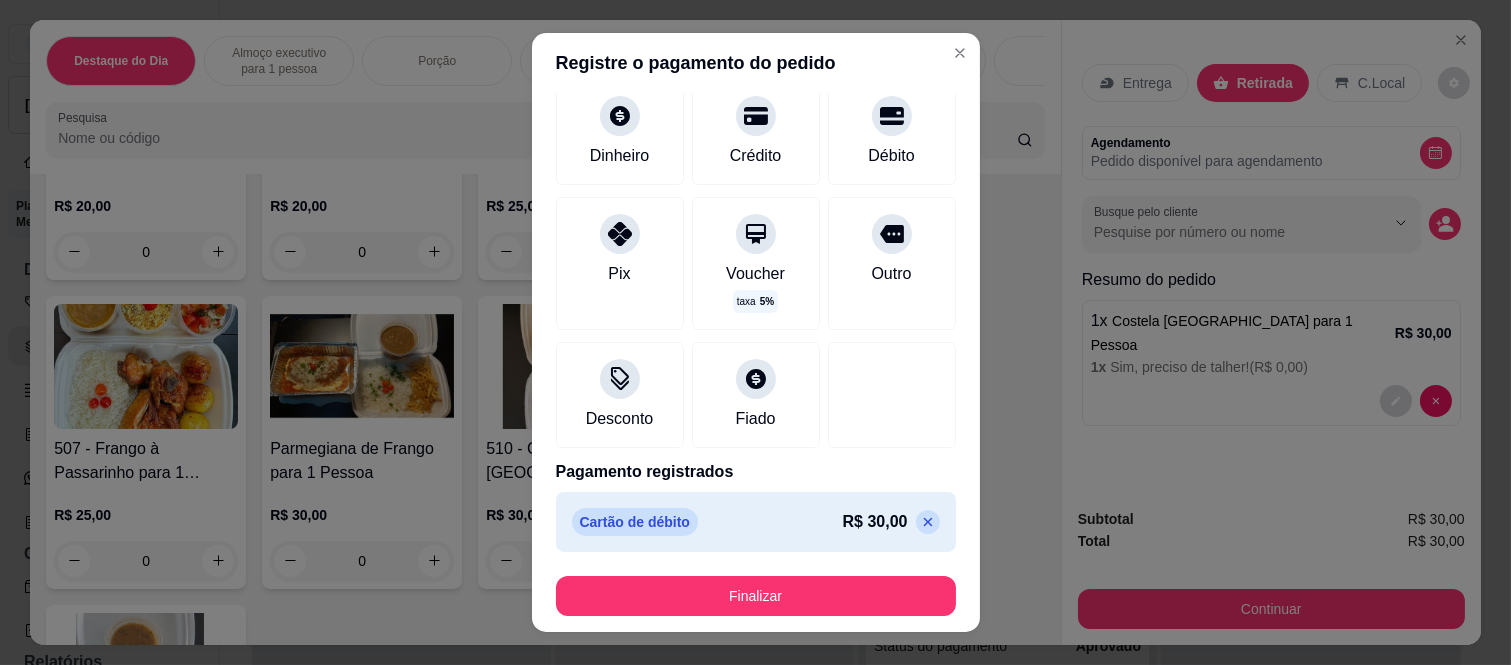 click 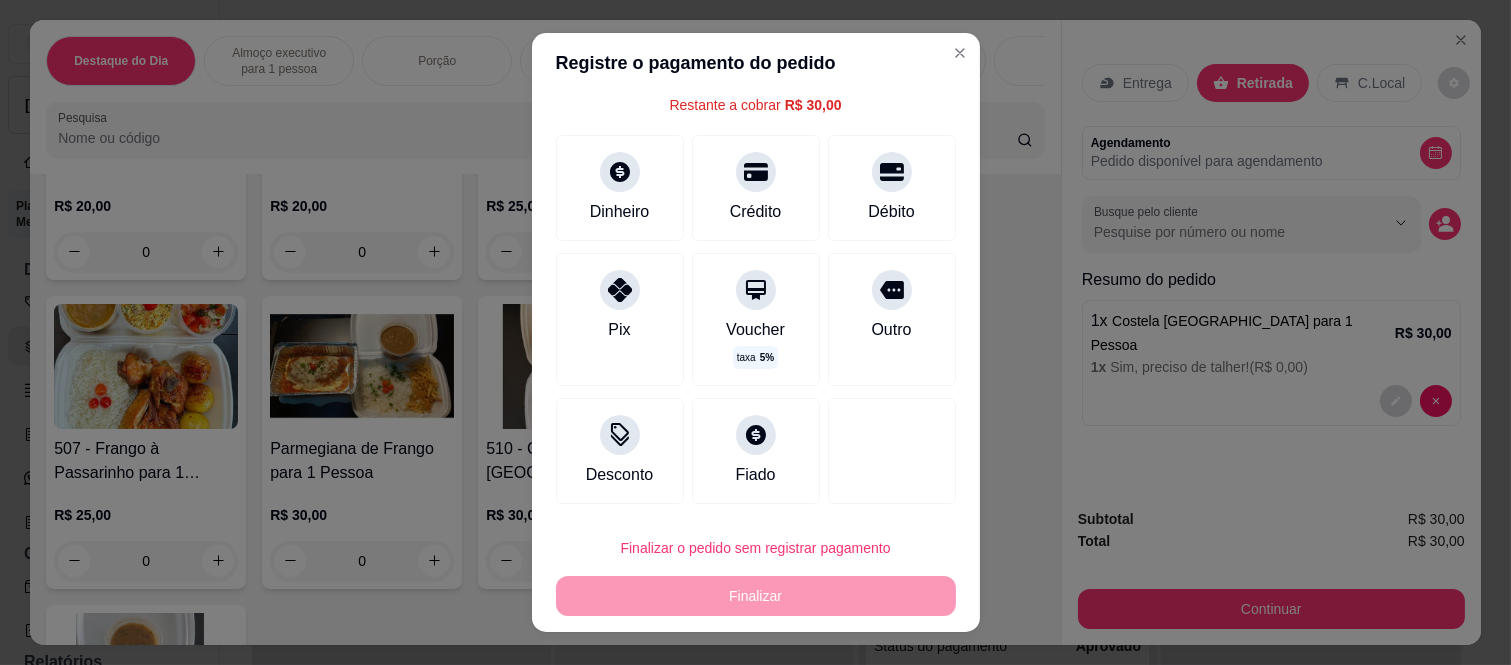 scroll, scrollTop: 78, scrollLeft: 0, axis: vertical 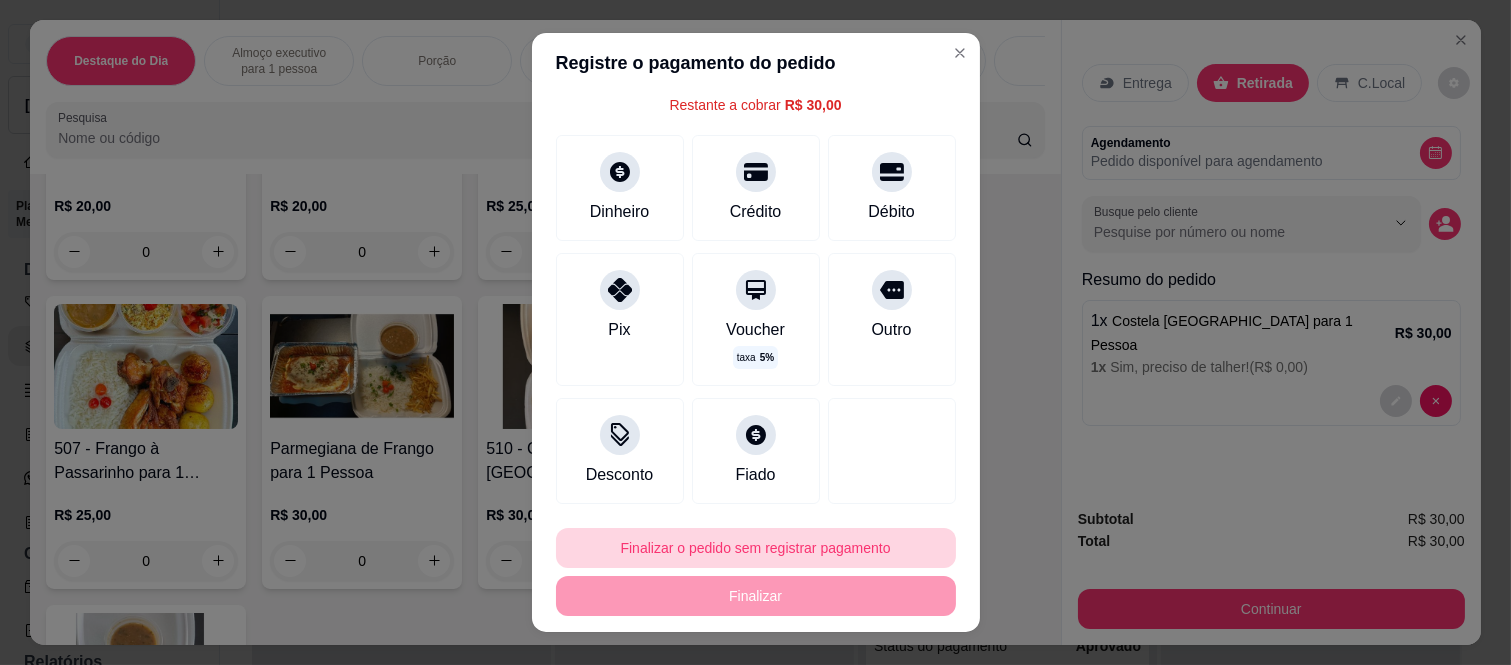 click on "Finalizar o pedido sem registrar pagamento" at bounding box center [756, 548] 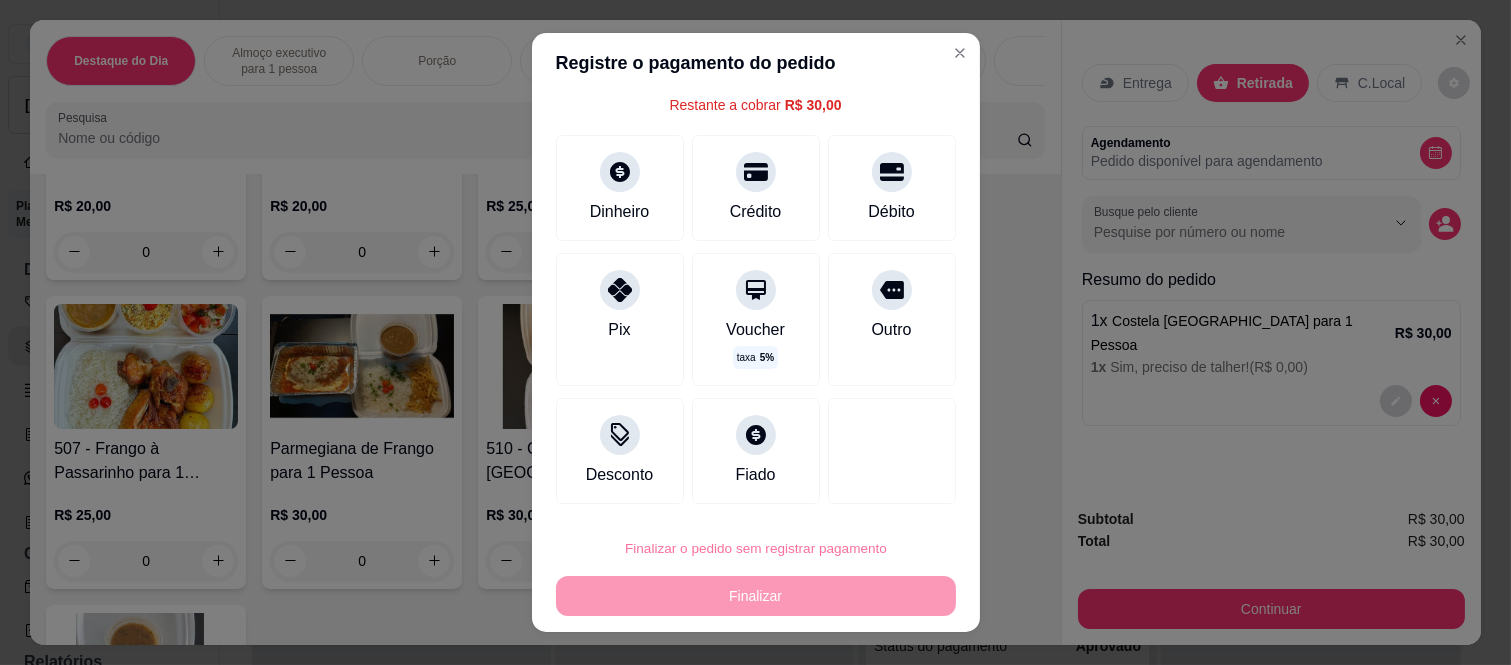 click on "Confirmar" at bounding box center (870, 491) 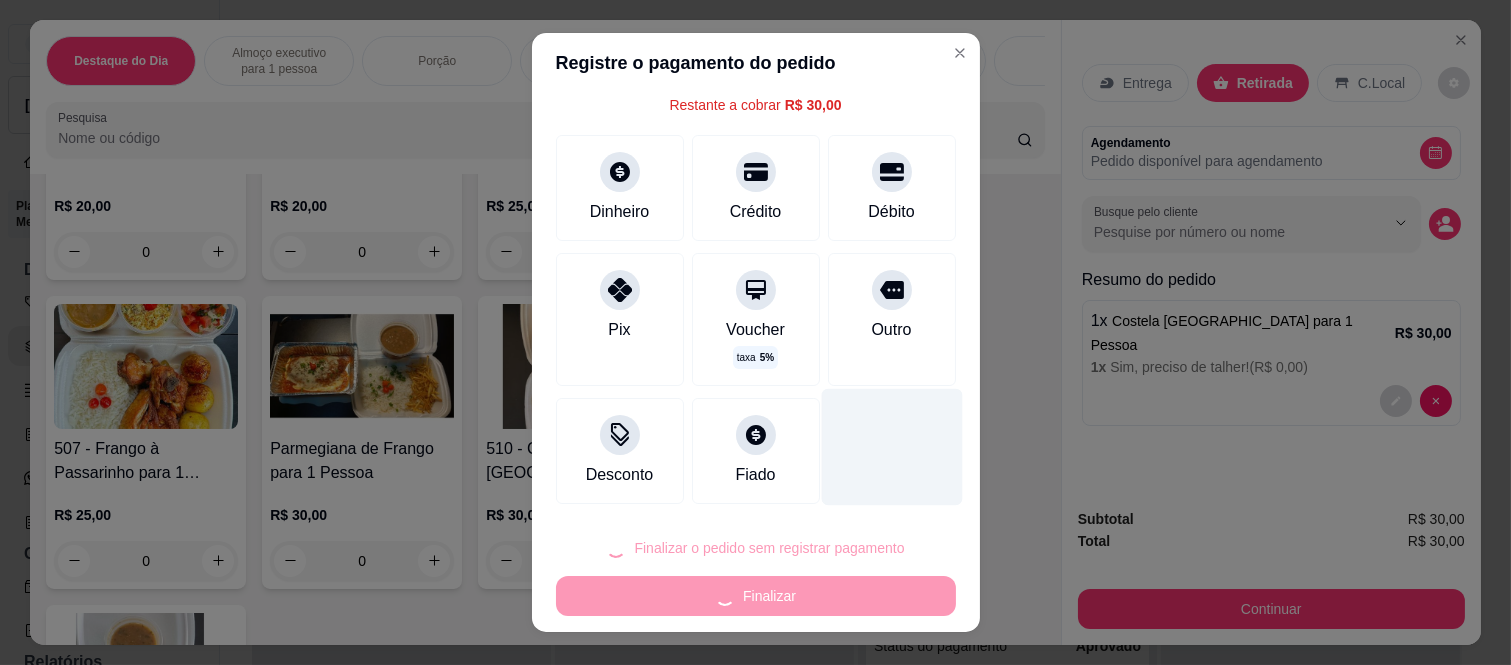 type on "R$ 0,00" 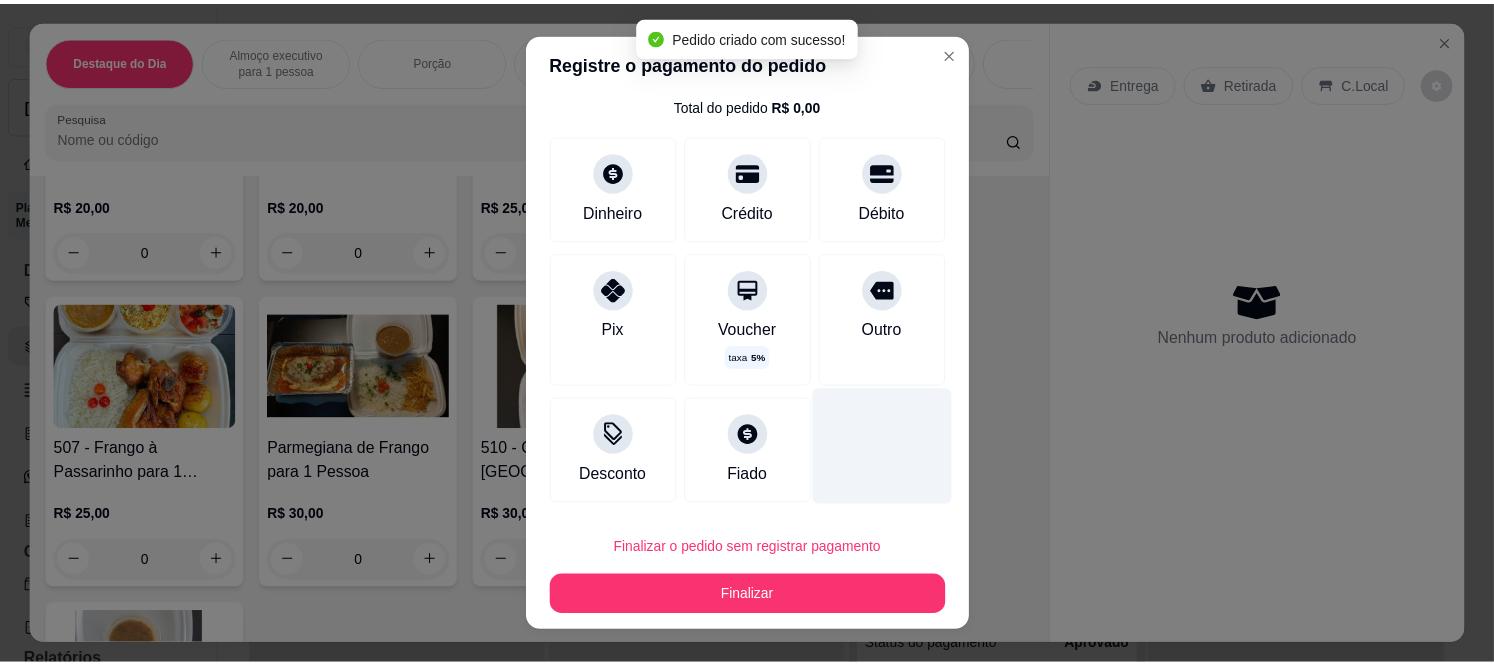 scroll, scrollTop: 58, scrollLeft: 0, axis: vertical 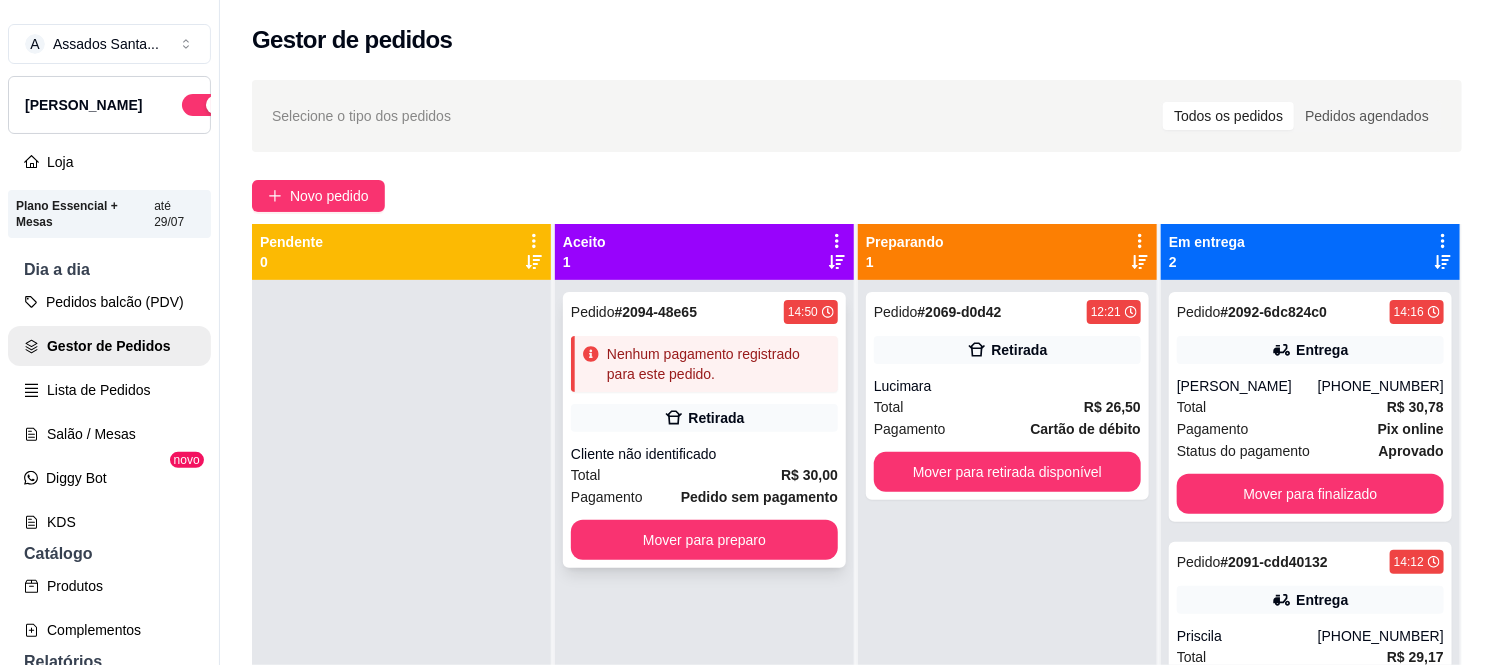 click on "Pedido  # 2094-48e65 14:50 Nenhum pagamento registrado para este pedido. Retirada Cliente não identificado Total R$ 30,00 Pagamento Pedido sem pagamento Mover para preparo" at bounding box center [704, 430] 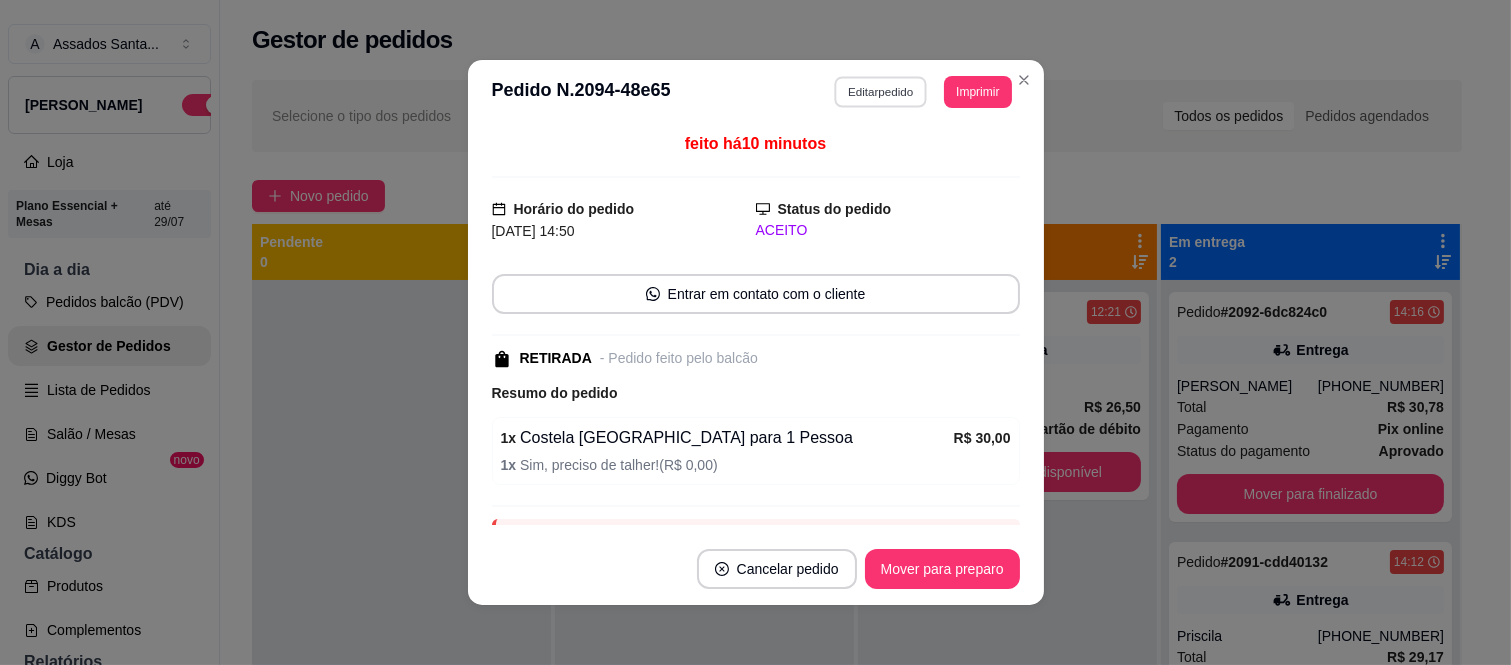 click on "Editar  pedido" at bounding box center [880, 91] 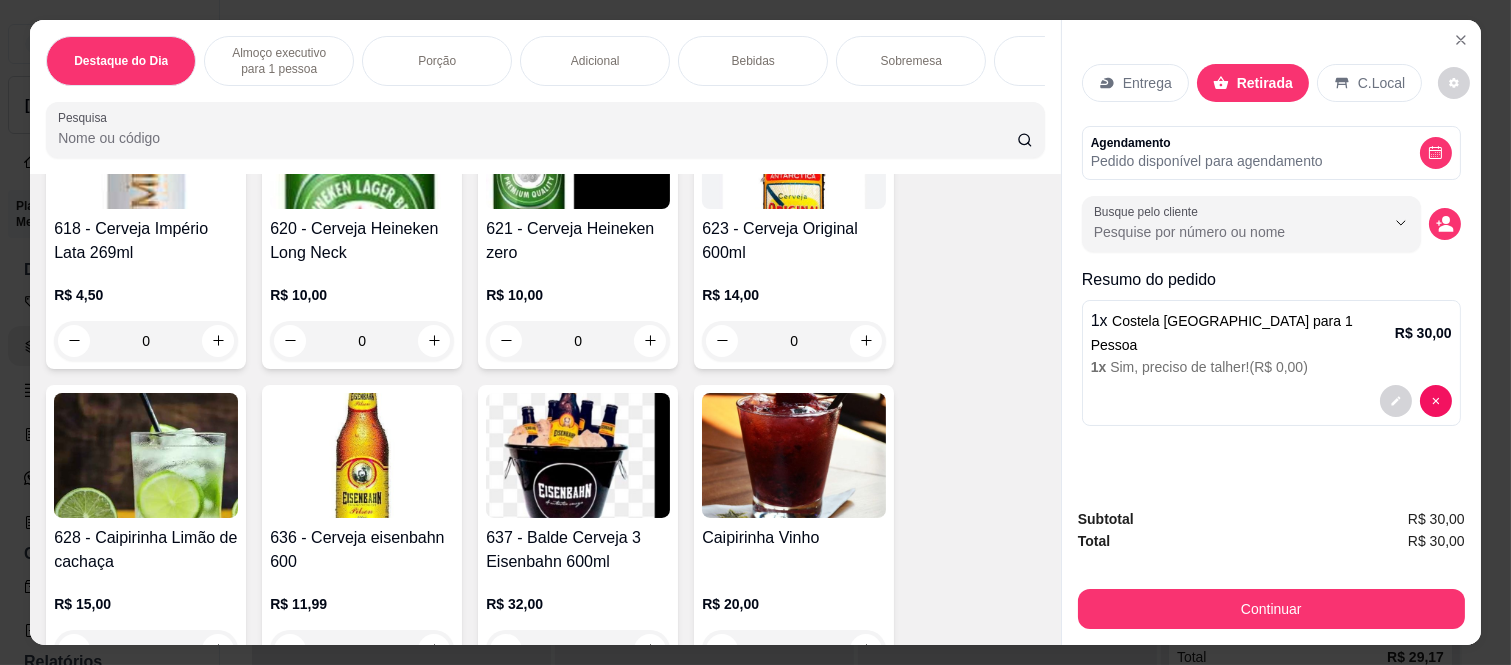 scroll, scrollTop: 4777, scrollLeft: 0, axis: vertical 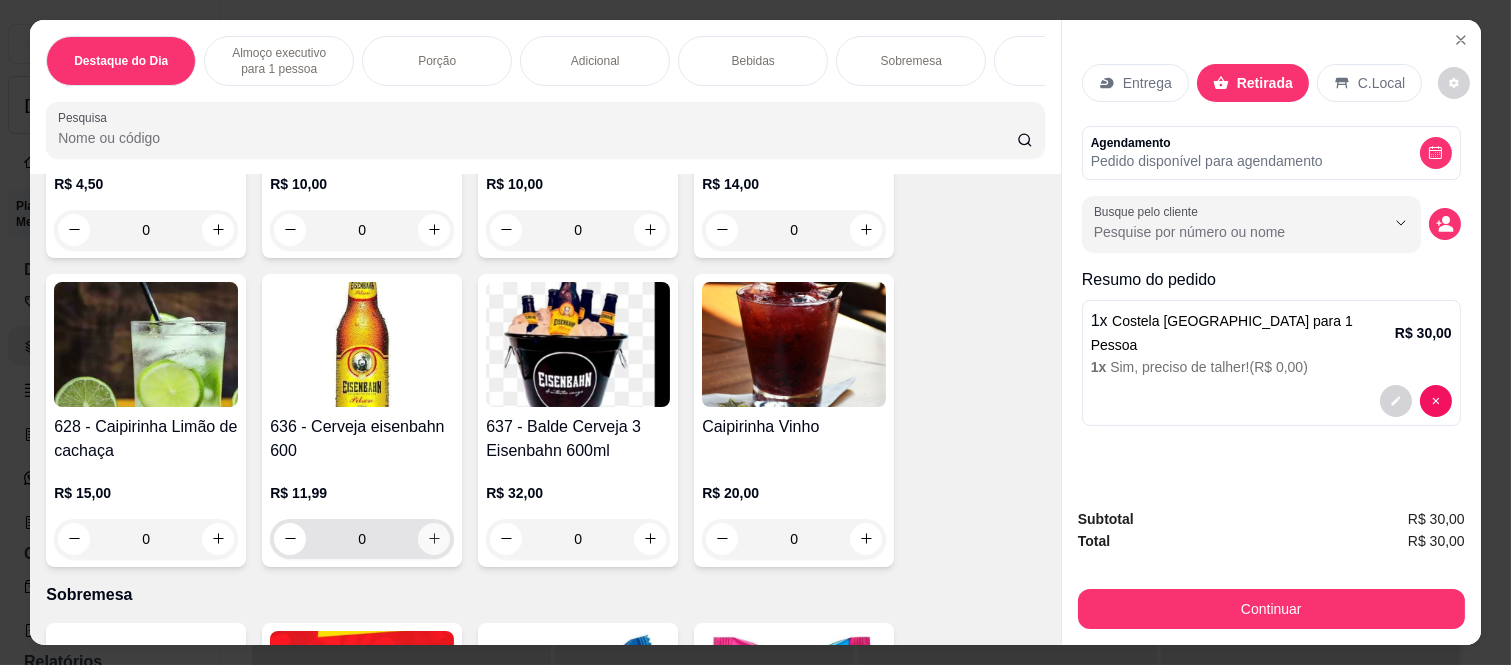 click 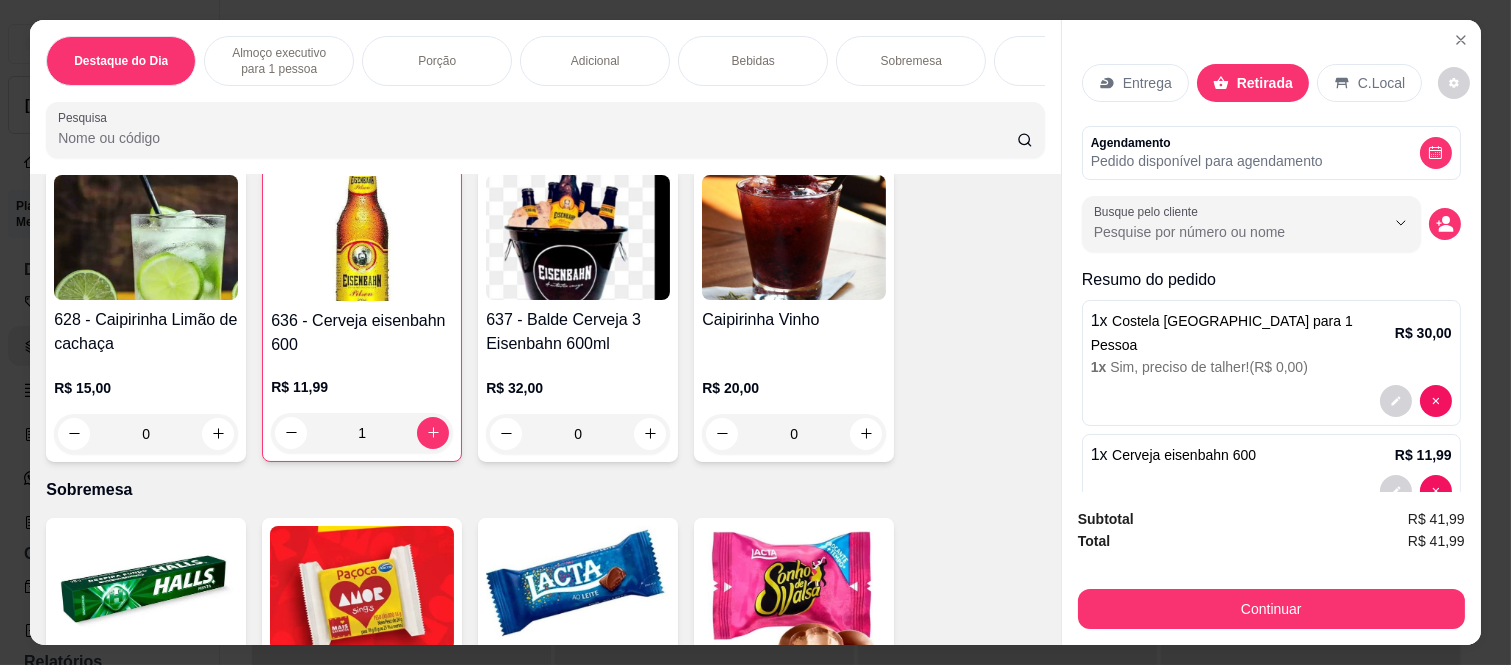 scroll, scrollTop: 4888, scrollLeft: 0, axis: vertical 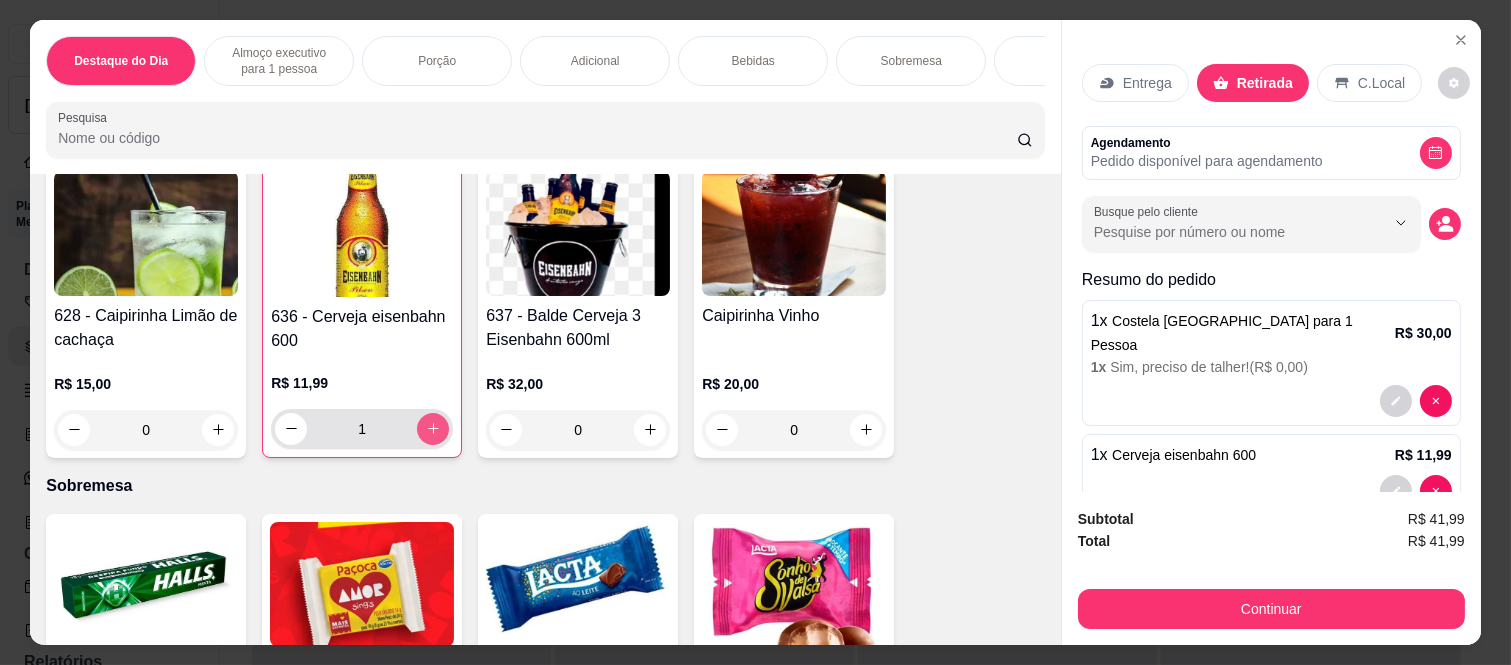 click at bounding box center [433, 429] 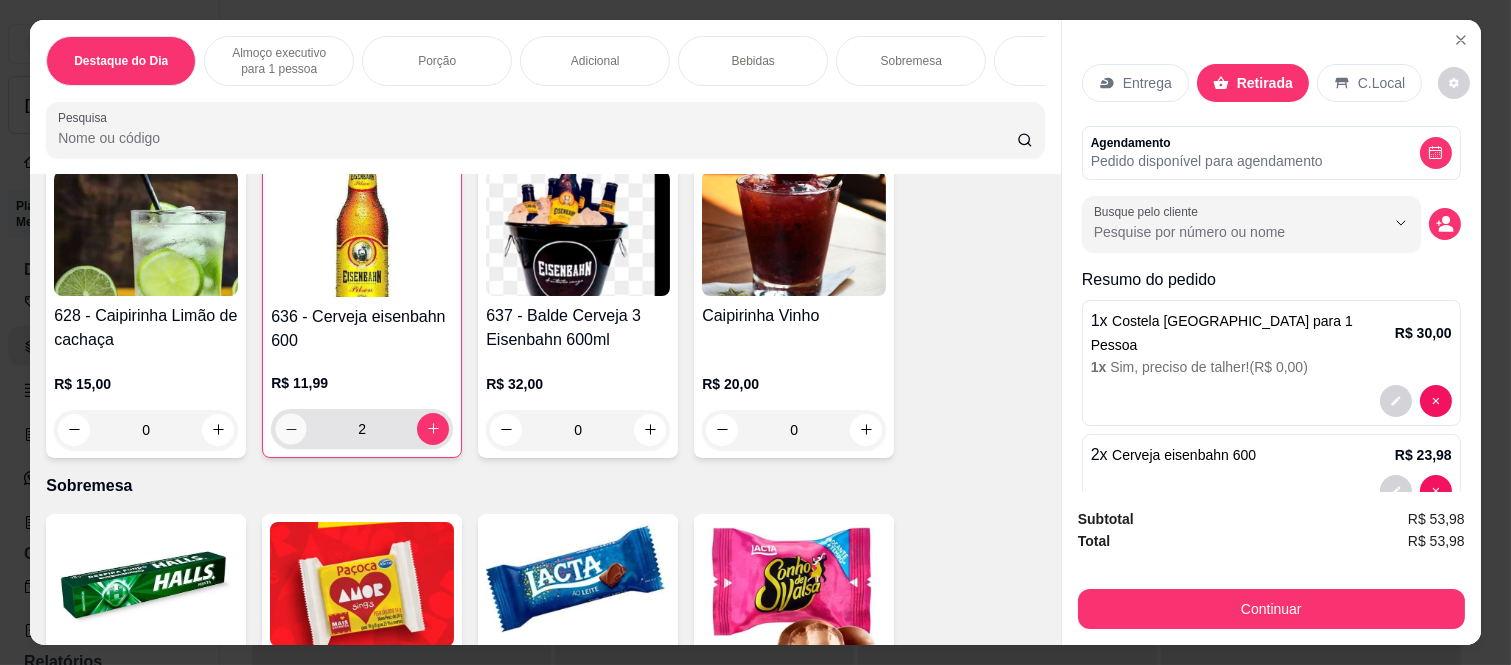 click at bounding box center [291, 428] 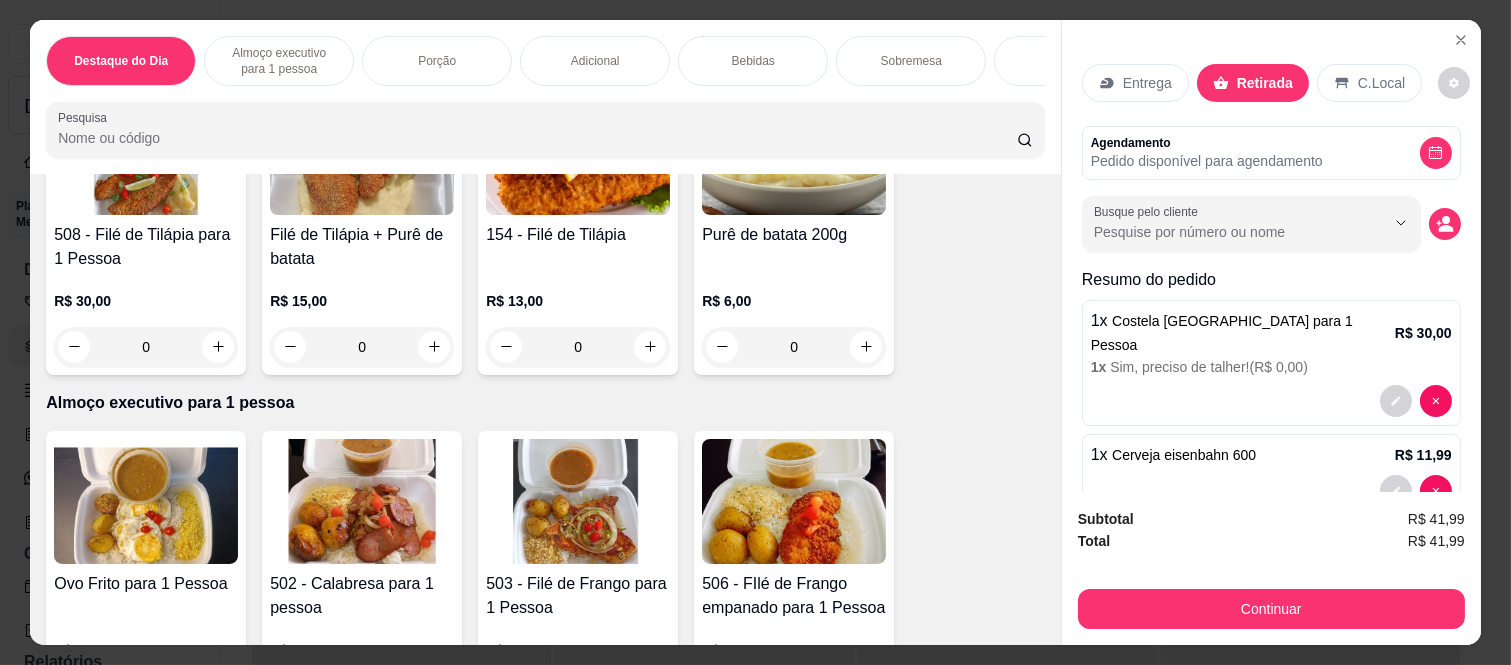 scroll, scrollTop: 0, scrollLeft: 0, axis: both 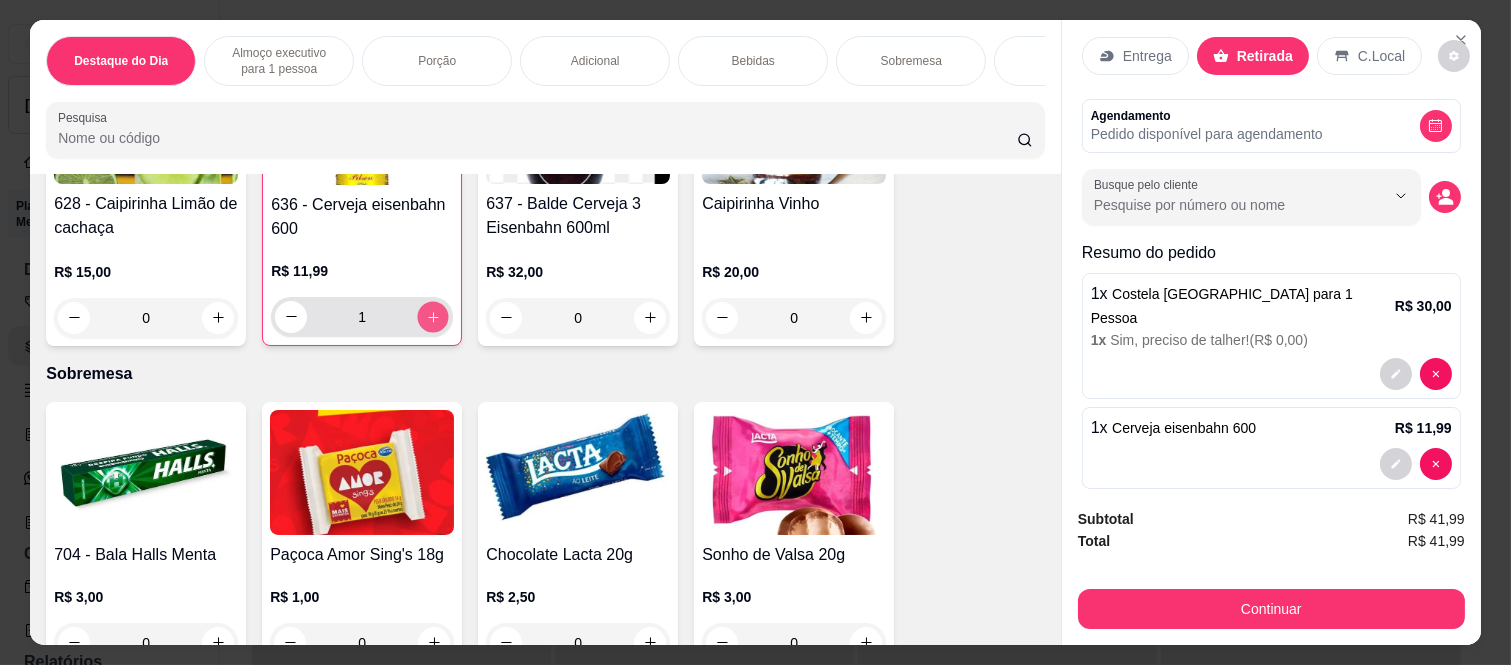 click 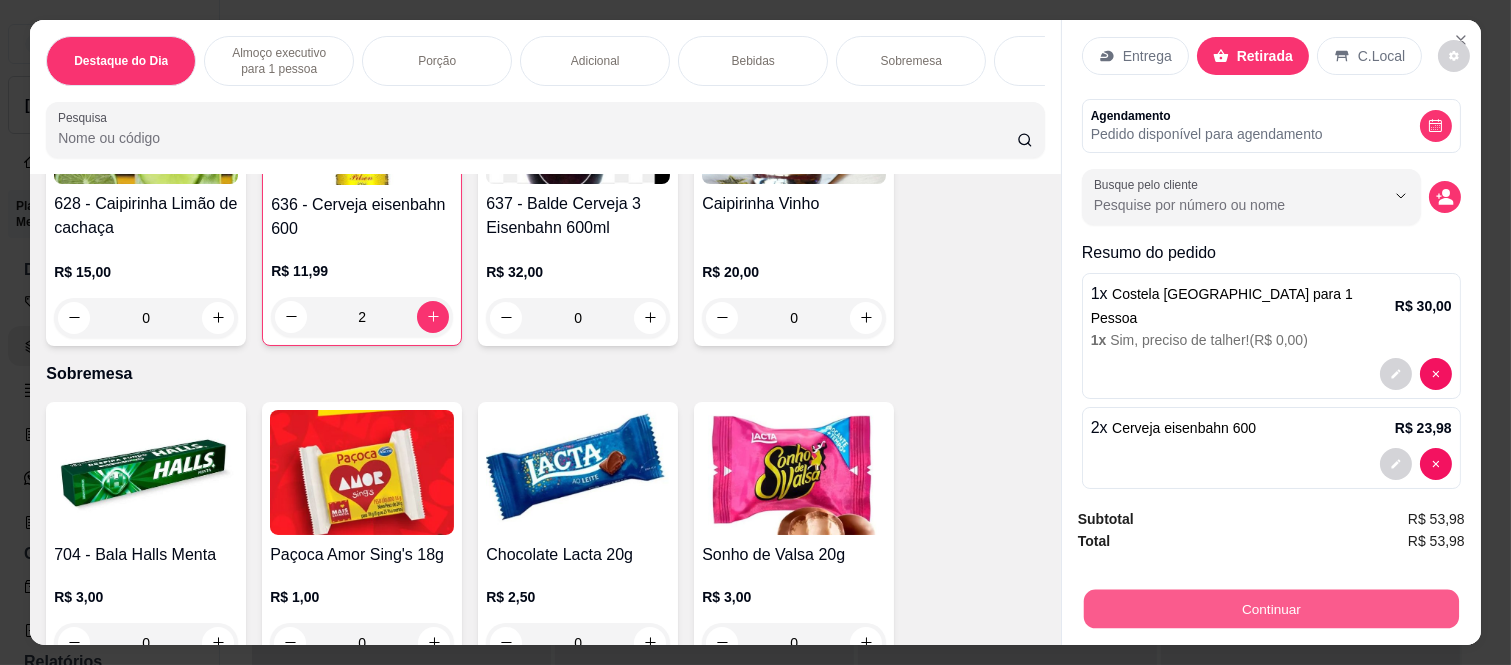 click on "Continuar" at bounding box center [1271, 609] 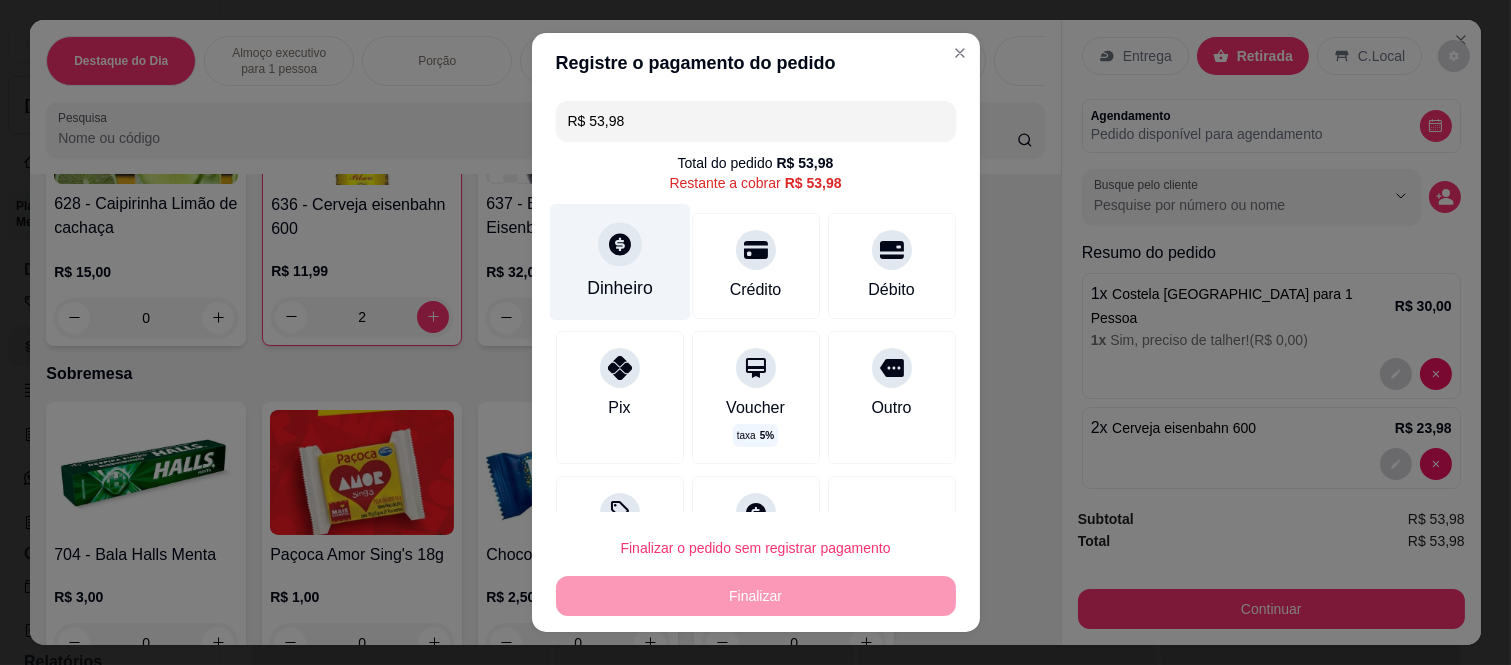 click on "Dinheiro" at bounding box center (619, 262) 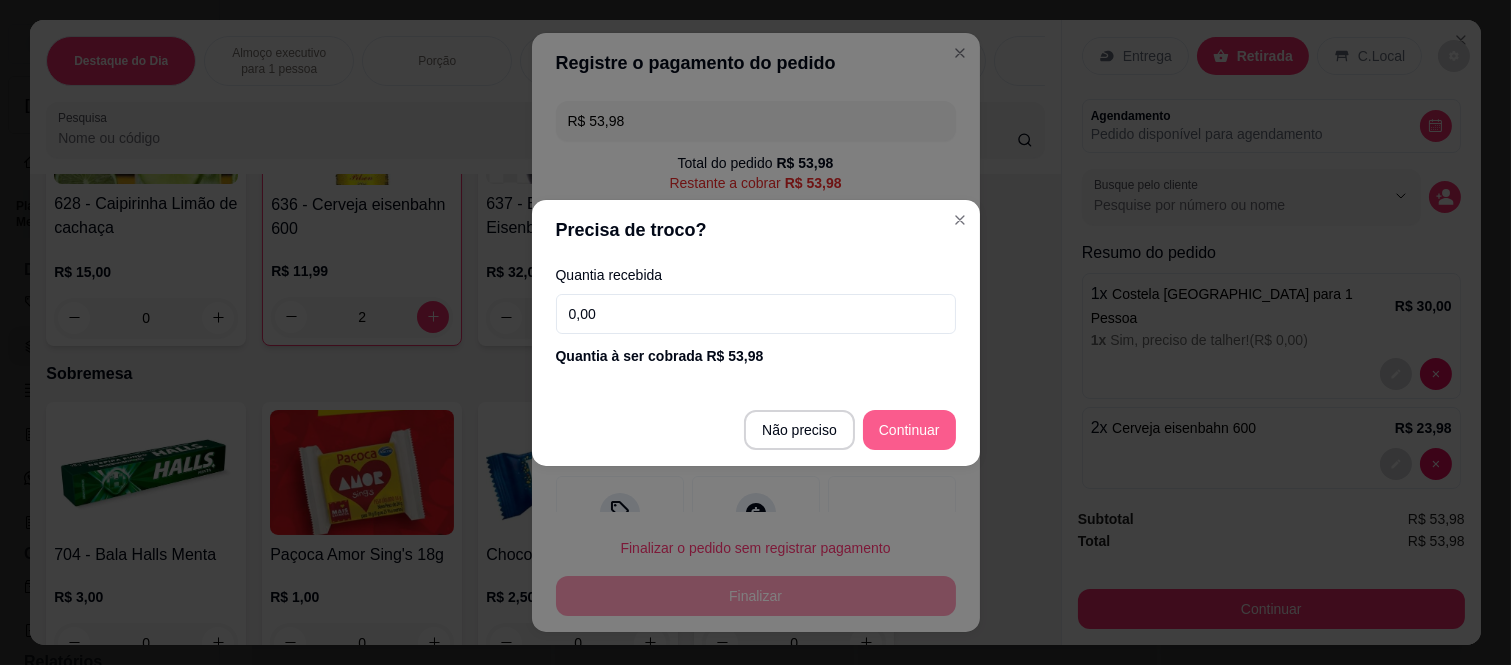 type on "R$ 0,00" 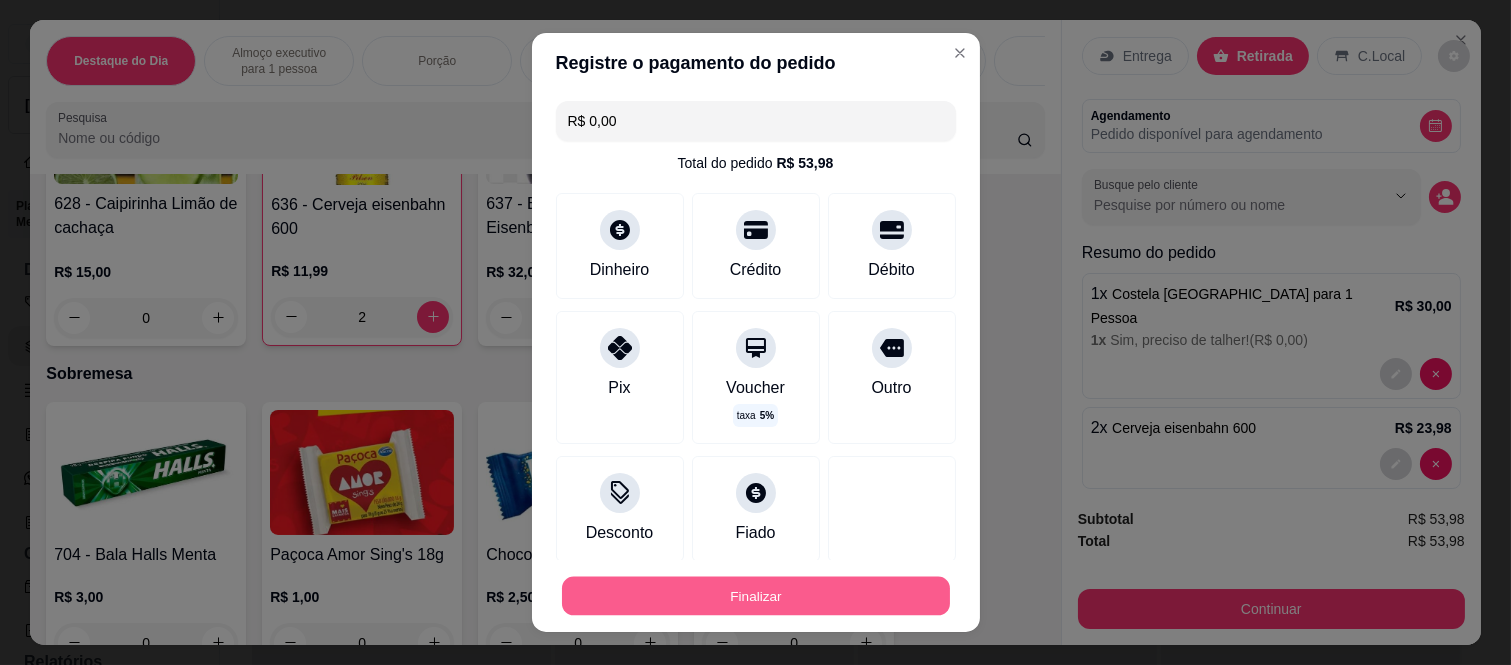 click on "Finalizar" at bounding box center (756, 595) 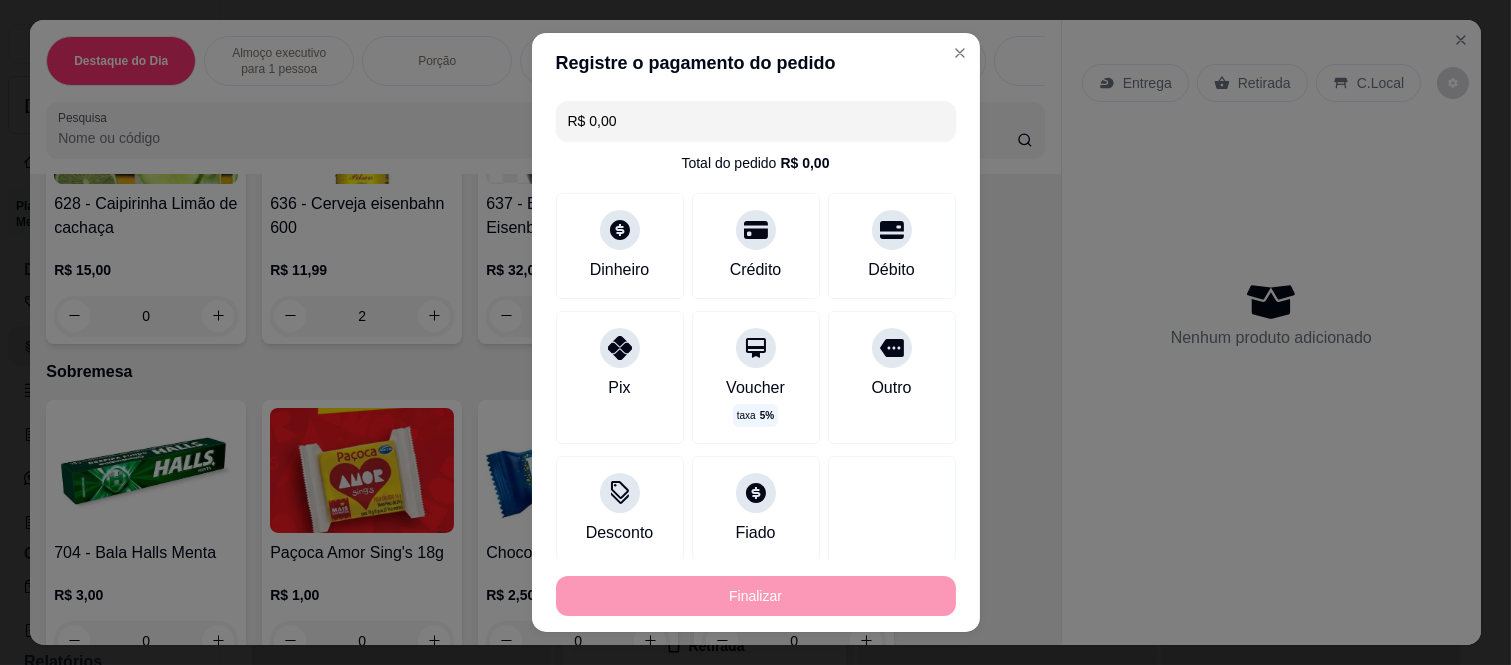 type on "0" 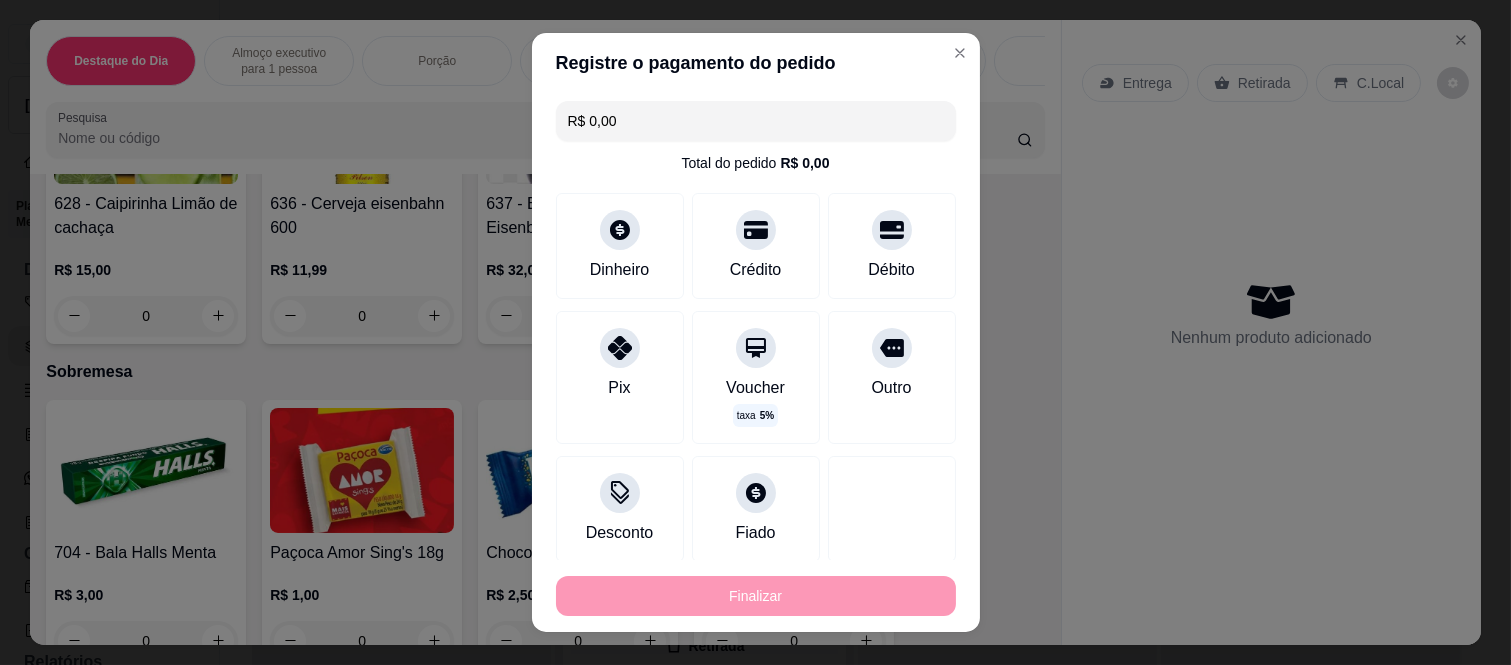 type on "-R$ 53,98" 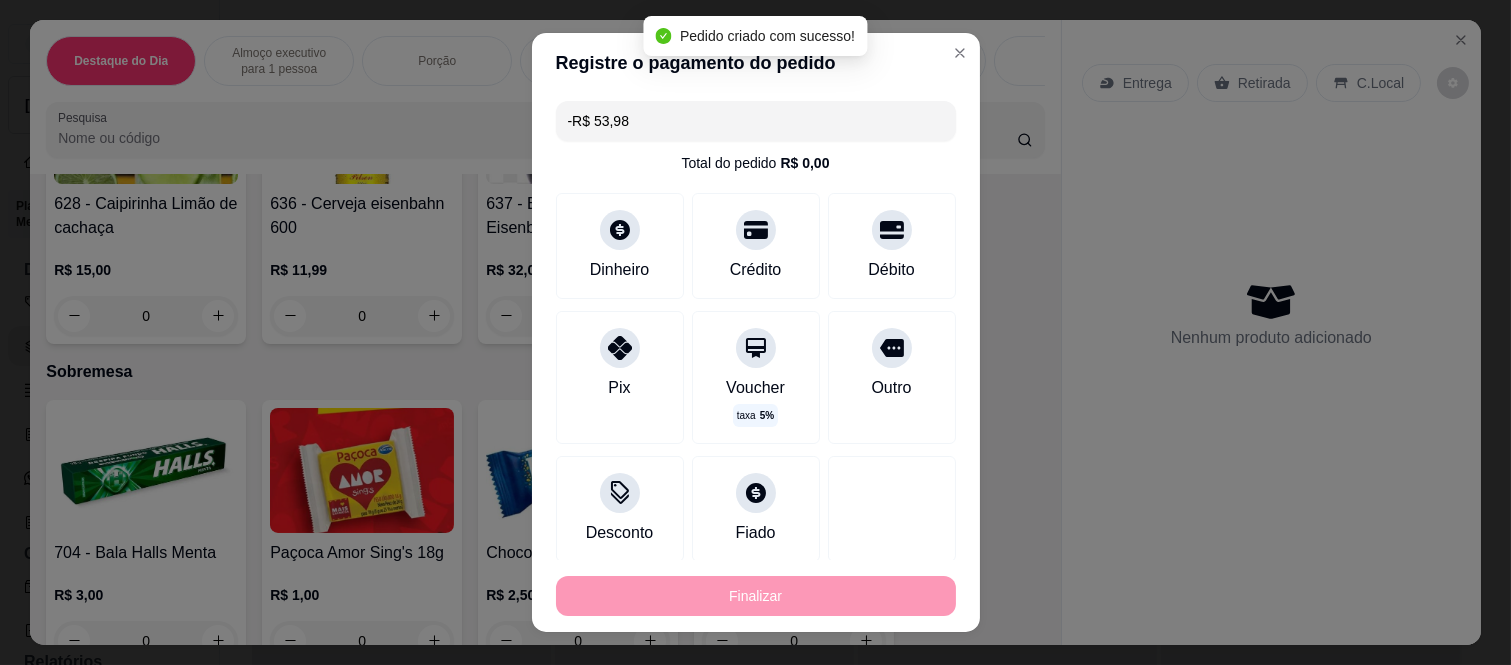 scroll, scrollTop: 0, scrollLeft: 0, axis: both 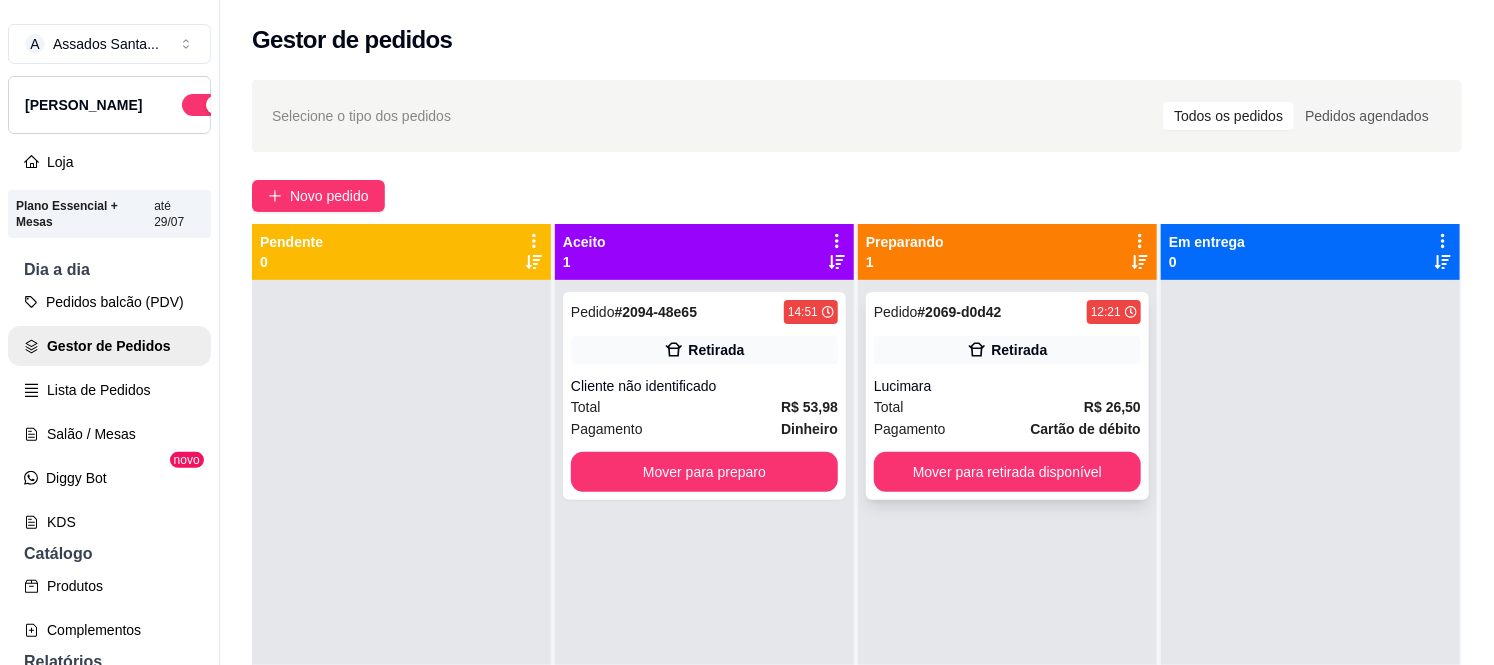 click on "Retirada" at bounding box center (1007, 350) 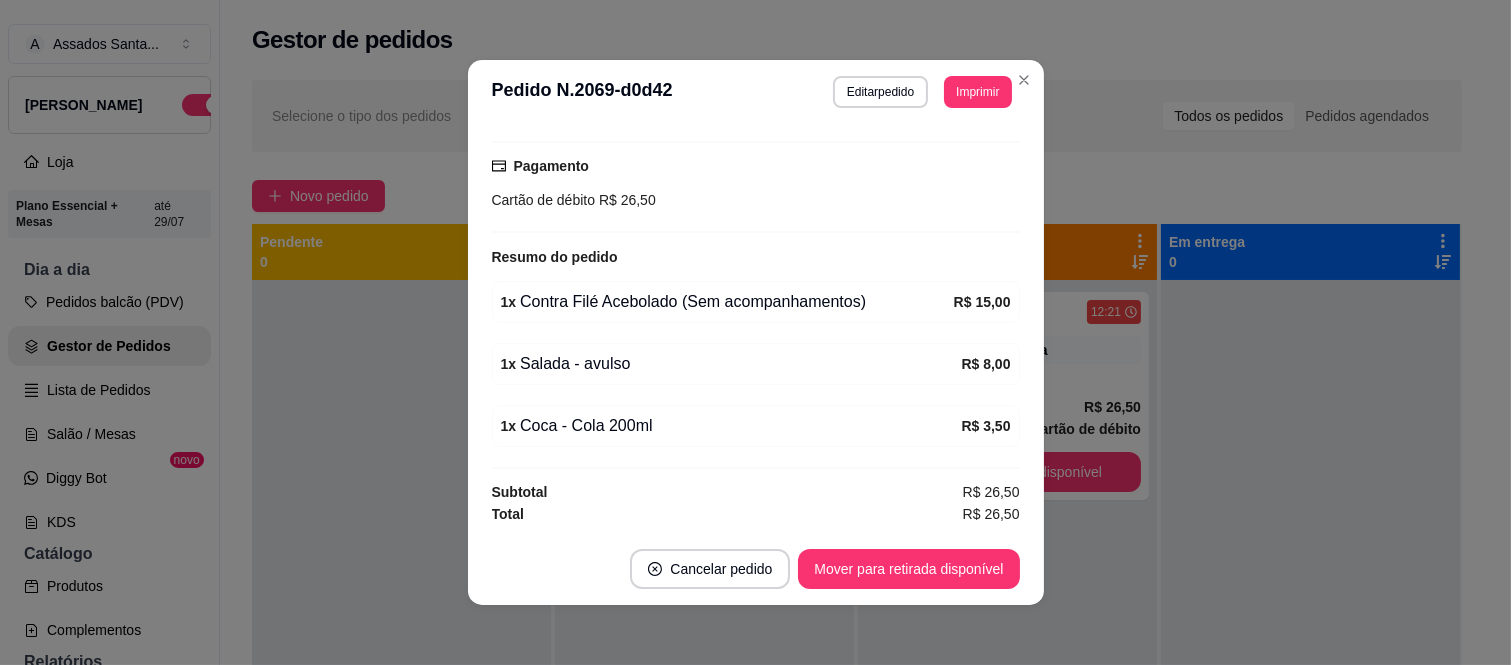 scroll, scrollTop: 294, scrollLeft: 0, axis: vertical 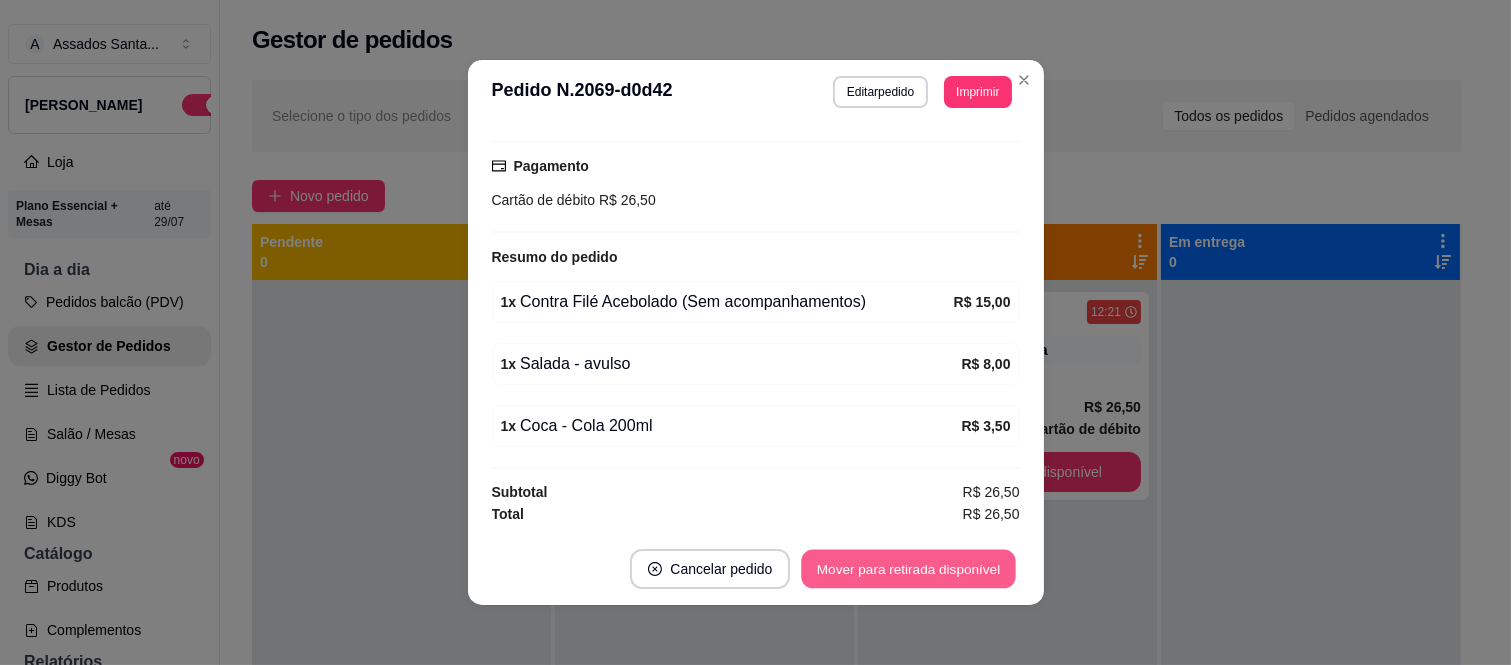 click on "Mover para retirada disponível" at bounding box center [909, 569] 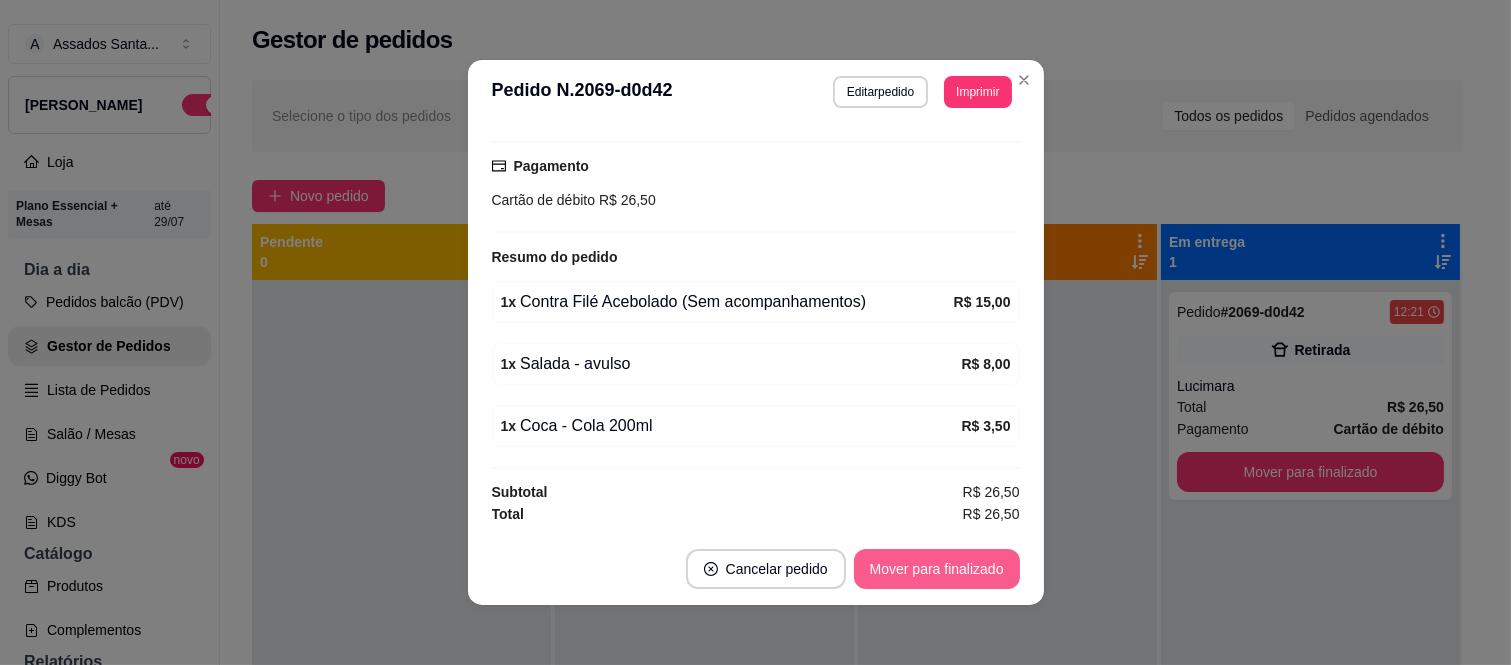 click on "Mover para finalizado" at bounding box center [937, 569] 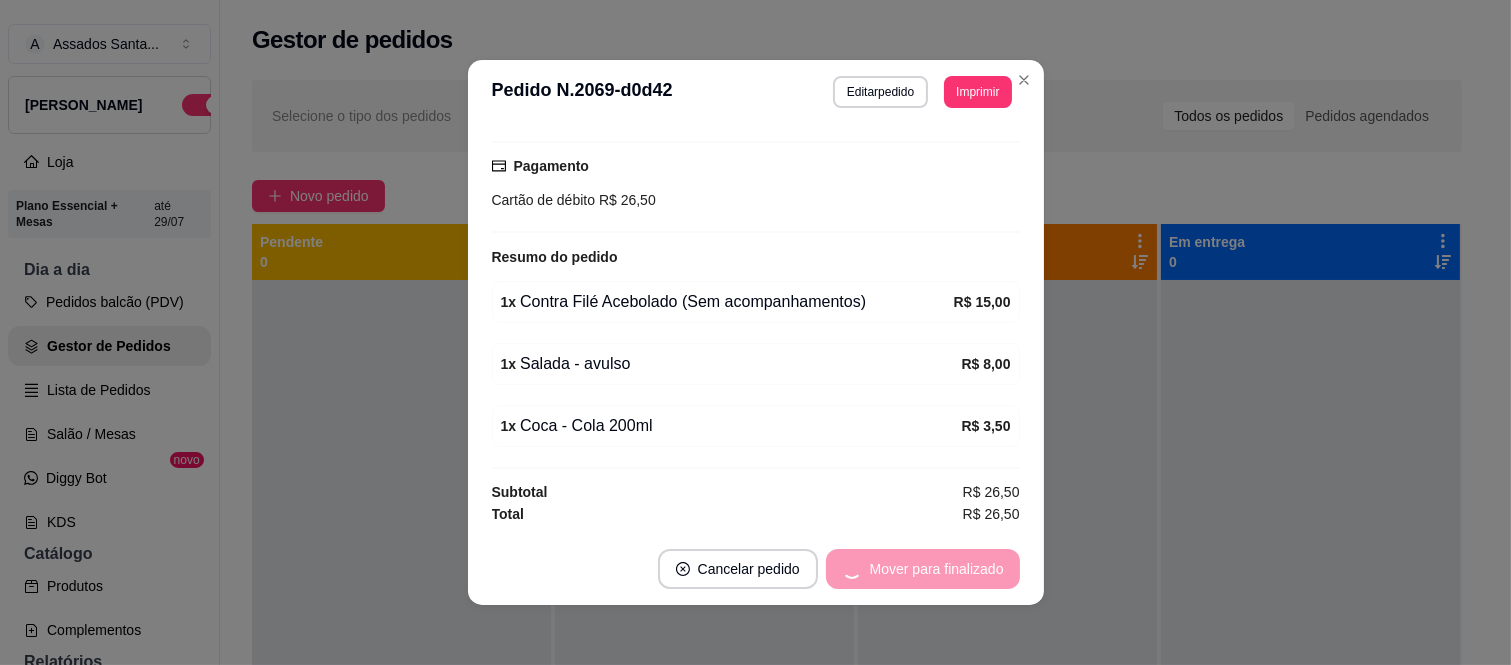 scroll, scrollTop: 207, scrollLeft: 0, axis: vertical 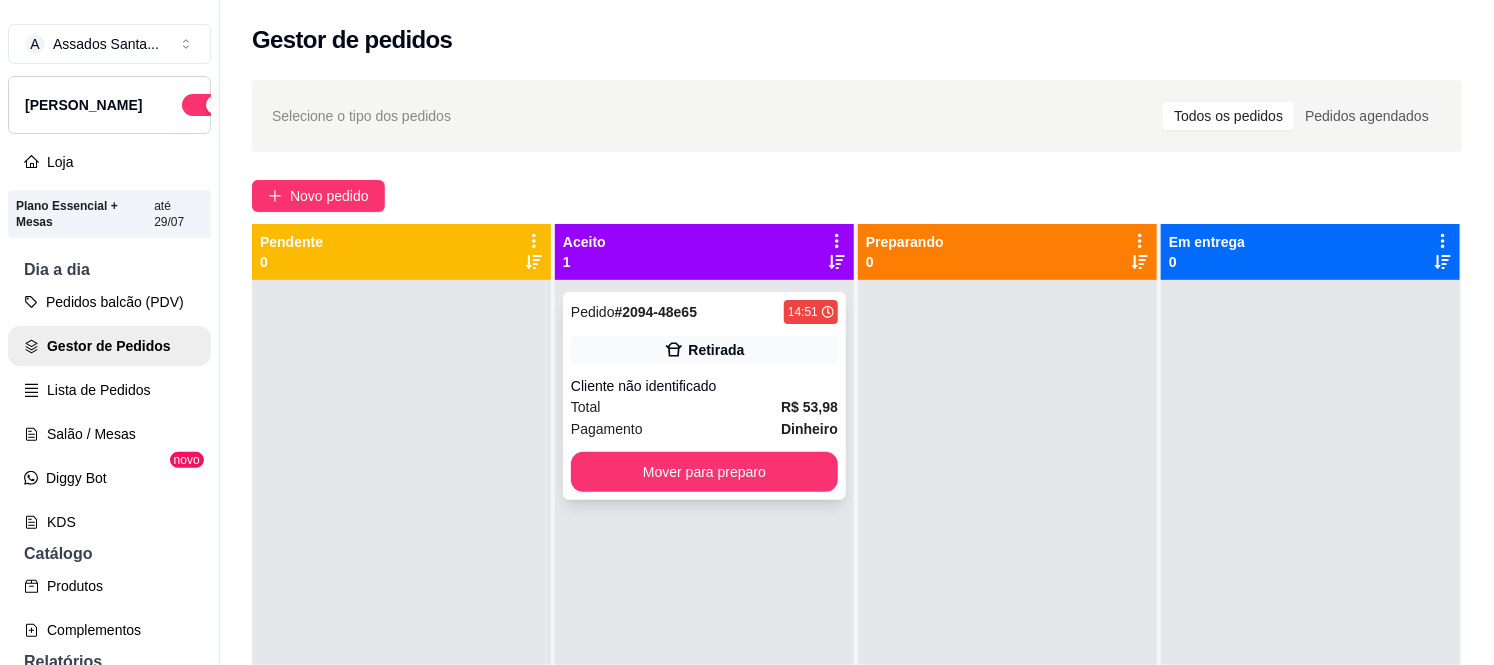 click on "Retirada" at bounding box center [716, 350] 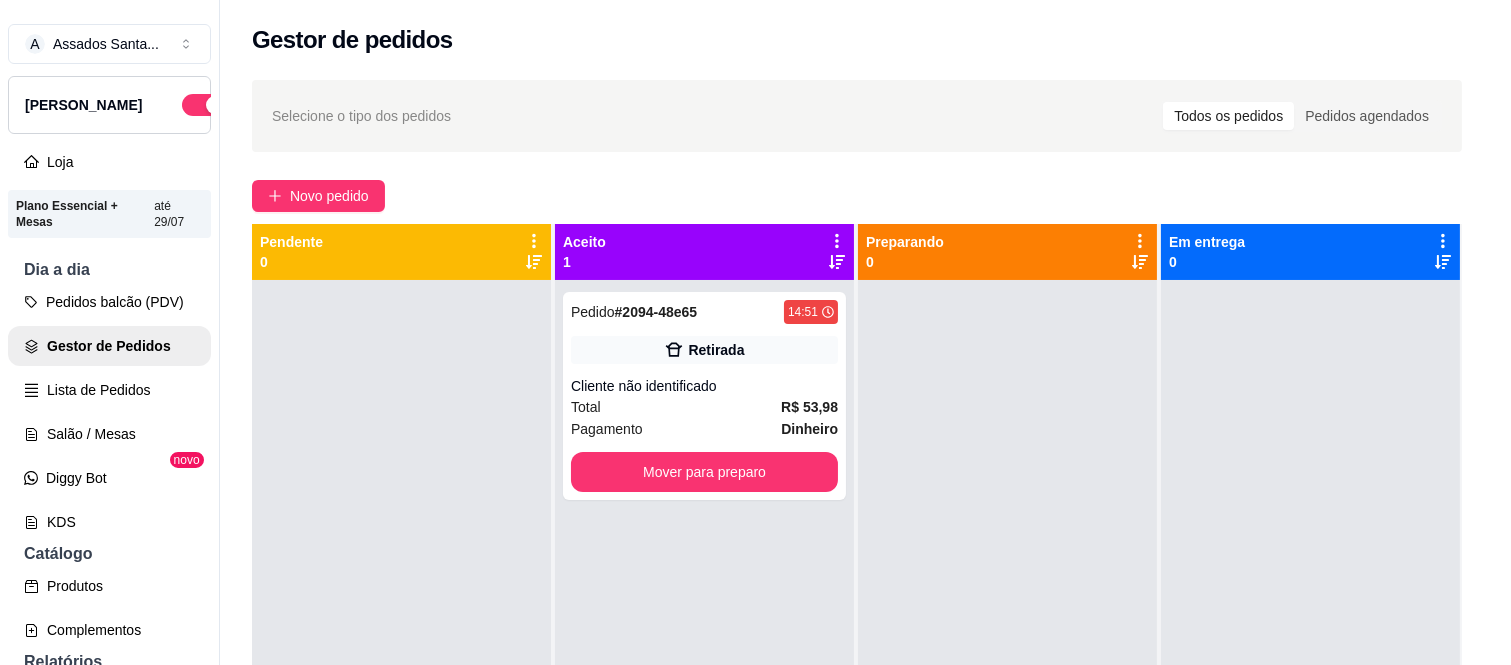 scroll, scrollTop: 257, scrollLeft: 0, axis: vertical 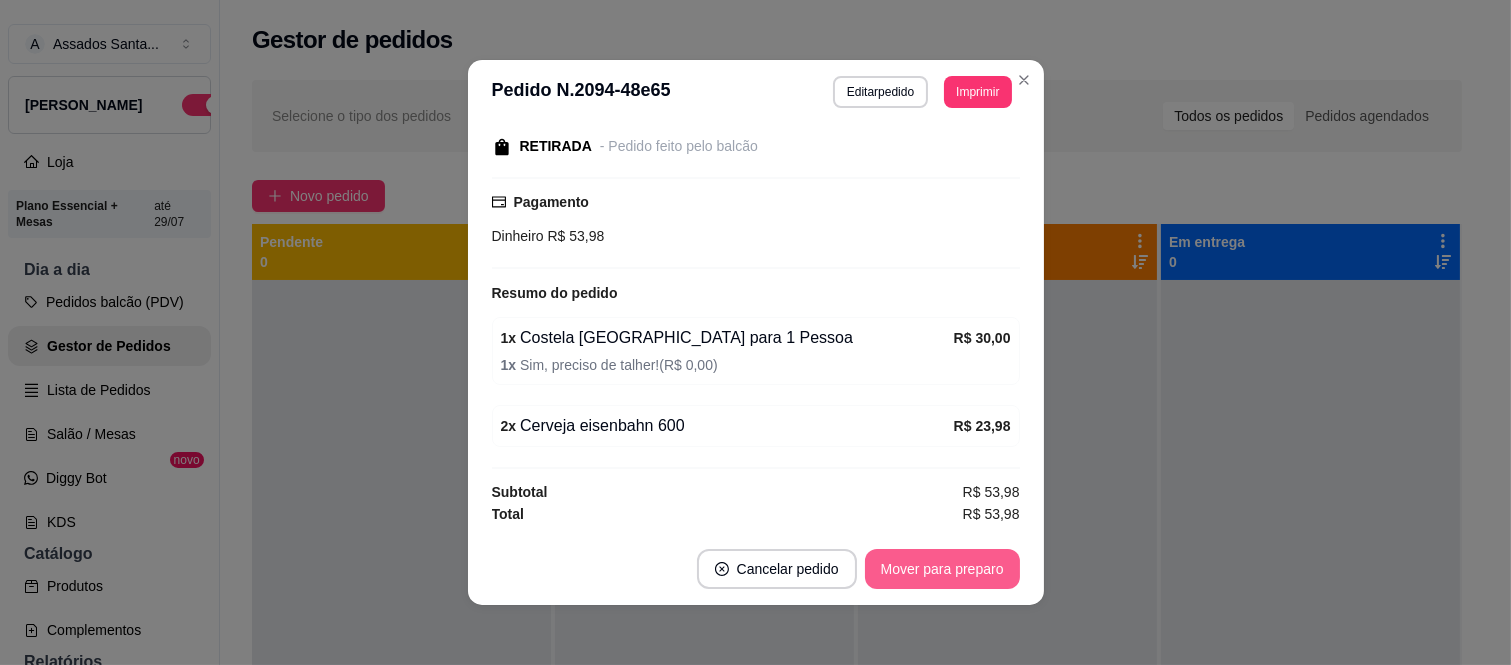 click on "Mover para preparo" at bounding box center (942, 569) 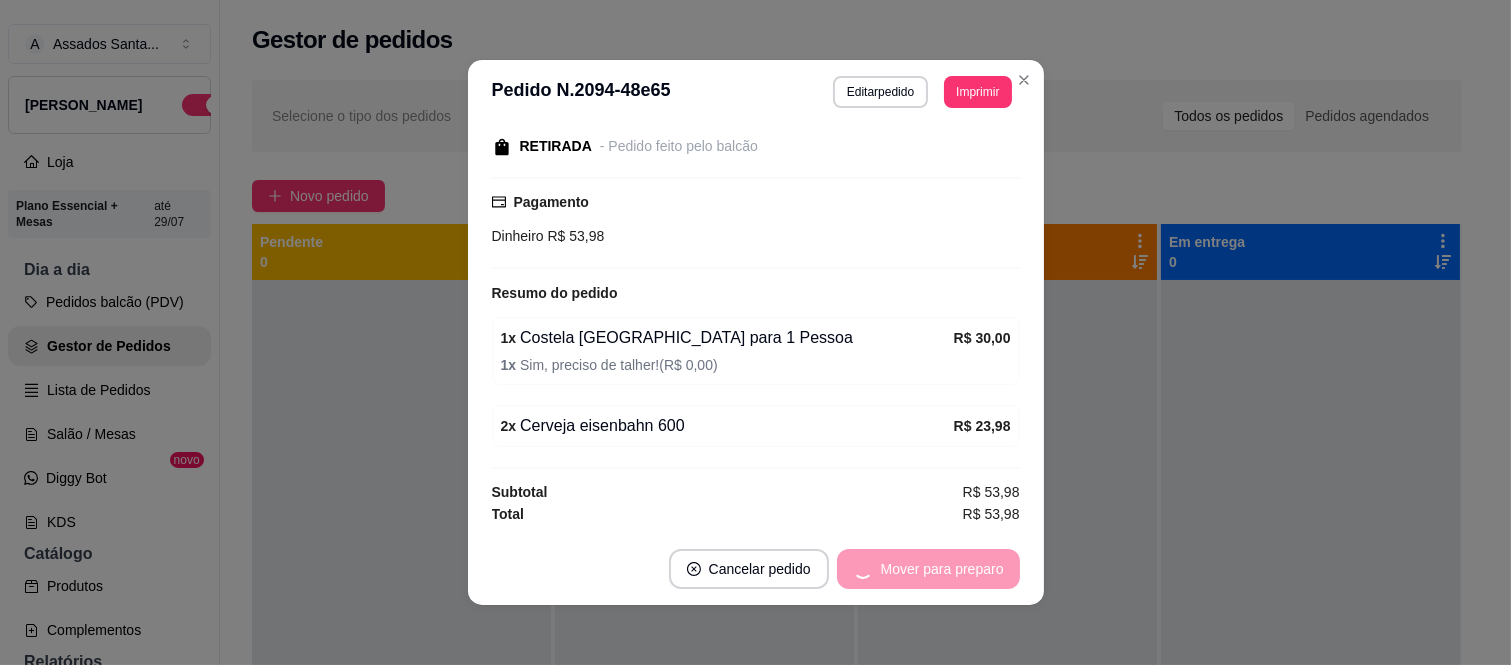 click on "Mover para preparo" at bounding box center [928, 569] 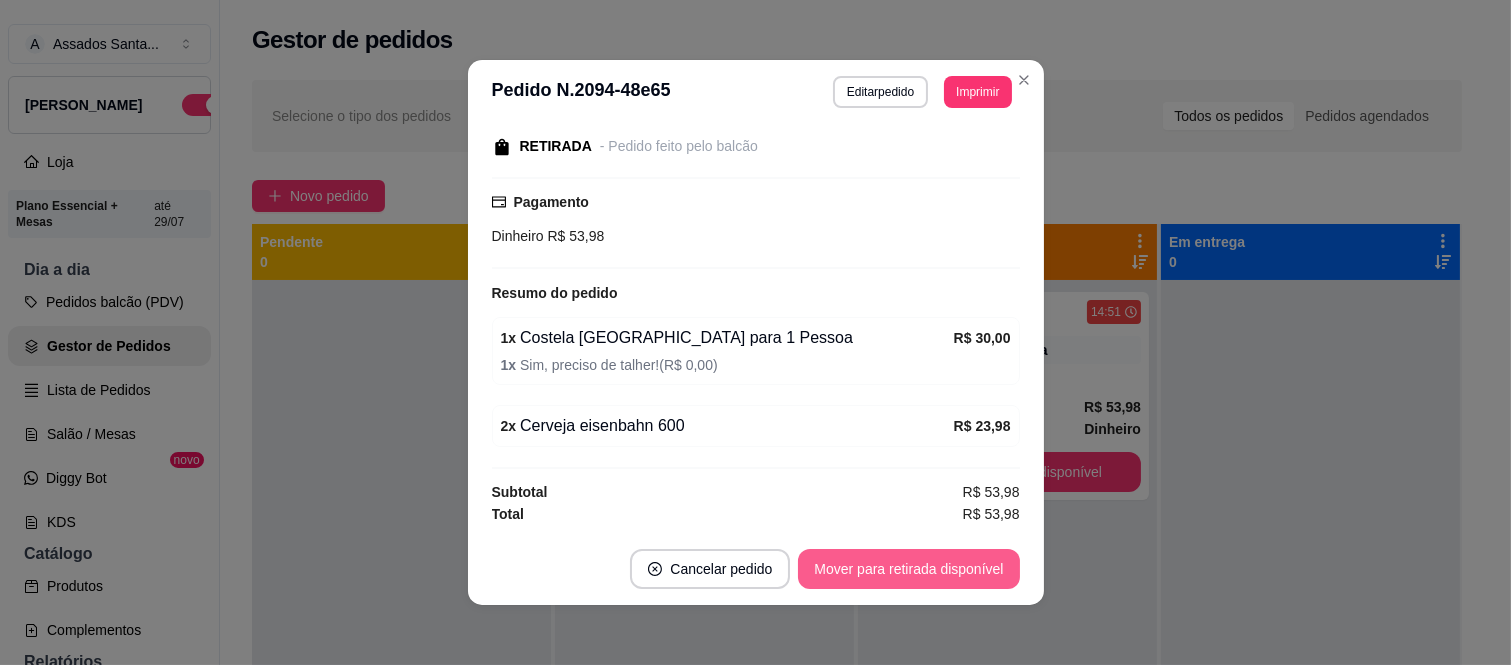 click on "Mover para retirada disponível" at bounding box center (908, 569) 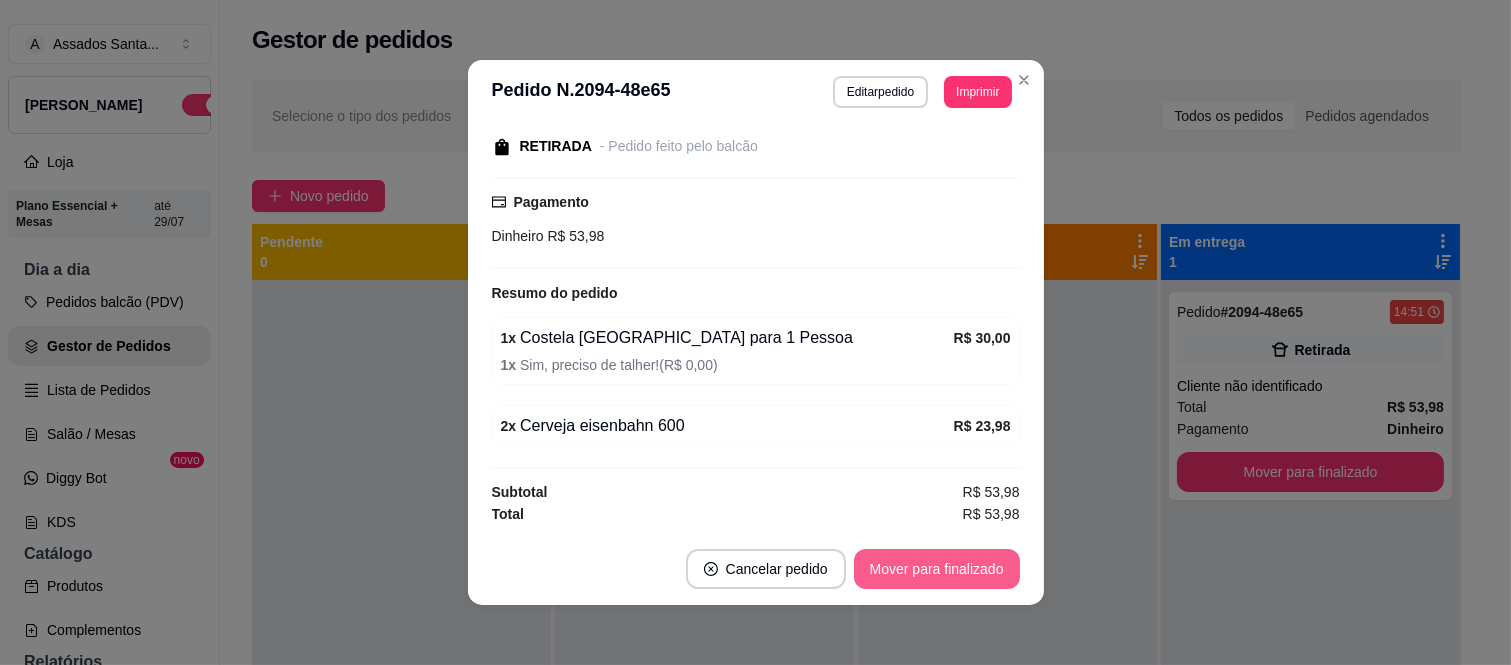 click on "Mover para finalizado" at bounding box center [937, 569] 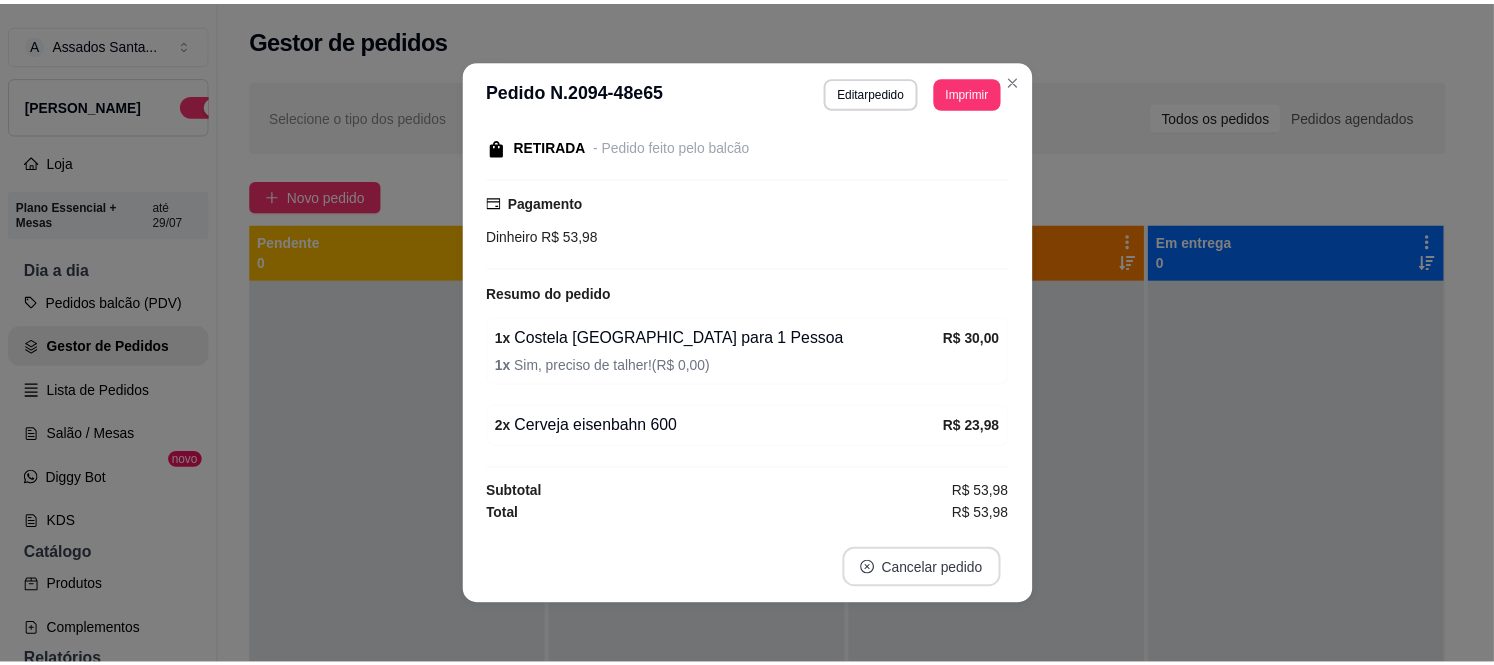 scroll, scrollTop: 151, scrollLeft: 0, axis: vertical 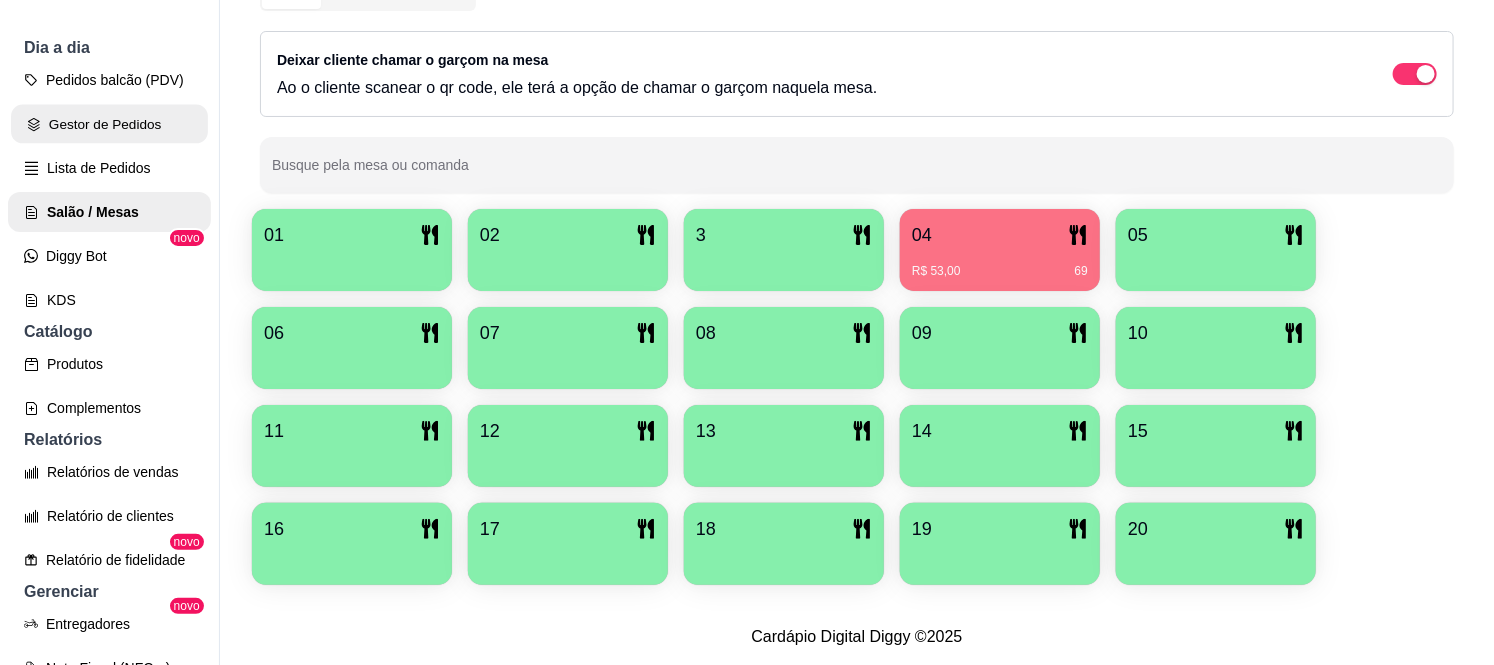 click on "Gestor de Pedidos" at bounding box center (109, 124) 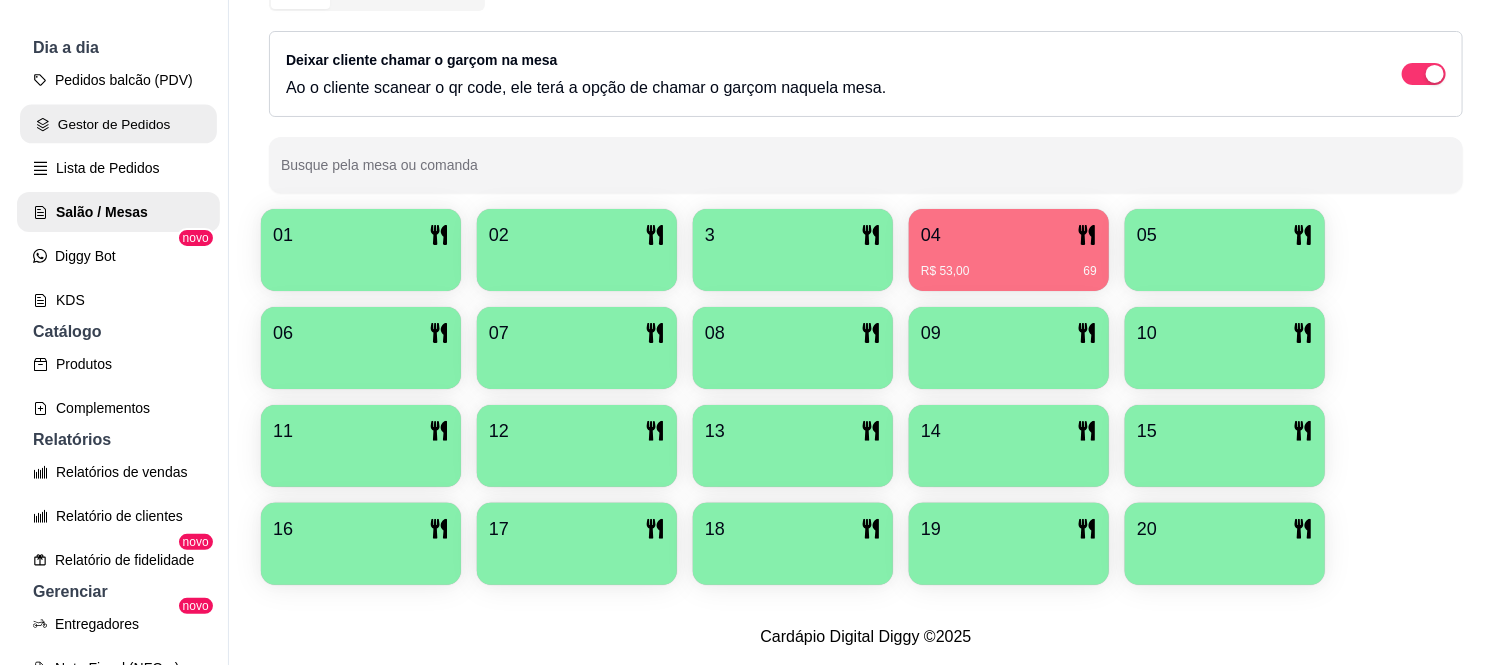 scroll, scrollTop: 0, scrollLeft: 0, axis: both 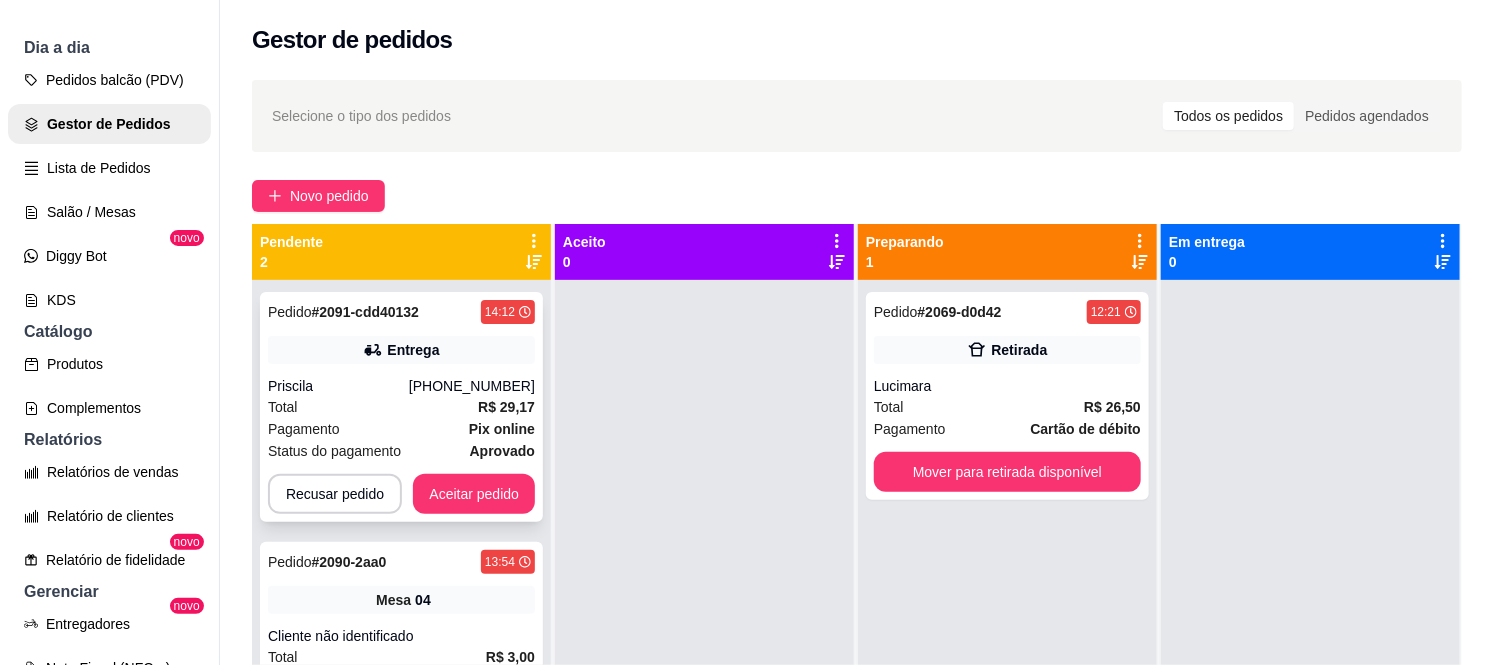 click on "[PHONE_NUMBER]" at bounding box center (472, 386) 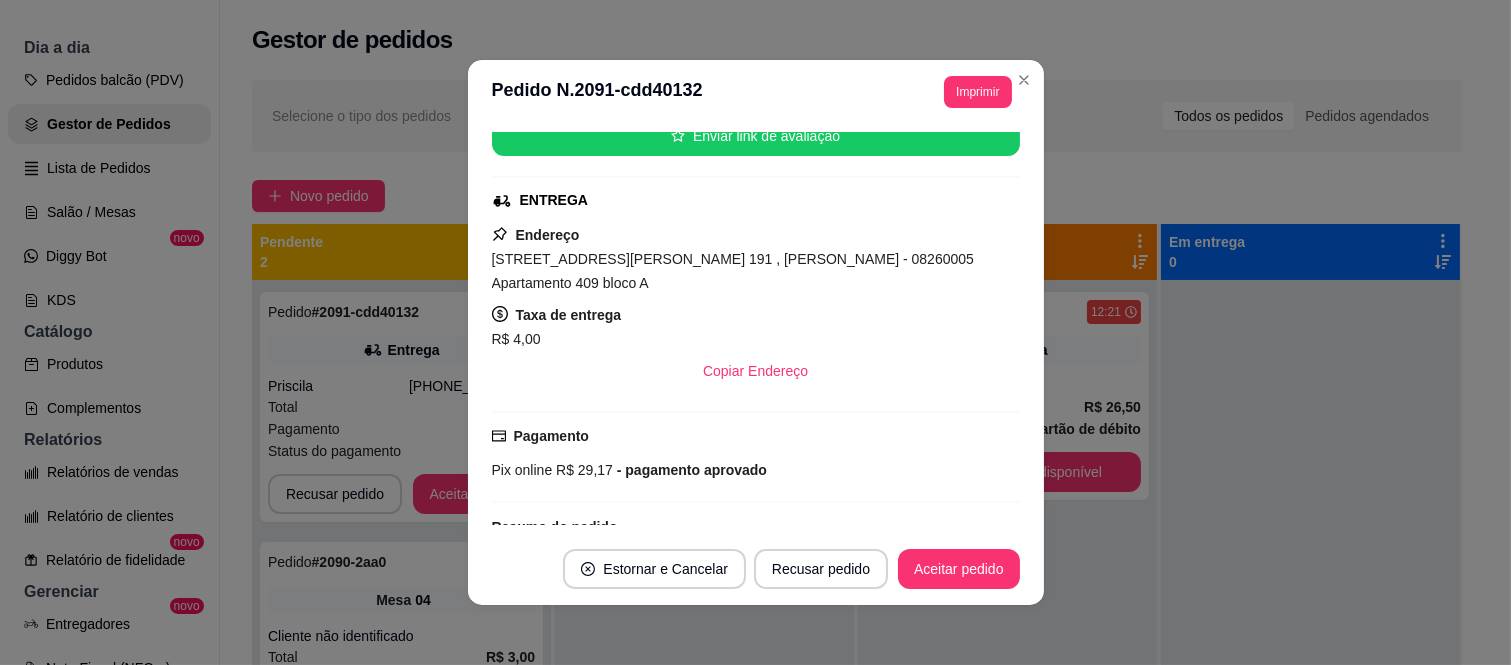 scroll, scrollTop: 260, scrollLeft: 0, axis: vertical 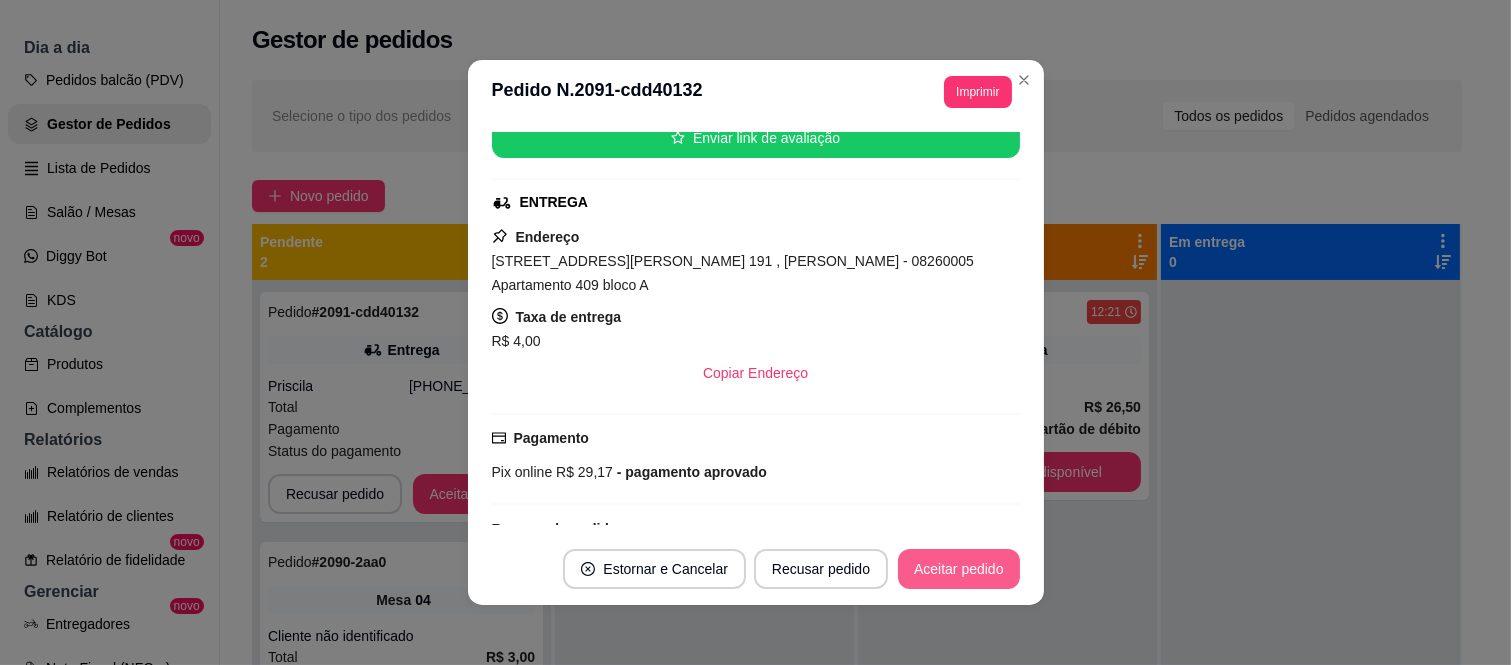 click on "Aceitar pedido" at bounding box center (959, 569) 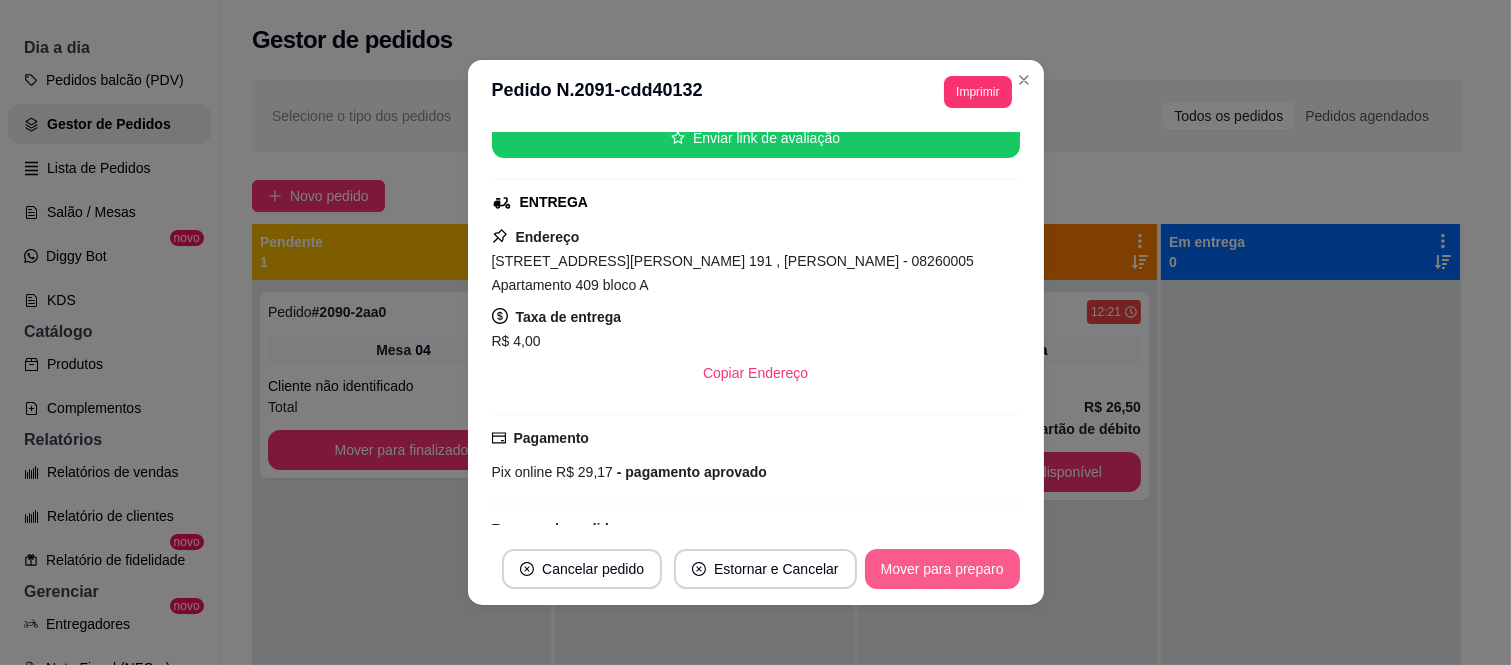 click on "Mover para preparo" at bounding box center (942, 569) 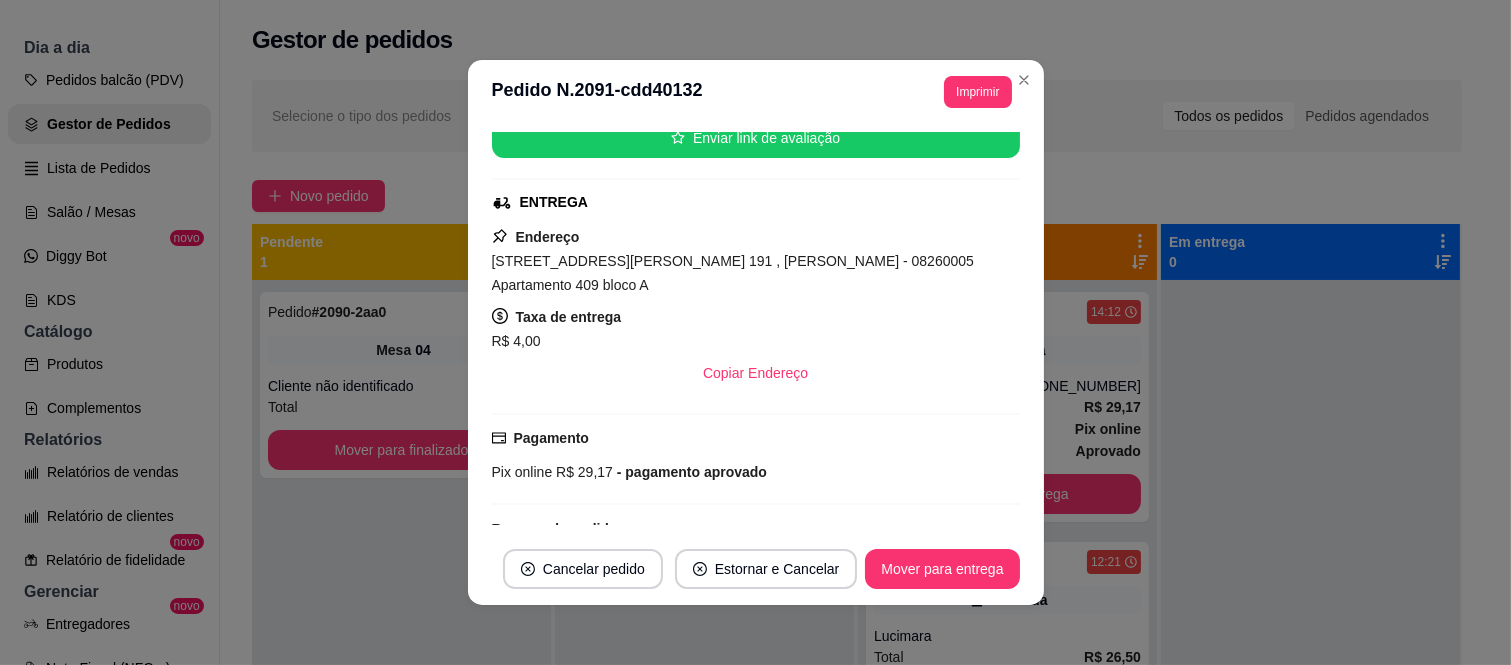 scroll, scrollTop: 4, scrollLeft: 0, axis: vertical 